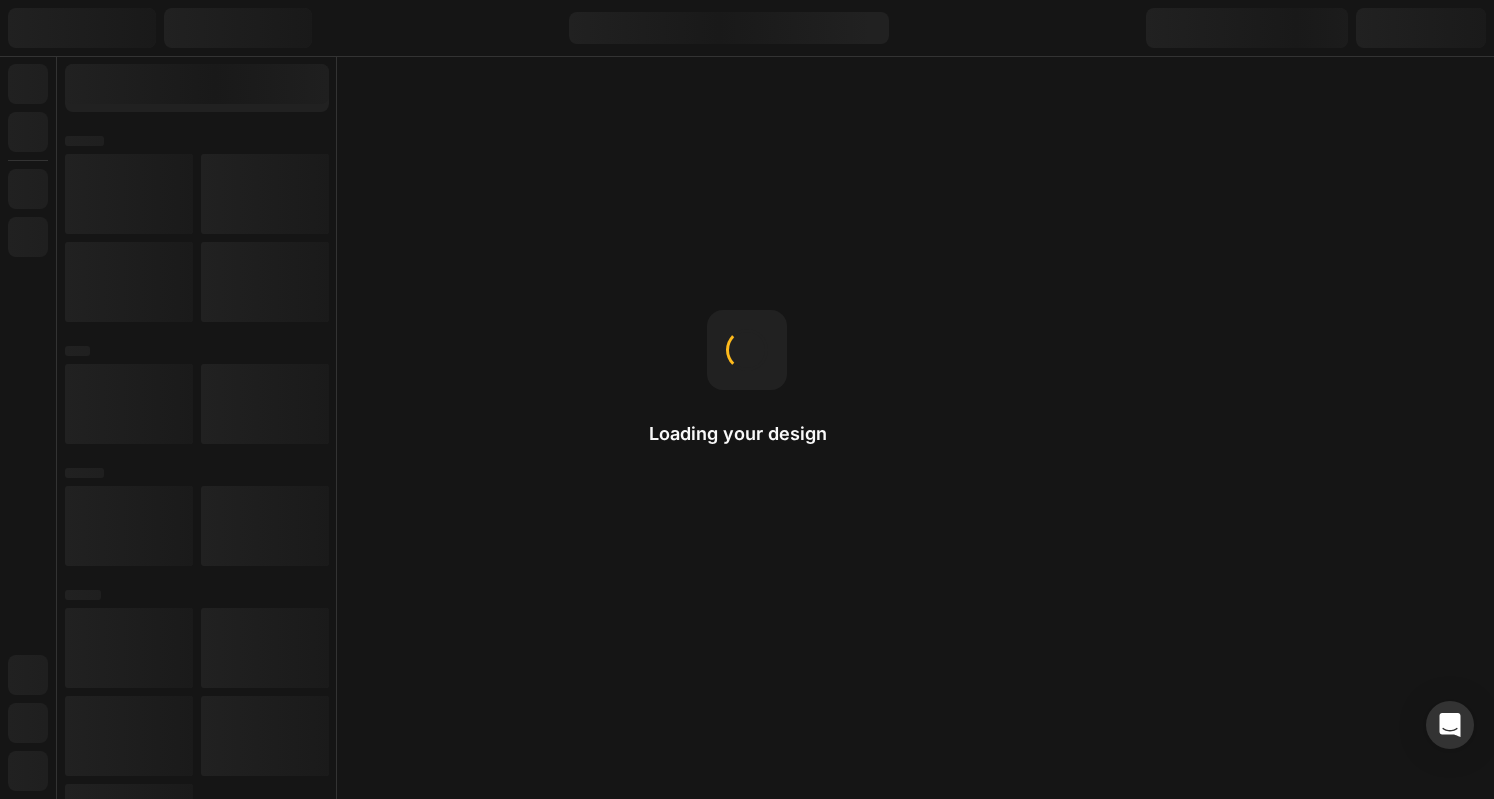 scroll, scrollTop: 0, scrollLeft: 0, axis: both 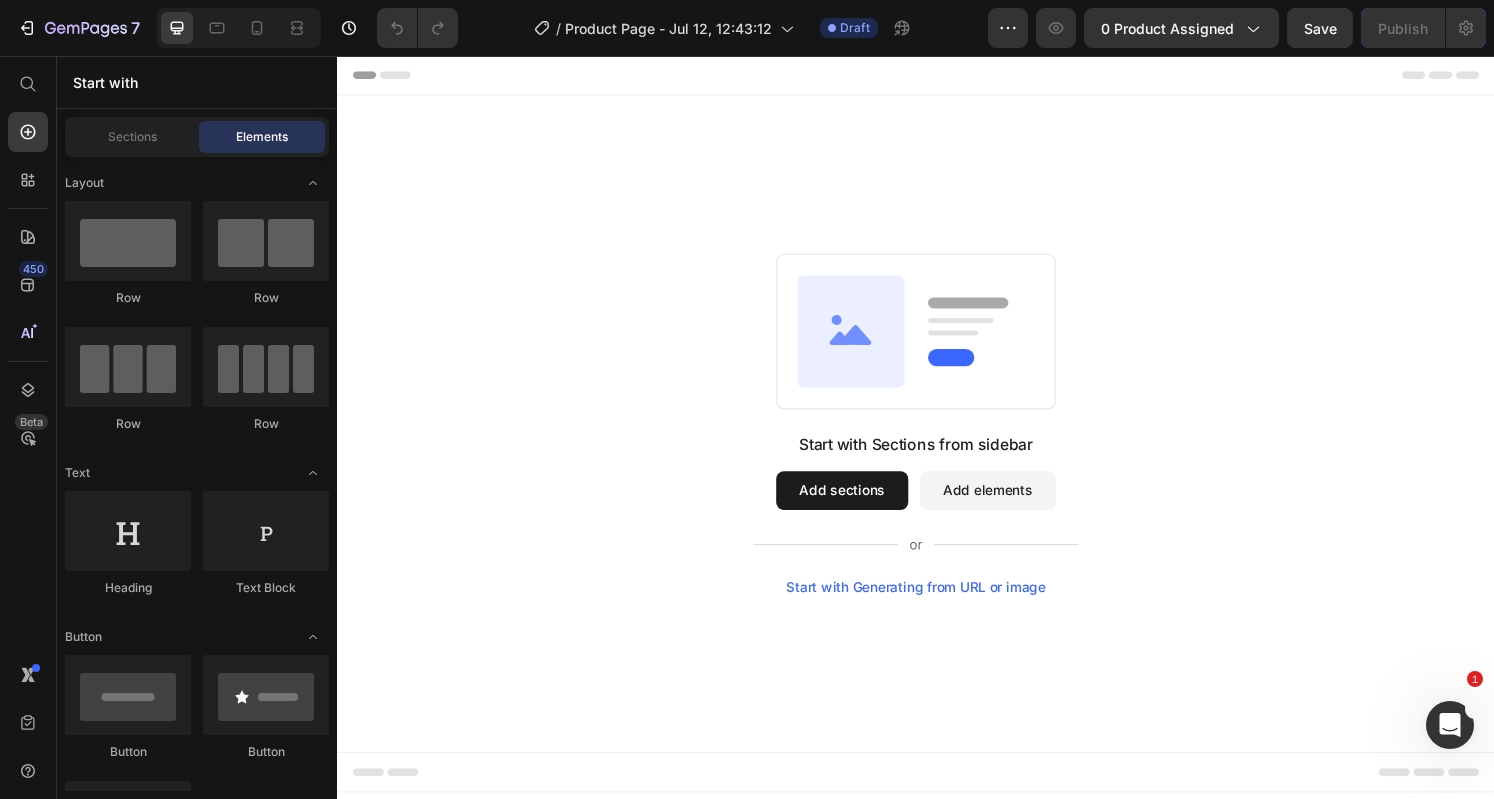 click on "Start with Generating from URL or image" at bounding box center [937, 607] 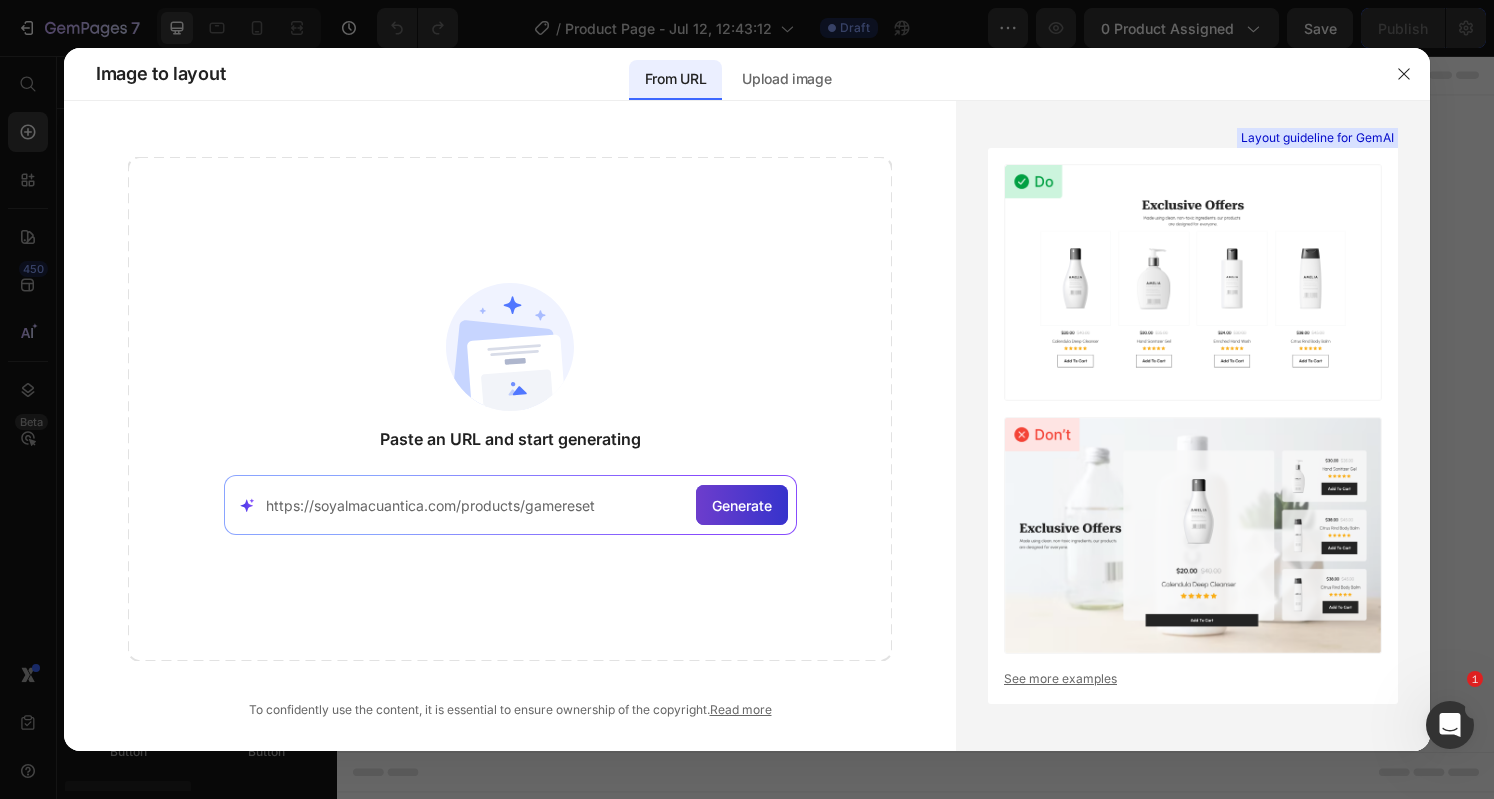 type on "https://soyalmacuantica.com/products/gamereset" 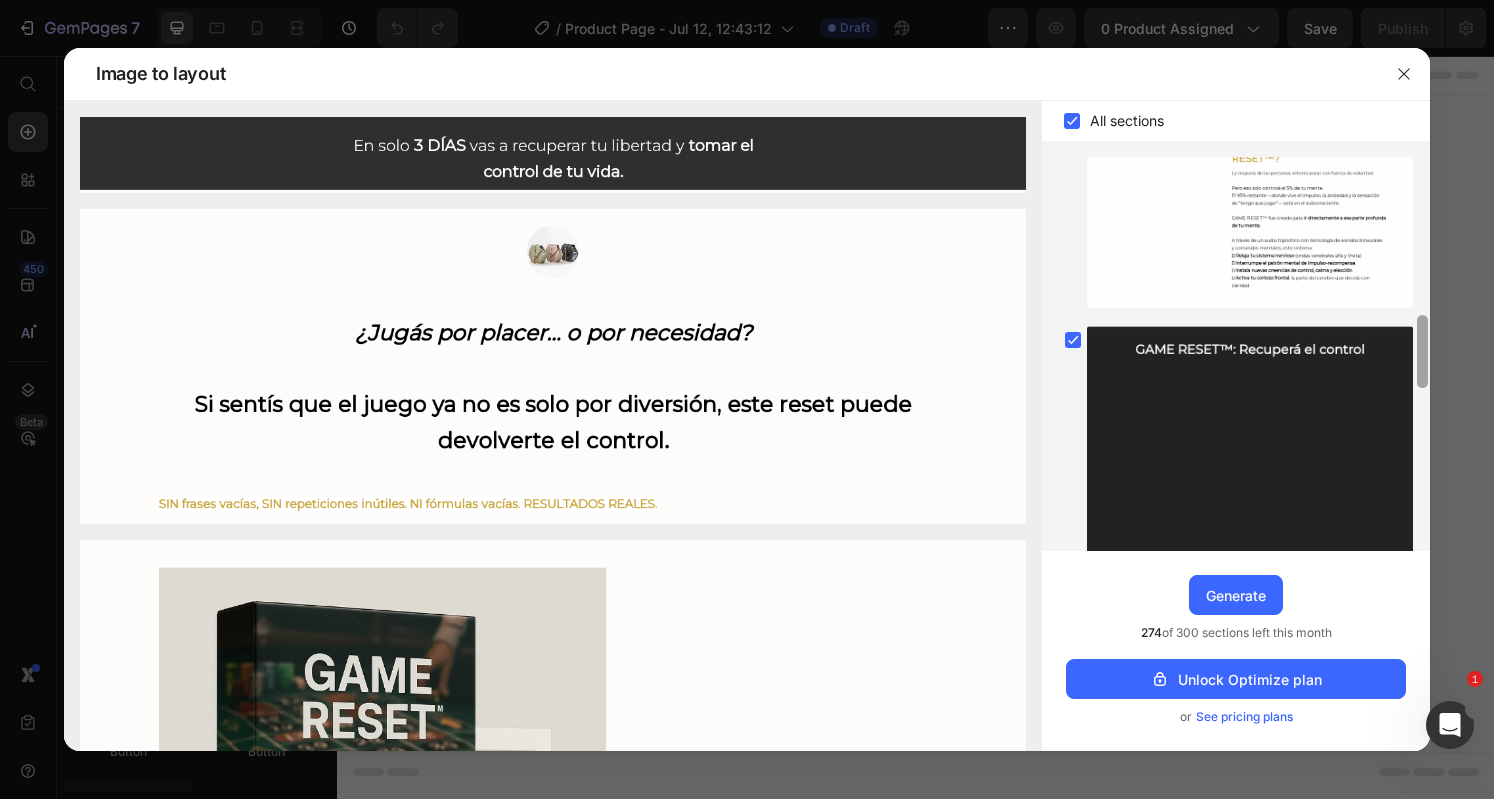 drag, startPoint x: 1422, startPoint y: 294, endPoint x: 1356, endPoint y: 835, distance: 545.011 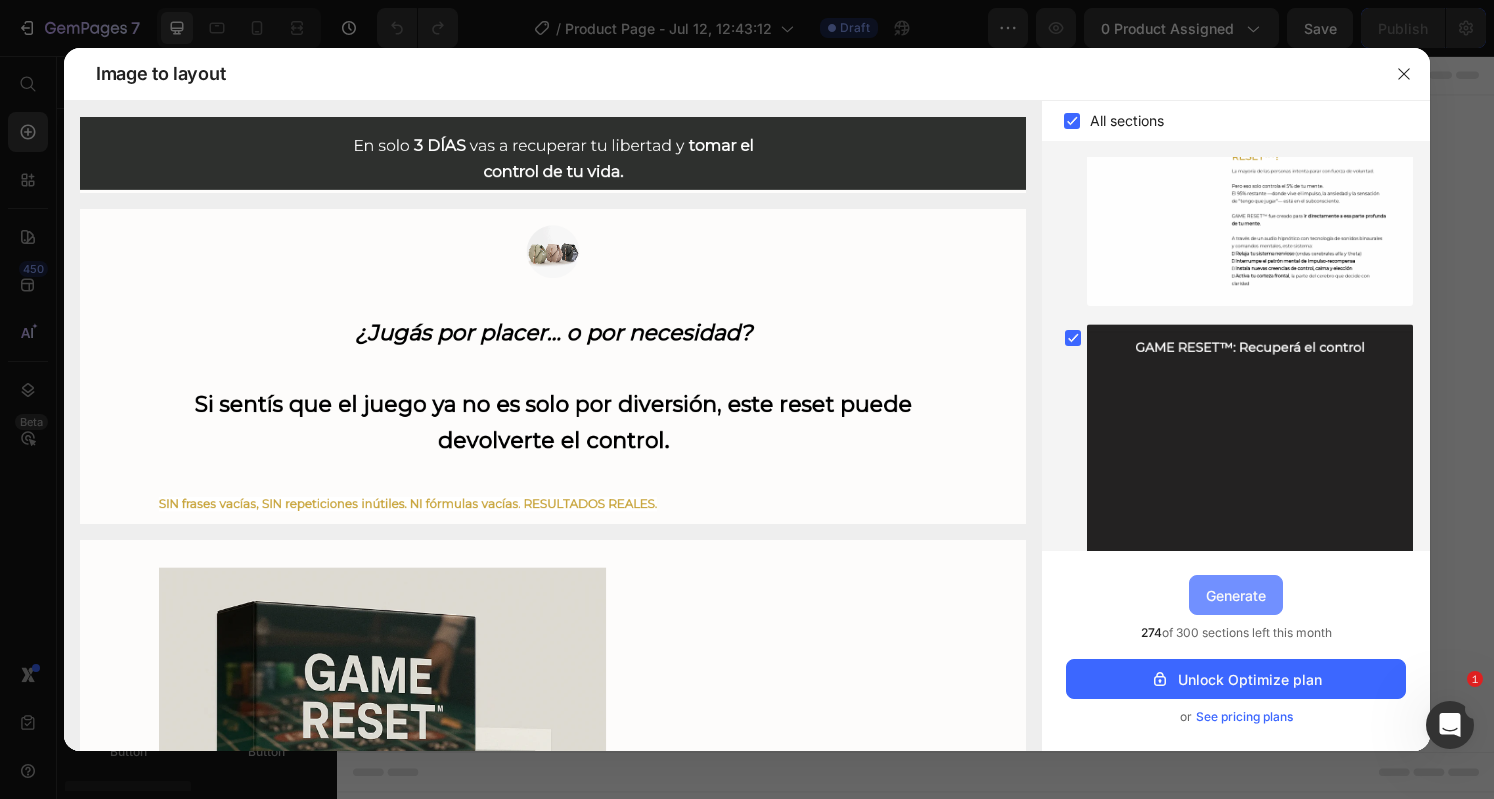 click on "Generate" at bounding box center [1236, 595] 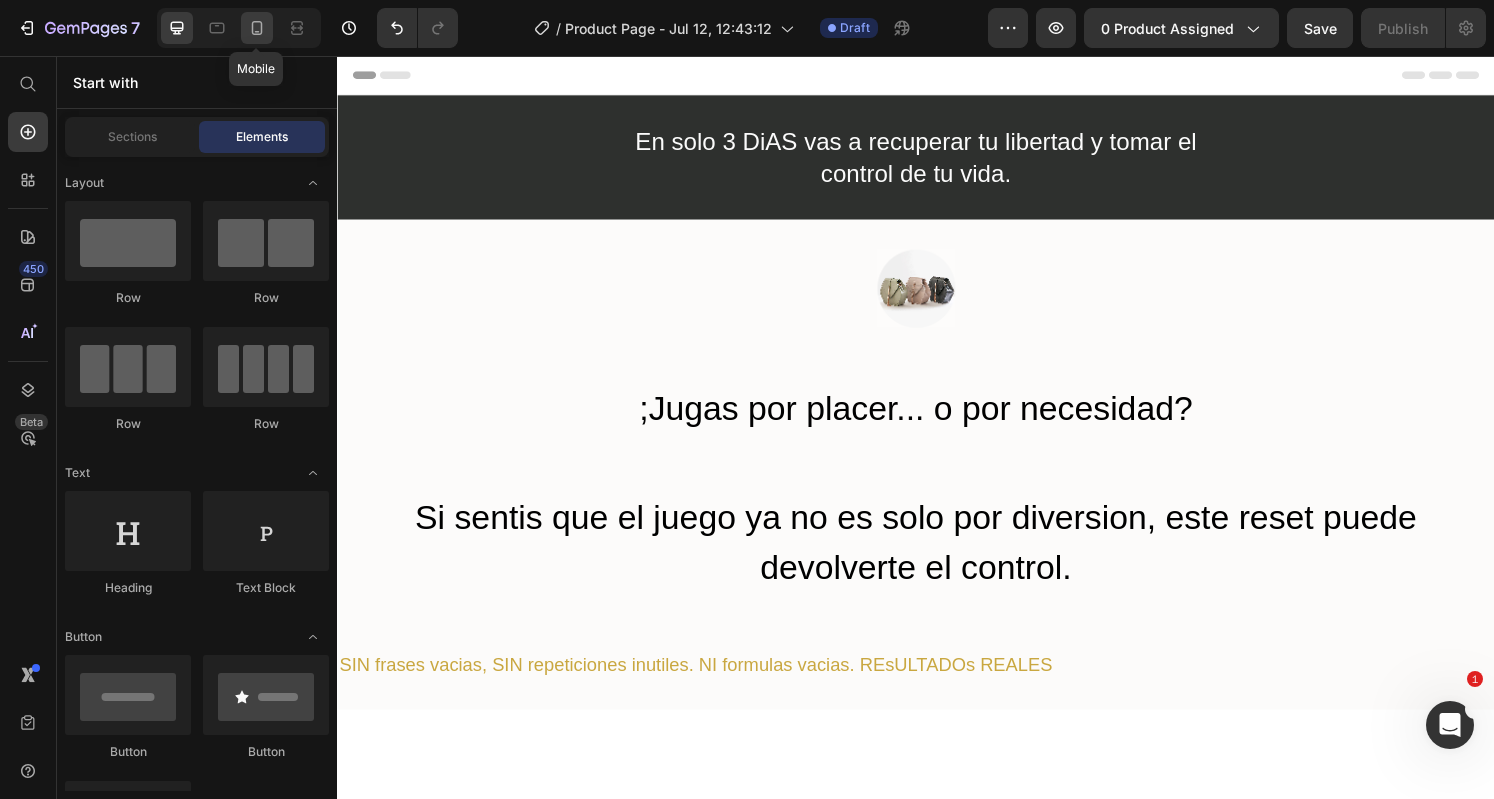 click 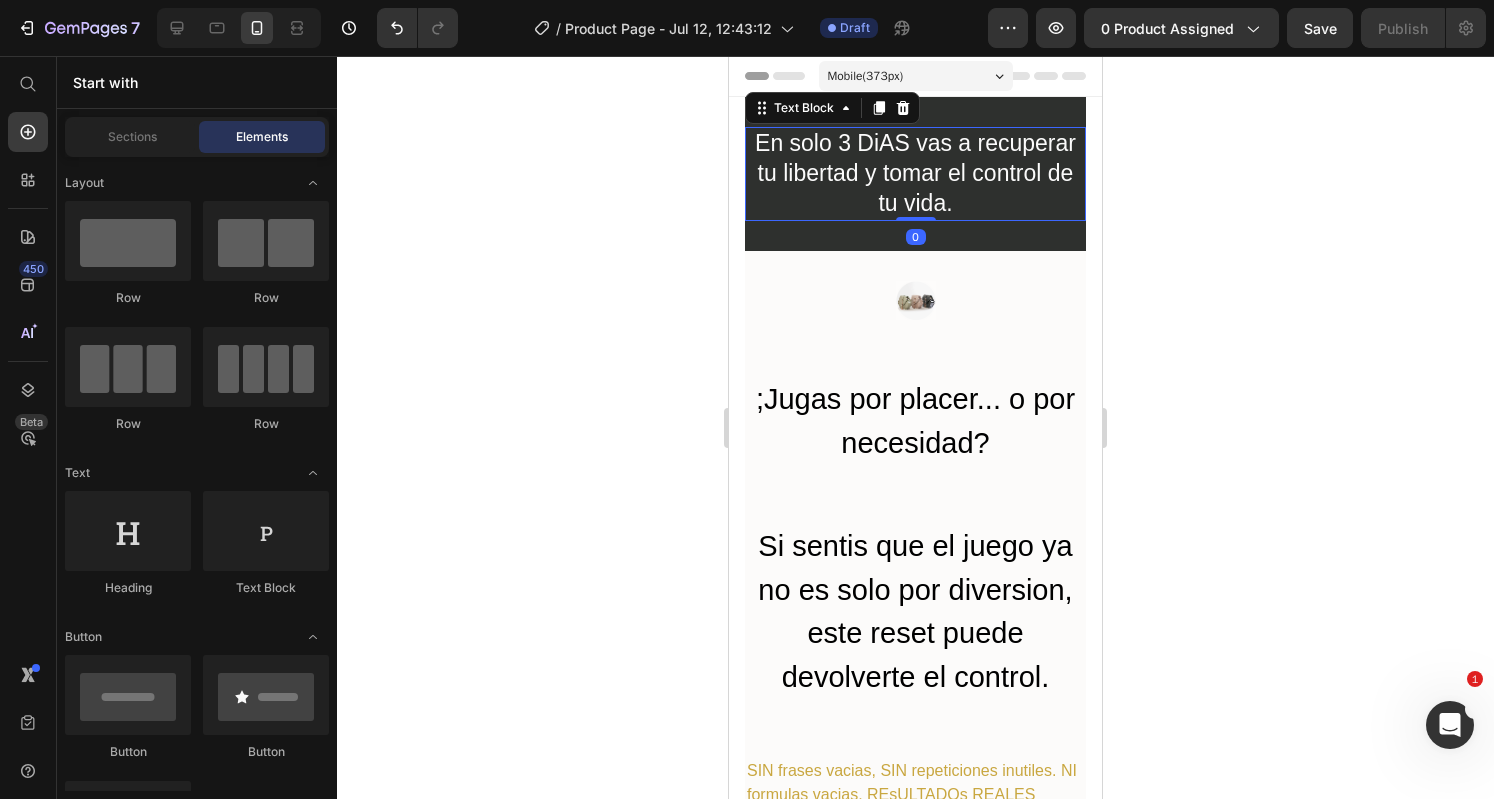 click on "En solo 3 DiAS vas a recuperar tu libertad y tomar el control de tu vida." at bounding box center [915, 174] 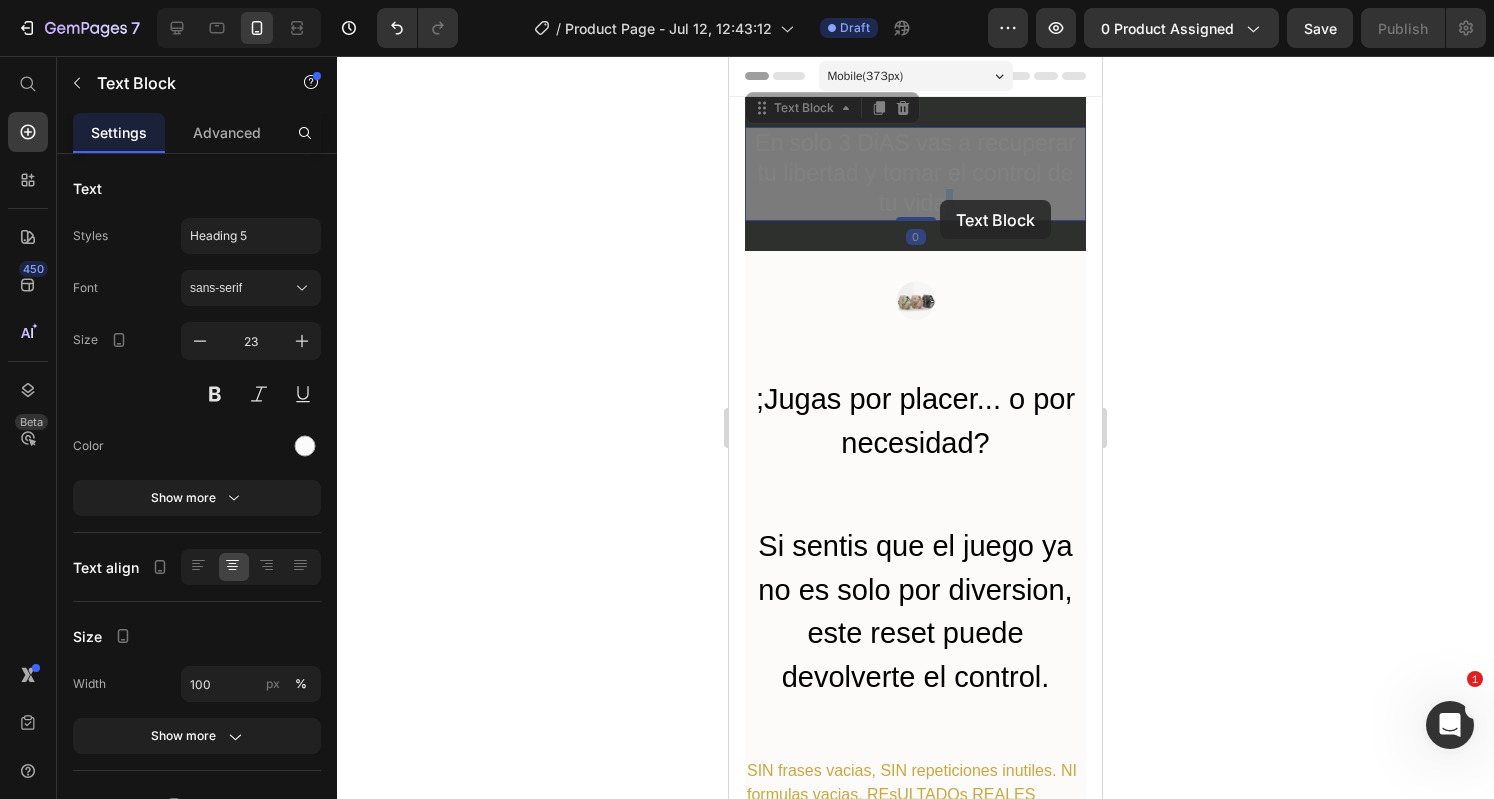 drag, startPoint x: 954, startPoint y: 201, endPoint x: 940, endPoint y: 199, distance: 14.142136 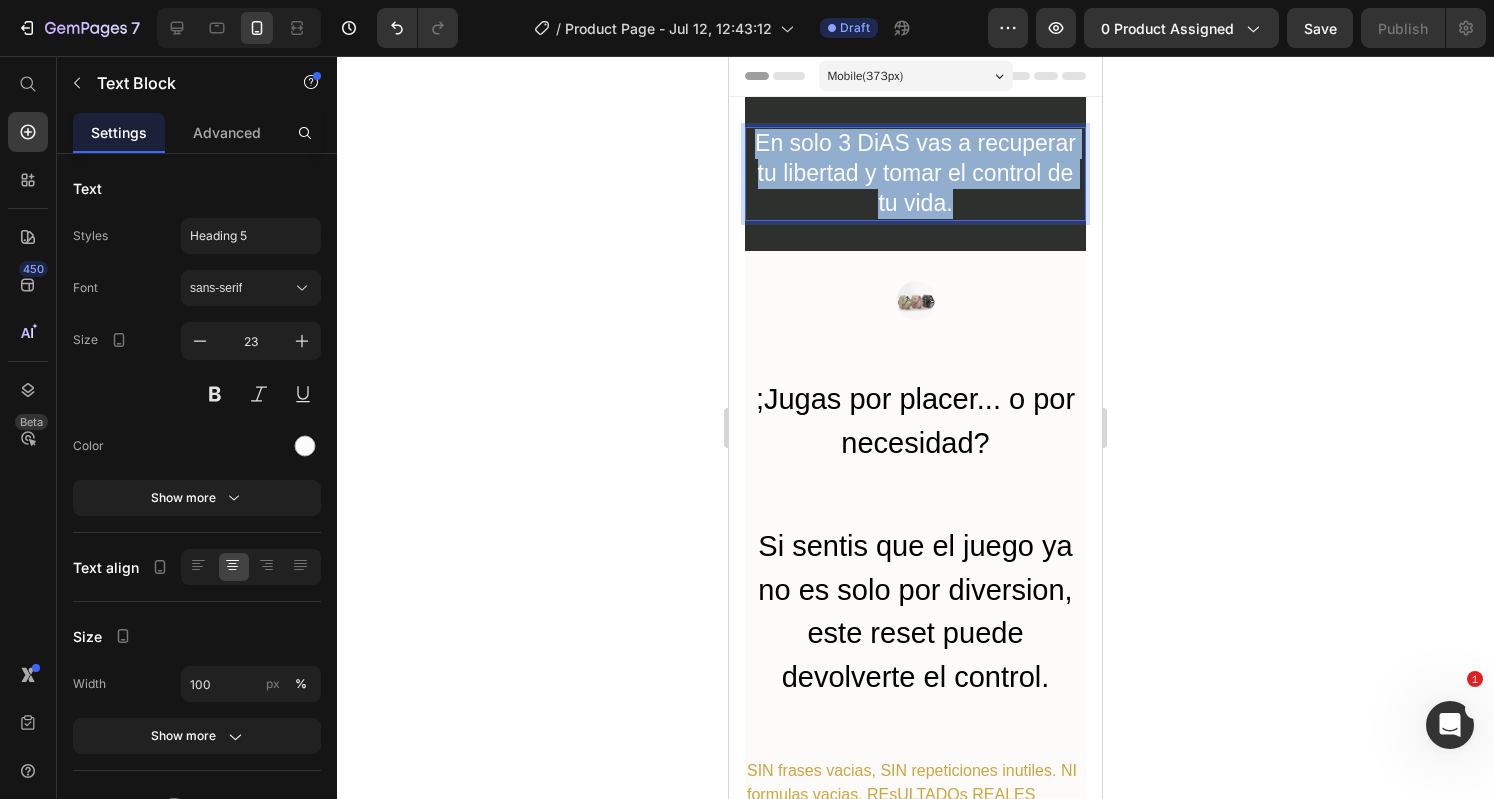 drag, startPoint x: 944, startPoint y: 206, endPoint x: 736, endPoint y: 125, distance: 223.21515 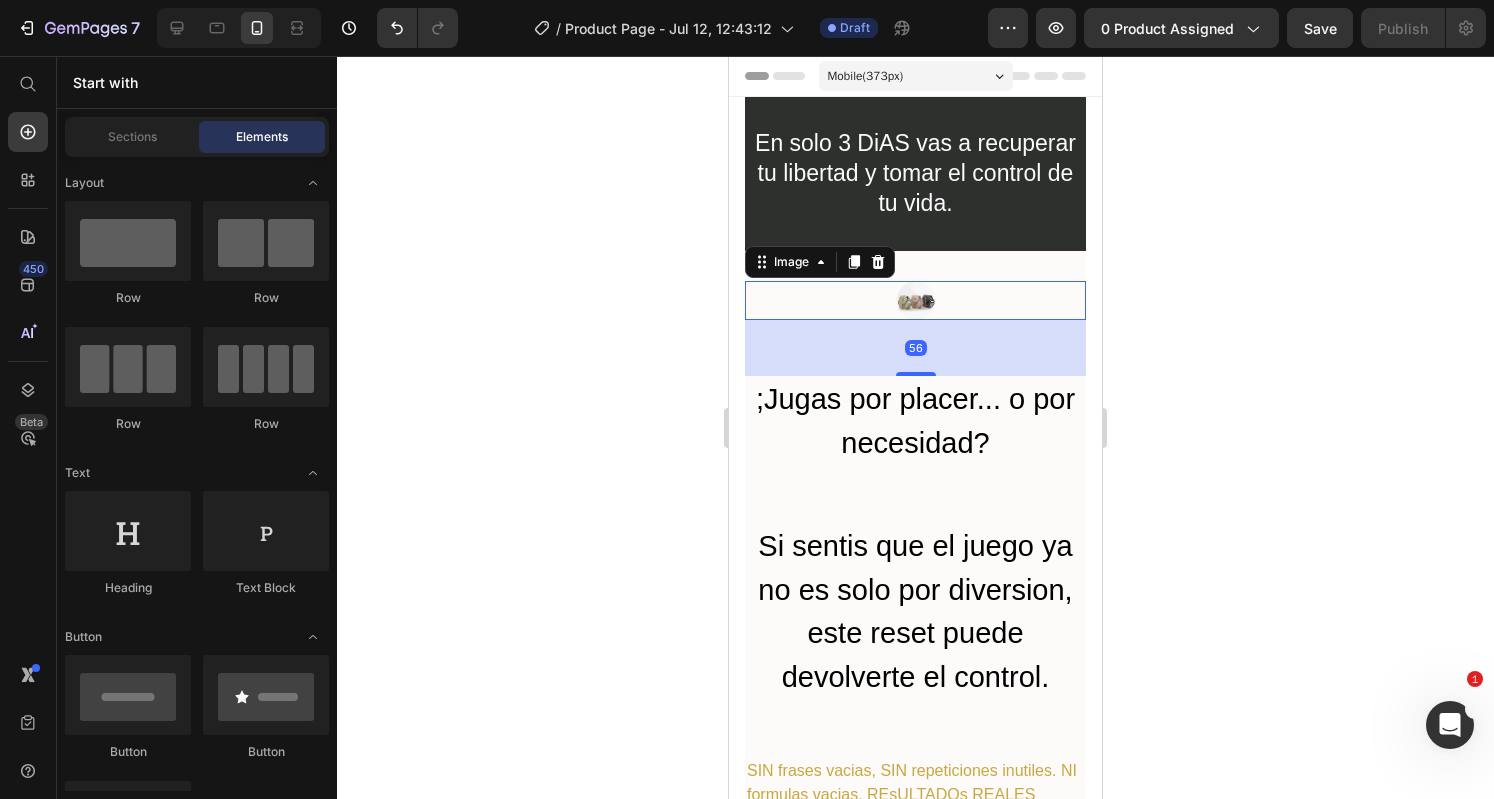 click on "Image   56 ;Jugas por placer... o por necesidad? Heading Si sentis que el juego ya no es solo por diversion, este reset puede devolverte el control. Heading SIN frases vacias, SIN repeticiones inutiles. NI formulas vacias. REsULTADOs REALES Text Block Row Section 2" at bounding box center (915, 545) 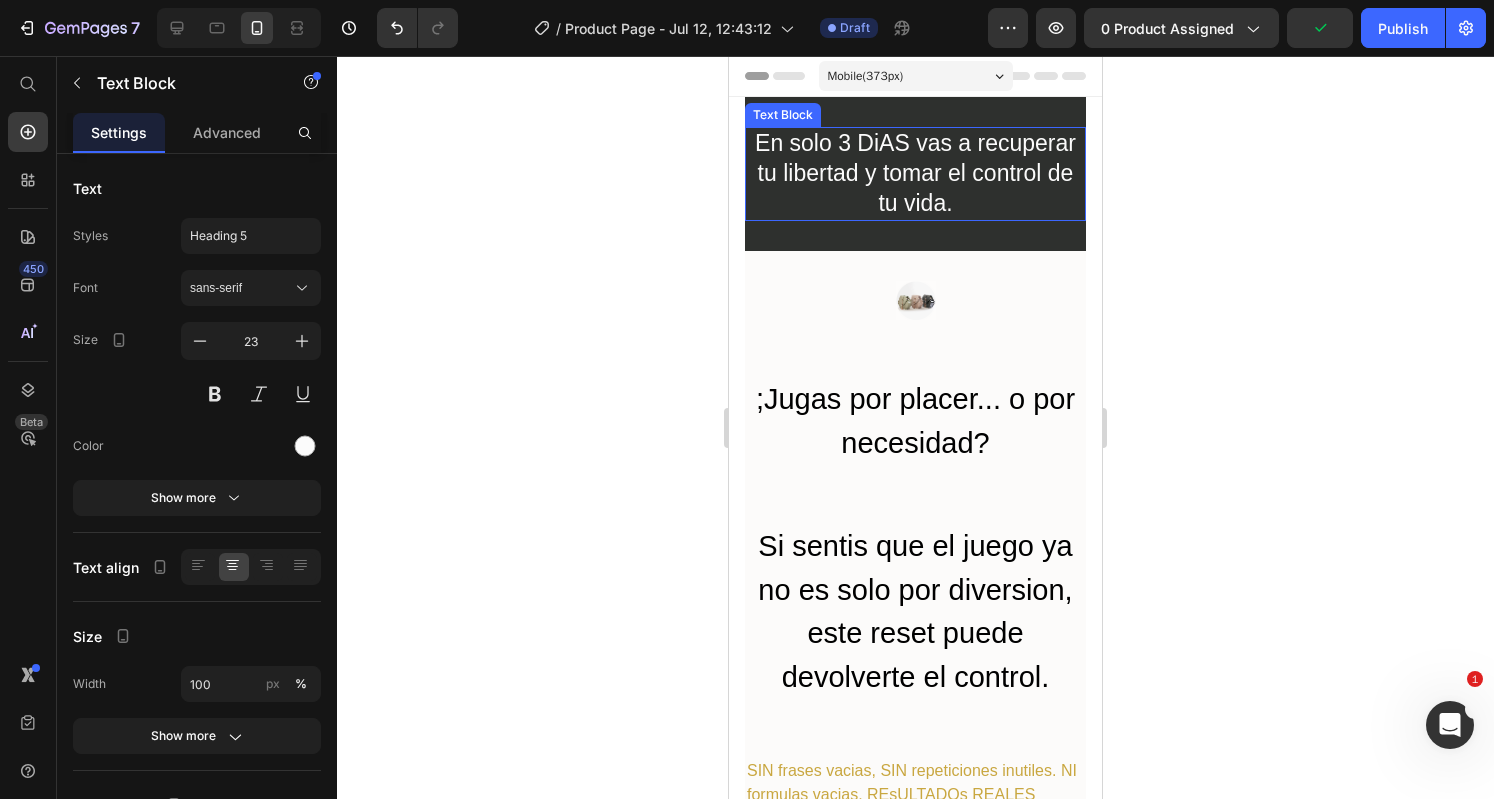 click on "En solo 3 DiAS vas a recuperar tu libertad y tomar el control de tu vida." at bounding box center (915, 174) 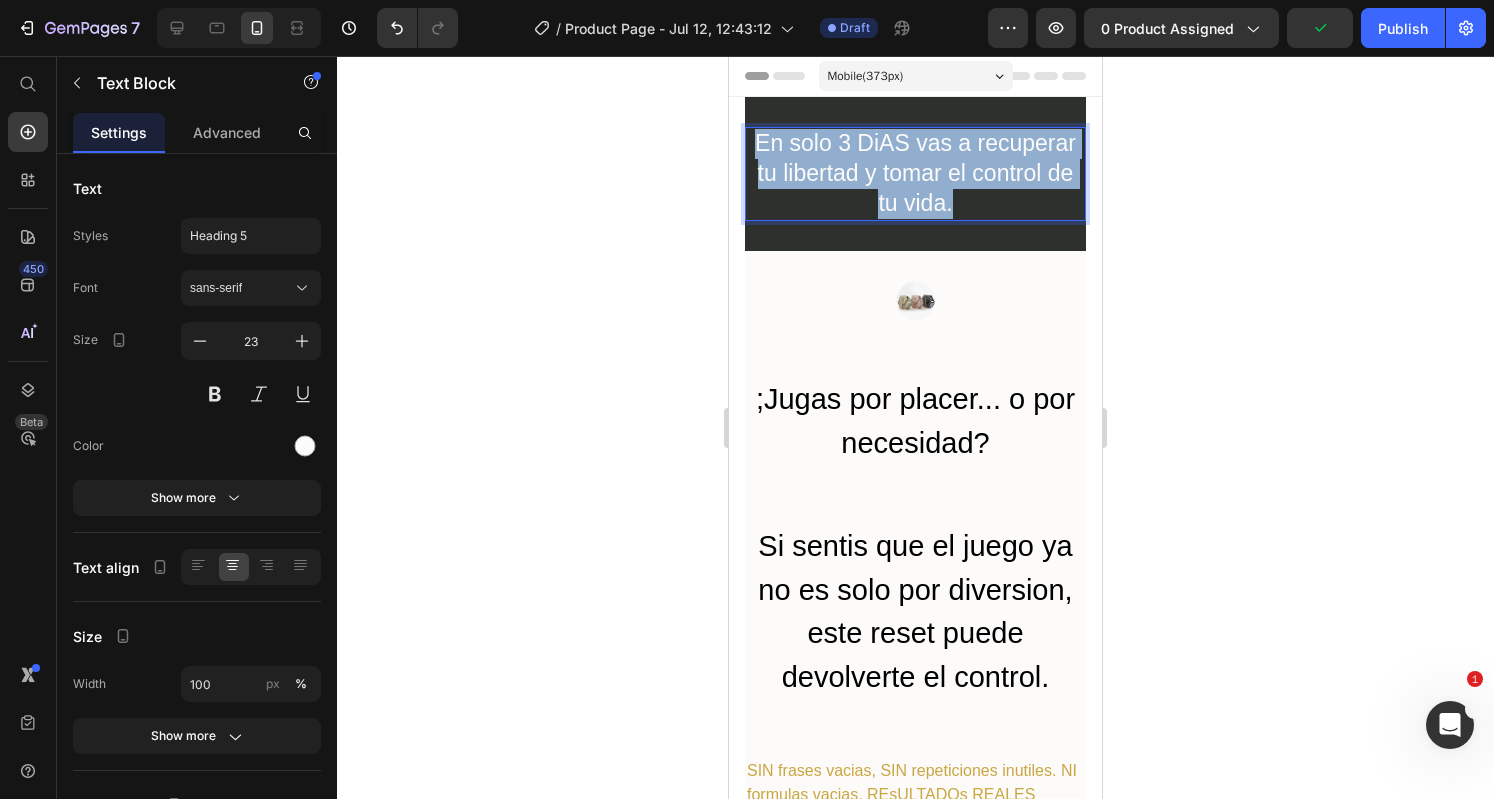 click on "En solo 3 DiAS vas a recuperar tu libertad y tomar el control de tu vida." at bounding box center [915, 174] 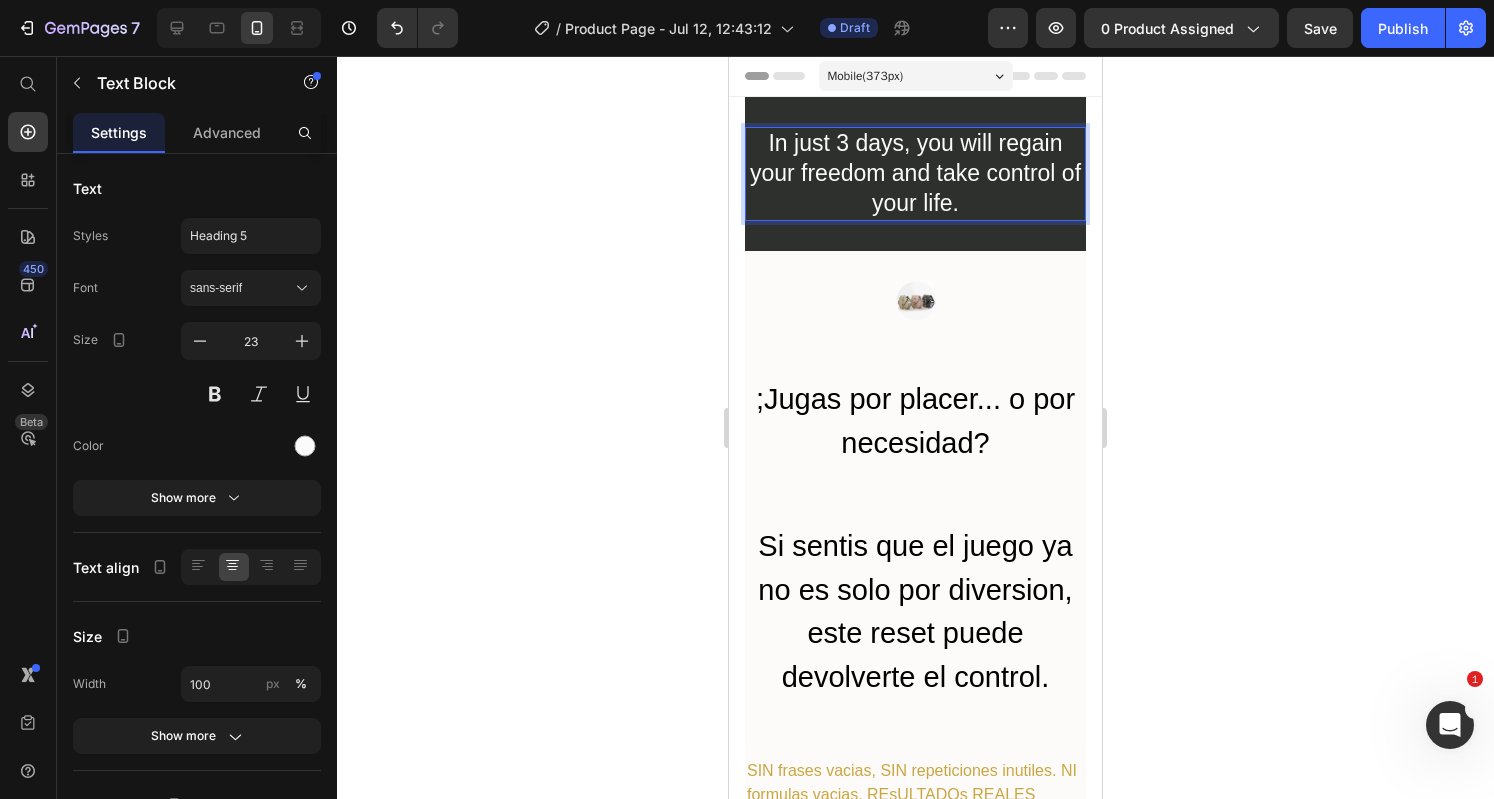 click on "In just 3 days, you will regain your freedom and take control of your life." at bounding box center (915, 174) 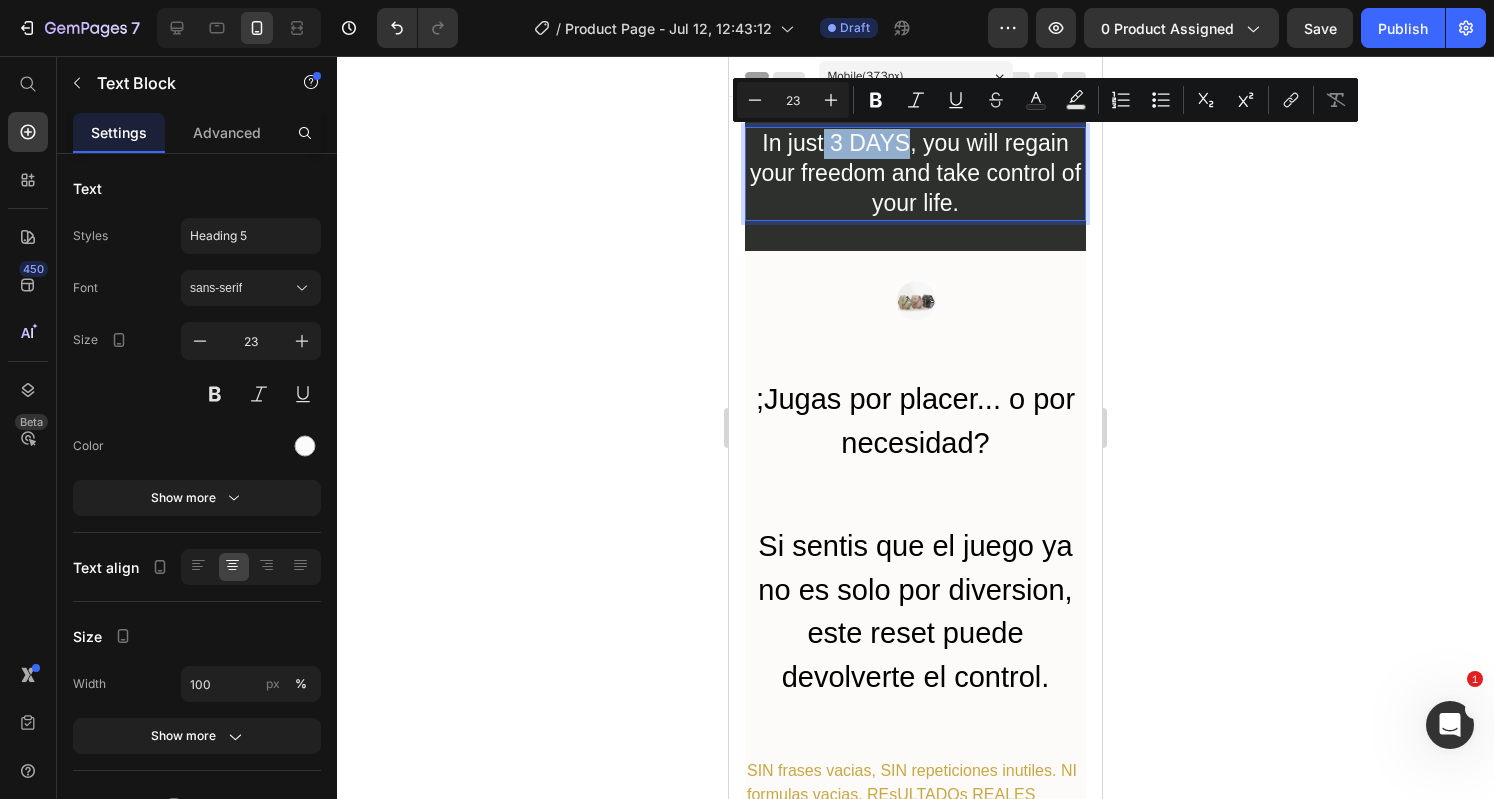 drag, startPoint x: 904, startPoint y: 141, endPoint x: 814, endPoint y: 130, distance: 90.66973 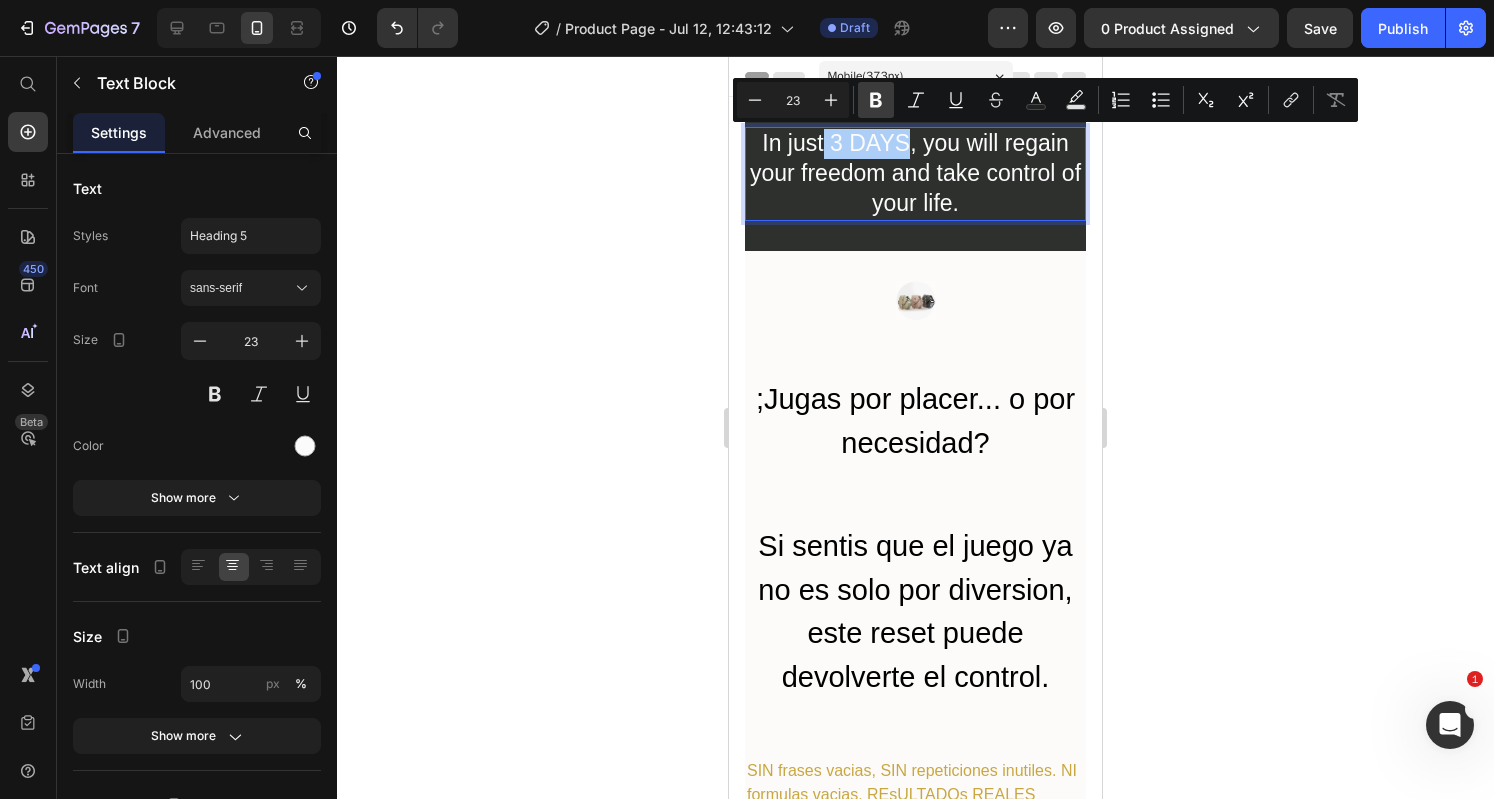 click 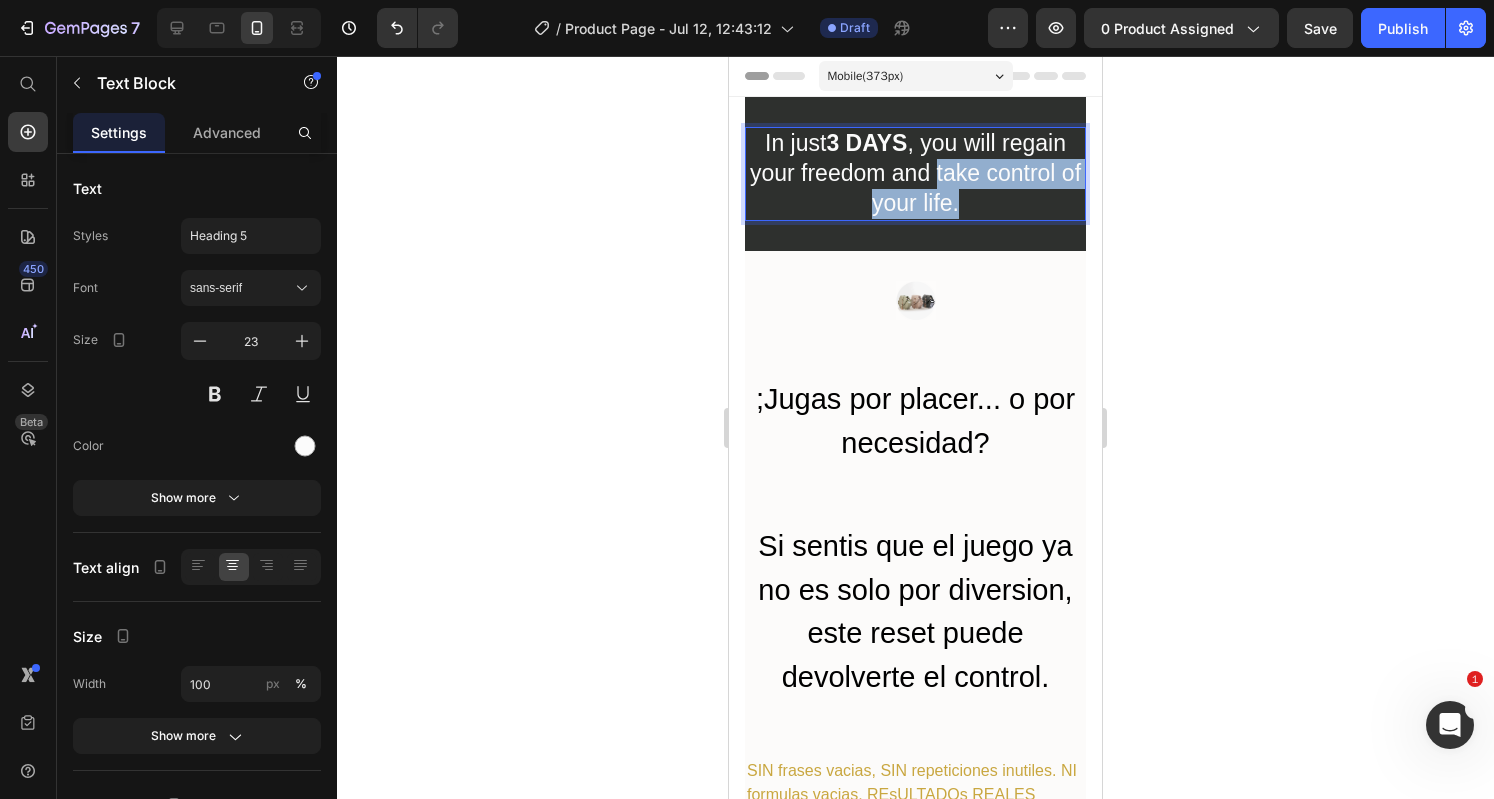 drag, startPoint x: 962, startPoint y: 207, endPoint x: 944, endPoint y: 175, distance: 36.71512 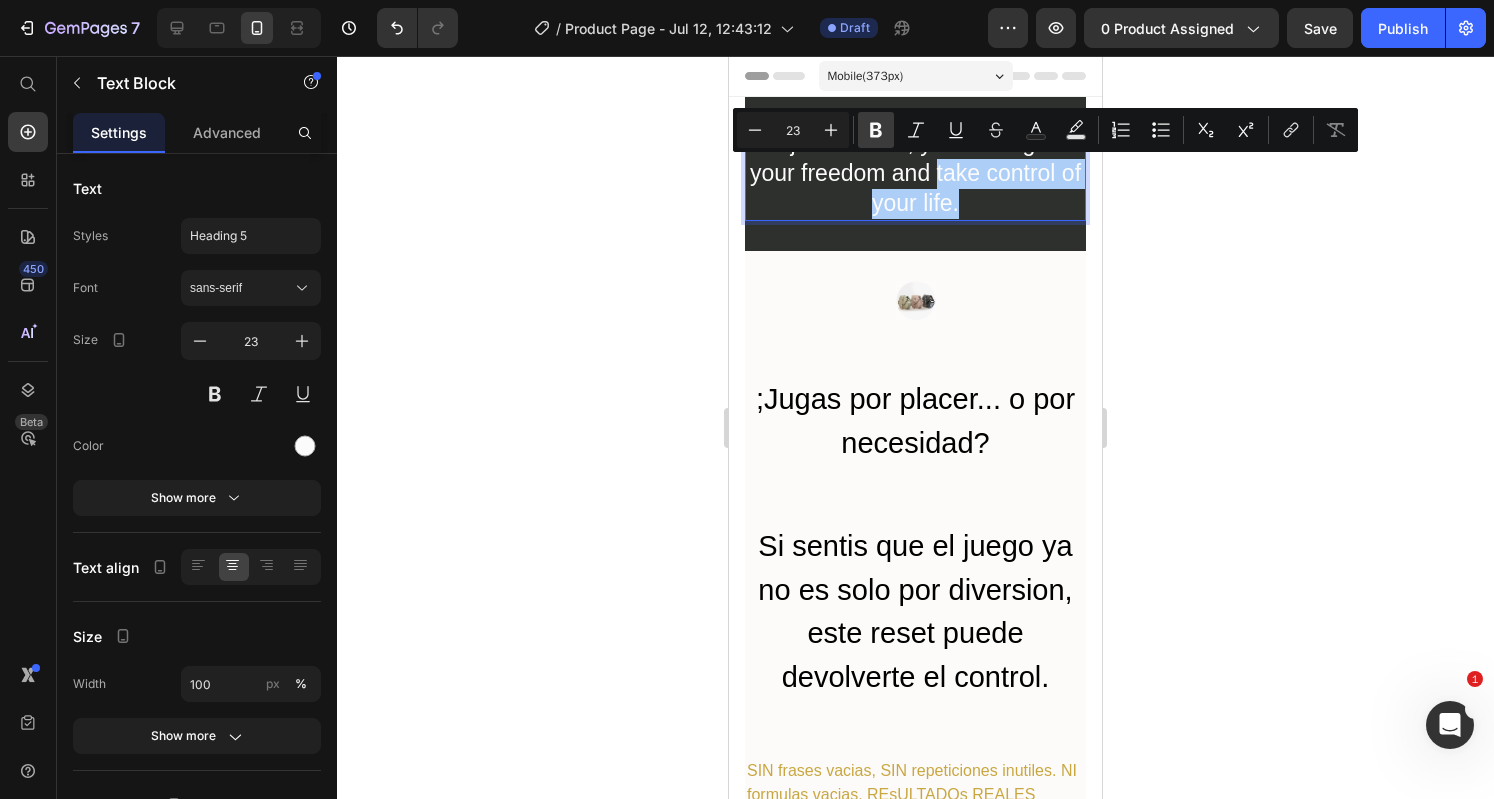 click 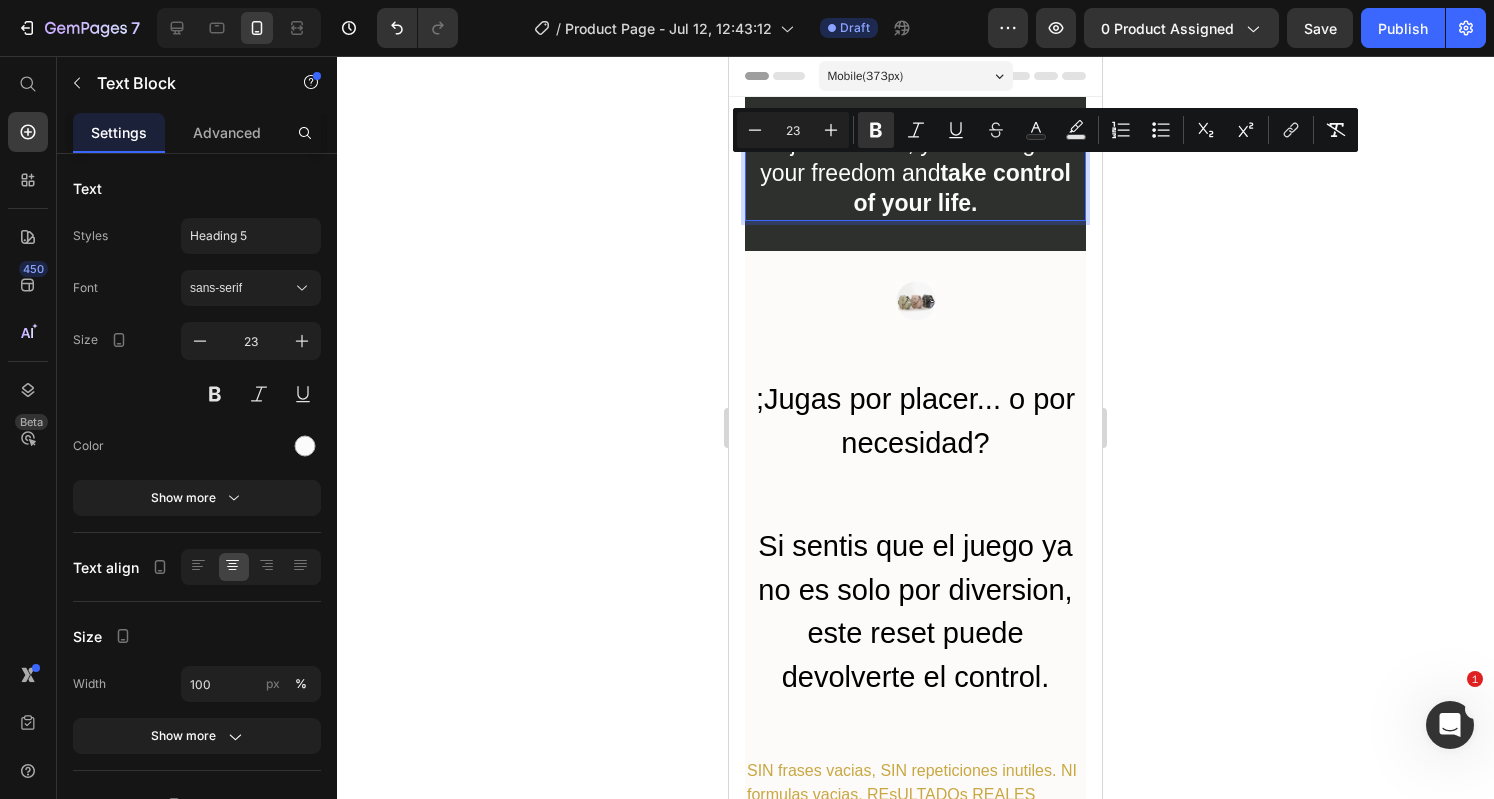 click on "In just  3 DAYS , you will regain your freedom and  take control of your life." at bounding box center (915, 174) 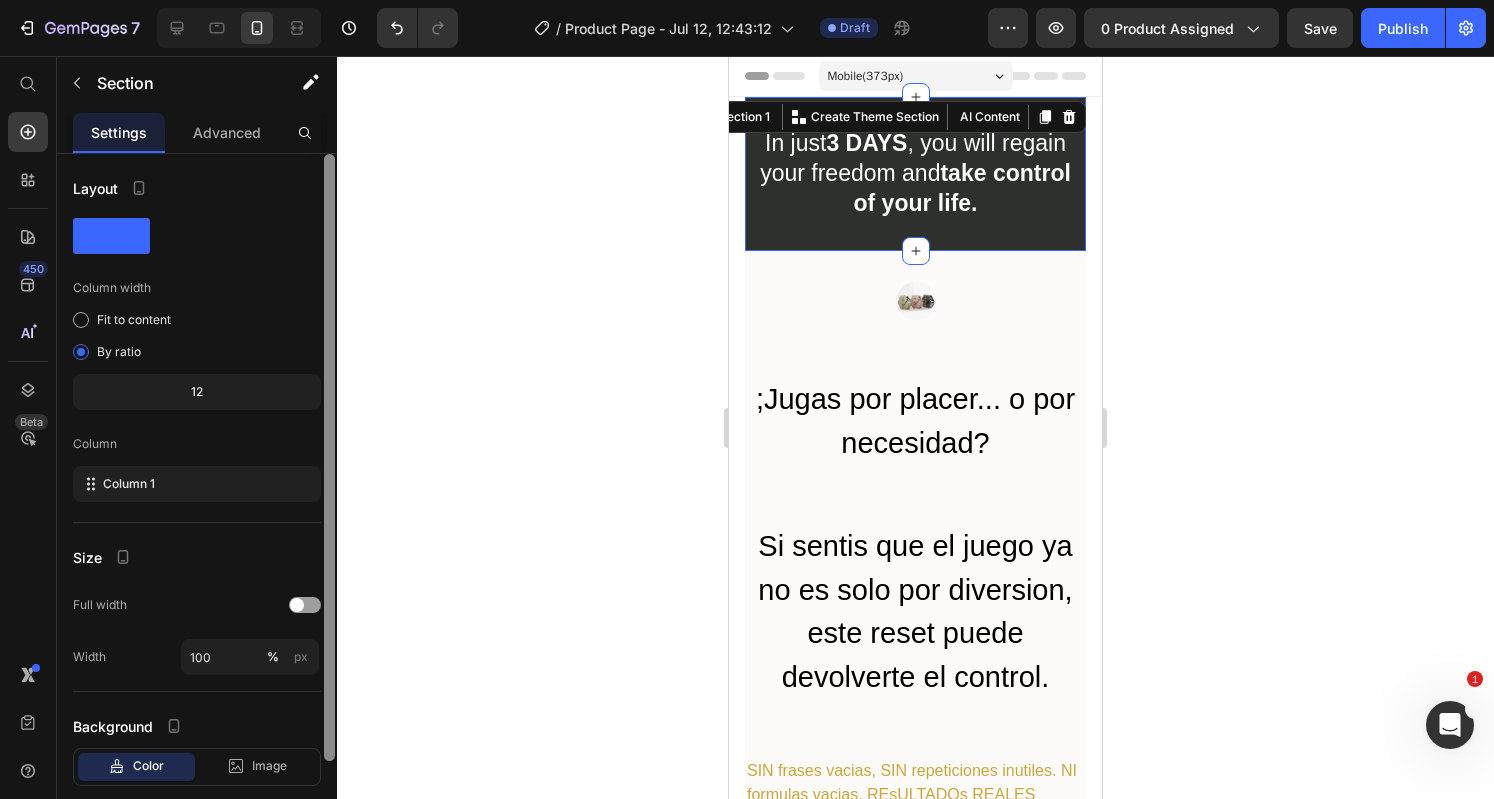 scroll, scrollTop: 112, scrollLeft: 0, axis: vertical 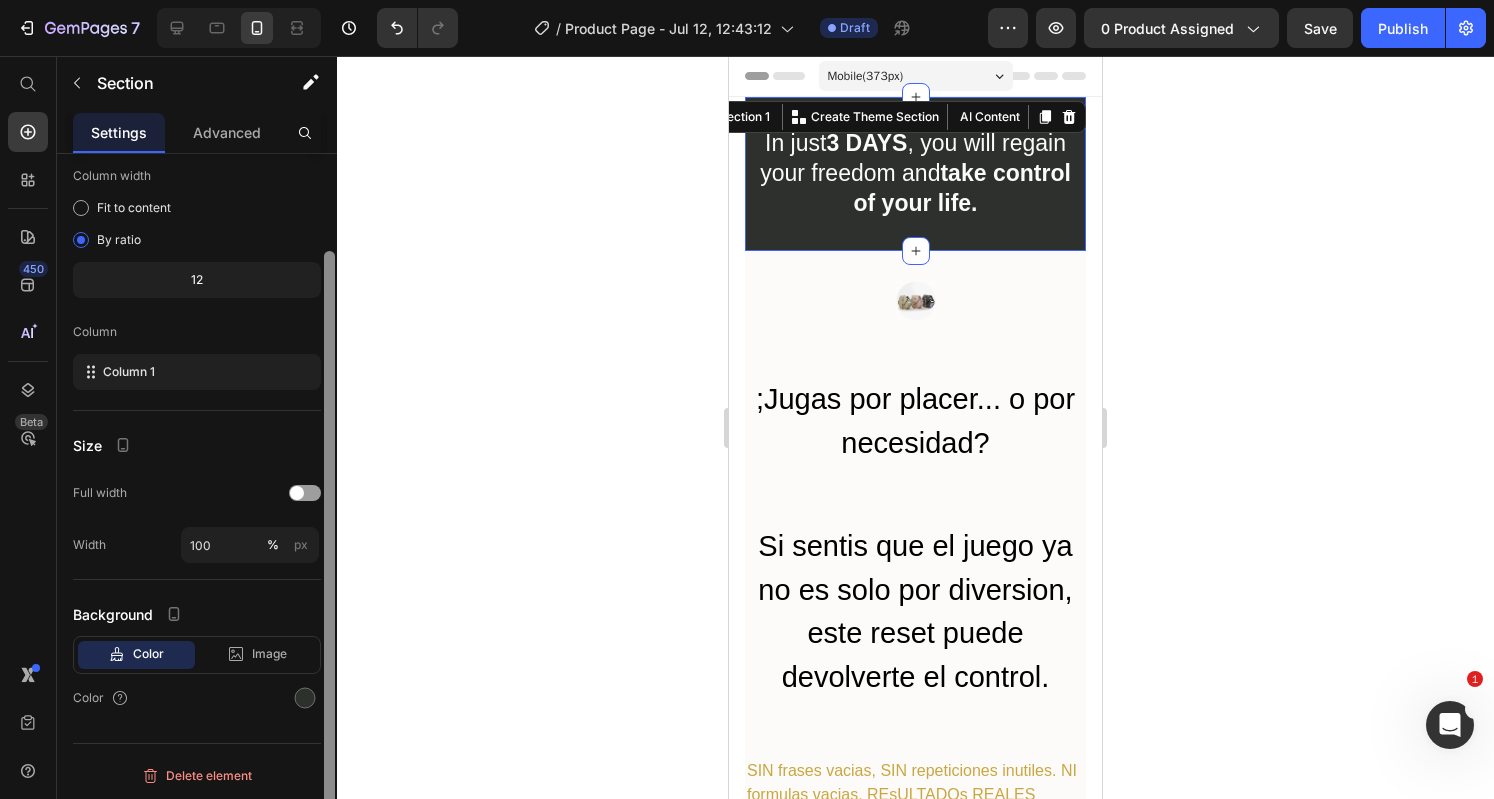 drag, startPoint x: 328, startPoint y: 381, endPoint x: 338, endPoint y: 575, distance: 194.25757 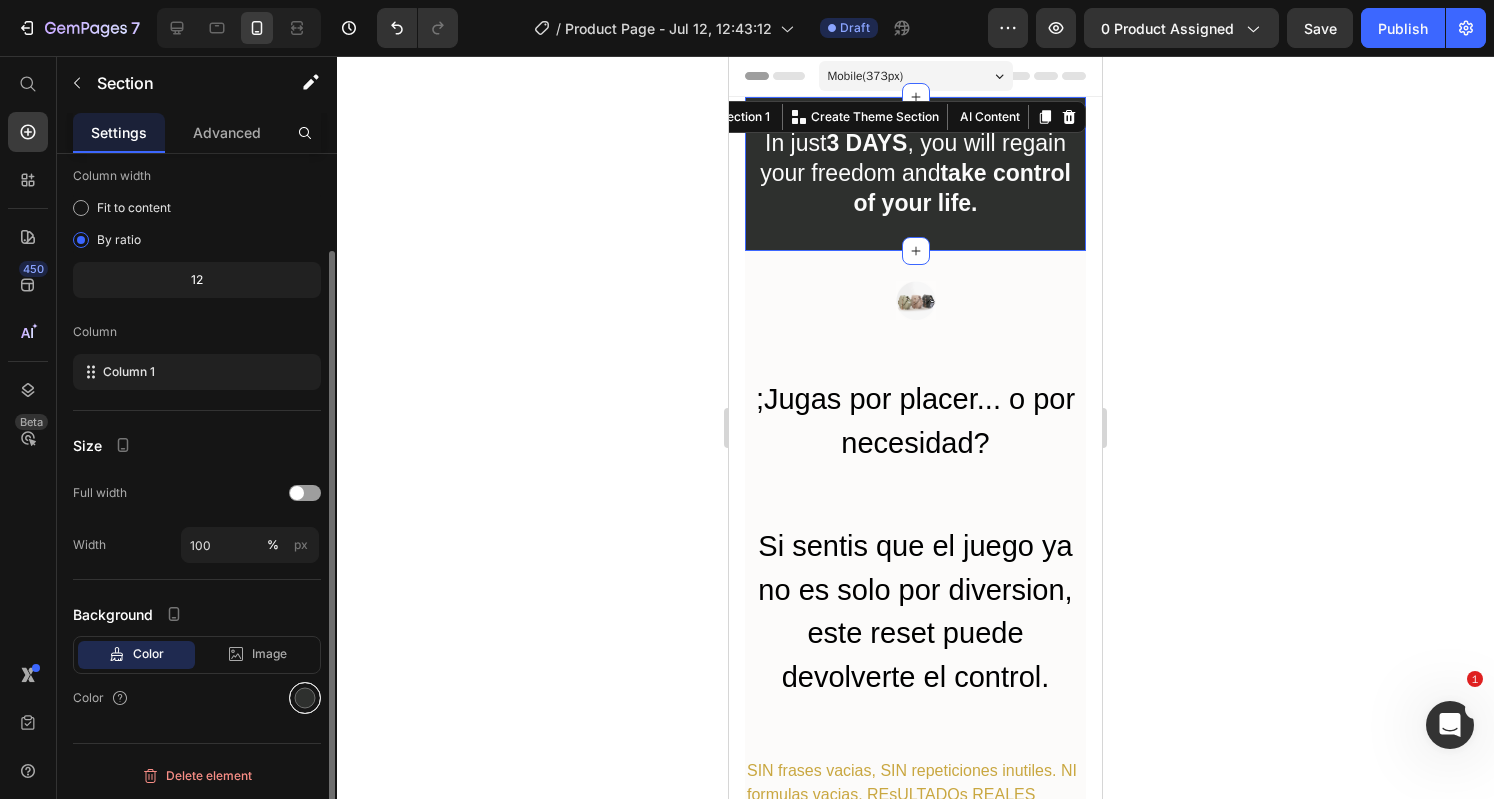 click at bounding box center (305, 698) 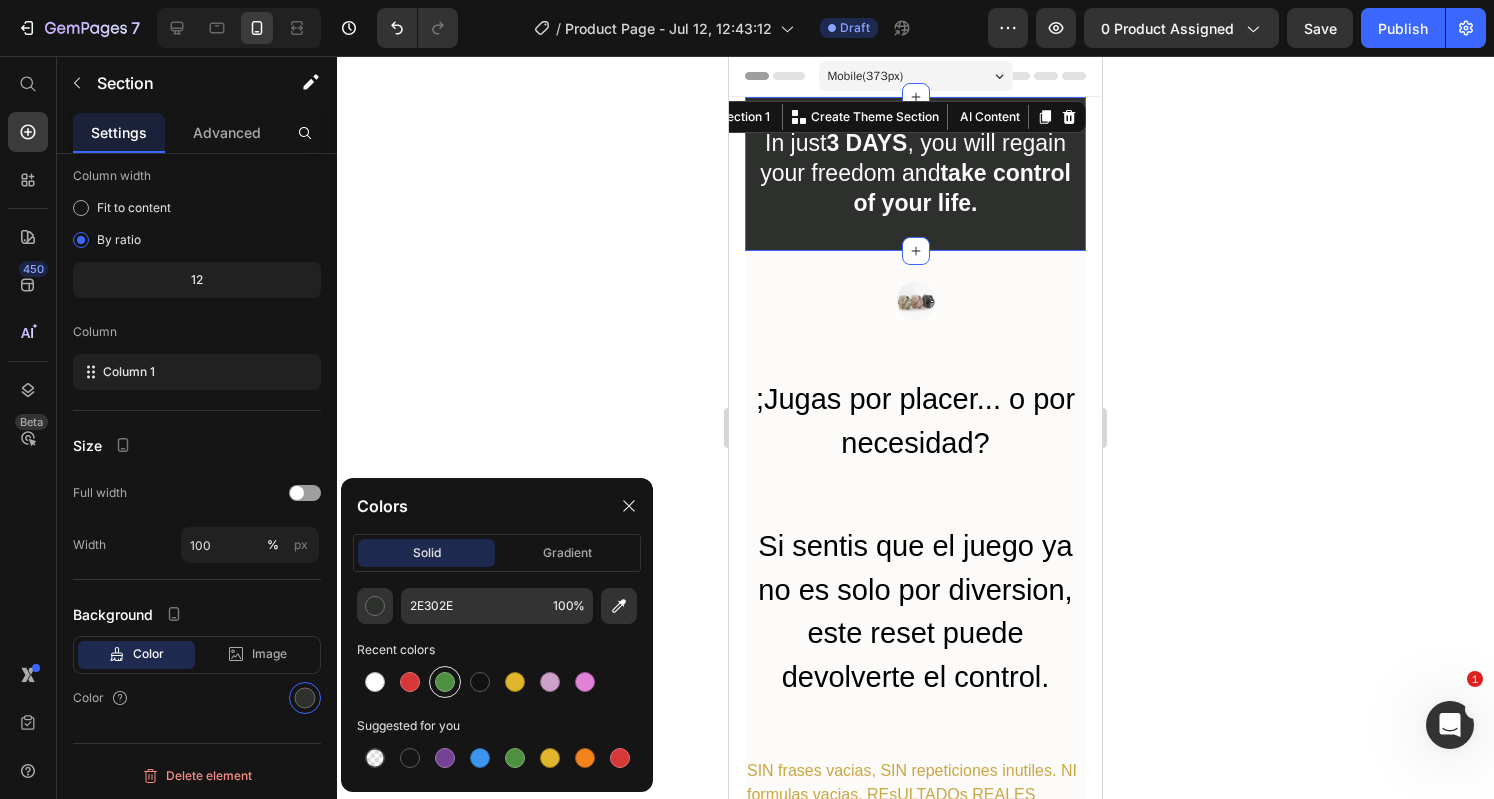click at bounding box center (445, 682) 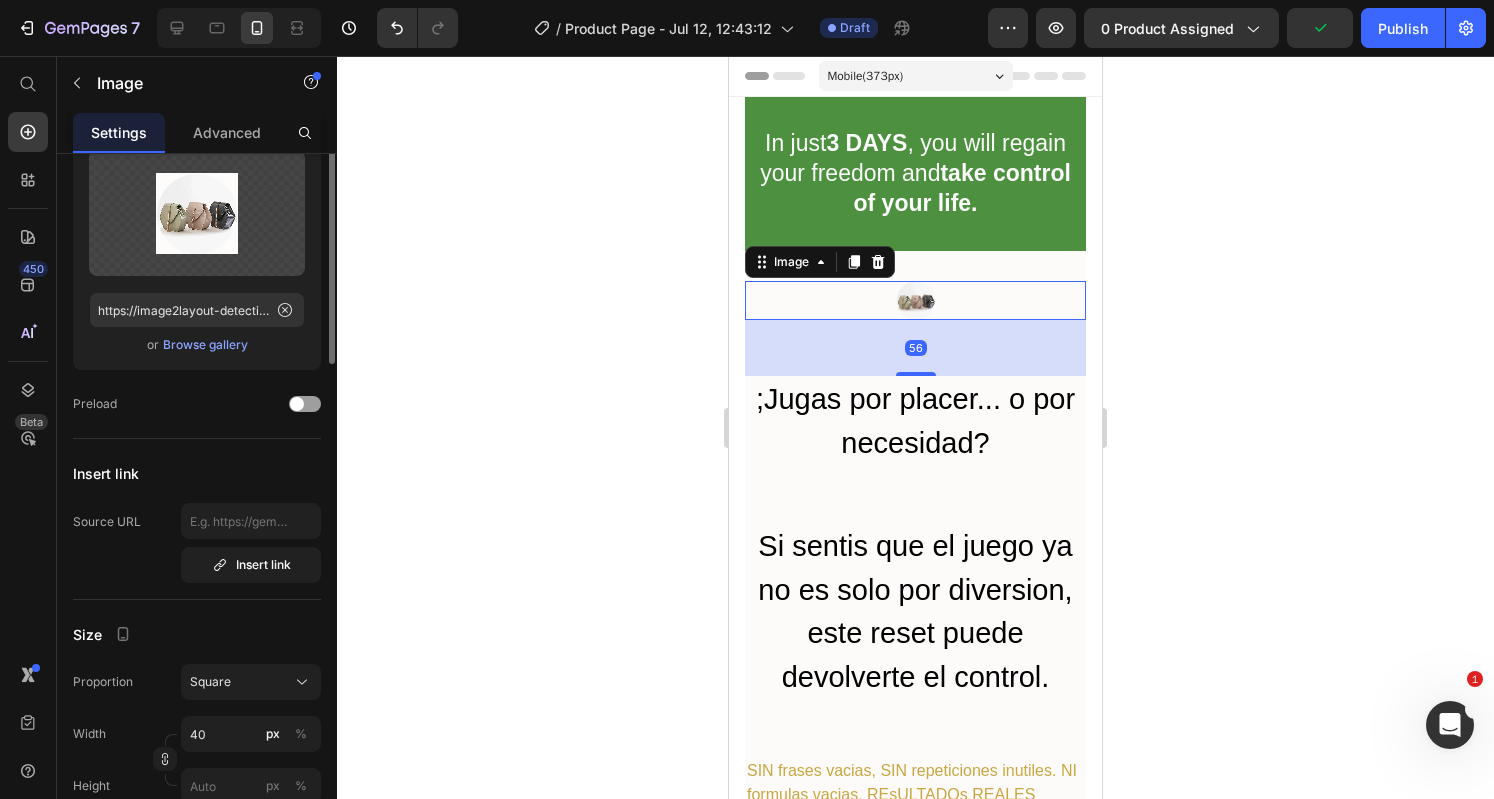 scroll, scrollTop: 0, scrollLeft: 0, axis: both 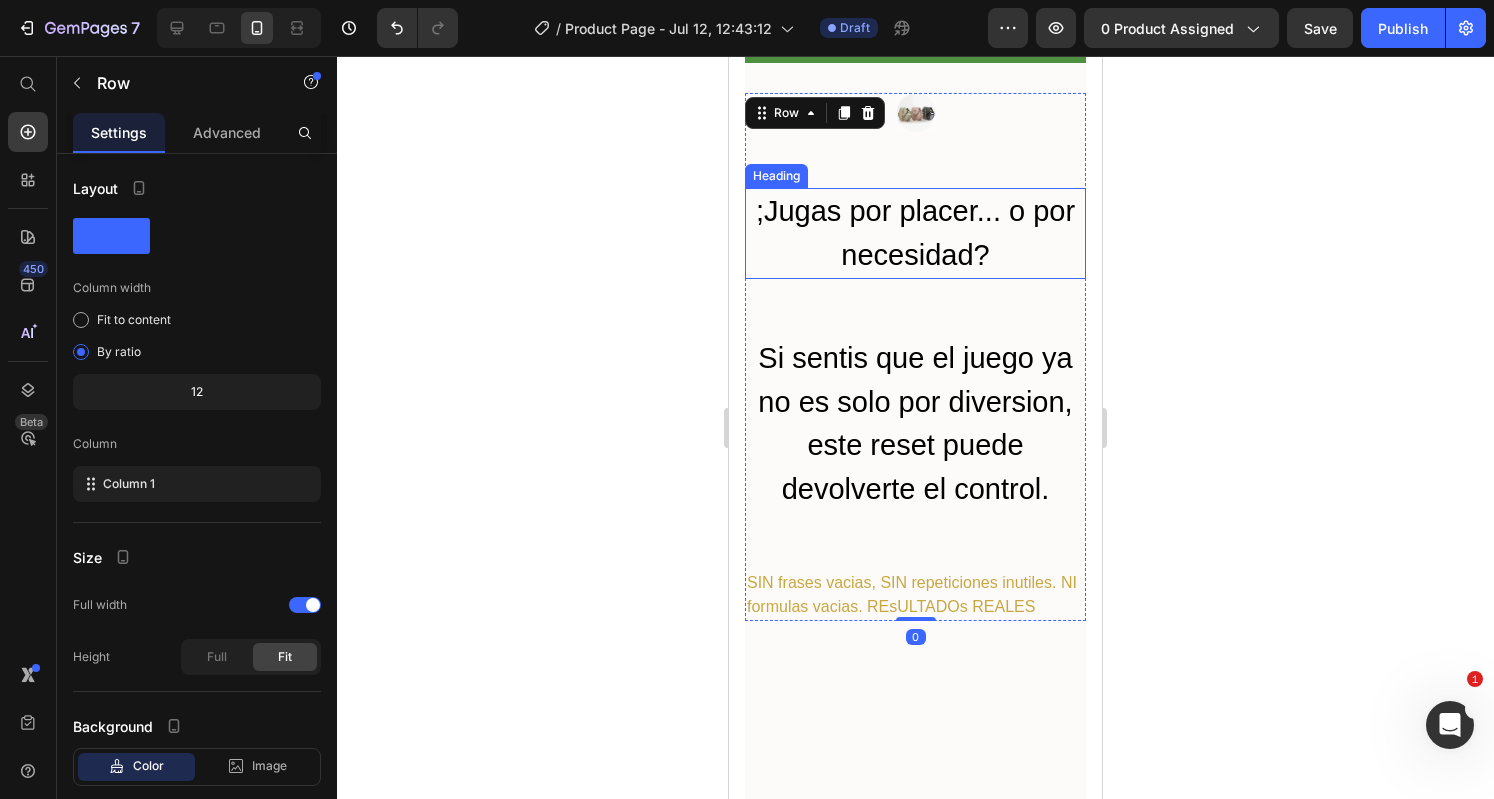 click on ";Jugas por placer... o por necesidad?" at bounding box center (915, 233) 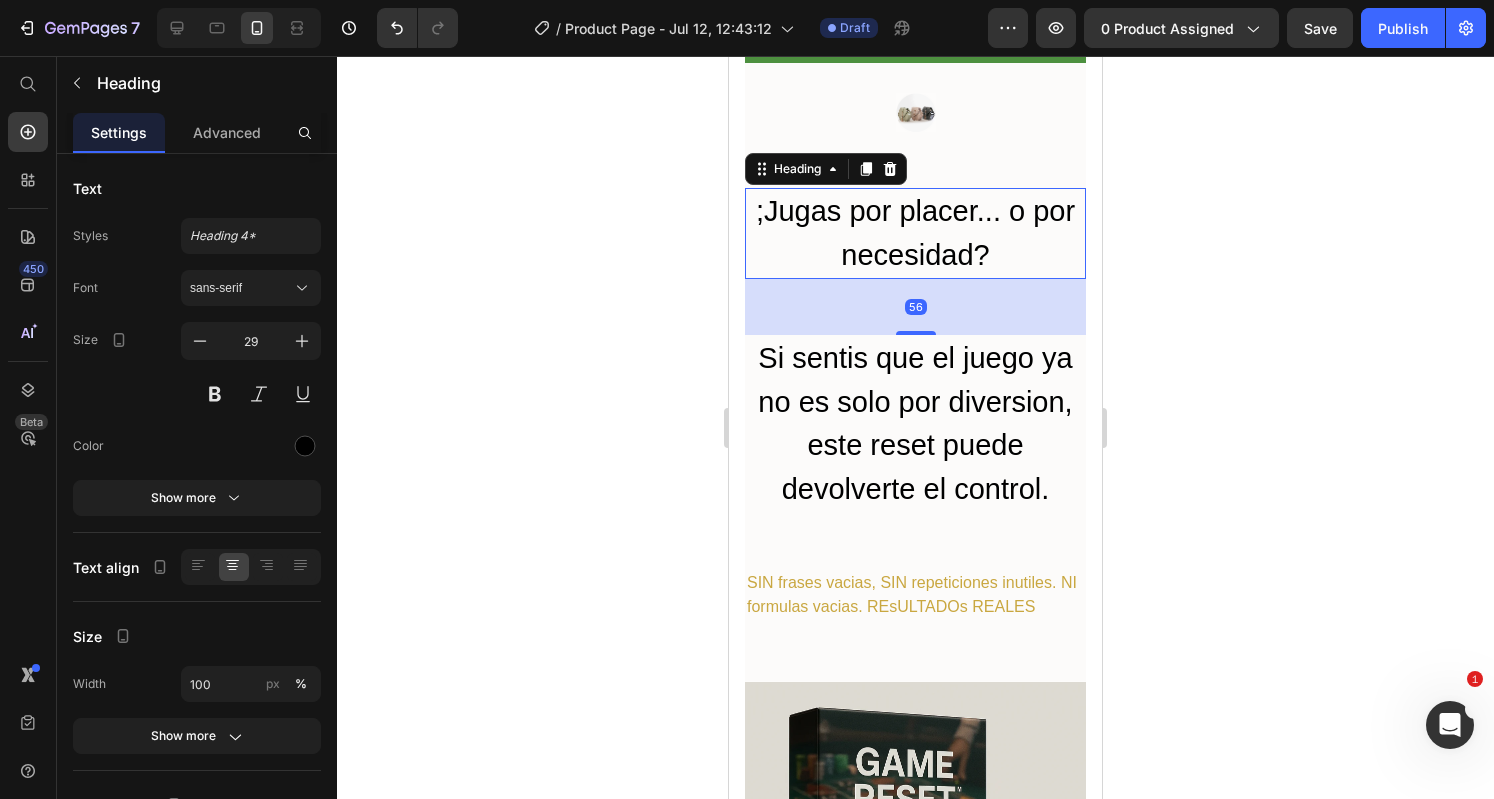 click on ";Jugas por placer... o por necesidad?" at bounding box center (915, 233) 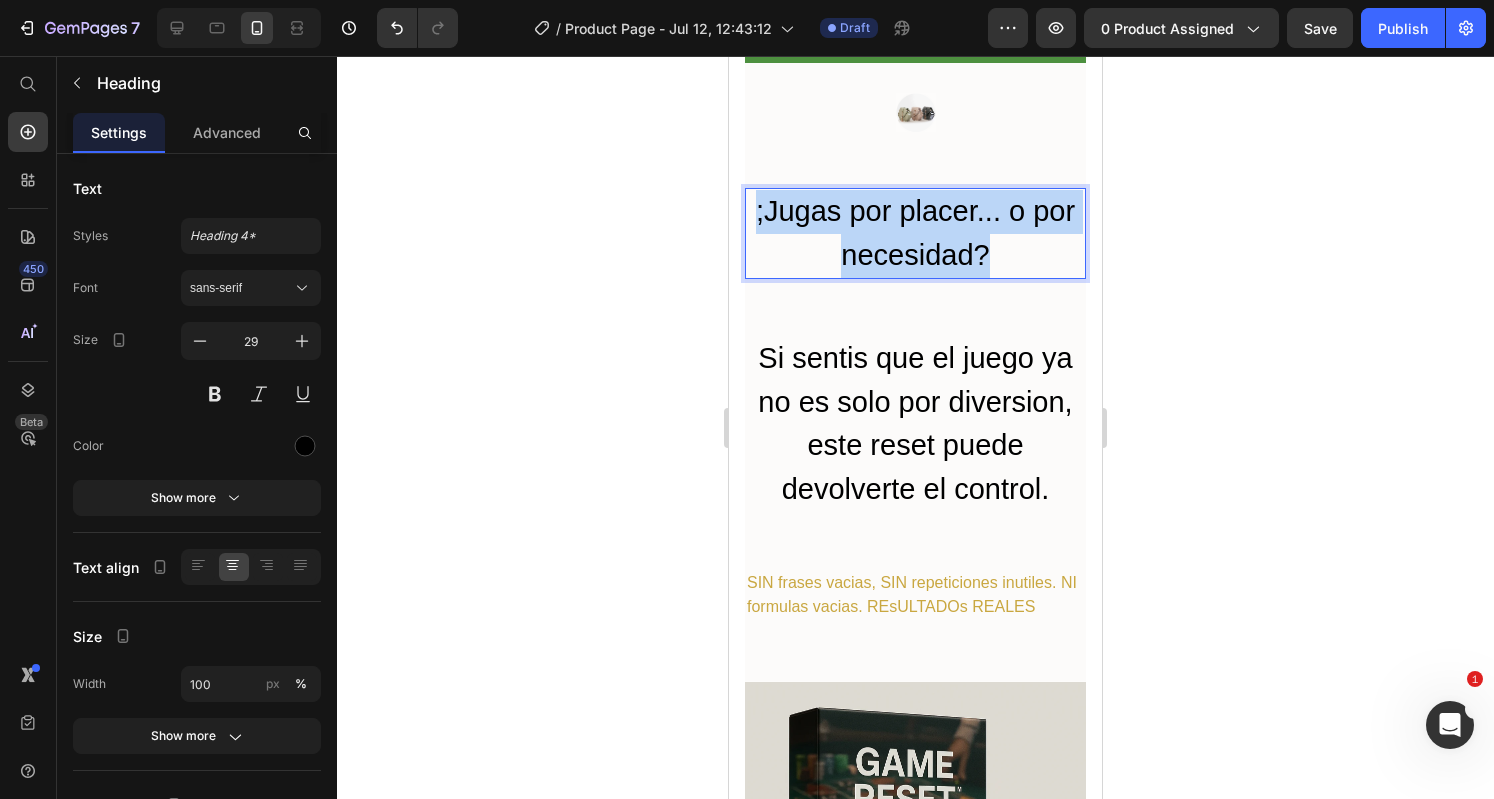 click on ";Jugas por placer... o por necesidad?" at bounding box center (915, 233) 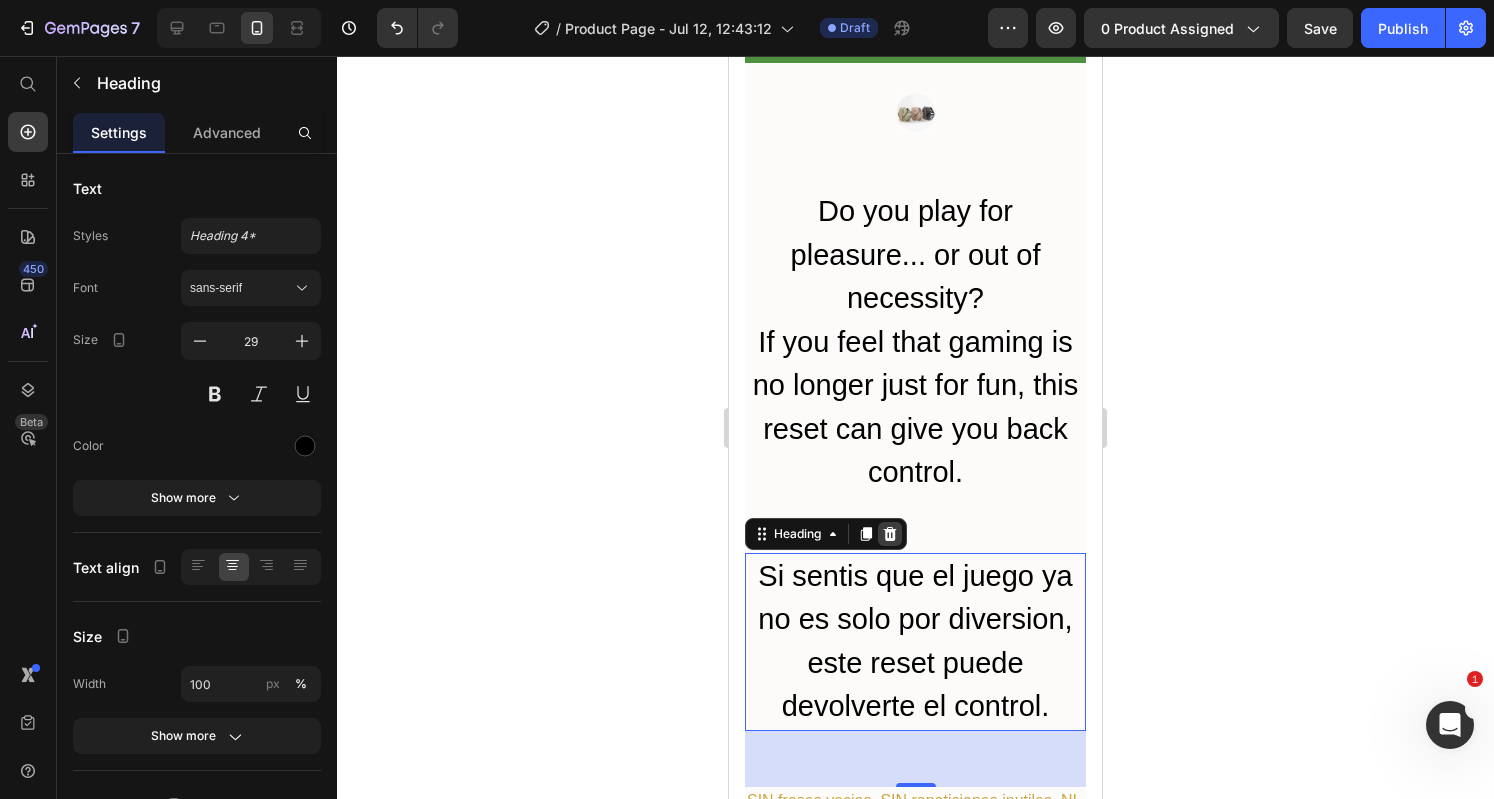 click 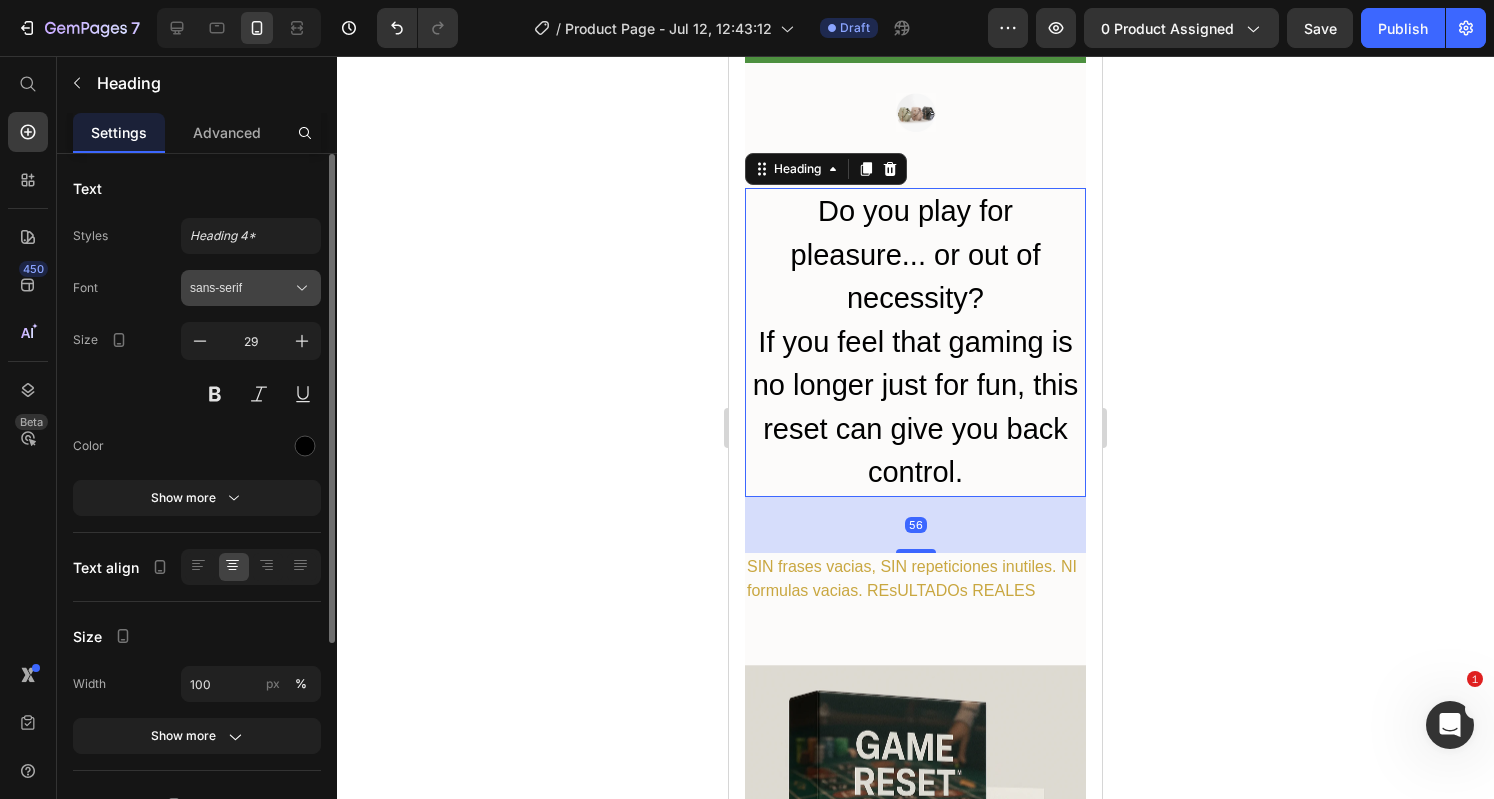 click on "sans-serif" at bounding box center (241, 288) 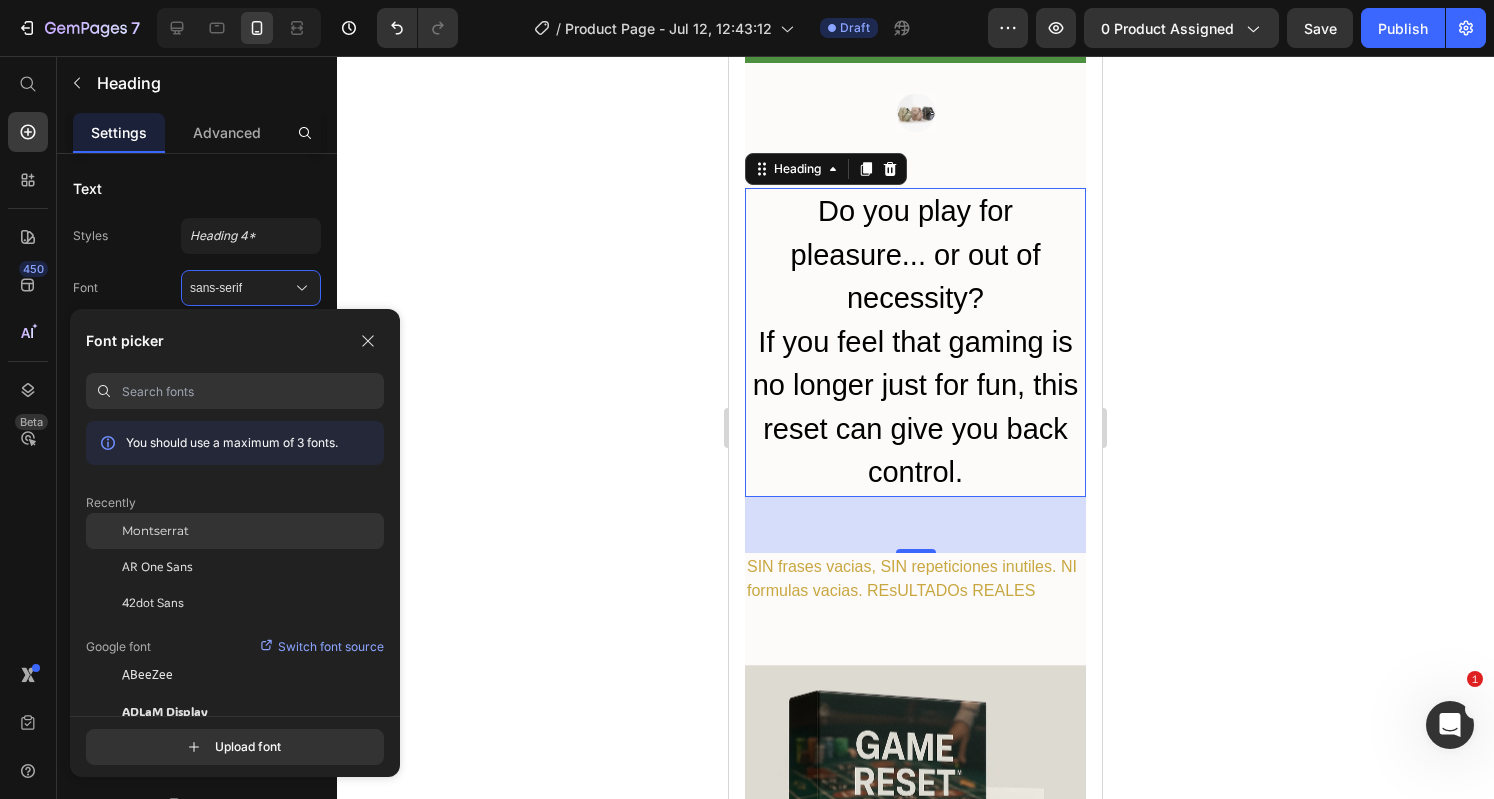 click on "Montserrat" 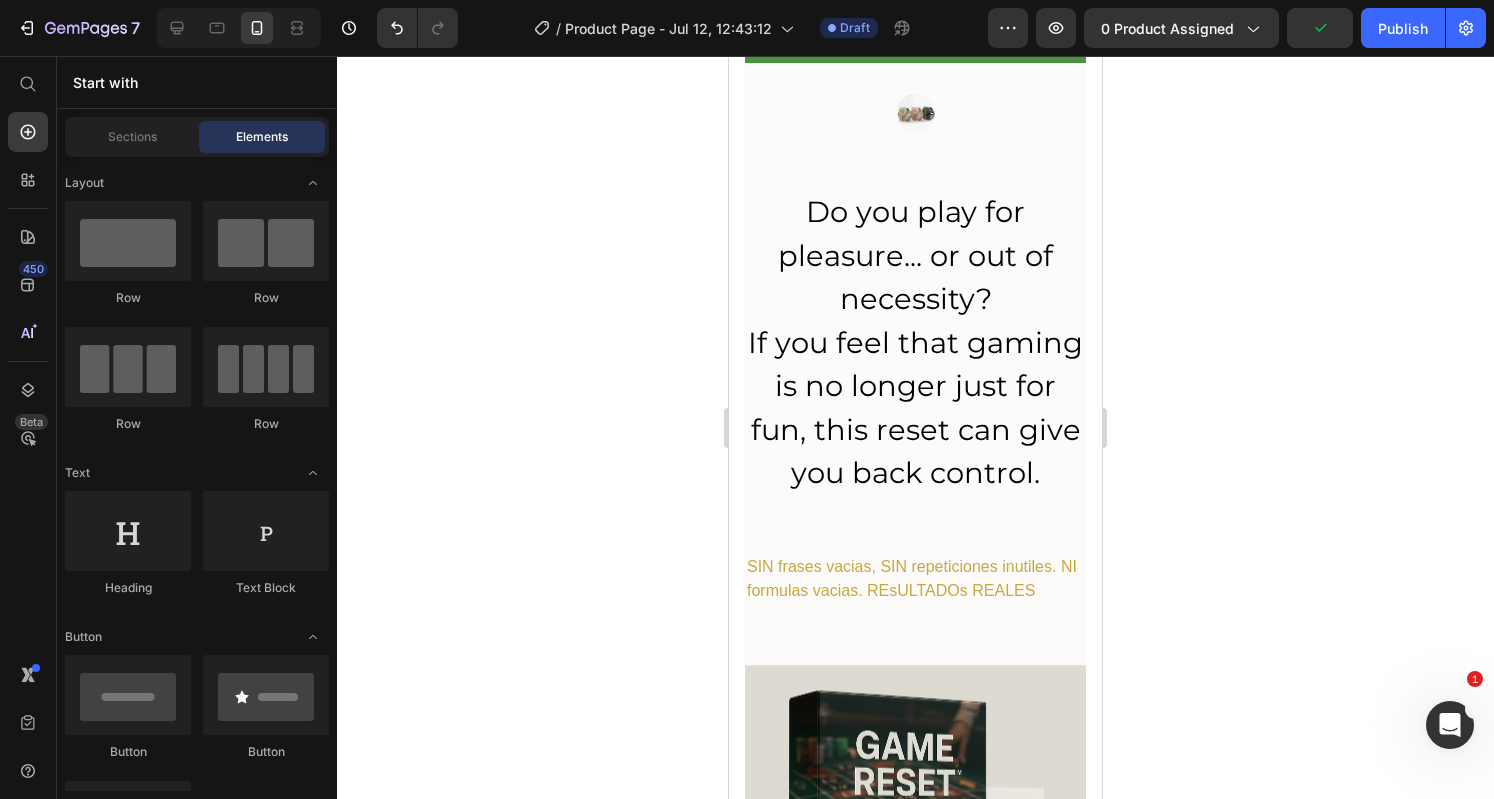 scroll, scrollTop: 0, scrollLeft: 0, axis: both 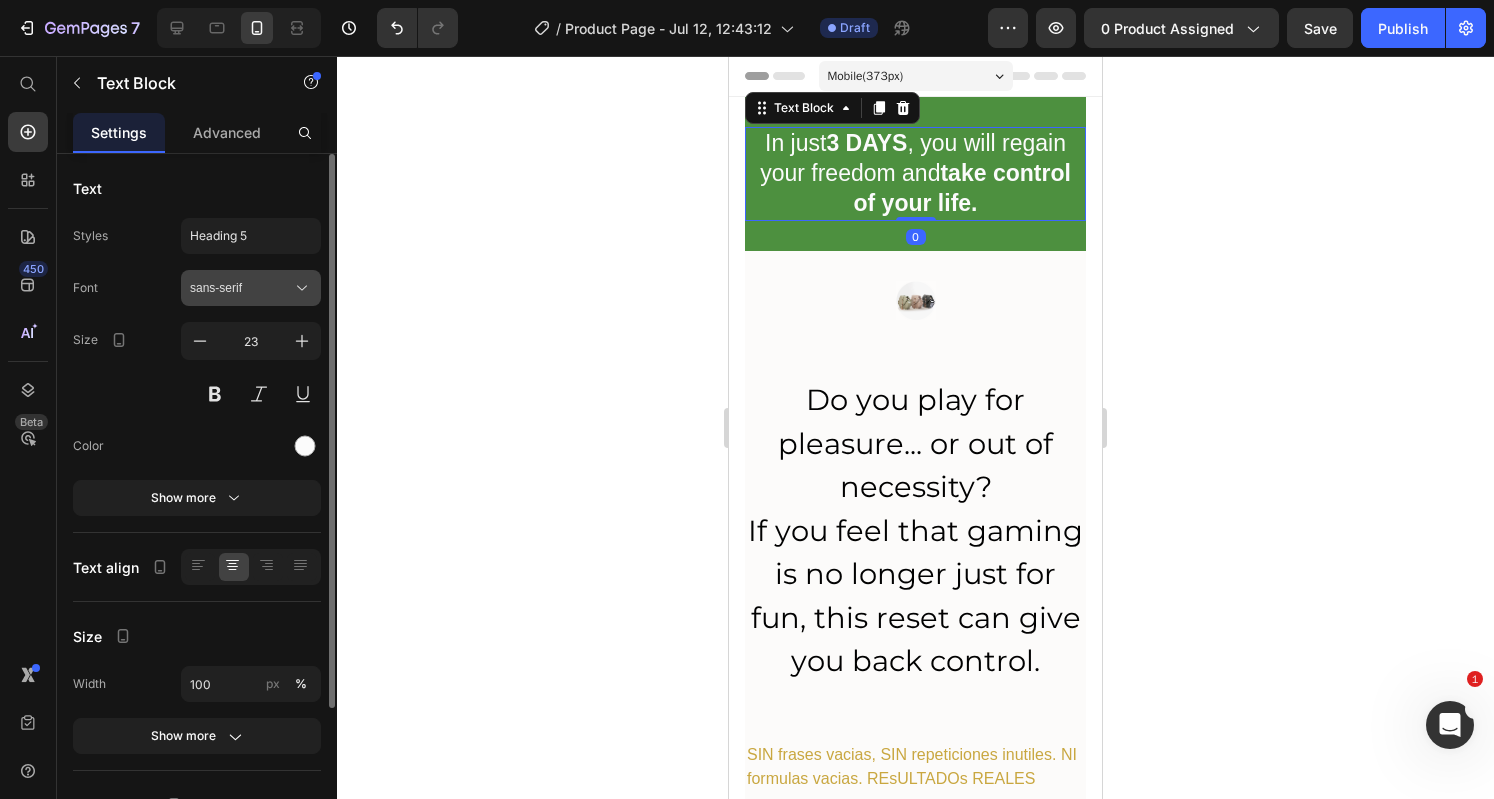 click 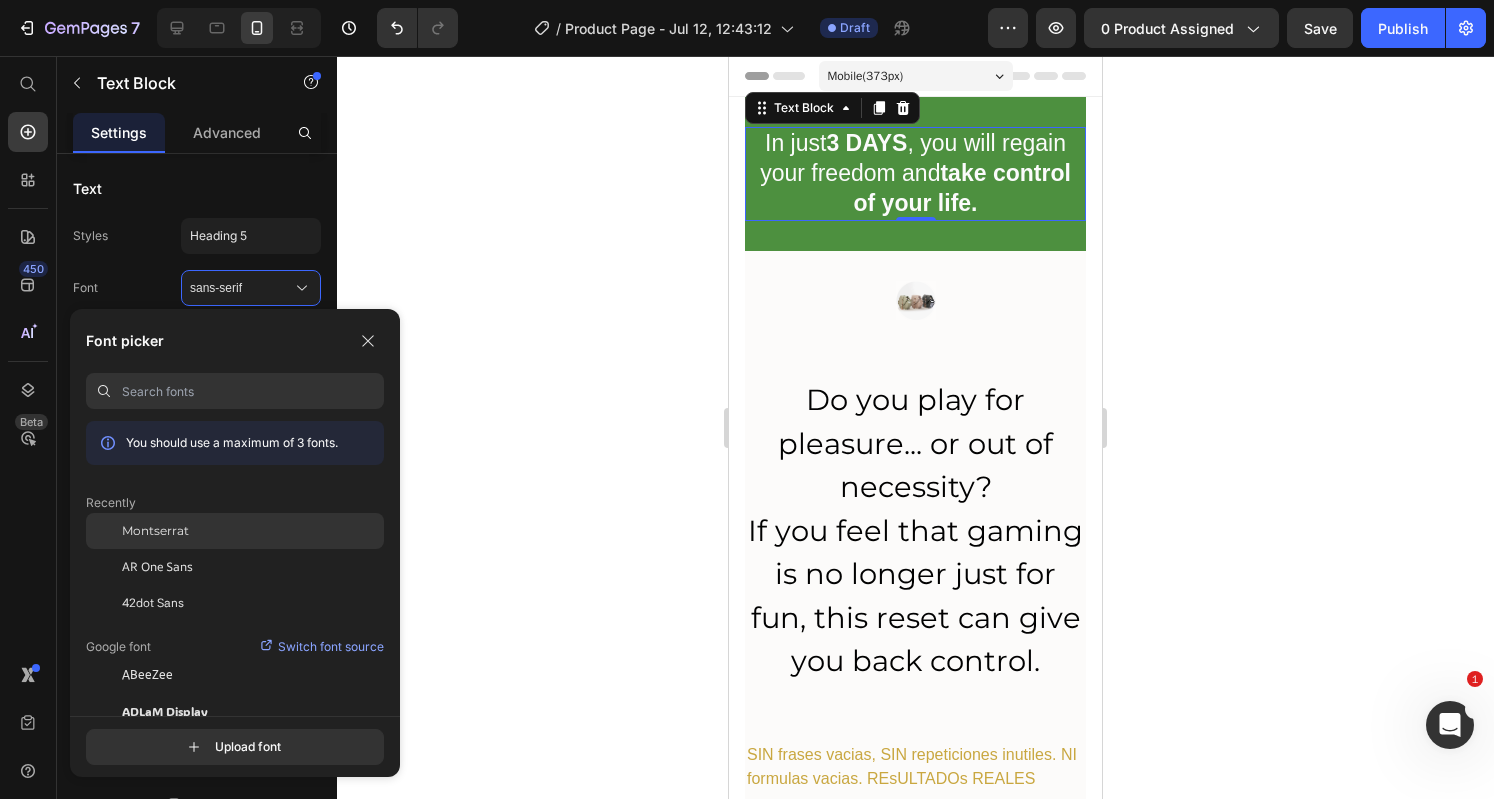 click on "Montserrat" at bounding box center (155, 531) 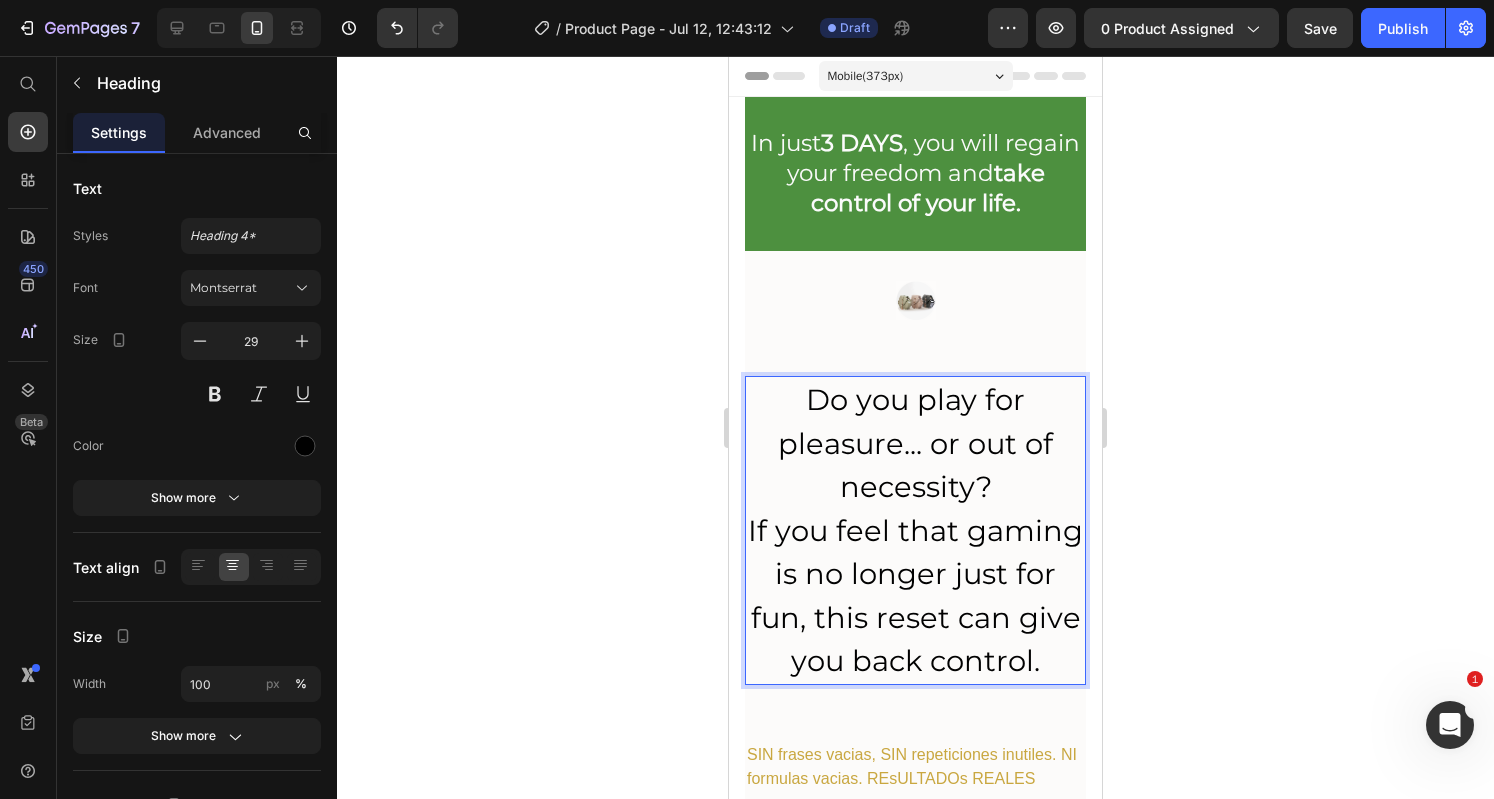 drag, startPoint x: 896, startPoint y: 451, endPoint x: 812, endPoint y: 410, distance: 93.471924 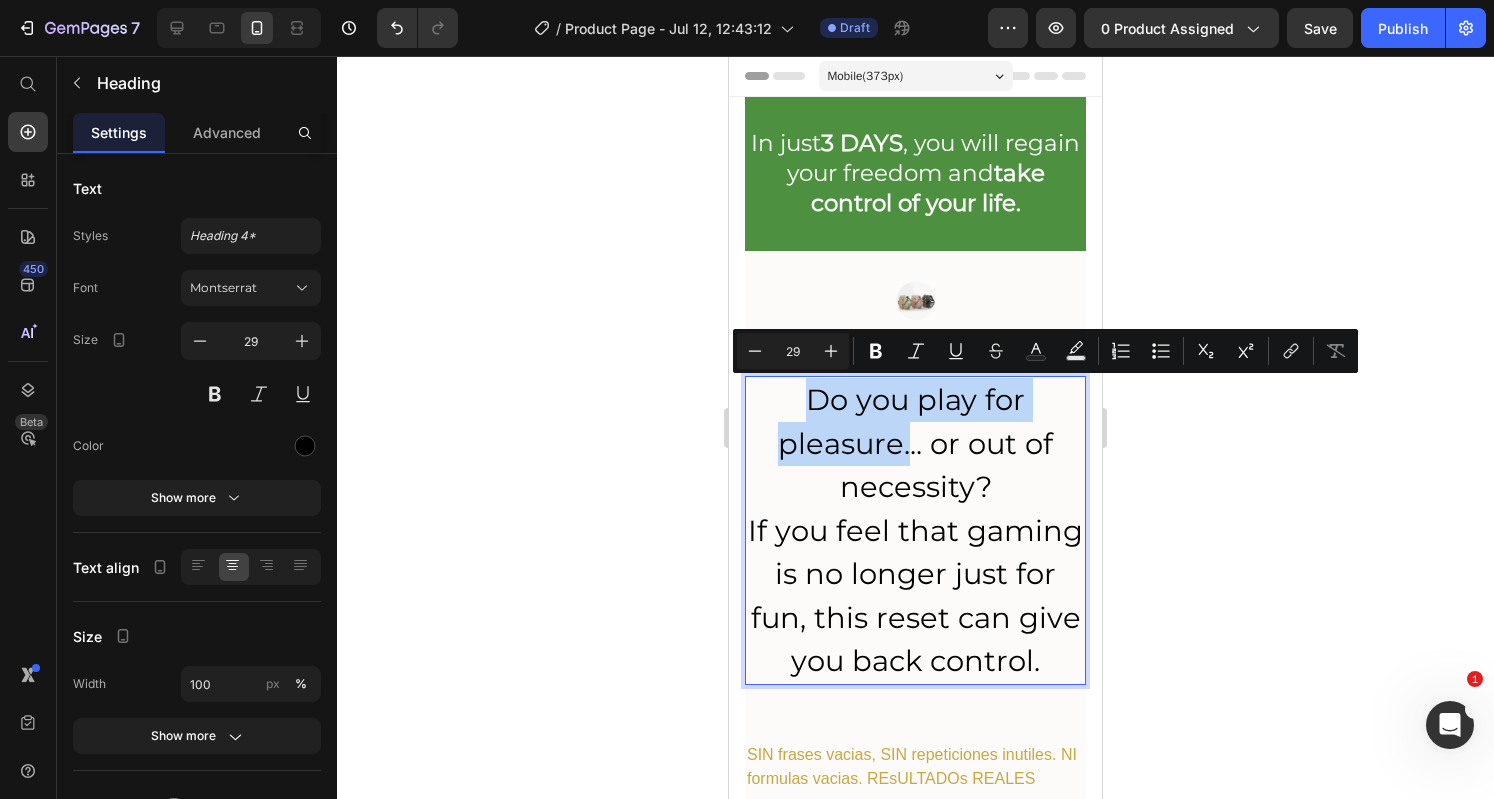 drag, startPoint x: 797, startPoint y: 397, endPoint x: 899, endPoint y: 445, distance: 112.72977 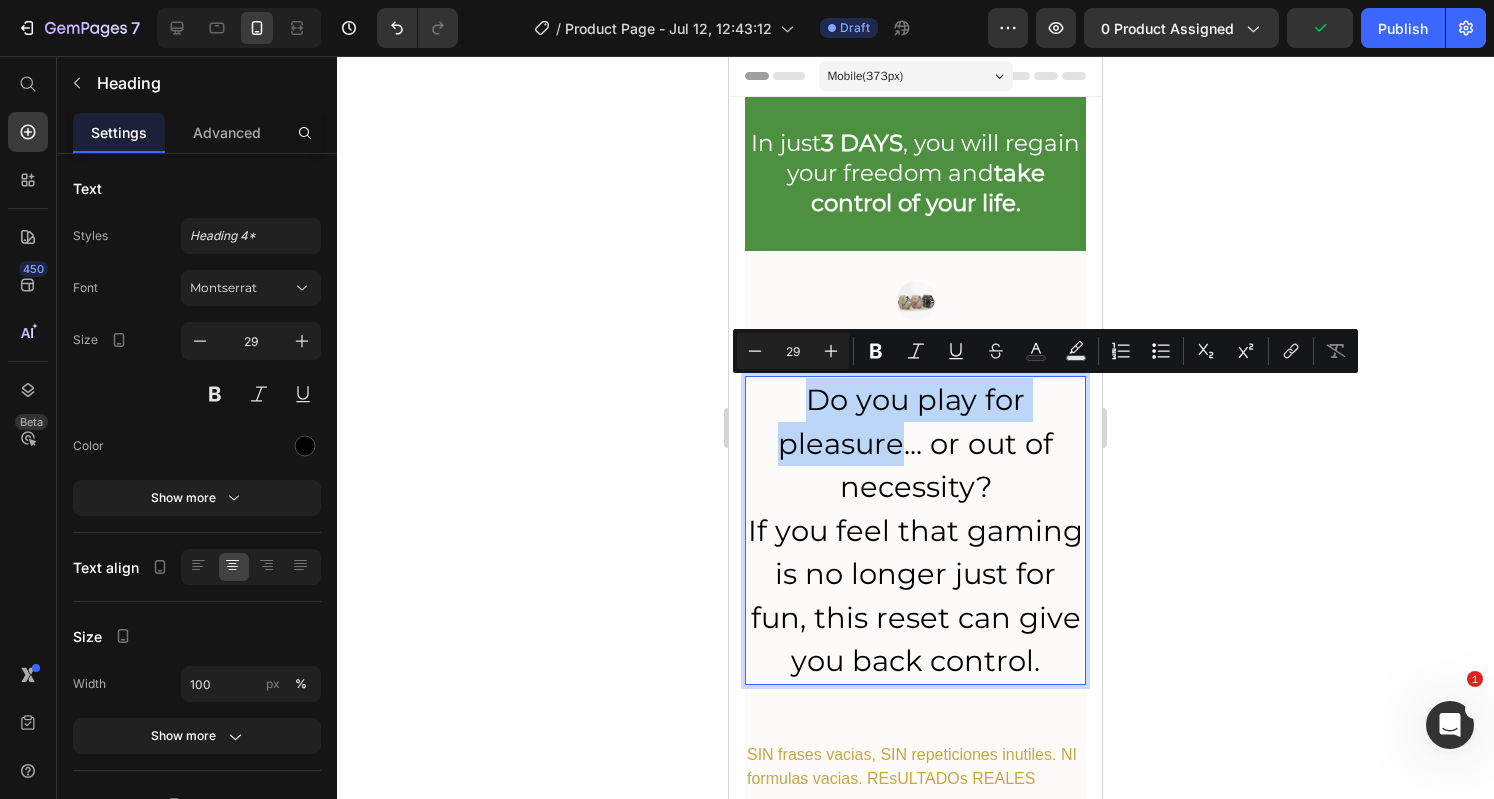 drag, startPoint x: 806, startPoint y: 398, endPoint x: 896, endPoint y: 451, distance: 104.44616 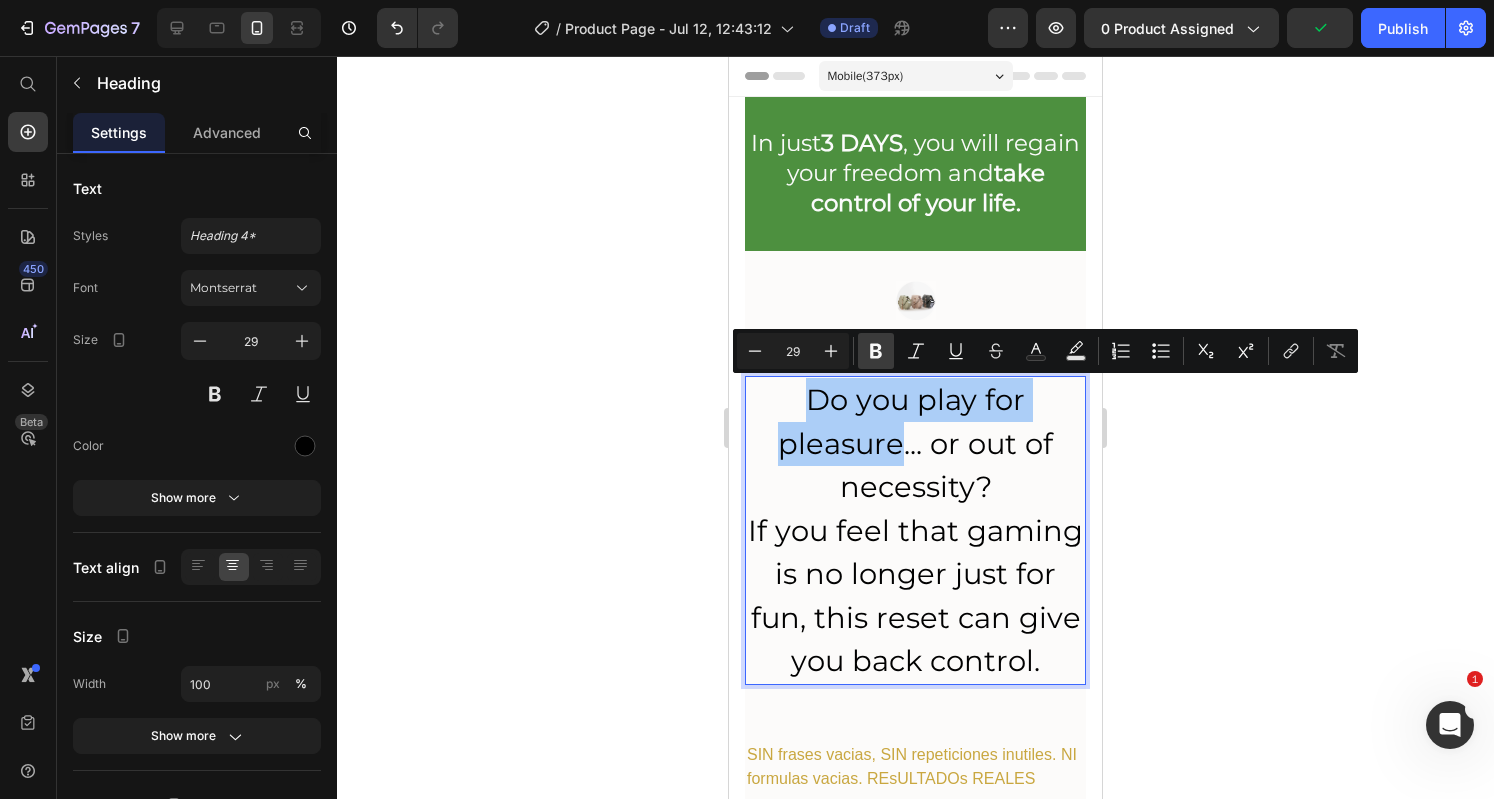 click 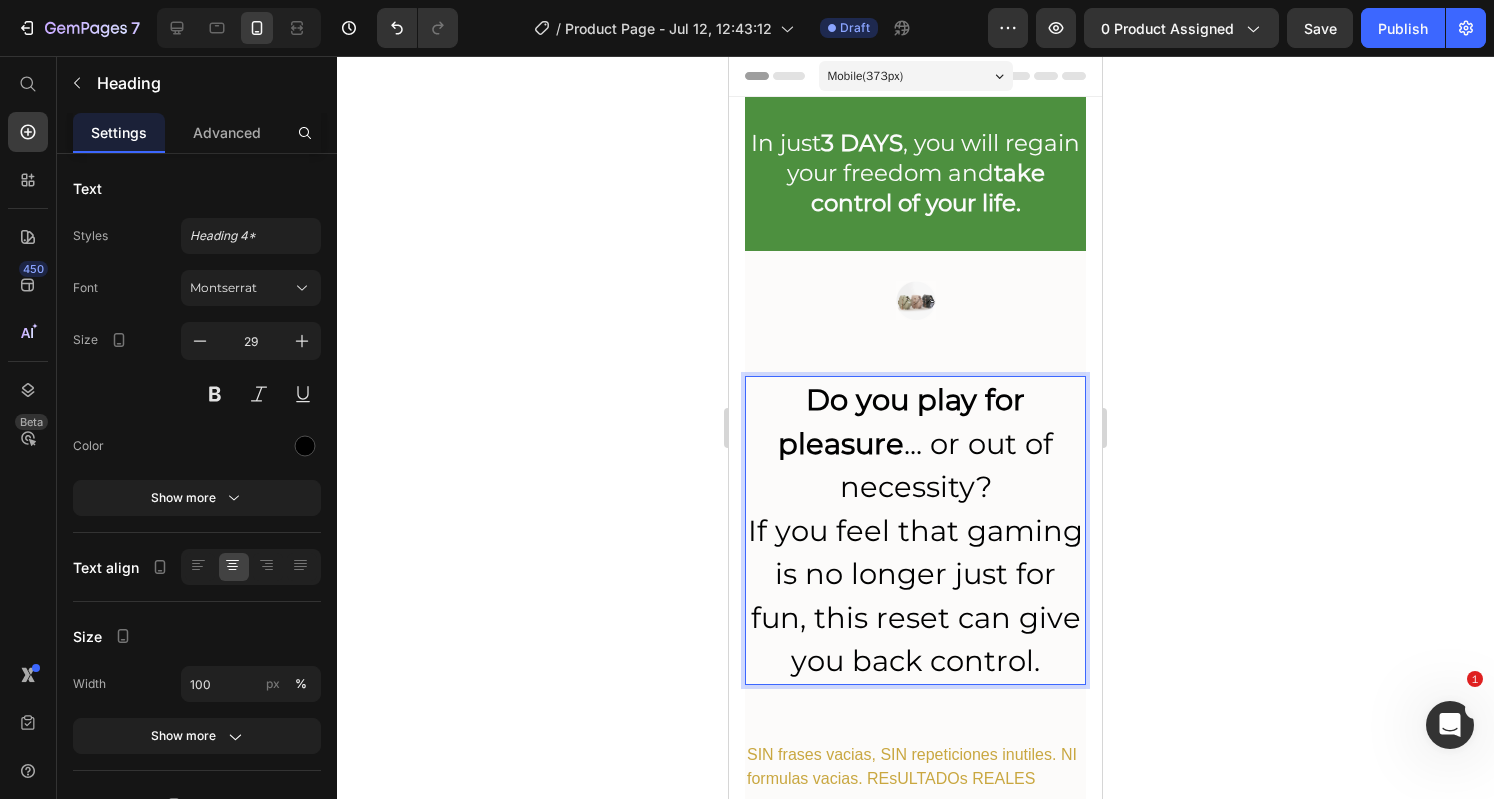 click on "Do you play for pleasure ... or out of necessity? If you feel that gaming is no longer just for fun, this reset can give you back control." at bounding box center [915, 530] 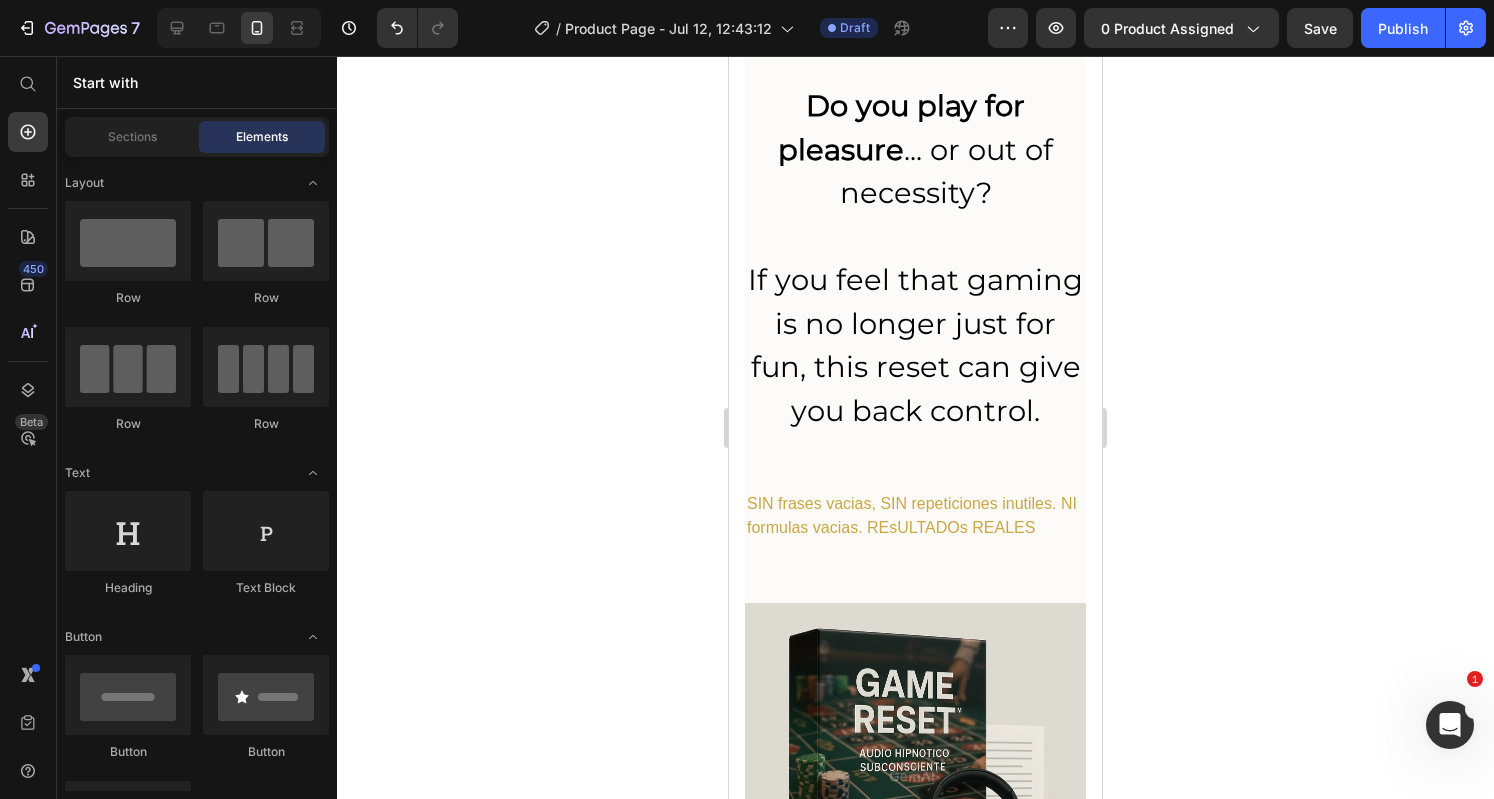 scroll, scrollTop: 392, scrollLeft: 0, axis: vertical 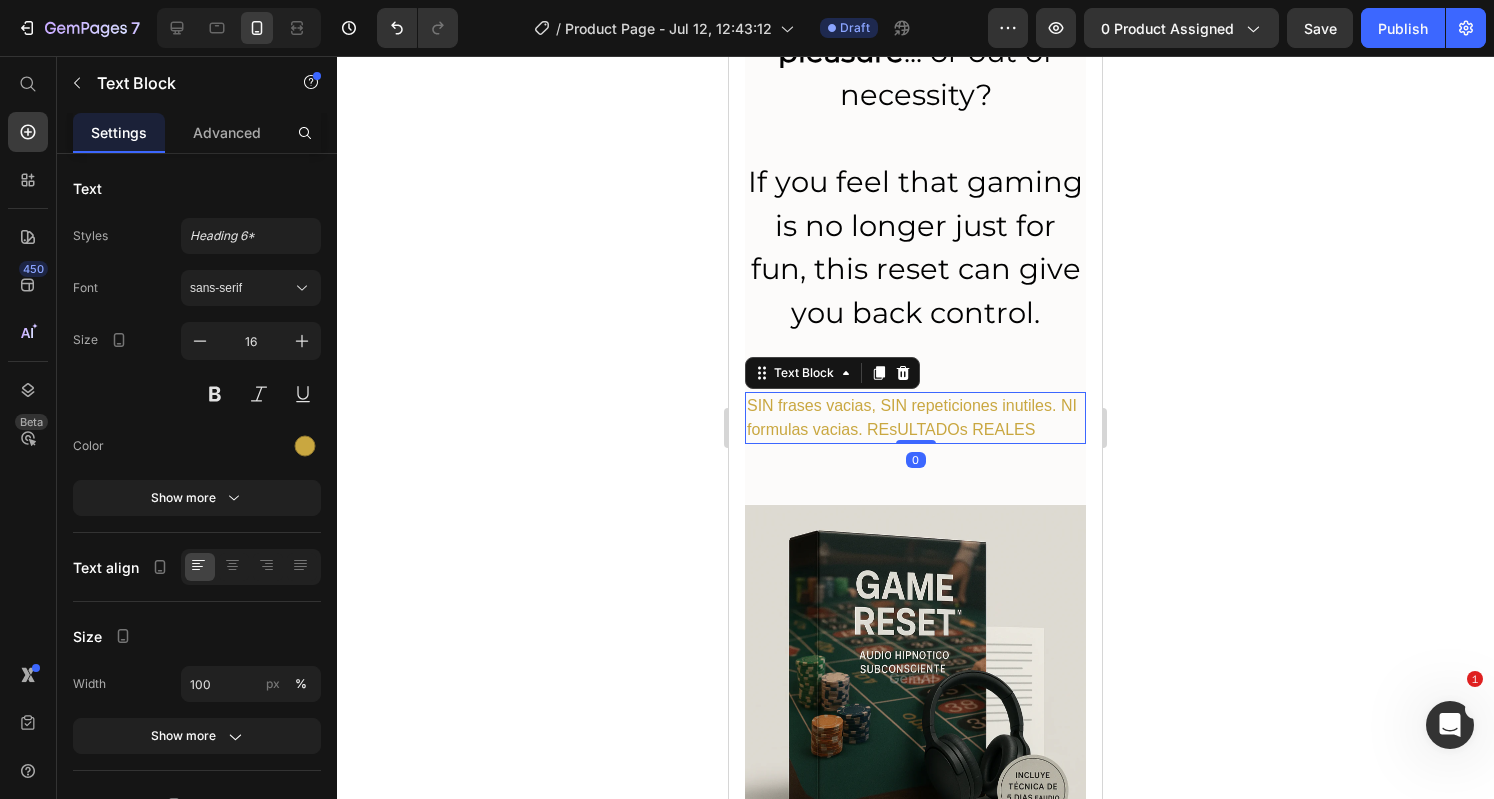 click on "SIN frases vacias, SIN repeticiones inutiles. NI formulas vacias. REsULTADOs REALES" at bounding box center [915, 418] 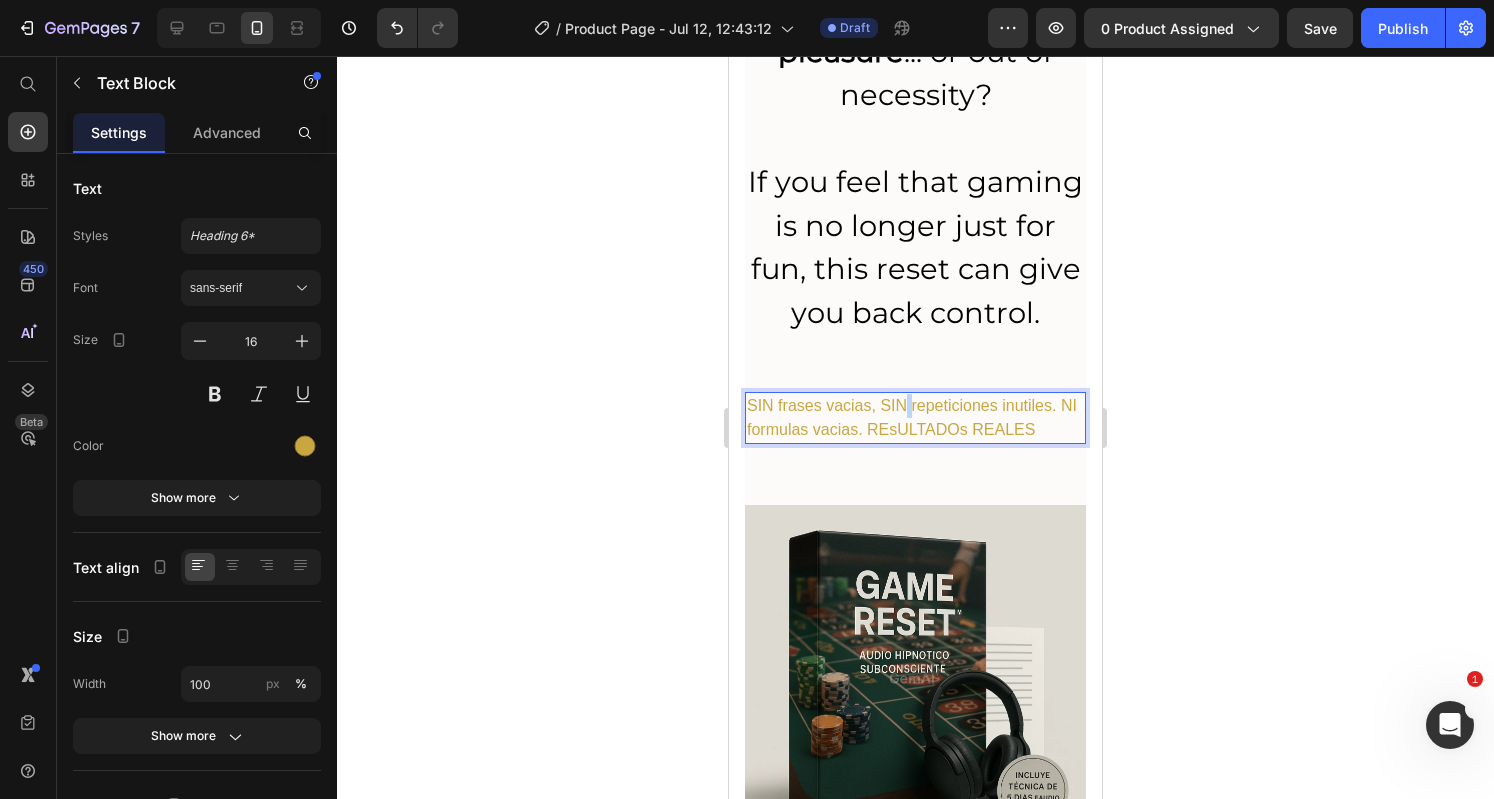 click on "SIN frases vacias, SIN repeticiones inutiles. NI formulas vacias. REsULTADOs REALES" at bounding box center (915, 418) 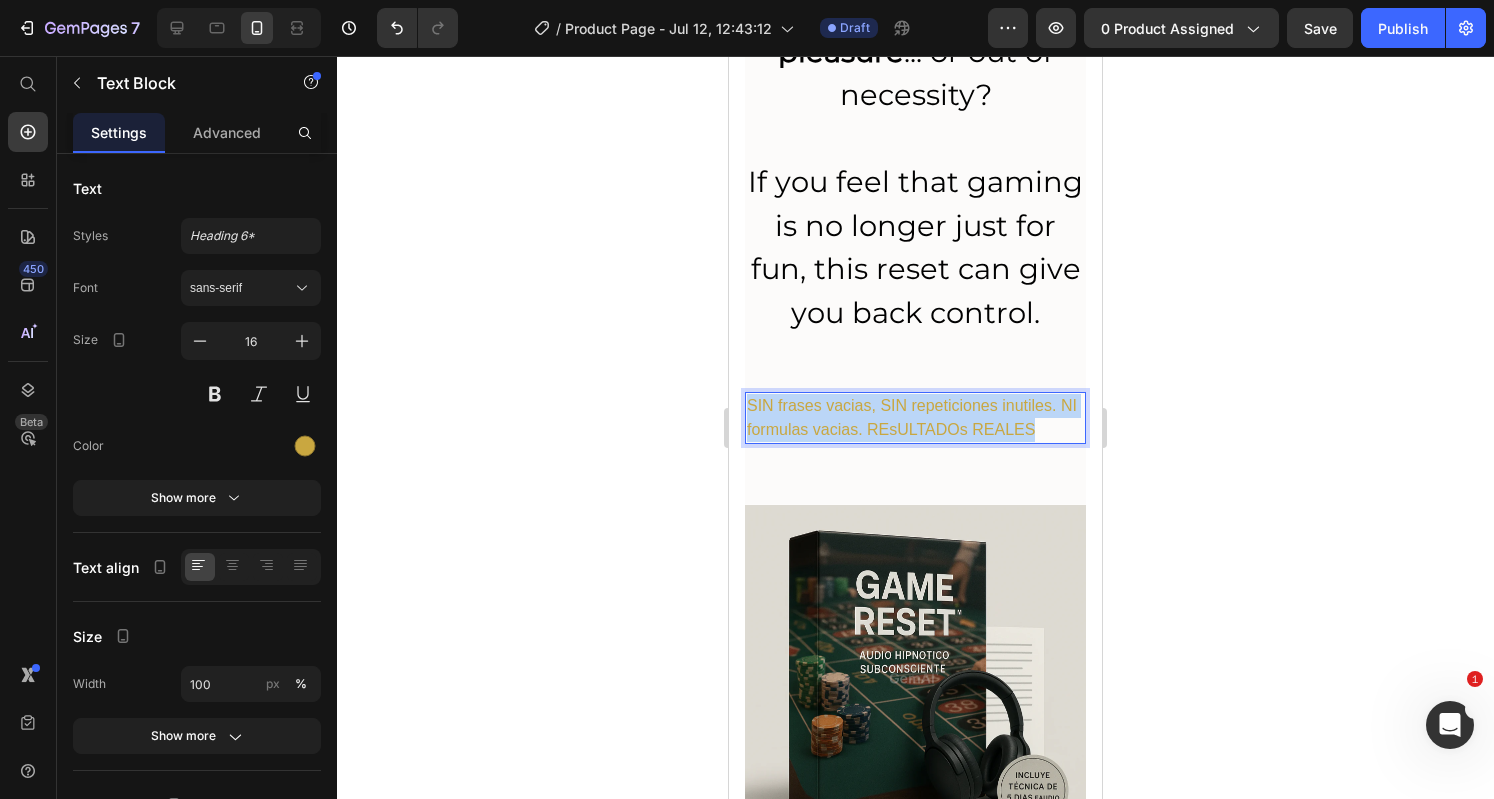 click on "SIN frases vacias, SIN repeticiones inutiles. NI formulas vacias. REsULTADOs REALES" at bounding box center [915, 418] 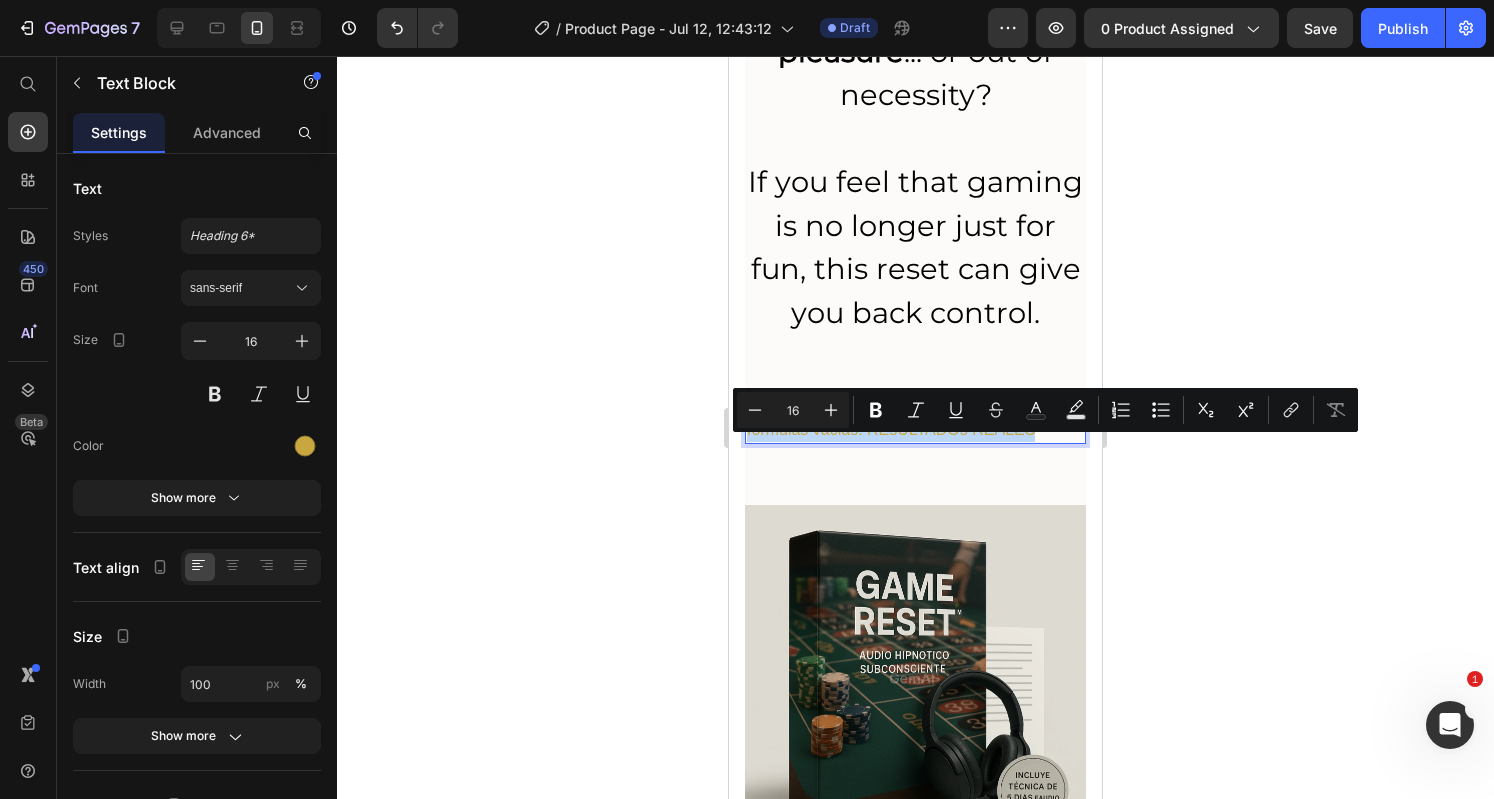 click on "SIN frases vacias, SIN repeticiones inutiles. NI formulas vacias. REsULTADOs REALES" at bounding box center [915, 418] 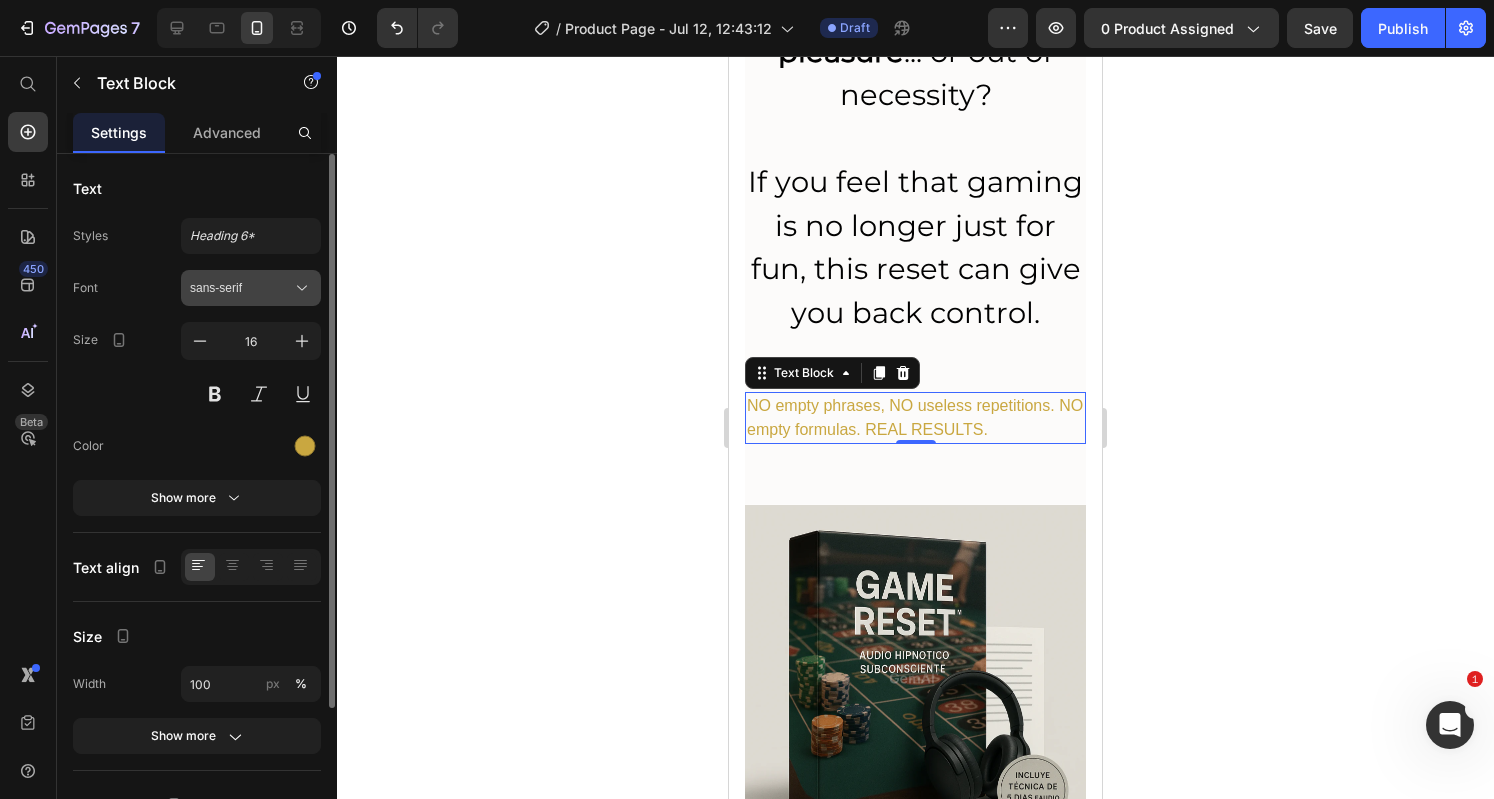 click on "sans-serif" at bounding box center [251, 288] 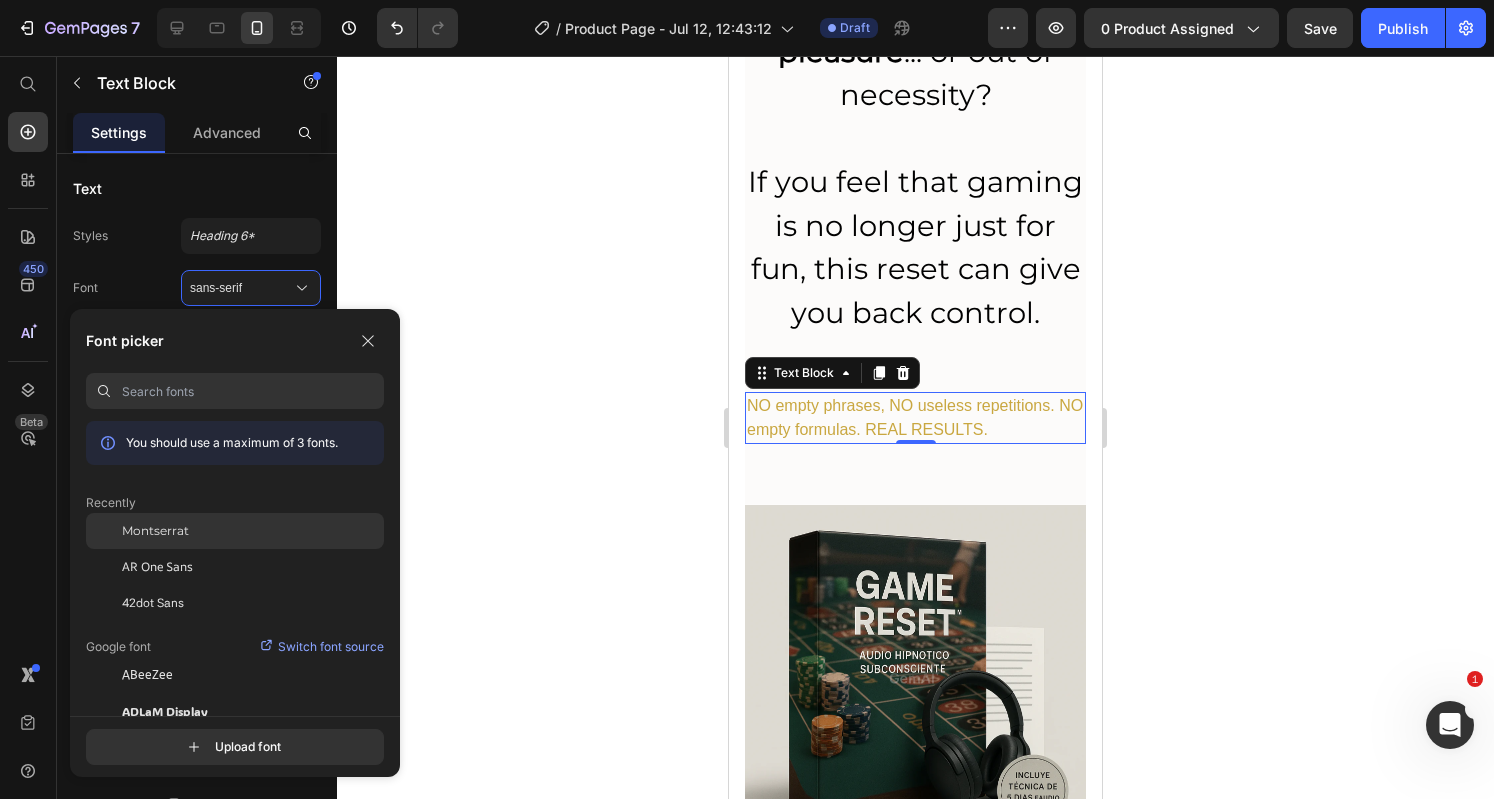 click on "Montserrat" at bounding box center [155, 531] 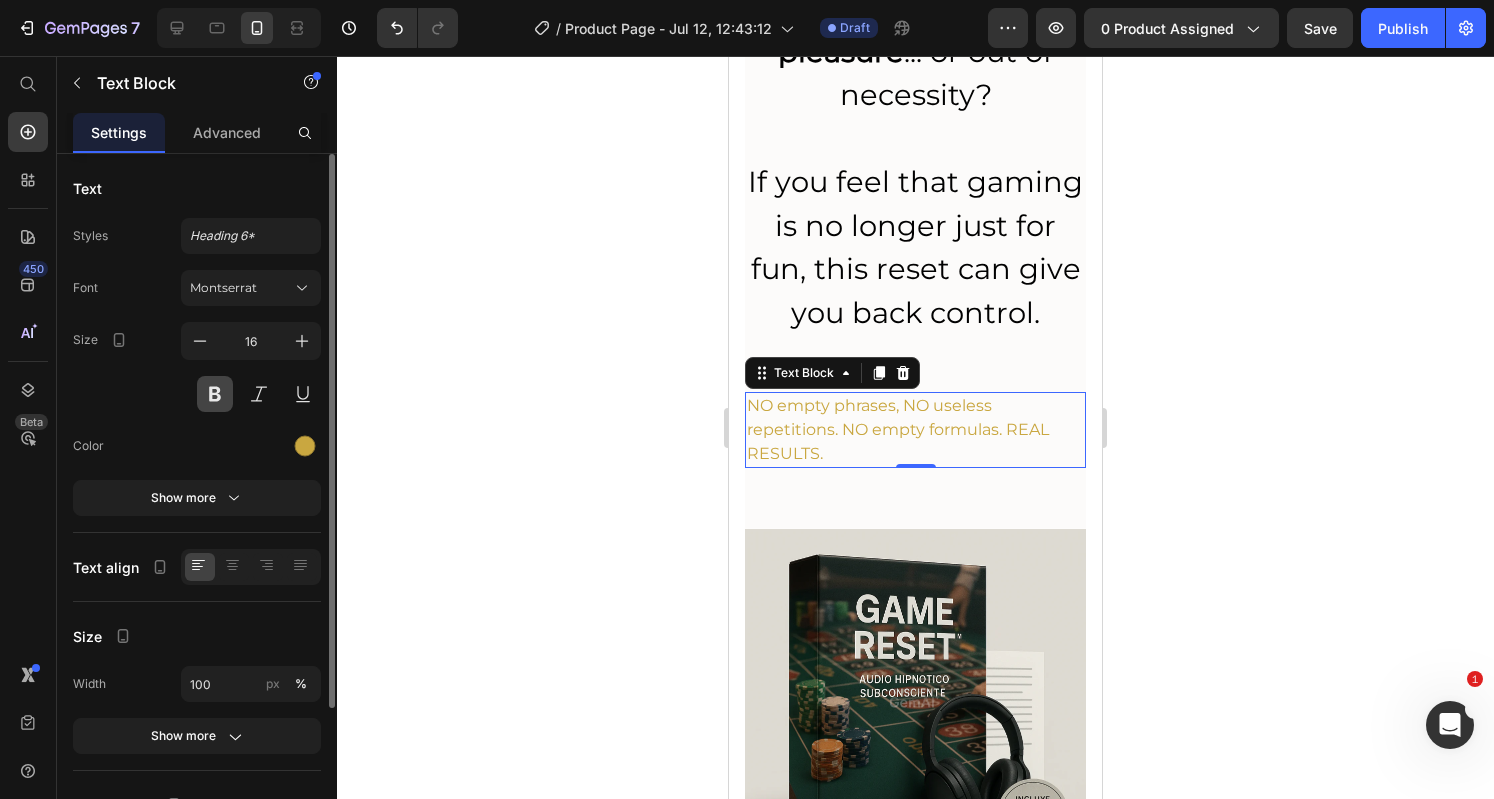 click at bounding box center (215, 394) 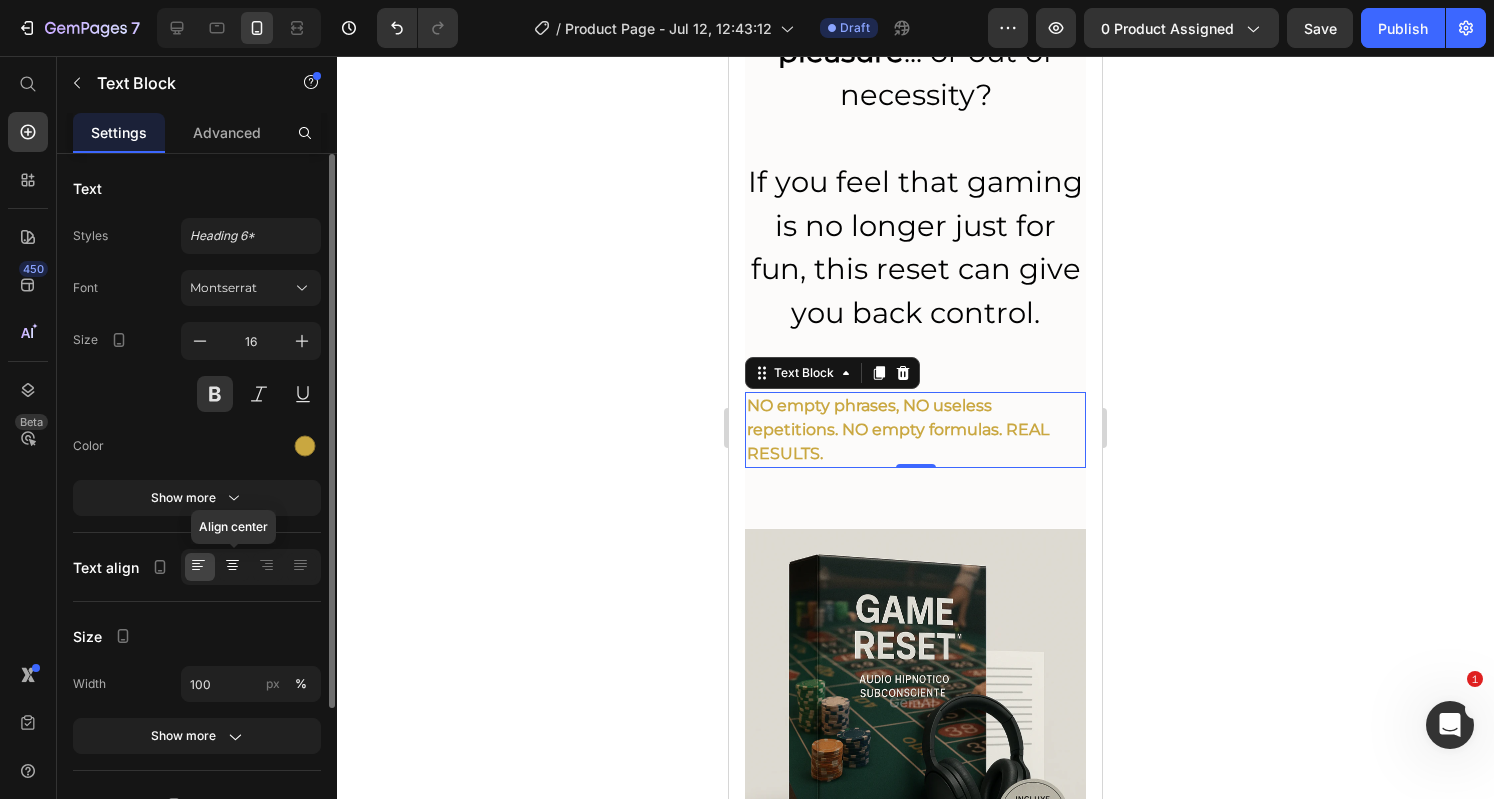 click 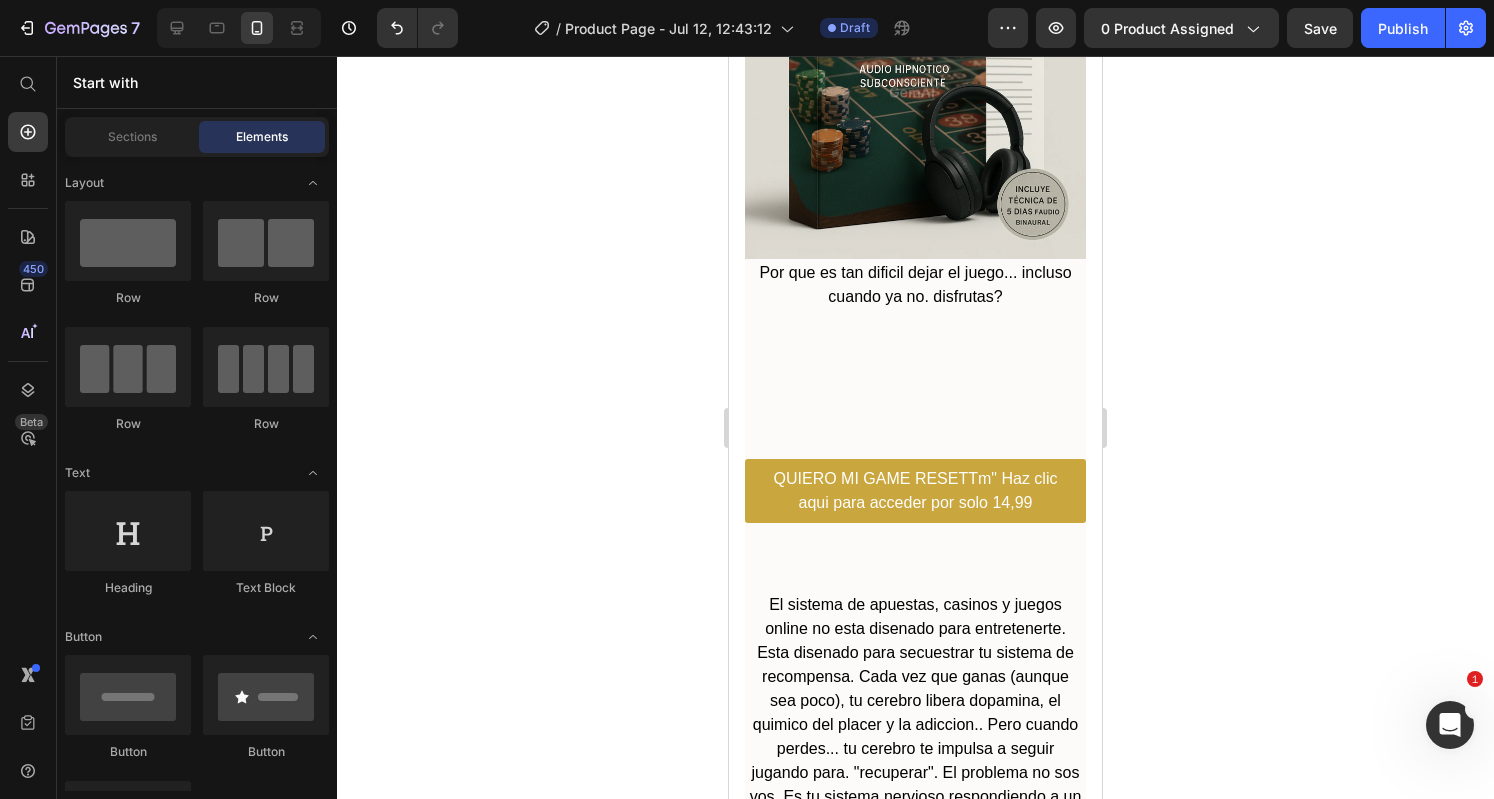 scroll, scrollTop: 1016, scrollLeft: 0, axis: vertical 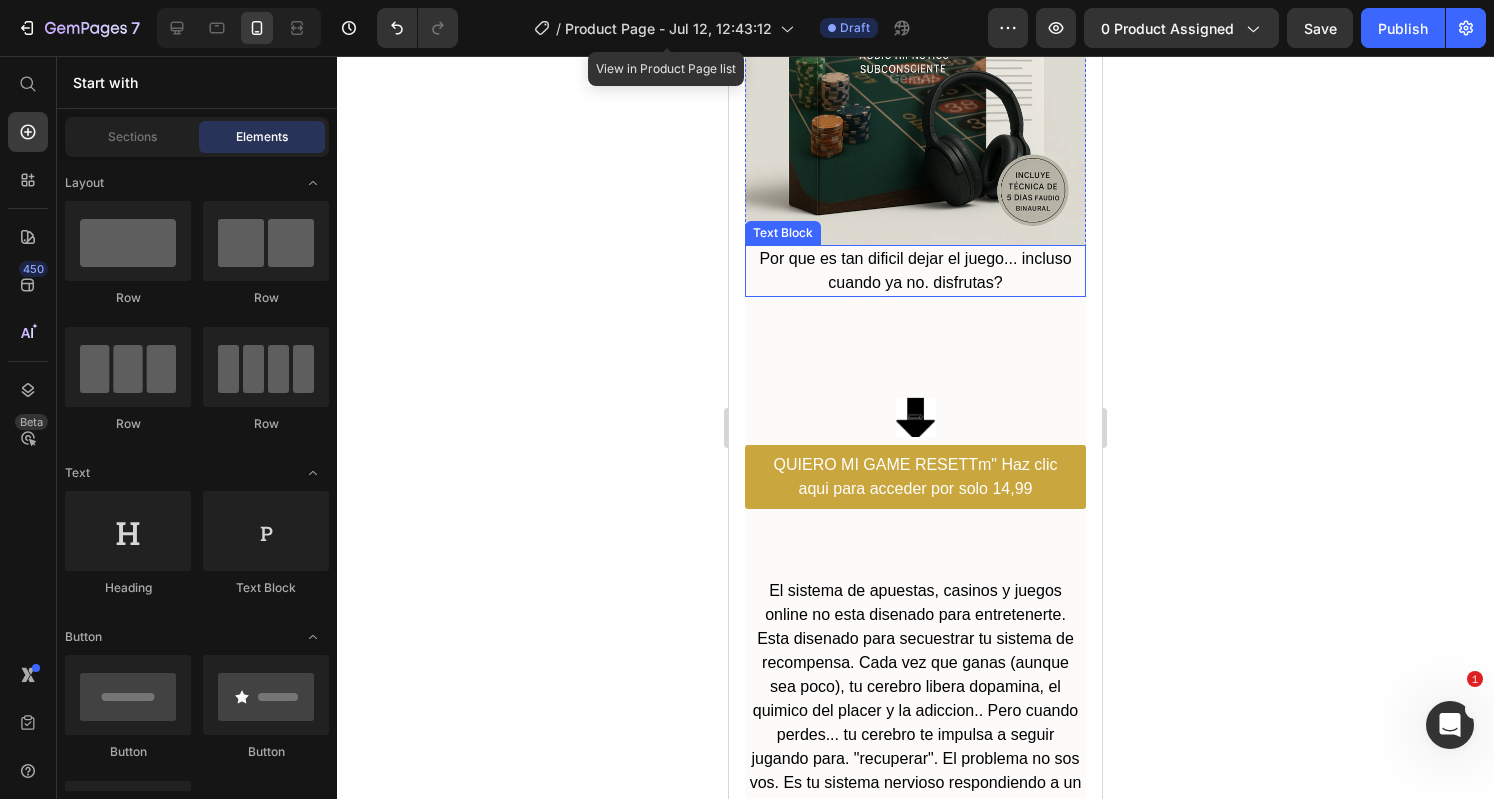 click on "Por que es tan dificil dejar el juego... incluso cuando ya no. disfrutas?" at bounding box center [915, 271] 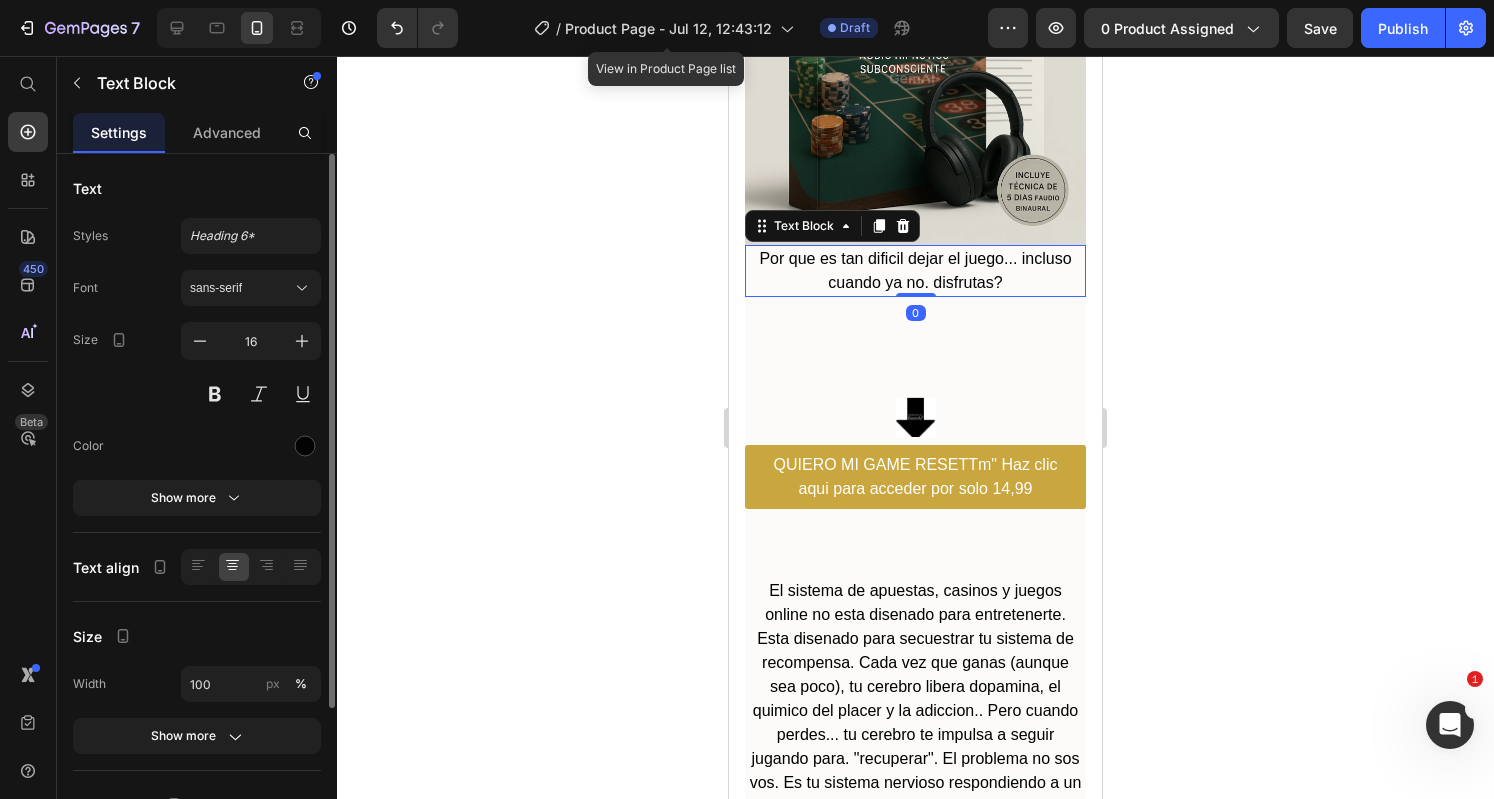 click on "Por que es tan dificil dejar el juego... incluso cuando ya no. disfrutas?" at bounding box center (915, 271) 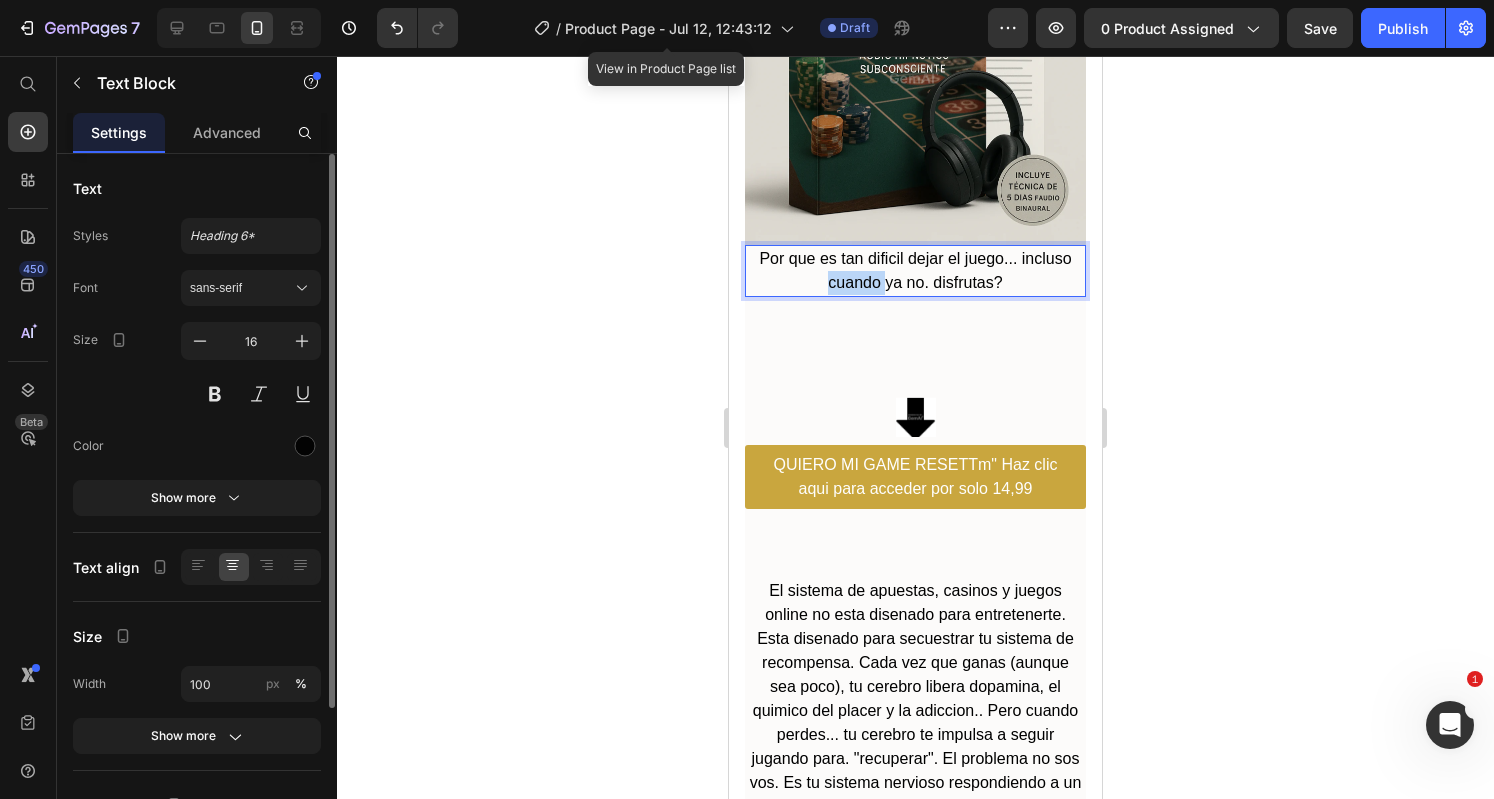 click on "Por que es tan dificil dejar el juego... incluso cuando ya no. disfrutas?" at bounding box center (915, 271) 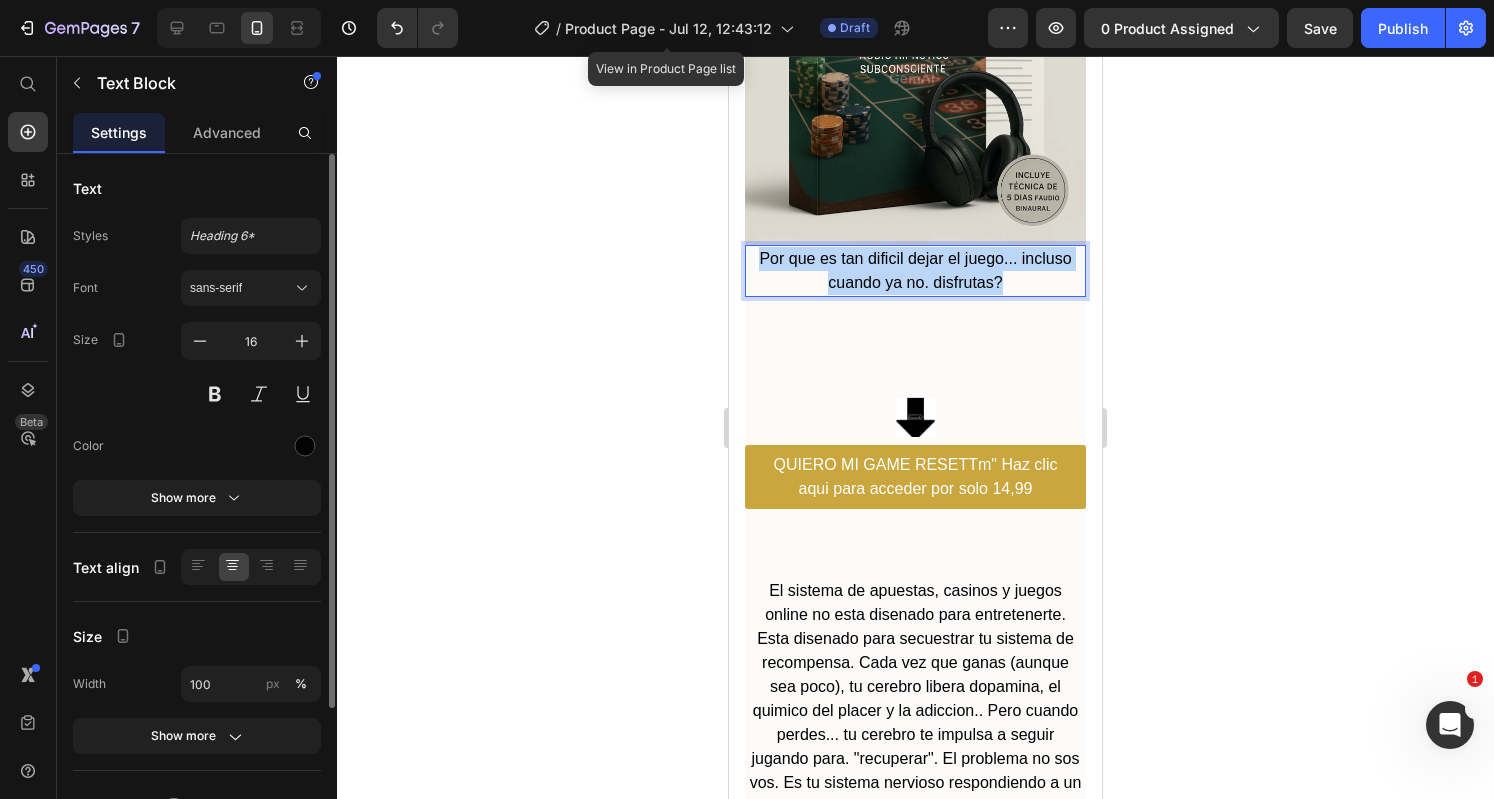 click on "Por que es tan dificil dejar el juego... incluso cuando ya no. disfrutas?" at bounding box center [915, 271] 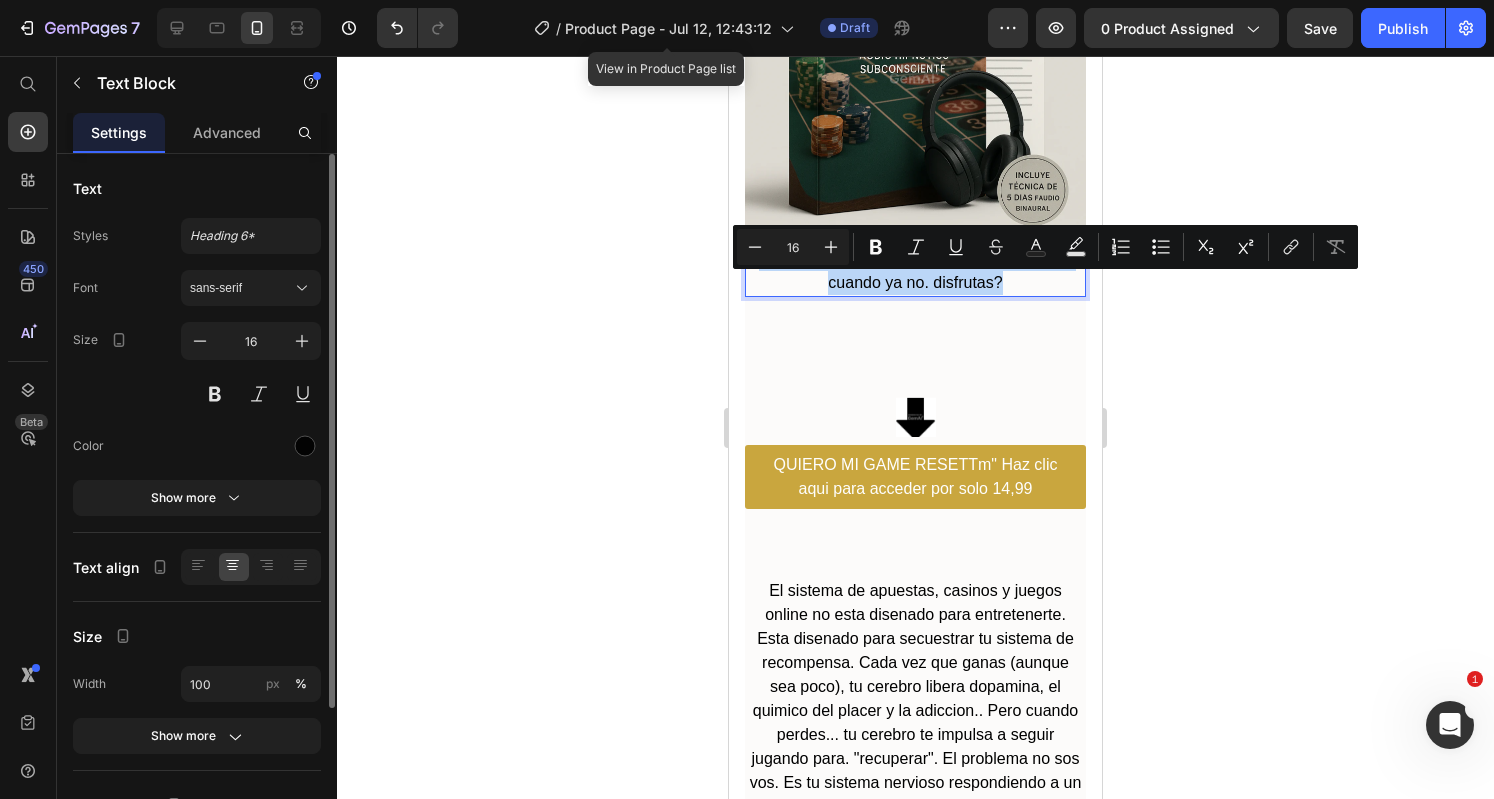 click on "Por que es tan dificil dejar el juego... incluso cuando ya no. disfrutas?" at bounding box center [915, 271] 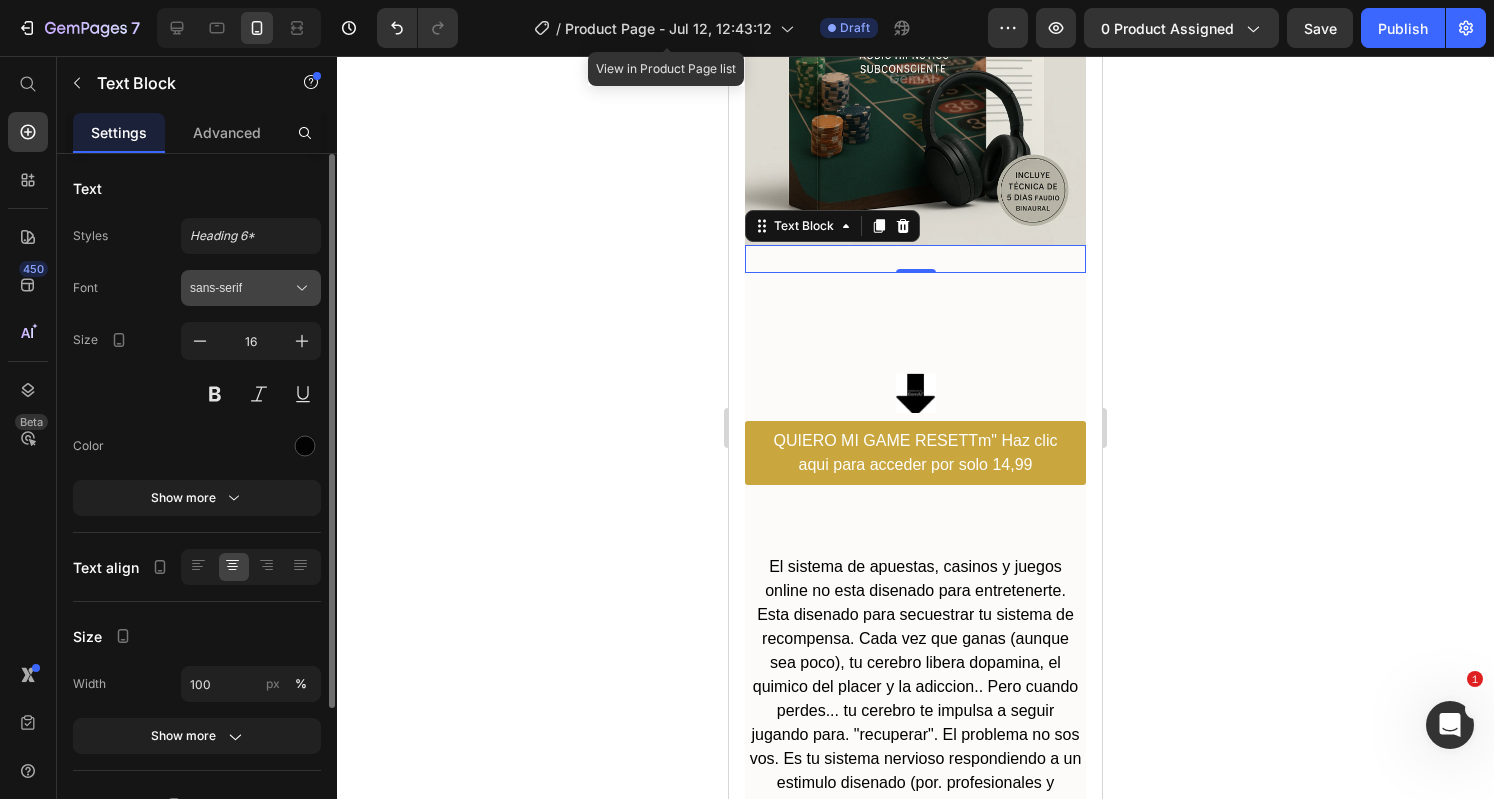 click on "sans-serif" at bounding box center (251, 288) 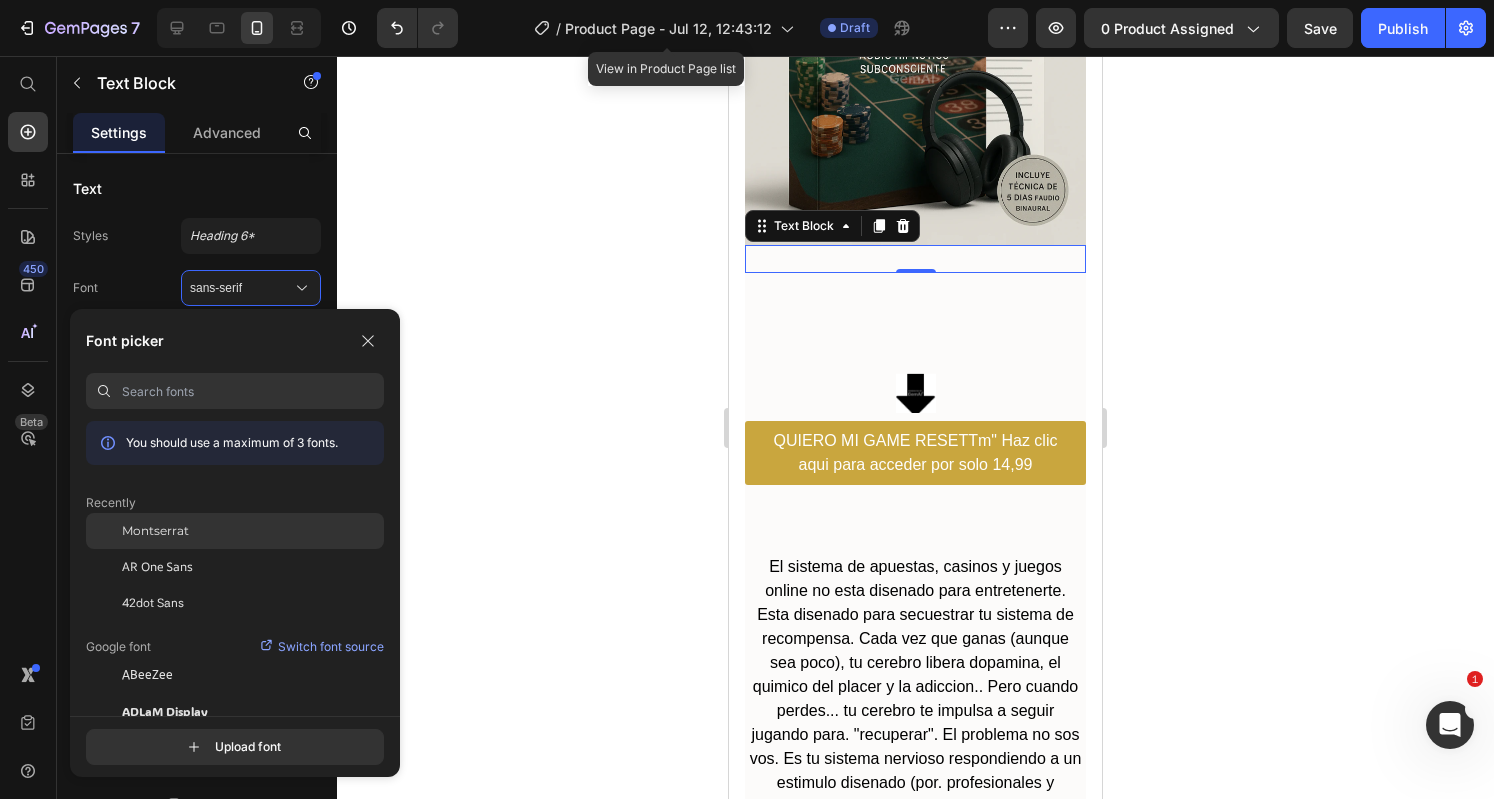 click on "Montserrat" at bounding box center (155, 531) 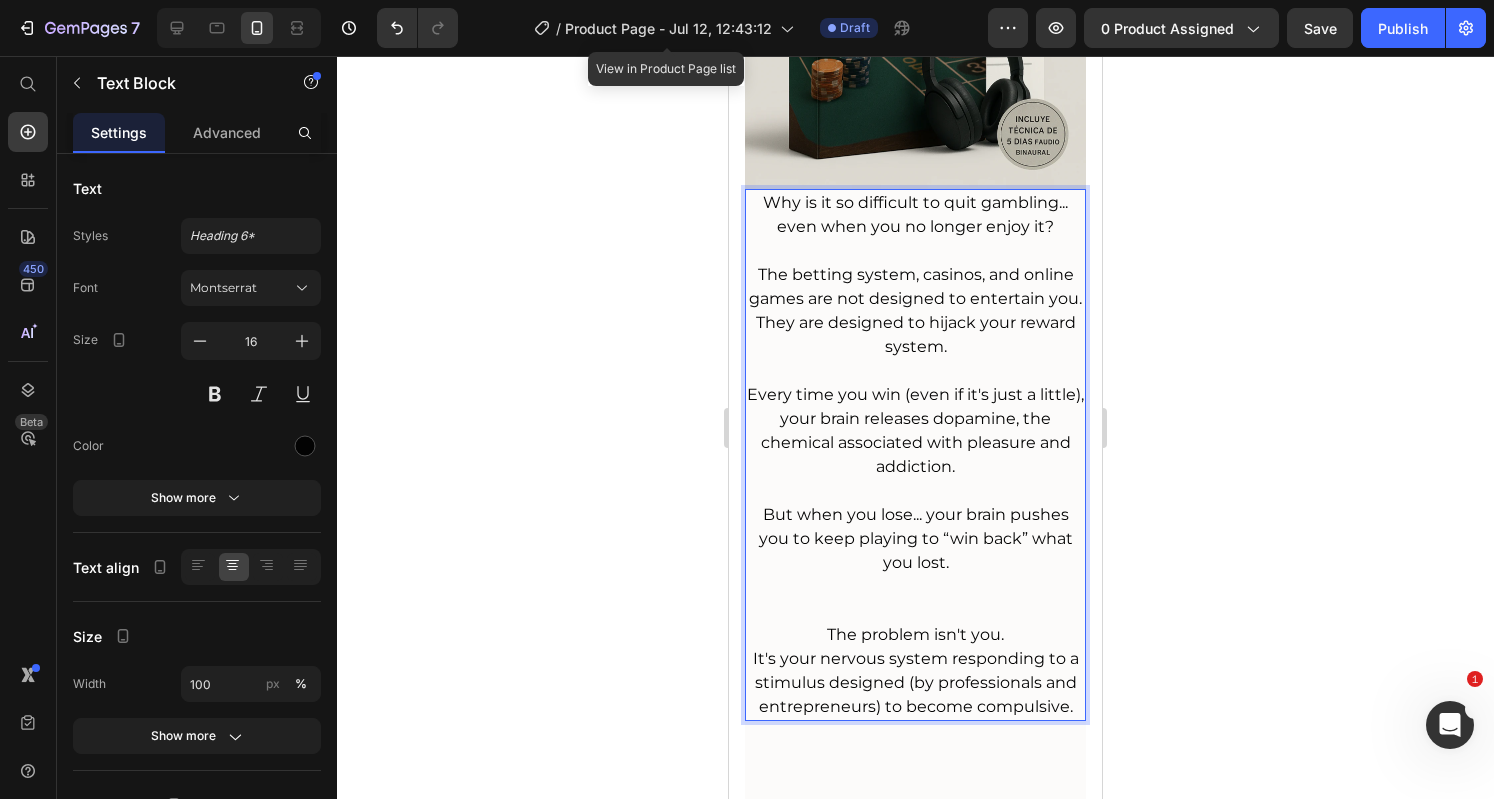 scroll, scrollTop: 1086, scrollLeft: 0, axis: vertical 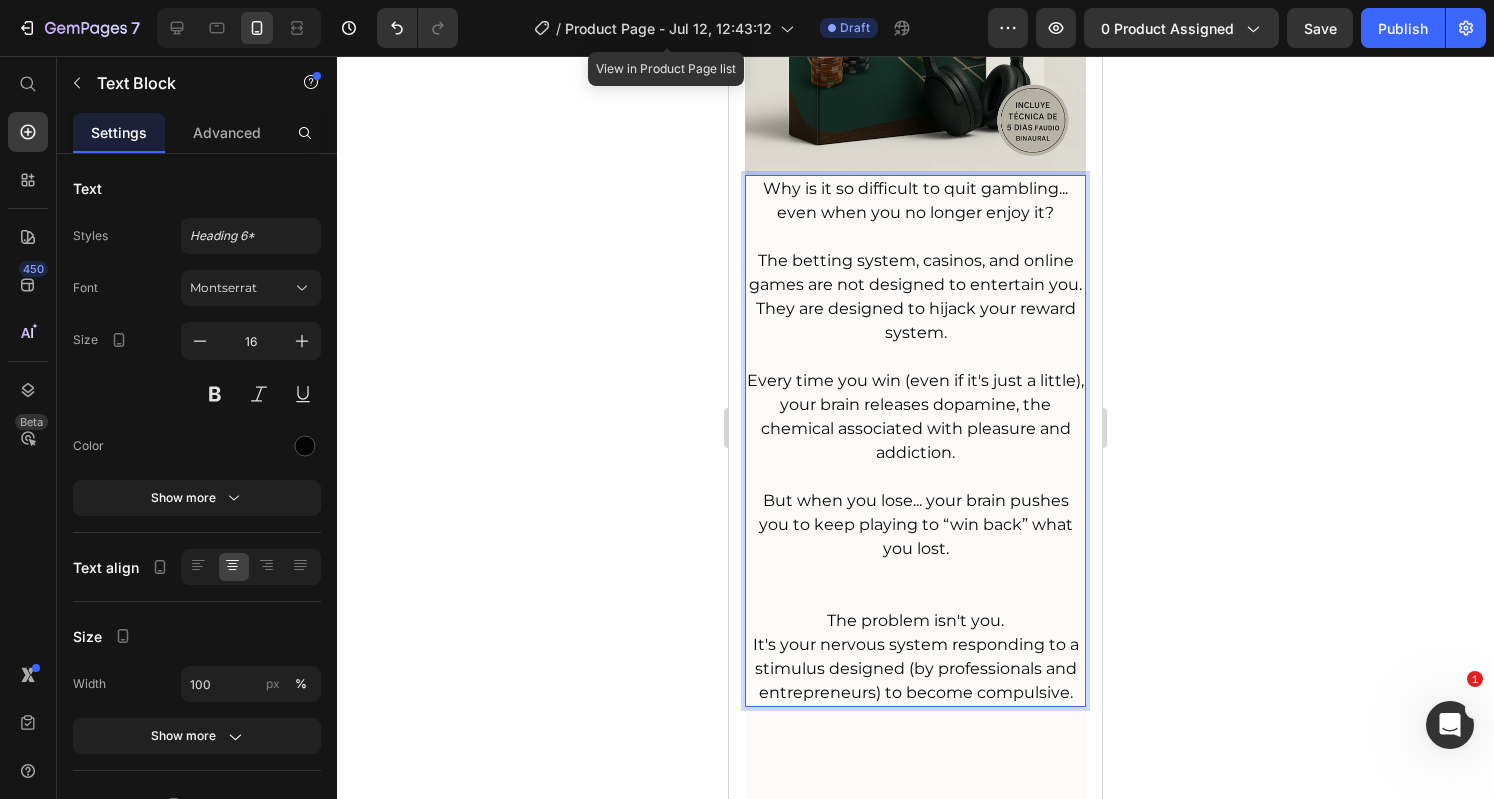 click on "Why is it so difficult to quit gambling... even when you no longer enjoy it?" at bounding box center (915, 201) 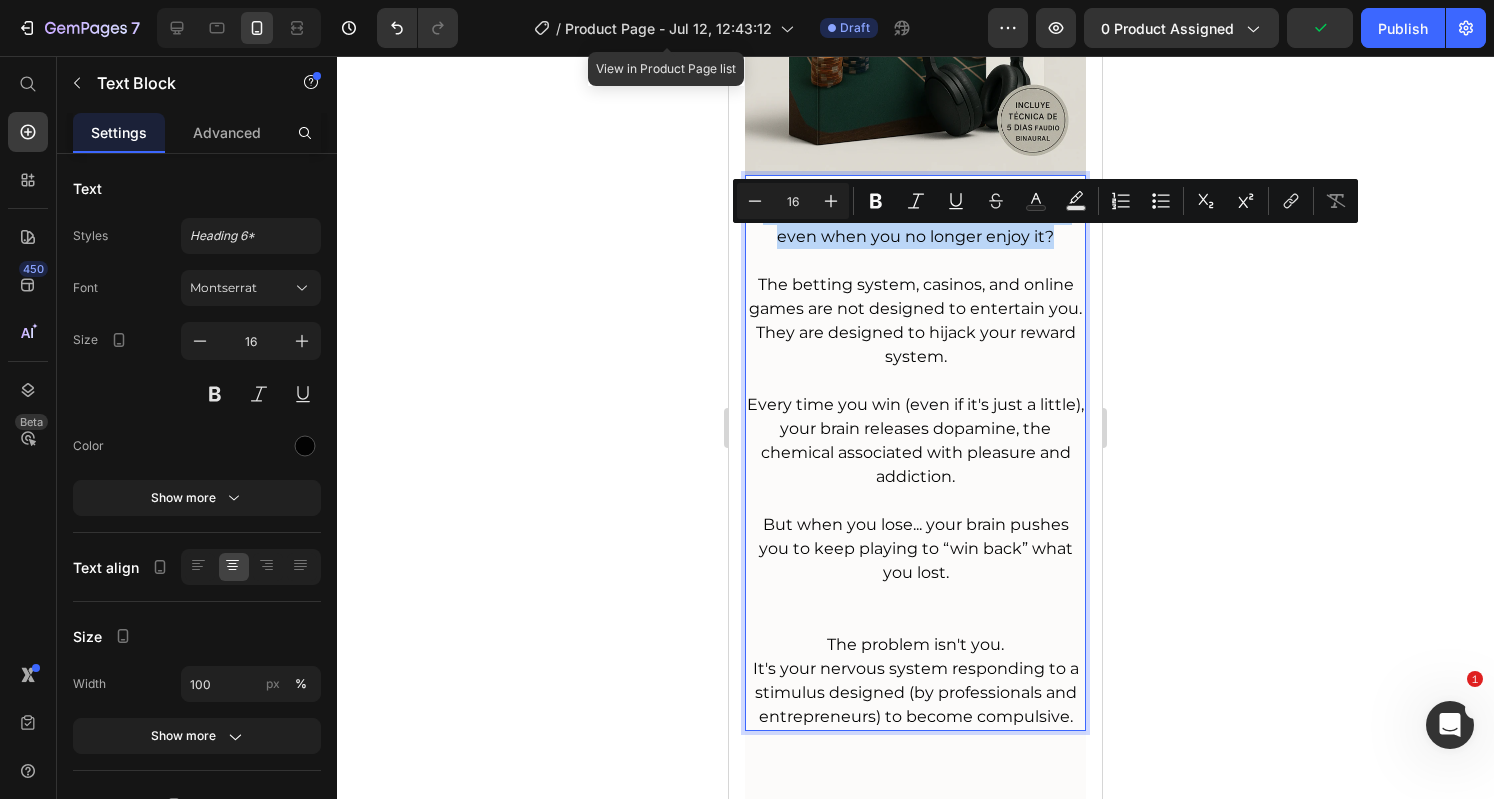 drag, startPoint x: 1046, startPoint y: 269, endPoint x: 732, endPoint y: 239, distance: 315.42987 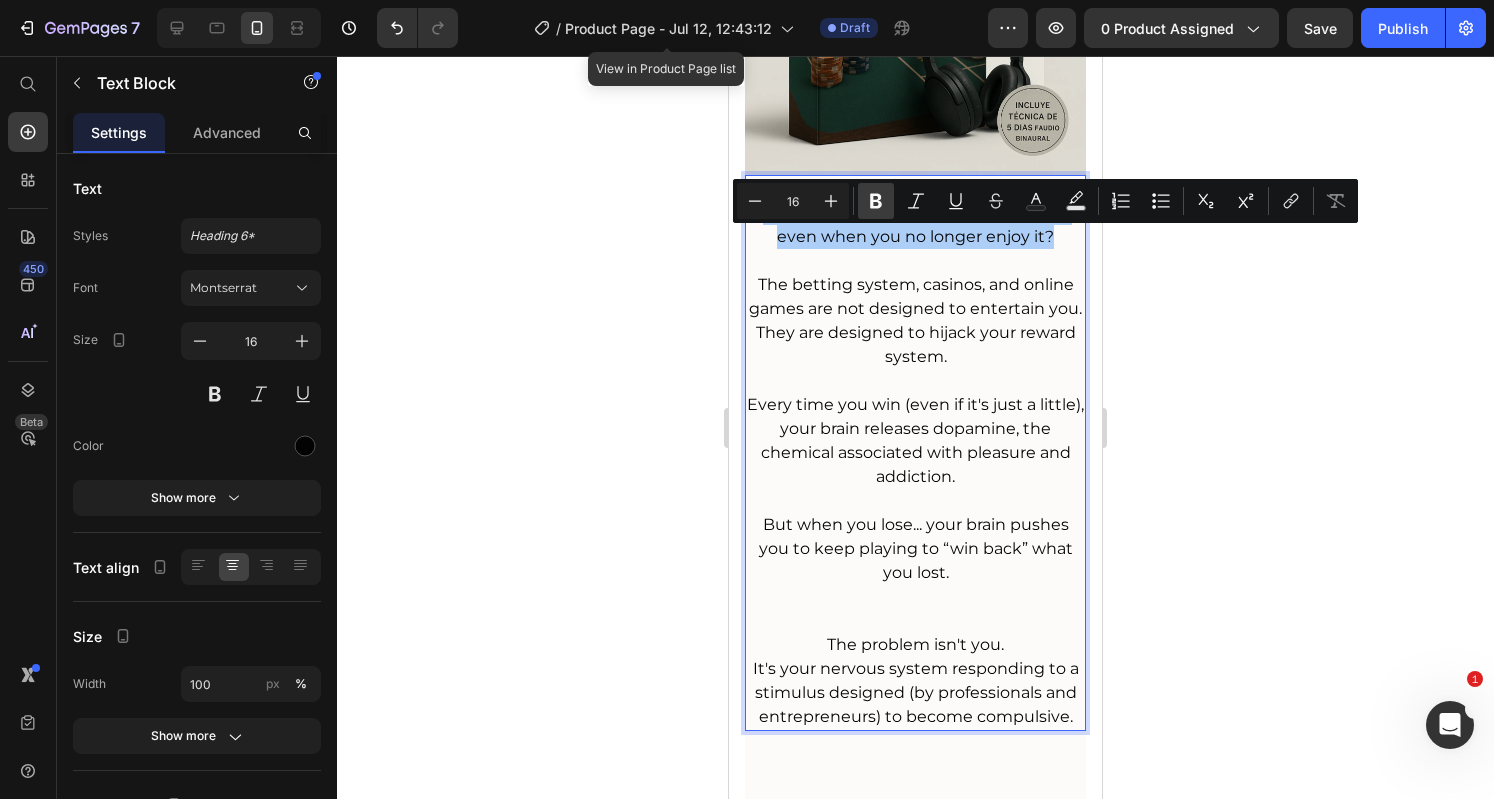 click 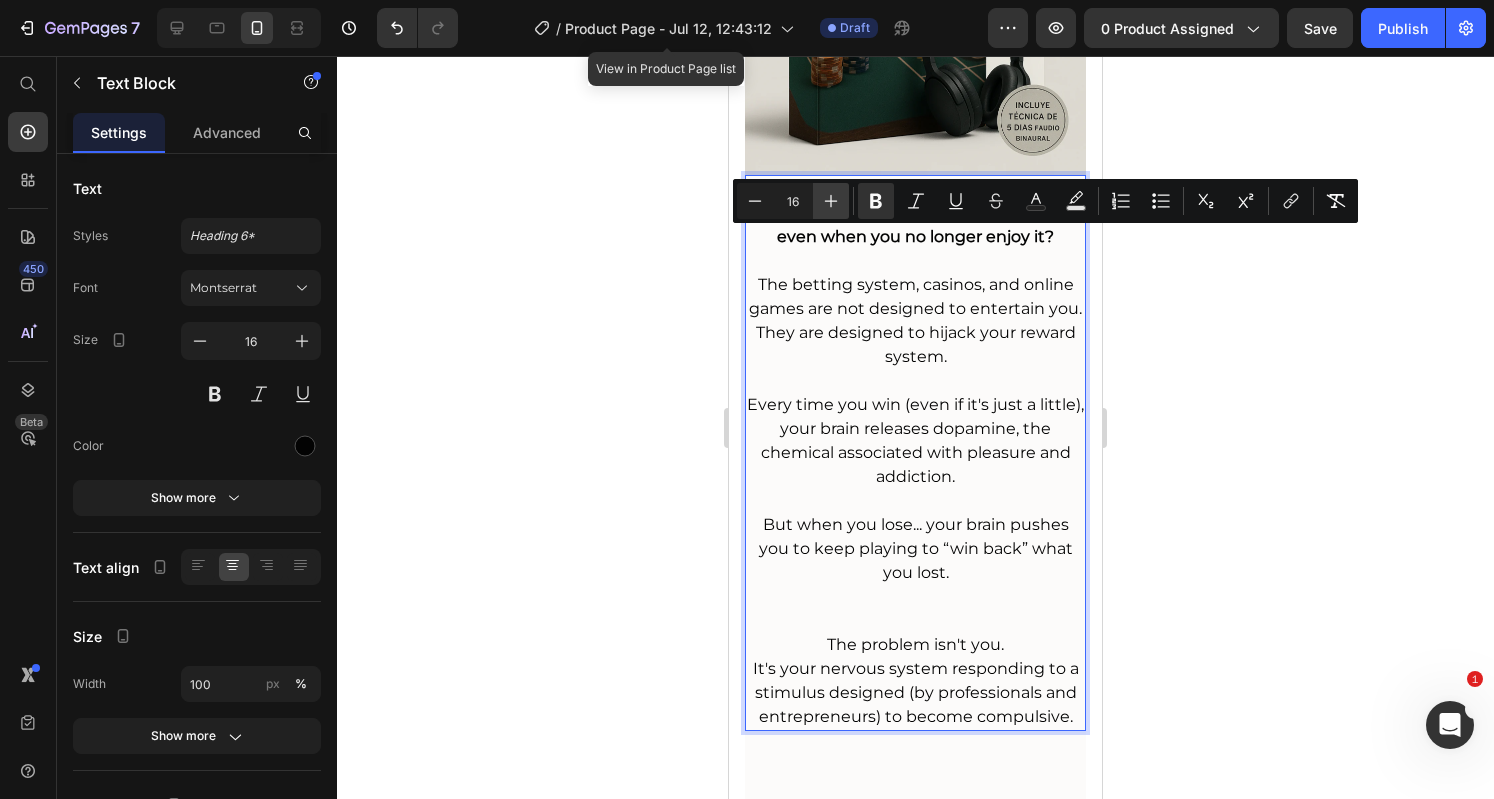 click 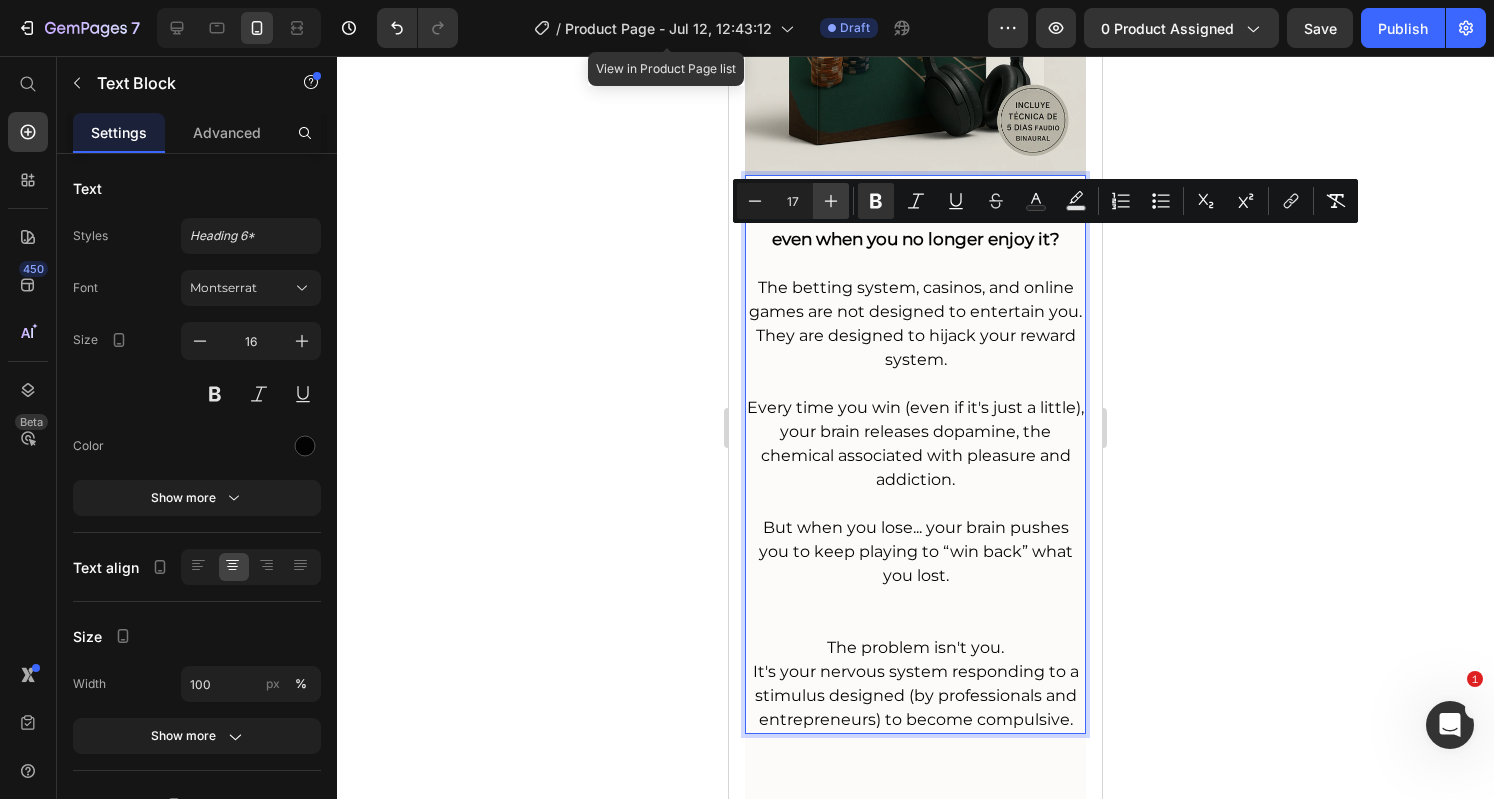 click 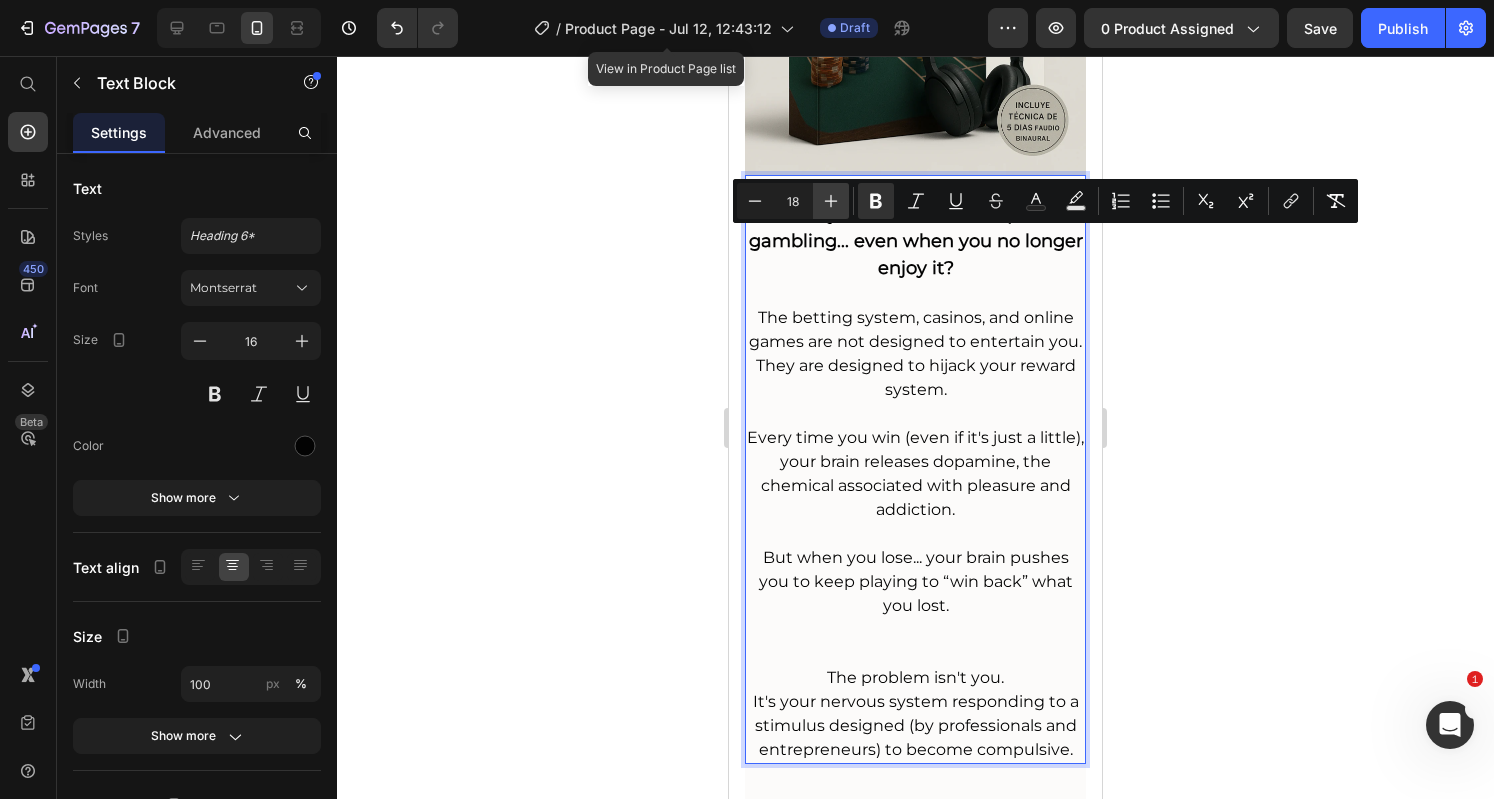 click 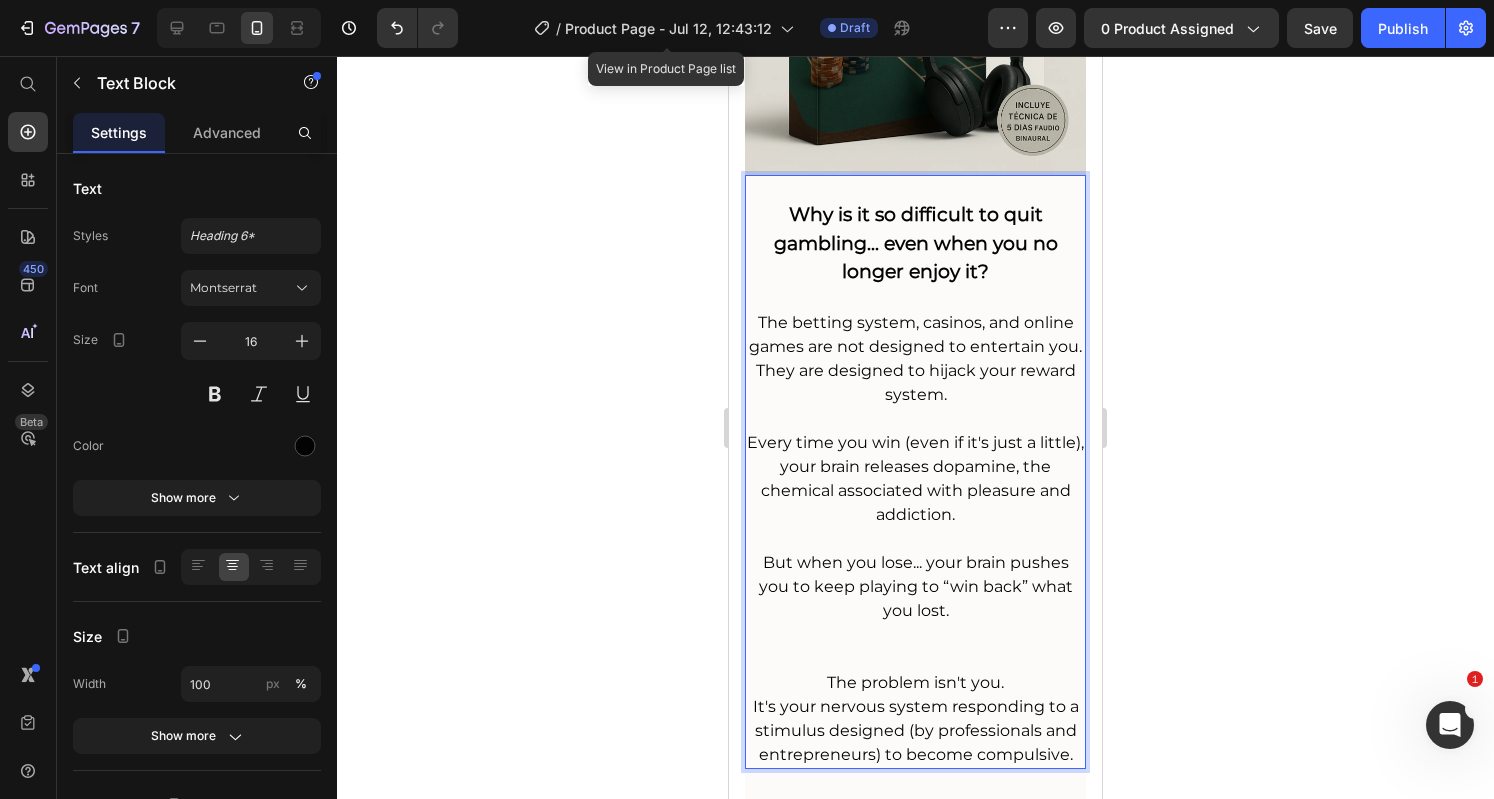 click on "The betting system, casinos, and online games are not designed to entertain you. They are designed to hijack your reward system." at bounding box center [915, 359] 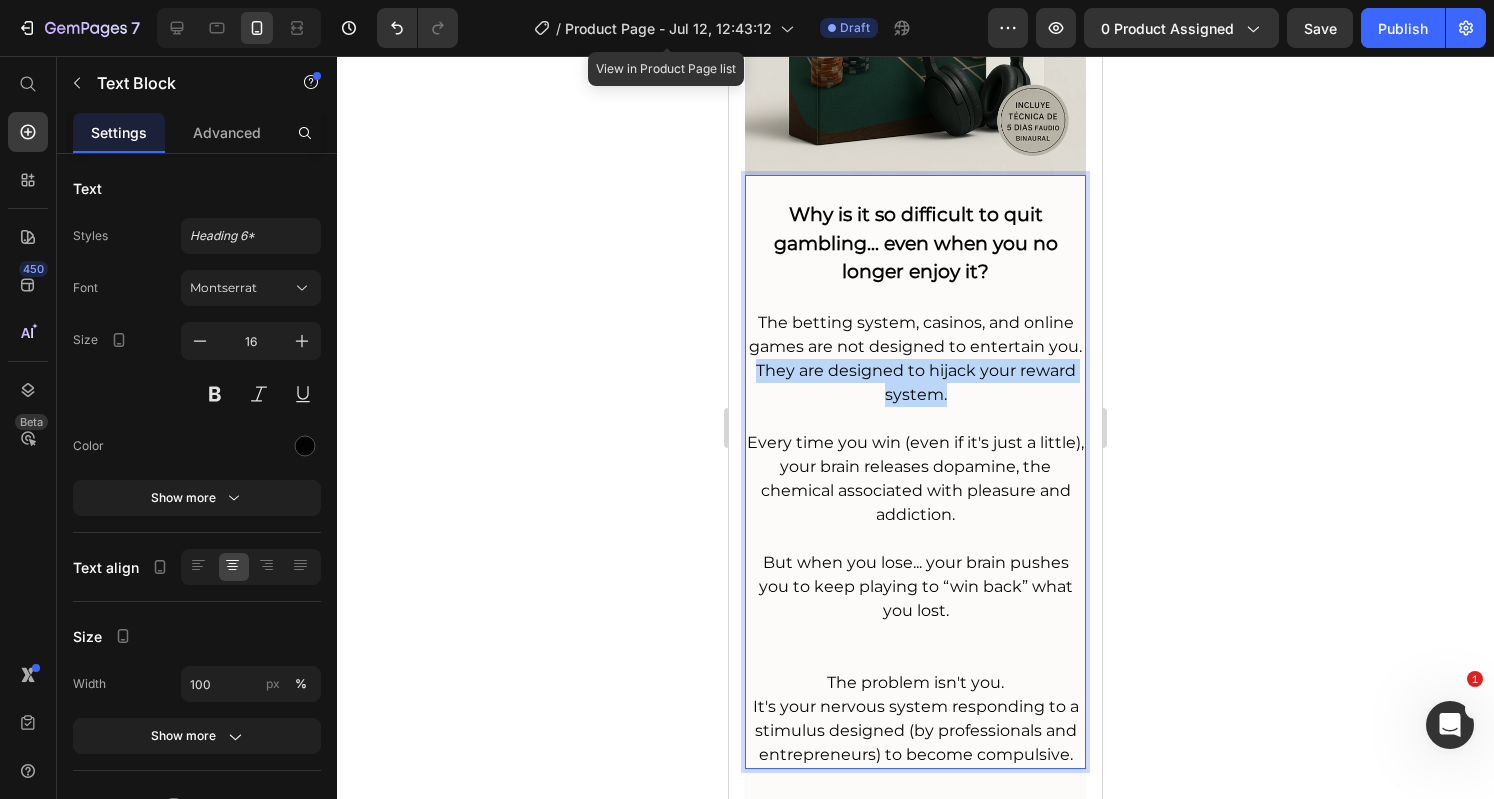 drag, startPoint x: 944, startPoint y: 450, endPoint x: 750, endPoint y: 417, distance: 196.78668 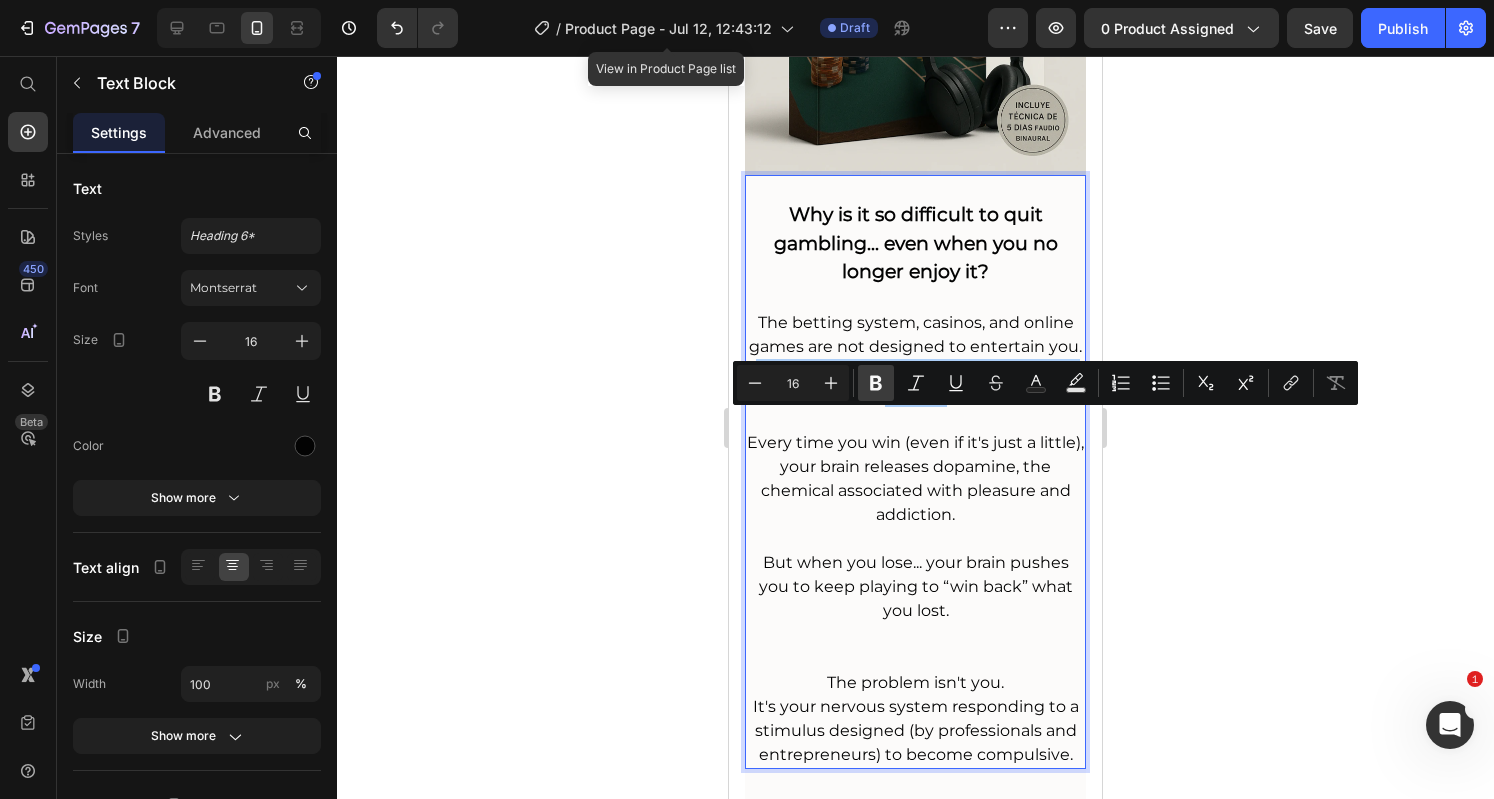 click 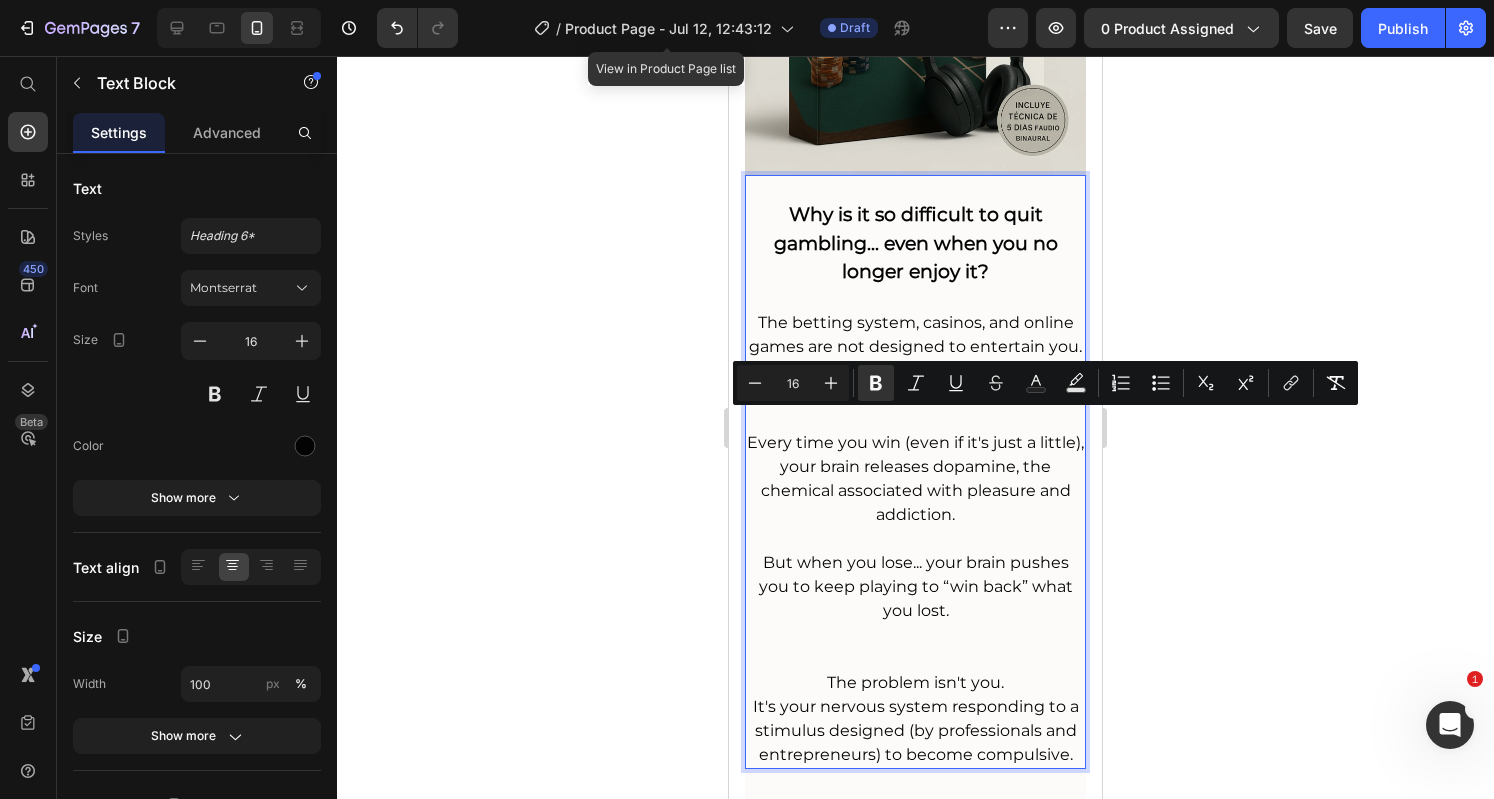 click on "Every time you win (even if it's just a little), your brain releases dopamine, the chemical associated with pleasure and addiction." at bounding box center [915, 479] 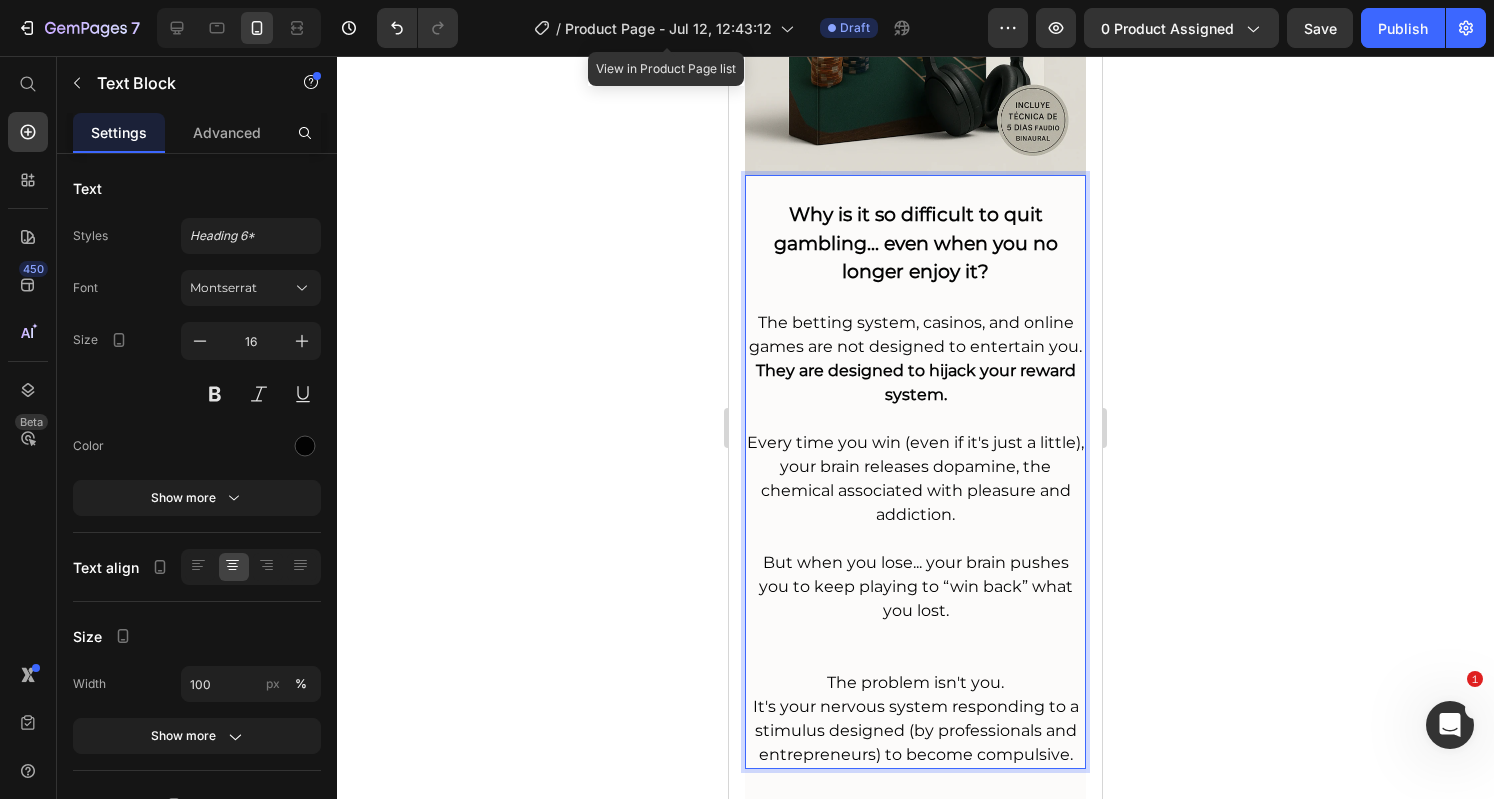 drag, startPoint x: 1034, startPoint y: 519, endPoint x: 970, endPoint y: 519, distance: 64 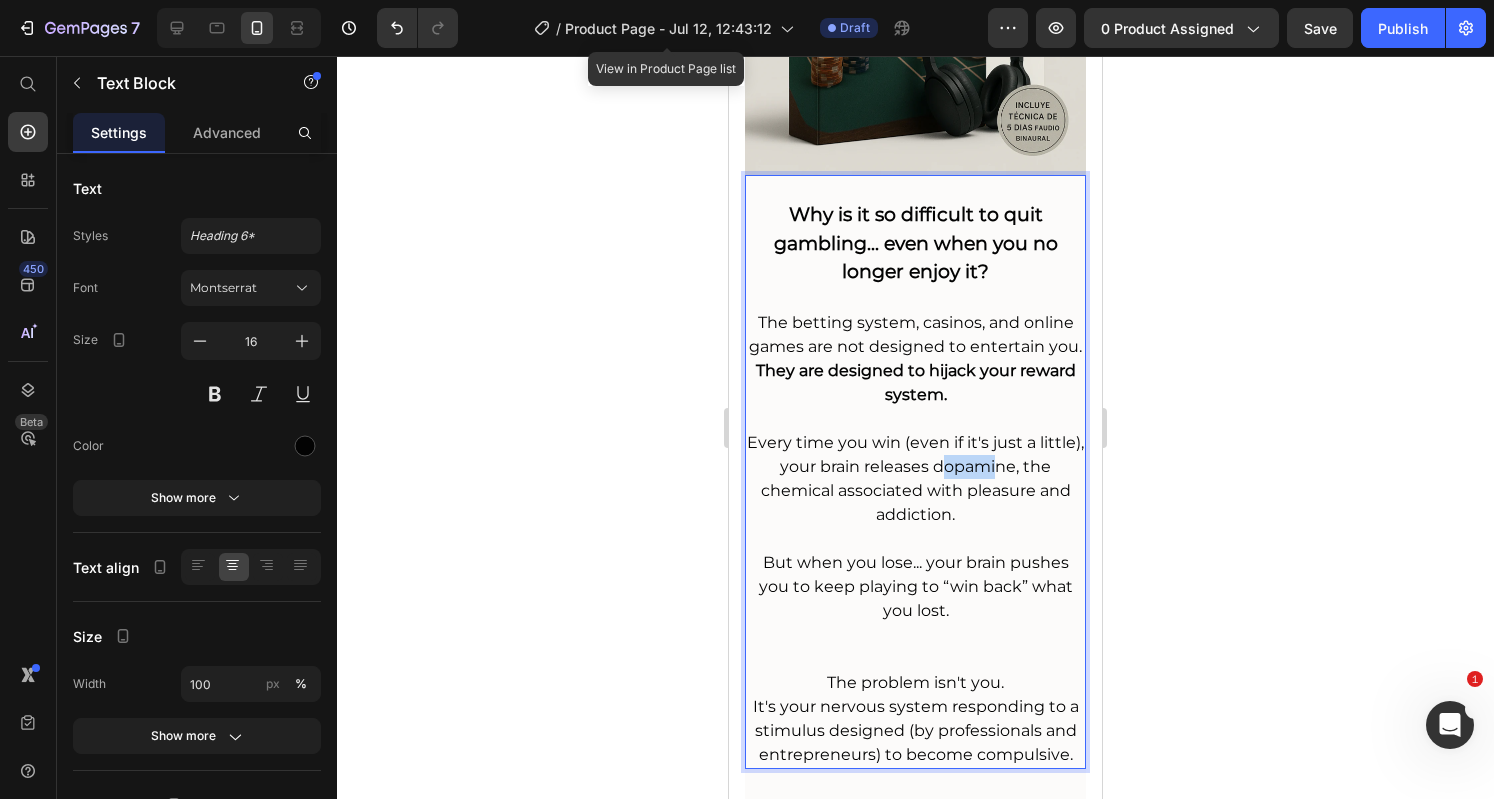 drag, startPoint x: 955, startPoint y: 513, endPoint x: 1010, endPoint y: 520, distance: 55.443665 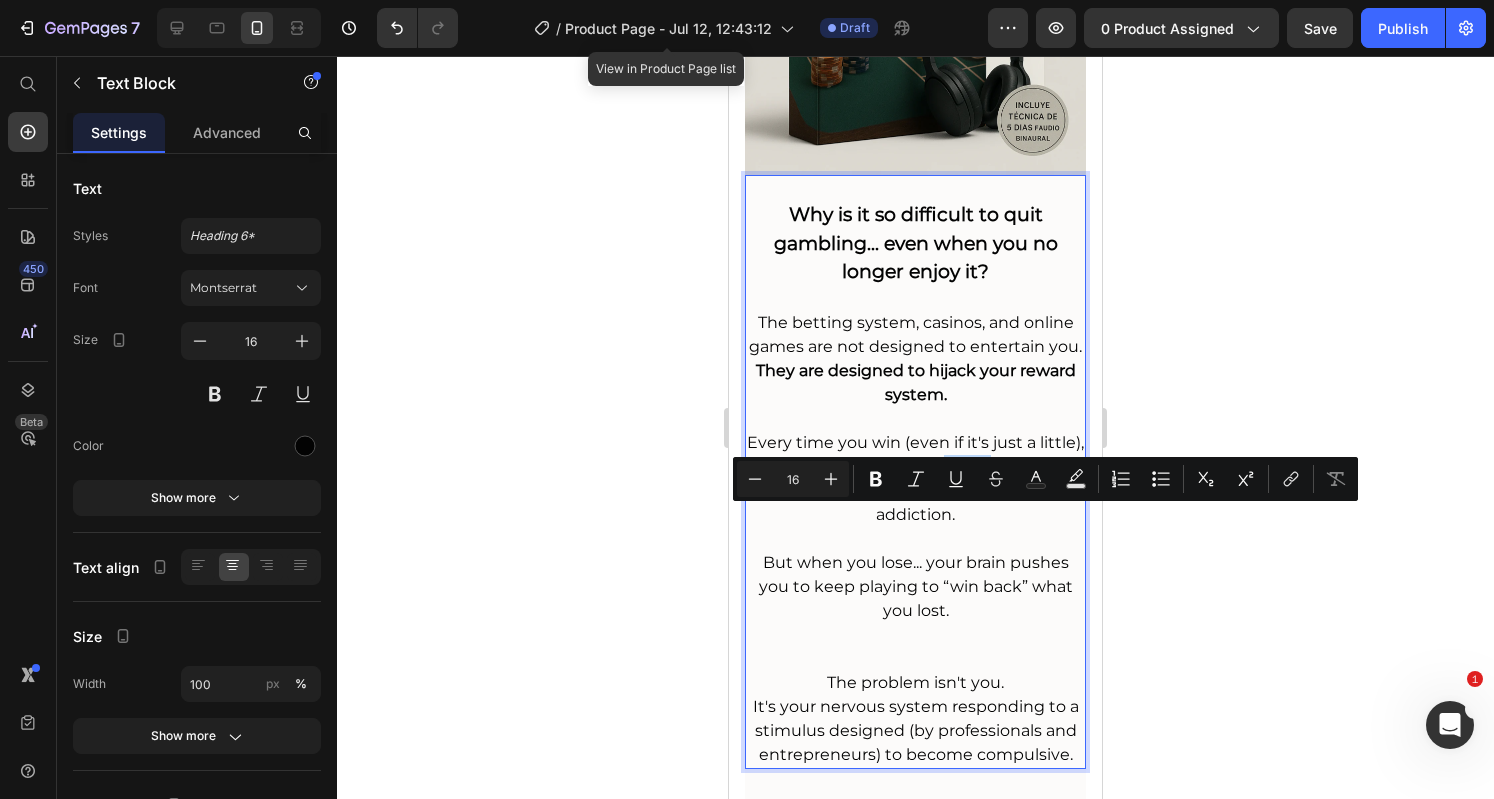 click on "Every time you win (even if it's just a little), your brain releases dopamine, the chemical associated with pleasure and addiction." at bounding box center (915, 479) 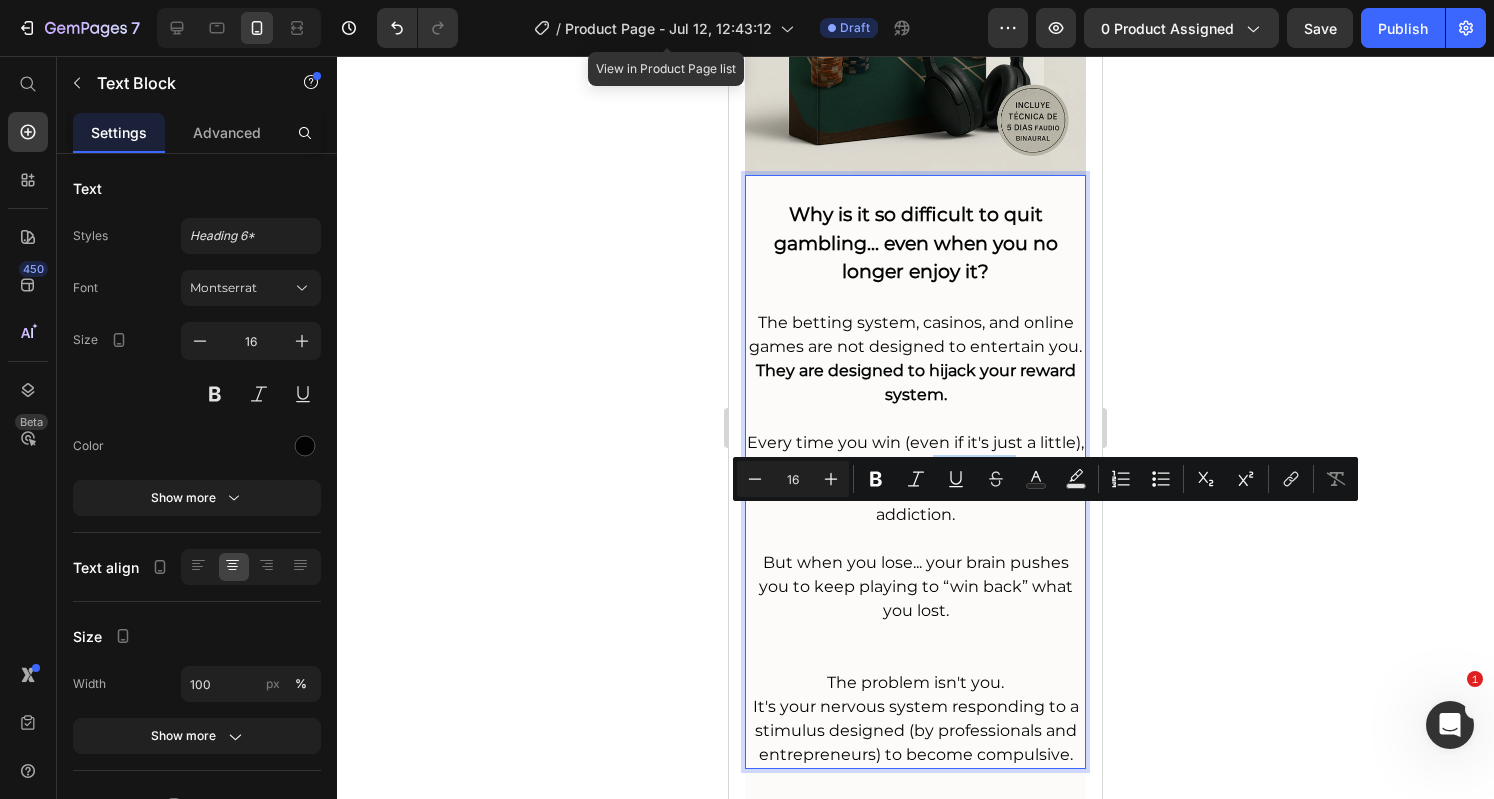 drag, startPoint x: 952, startPoint y: 514, endPoint x: 1029, endPoint y: 528, distance: 78.26238 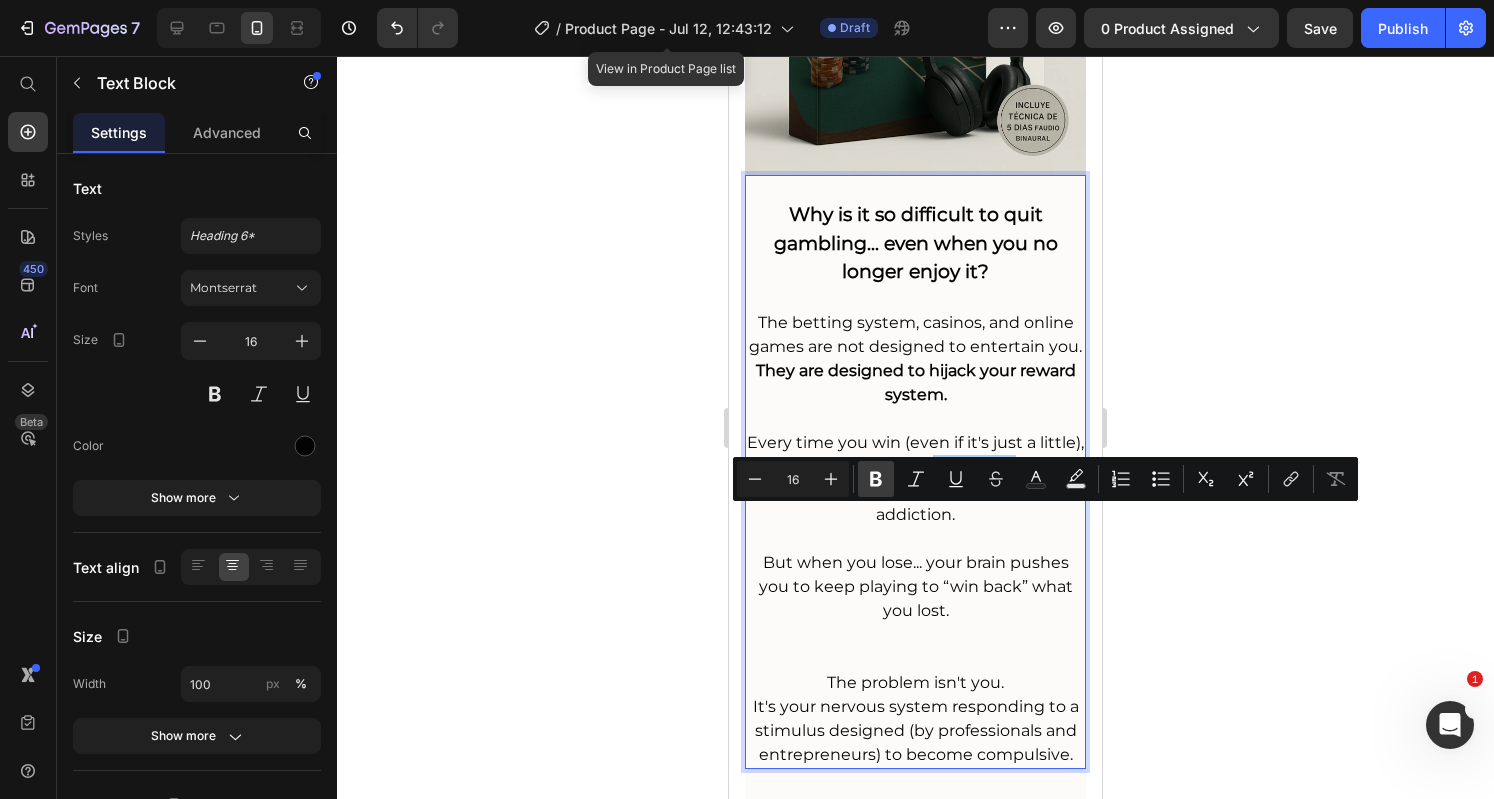 click 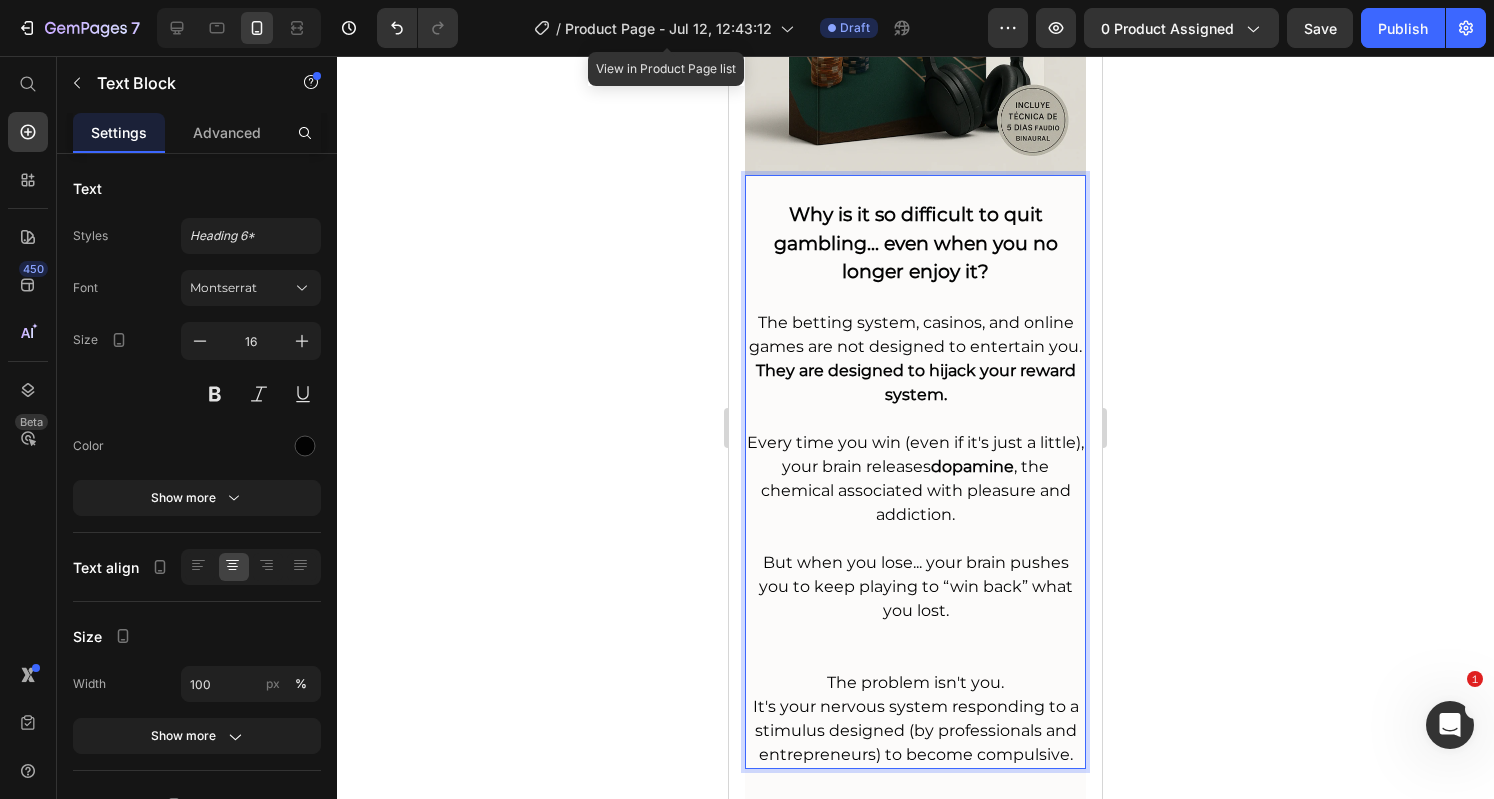 click on "Every time you win (even if it's just a little), your brain releases  dopamine , the chemical associated with pleasure and addiction." at bounding box center (915, 479) 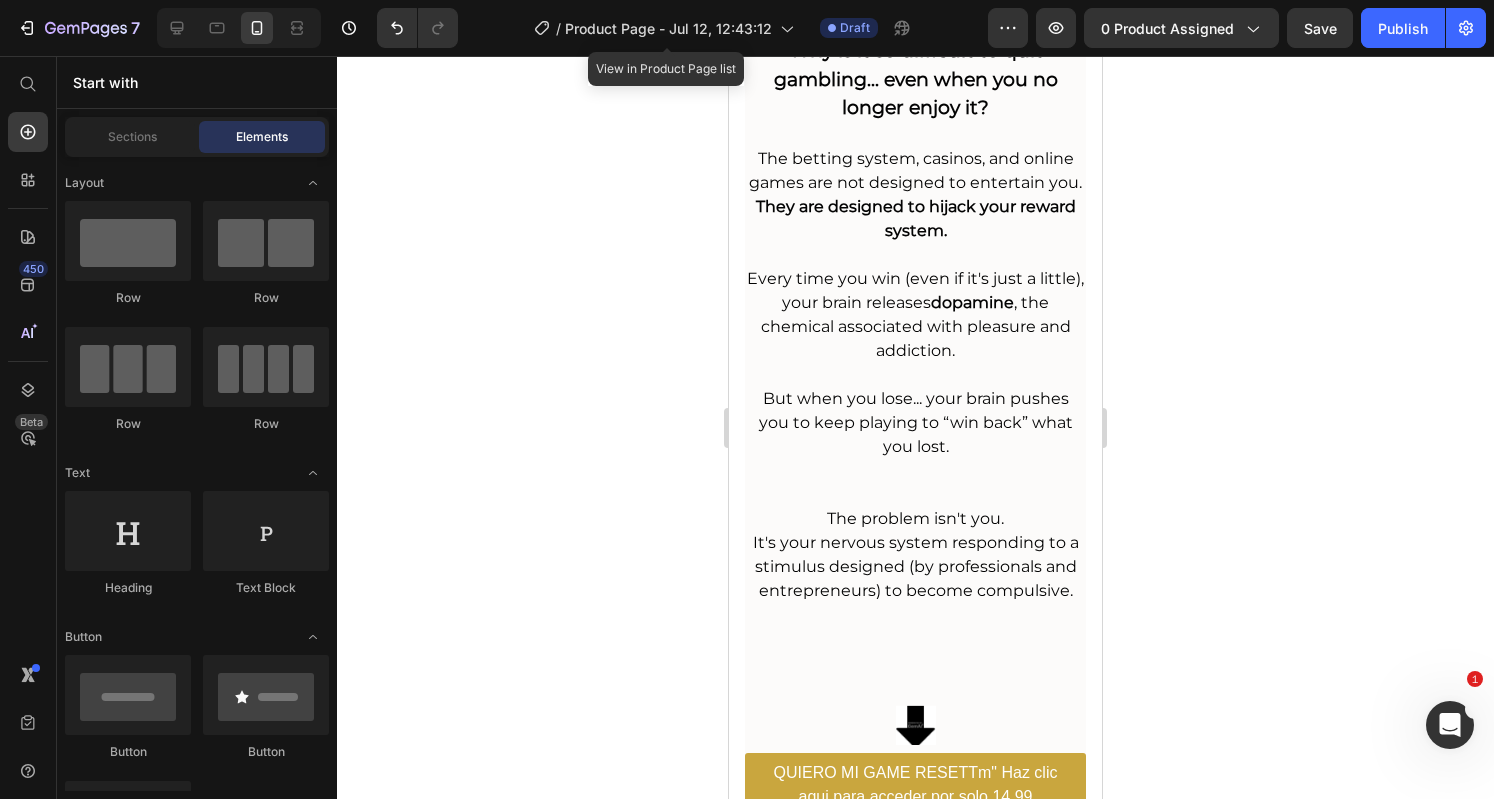 scroll, scrollTop: 1411, scrollLeft: 0, axis: vertical 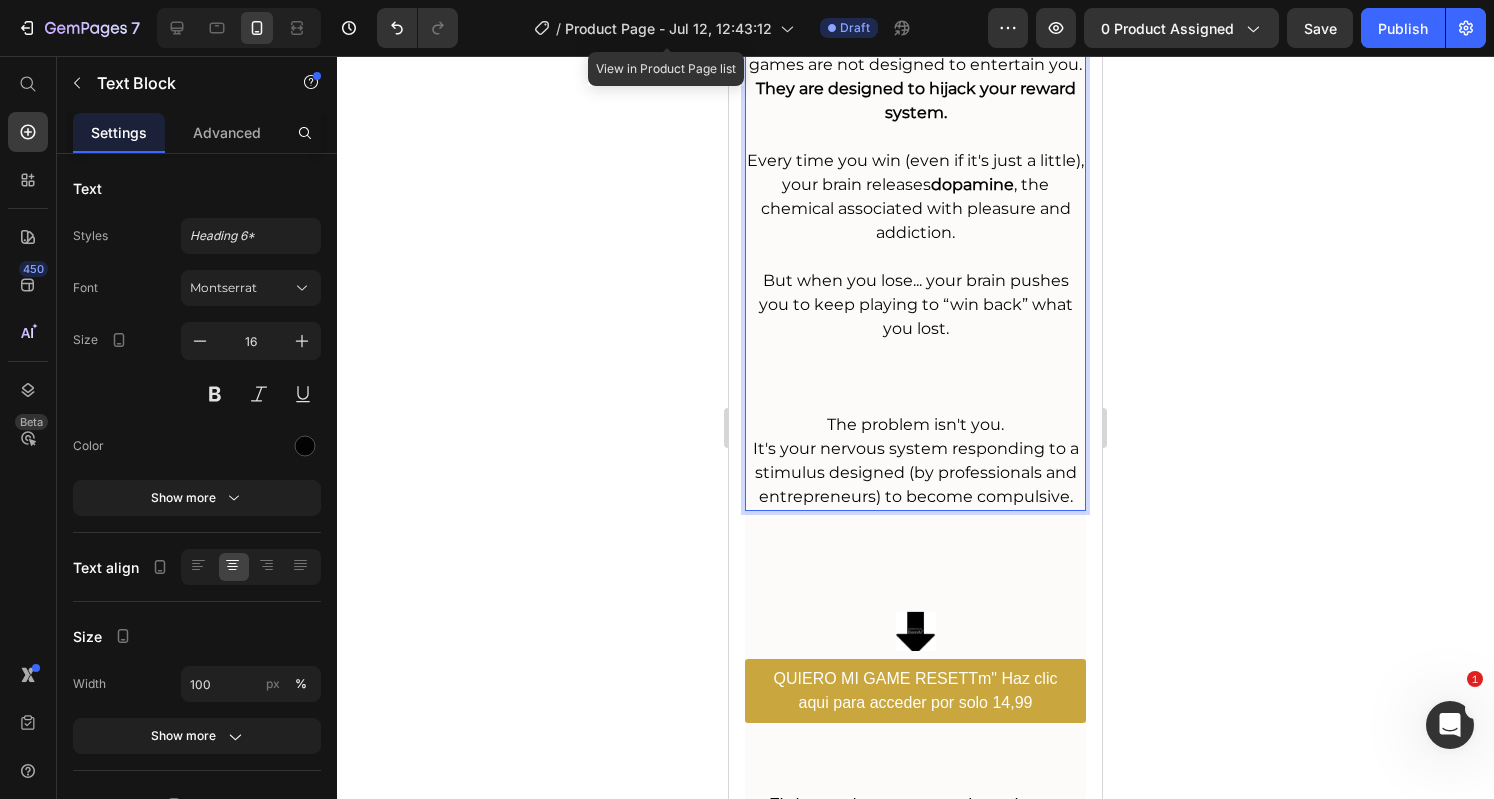drag, startPoint x: 998, startPoint y: 408, endPoint x: 958, endPoint y: 412, distance: 40.1995 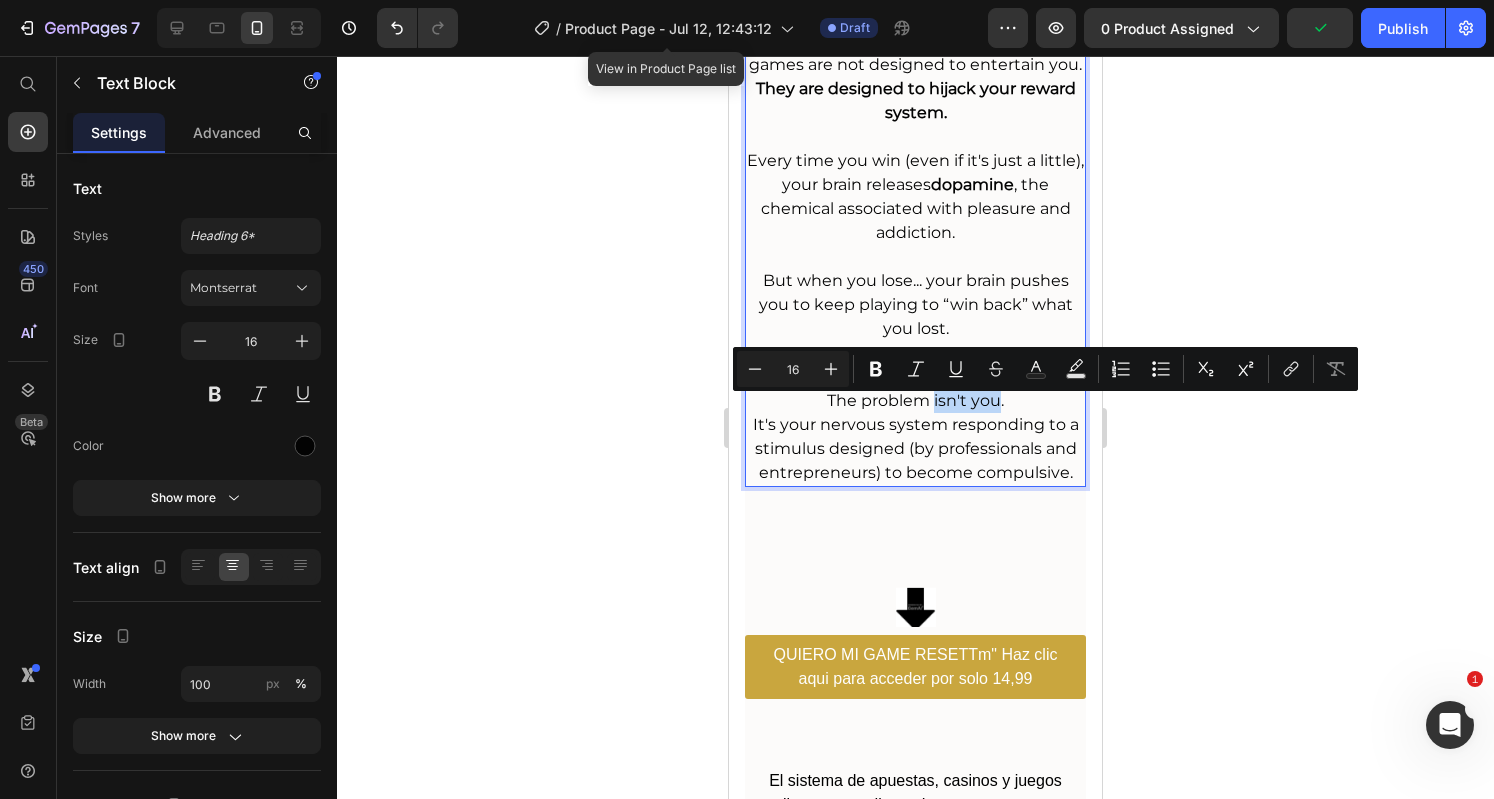 drag, startPoint x: 994, startPoint y: 413, endPoint x: 928, endPoint y: 408, distance: 66.189125 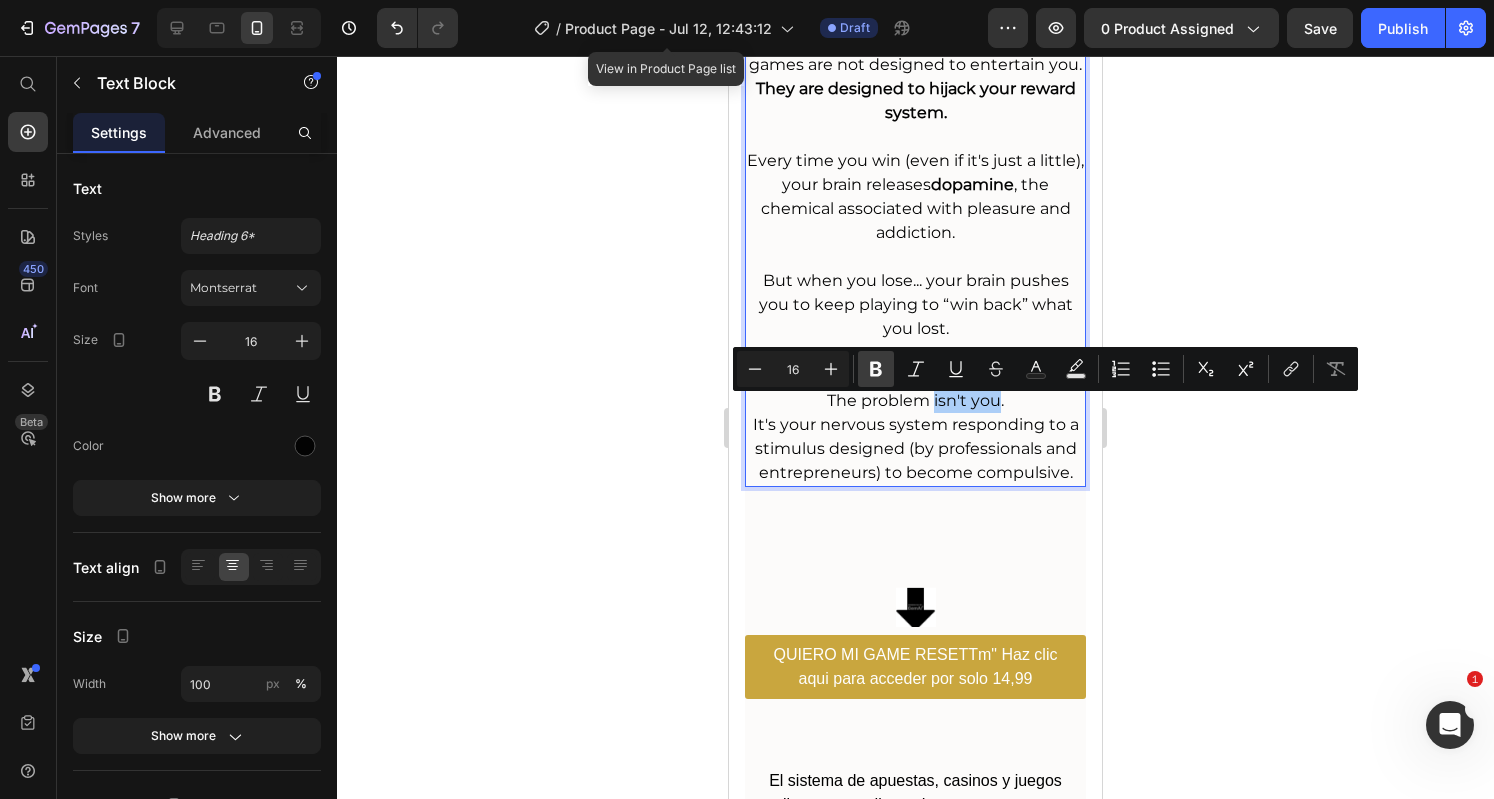click 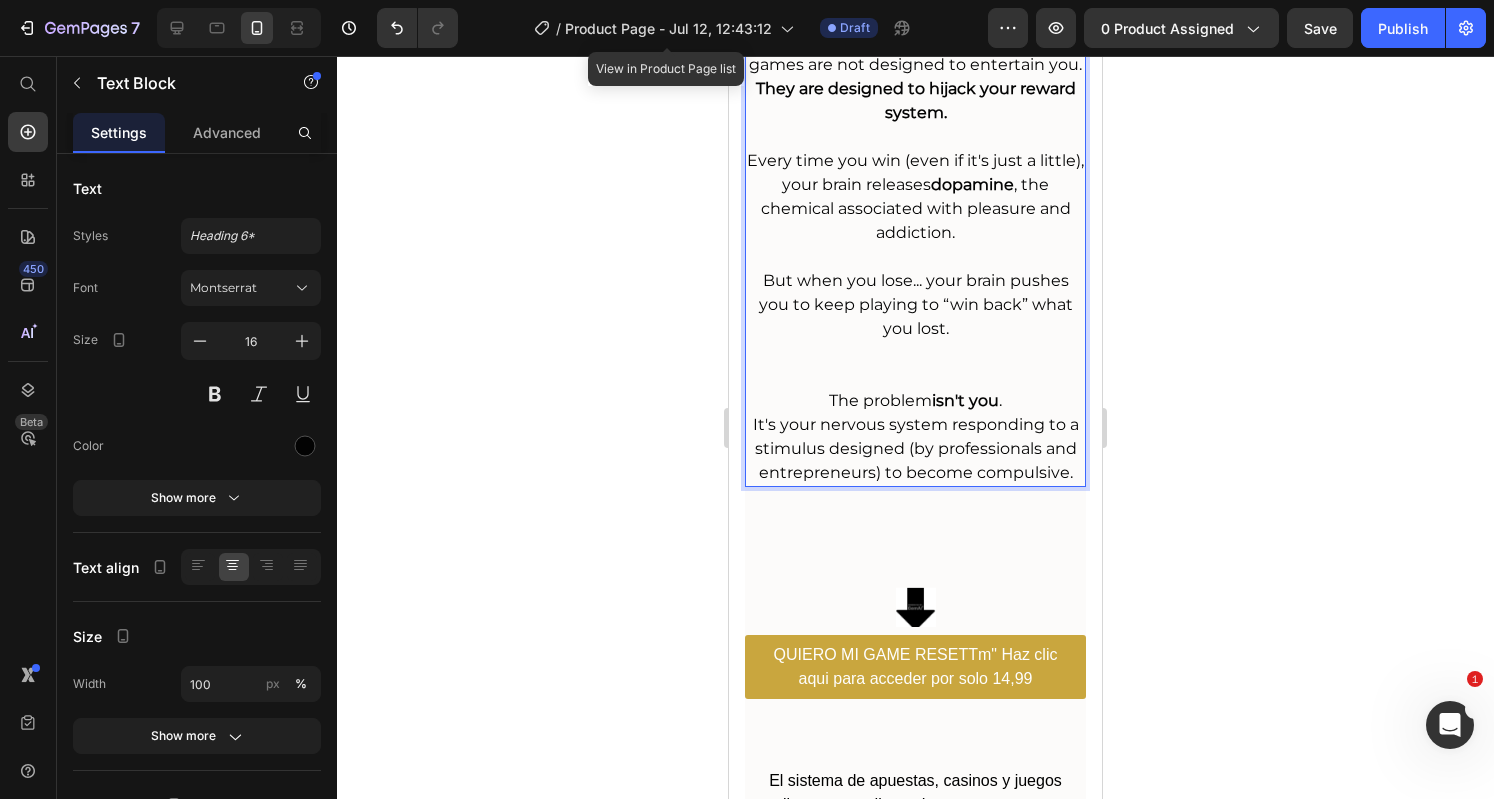 click on "The problem  isn't you . It's your nervous system responding to a stimulus designed (by professionals and entrepreneurs) to become compulsive." at bounding box center [915, 437] 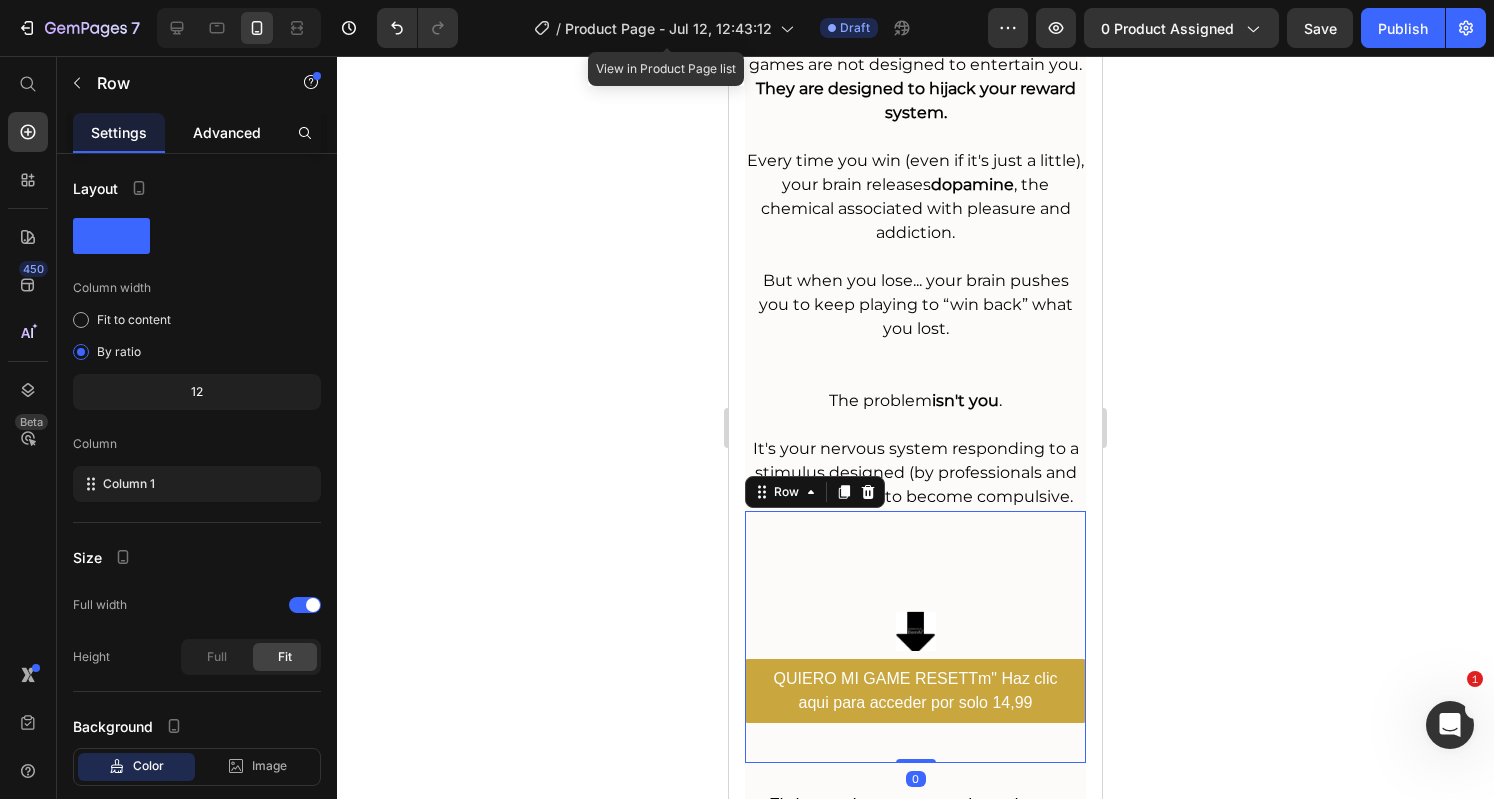 click on "Advanced" at bounding box center [227, 132] 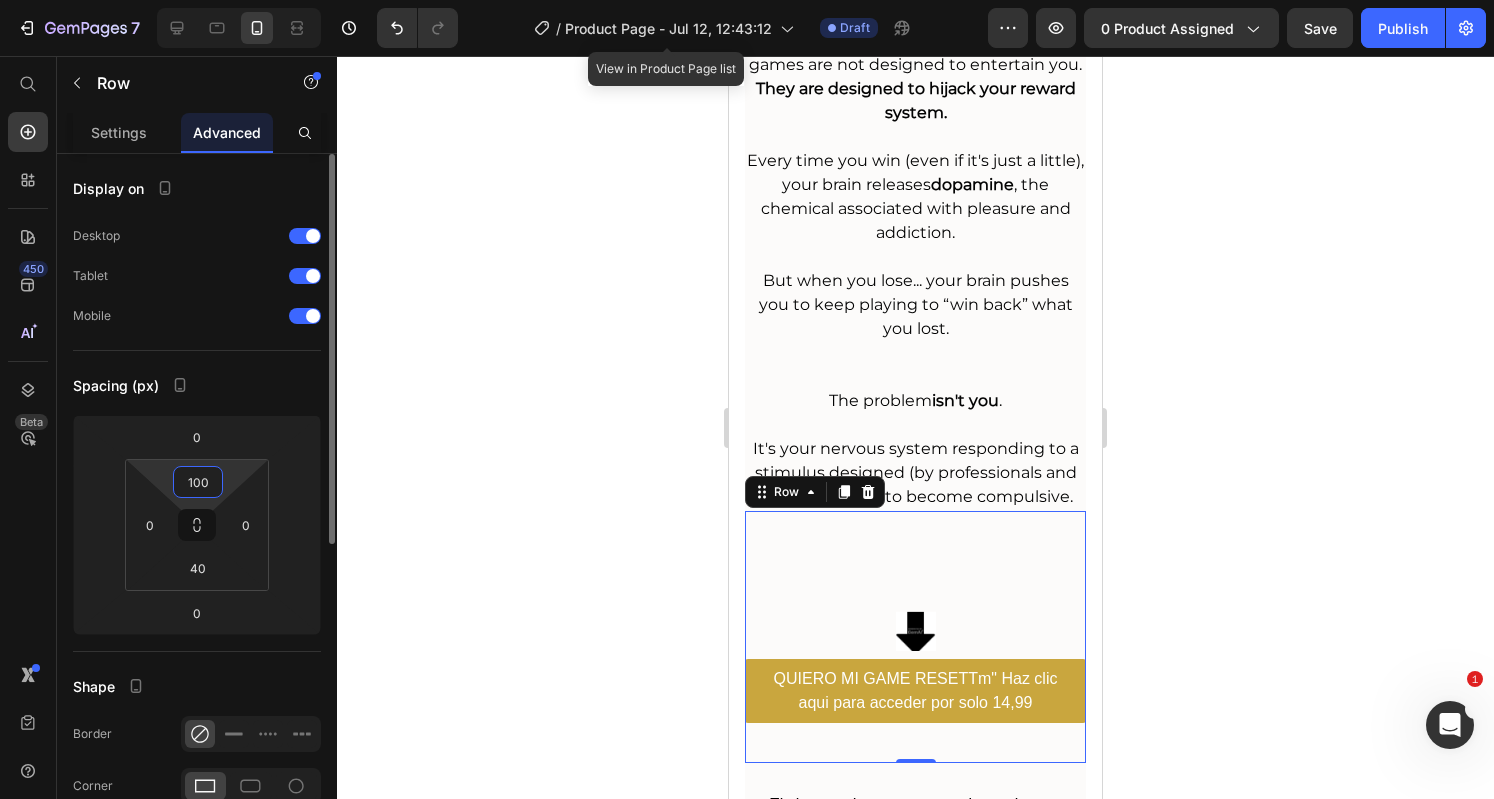 click on "100" at bounding box center [198, 482] 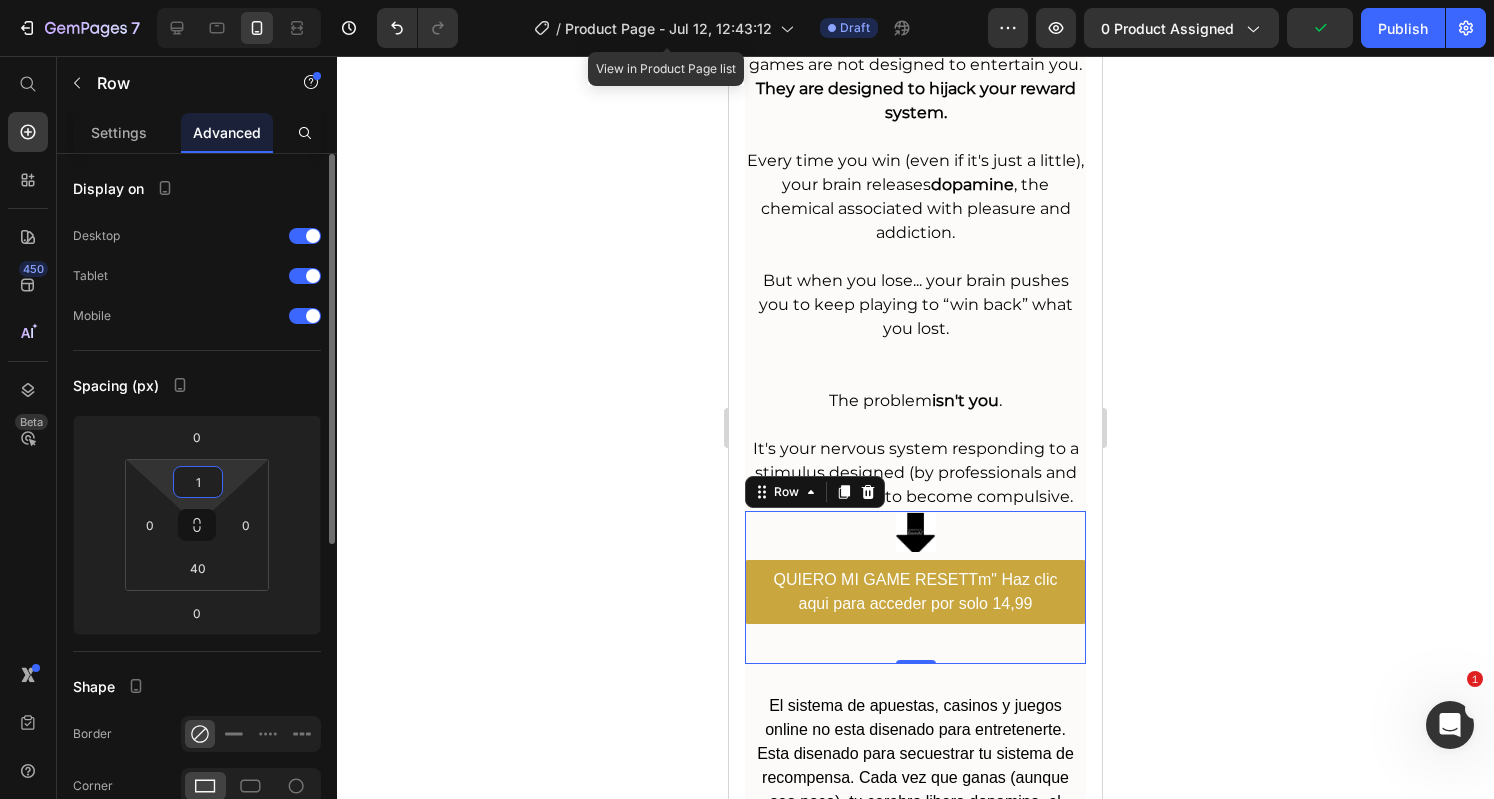 type on "10" 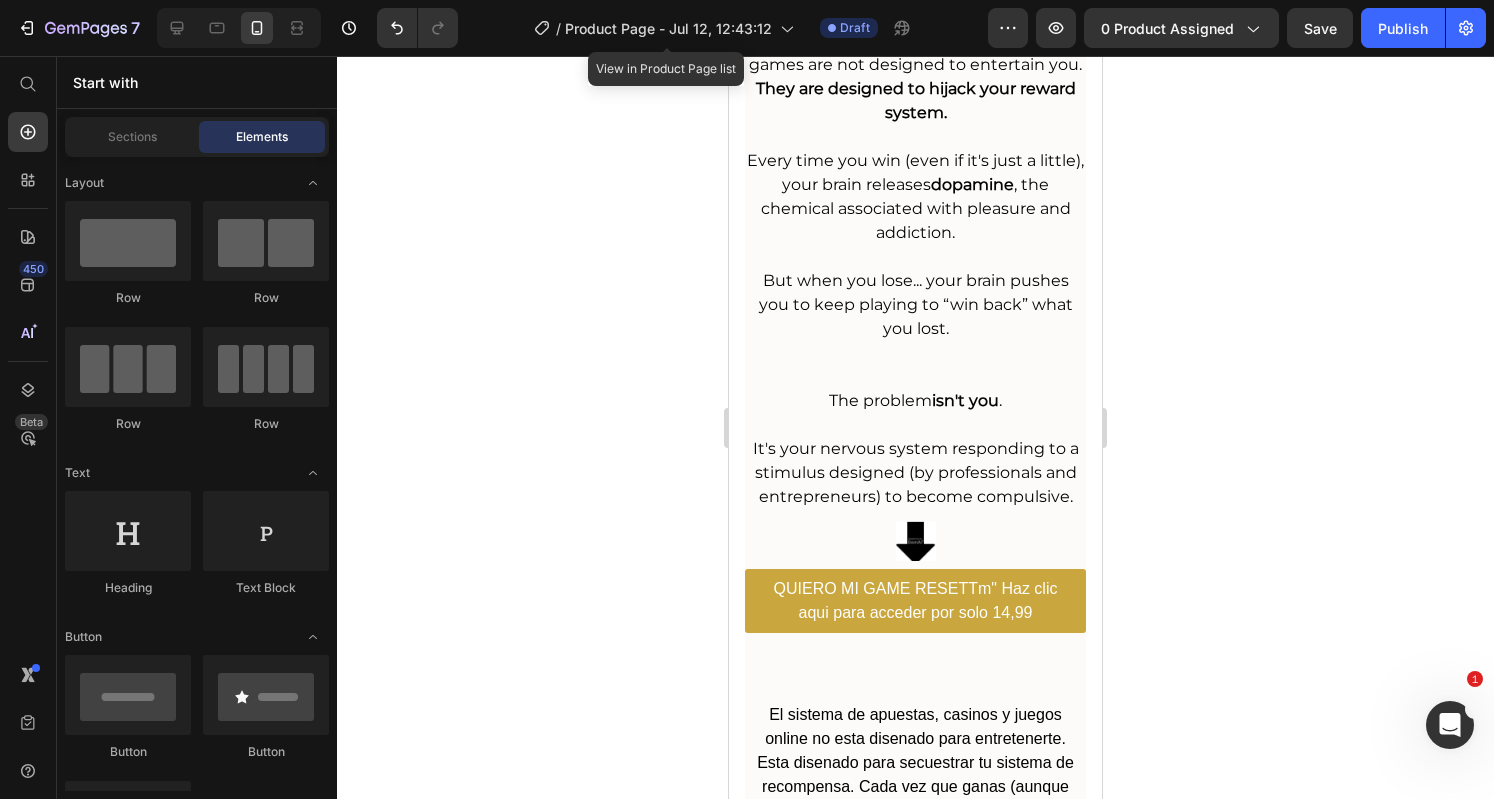 scroll, scrollTop: 1662, scrollLeft: 0, axis: vertical 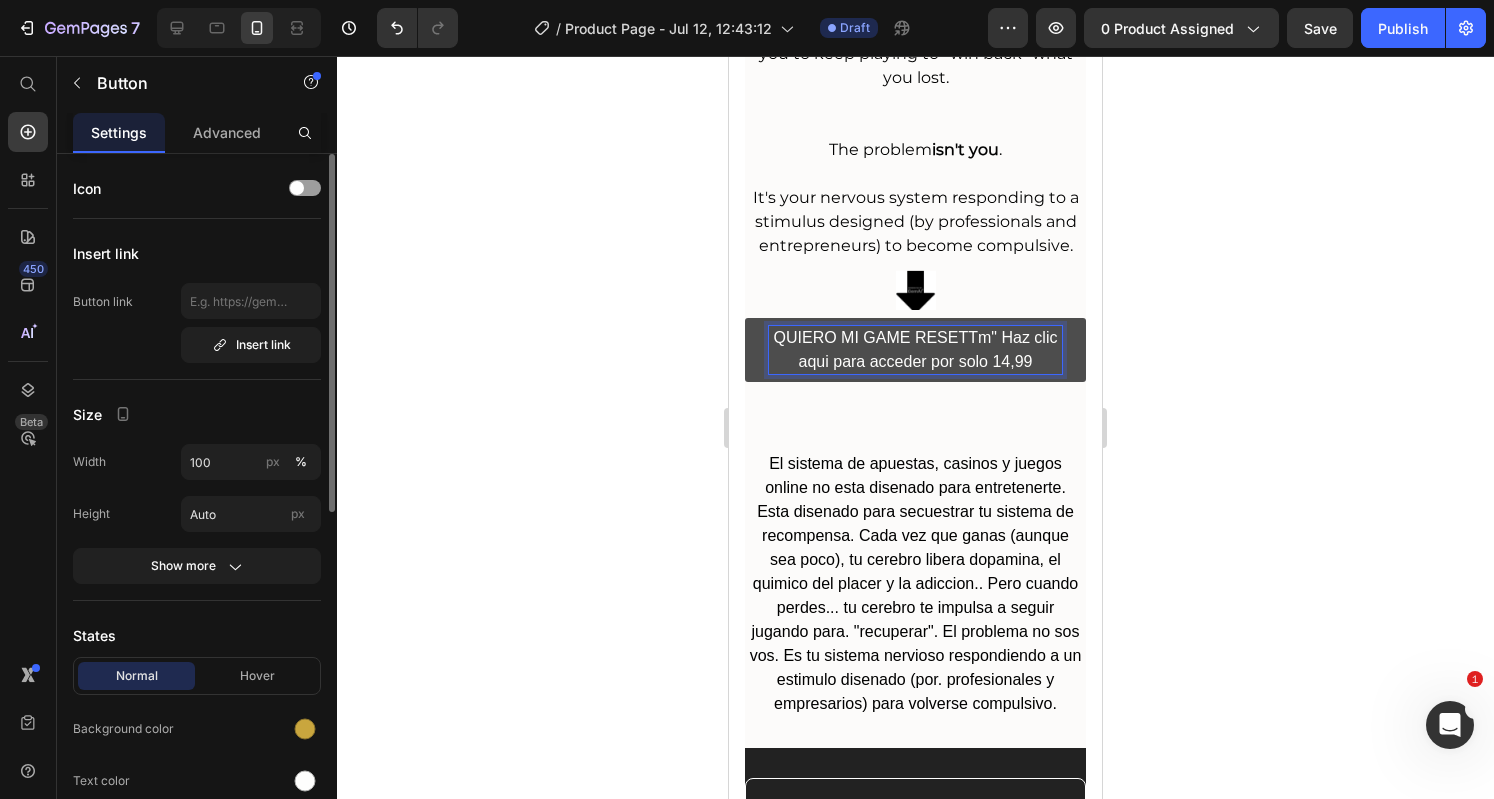 click on "QUIERO MI GAME RESETTm" Haz clic aqui para acceder por solo 14,99" at bounding box center [915, 350] 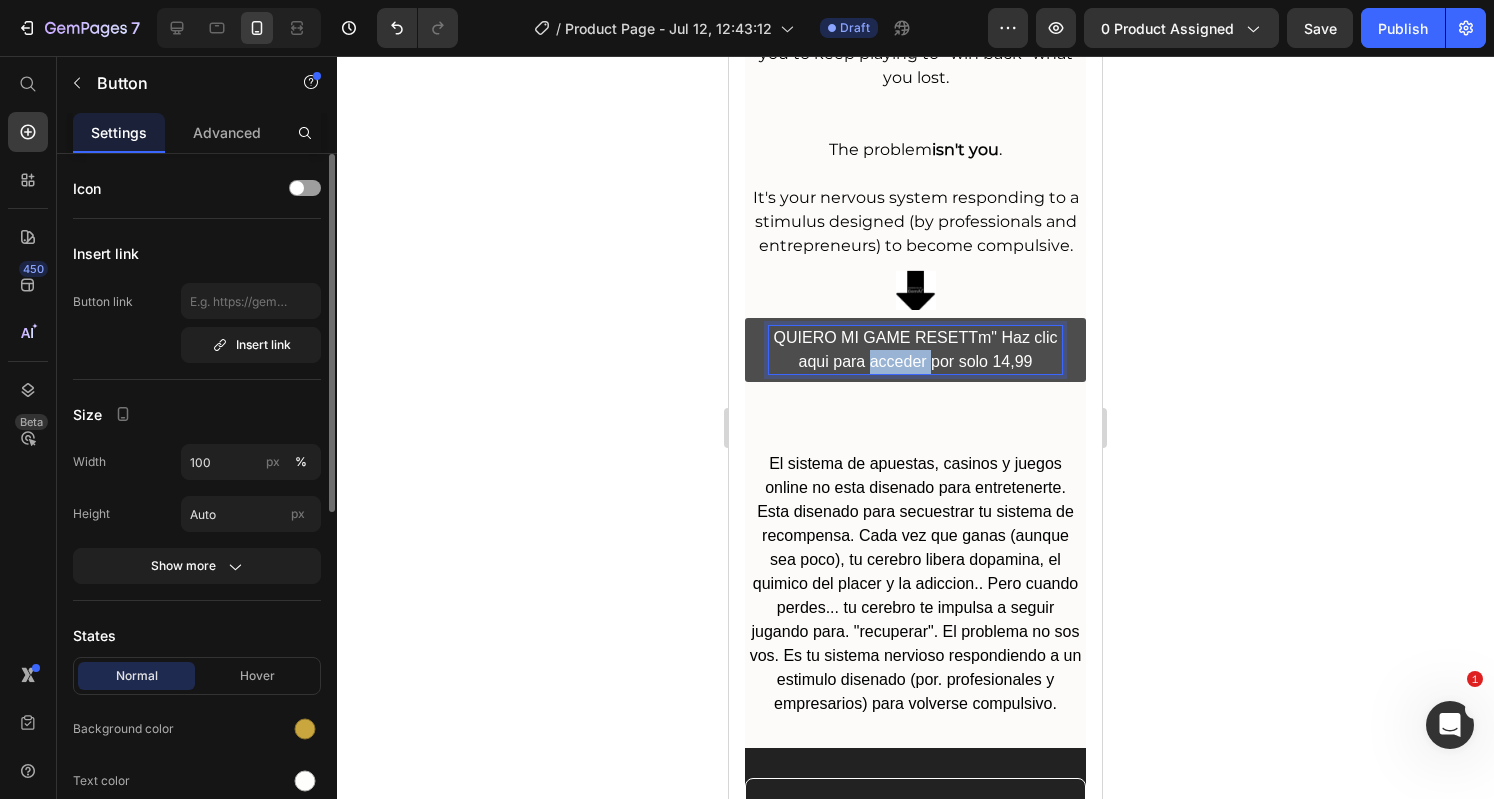 click on "QUIERO MI GAME RESETTm" Haz clic aqui para acceder por solo 14,99" at bounding box center (915, 350) 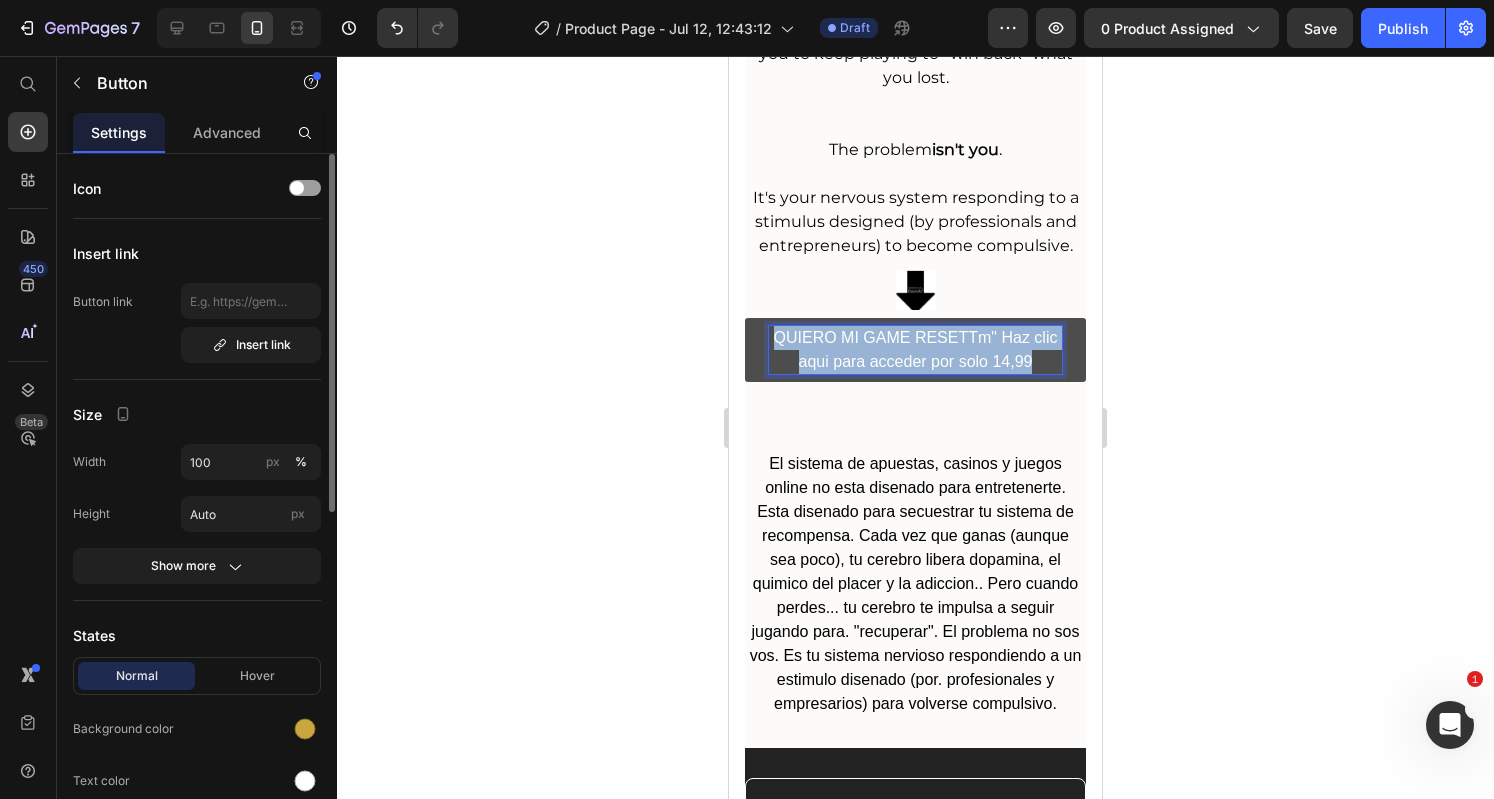 click on "QUIERO MI GAME RESETTm" Haz clic aqui para acceder por solo 14,99" at bounding box center [915, 350] 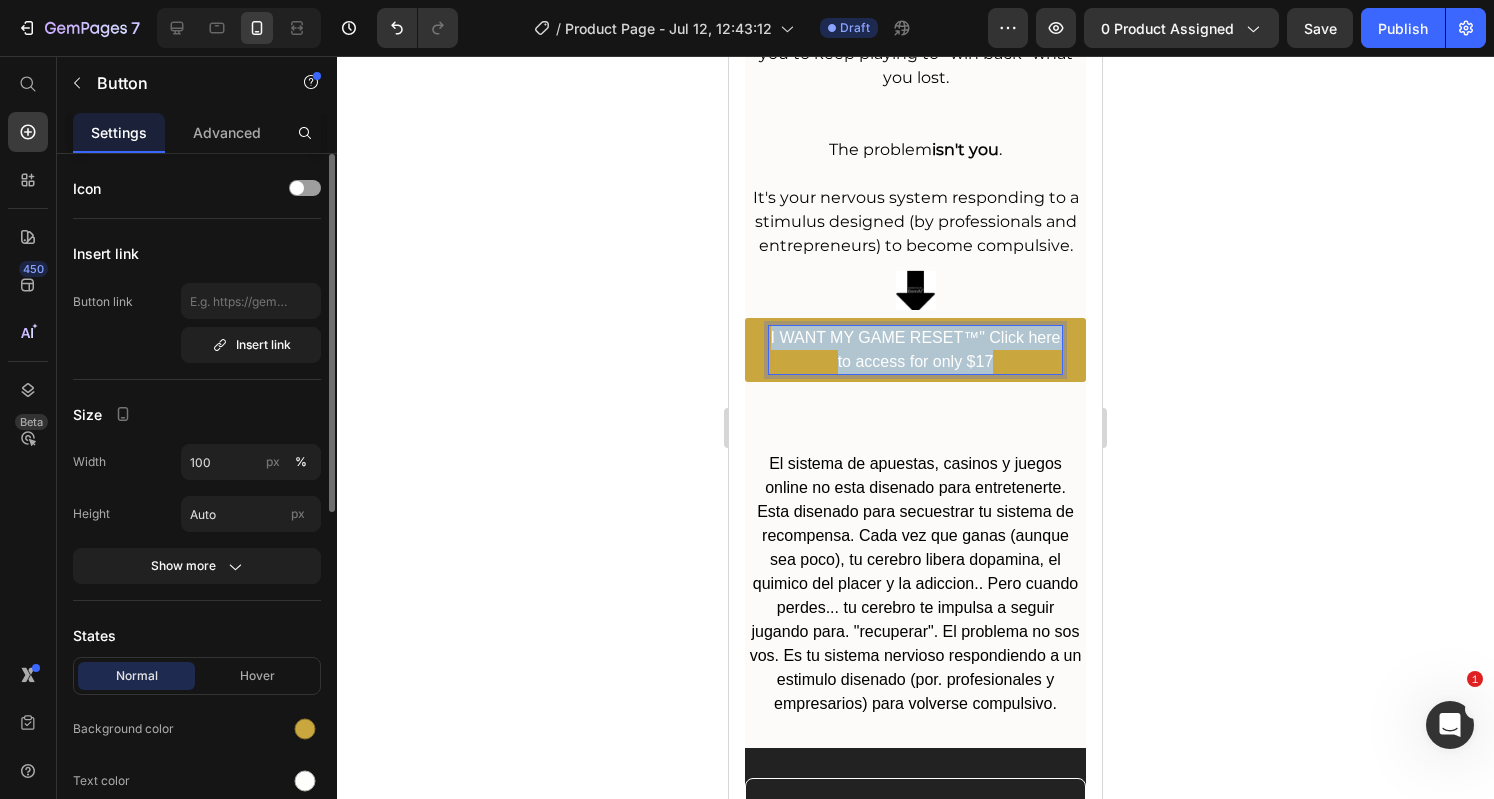 drag, startPoint x: 1010, startPoint y: 392, endPoint x: 1457, endPoint y: 419, distance: 447.8147 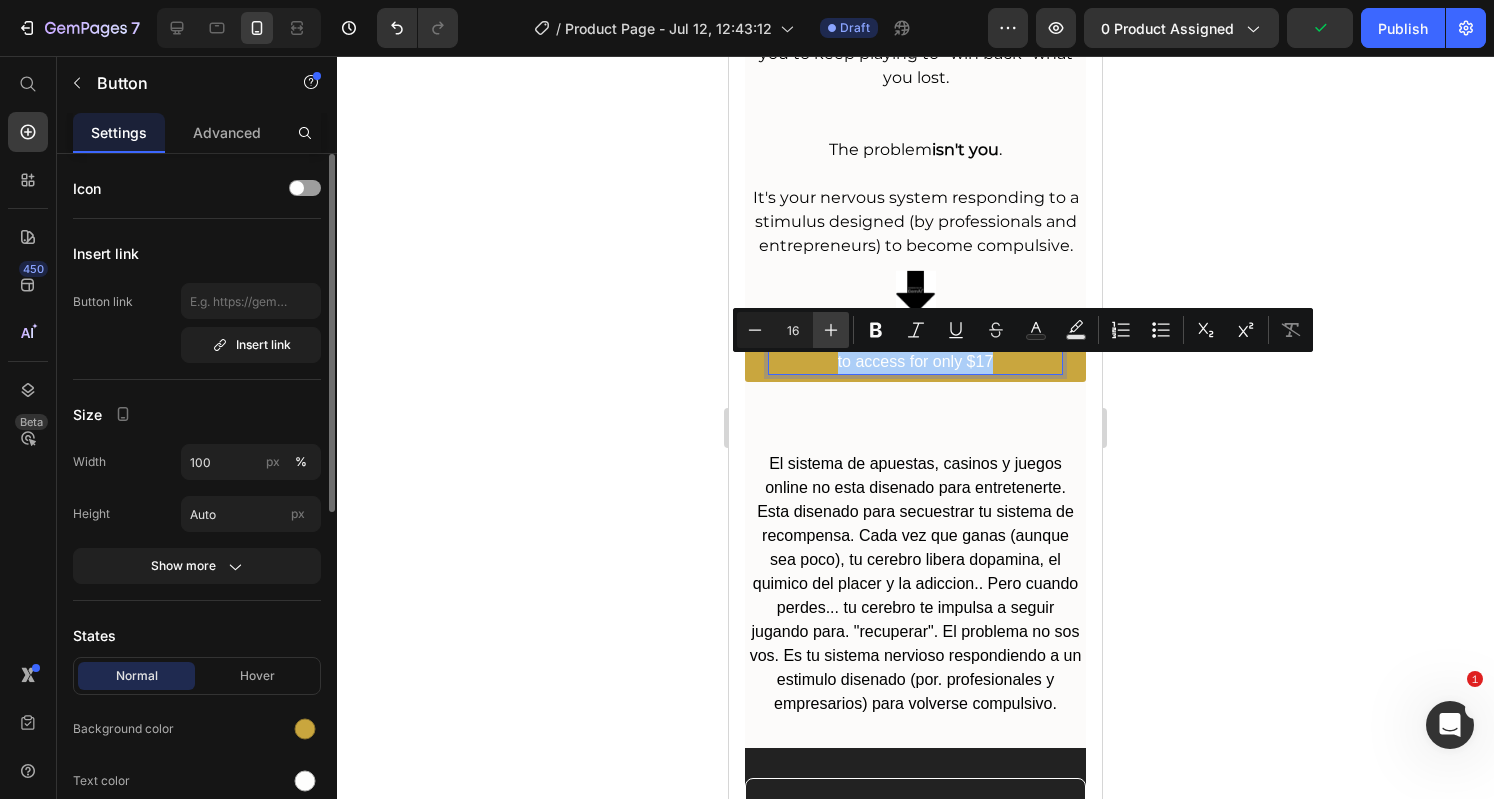click on "Plus" at bounding box center [831, 330] 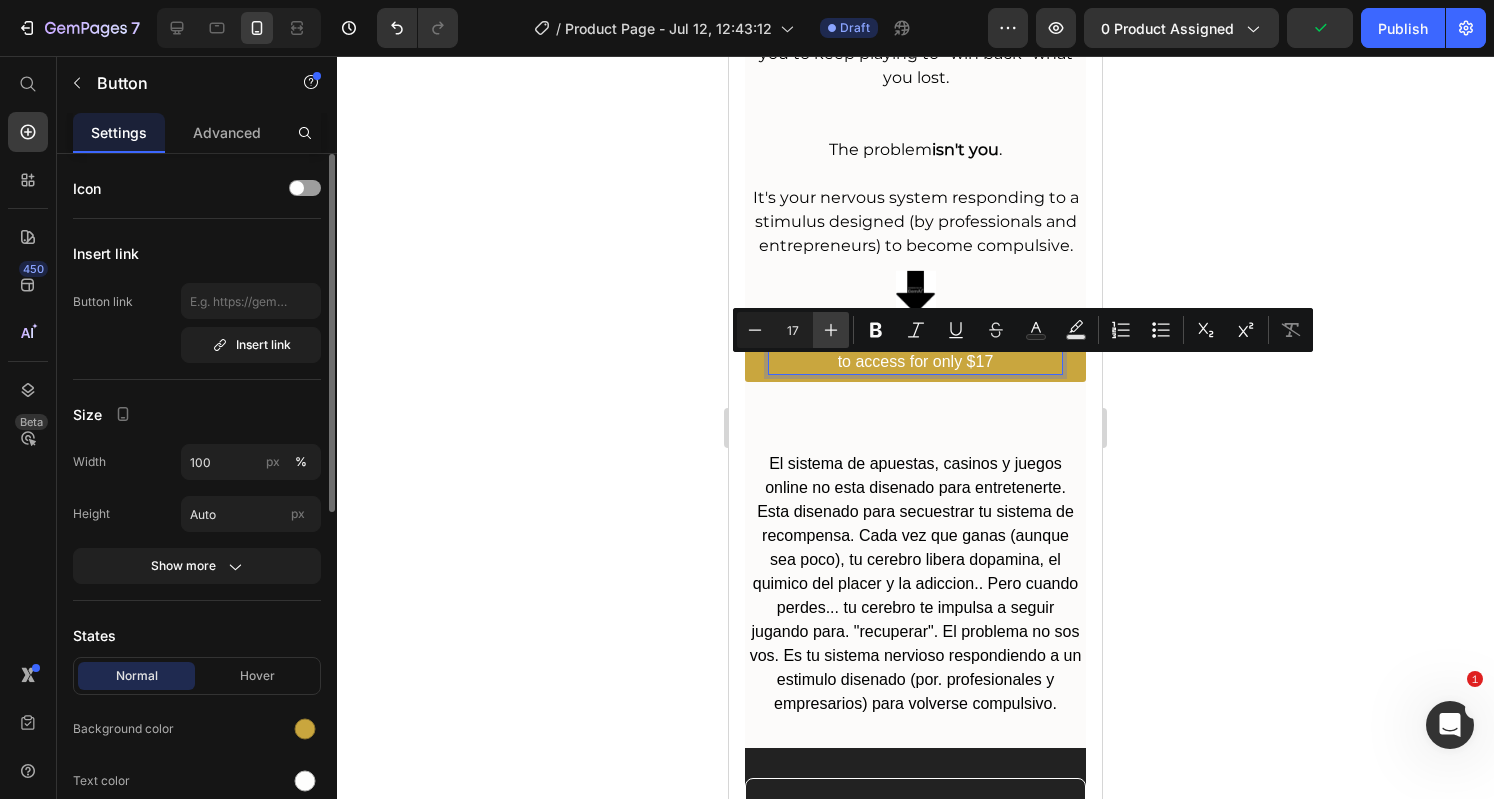 click on "Plus" at bounding box center (831, 330) 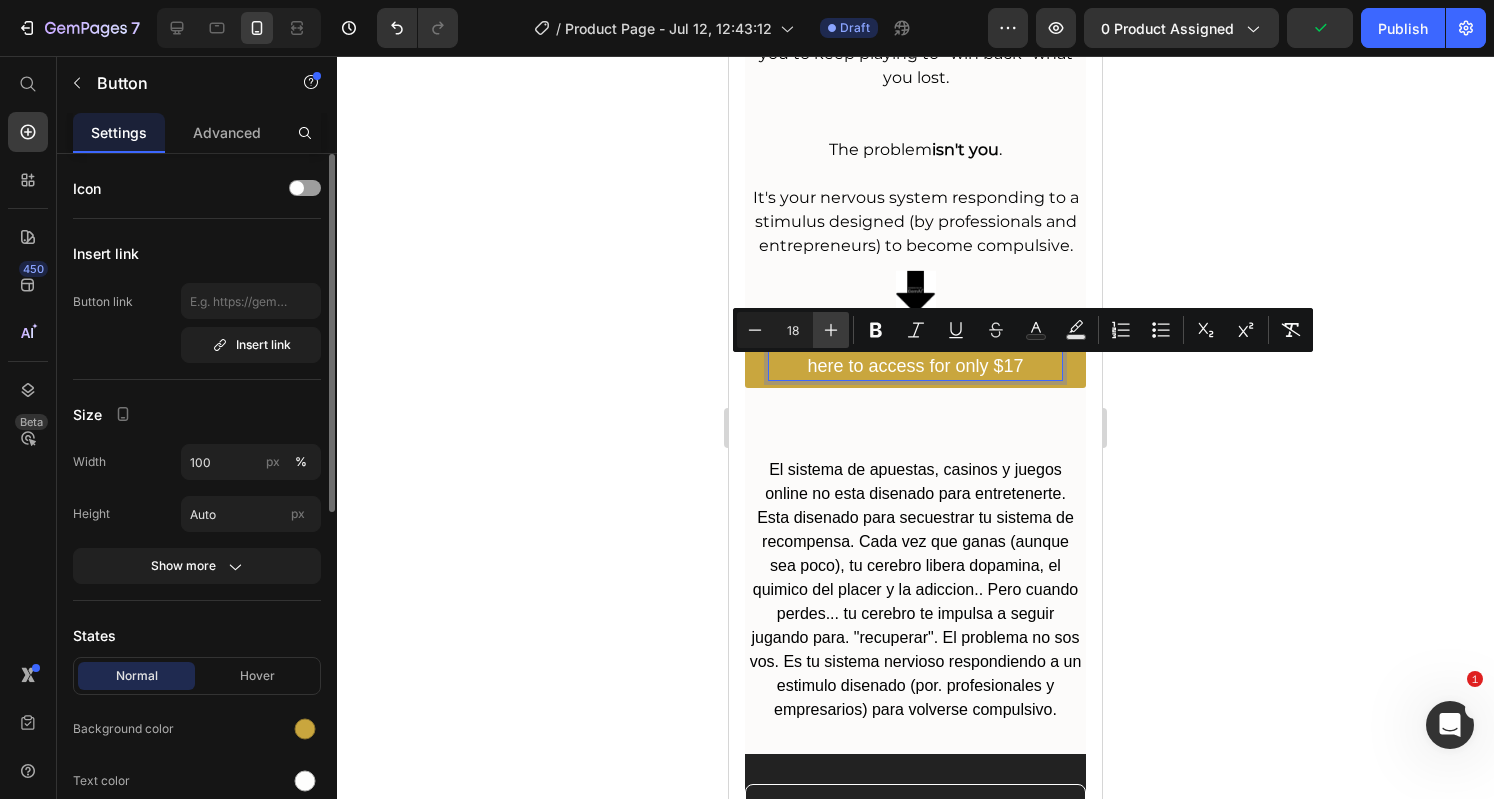 click on "Plus" at bounding box center (831, 330) 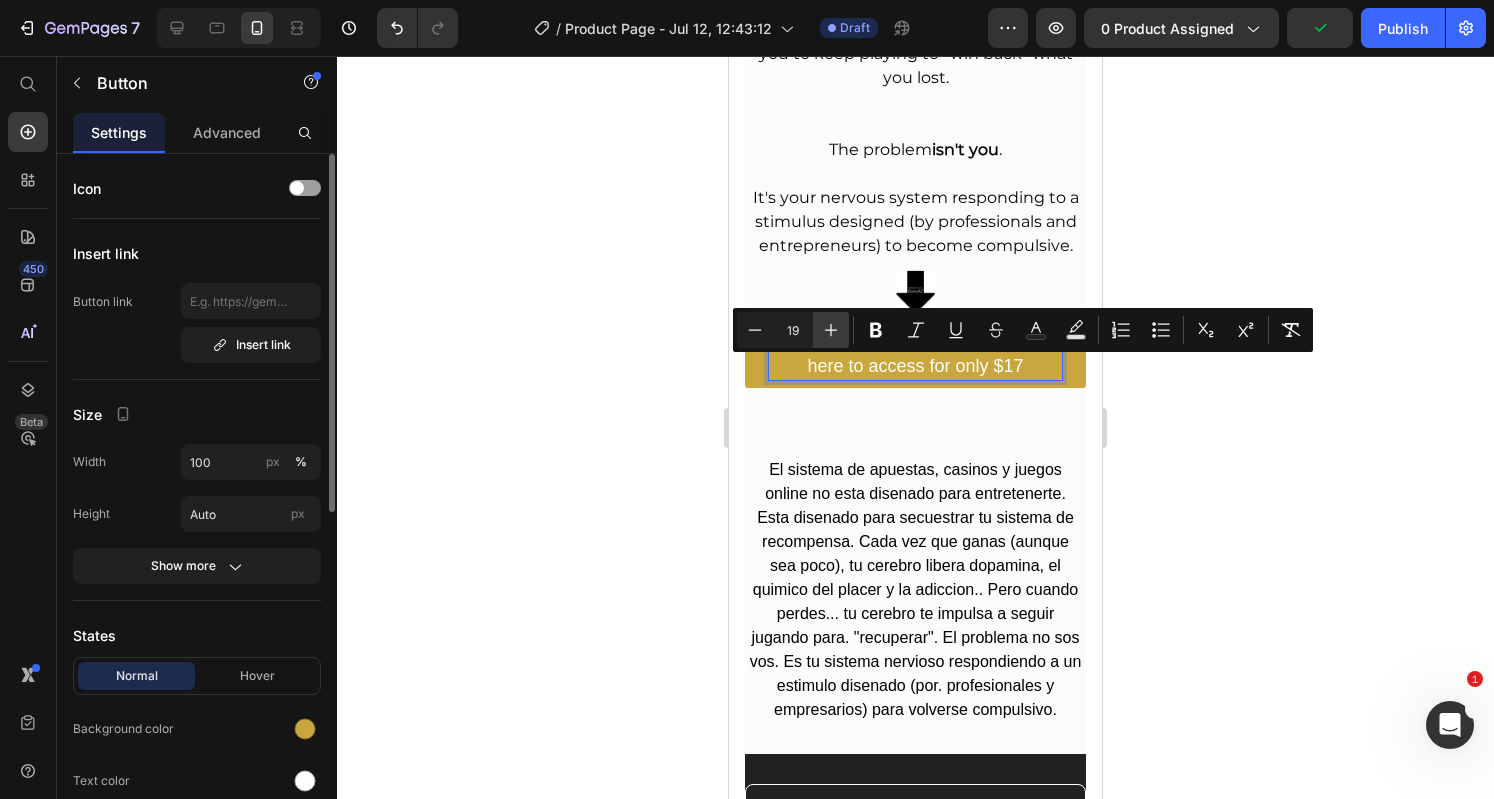click on "Plus" at bounding box center [831, 330] 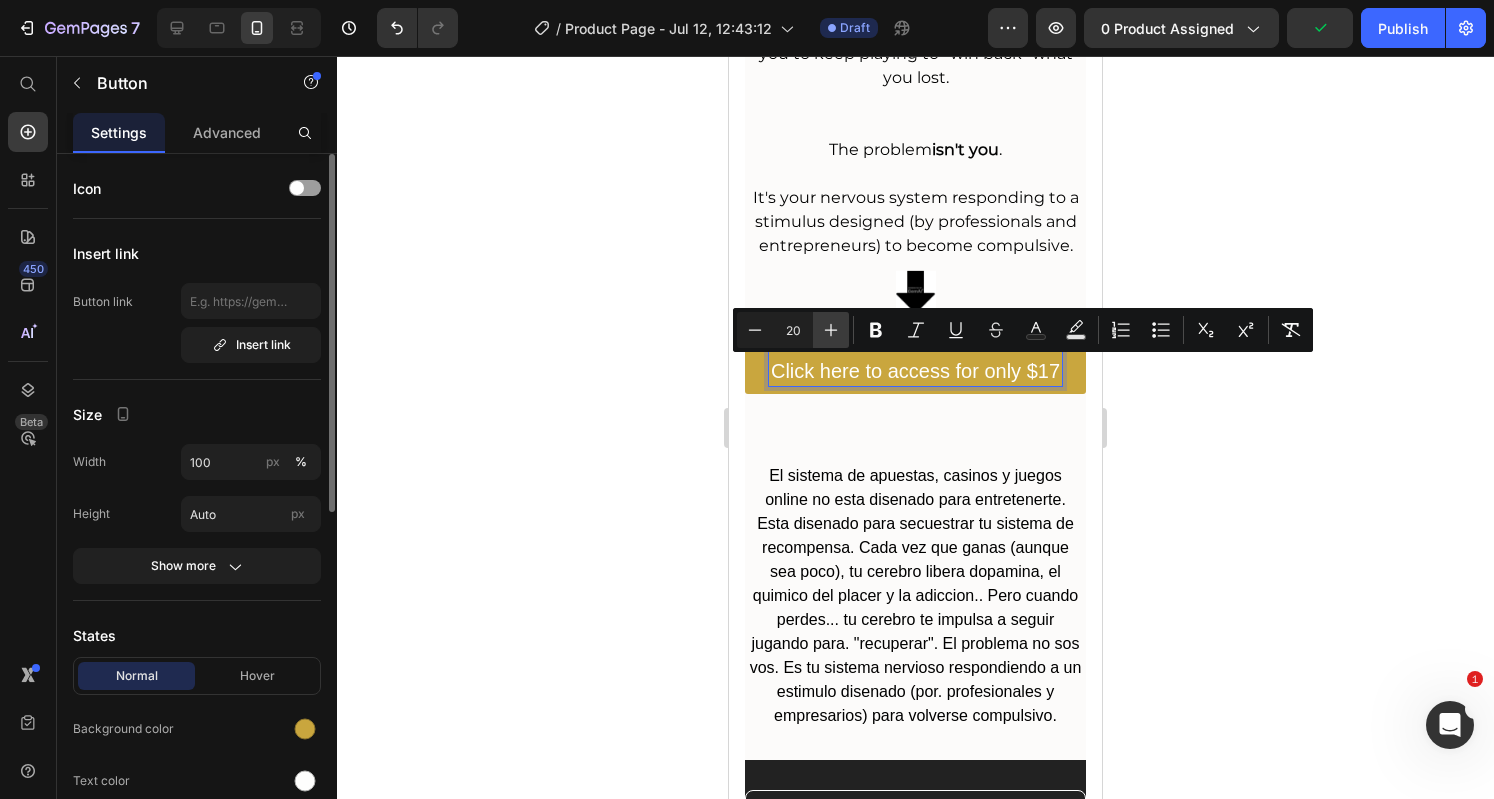 click on "Plus" at bounding box center [831, 330] 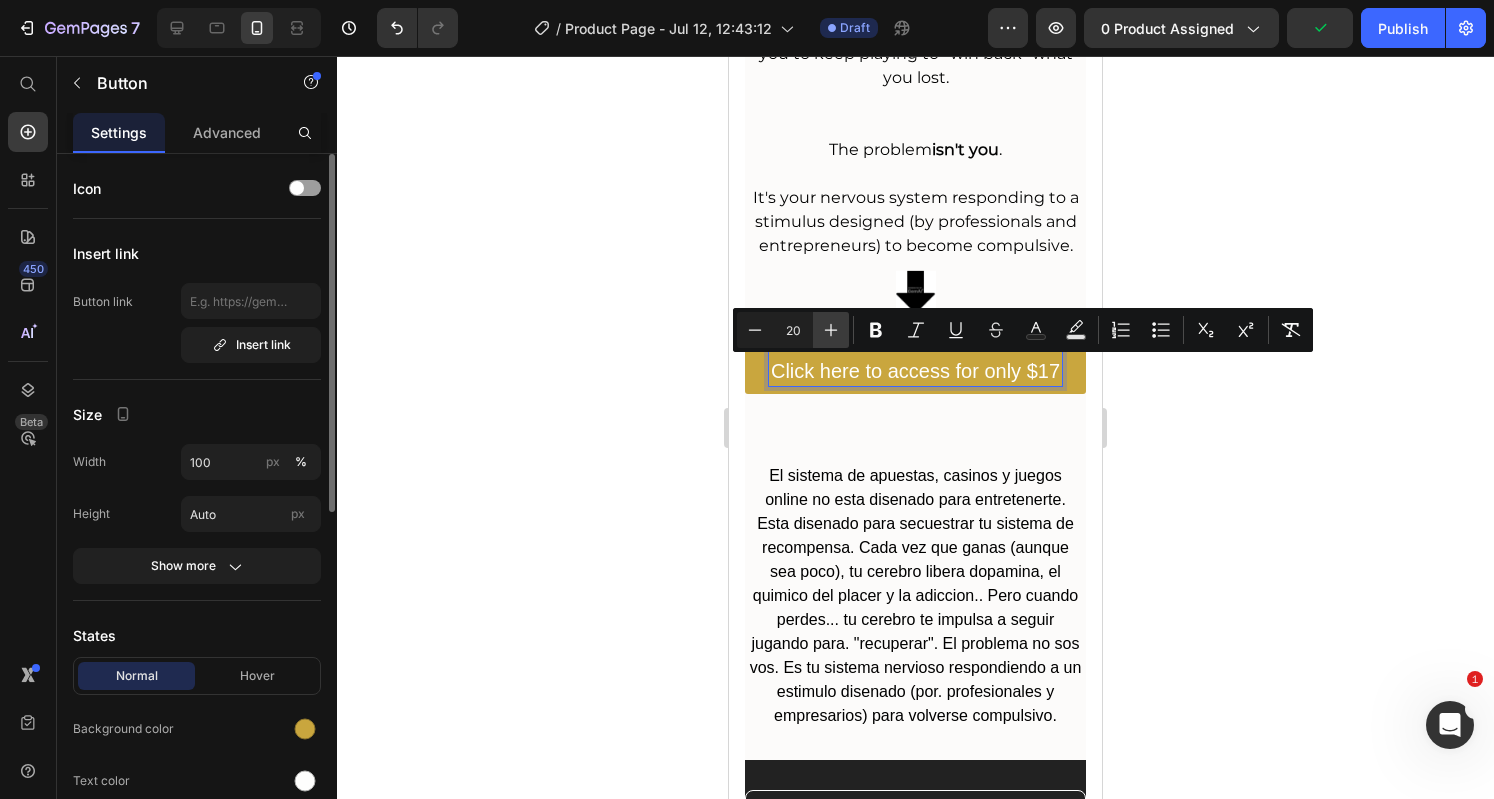 type on "21" 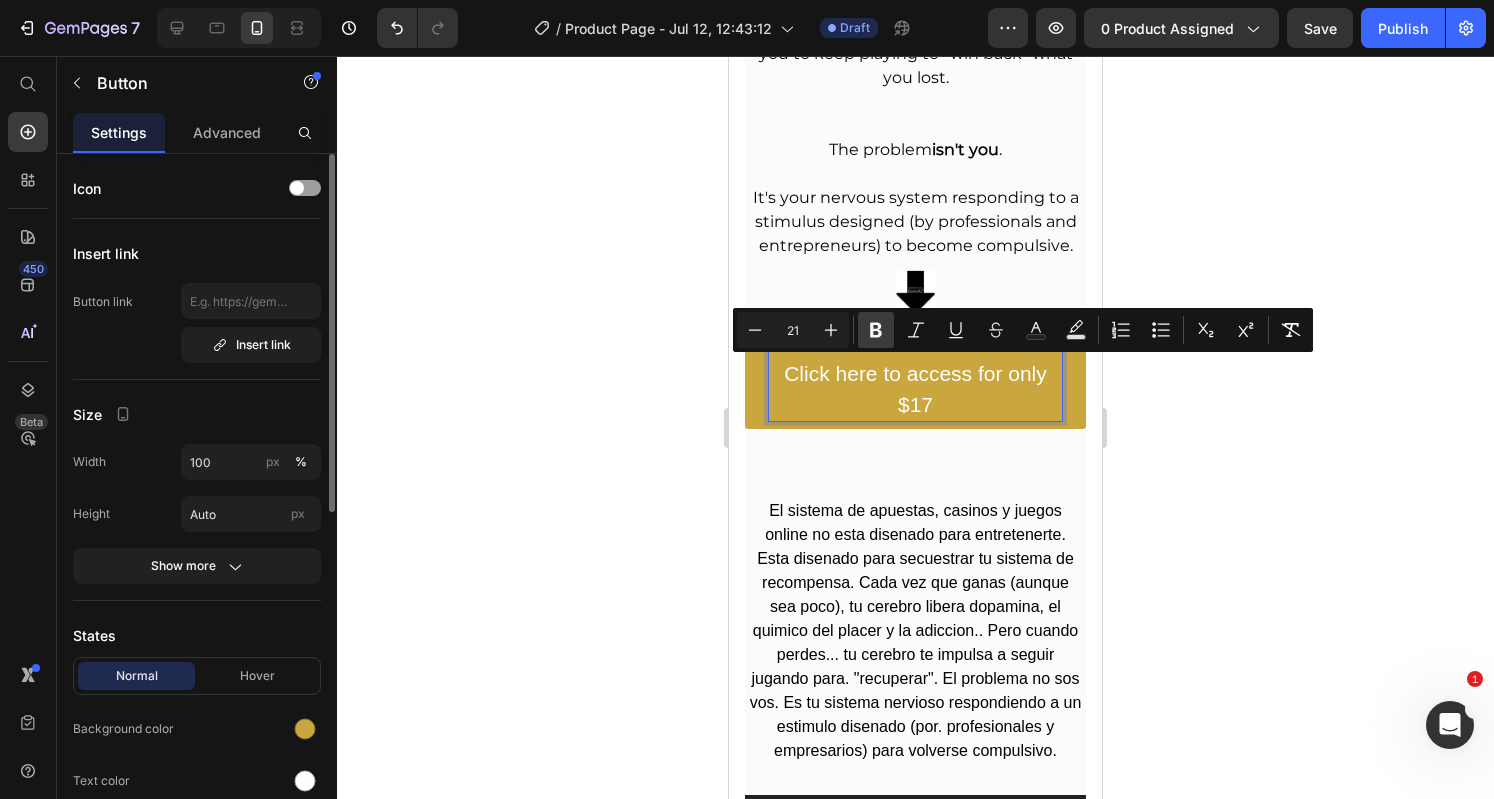 click 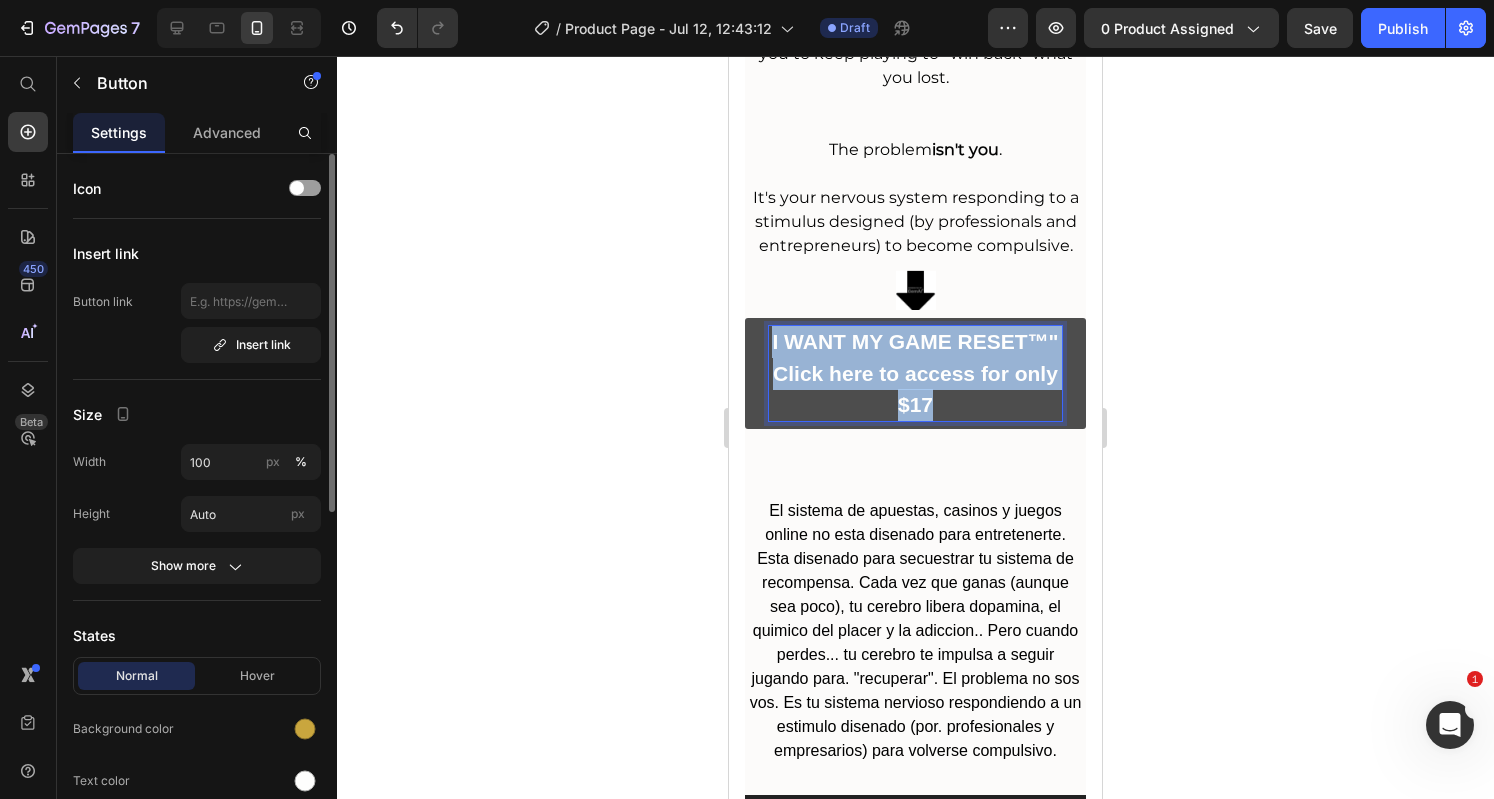 drag, startPoint x: 1010, startPoint y: 437, endPoint x: 786, endPoint y: 359, distance: 237.19191 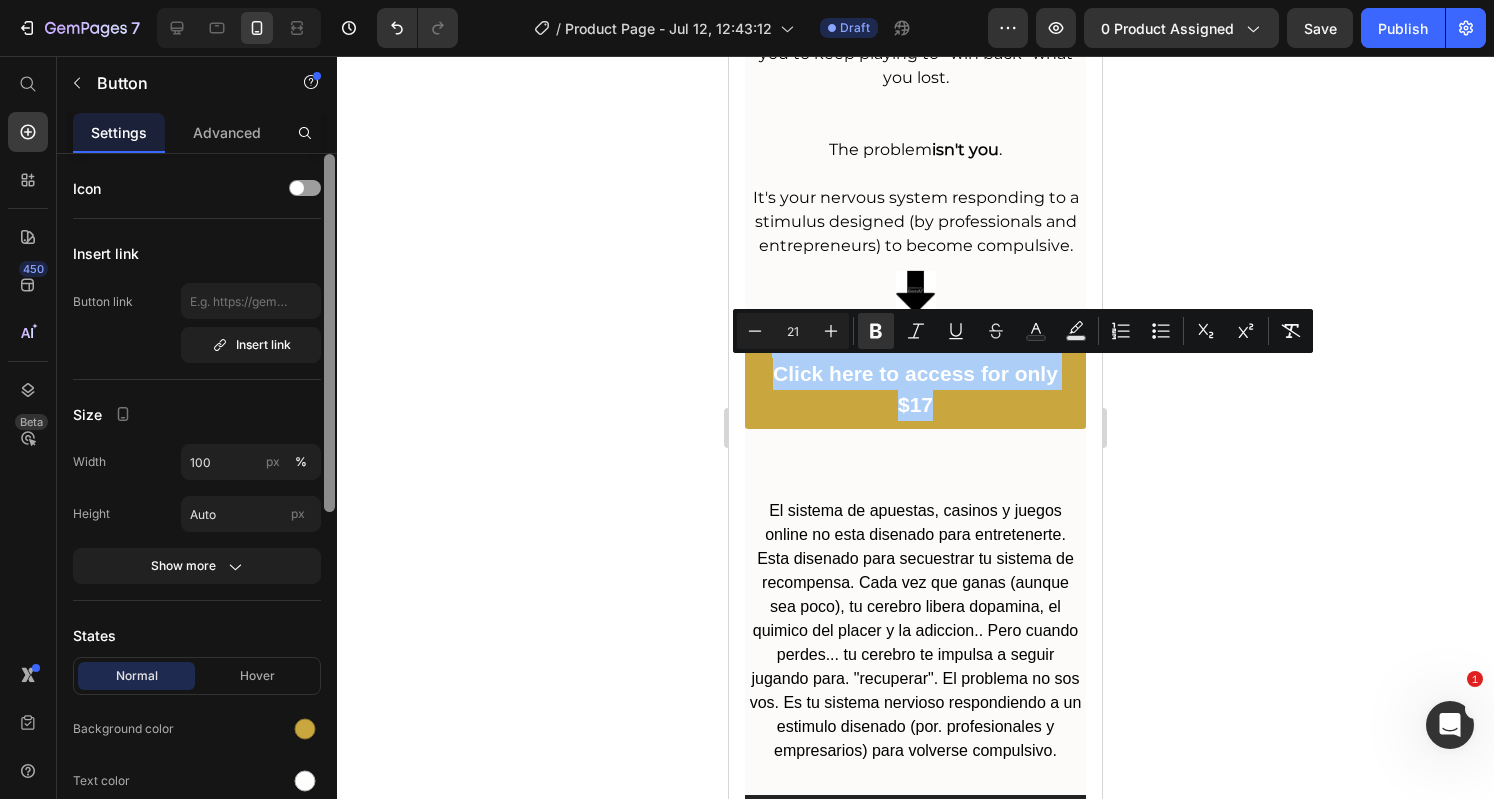scroll, scrollTop: 674, scrollLeft: 0, axis: vertical 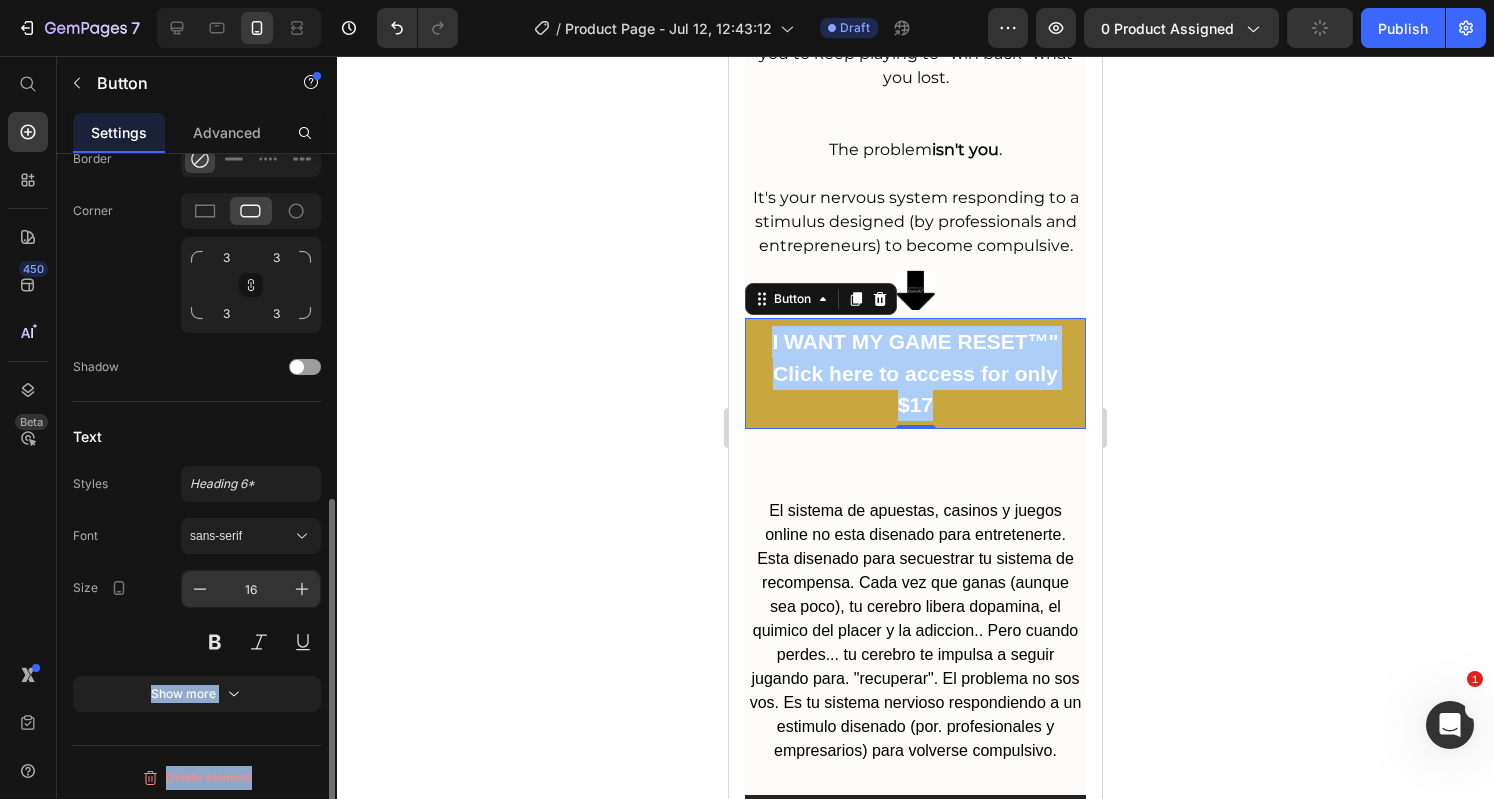 drag, startPoint x: 335, startPoint y: 406, endPoint x: 320, endPoint y: 576, distance: 170.66048 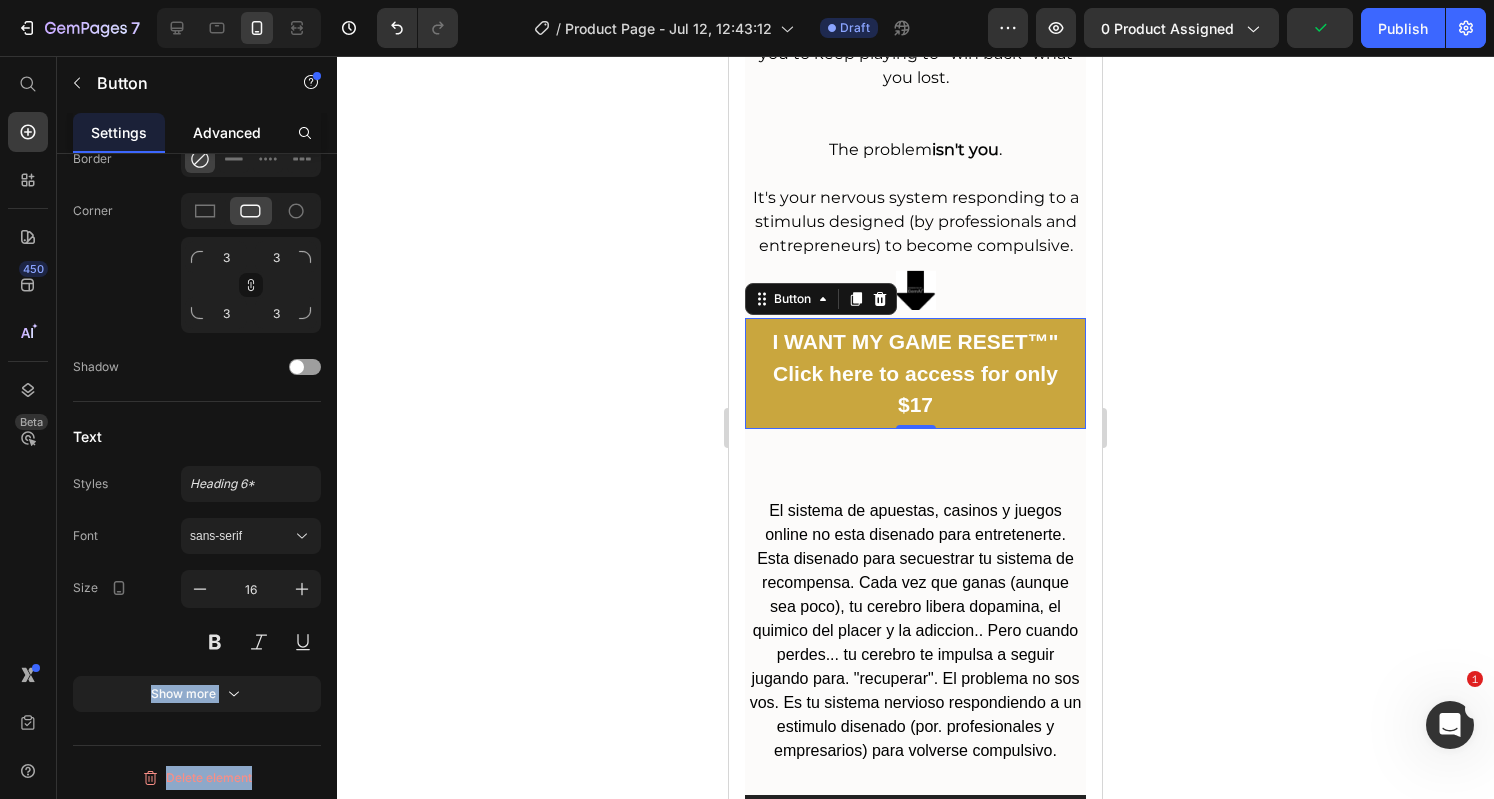 click on "Advanced" at bounding box center [227, 132] 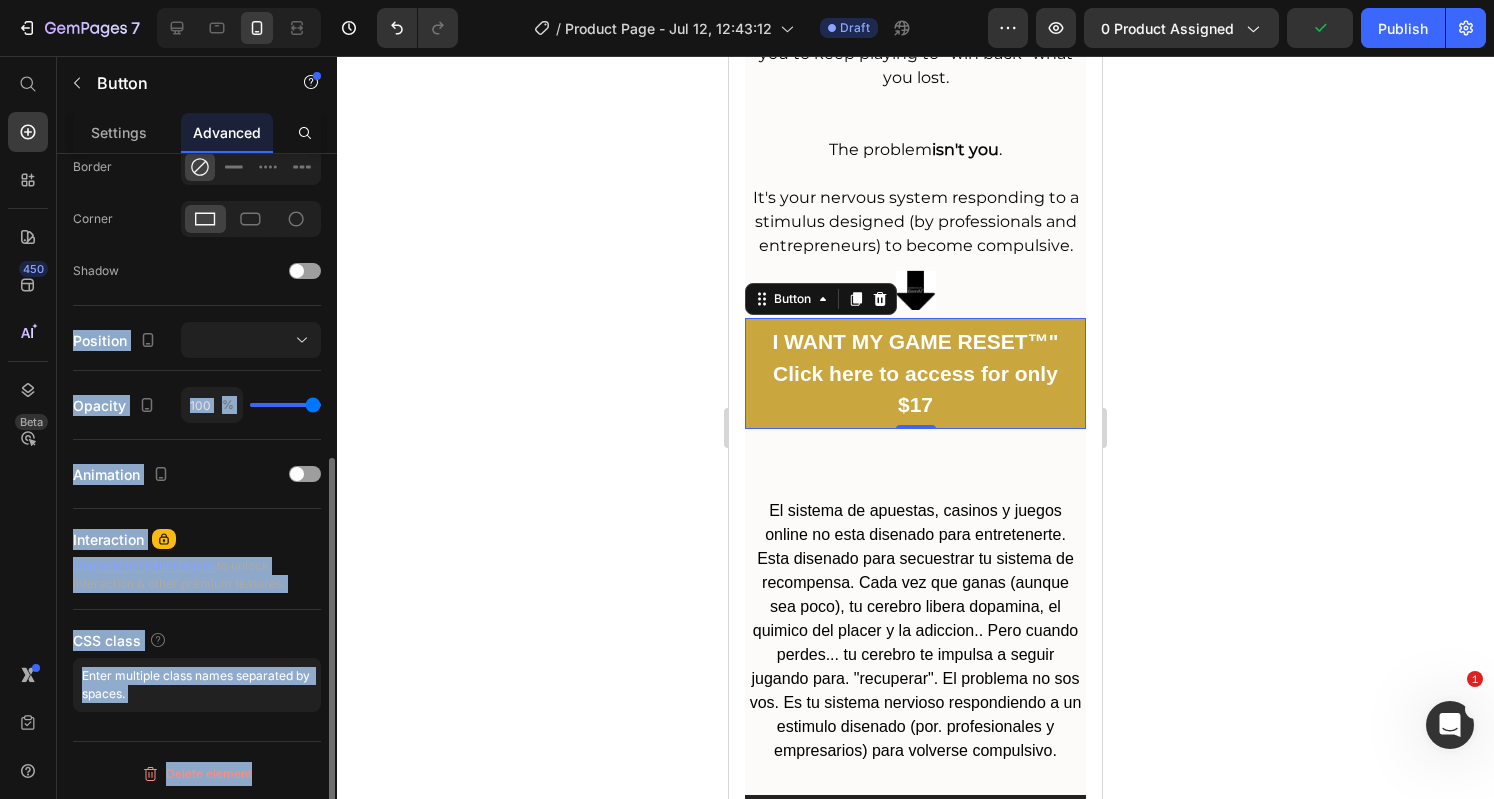 scroll, scrollTop: 0, scrollLeft: 0, axis: both 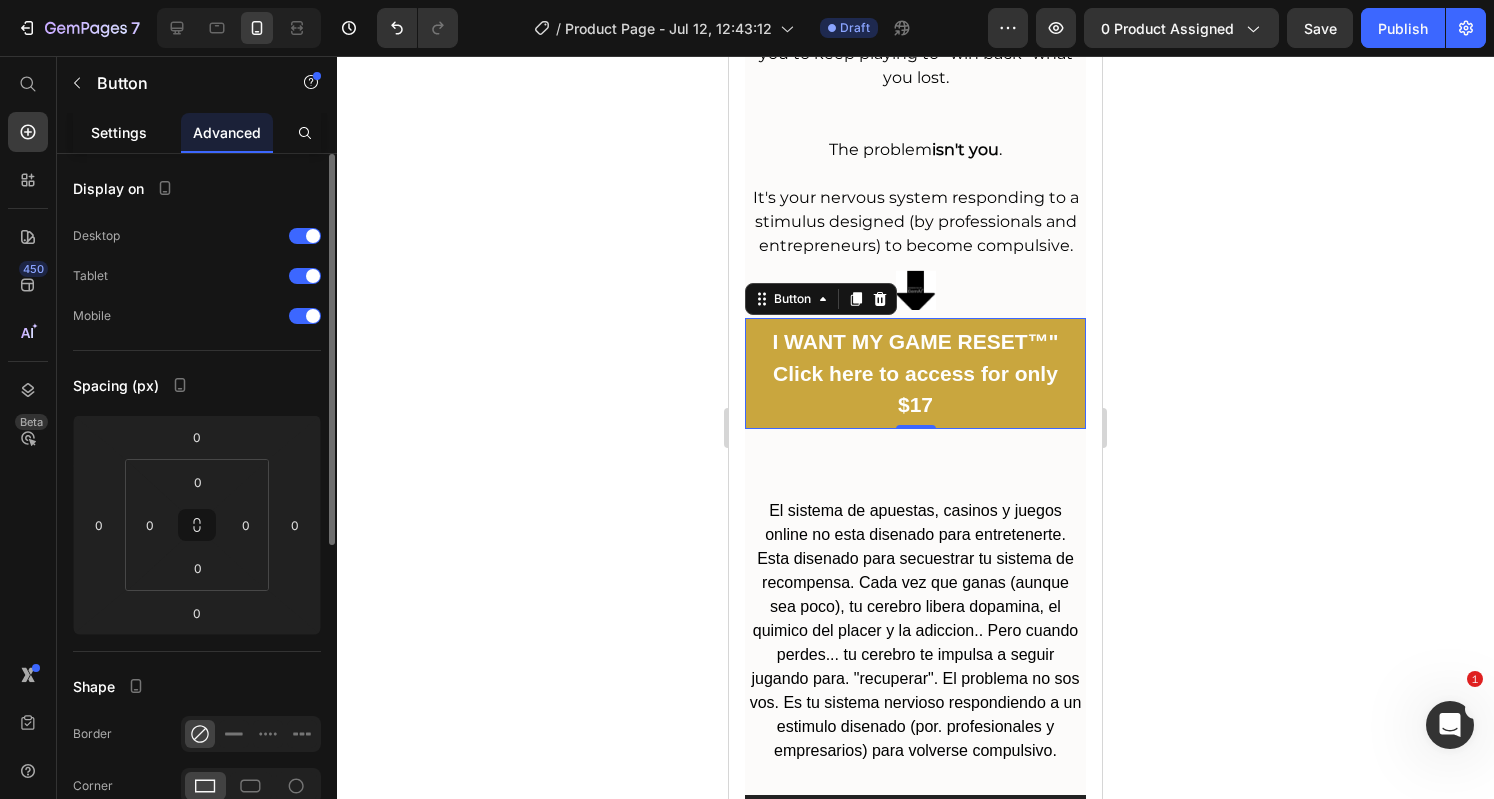 click on "Settings" at bounding box center (119, 132) 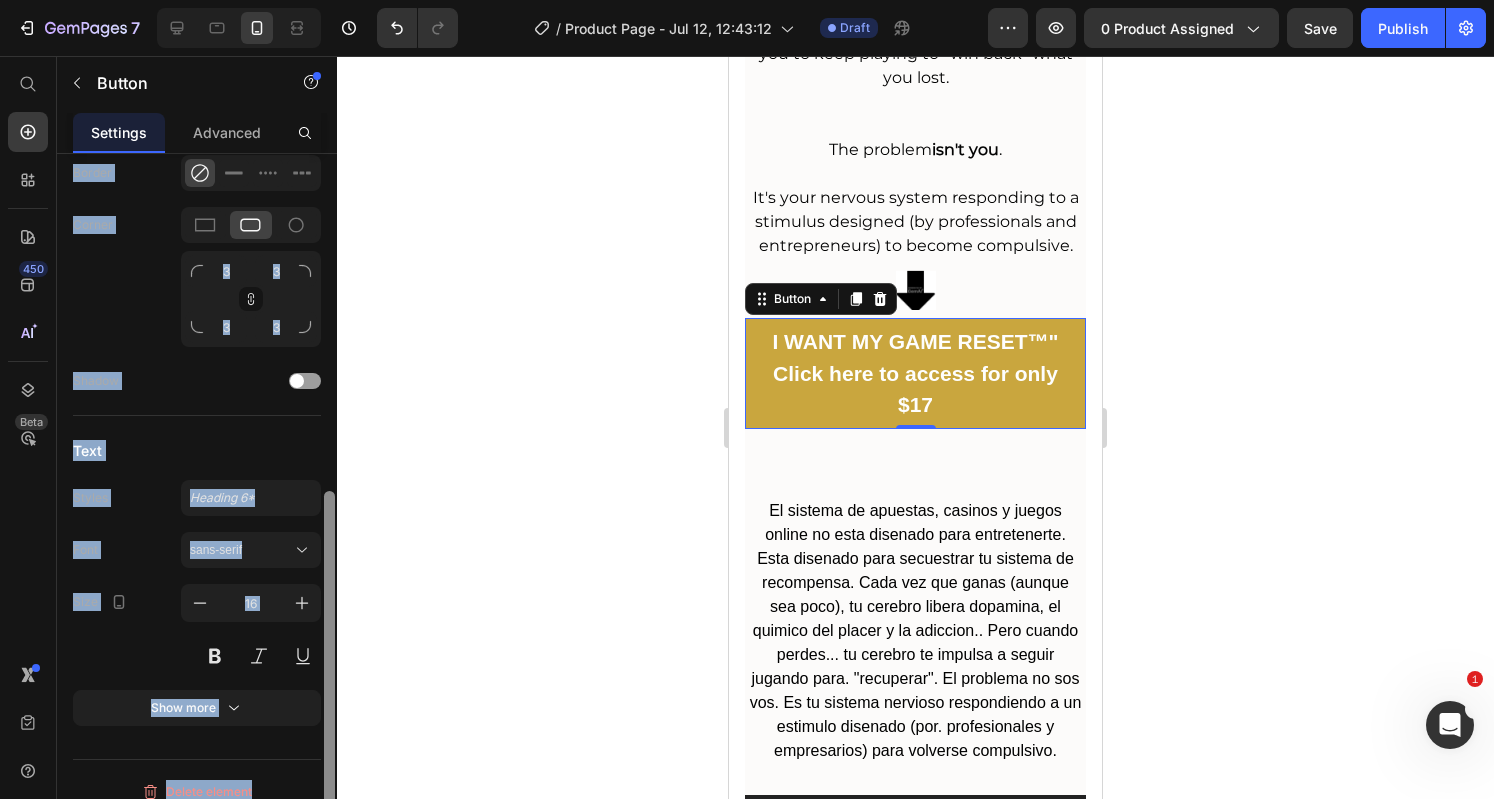 scroll, scrollTop: 674, scrollLeft: 0, axis: vertical 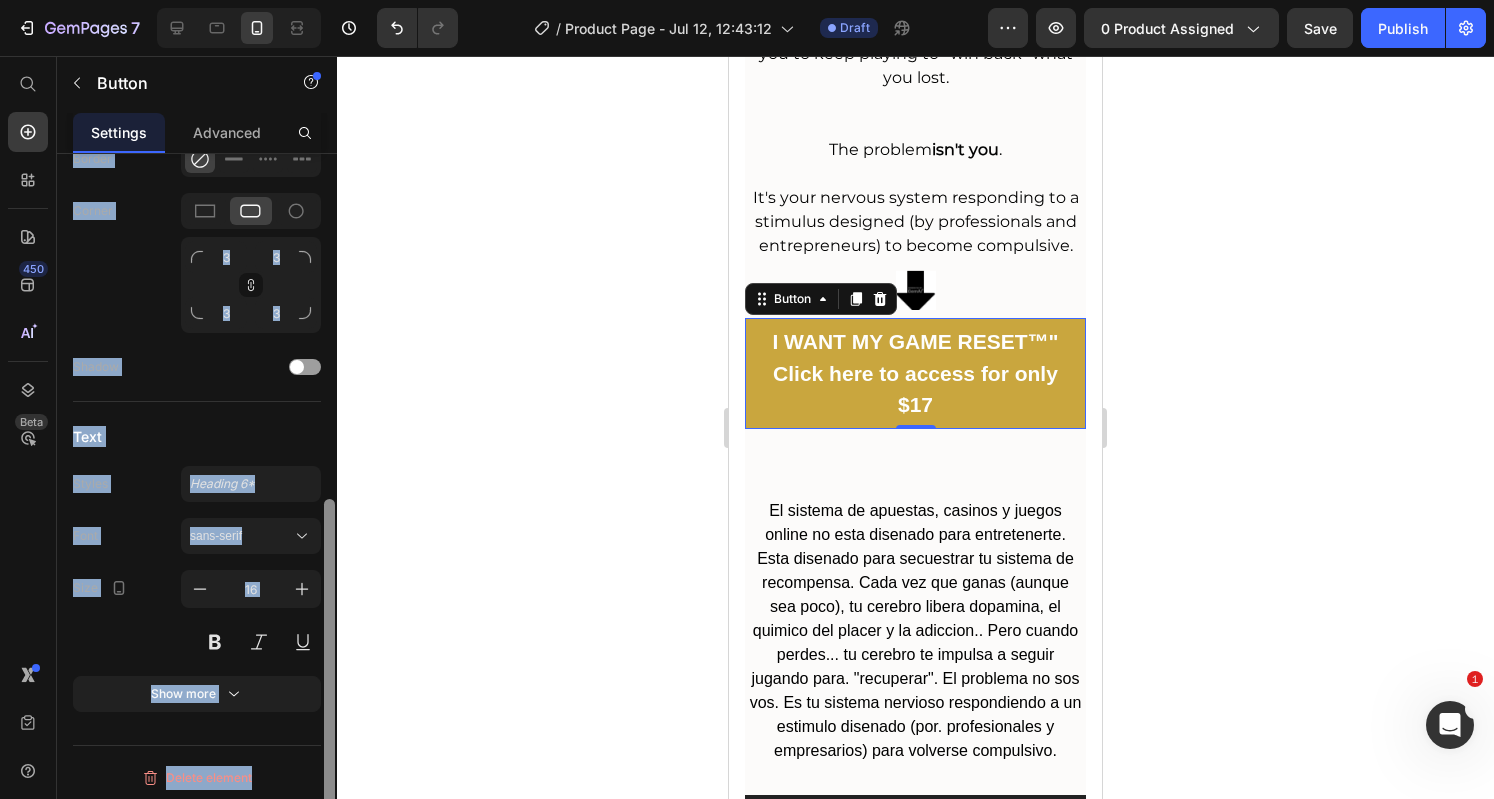 drag, startPoint x: 327, startPoint y: 375, endPoint x: 314, endPoint y: 757, distance: 382.22113 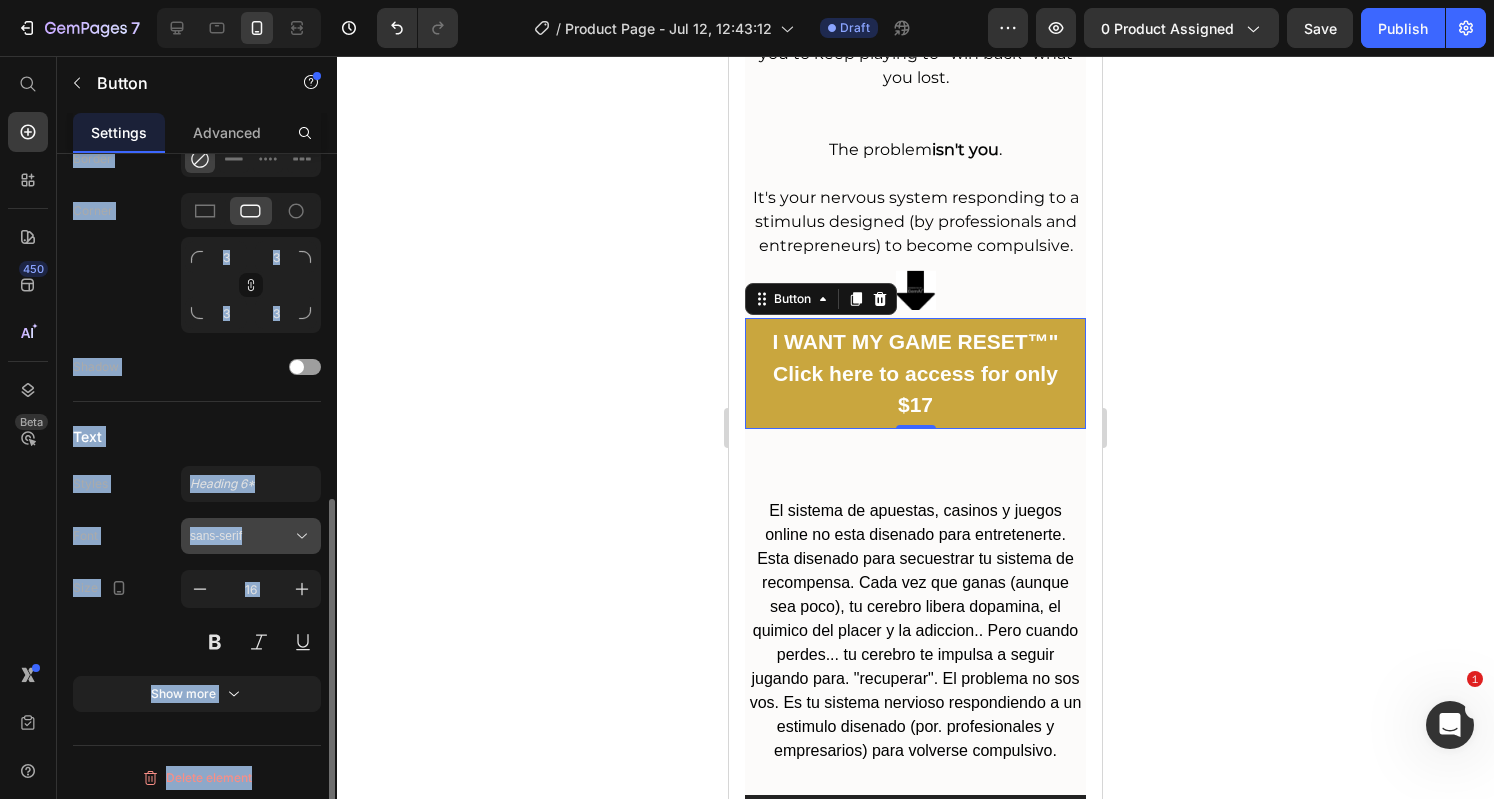 click on "sans-serif" at bounding box center (241, 536) 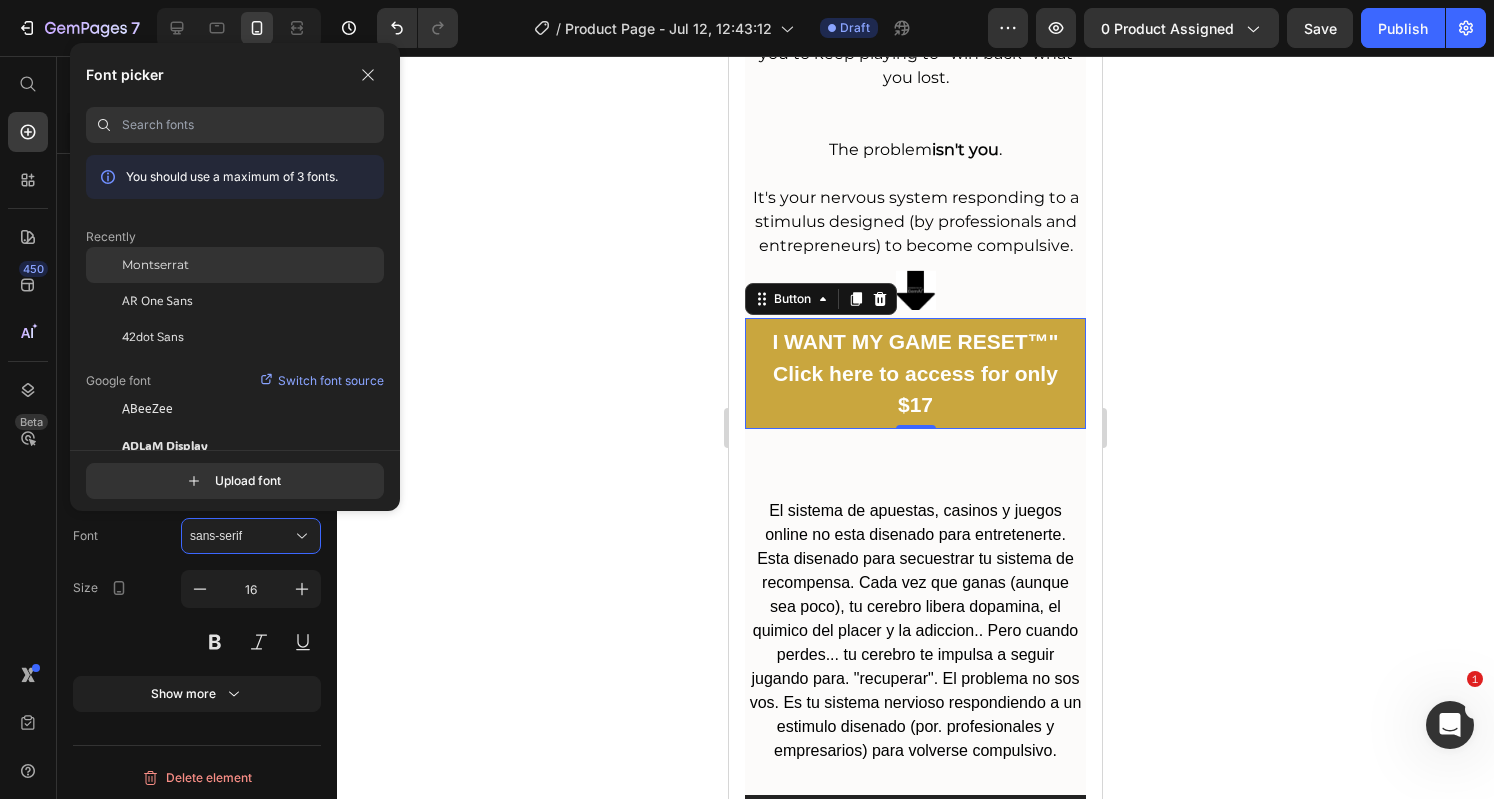 click on "Montserrat" 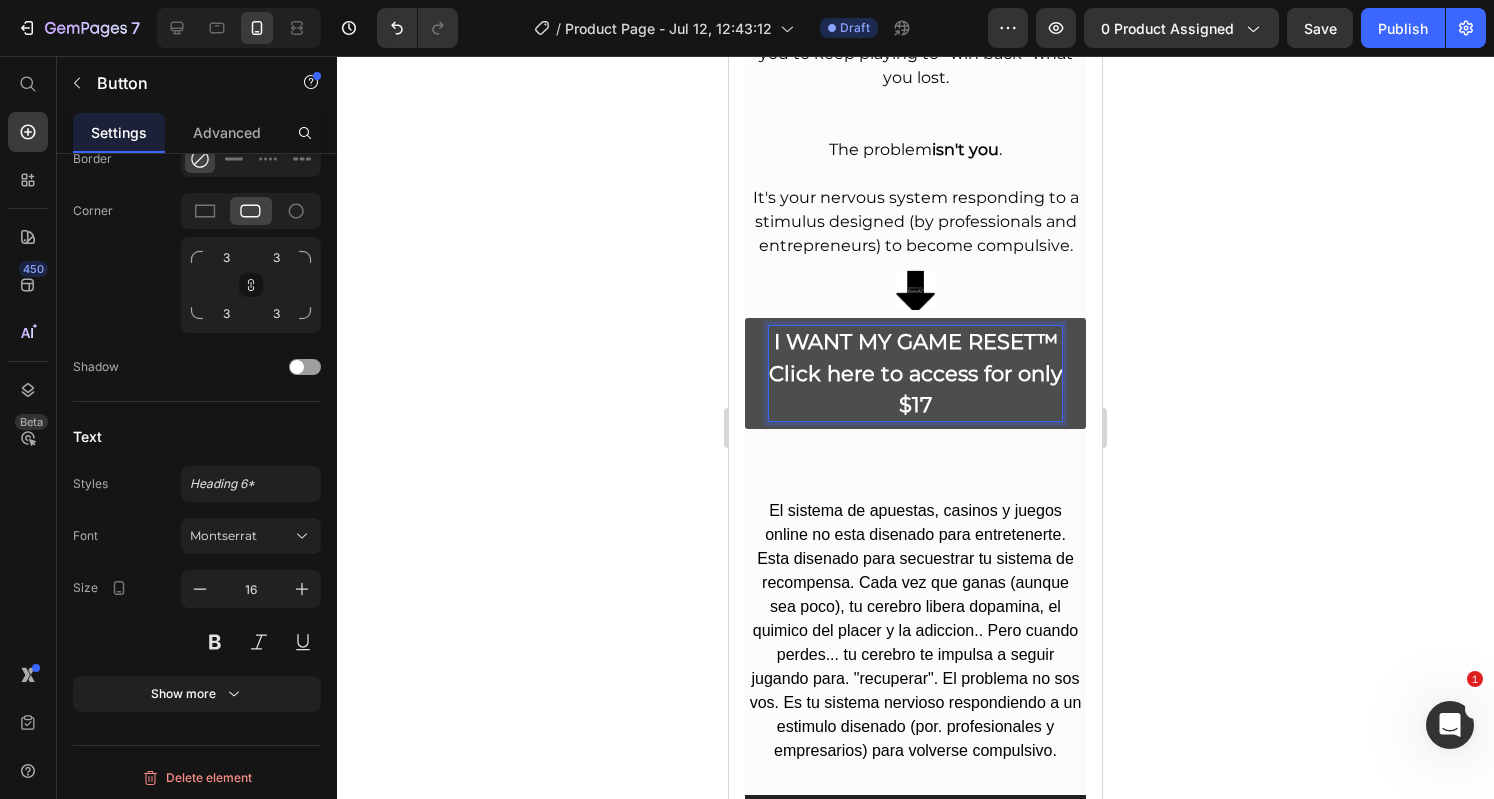 click on "I WANT MY GAME RESET™ Click here to access for only $17" at bounding box center [915, 373] 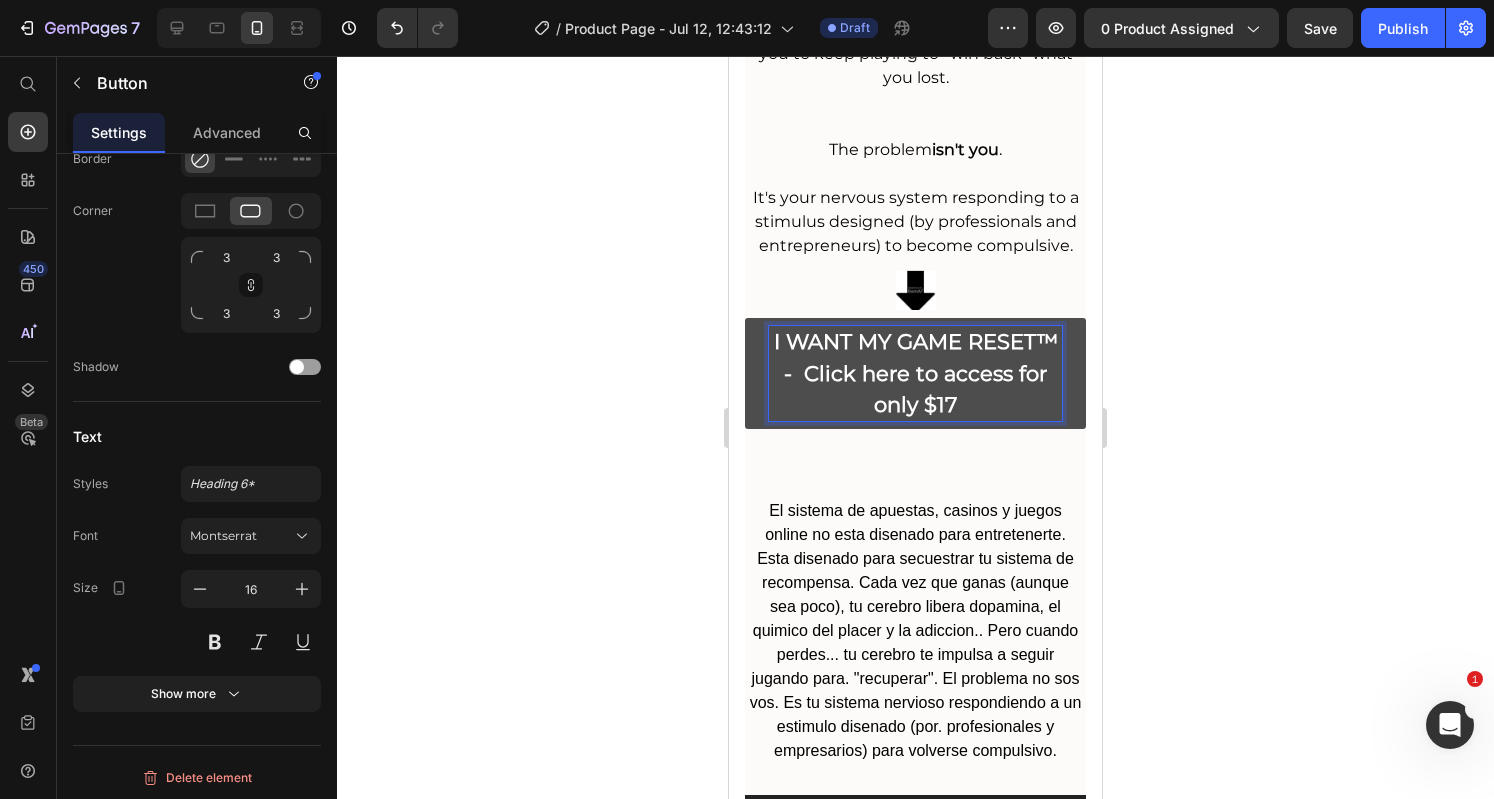 click on "I WANT MY GAME RESET™ -  Click here to access for only $17" at bounding box center (915, 373) 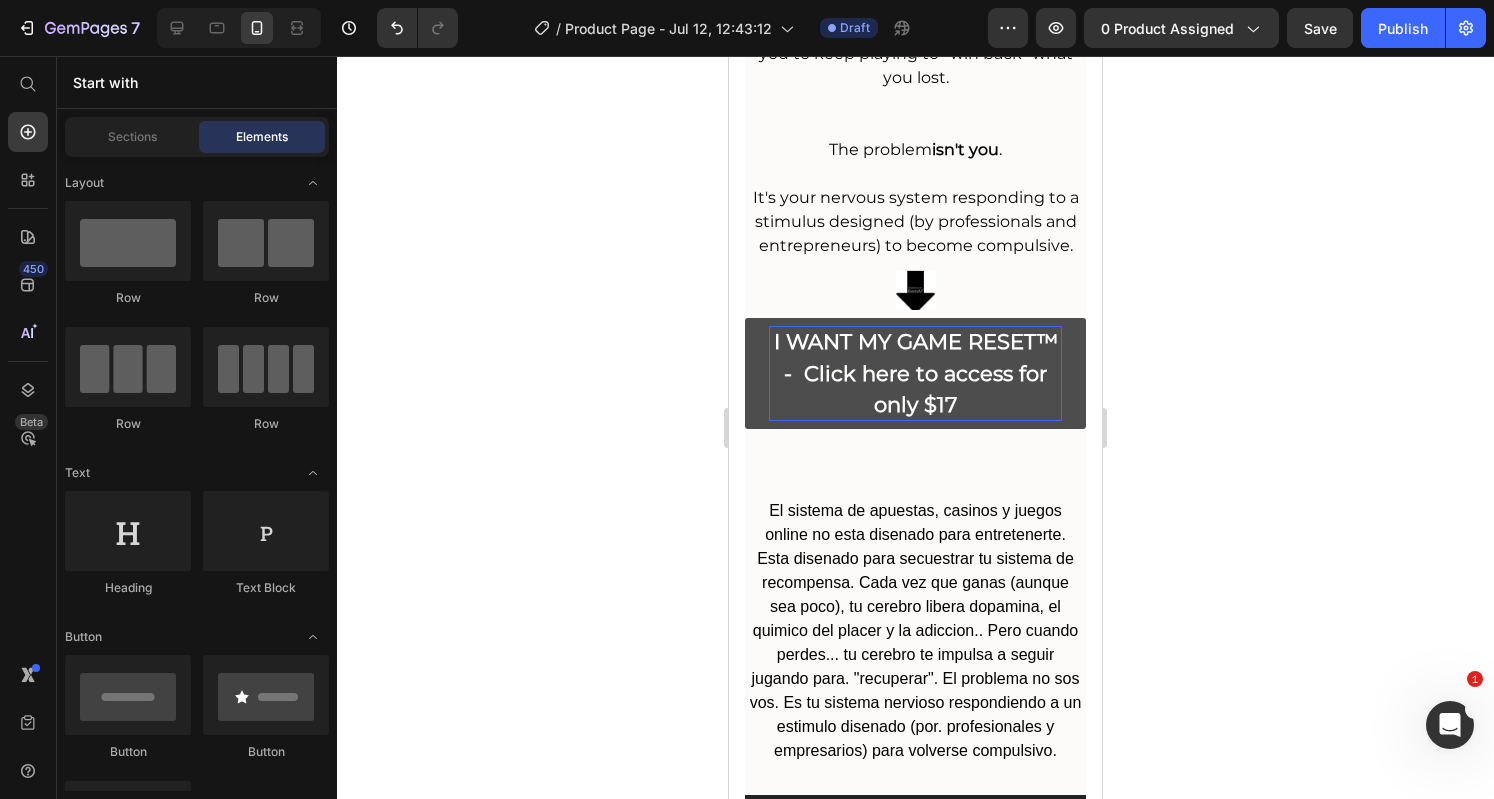 click on "Image Why is it so difficult to quit gambling... even when you no longer enjoy it? The betting system, casinos, and online games are not designed to entertain you. They are designed to hijack your reward system. Every time you win (even if it's just a little), your brain releases  dopamine , the chemical associated with pleasure and addiction. But when you lose... your brain pushes you to keep playing to “win back” what you lost. The problem  isn't you . ⁠⁠⁠⁠⁠⁠⁠ It's your nervous system responding to a stimulus designed (by professionals and entrepreneurs) to become compulsive. Text Block Row Image I WANT MY GAME RESET™ -  Click here to access for only $17 Button Row Row Text Block Row Section 3" at bounding box center [915, 33] 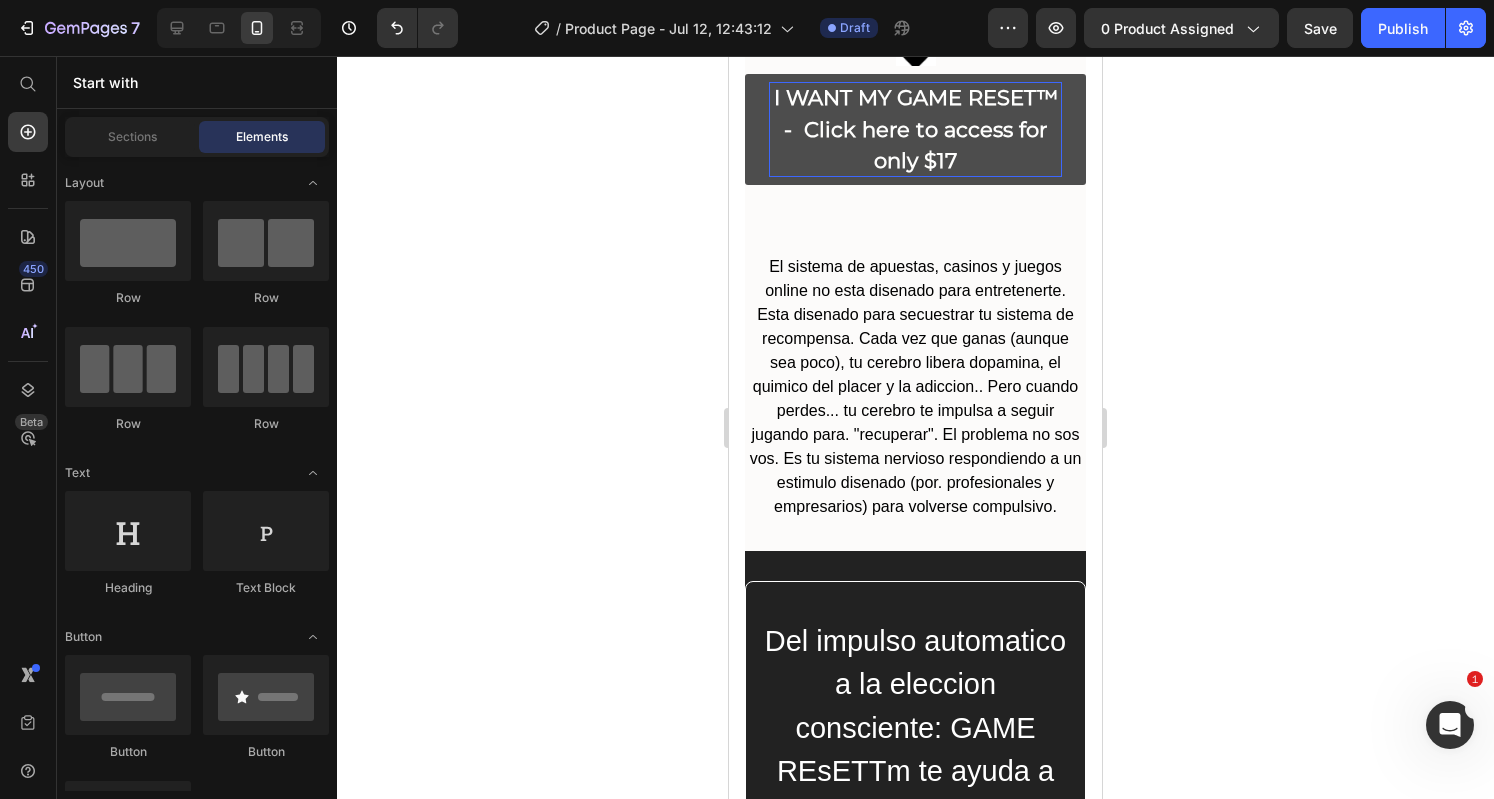 scroll, scrollTop: 1922, scrollLeft: 0, axis: vertical 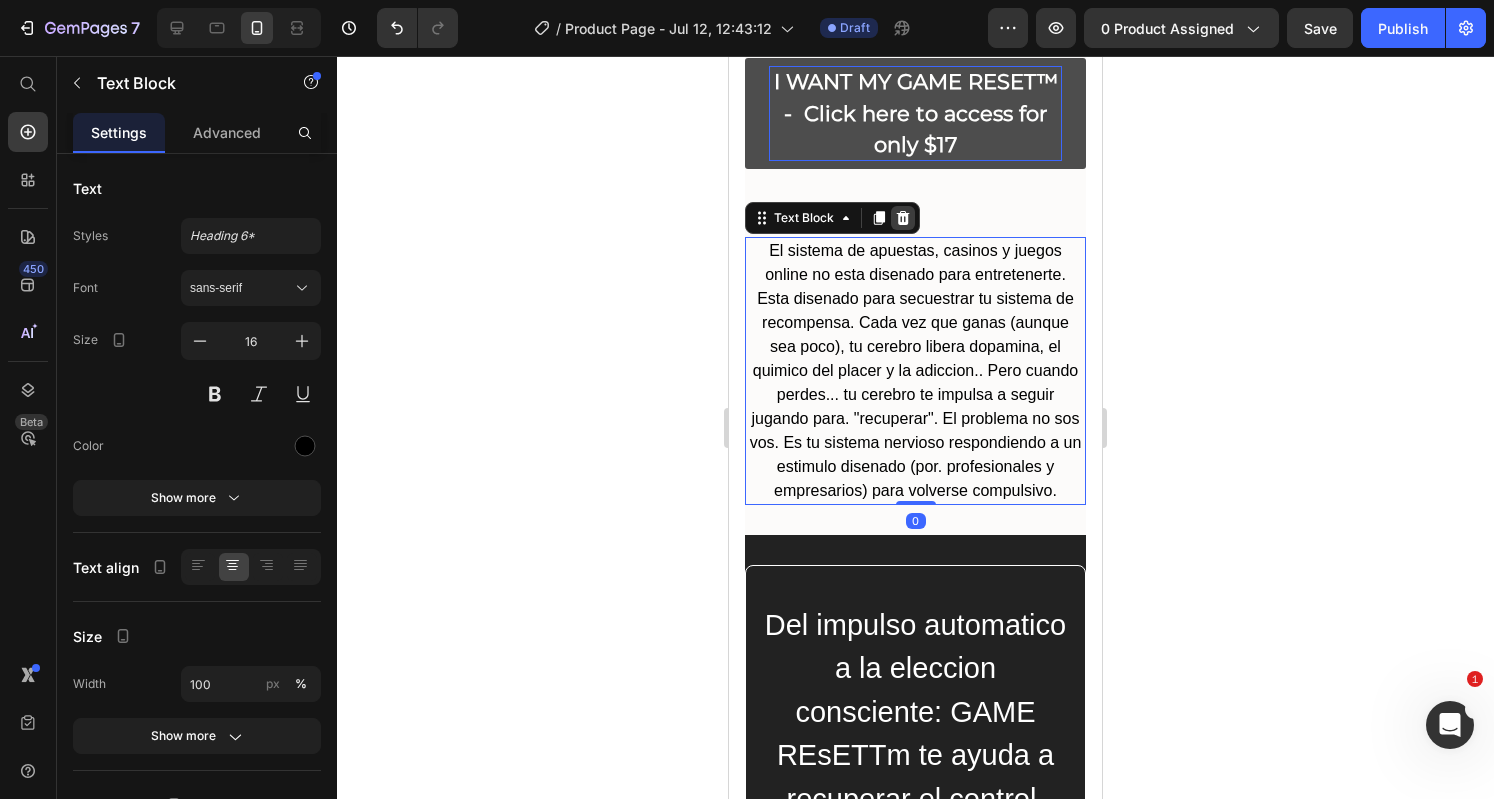 click 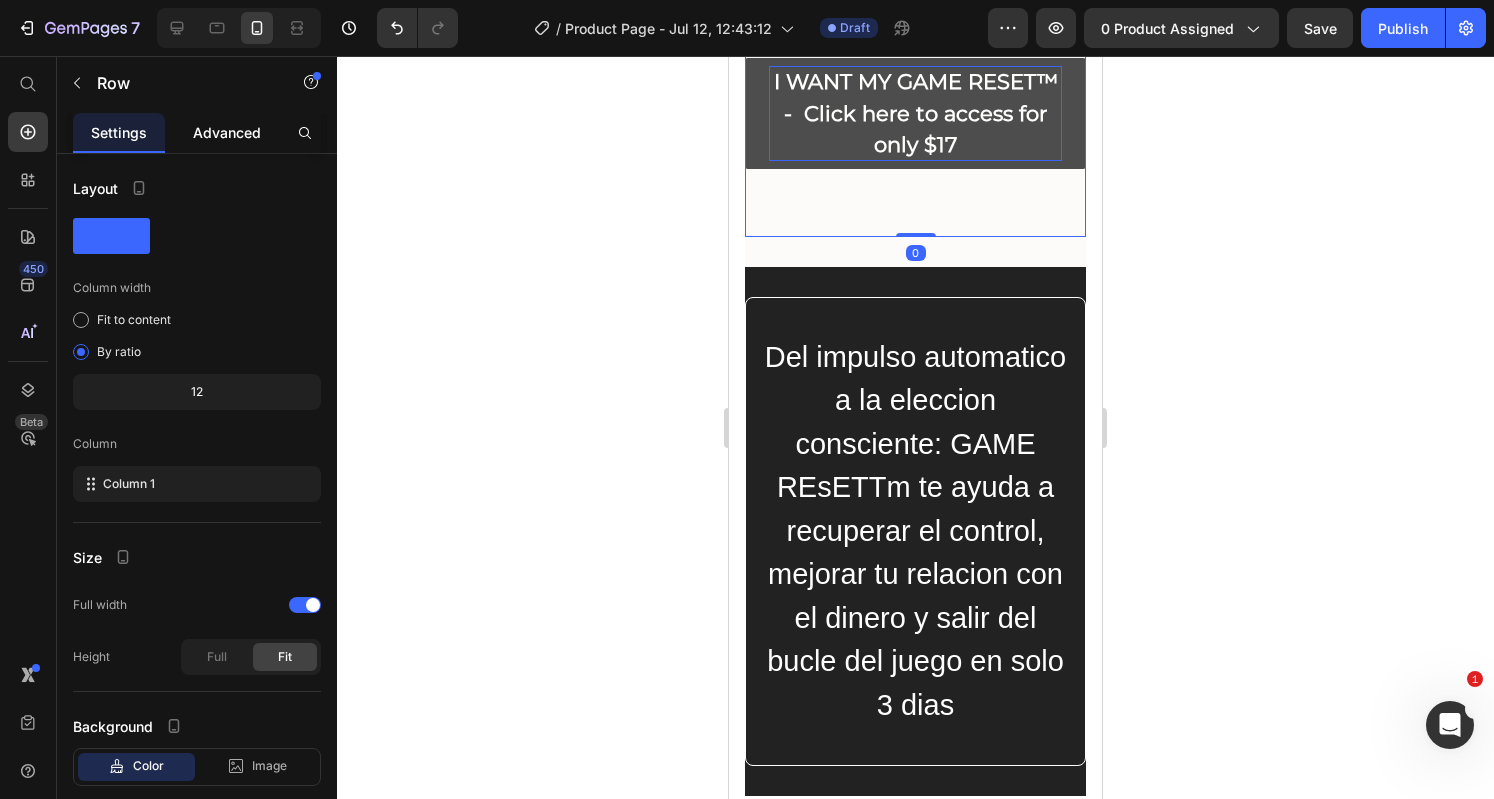click on "Advanced" at bounding box center [227, 132] 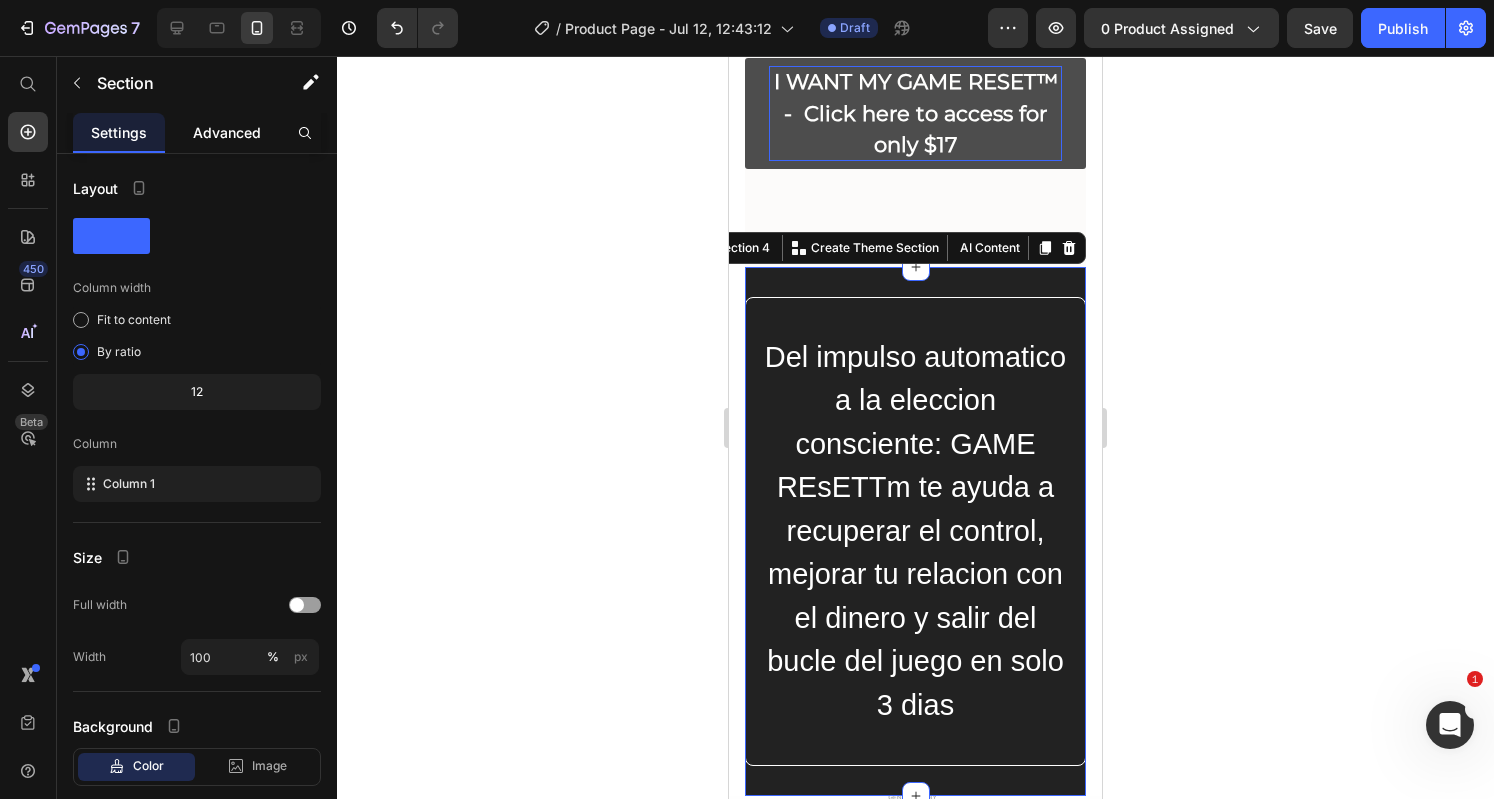 click on "Advanced" at bounding box center (227, 132) 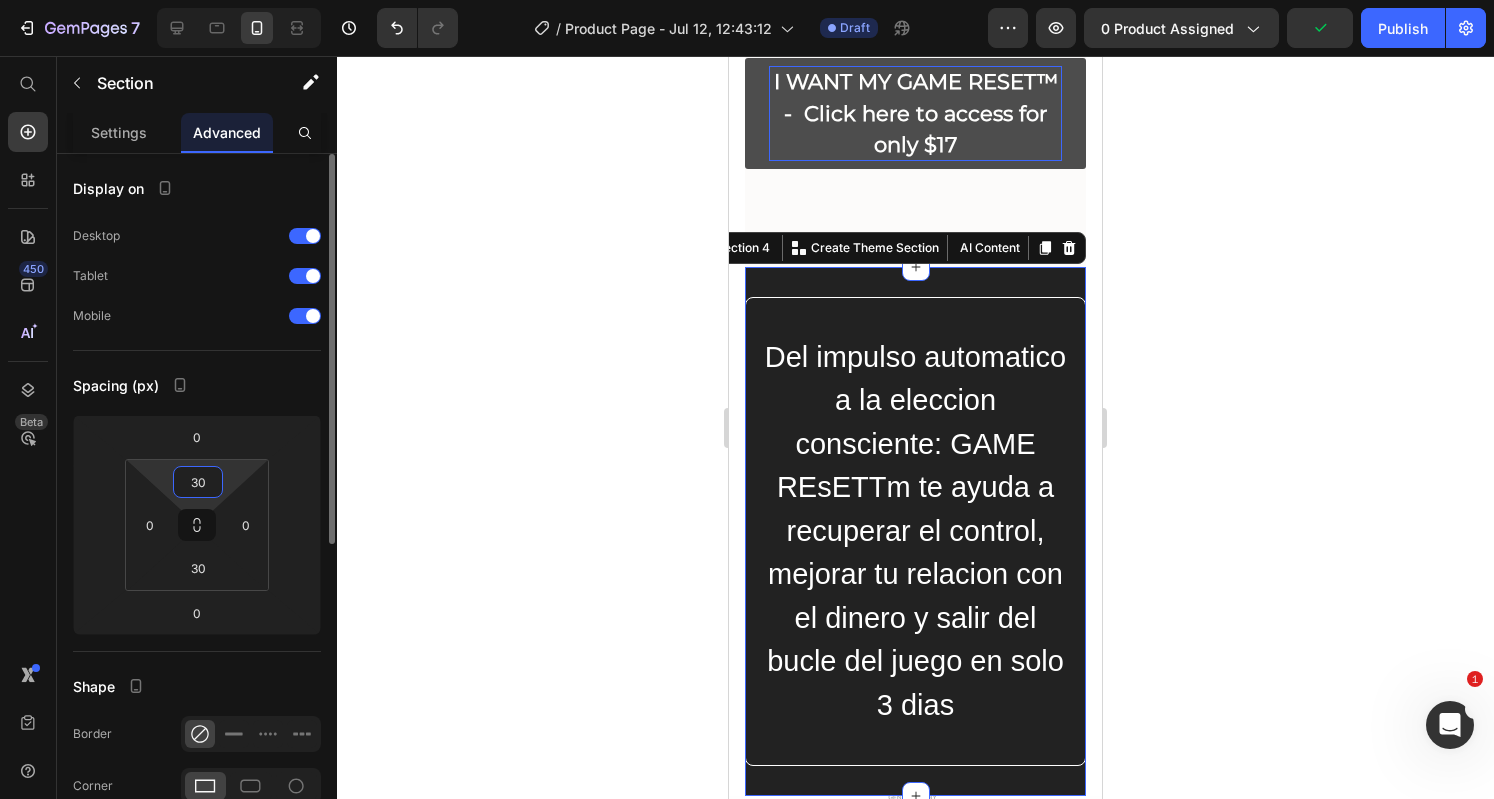 click on "30" at bounding box center (198, 482) 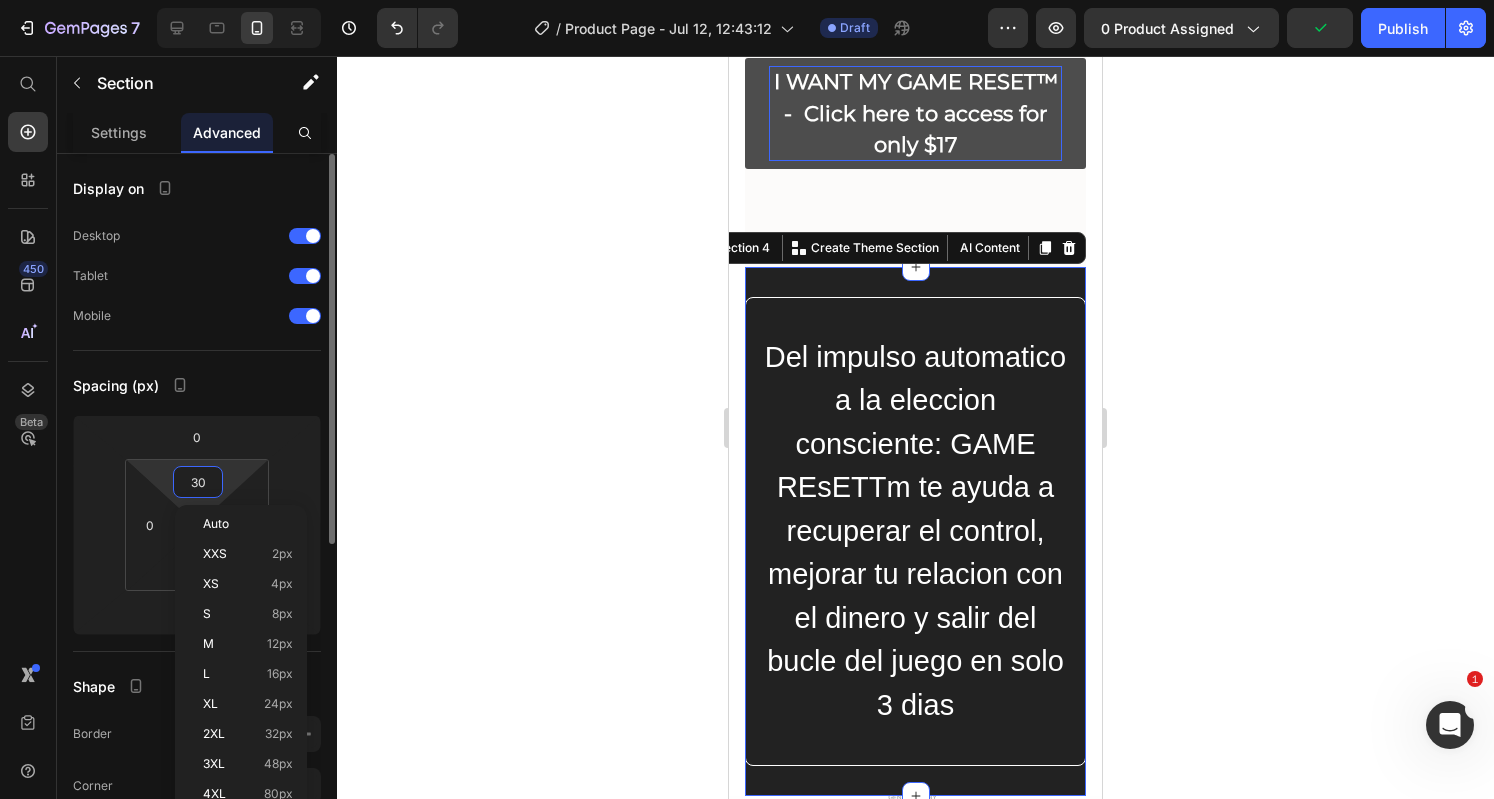 type 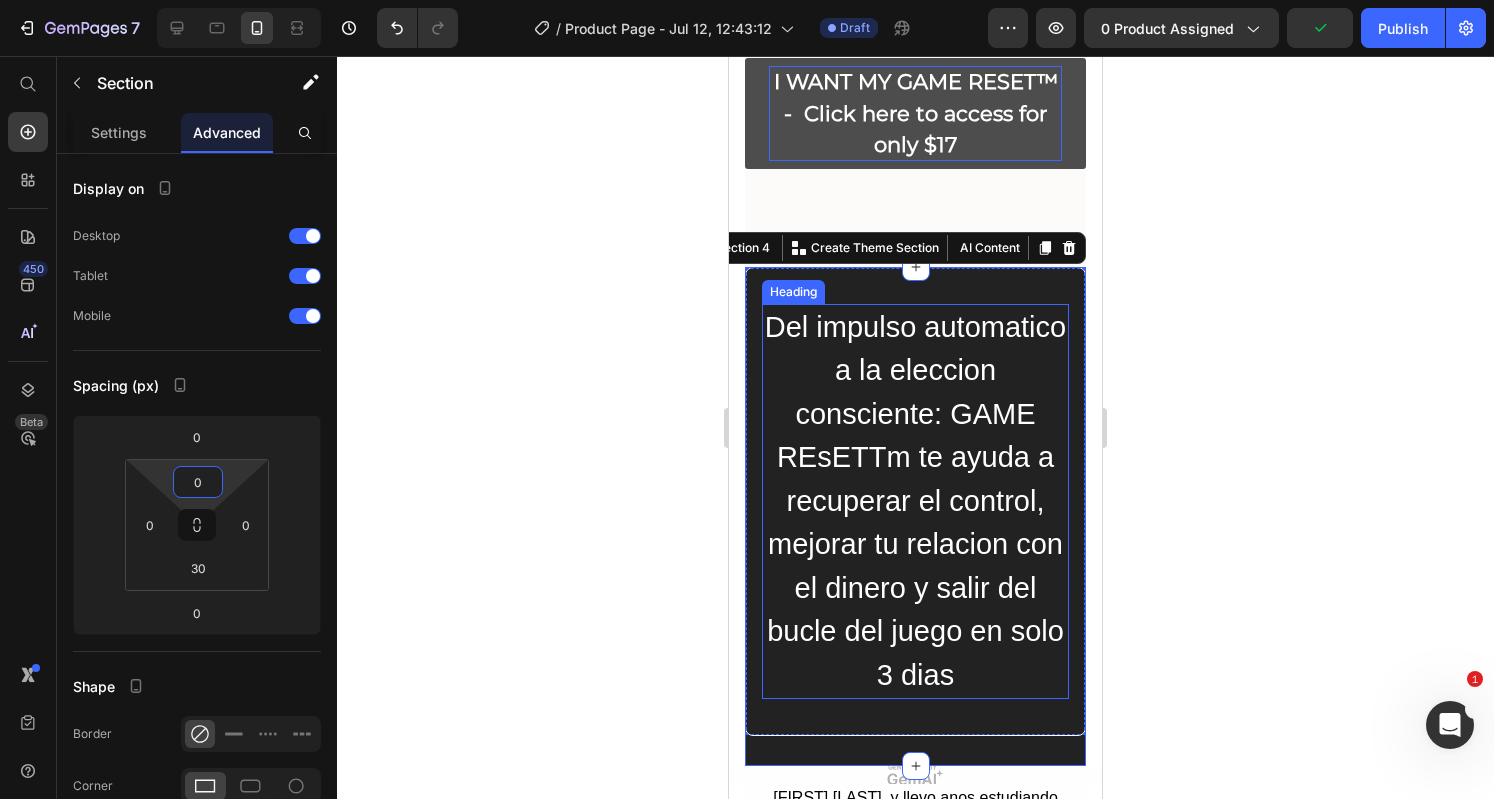 click on "Del impulso automatico a la eleccion consciente: GAME REsETTm te ayuda a recuperar el control, mejorar tu relacion con el dinero y salir del bucle del juego en solo 3 dias" at bounding box center (915, 502) 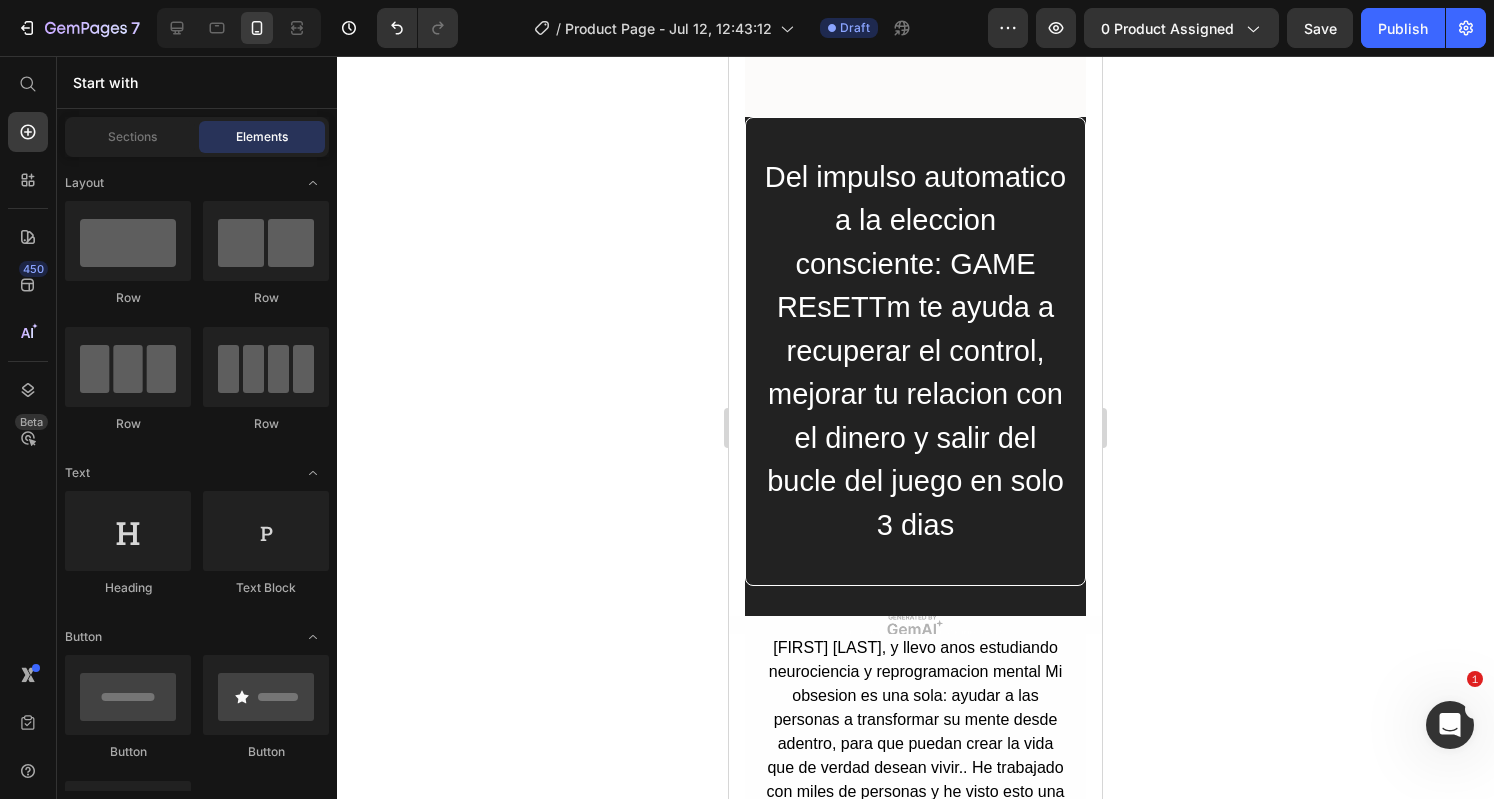 scroll, scrollTop: 2080, scrollLeft: 0, axis: vertical 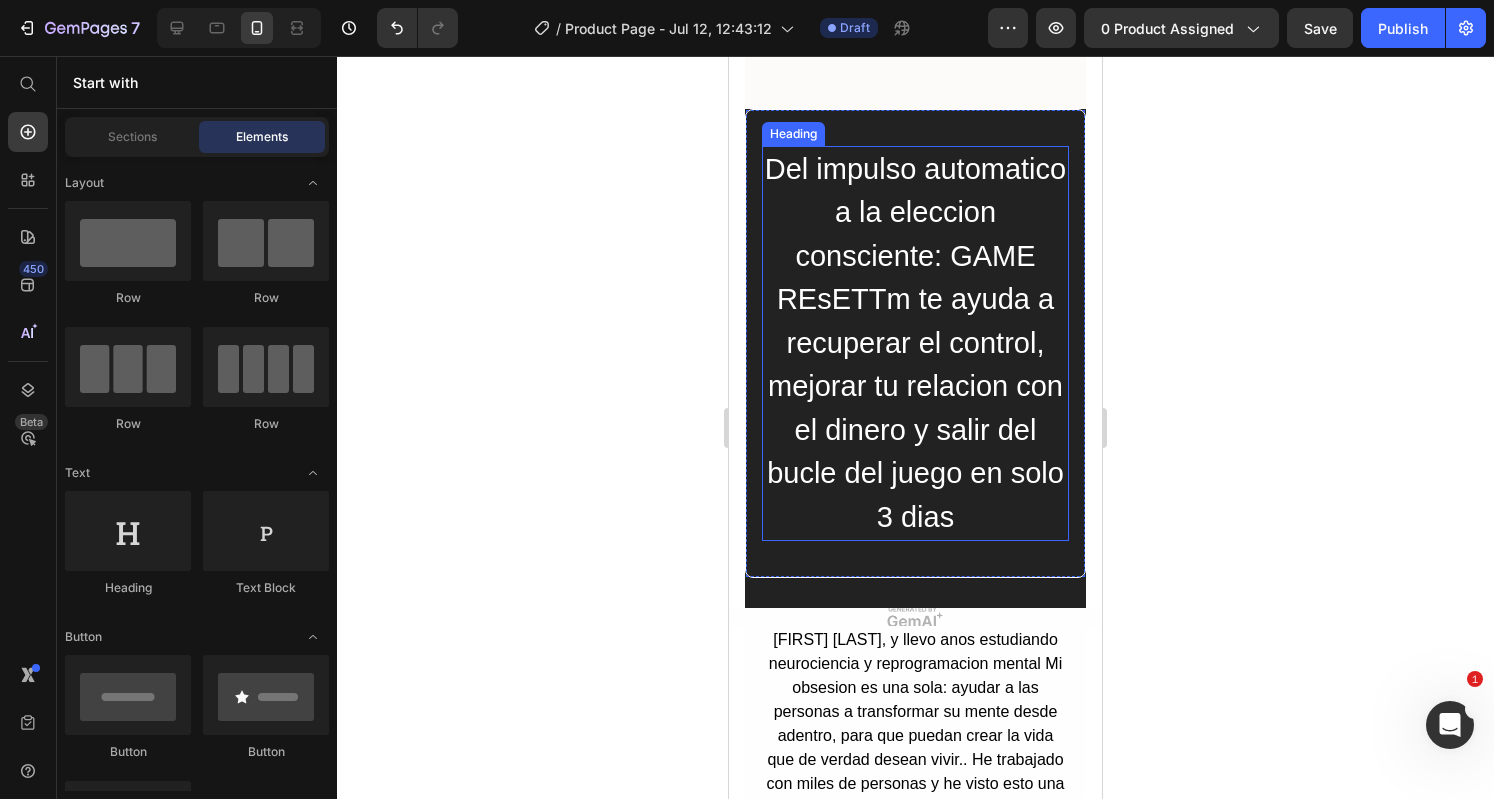 click on "Del impulso automatico a la eleccion consciente: GAME REsETTm te ayuda a recuperar el control, mejorar tu relacion con el dinero y salir del bucle del juego en solo 3 dias" at bounding box center (915, 344) 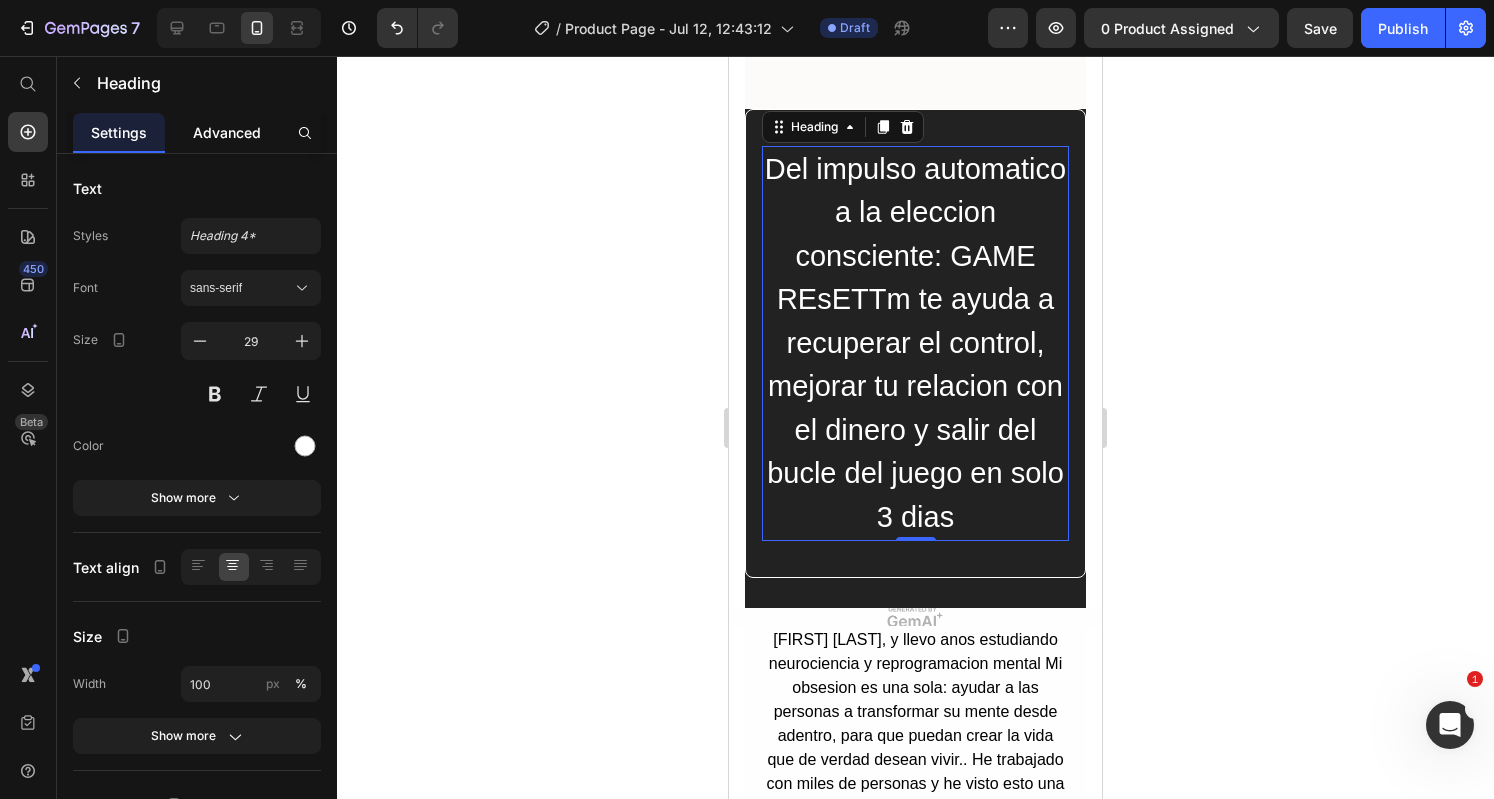 click on "Advanced" at bounding box center (227, 132) 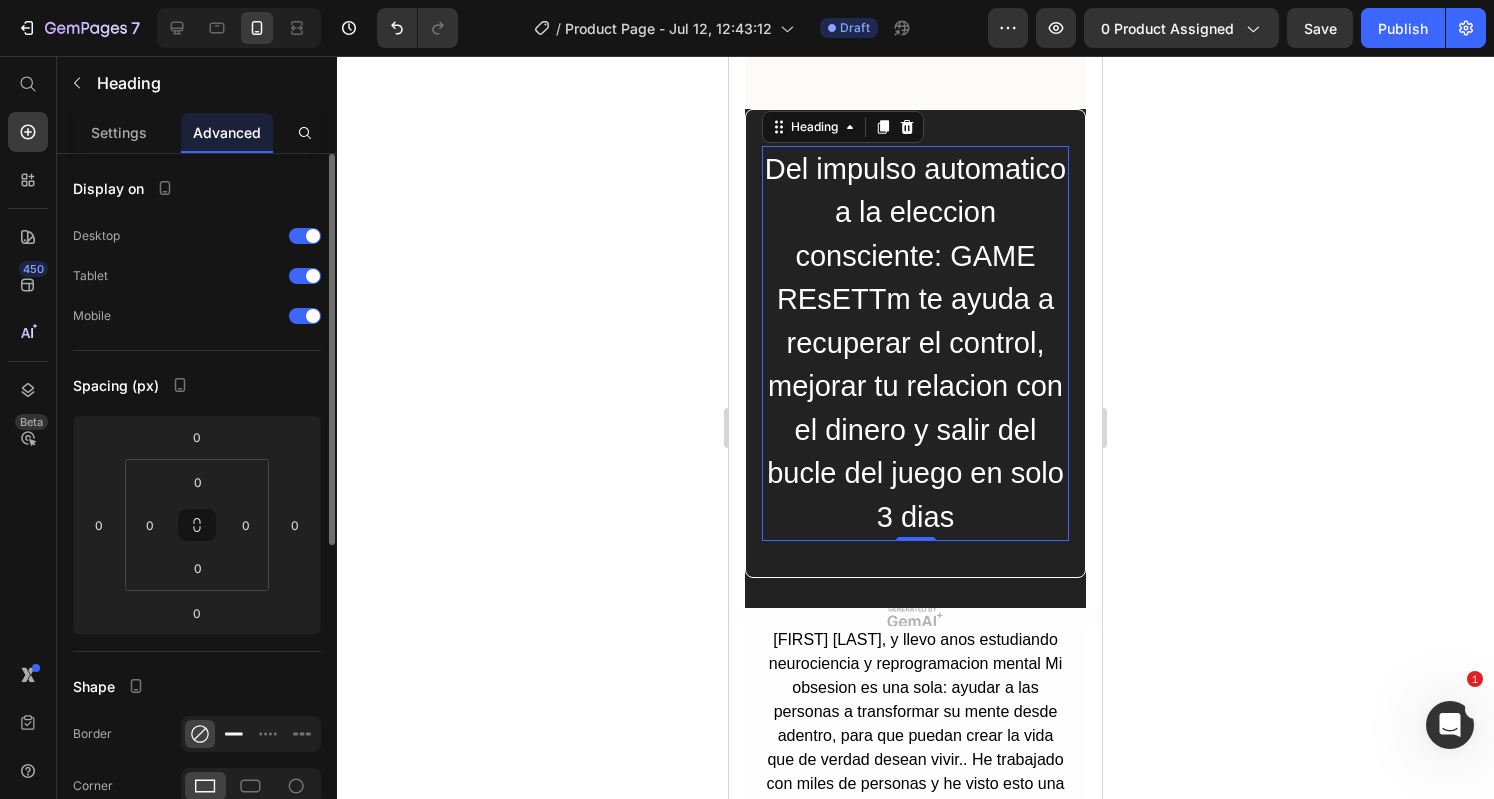 click 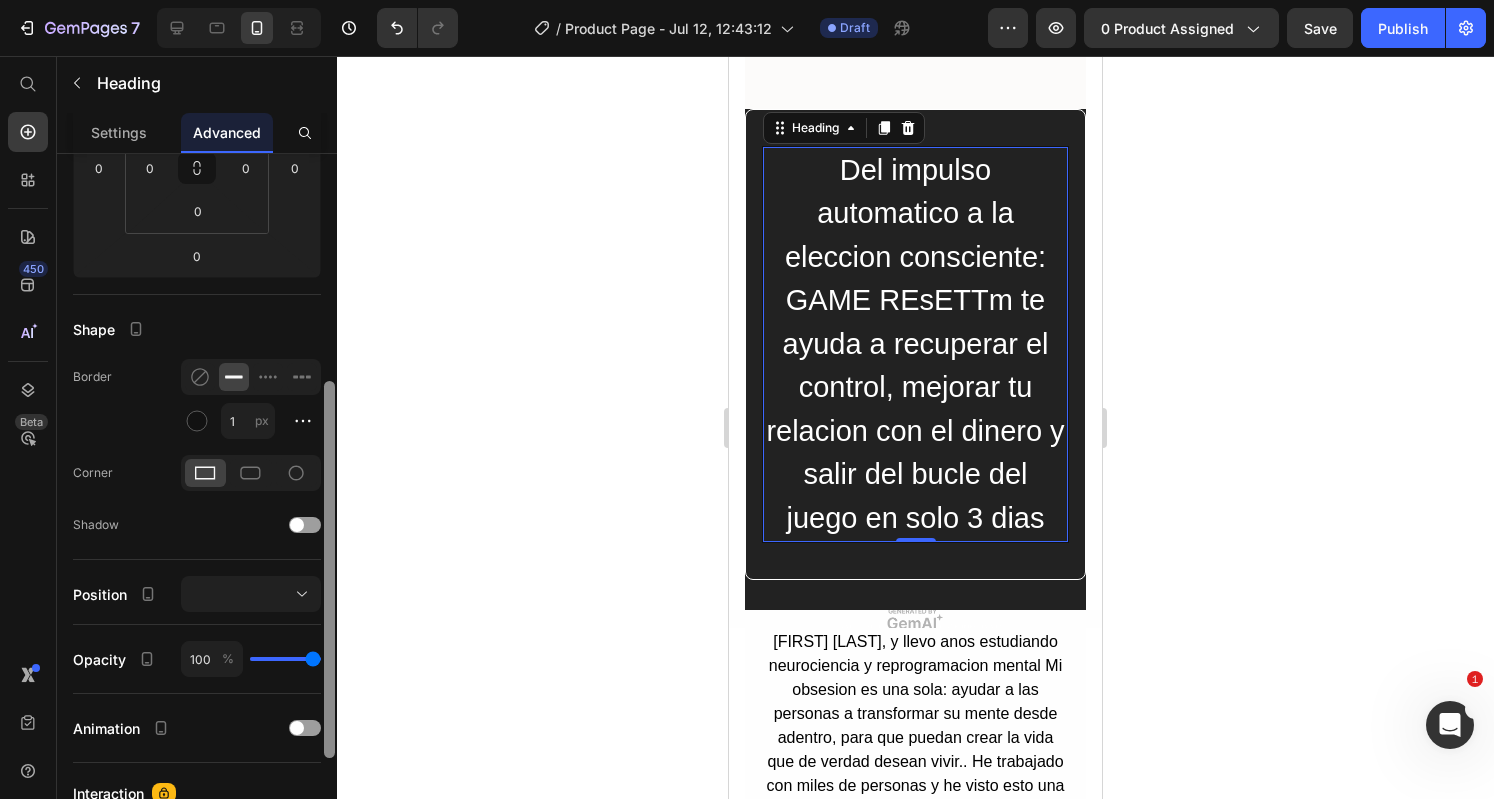 drag, startPoint x: 331, startPoint y: 450, endPoint x: 321, endPoint y: 657, distance: 207.24141 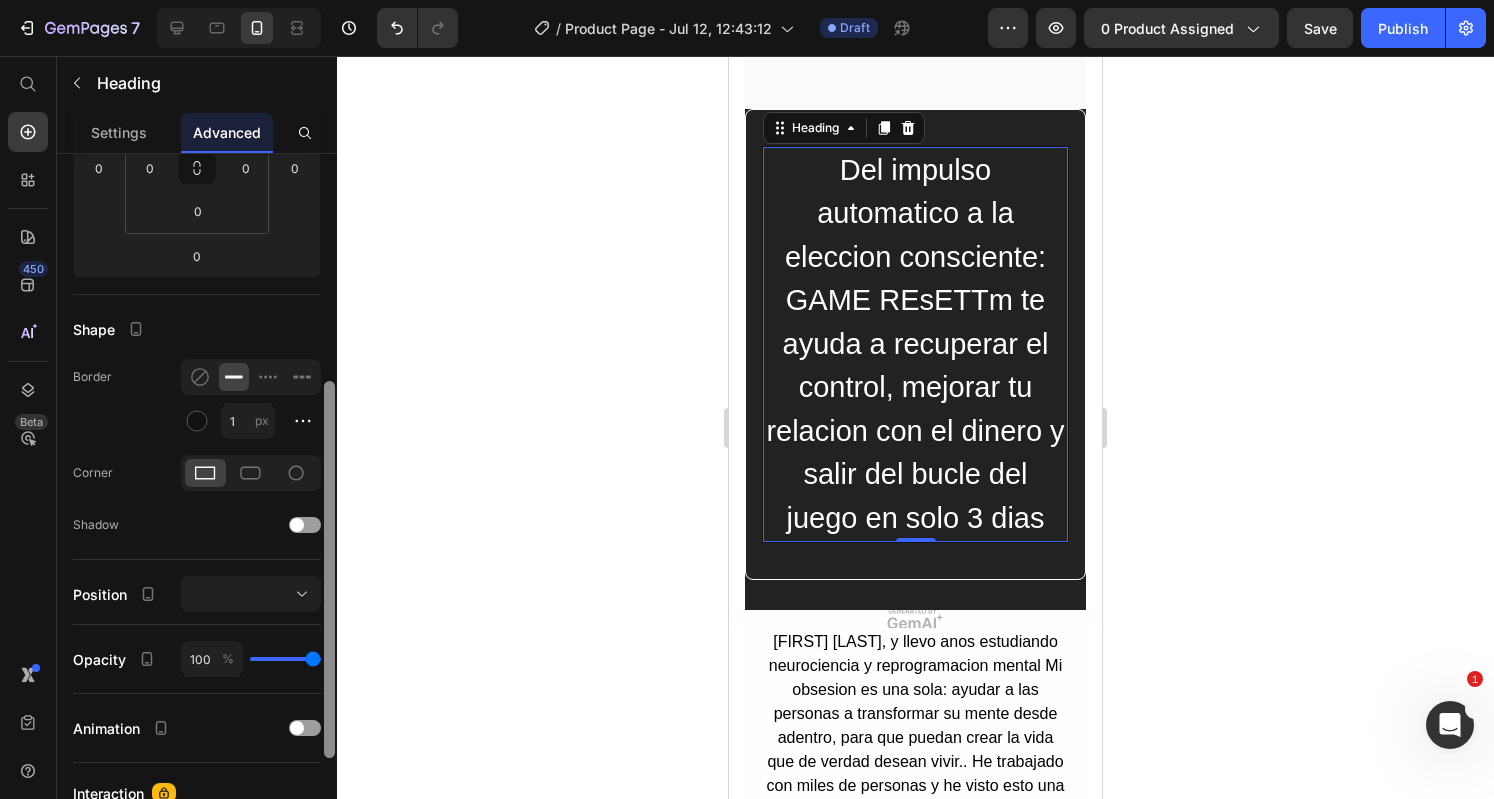 click on "Display on Desktop Tablet Mobile Spacing (px) 0 0 0 0 0 0 0 0 Shape Border 1 px Corner Shadow Position Opacity 100 % Animation Interaction Upgrade to Optimize plan  to unlock Interaction & other premium features. CSS class  Delete element" at bounding box center (197, 505) 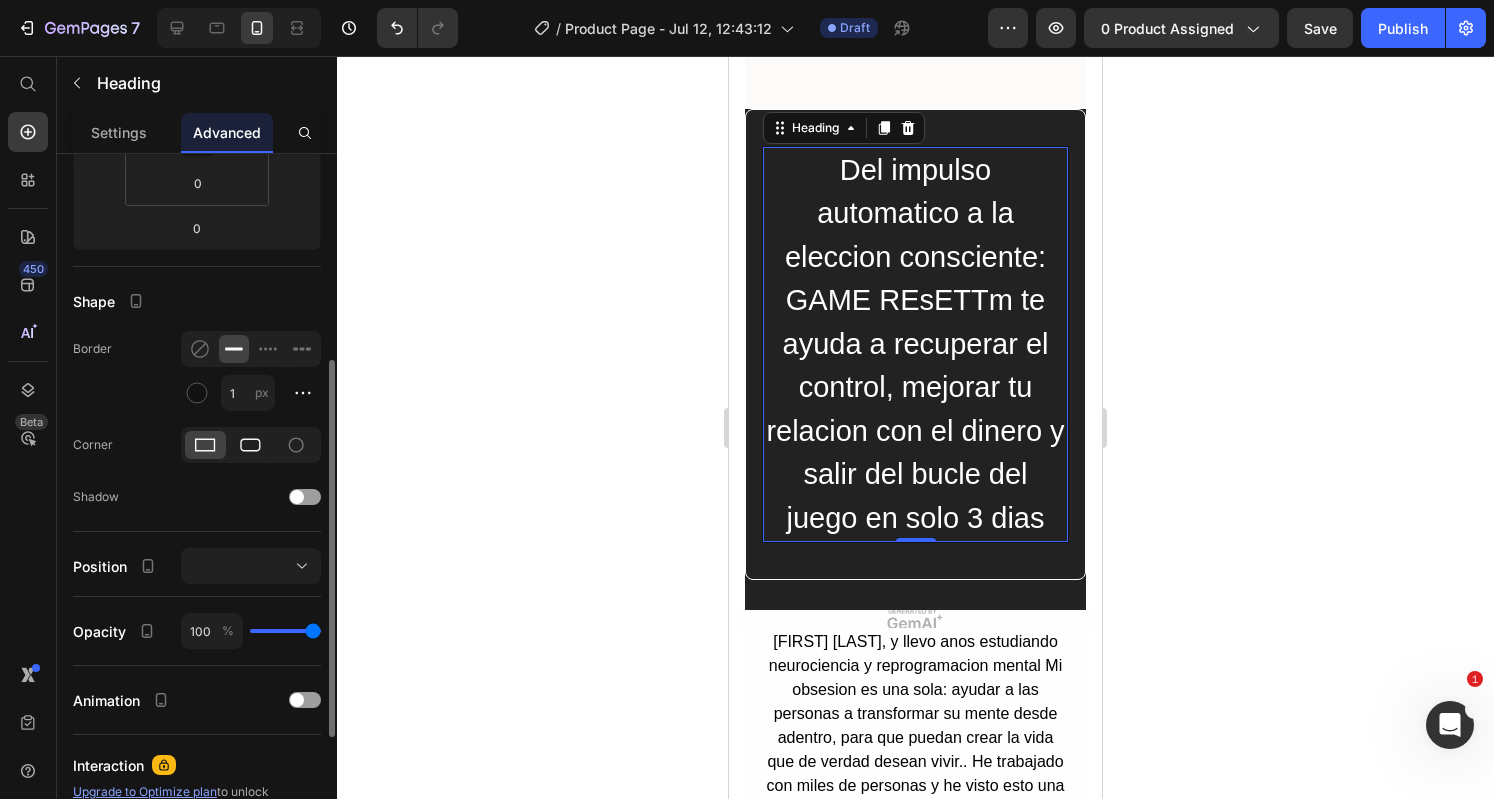 click 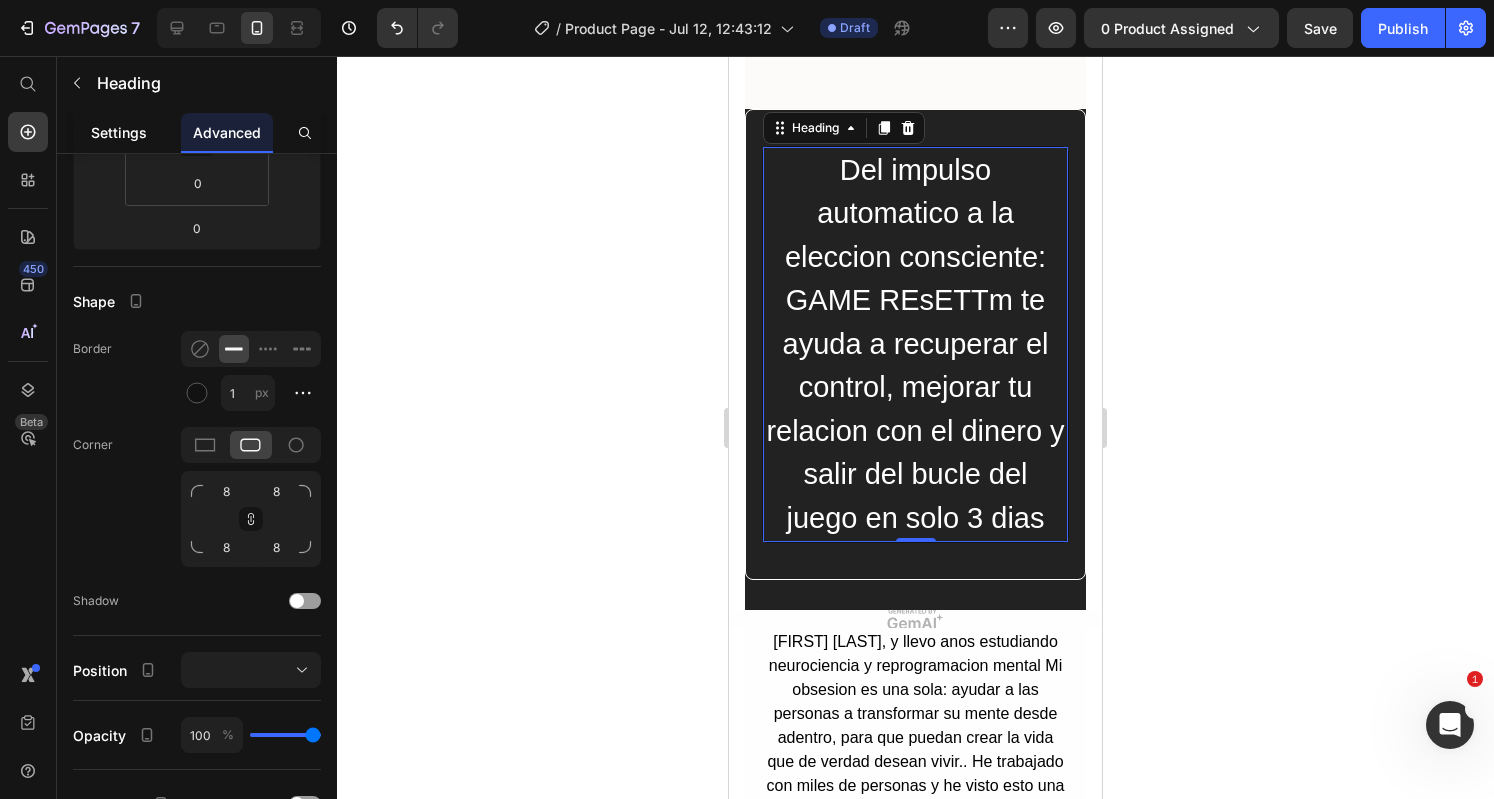 click on "Settings" at bounding box center [119, 132] 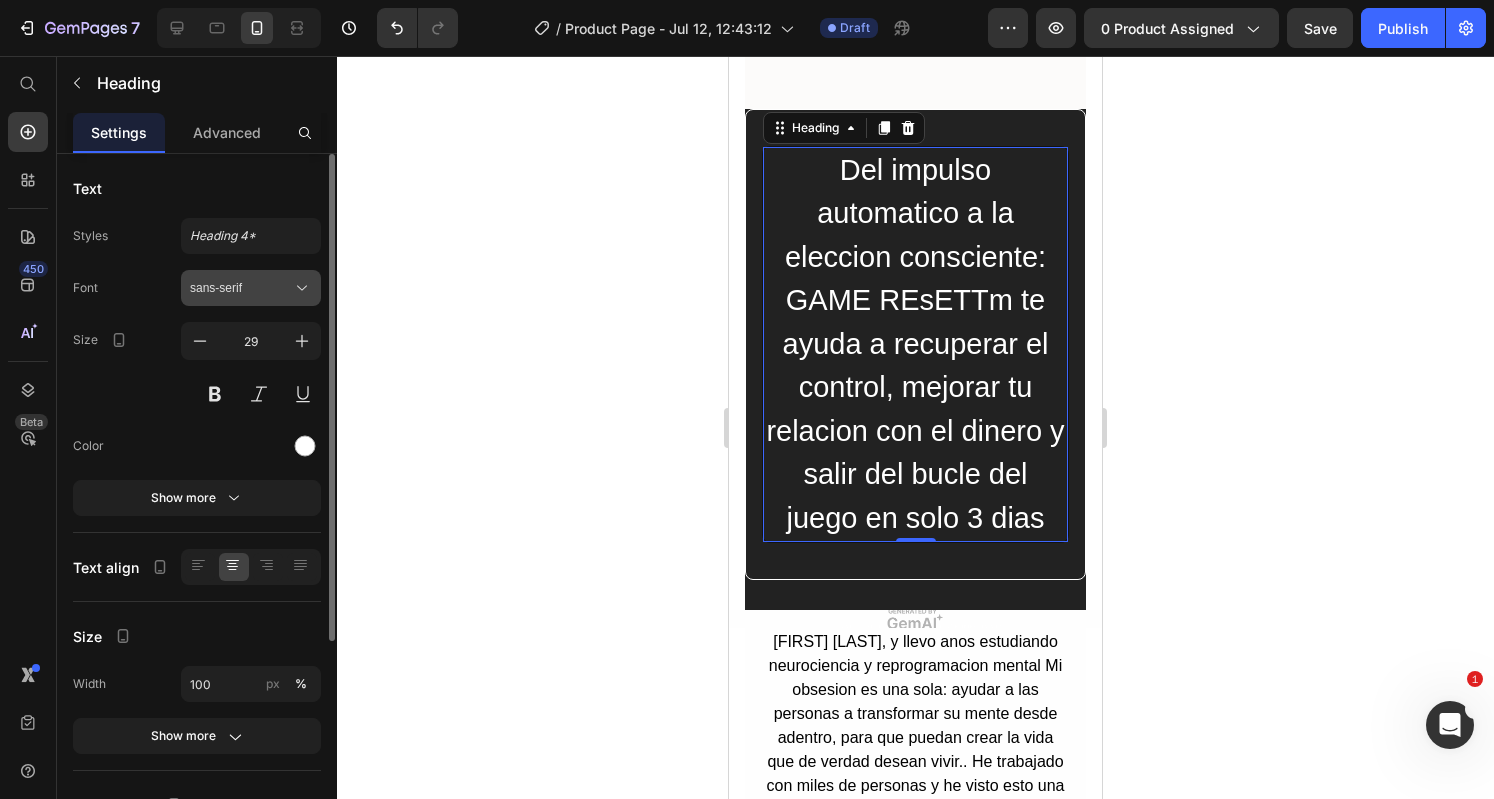click on "sans-serif" at bounding box center (241, 288) 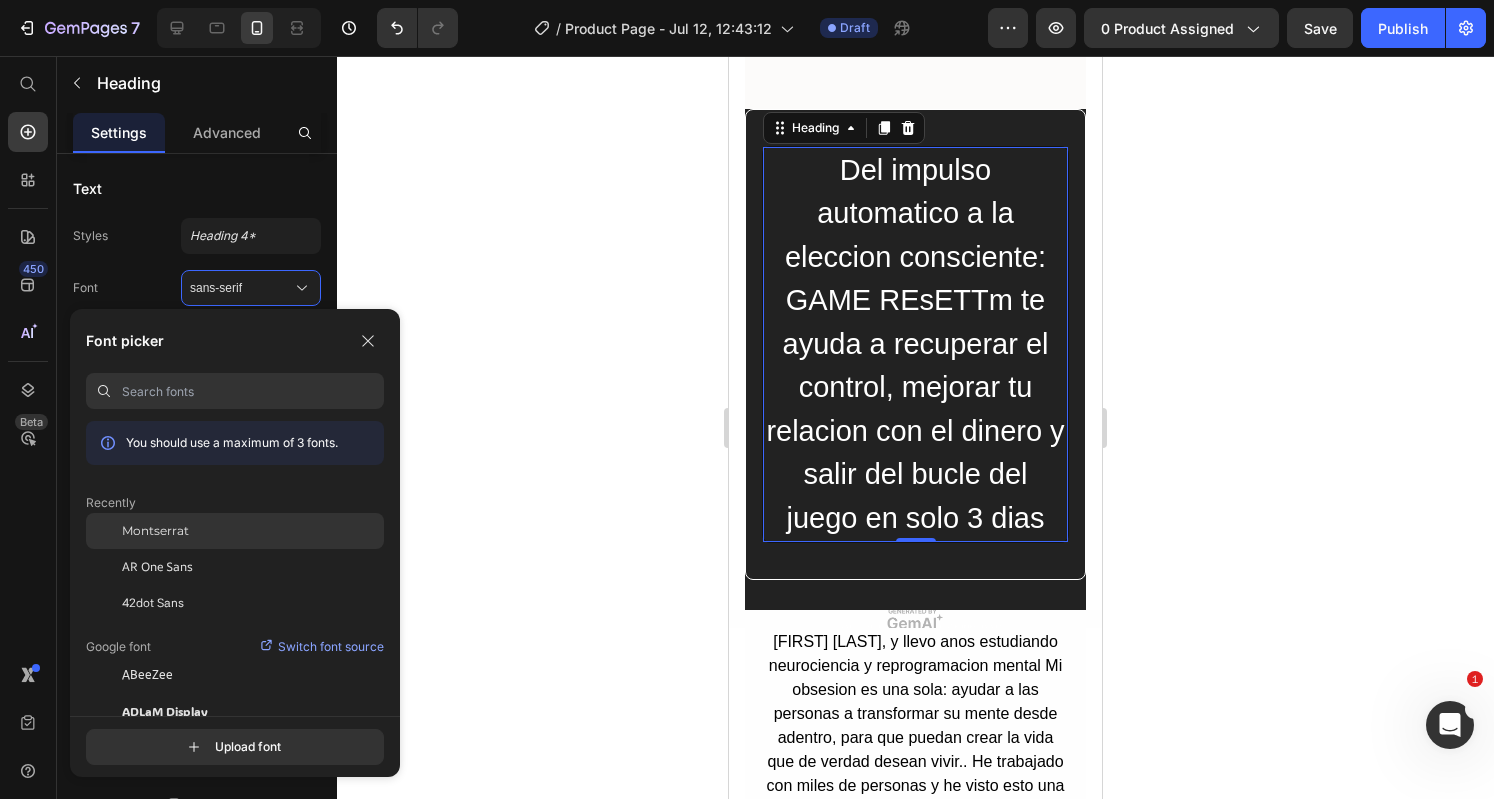 click on "Montserrat" at bounding box center (155, 531) 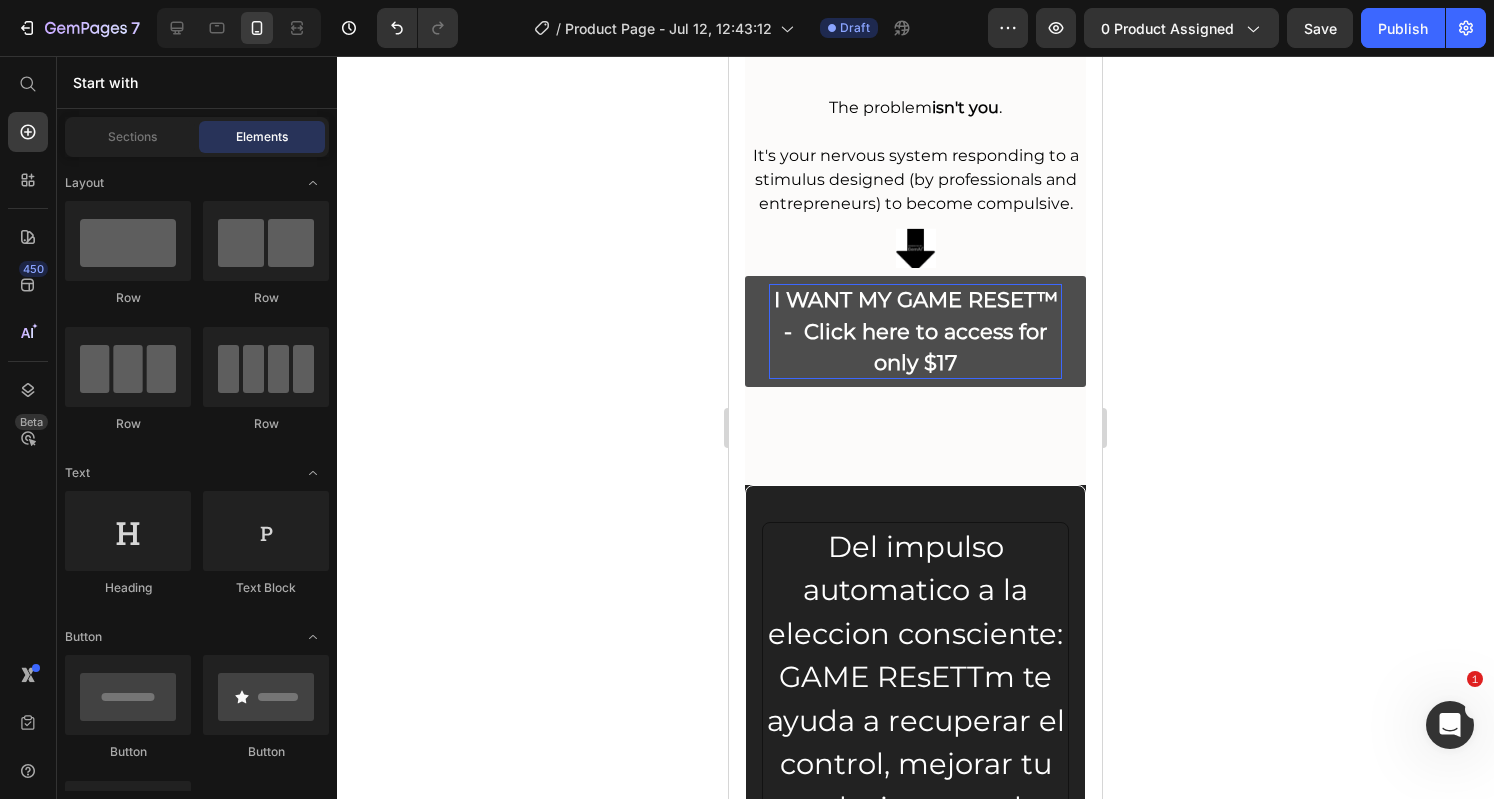 scroll, scrollTop: 1688, scrollLeft: 0, axis: vertical 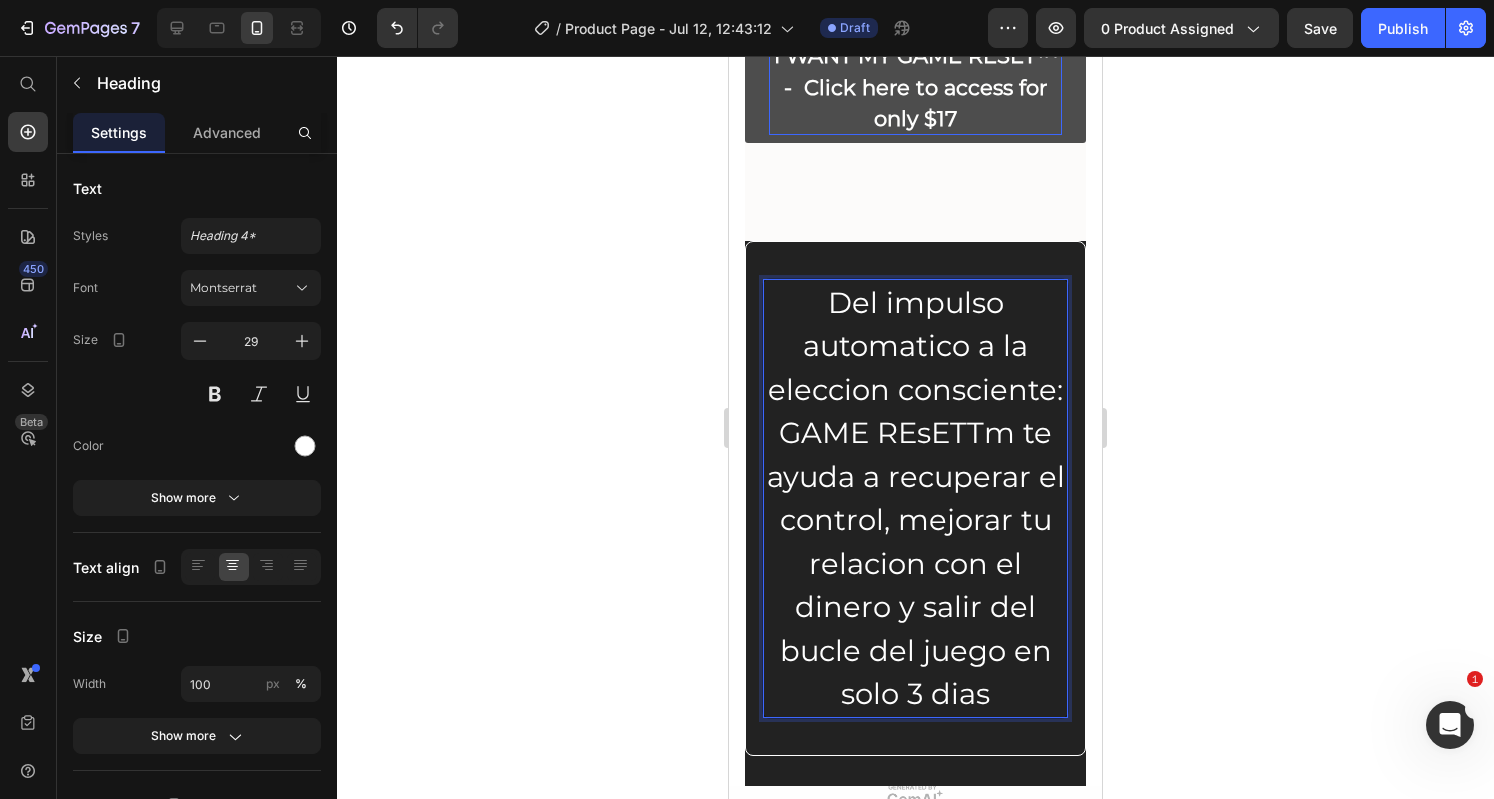 click on "Del impulso automatico a la eleccion consciente: GAME REsETTm te ayuda a recuperar el control, mejorar tu relacion con el dinero y salir del bucle del juego en solo 3 dias" at bounding box center [915, 498] 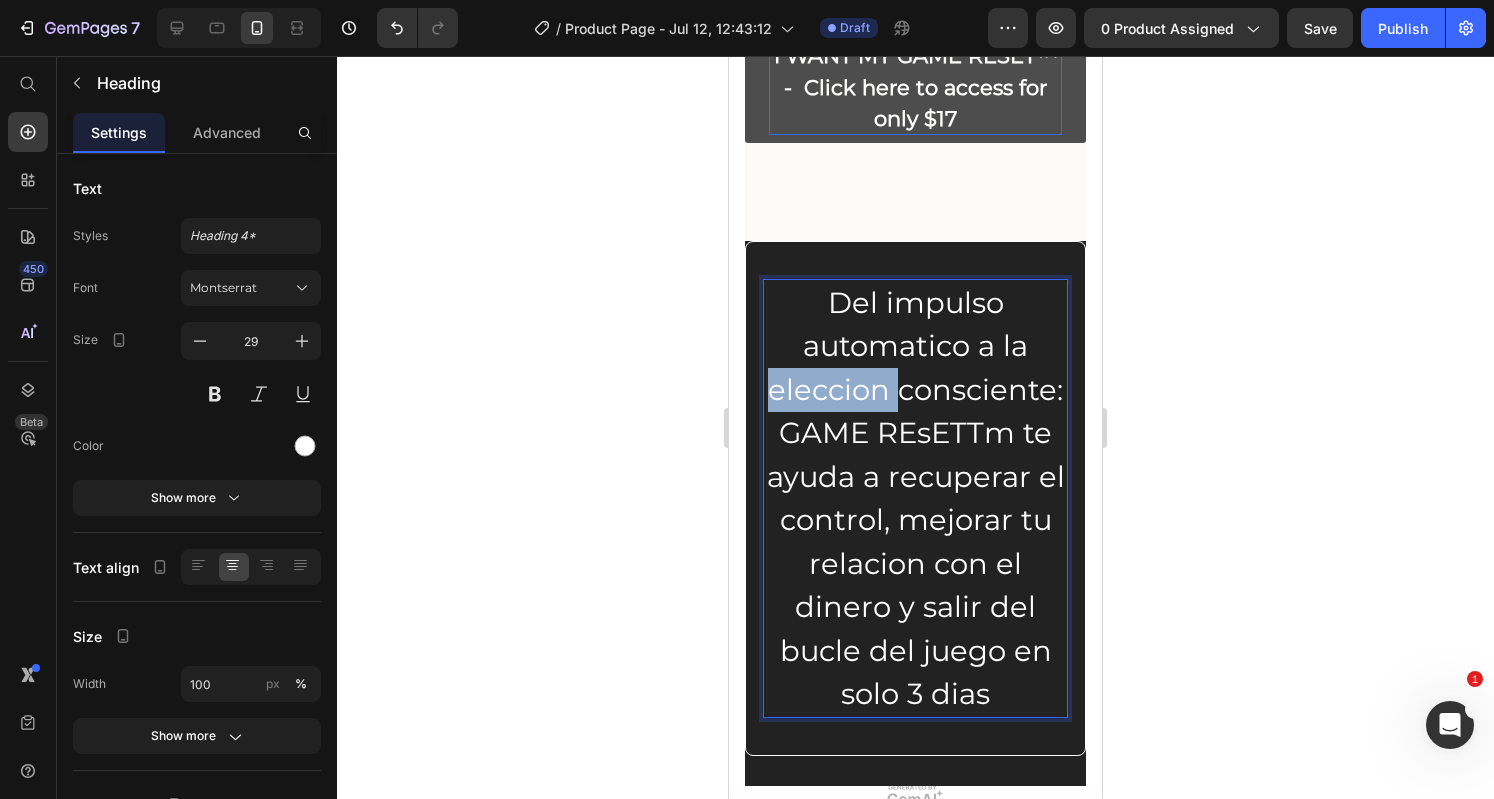 click on "Del impulso automatico a la eleccion consciente: GAME REsETTm te ayuda a recuperar el control, mejorar tu relacion con el dinero y salir del bucle del juego en solo 3 dias" at bounding box center (915, 498) 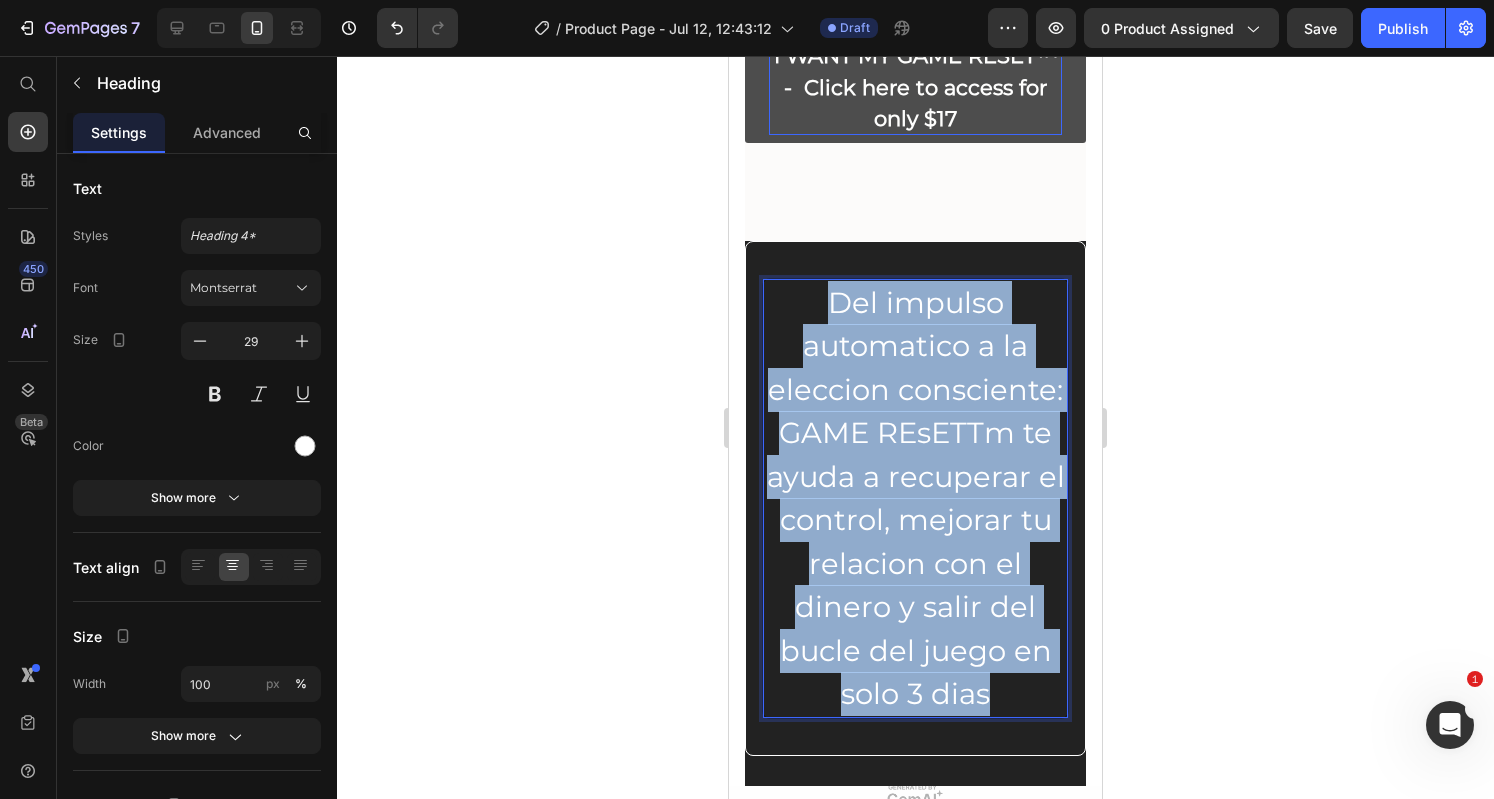 click on "Del impulso automatico a la eleccion consciente: GAME REsETTm te ayuda a recuperar el control, mejorar tu relacion con el dinero y salir del bucle del juego en solo 3 dias" at bounding box center [915, 498] 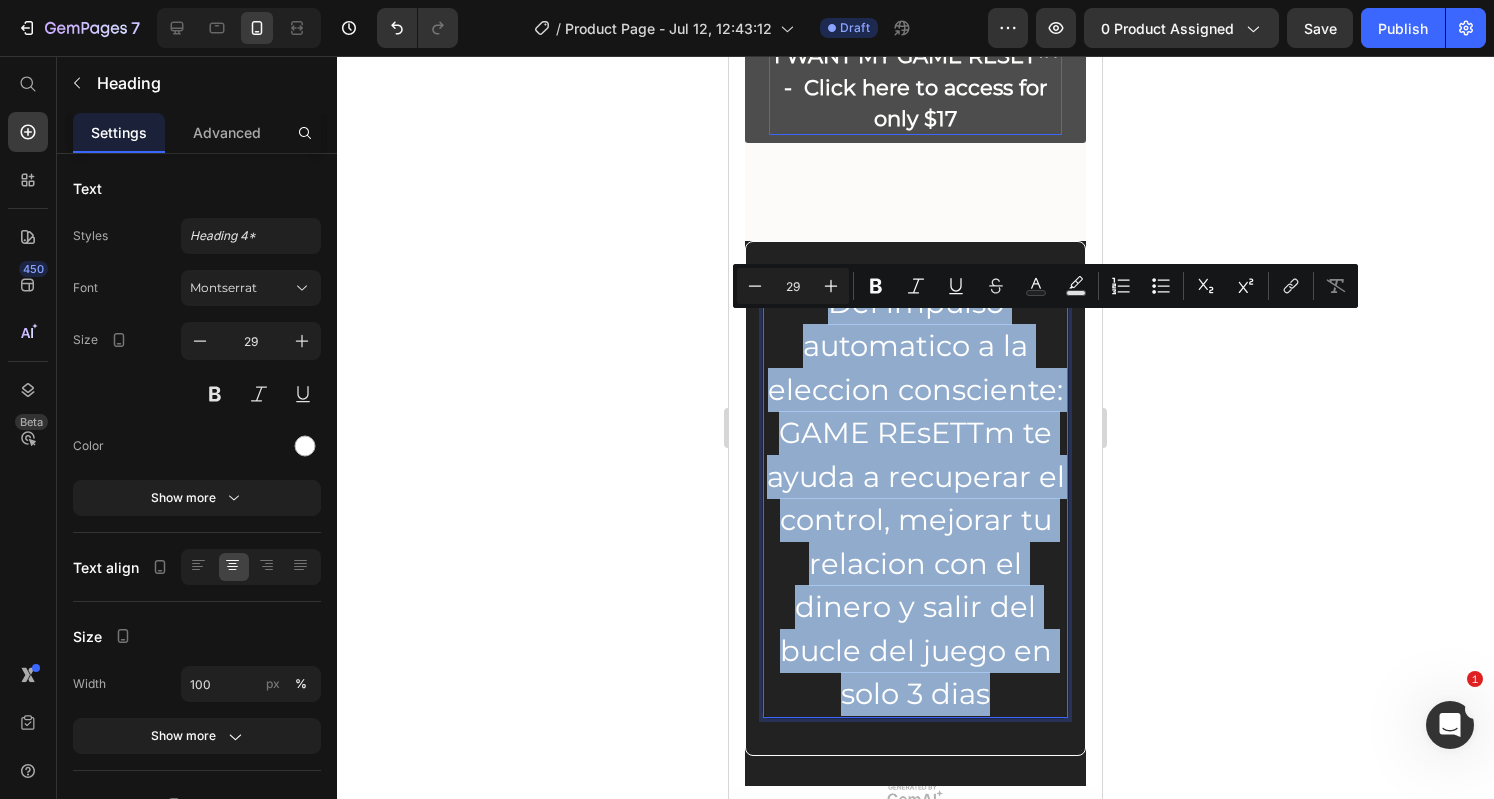 click on "Del impulso automatico a la eleccion consciente: GAME REsETTm te ayuda a recuperar el control, mejorar tu relacion con el dinero y salir del bucle del juego en solo 3 dias" at bounding box center [915, 498] 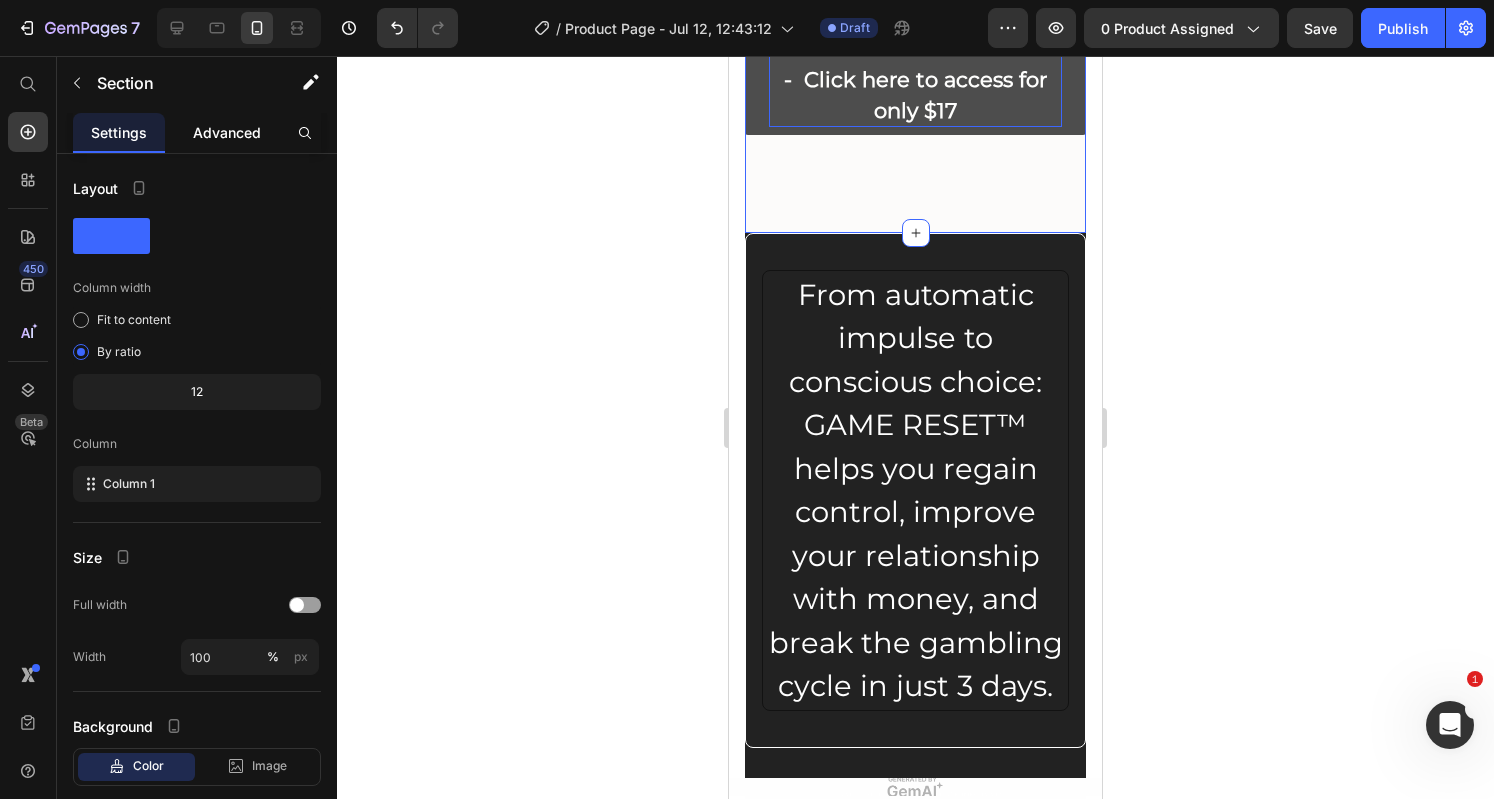 click on "Advanced" at bounding box center (227, 132) 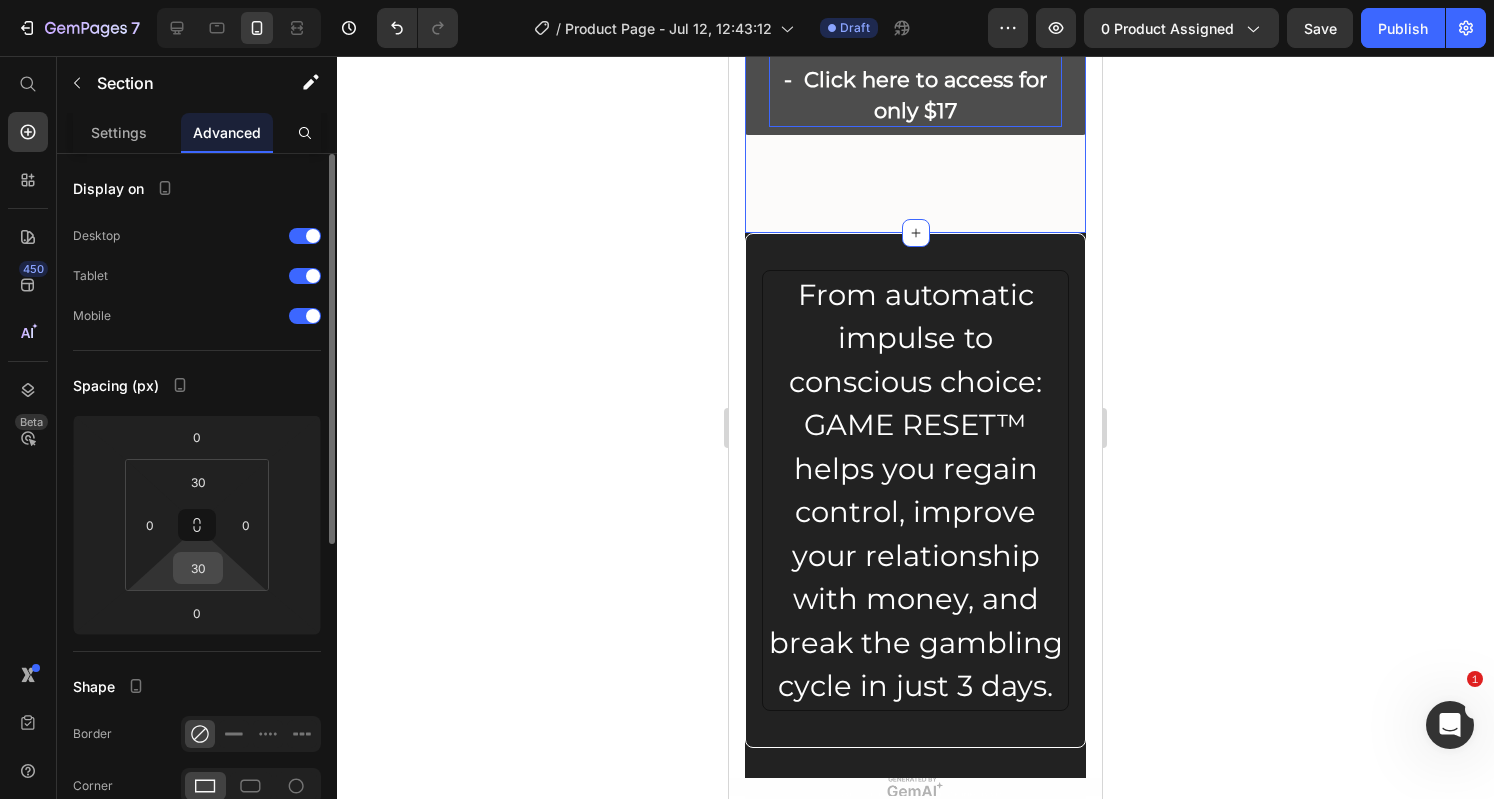 click on "30" at bounding box center (198, 568) 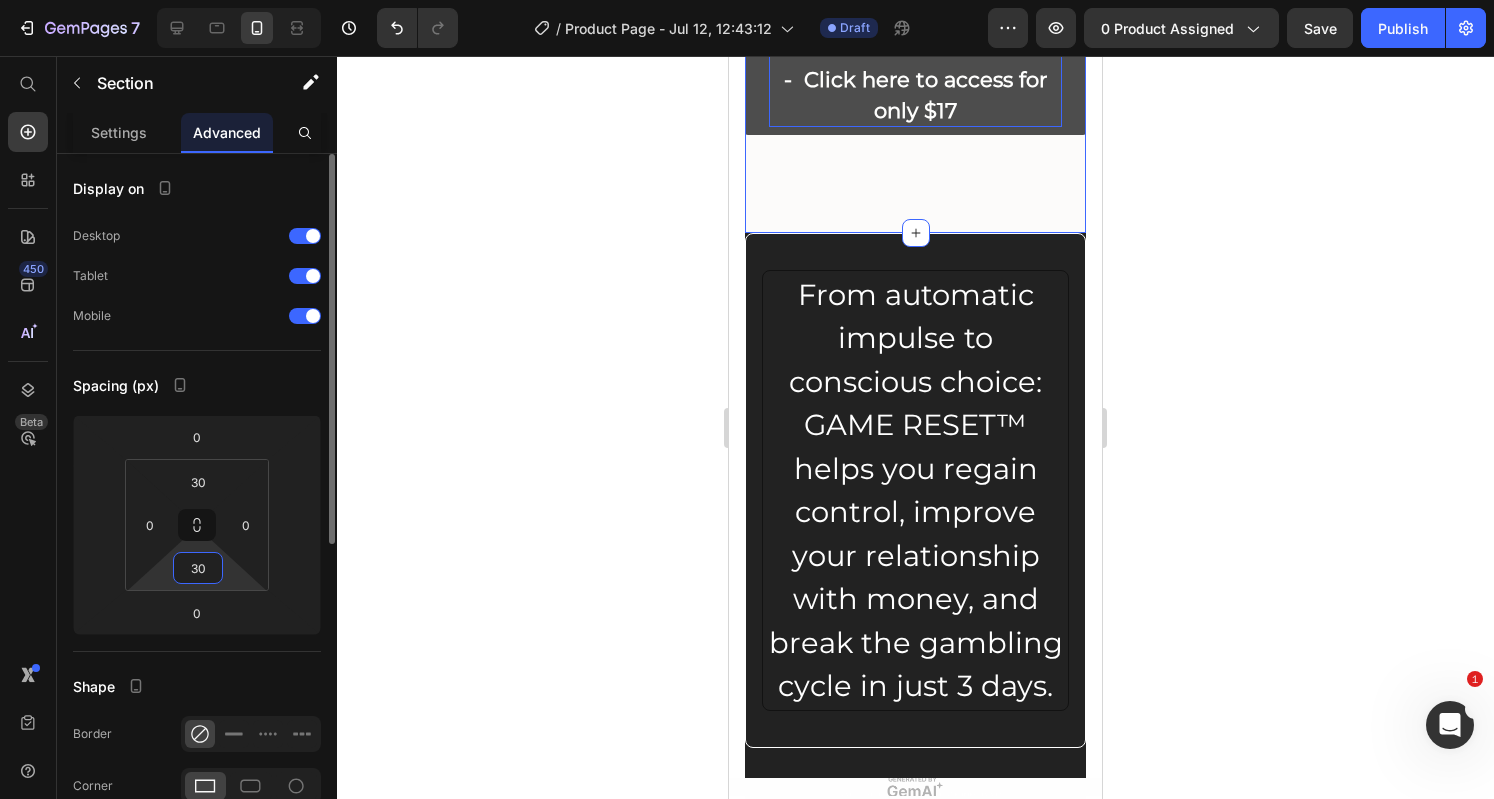 type 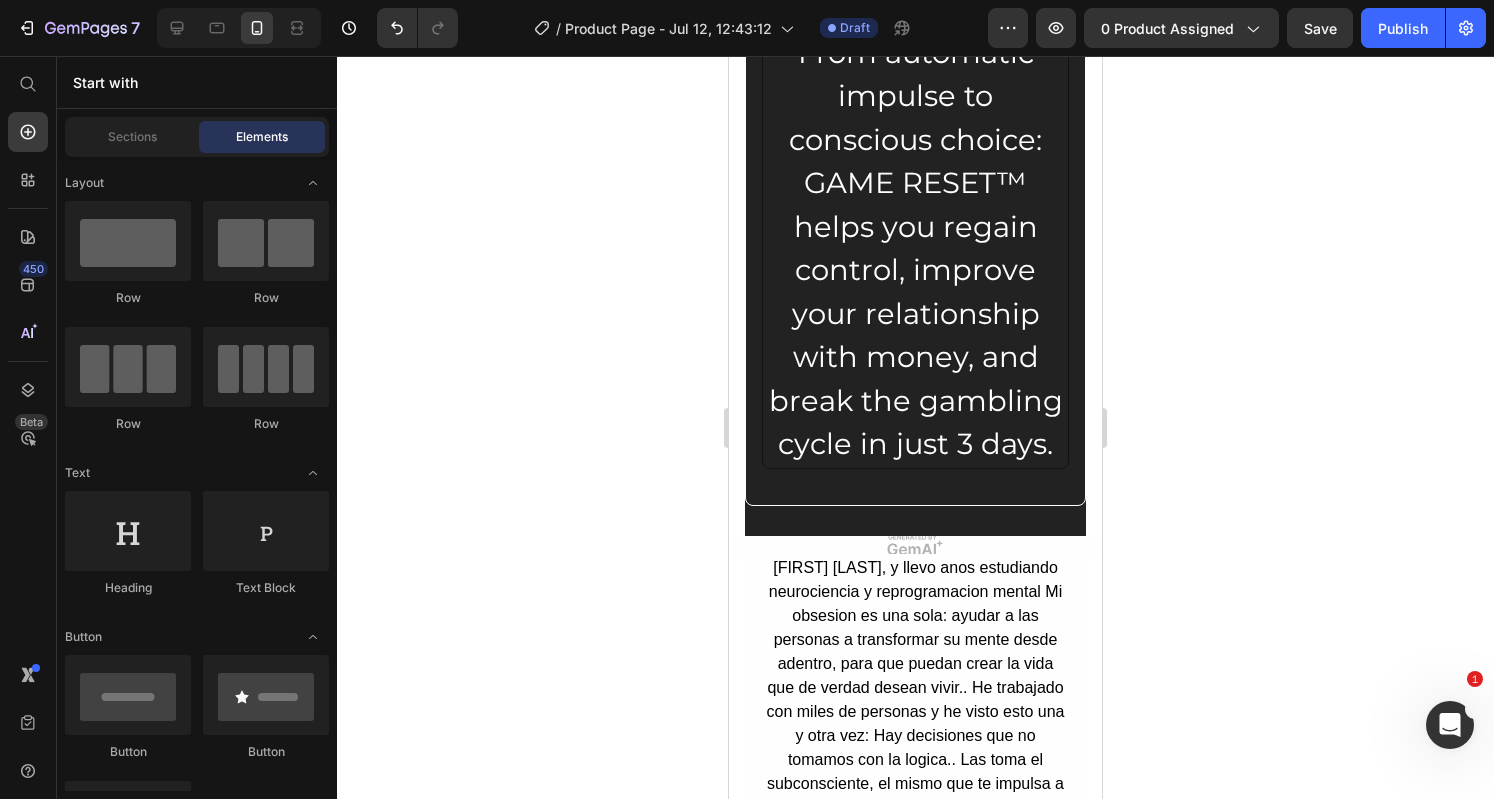 scroll, scrollTop: 2153, scrollLeft: 0, axis: vertical 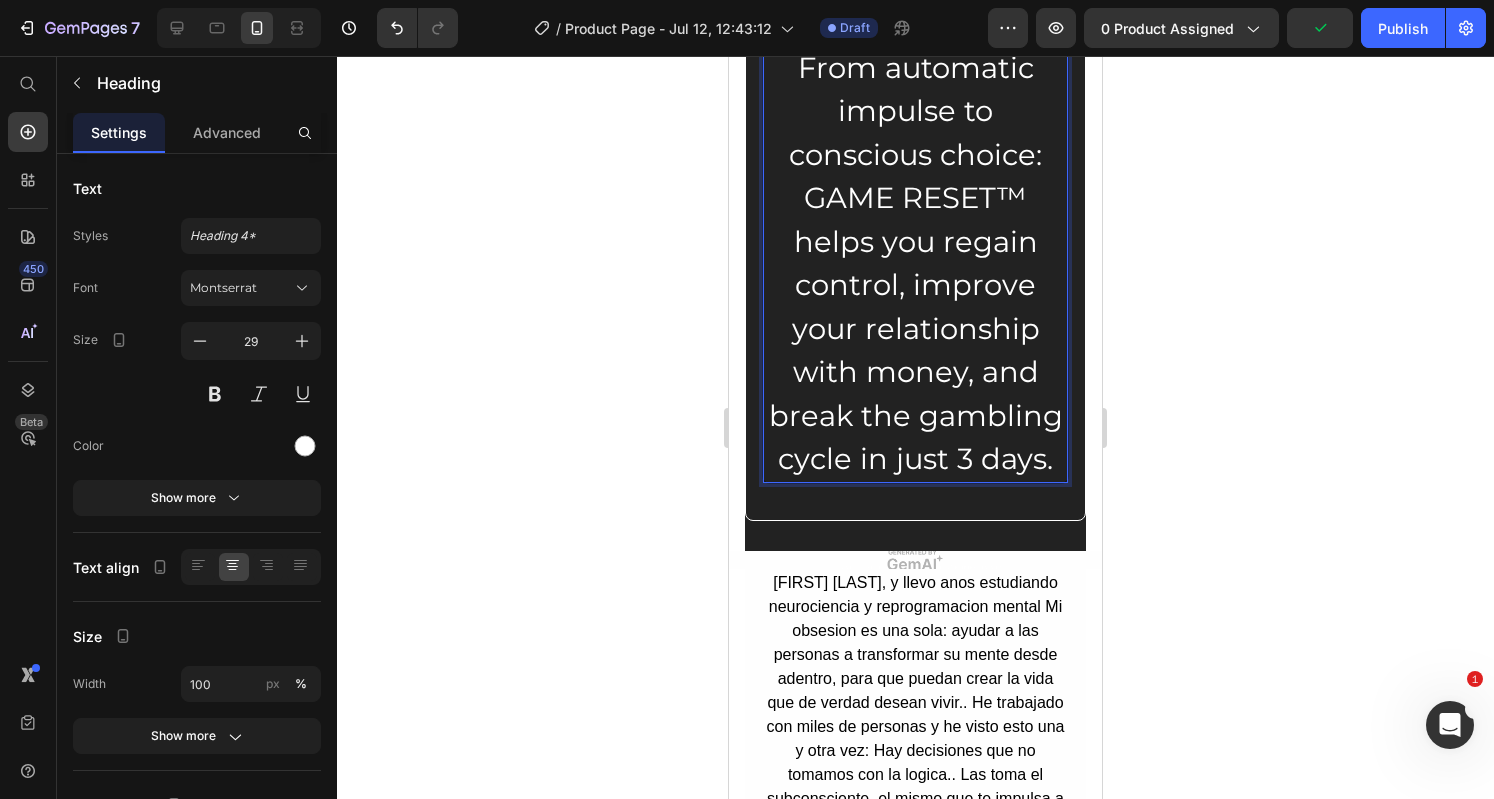 drag, startPoint x: 1019, startPoint y: 233, endPoint x: 843, endPoint y: 239, distance: 176.10225 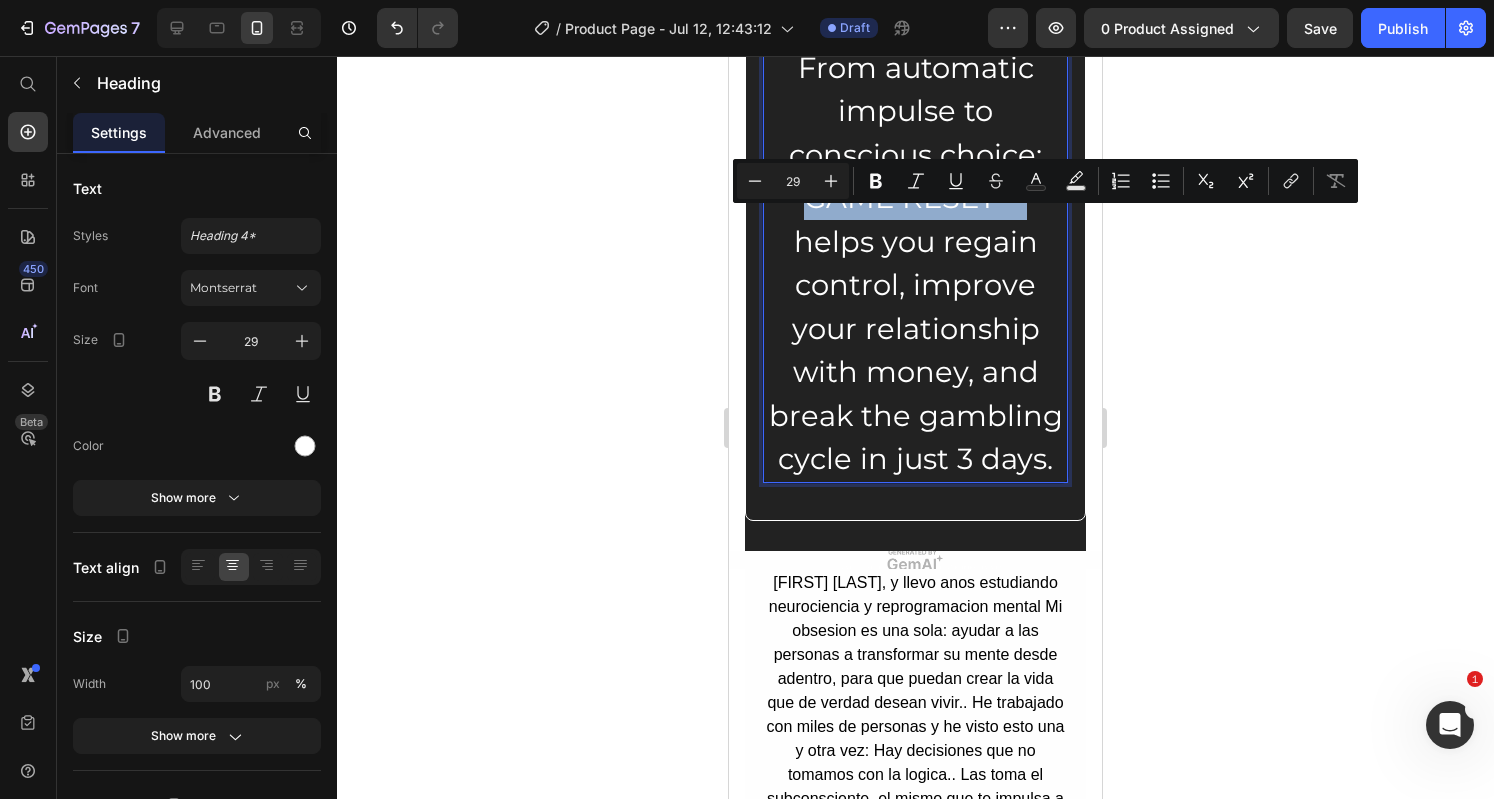 drag, startPoint x: 786, startPoint y: 222, endPoint x: 1018, endPoint y: 238, distance: 232.55107 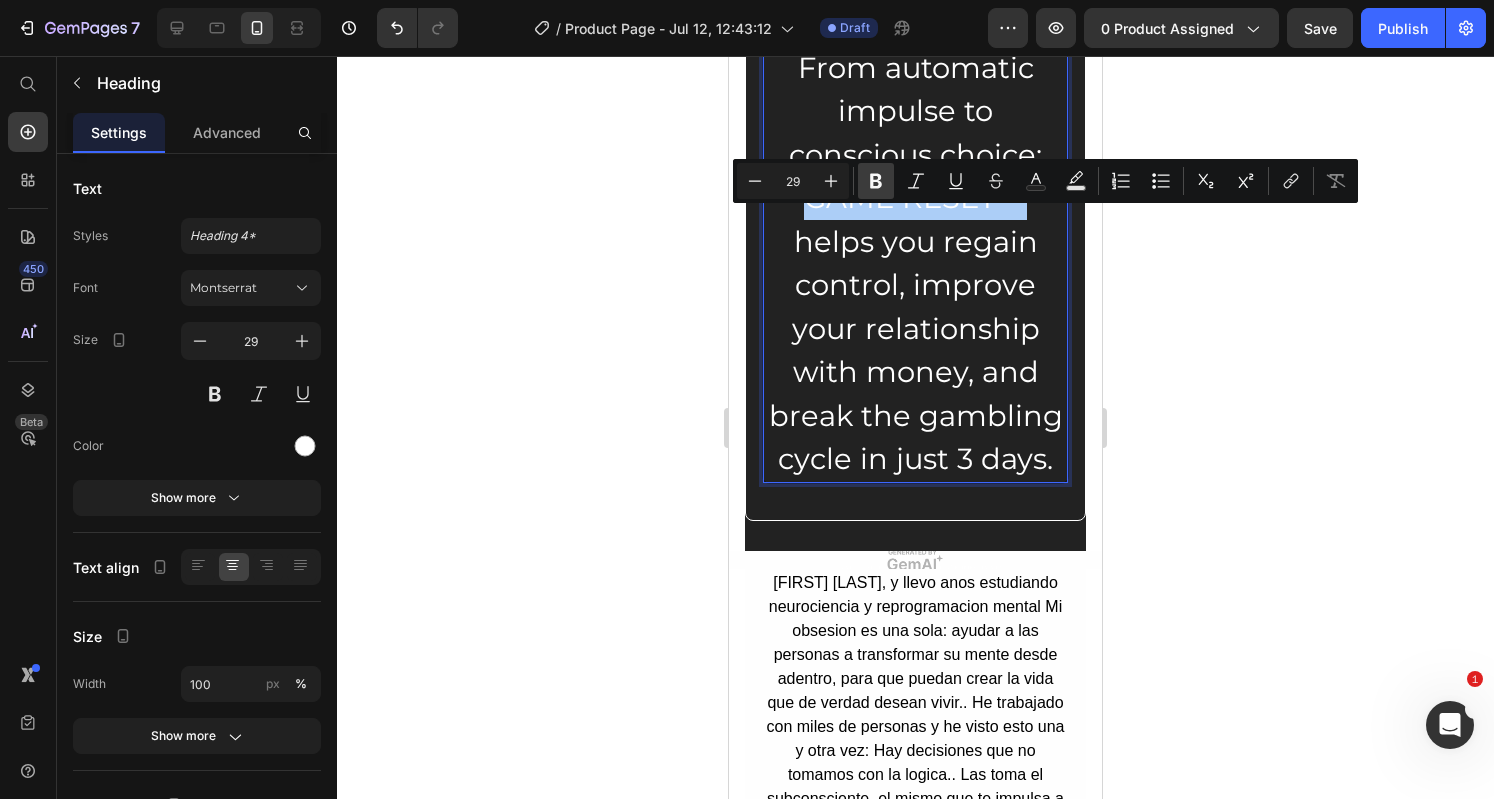 click 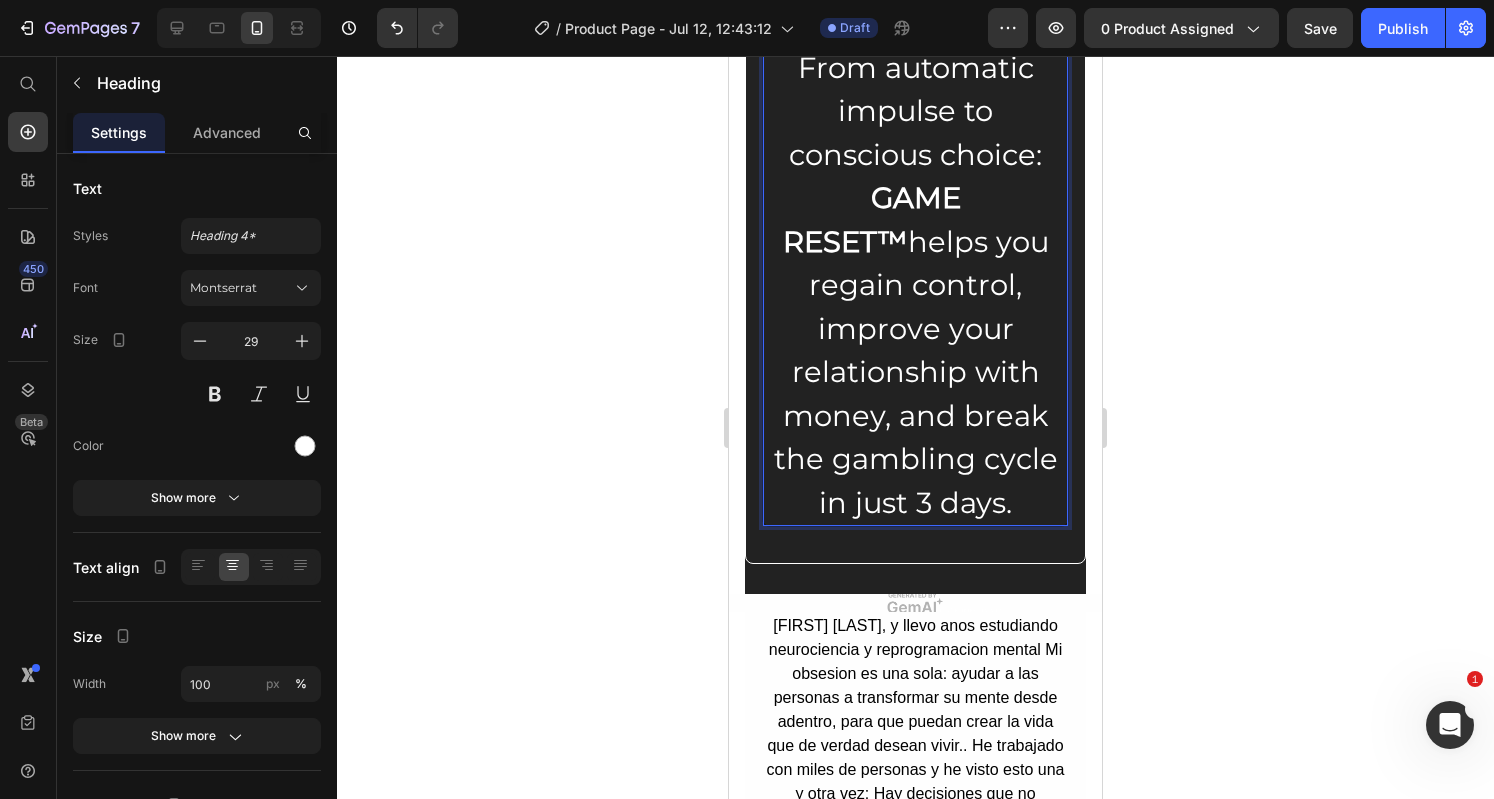 click on "From automatic impulse to conscious choice: GAME RESET™  helps you regain control, improve your relationship with money, and break the gambling cycle in just 3 days." at bounding box center [915, 285] 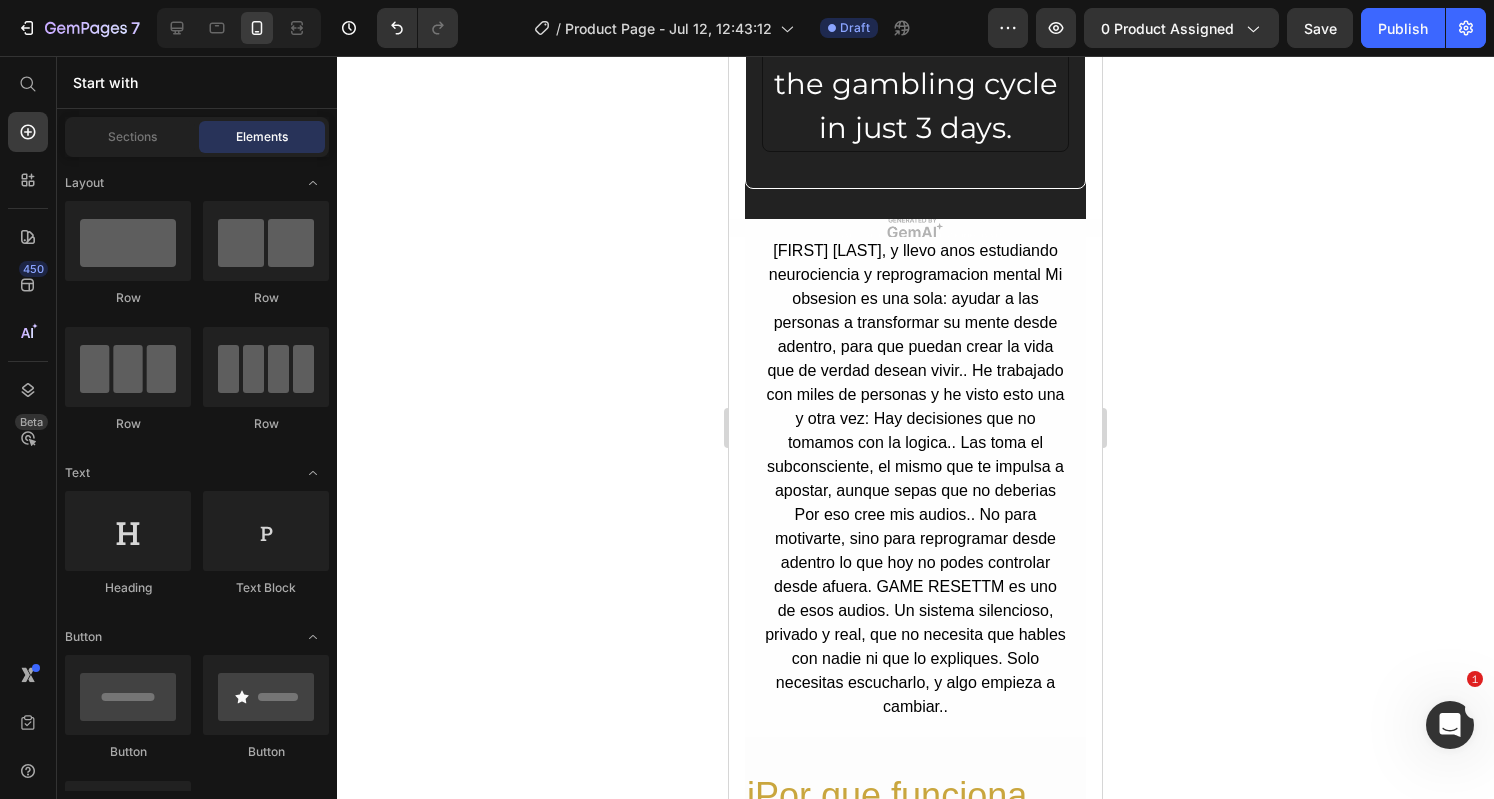 scroll, scrollTop: 2567, scrollLeft: 0, axis: vertical 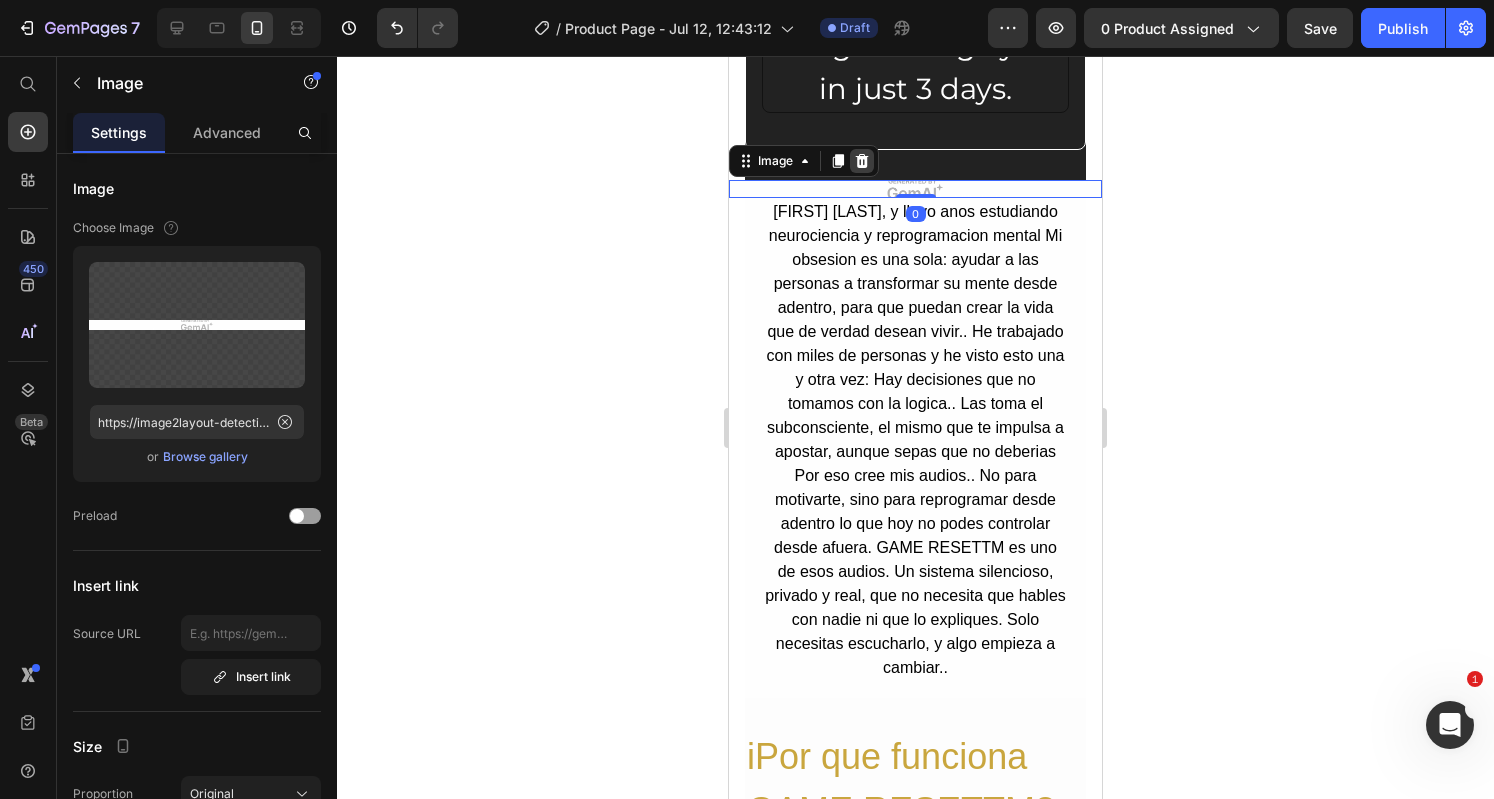 click 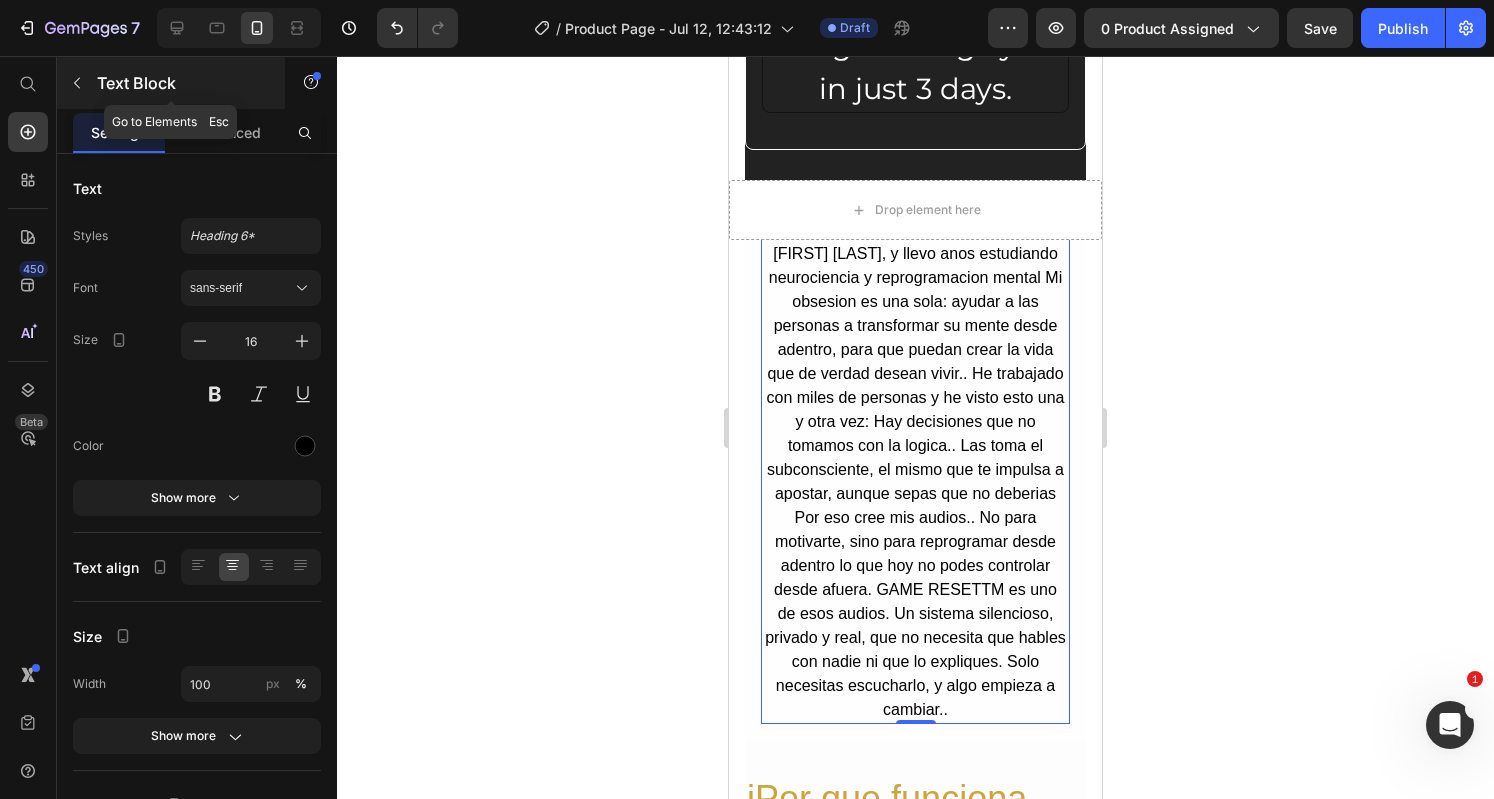 click at bounding box center (77, 83) 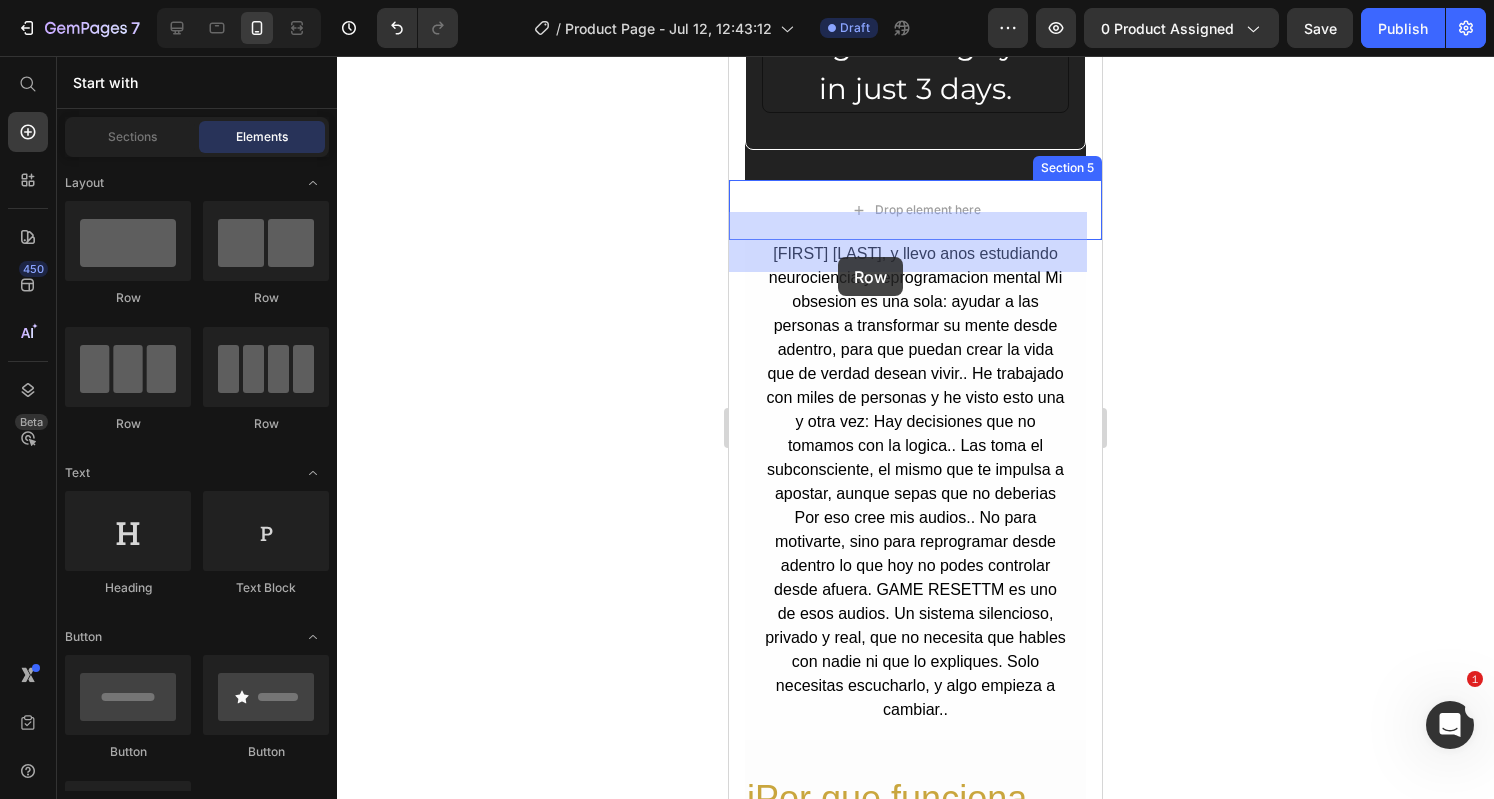 drag, startPoint x: 867, startPoint y: 310, endPoint x: 838, endPoint y: 256, distance: 61.294373 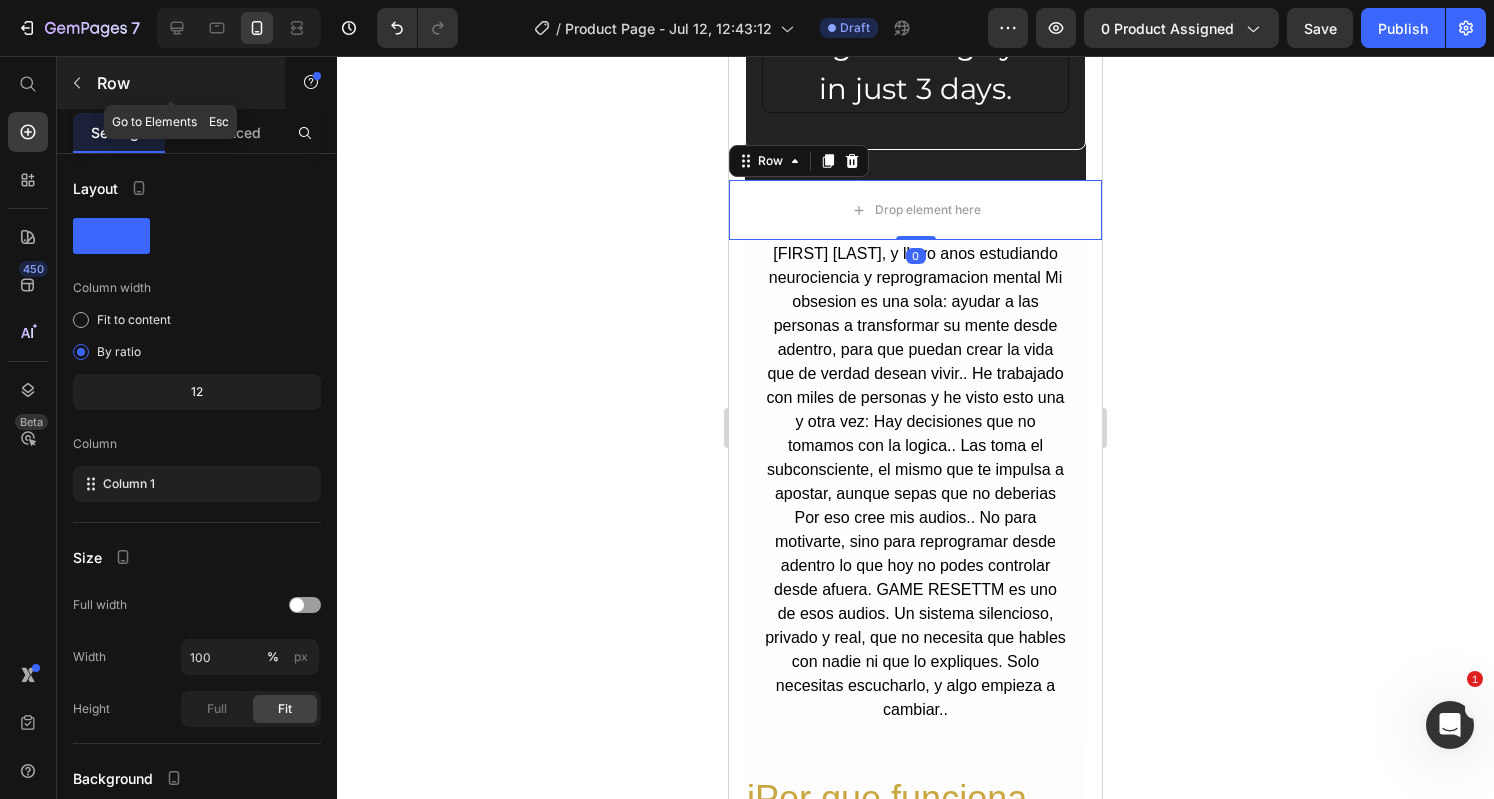 click 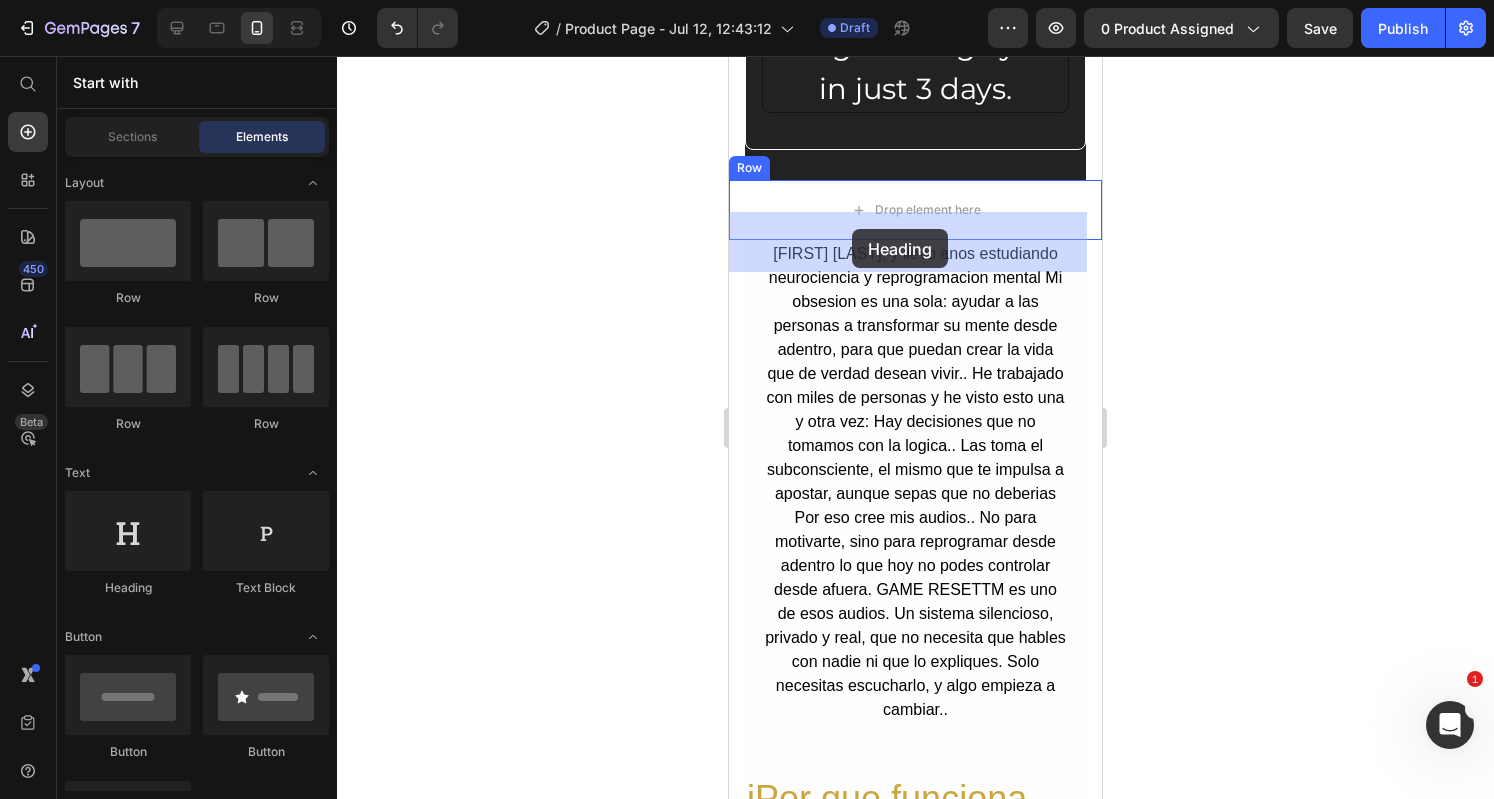 drag, startPoint x: 883, startPoint y: 614, endPoint x: 852, endPoint y: 230, distance: 385.24927 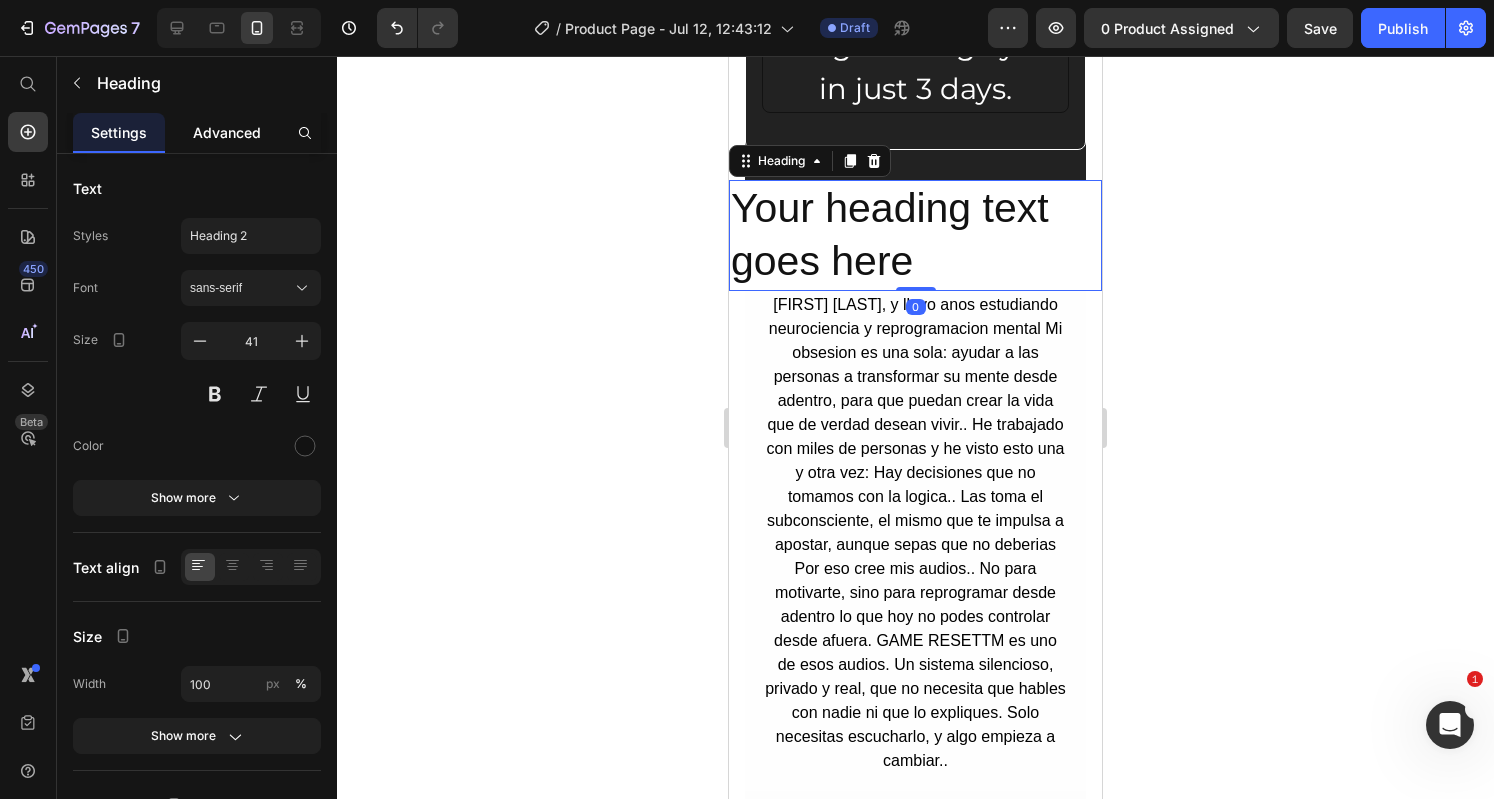 click on "Advanced" at bounding box center (227, 132) 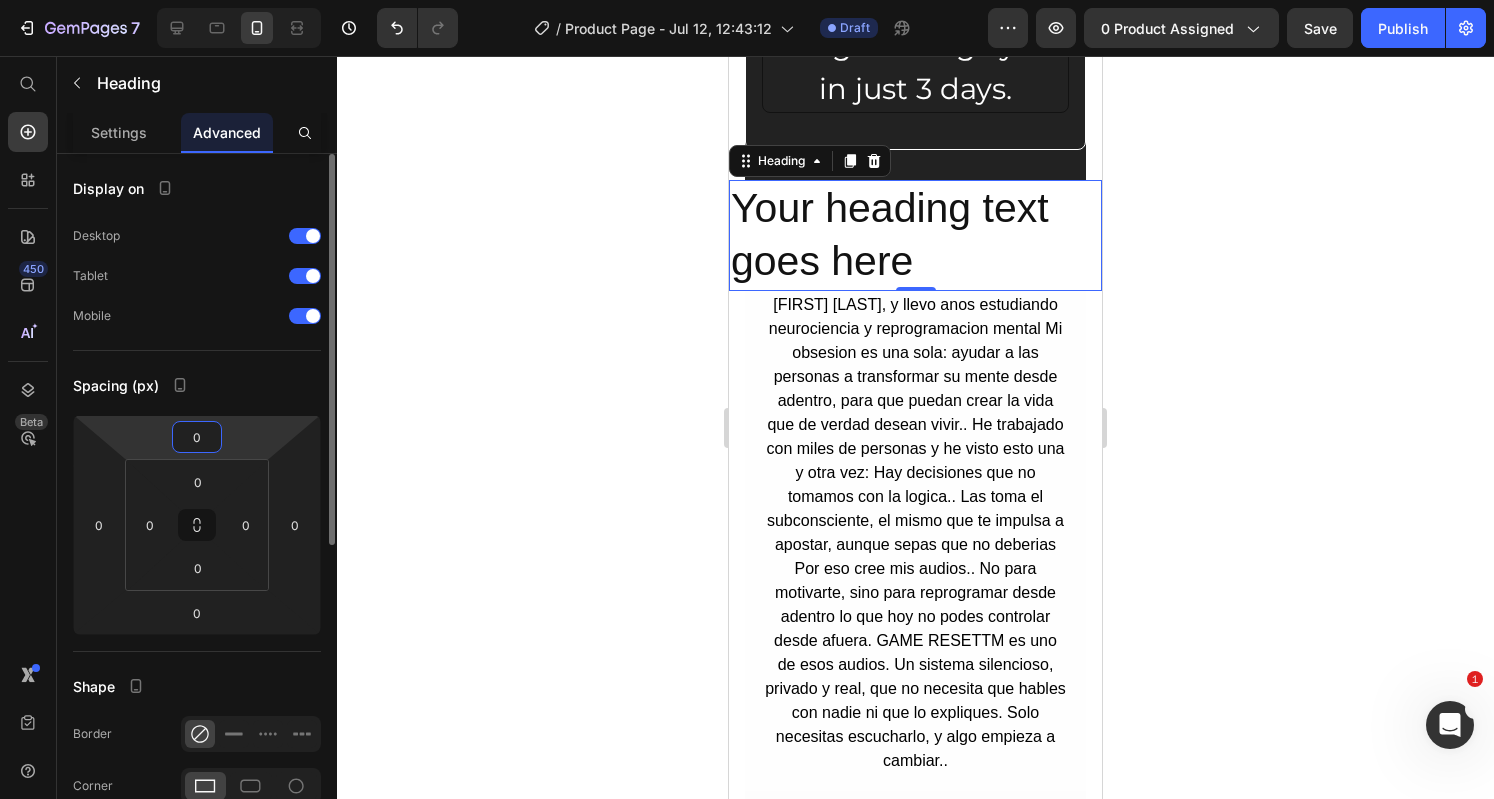 click on "0" at bounding box center (197, 437) 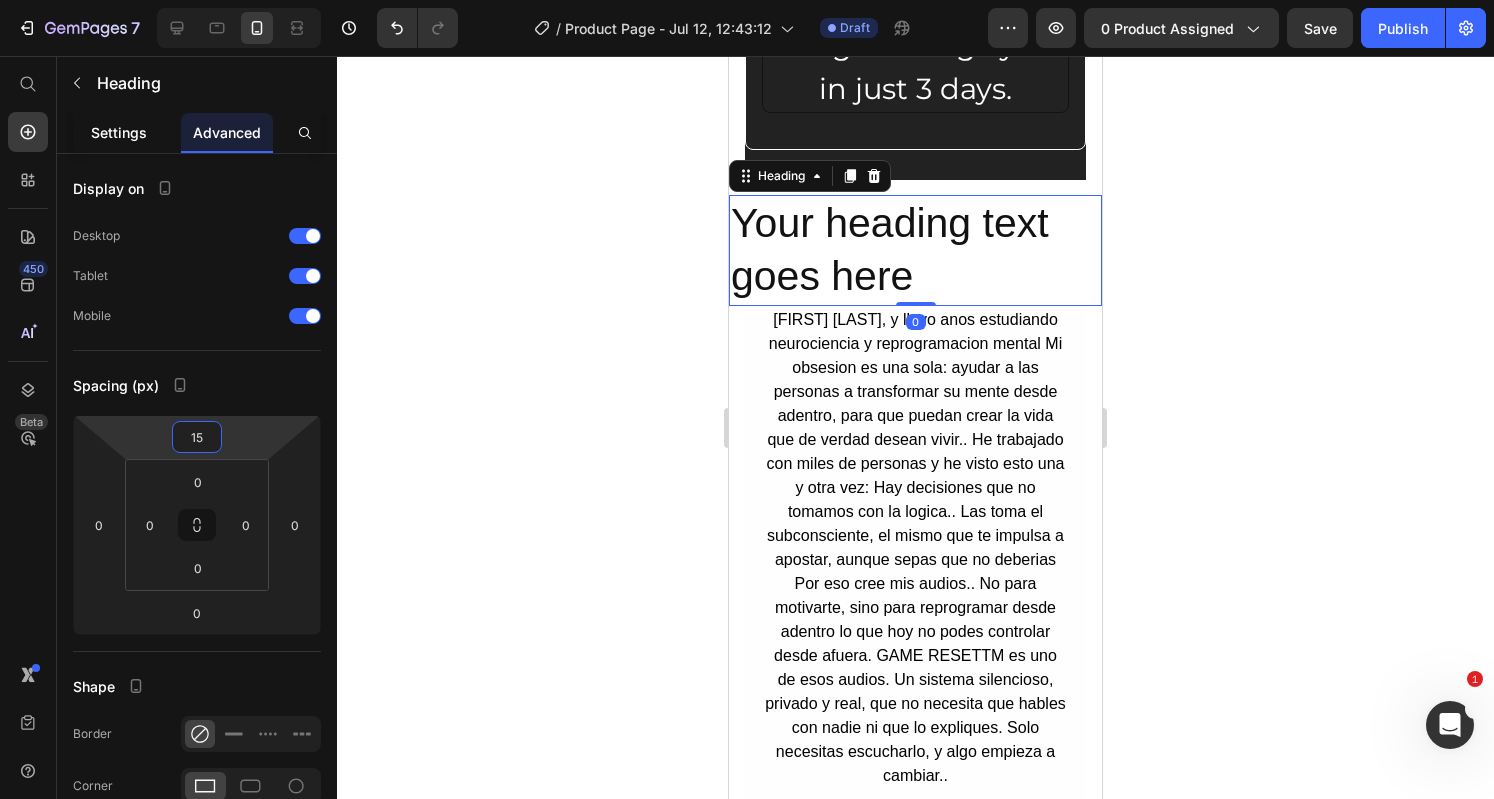 type on "15" 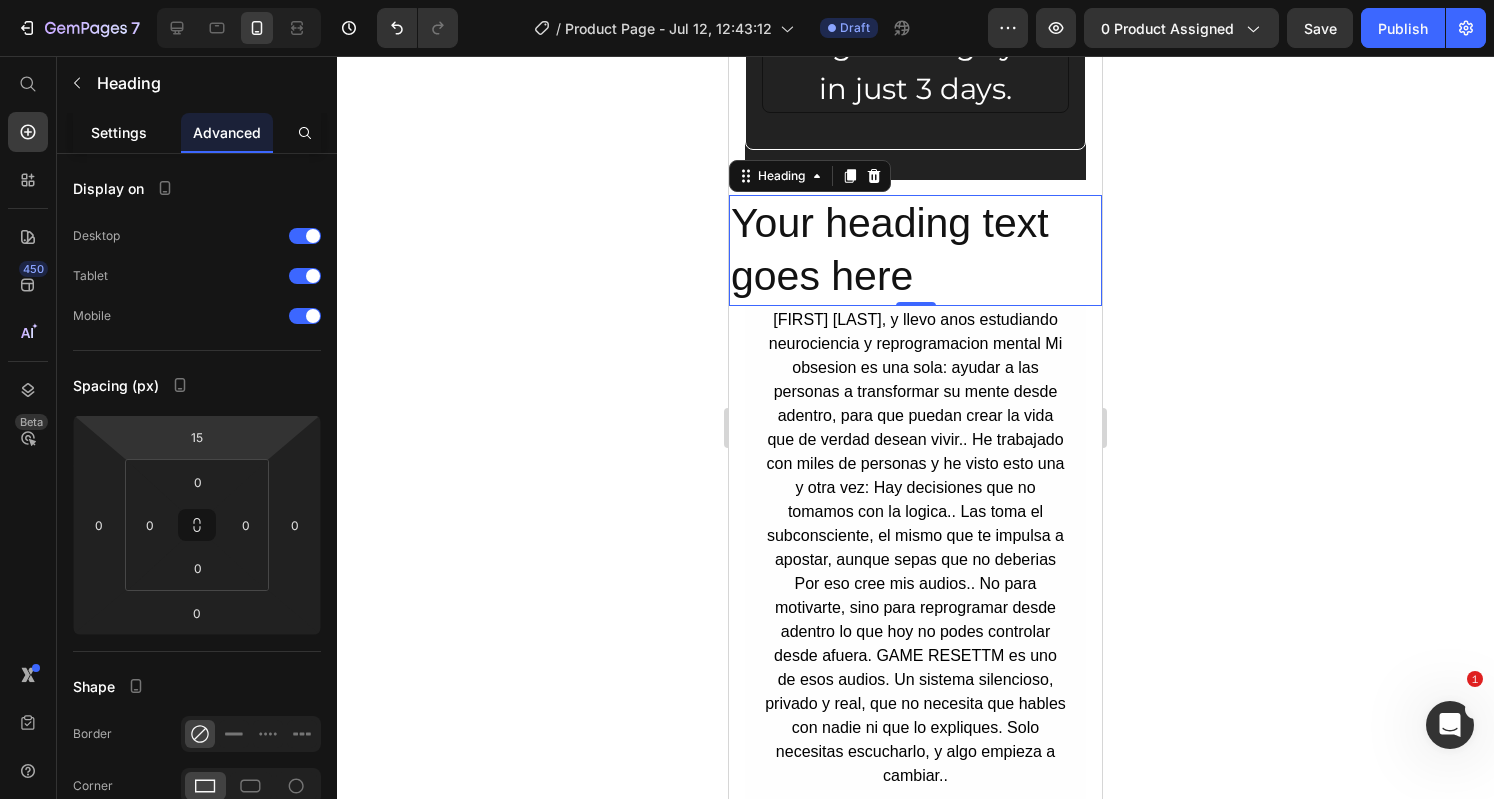 click on "Settings" at bounding box center [119, 132] 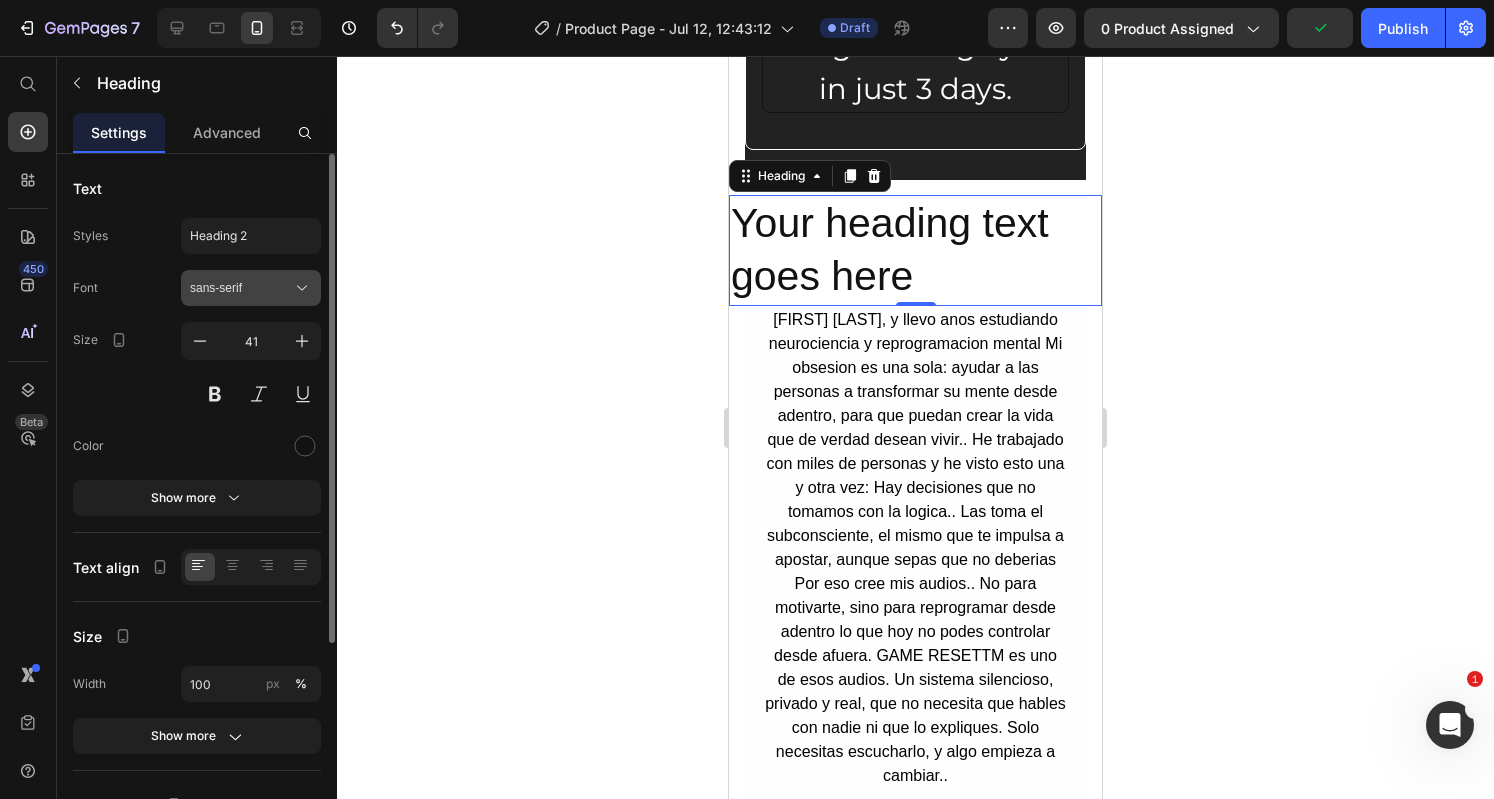 click on "sans-serif" at bounding box center [241, 288] 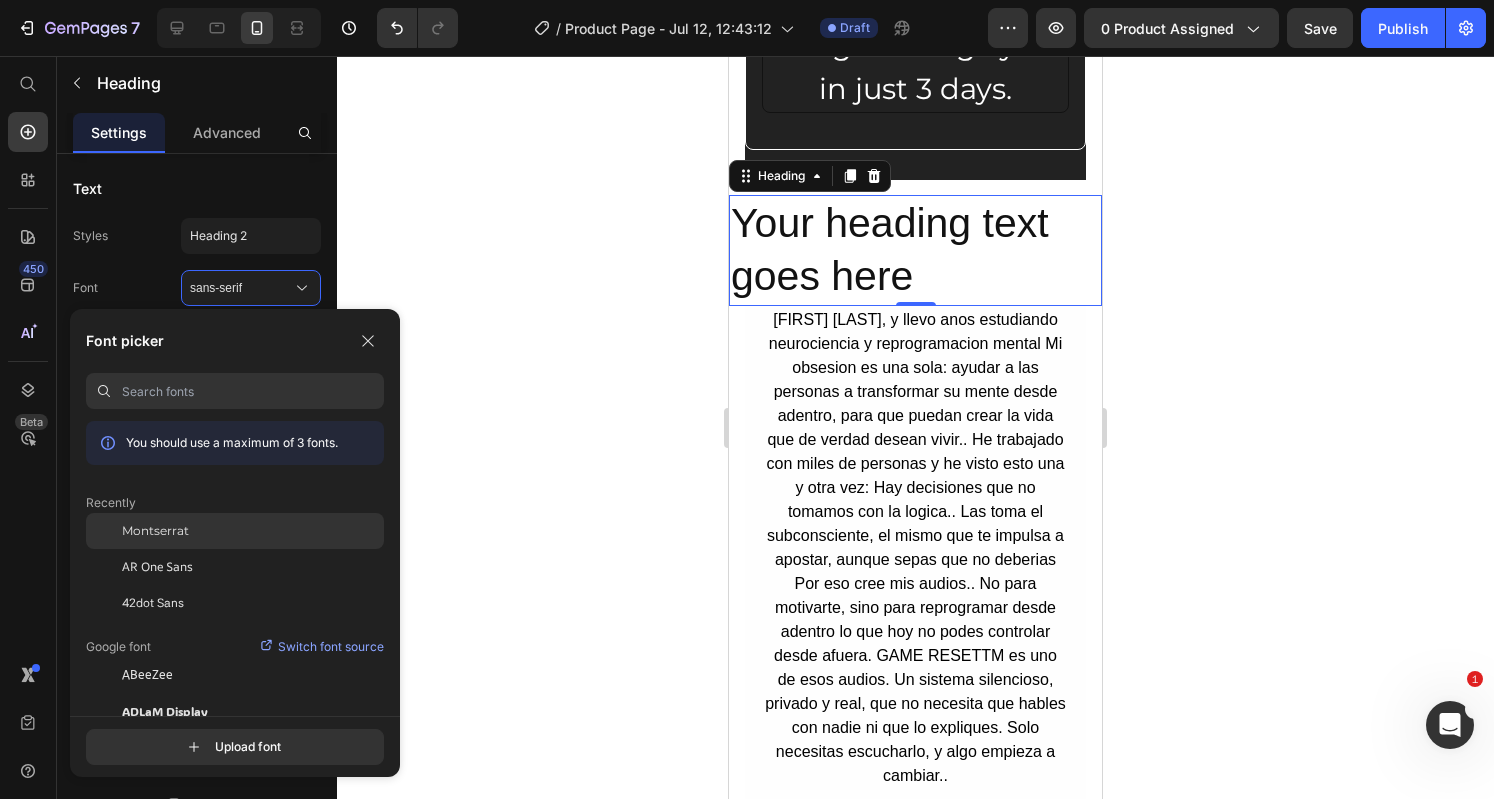 click on "Montserrat" 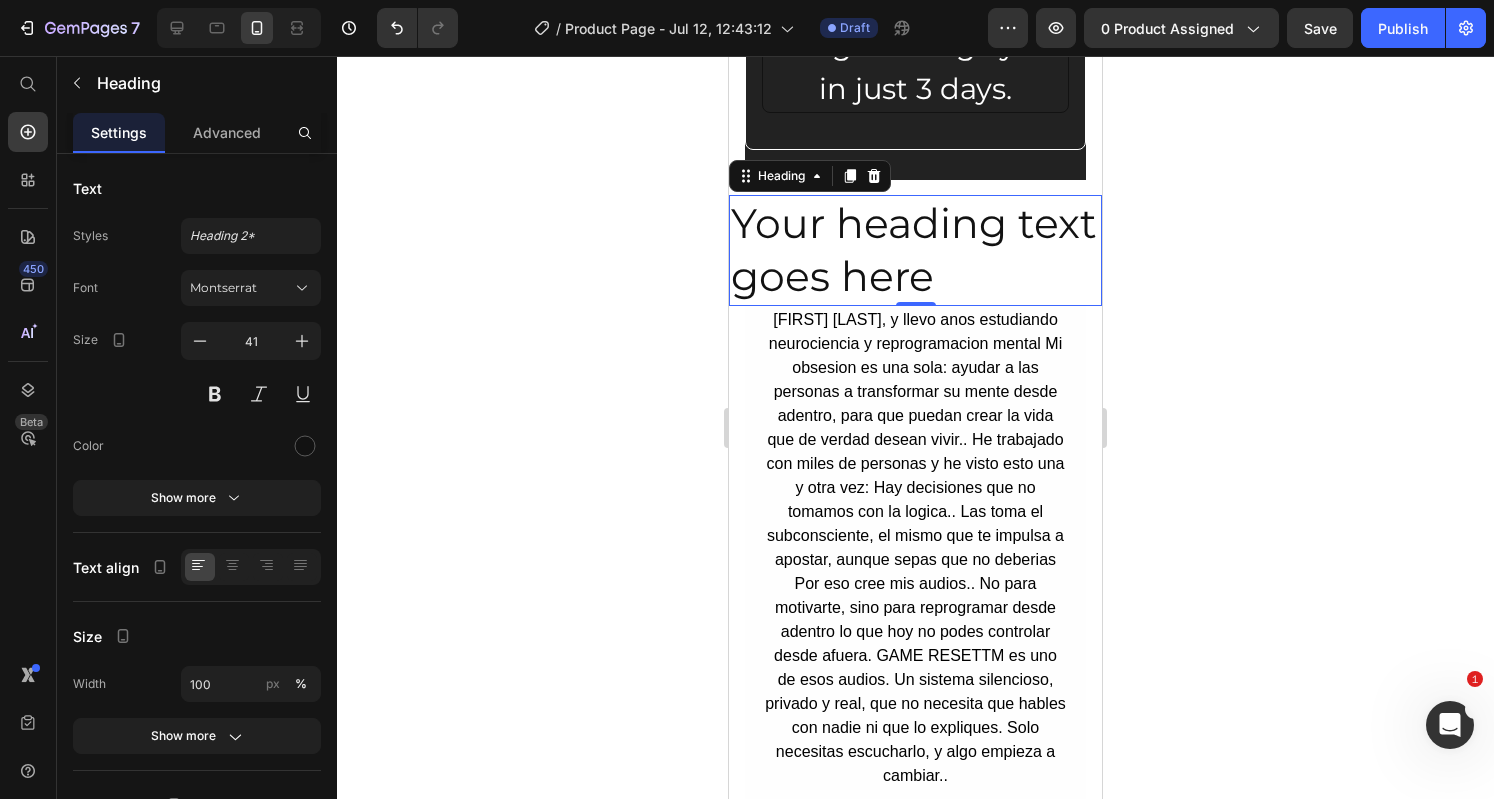click on "Your heading text goes here" at bounding box center [915, 250] 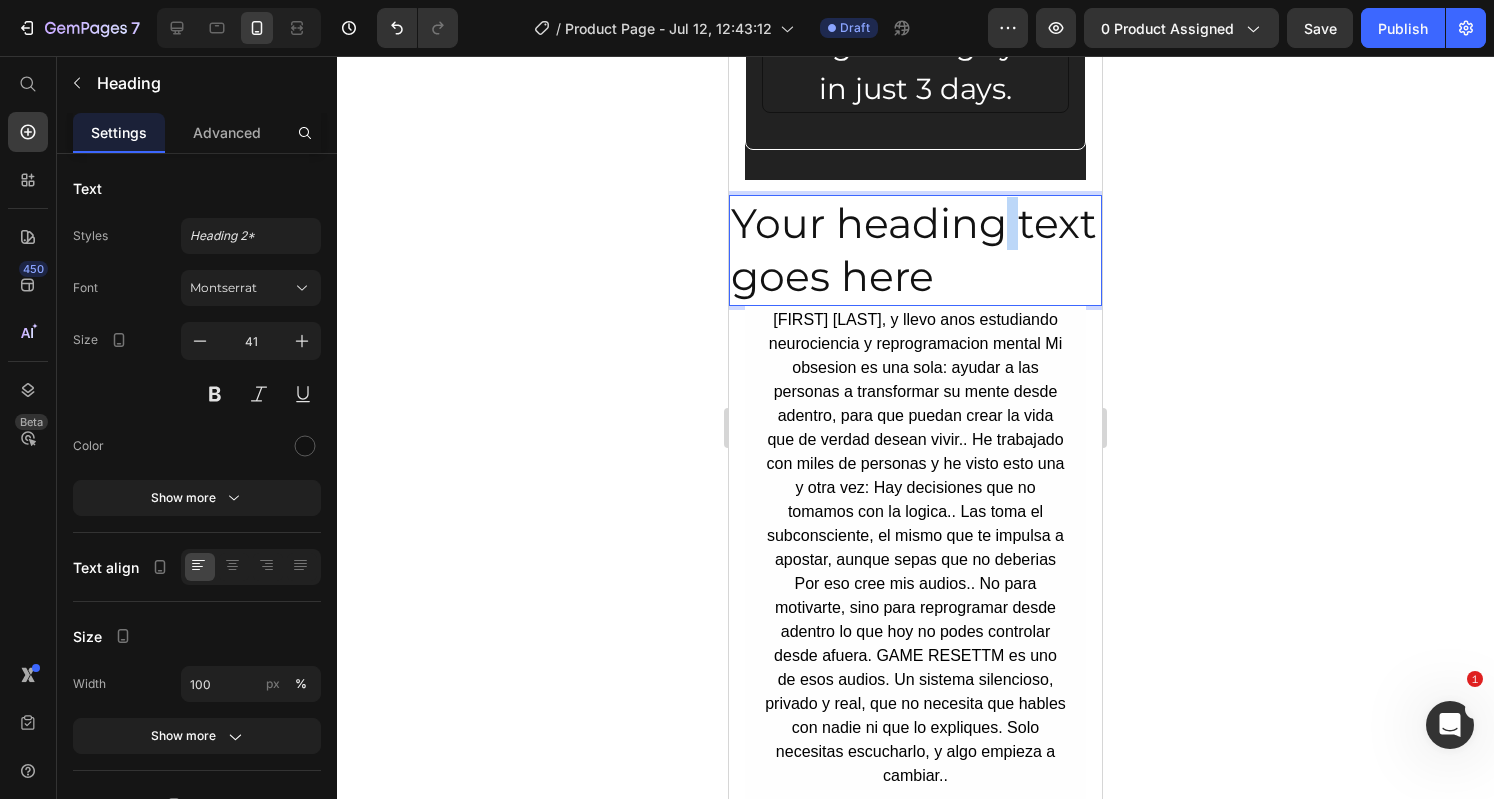 click on "Your heading text goes here" at bounding box center [915, 250] 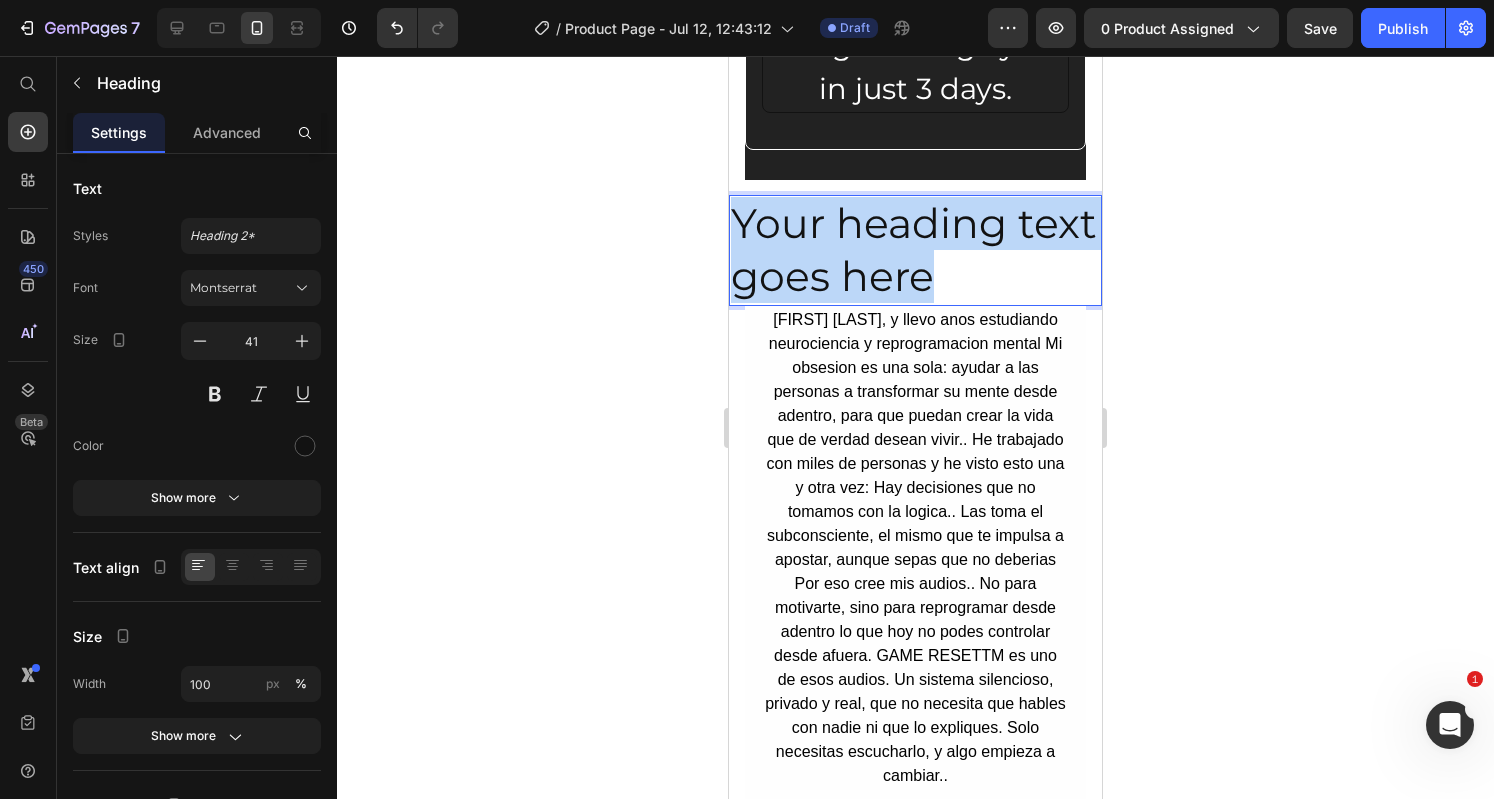 click on "Your heading text goes here" at bounding box center [915, 250] 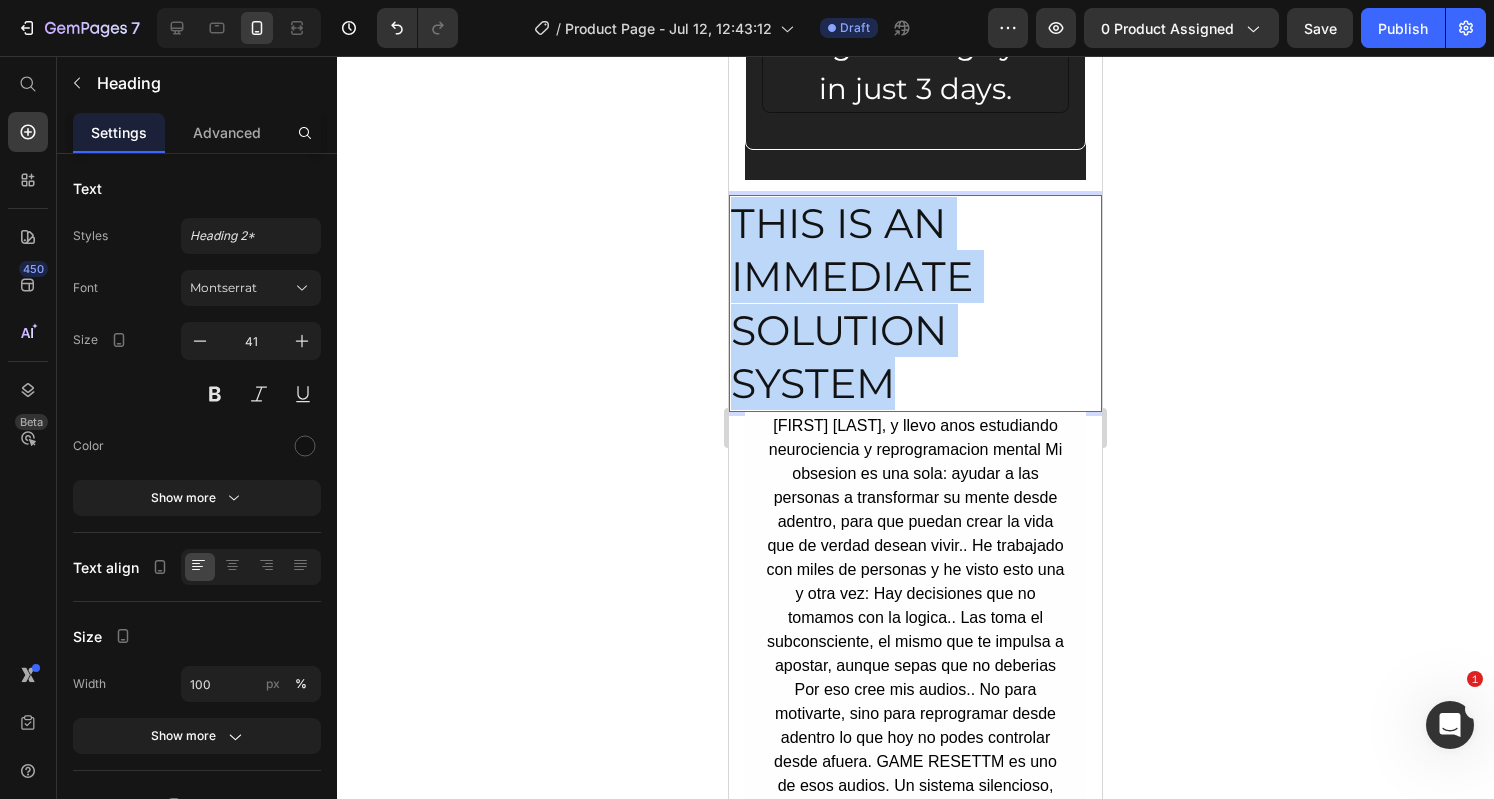 drag, startPoint x: 902, startPoint y: 411, endPoint x: 730, endPoint y: 259, distance: 229.53867 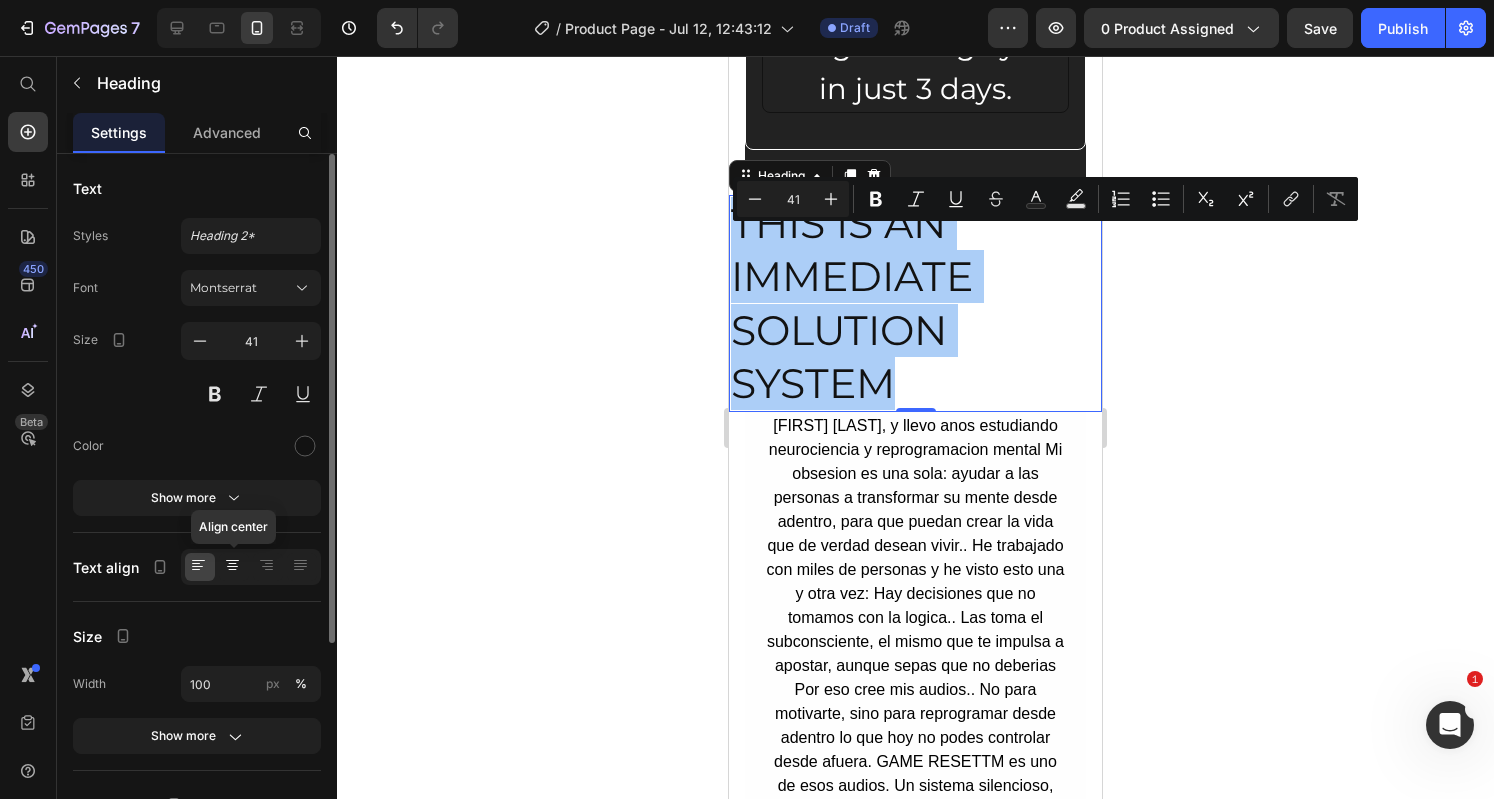 click 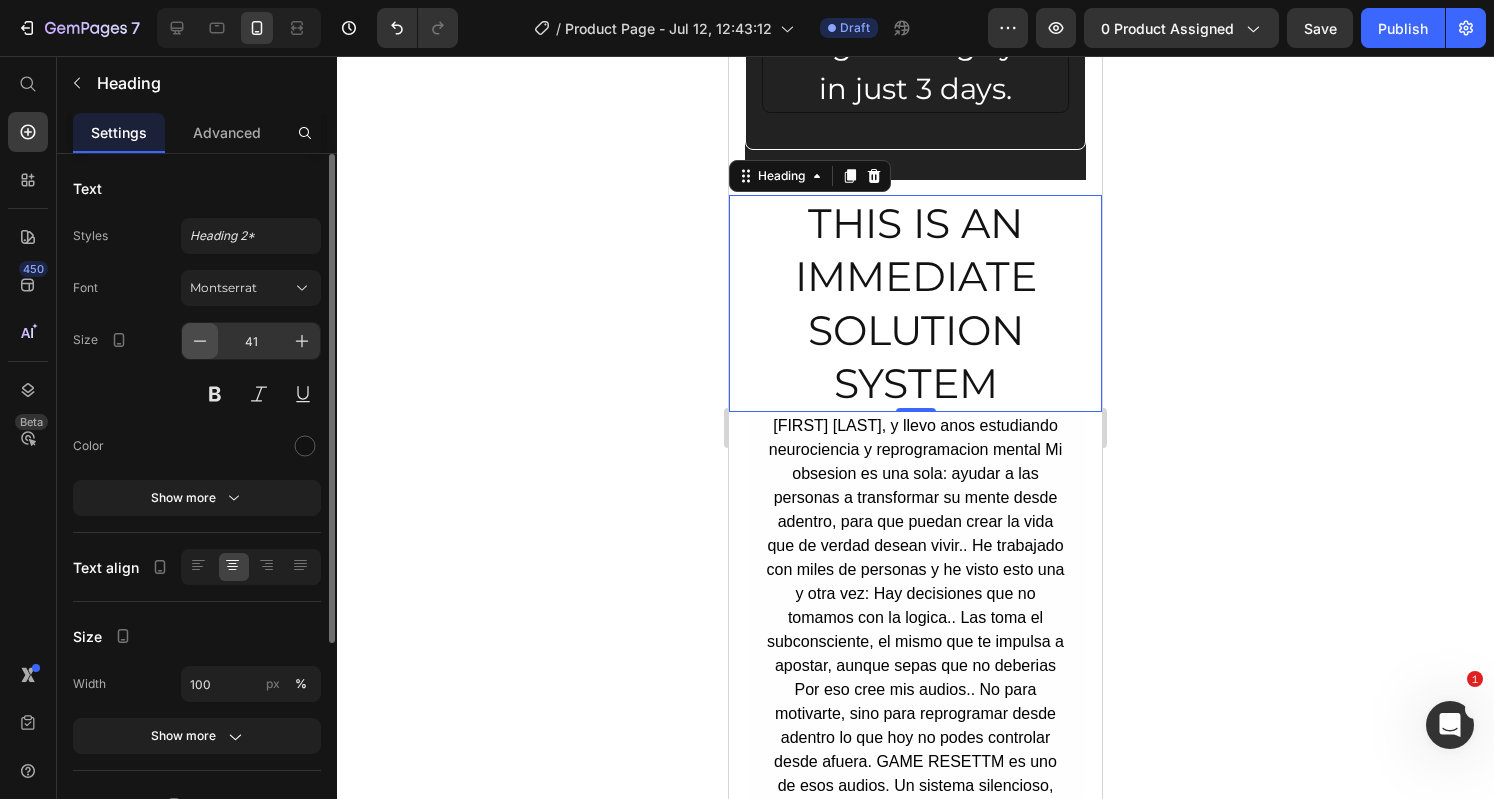 click 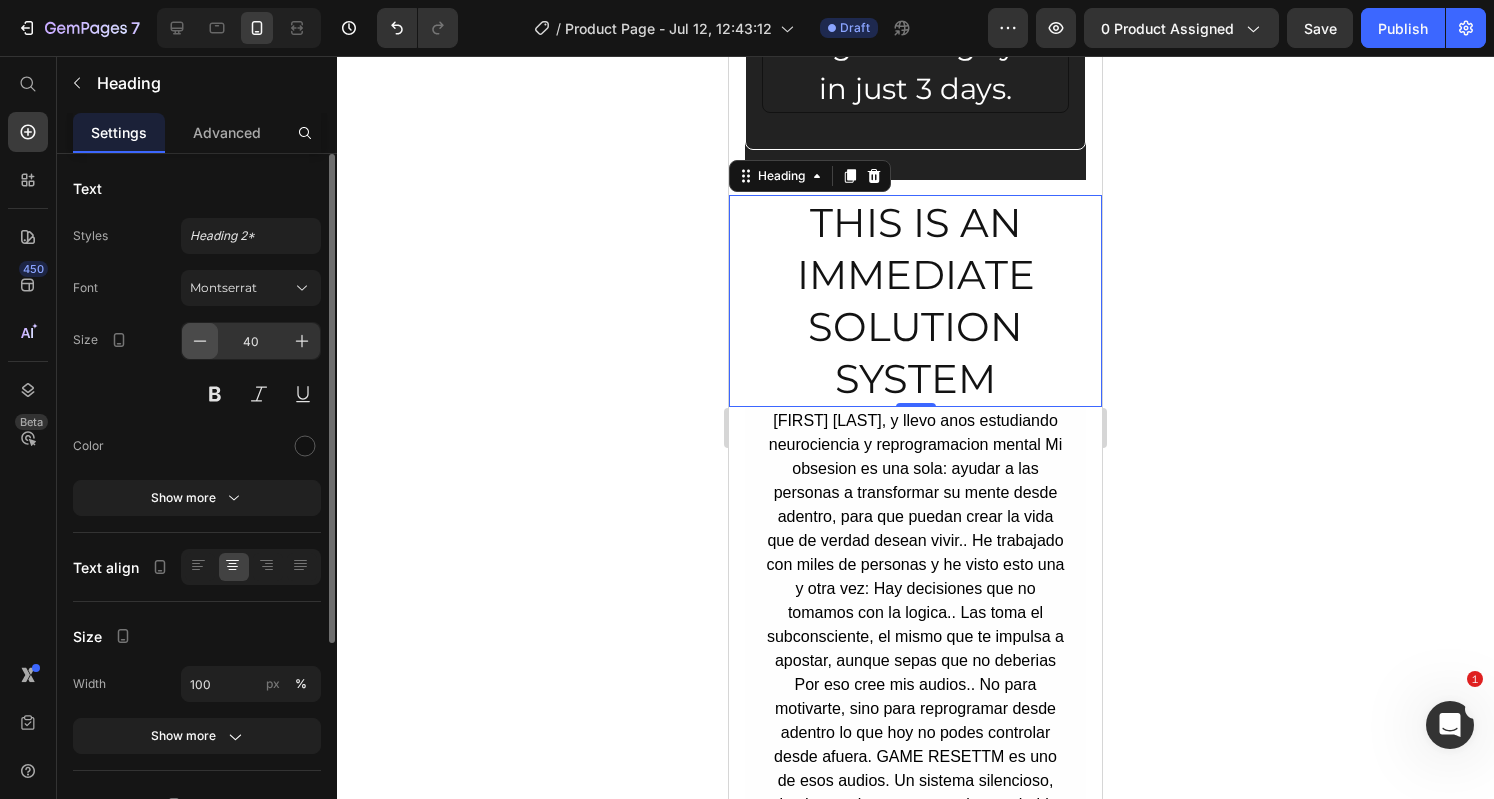click 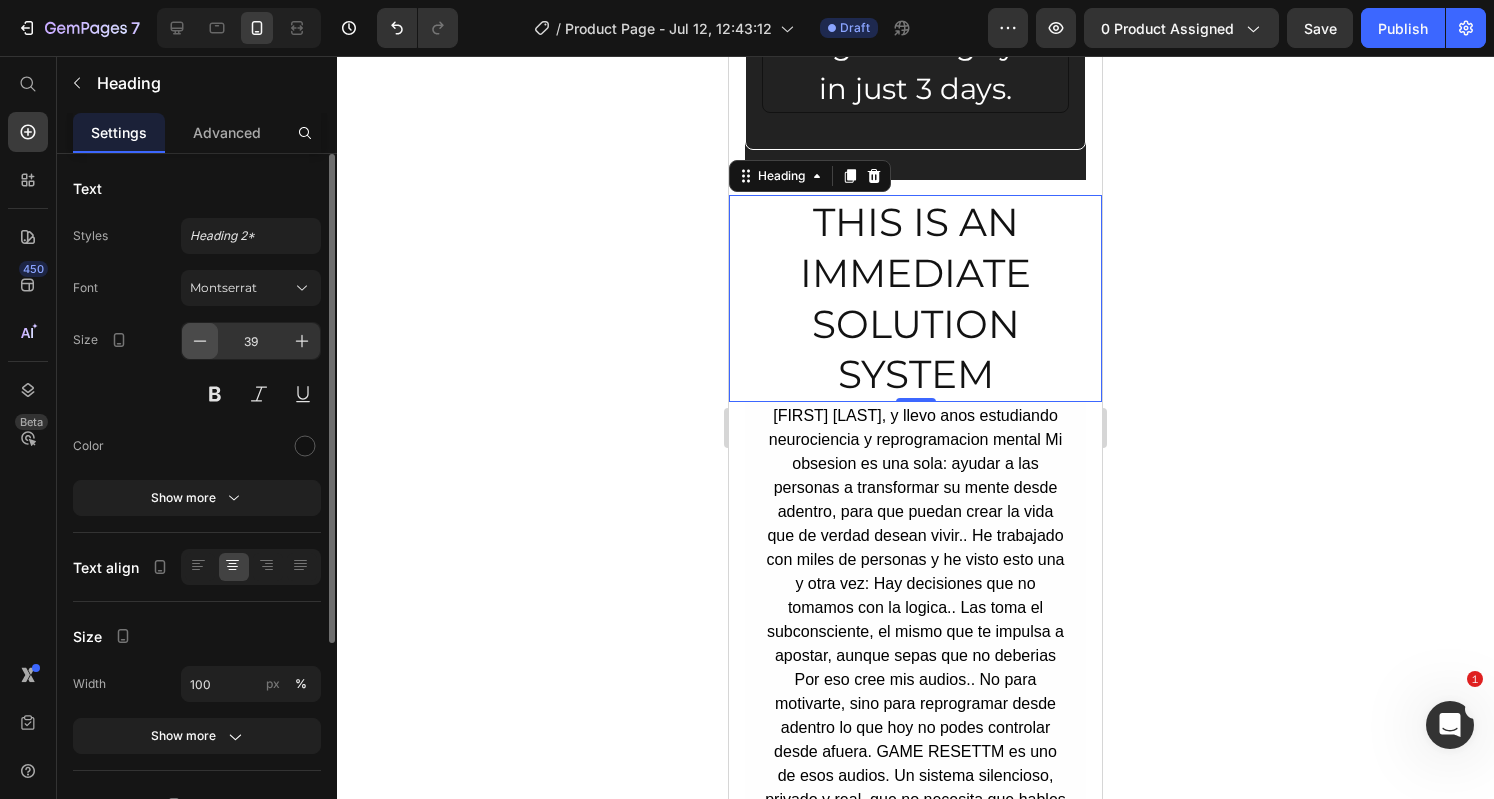 click 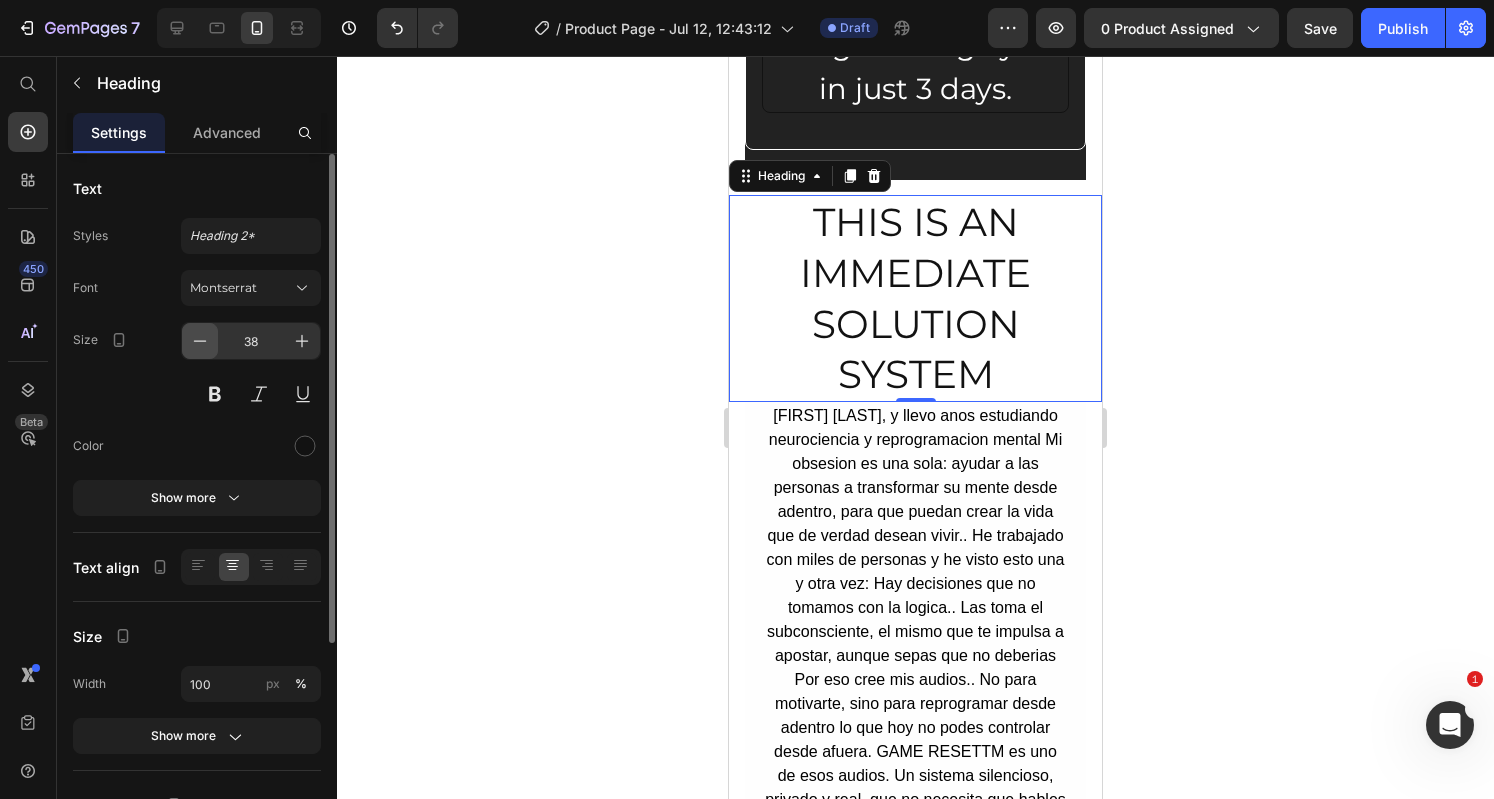 click 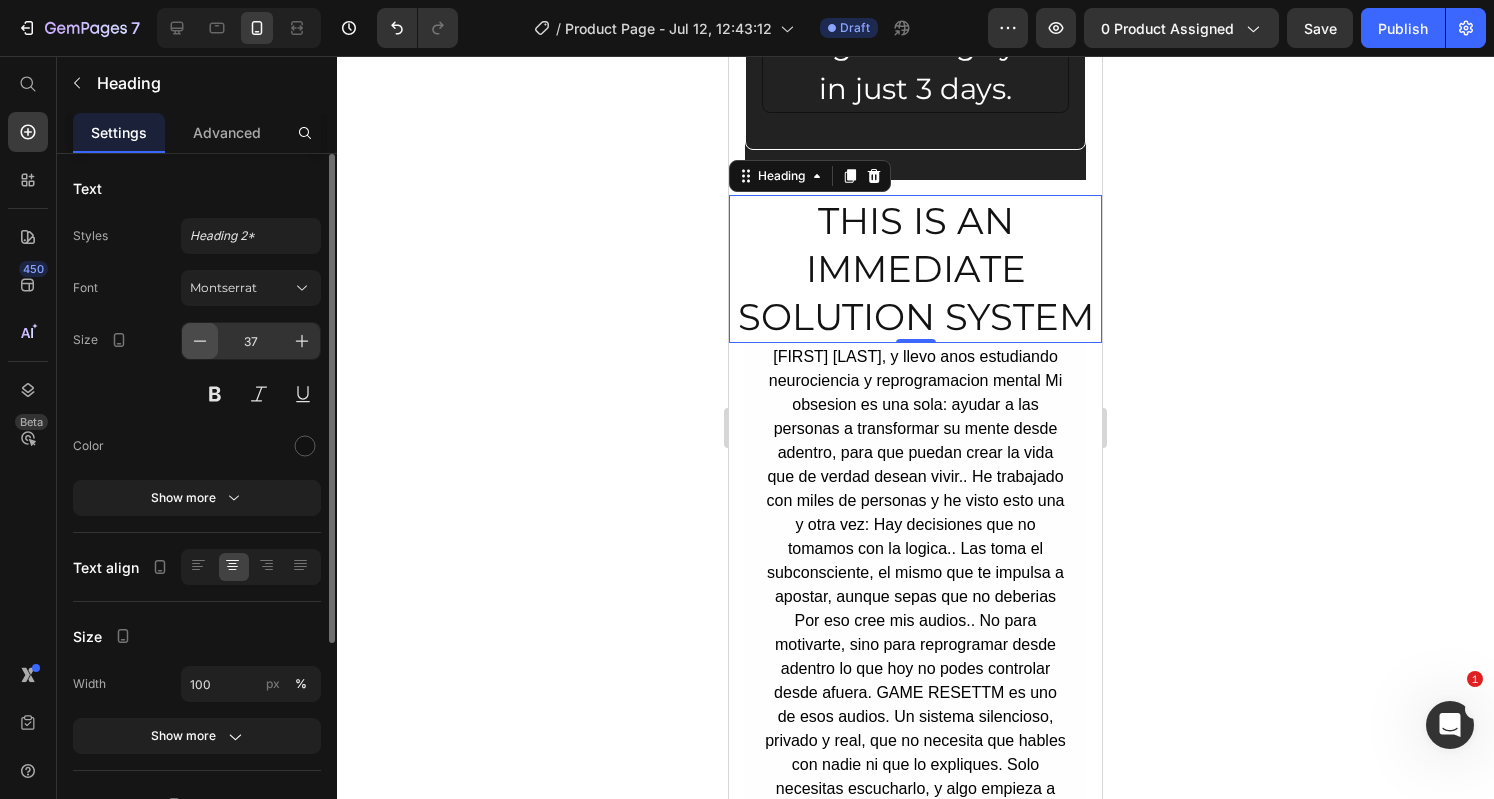 click 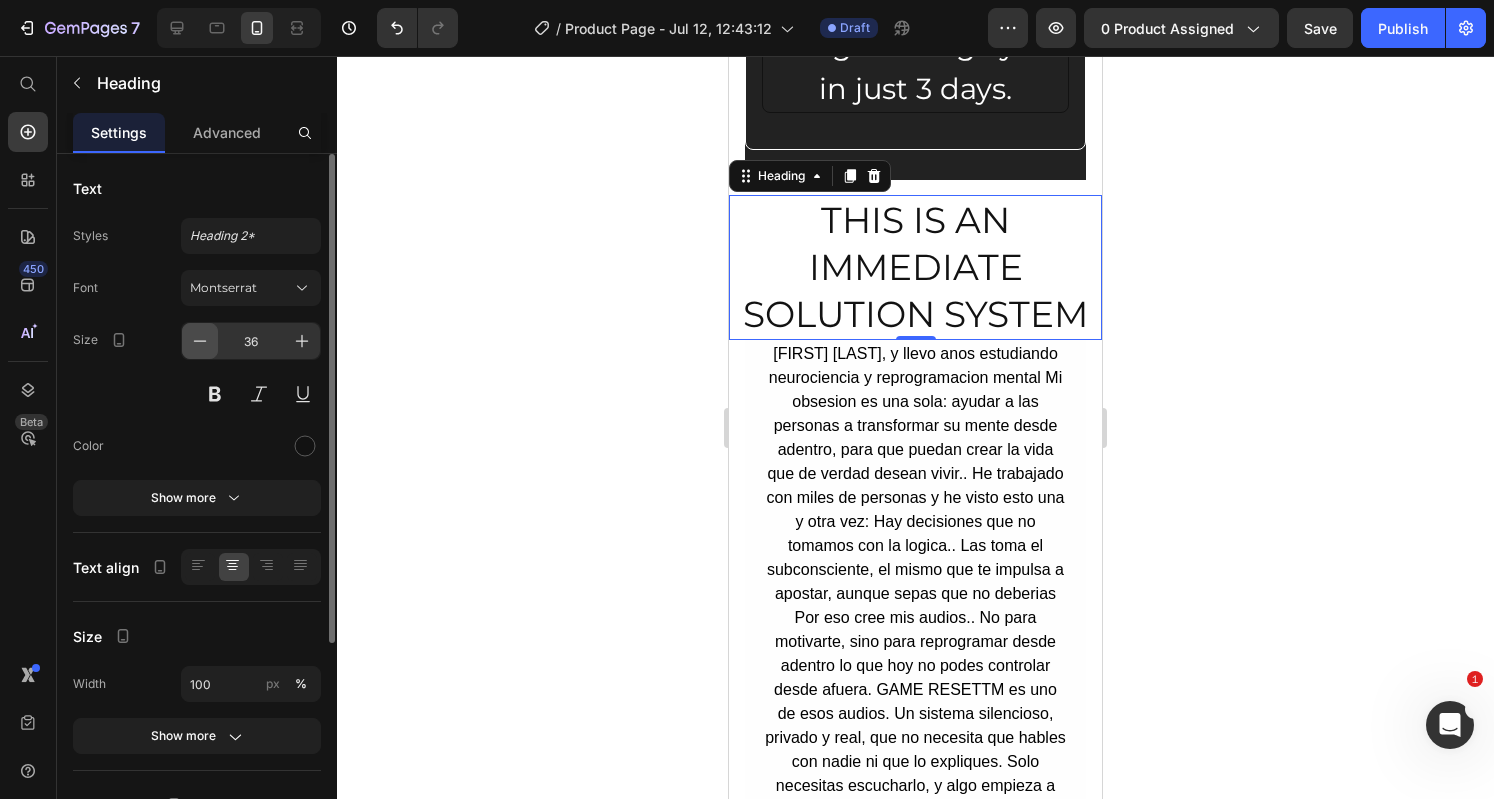 click 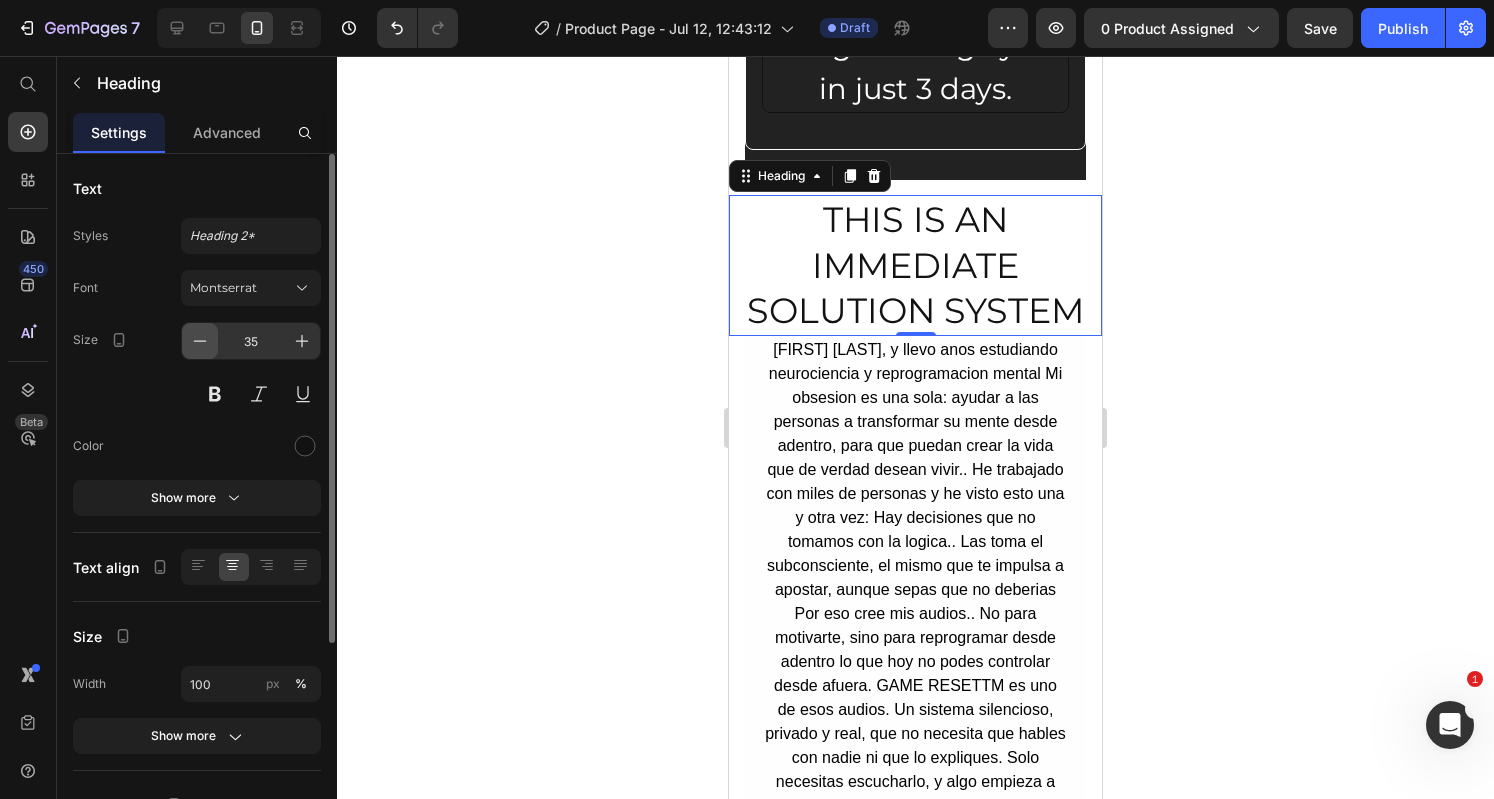 click 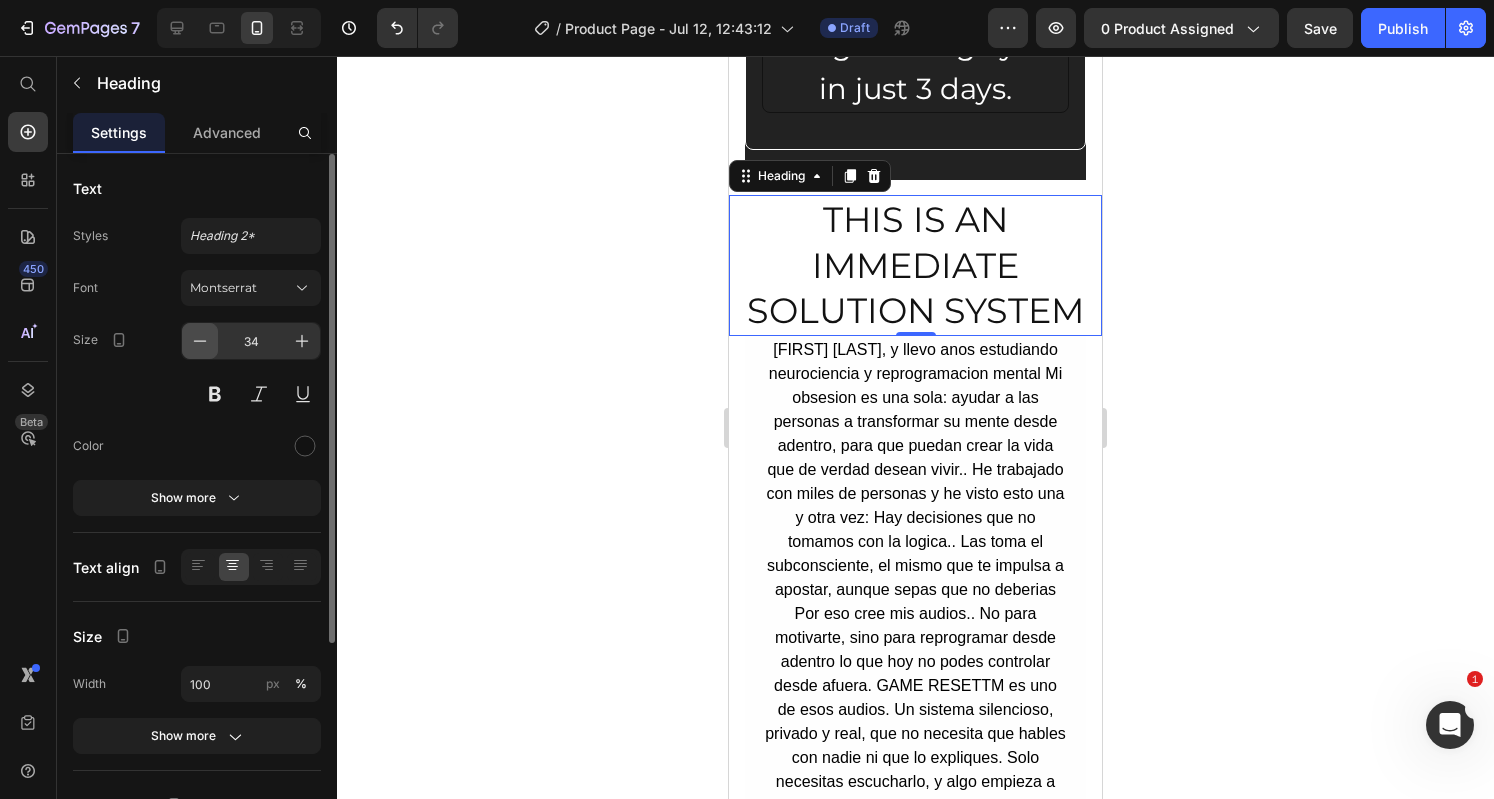 click 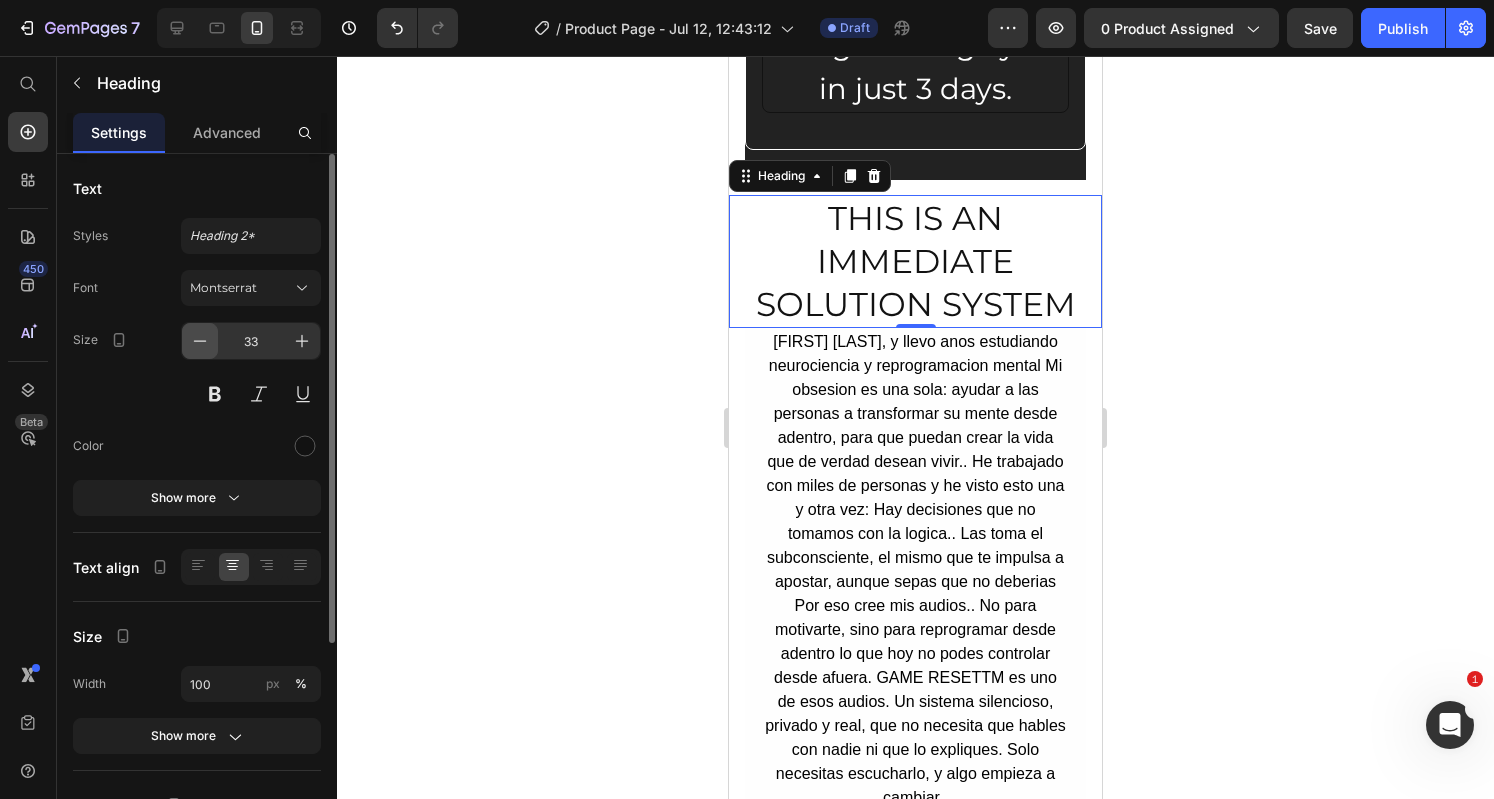 click 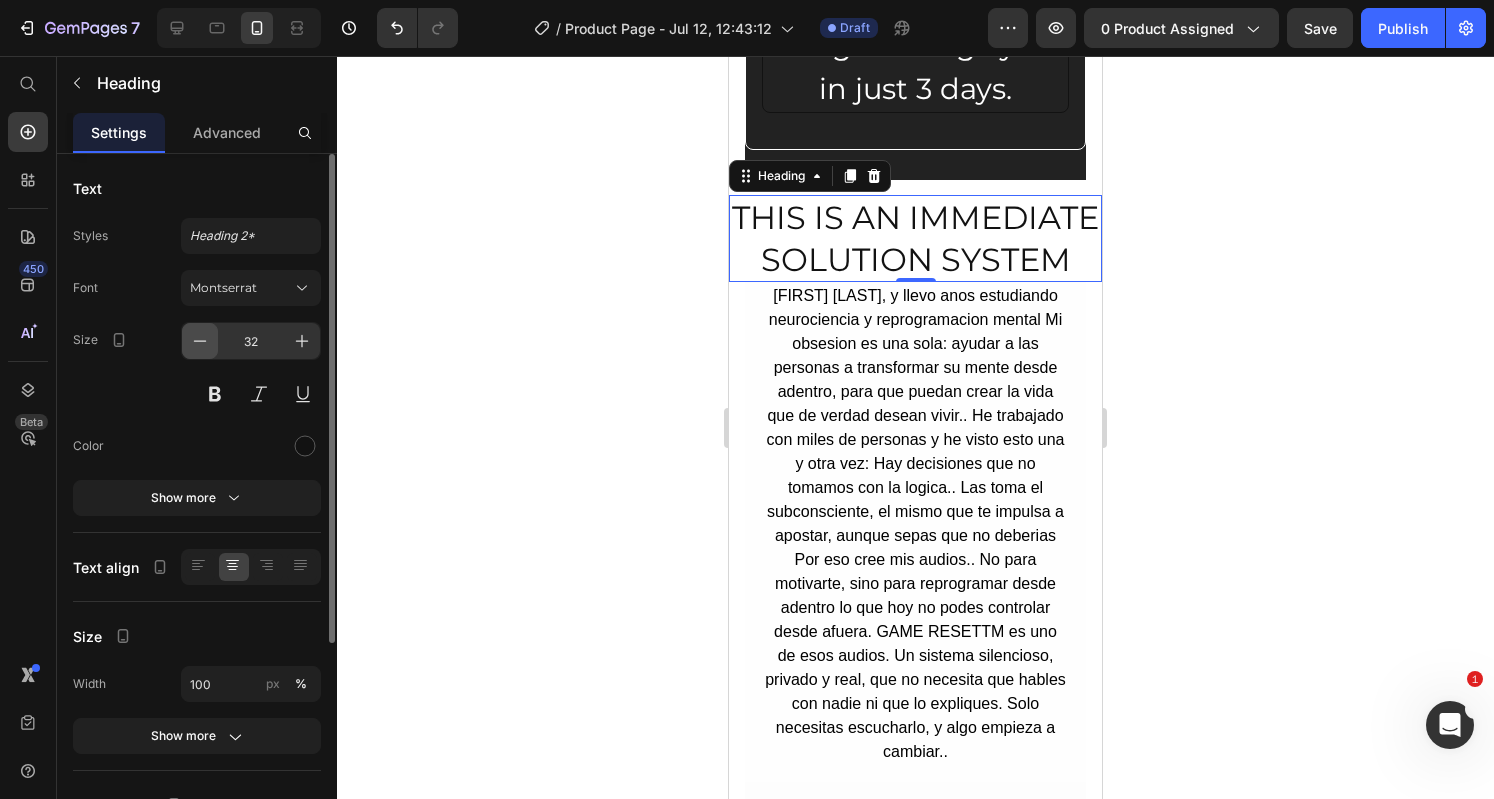 click 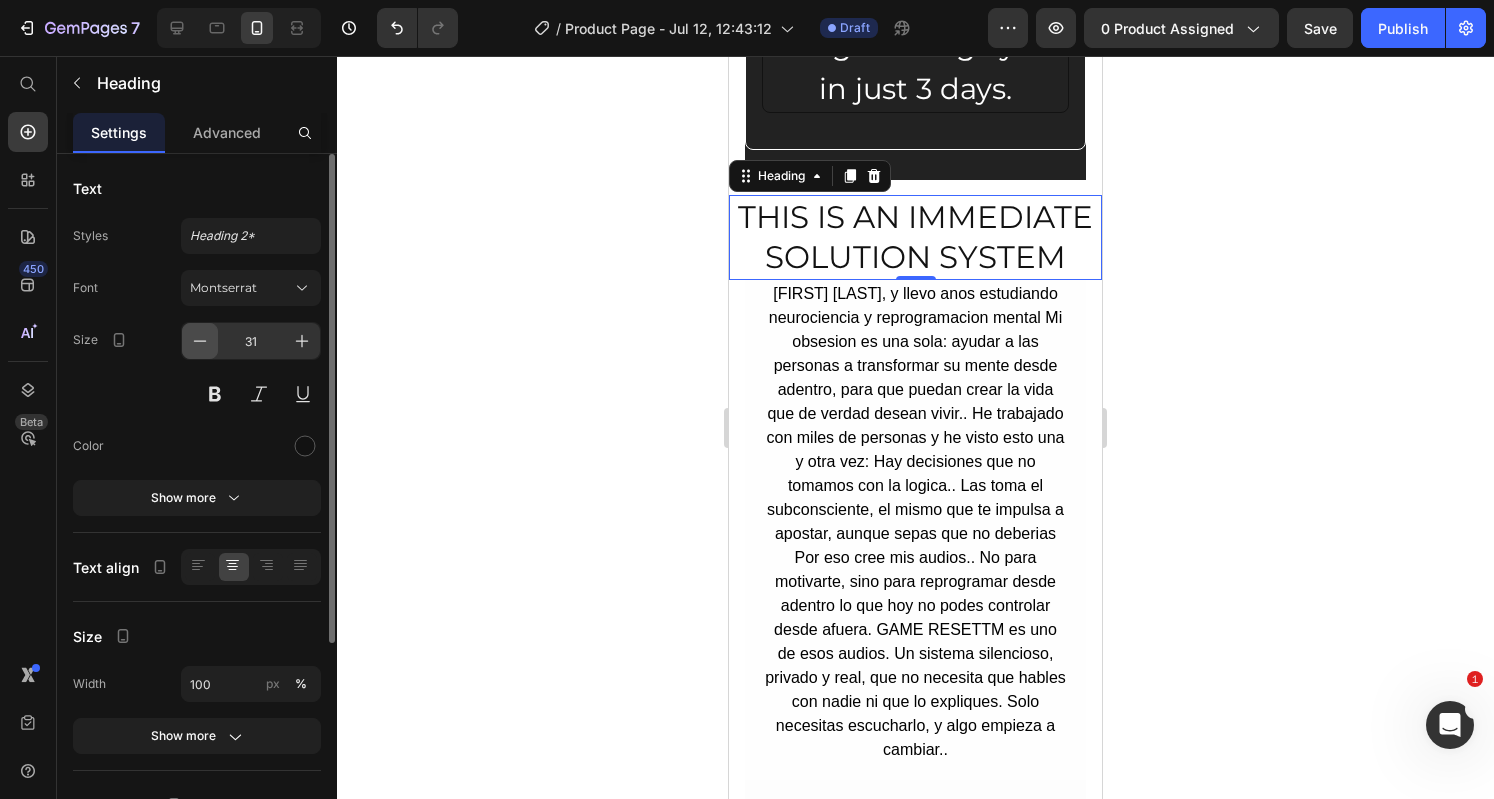 click 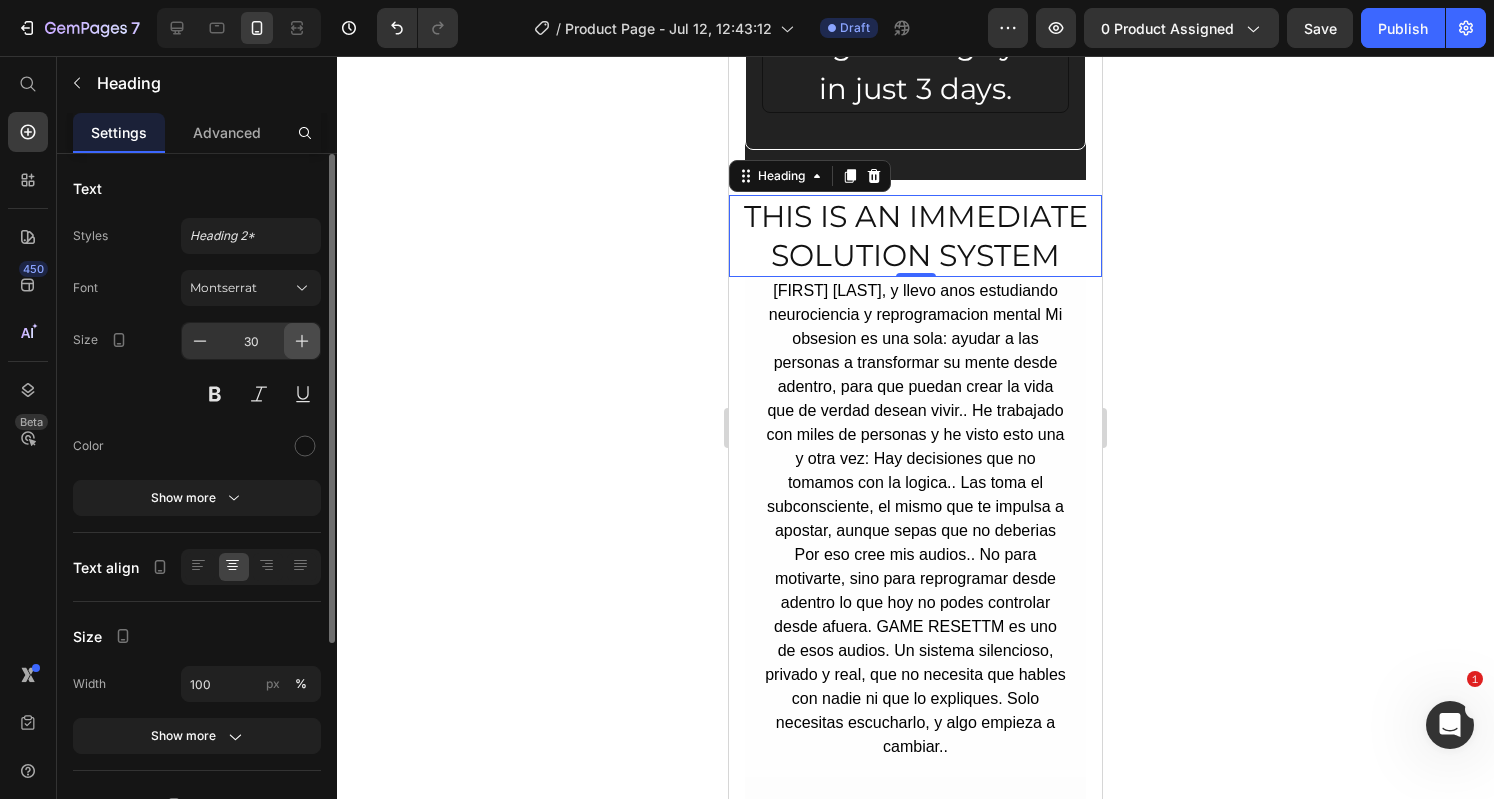 click at bounding box center (302, 341) 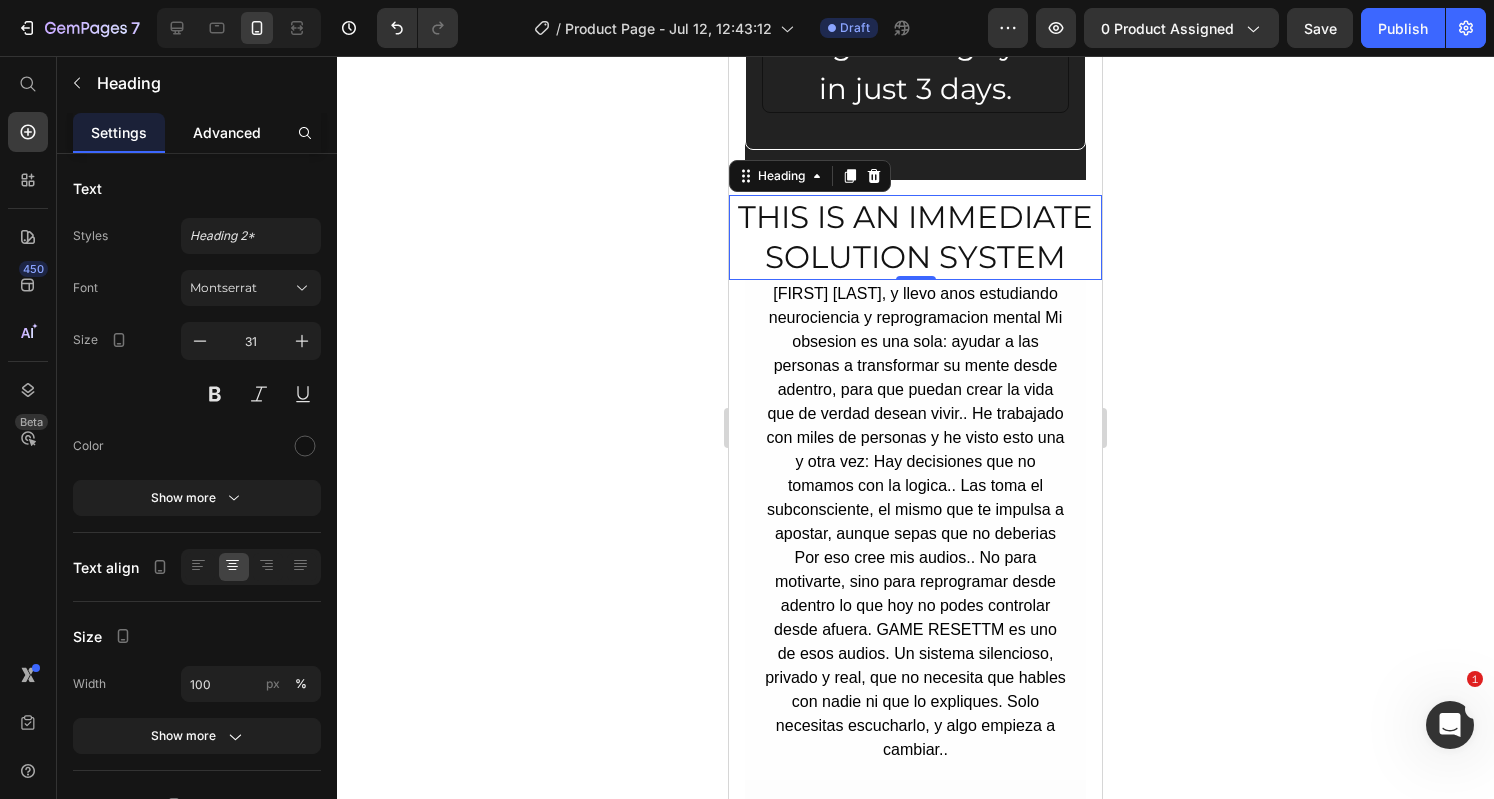 click on "Advanced" at bounding box center [227, 132] 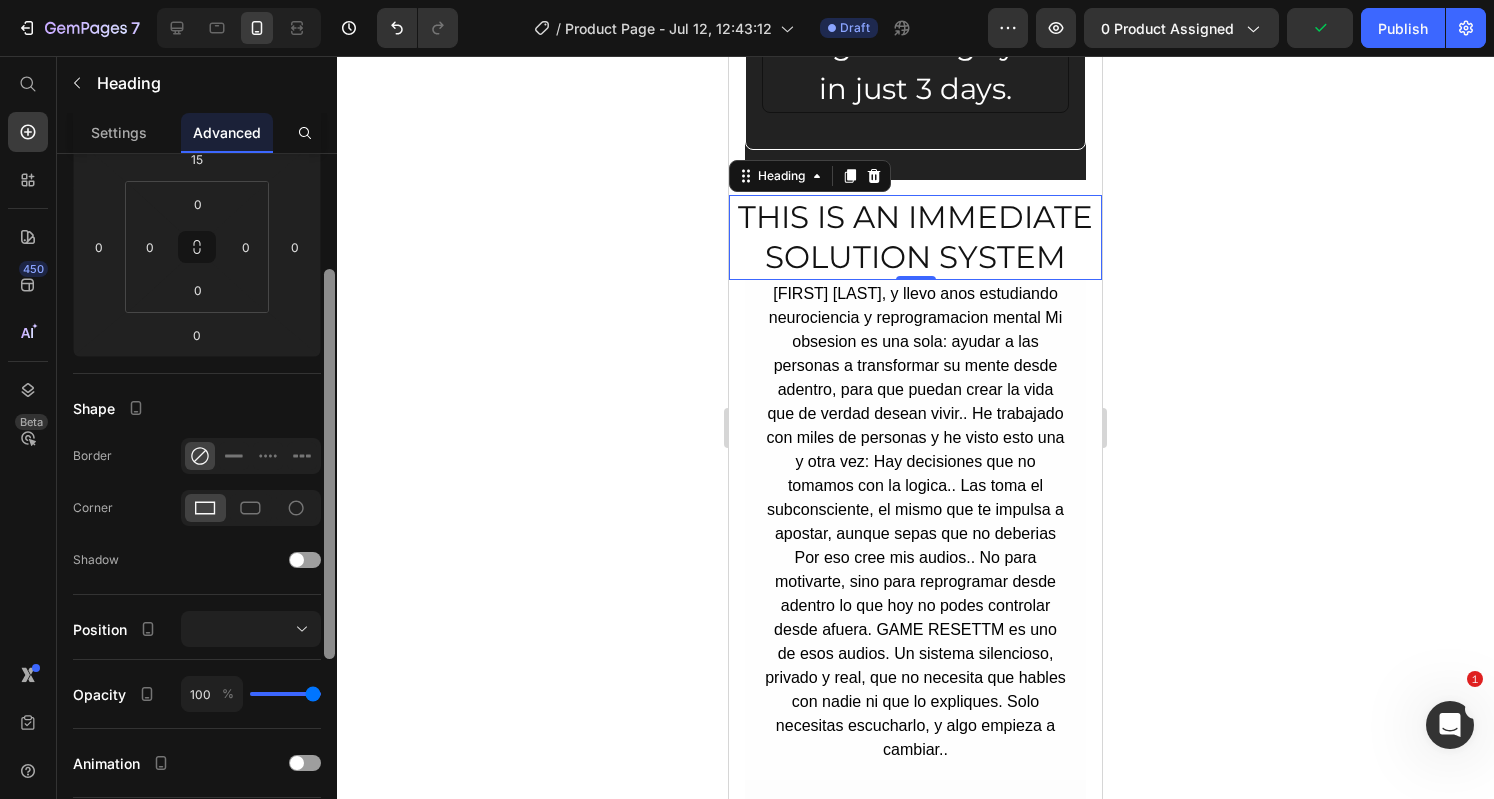 drag, startPoint x: 333, startPoint y: 536, endPoint x: 328, endPoint y: 699, distance: 163.07668 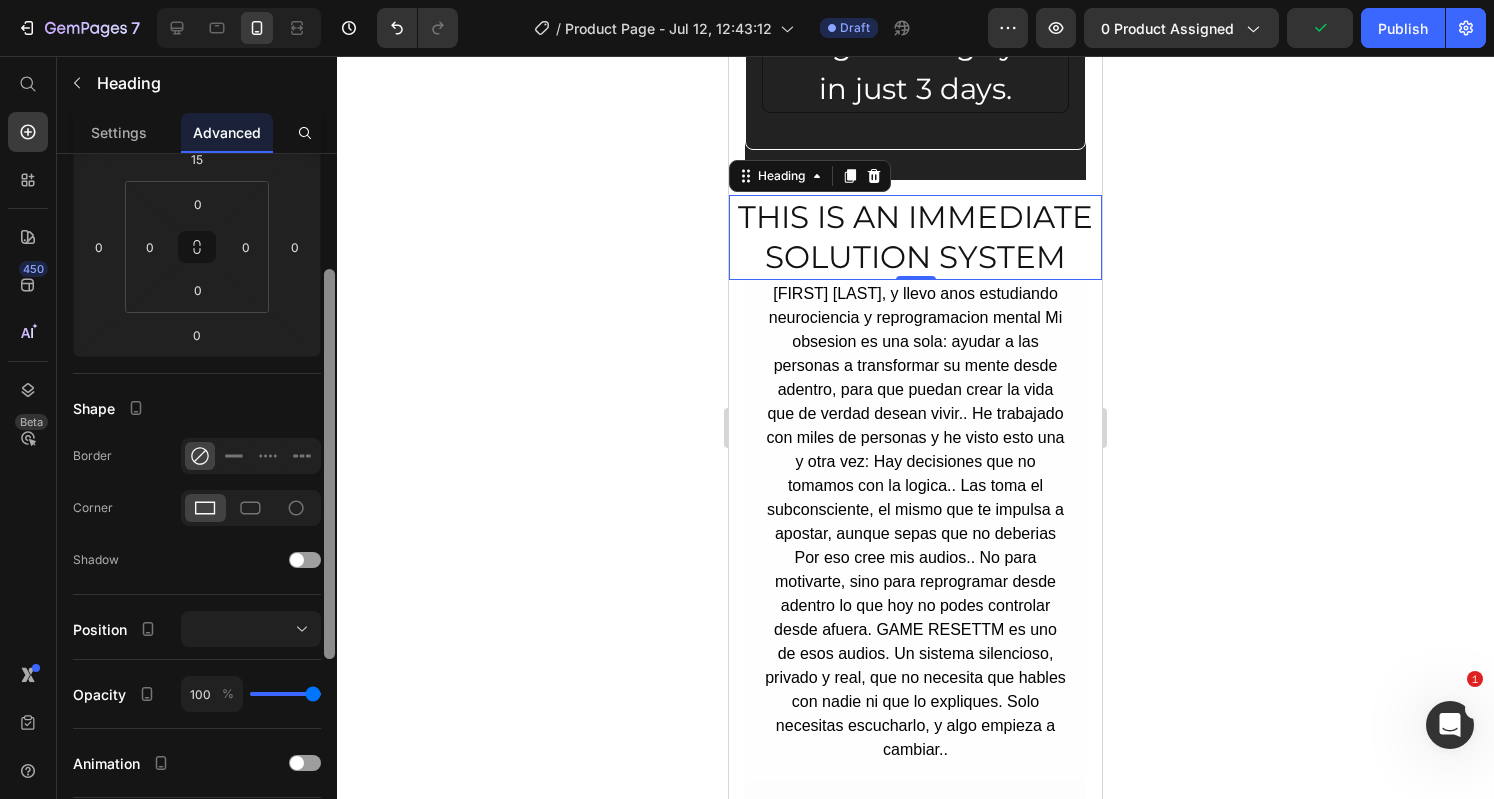 click at bounding box center (329, 464) 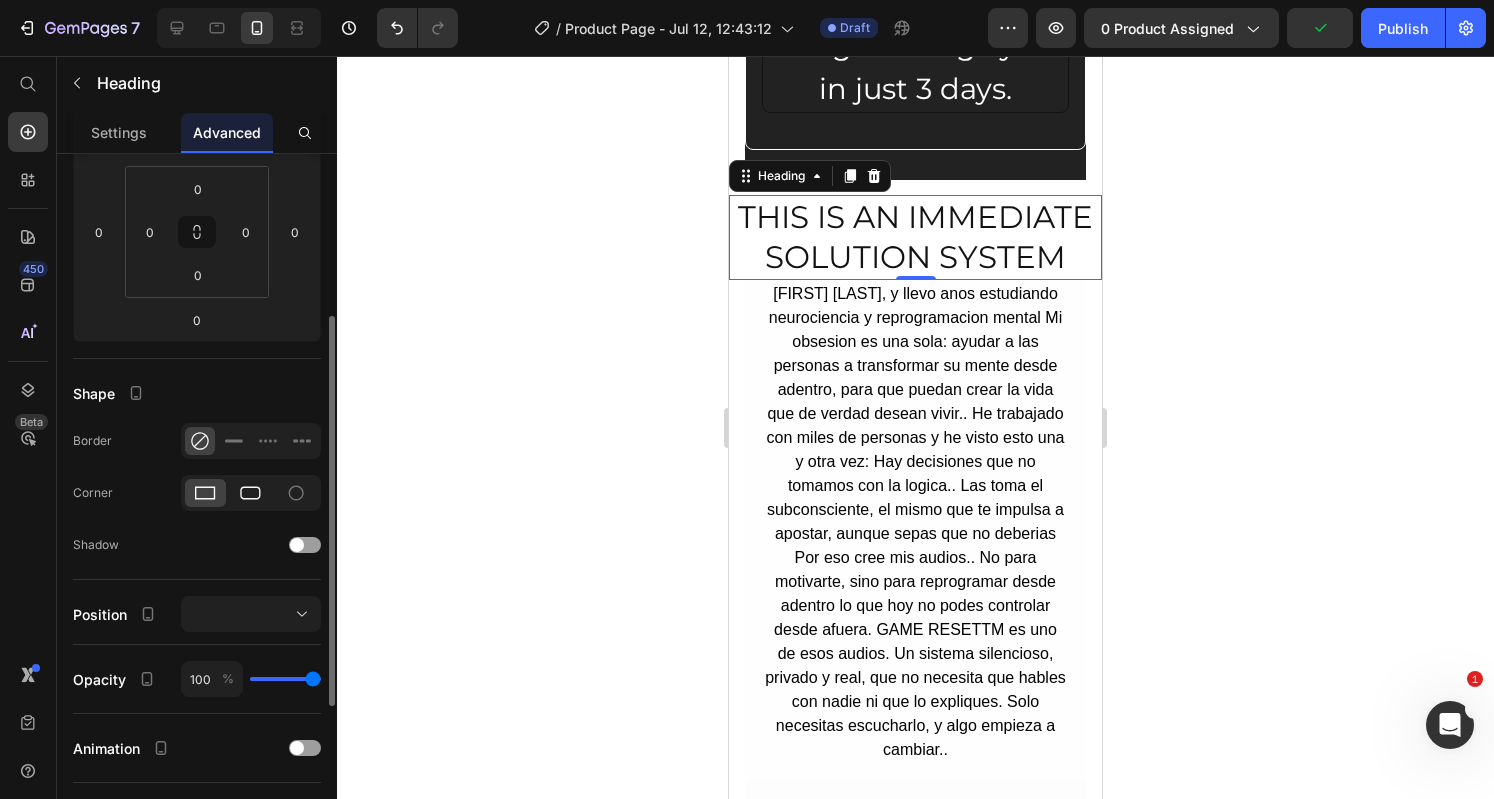 click 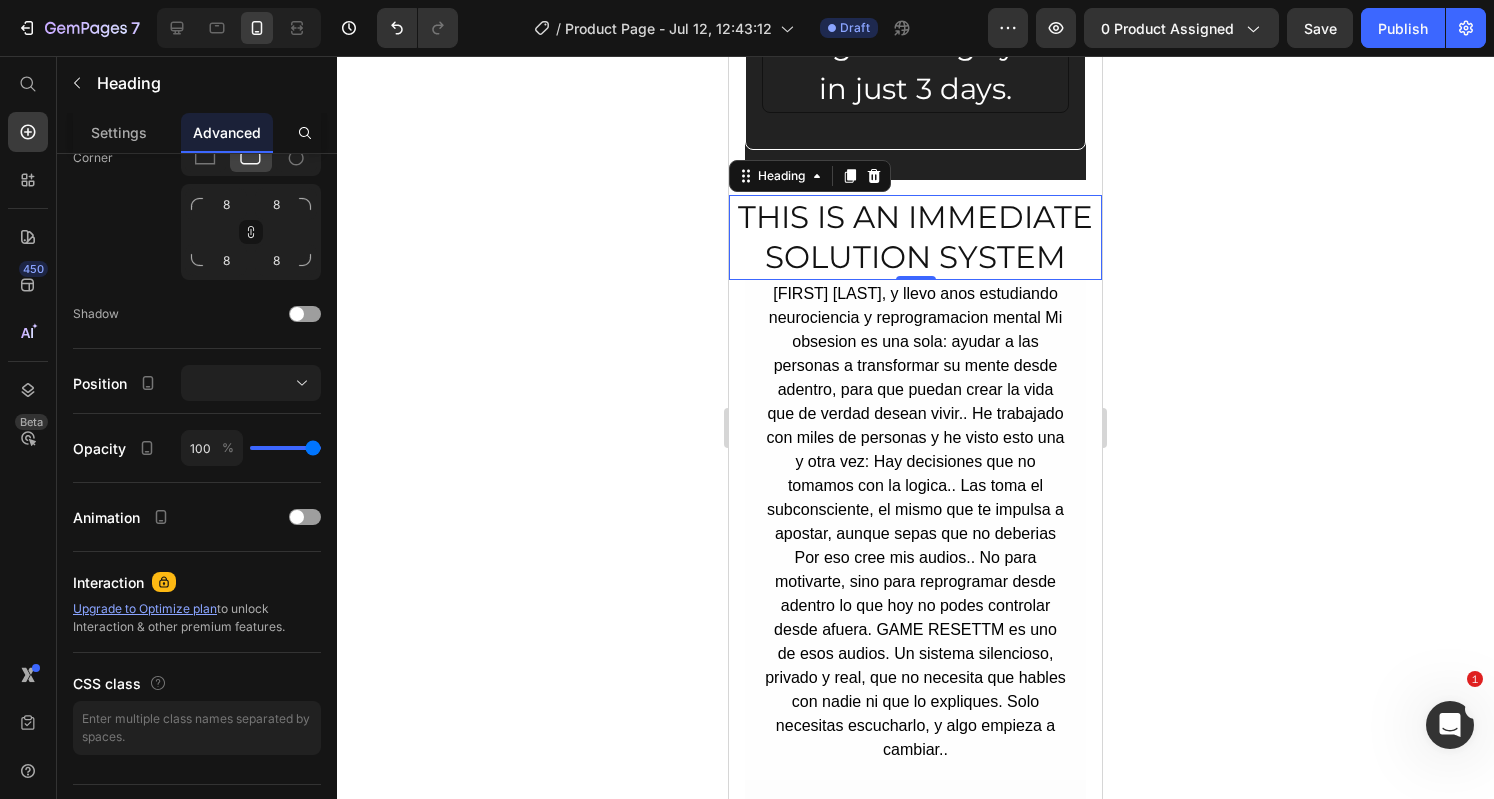 scroll, scrollTop: 0, scrollLeft: 0, axis: both 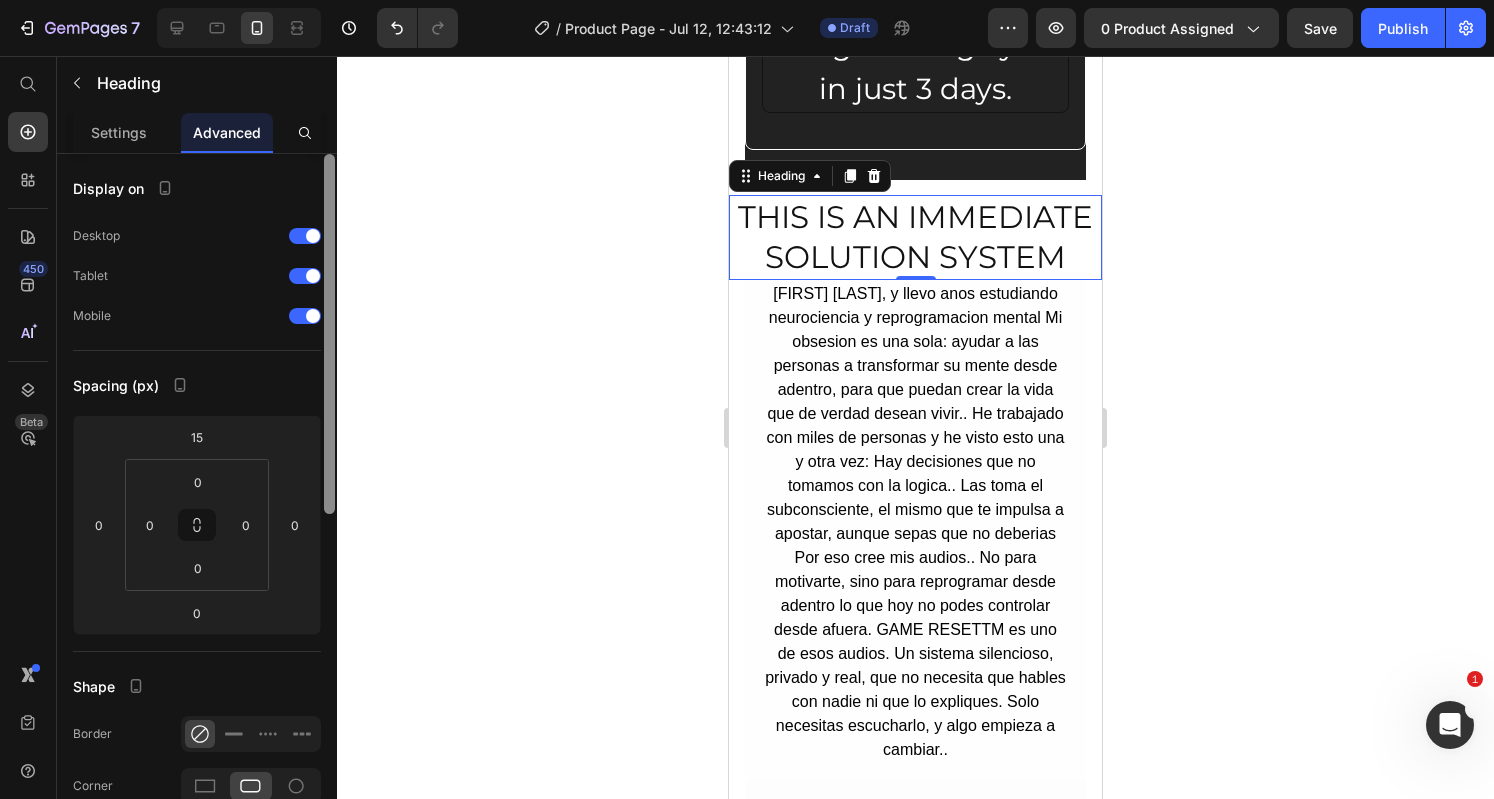 drag, startPoint x: 326, startPoint y: 508, endPoint x: 344, endPoint y: 219, distance: 289.56 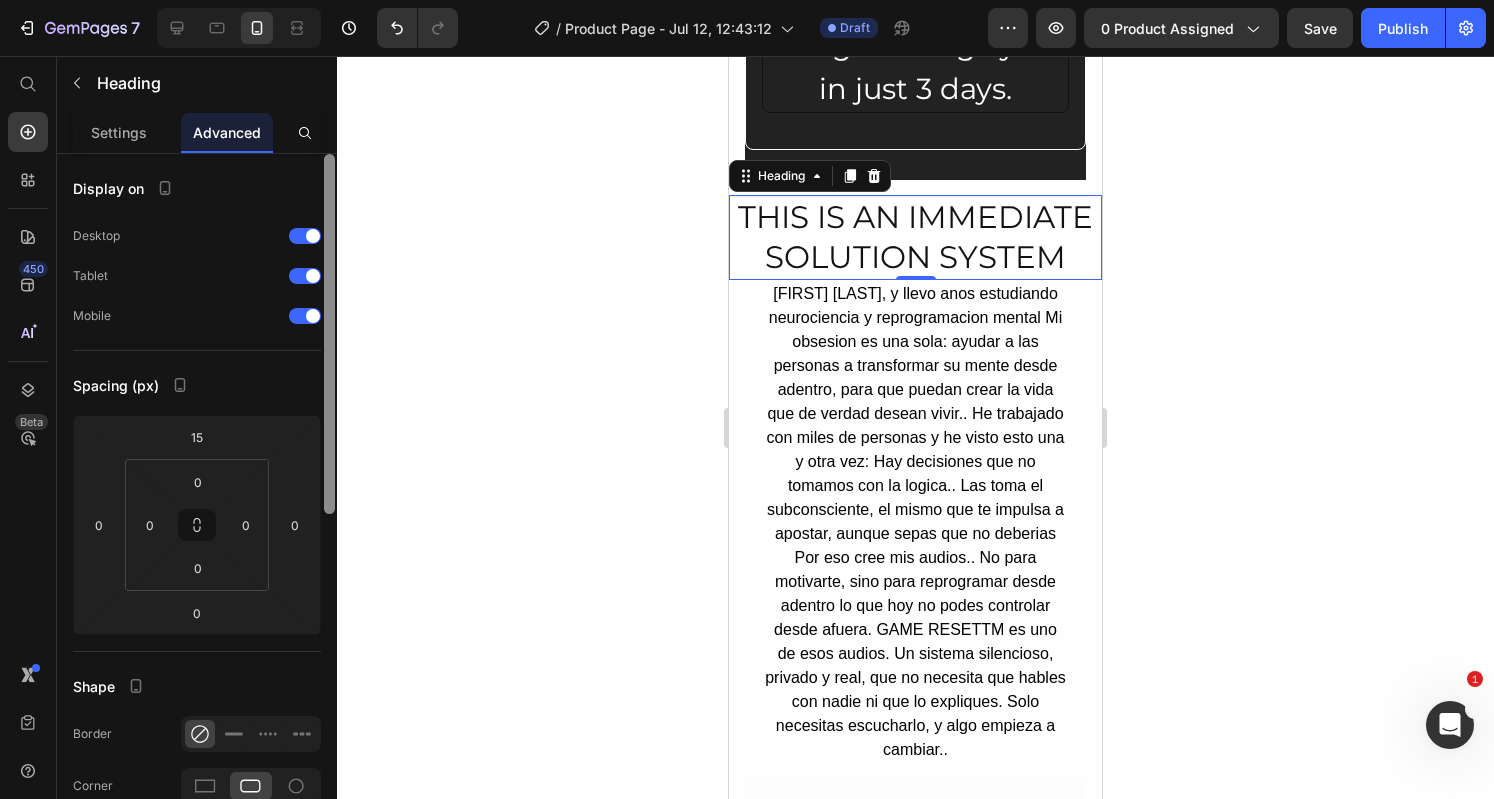 click on "7  Version history  /  Product Page - Jul 12, 12:43:12 Draft Preview 0 product assigned  Save   Publish  450 Beta Start with Sections Elements Hero Section Product Detail Brands Trusted Badges Guarantee Product Breakdown How to use Testimonials Compare Bundle FAQs Social Proof Brand Story Product List Collection Blog List Contact Sticky Add to Cart Custom Footer Browse Library 450 Layout
Row
Row
Row
Row Text
Heading
Text Block Button
Button
Button
Sticky Back to top Media
Image" 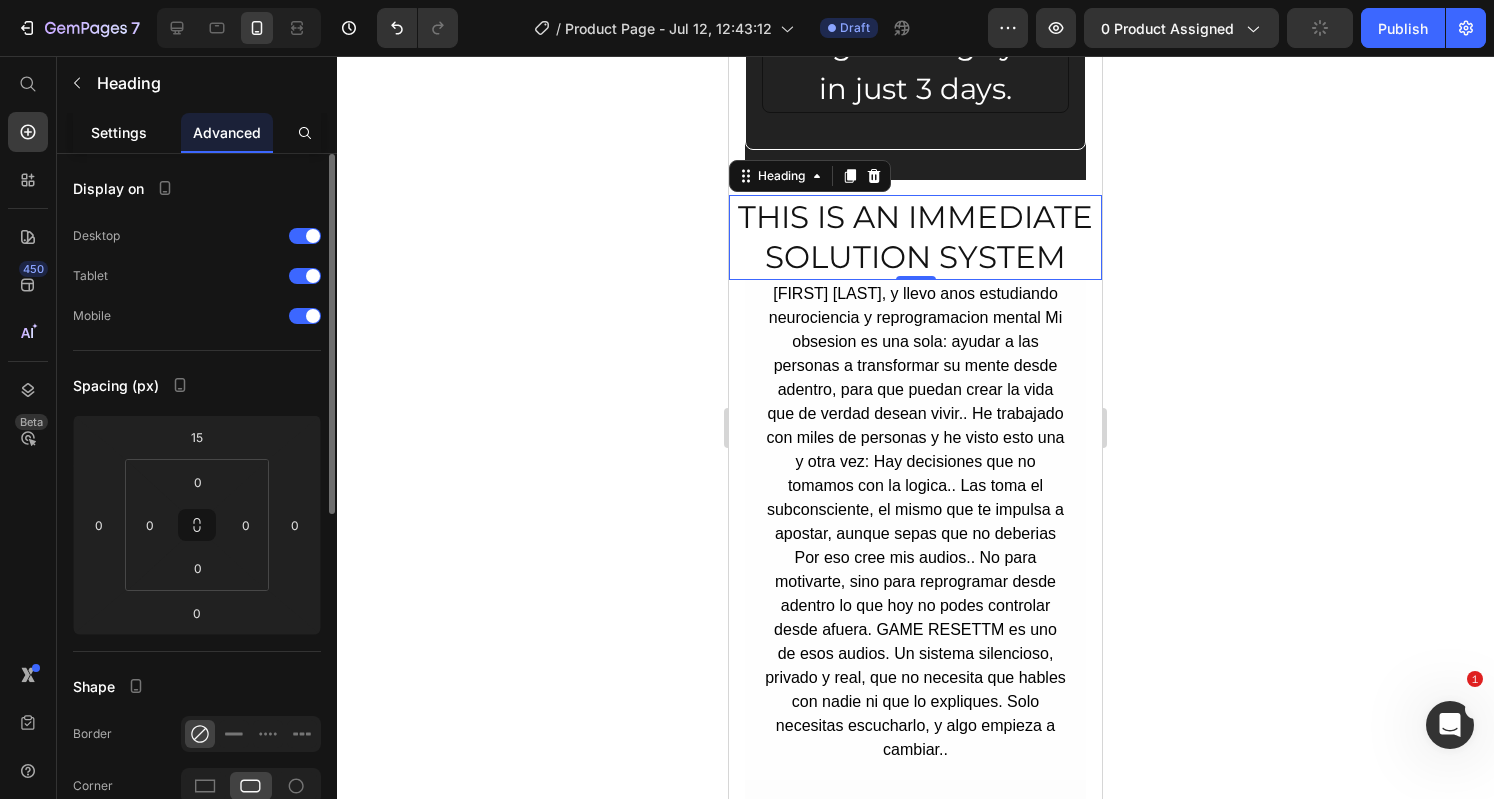 click on "Settings" at bounding box center [119, 132] 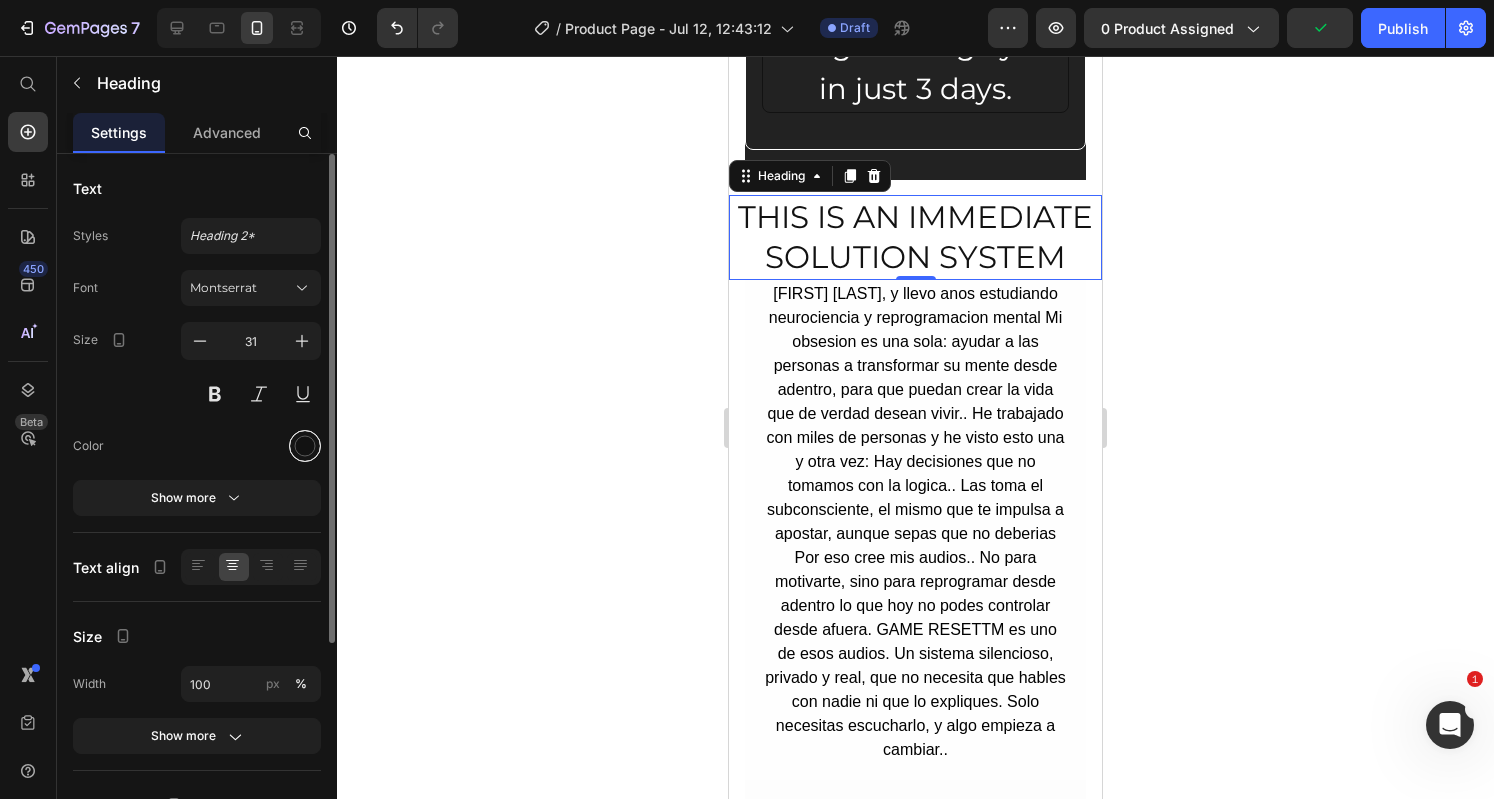 click at bounding box center [305, 446] 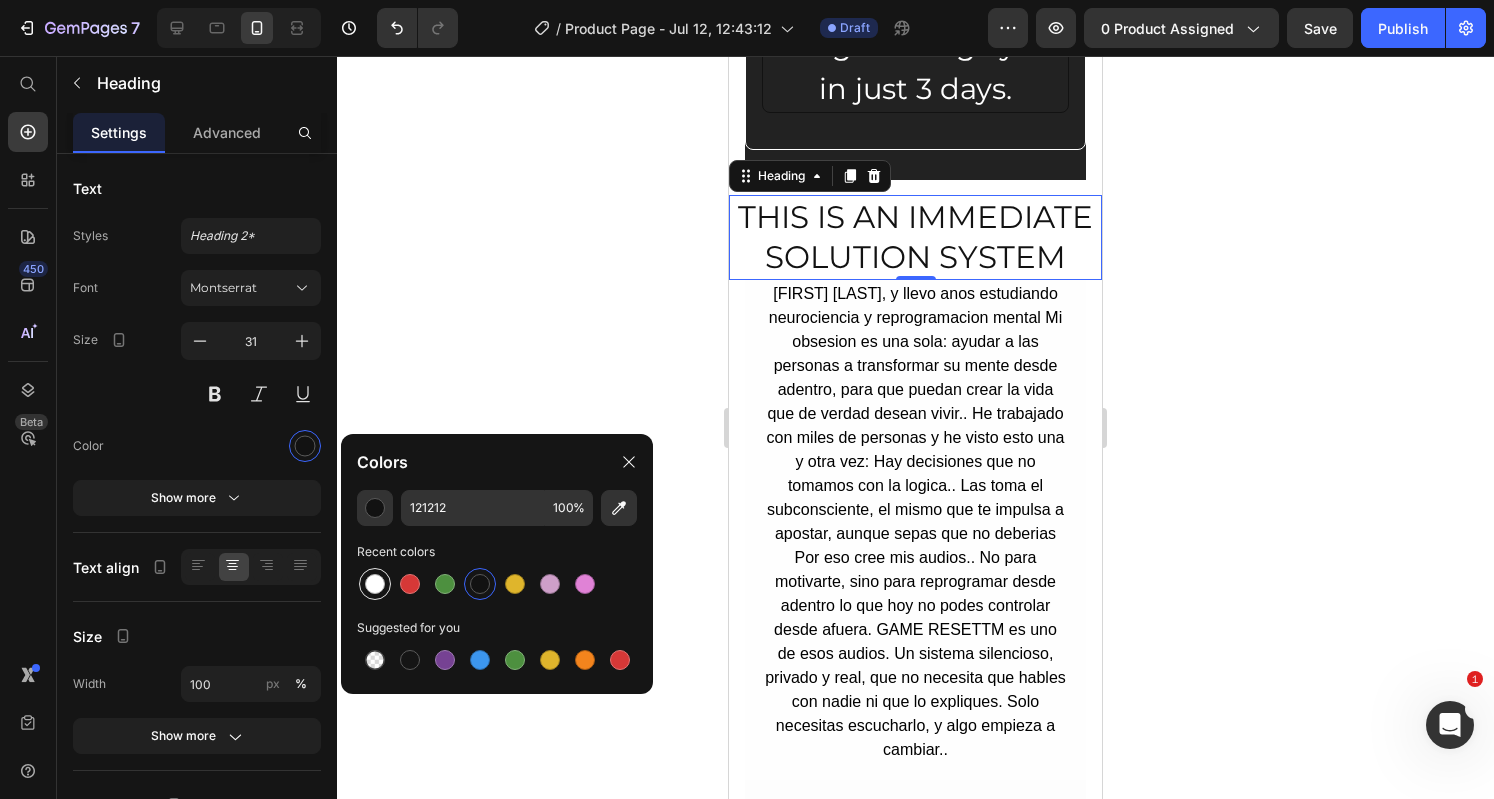 click at bounding box center [375, 584] 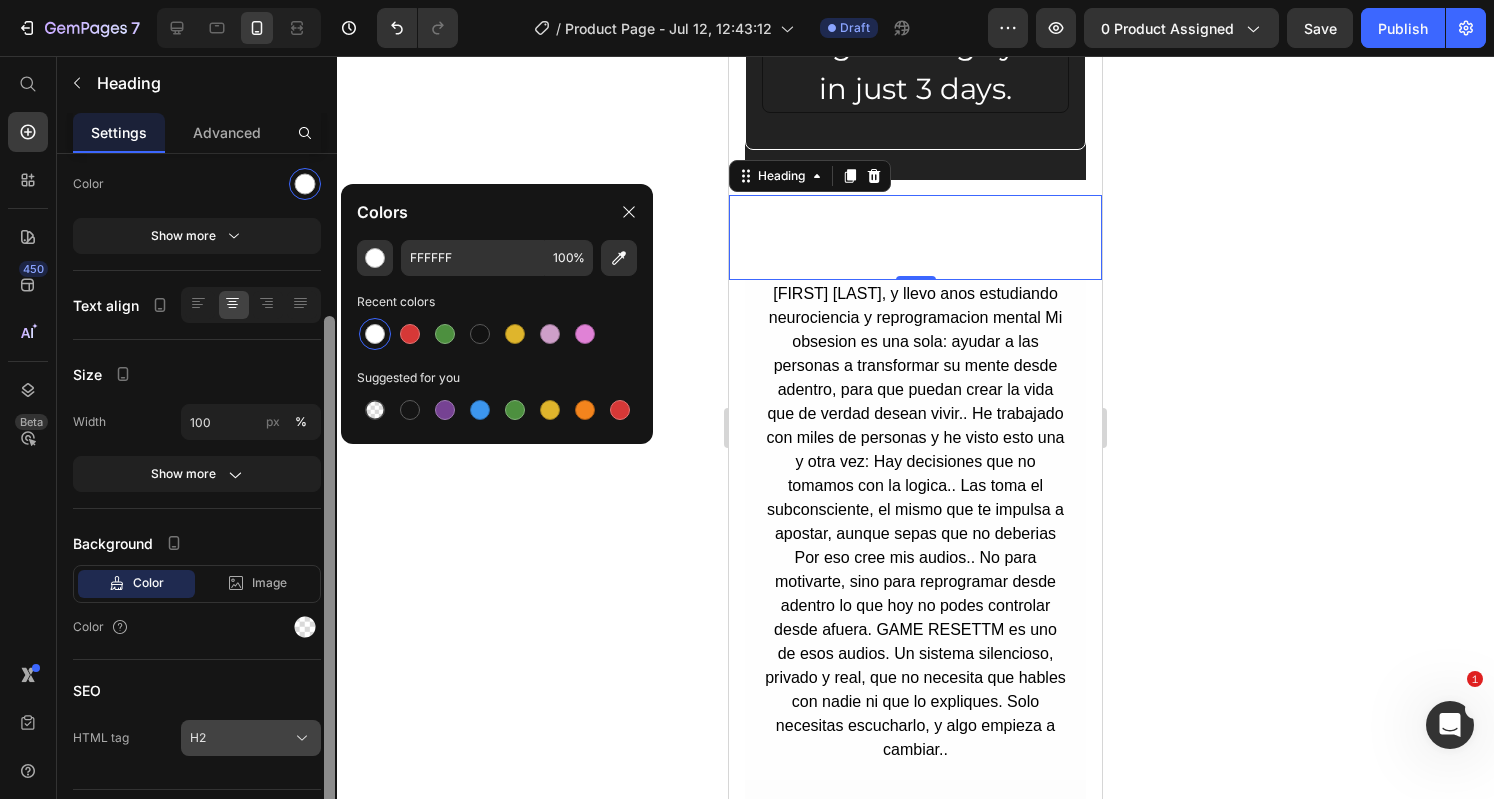 scroll, scrollTop: 293, scrollLeft: 0, axis: vertical 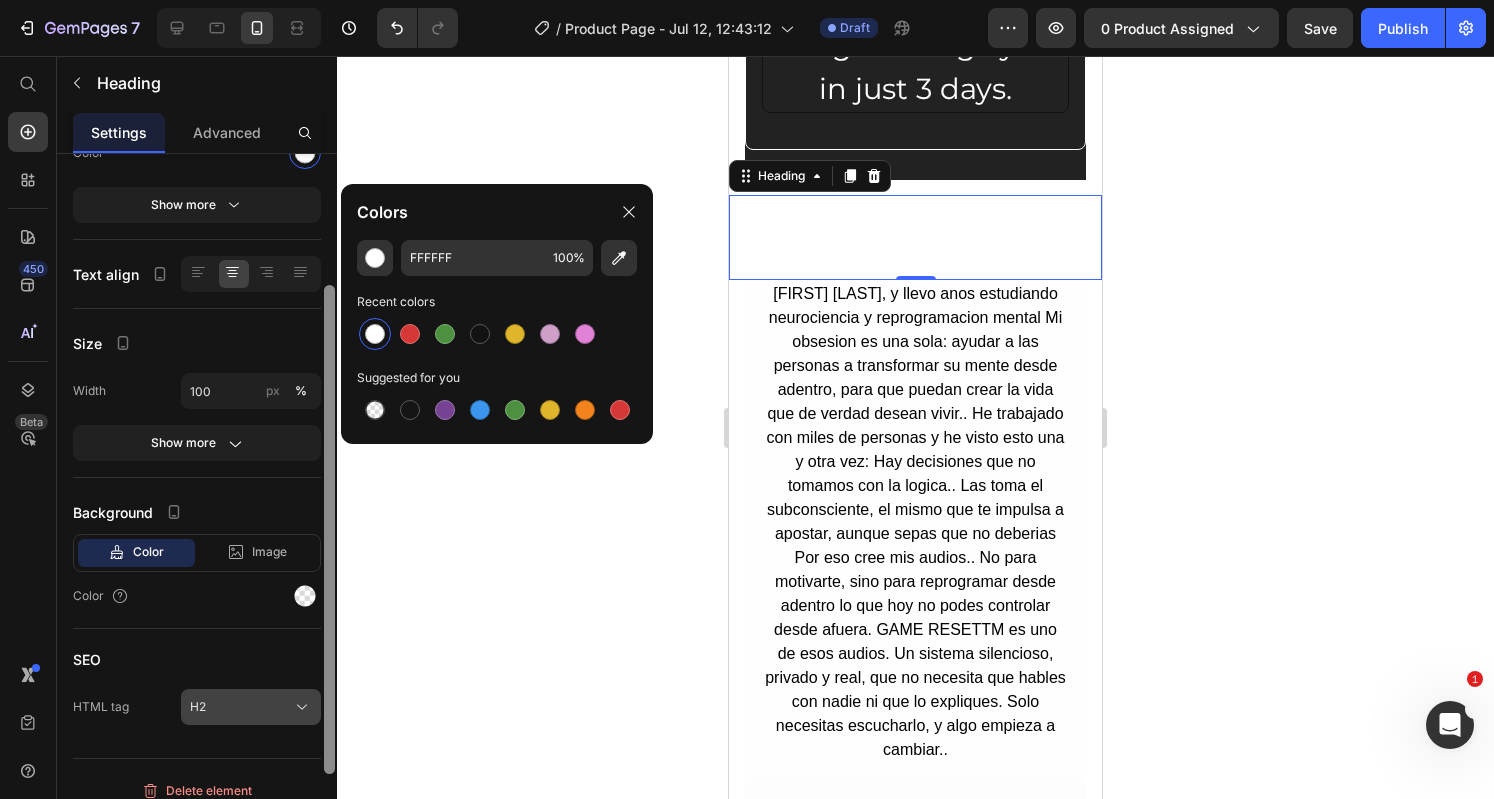 drag, startPoint x: 330, startPoint y: 495, endPoint x: 312, endPoint y: 700, distance: 205.78873 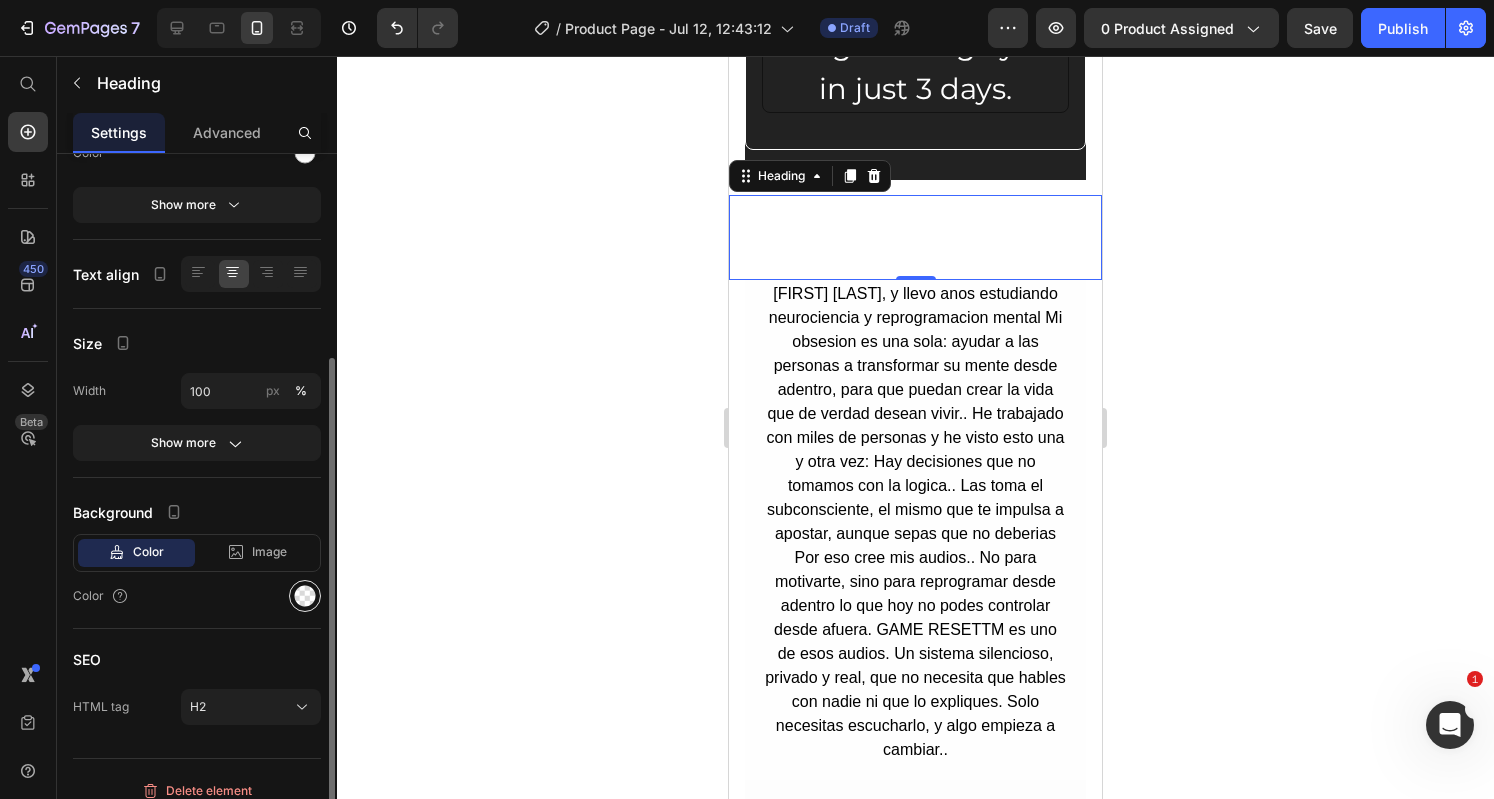 click at bounding box center [305, 596] 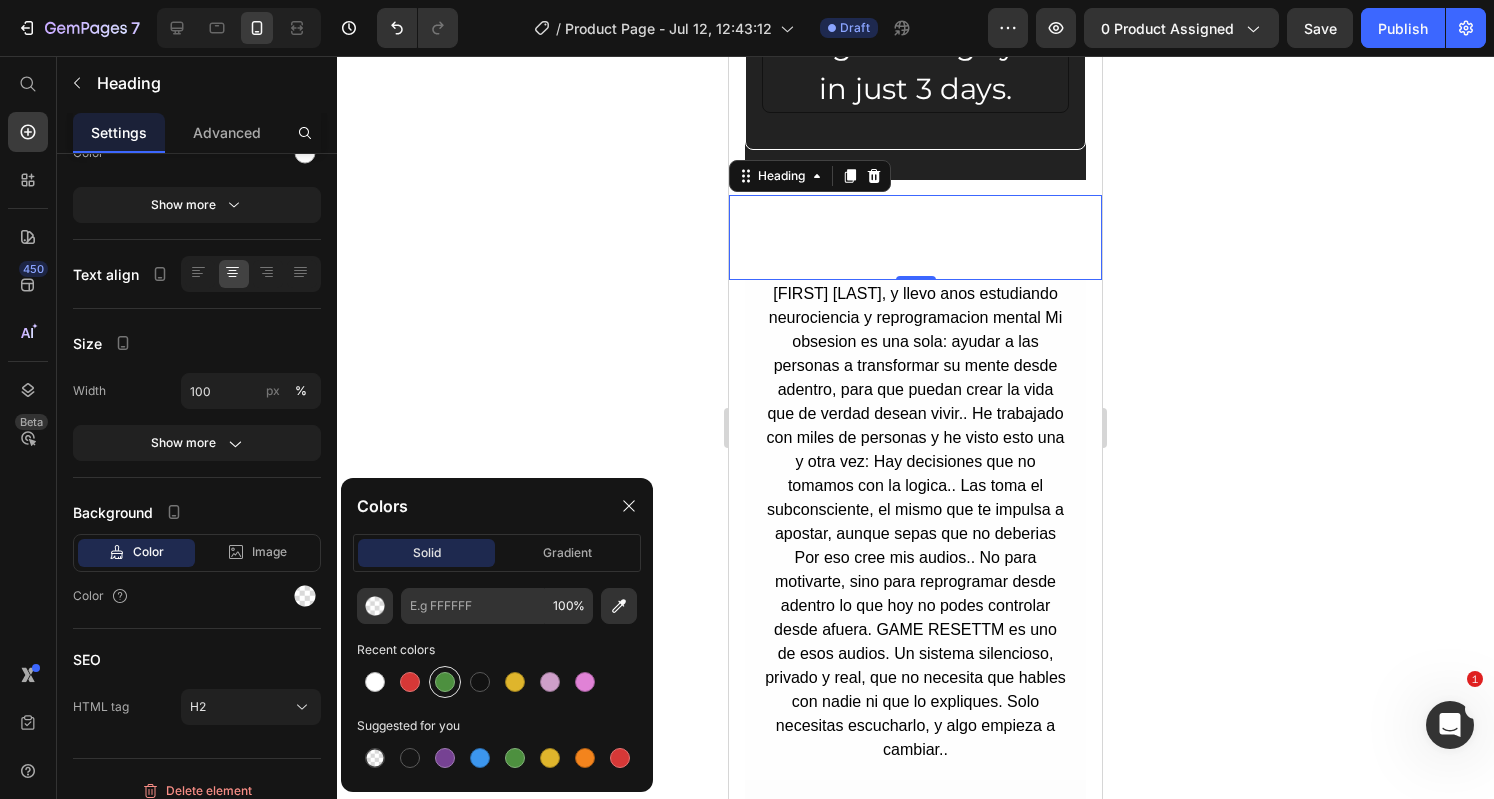 click at bounding box center [445, 682] 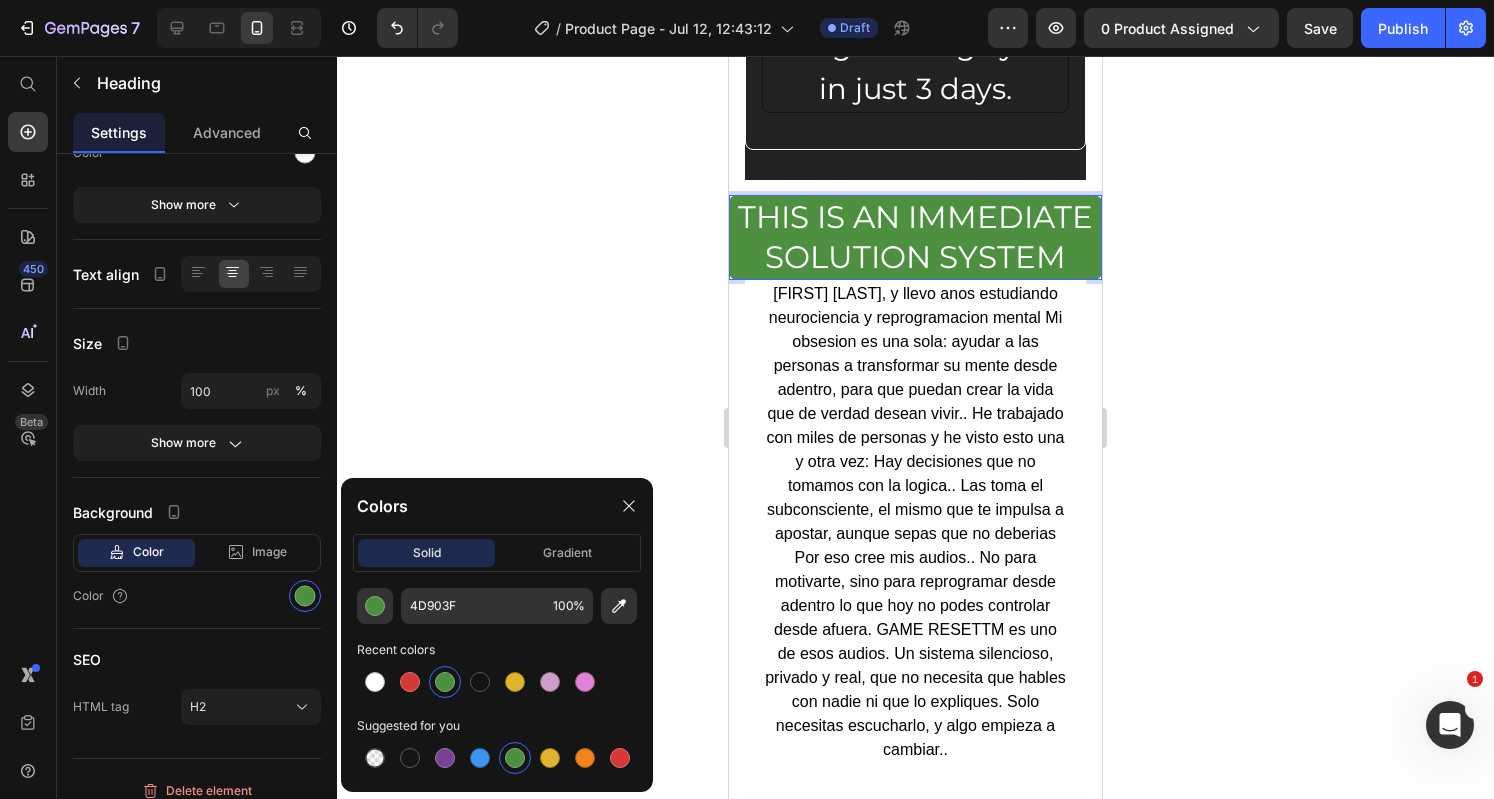 click on "THIS IS AN IMMEDIATE SOLUTION SYSTEM" at bounding box center (915, 237) 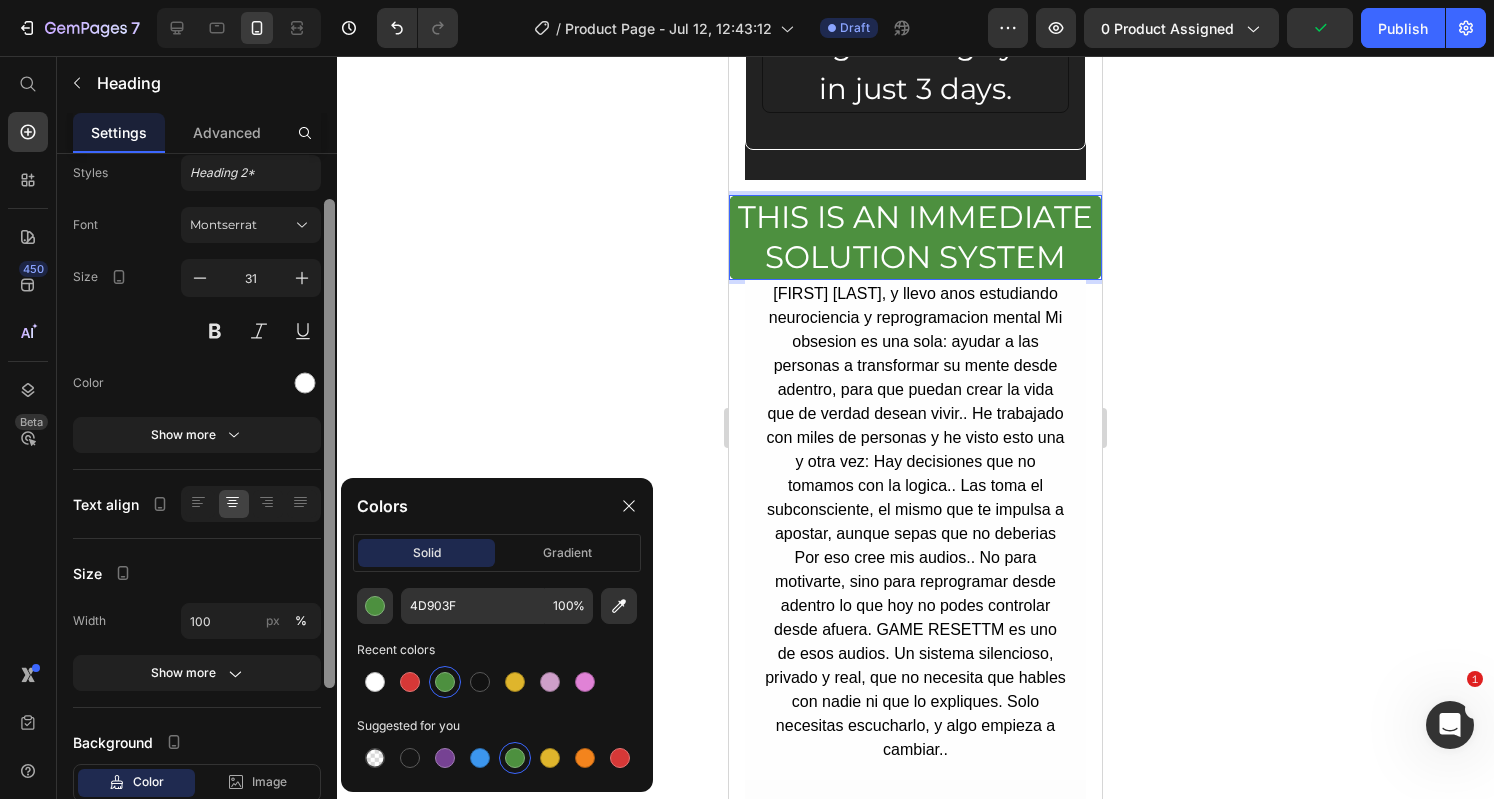 drag, startPoint x: 326, startPoint y: 379, endPoint x: 336, endPoint y: 217, distance: 162.30835 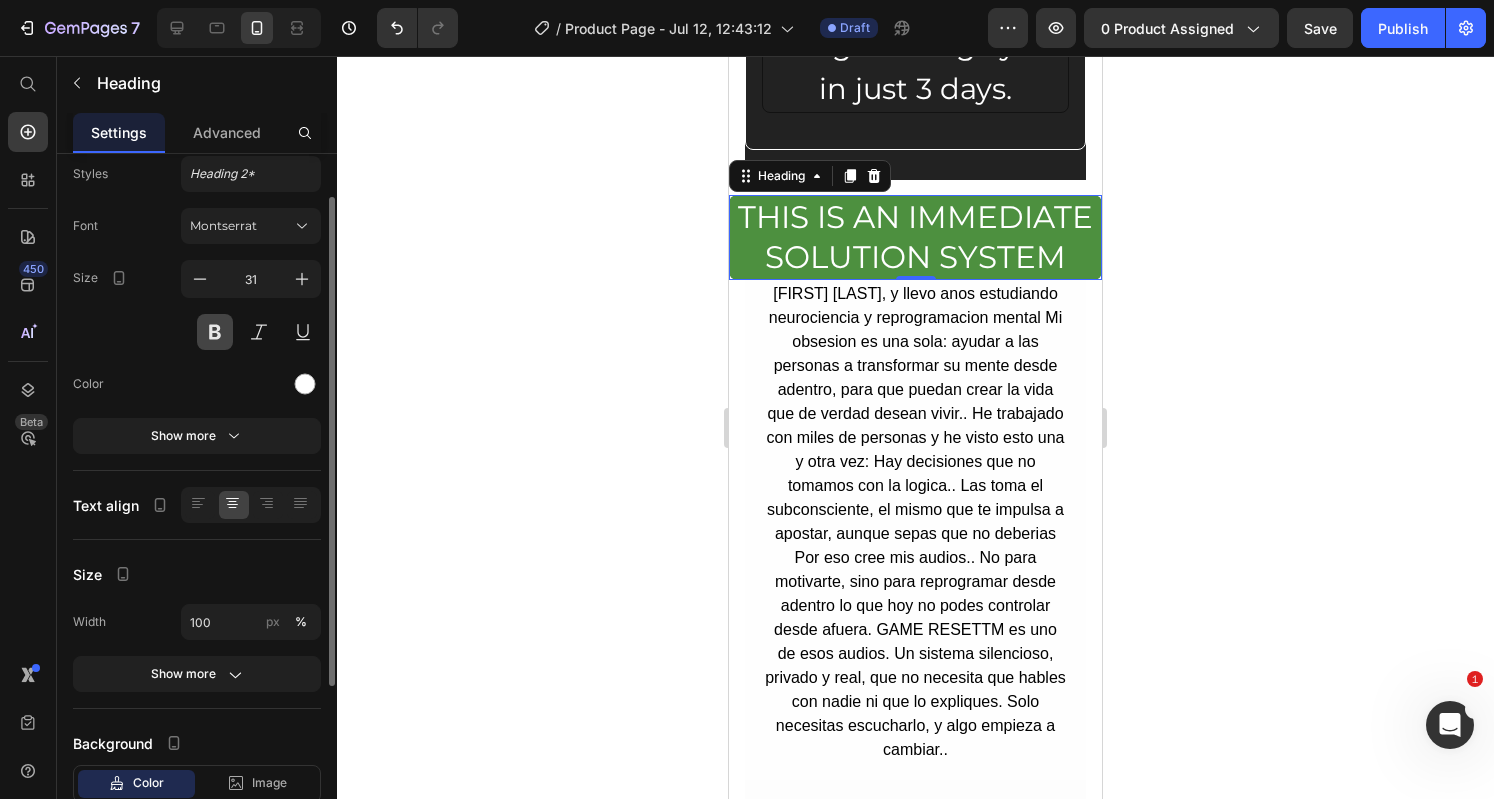 click at bounding box center (215, 332) 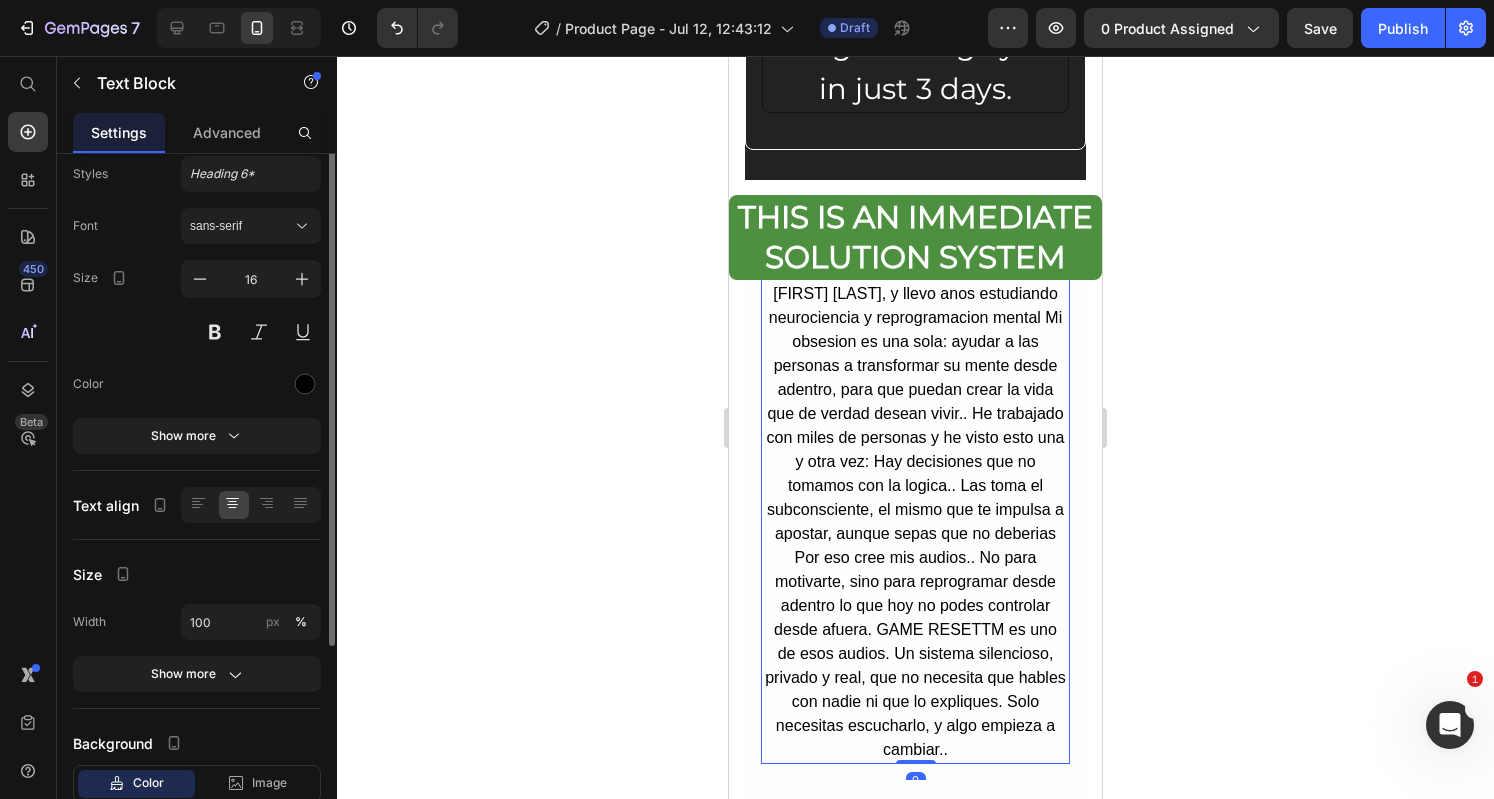 scroll, scrollTop: 0, scrollLeft: 0, axis: both 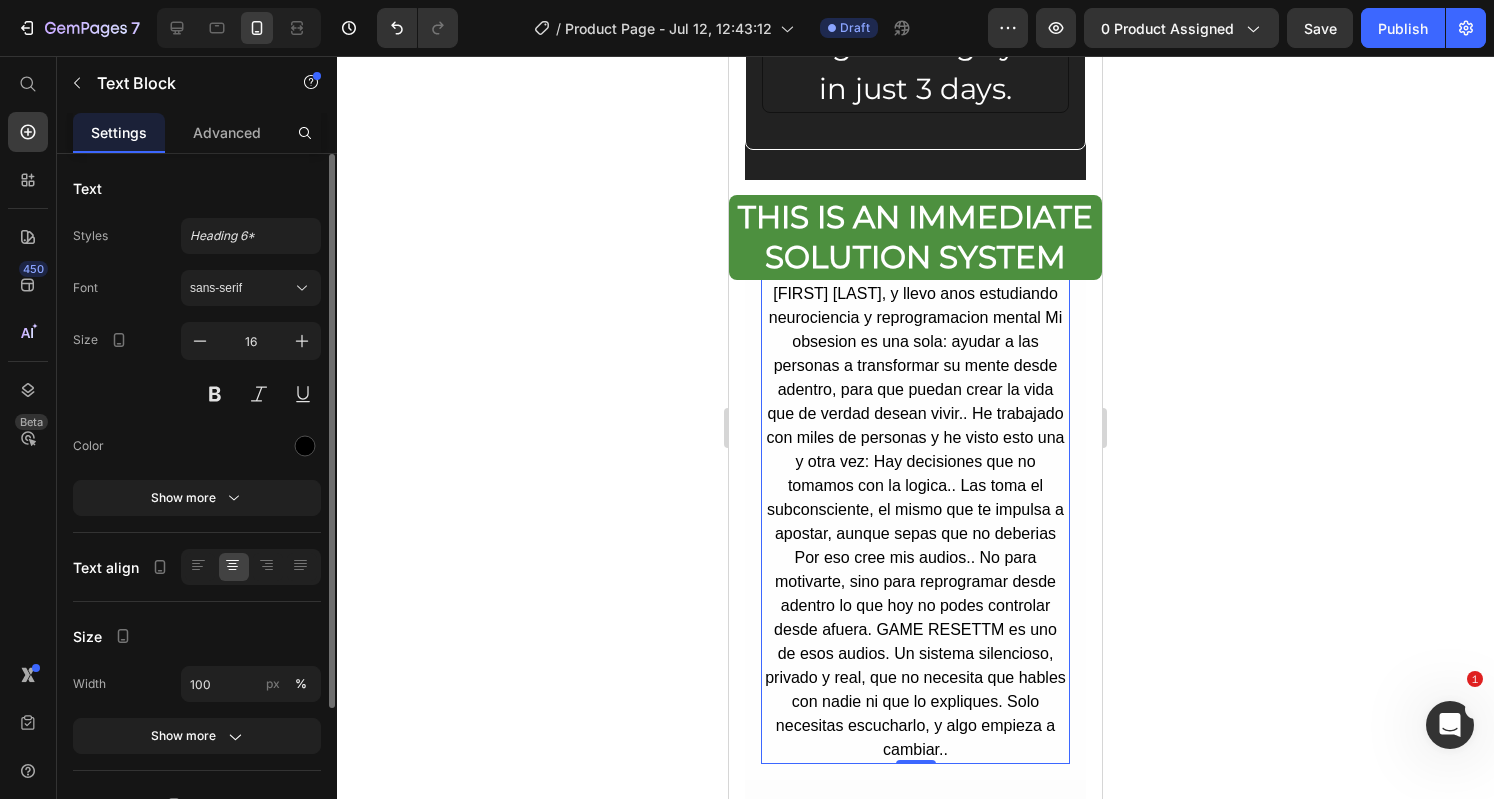 click on "Image Why is it so difficult to quit gambling... even when you no longer enjoy it? The betting system, casinos, and online games are not designed to entertain you. They are designed to hijack your reward system. Every time you win (even if it's just a little), your brain releases  dopamine , the chemical associated with pleasure and addiction. But when you lose... your brain pushes you to keep playing to “win back” what you lost. The problem  isn't you . ⁠⁠⁠⁠⁠⁠⁠ It's your nervous system responding to a stimulus designed (by professionals and entrepreneurs) to become compulsive. Text Block Row Image I WANT MY GAME RESET™ -  Click here to access for only $17 Button Row Row Row Section 3 From automatic impulse to conscious choice: GAME RESET™  helps you regain control, improve your relationship with money, and break the gambling cycle in just 3 days. Heading Row Section 4 THIS IS AN IMMEDIATE SOLUTION SYSTEM Heading Row Section 5 Text Block   0 Row Hero Banner Section 6 Heading Text Block" at bounding box center [915, 1428] 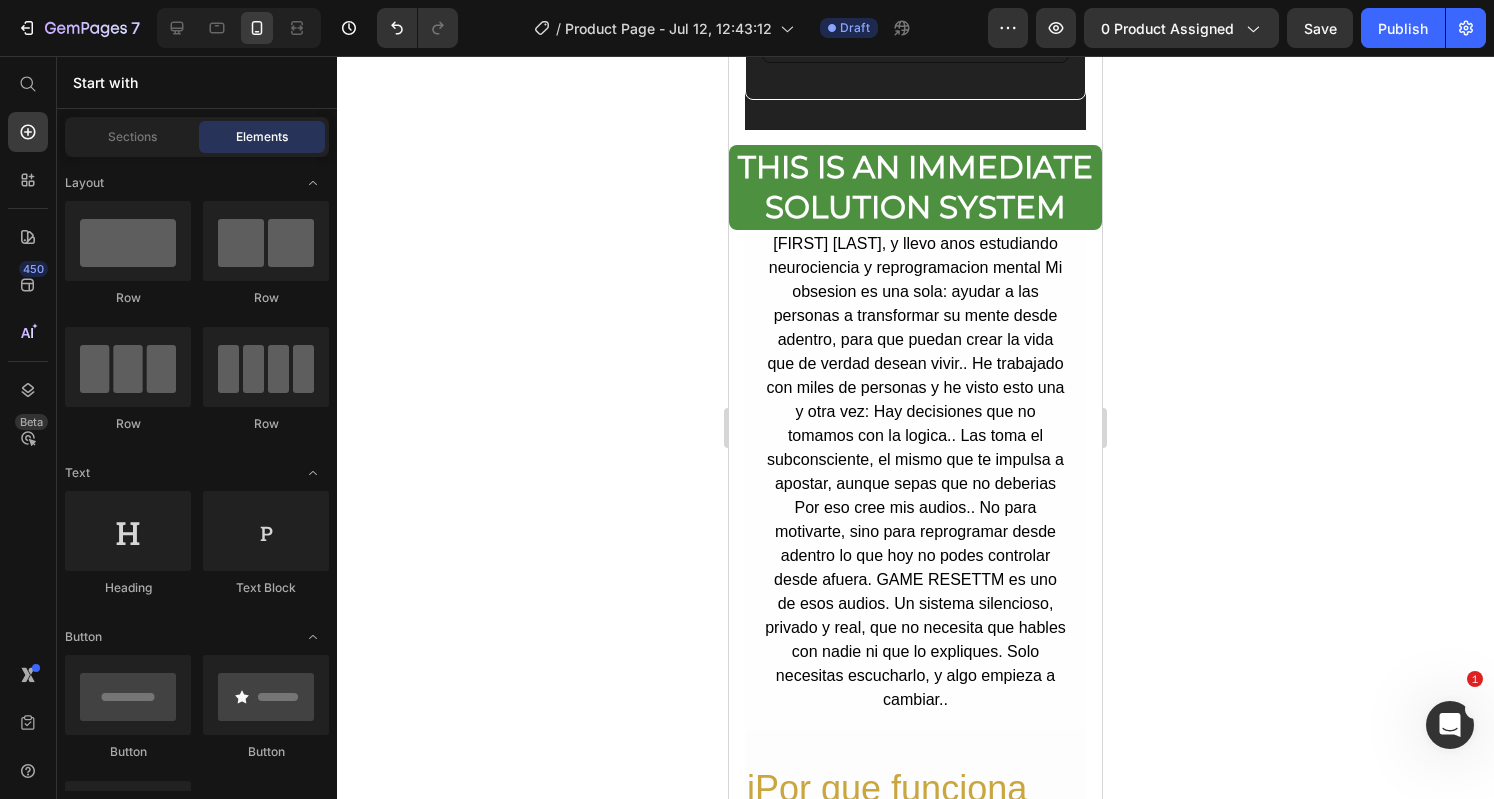 scroll, scrollTop: 2752, scrollLeft: 0, axis: vertical 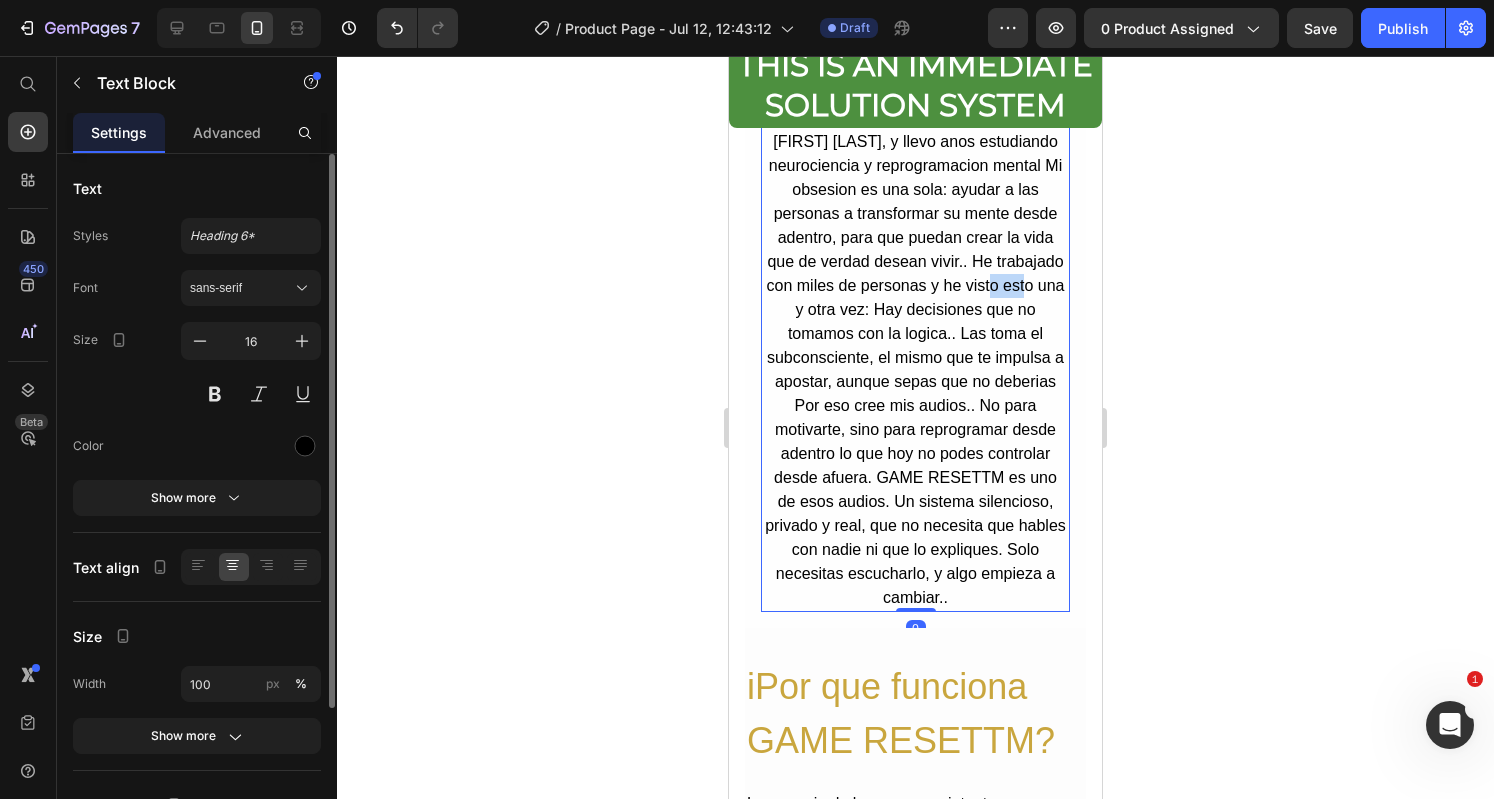click on "No todo se puede controlar con fuerza de voluntad Y no, no estas roto.. Solo hay cosas que estan mas profundas que lo que podes manejar conscientemente. Soy [FIRST] [LAST], y llevo anos estudiando neurociencia y reprogramacion mental Mi obsesion es una sola: ayudar a las personas a transformar su mente desde adentro, para que puedan crear la vida que de verdad desean vivir.. He trabajado con miles de personas y he visto esto una y otra vez: Hay decisiones que no tomamos con la logica.. Las toma el subconsciente, el mismo que te impulsa a apostar, aunque sepas que no deberias Por eso cree mis audios.. No para motivarte, sino para reprogramar desde adentro lo que hoy no podes controlar desde afuera. GAME RESETTM es uno de esos audios. Un sistema silencioso, privado y real, que no necesita que hables con nadie ni que lo expliques. Solo necesitas escucharlo, y algo empieza a cambiar.." at bounding box center [915, 322] 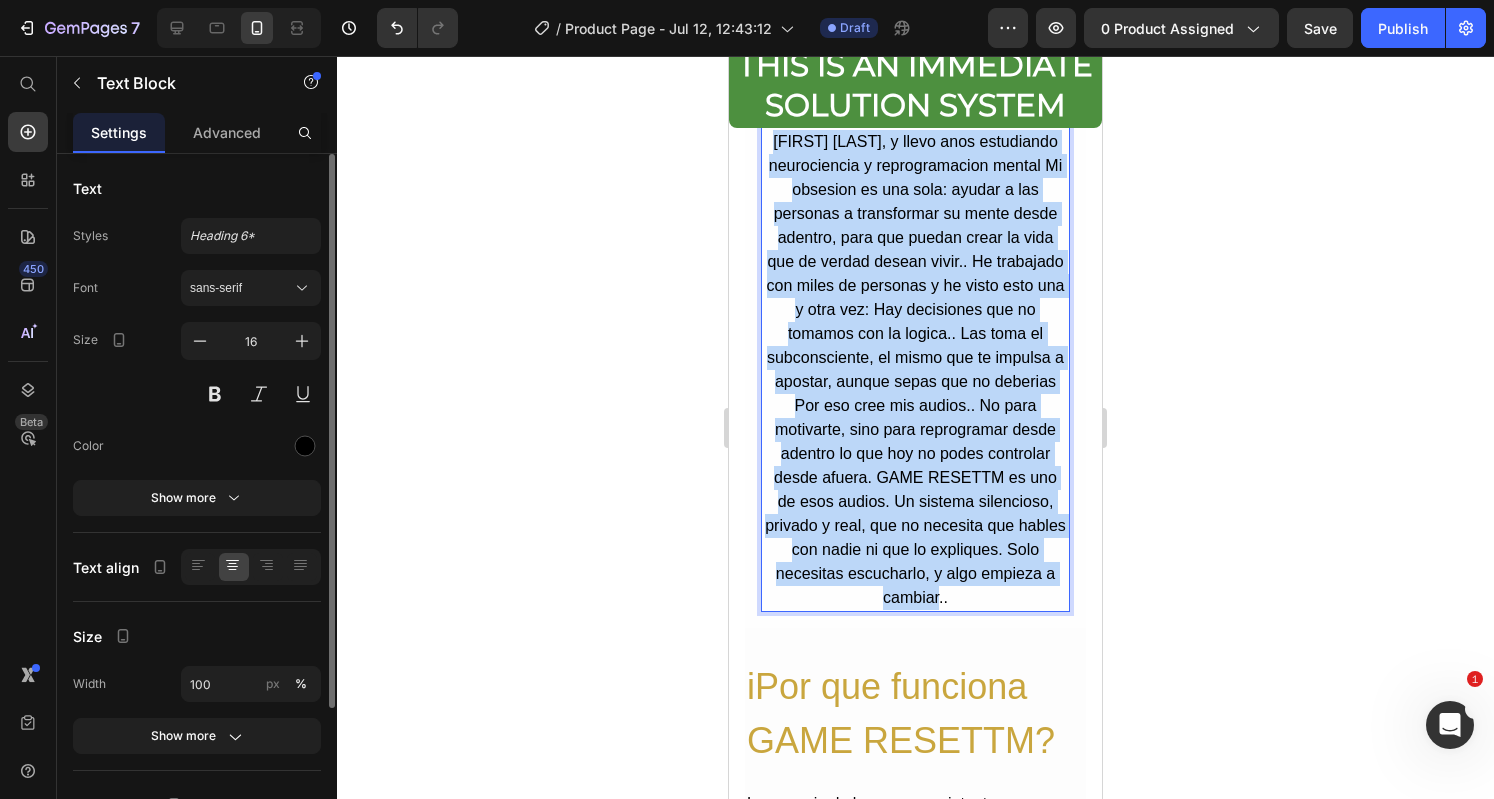 click on "No todo se puede controlar con fuerza de voluntad Y no, no estas roto.. Solo hay cosas que estan mas profundas que lo que podes manejar conscientemente. Soy [FIRST] [LAST], y llevo anos estudiando neurociencia y reprogramacion mental Mi obsesion es una sola: ayudar a las personas a transformar su mente desde adentro, para que puedan crear la vida que de verdad desean vivir.. He trabajado con miles de personas y he visto esto una y otra vez: Hay decisiones que no tomamos con la logica.. Las toma el subconsciente, el mismo que te impulsa a apostar, aunque sepas que no deberias Por eso cree mis audios.. No para motivarte, sino para reprogramar desde adentro lo que hoy no podes controlar desde afuera. GAME RESETTM es uno de esos audios. Un sistema silencioso, privado y real, que no necesita que hables con nadie ni que lo expliques. Solo necesitas escucharlo, y algo empieza a cambiar.." at bounding box center [915, 322] 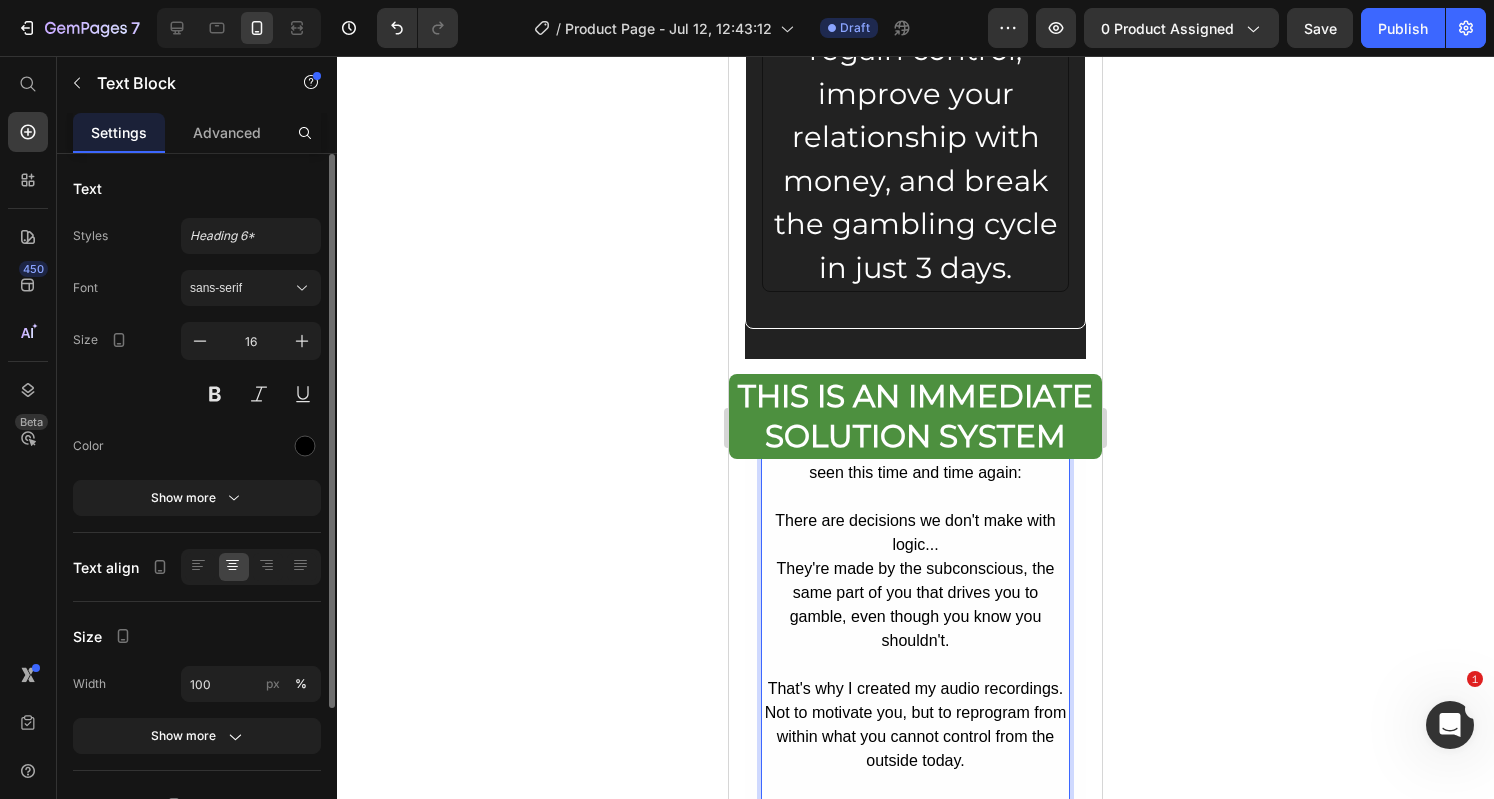 scroll, scrollTop: 2618, scrollLeft: 0, axis: vertical 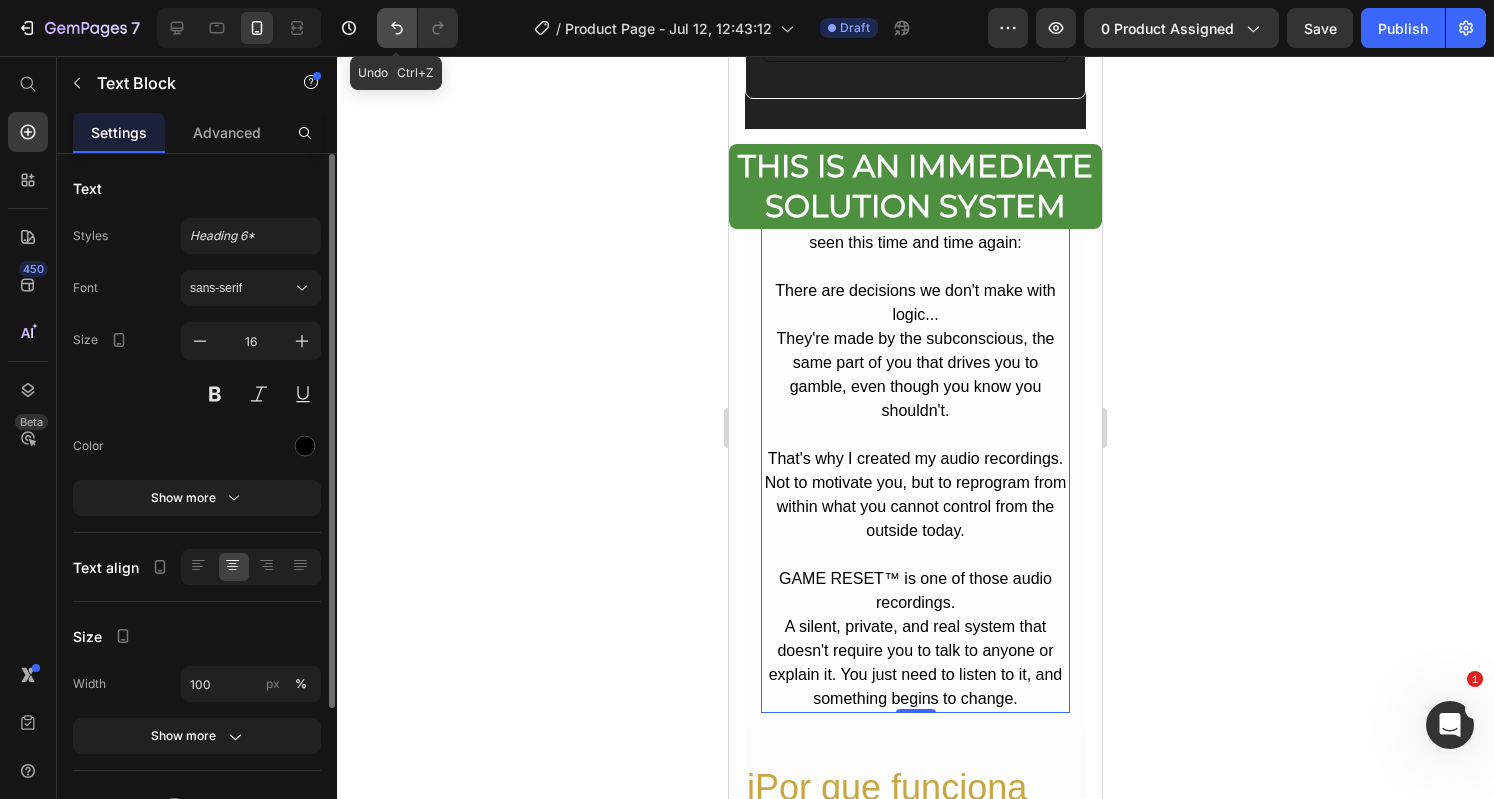 click 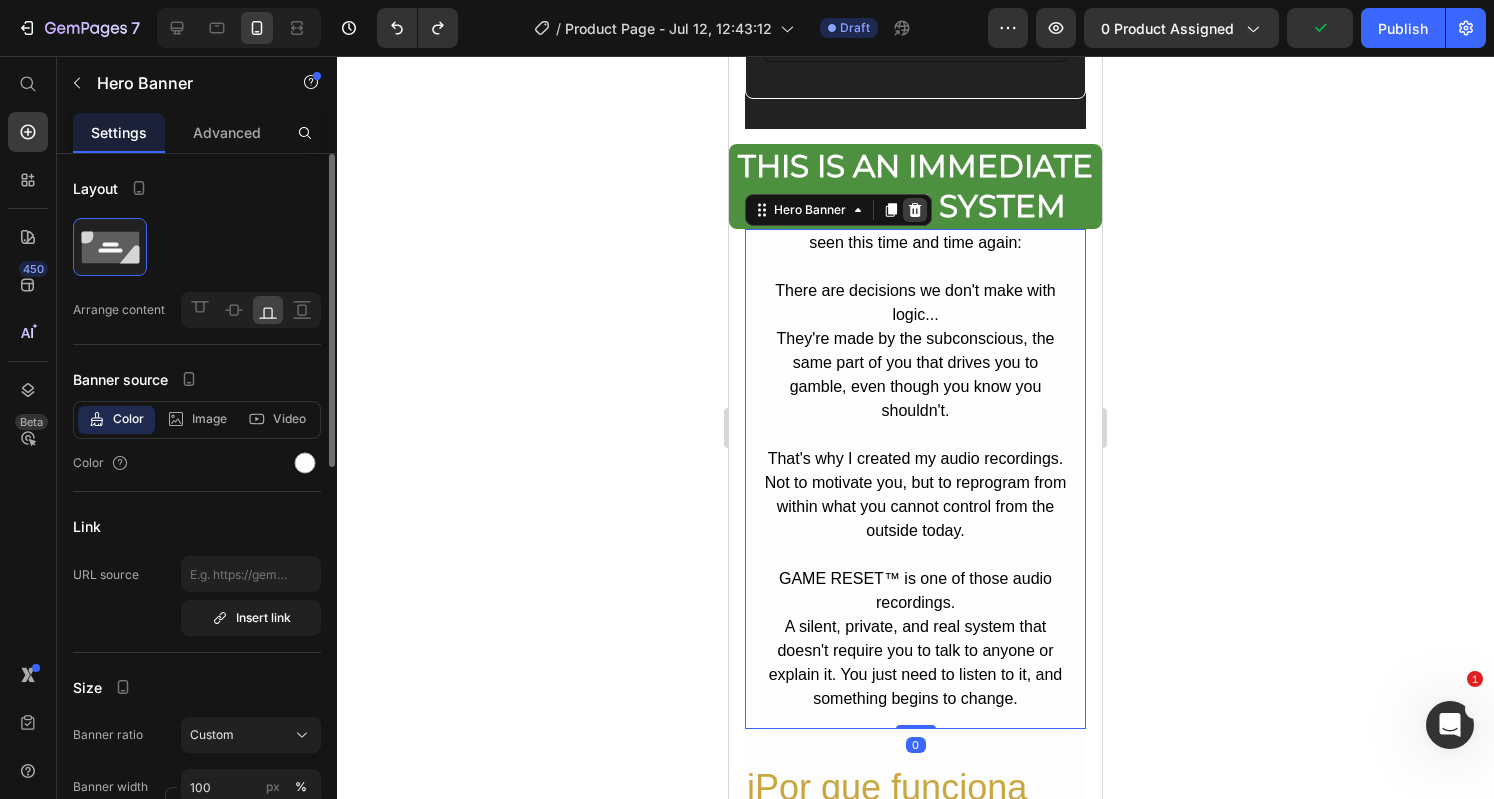 click 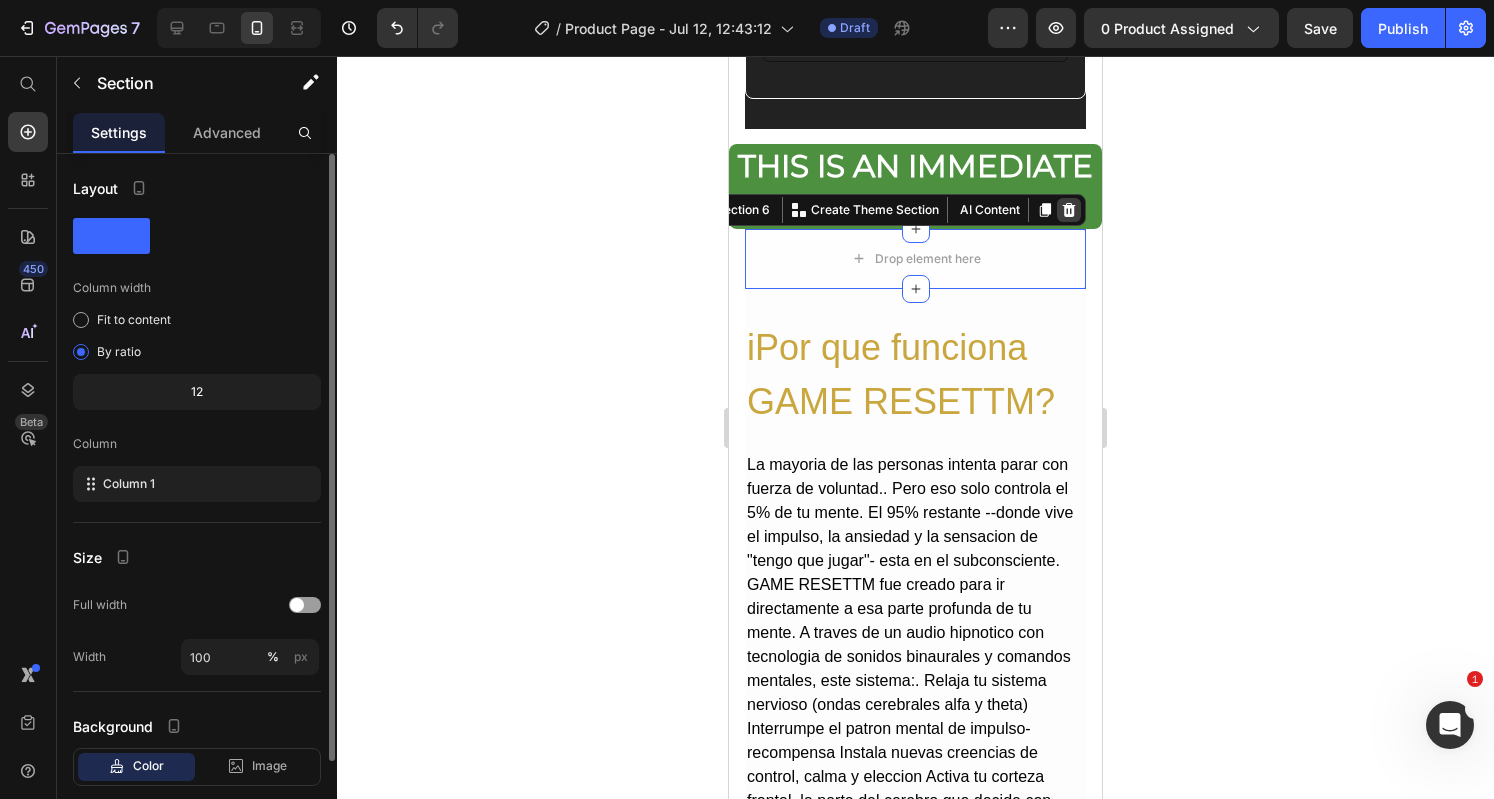 click at bounding box center (1069, 210) 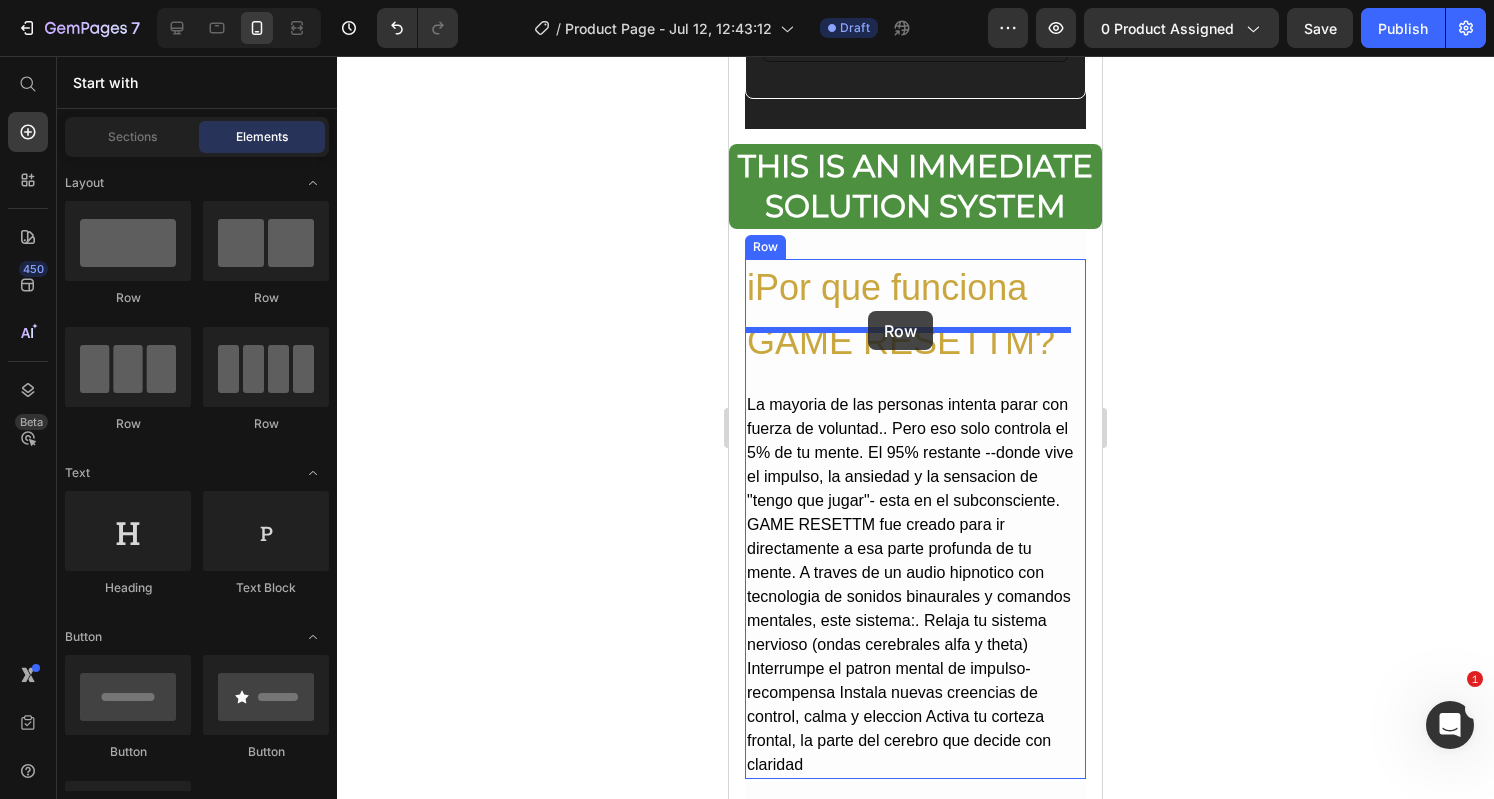 drag, startPoint x: 850, startPoint y: 307, endPoint x: 868, endPoint y: 311, distance: 18.439089 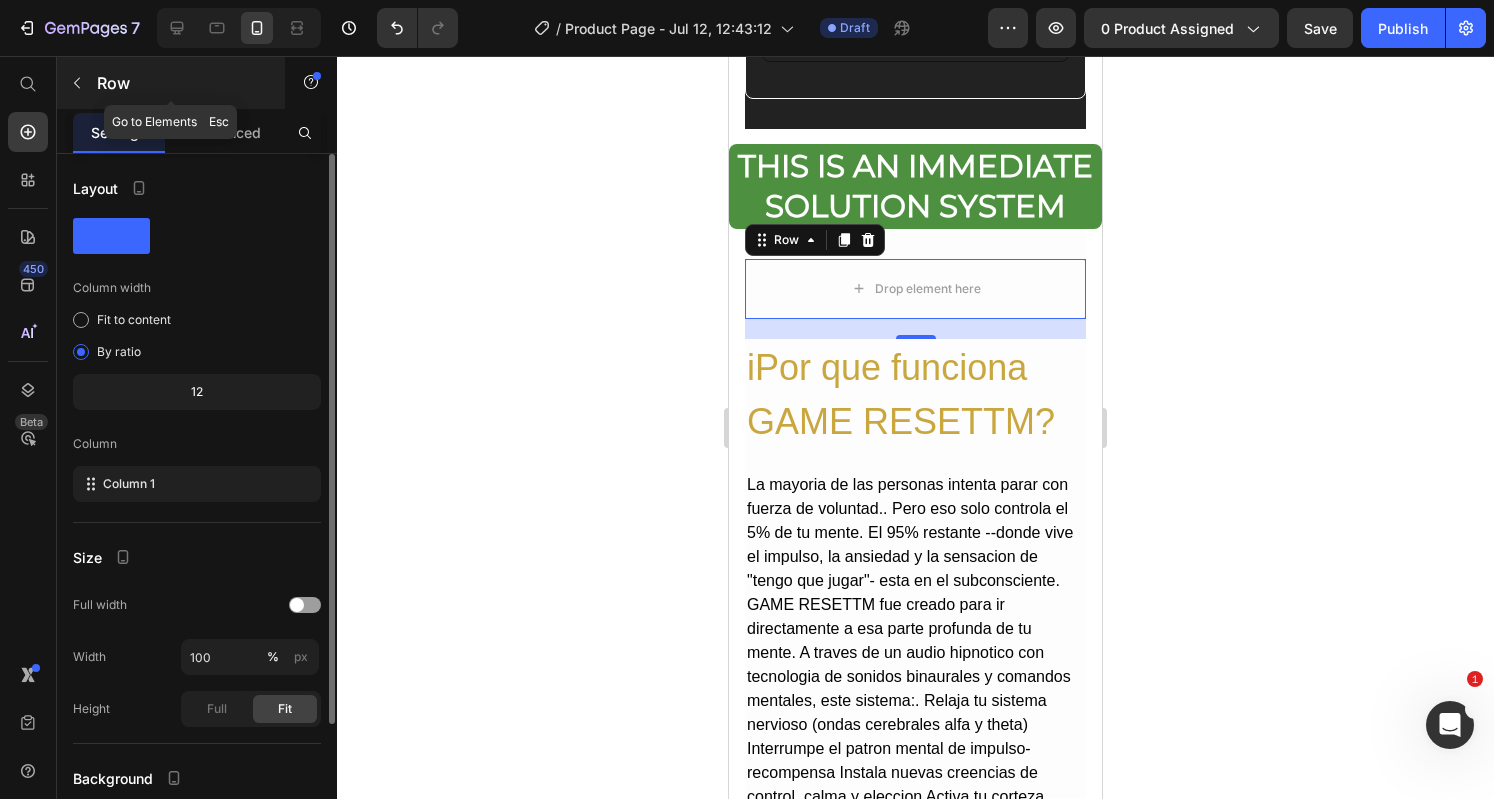 click 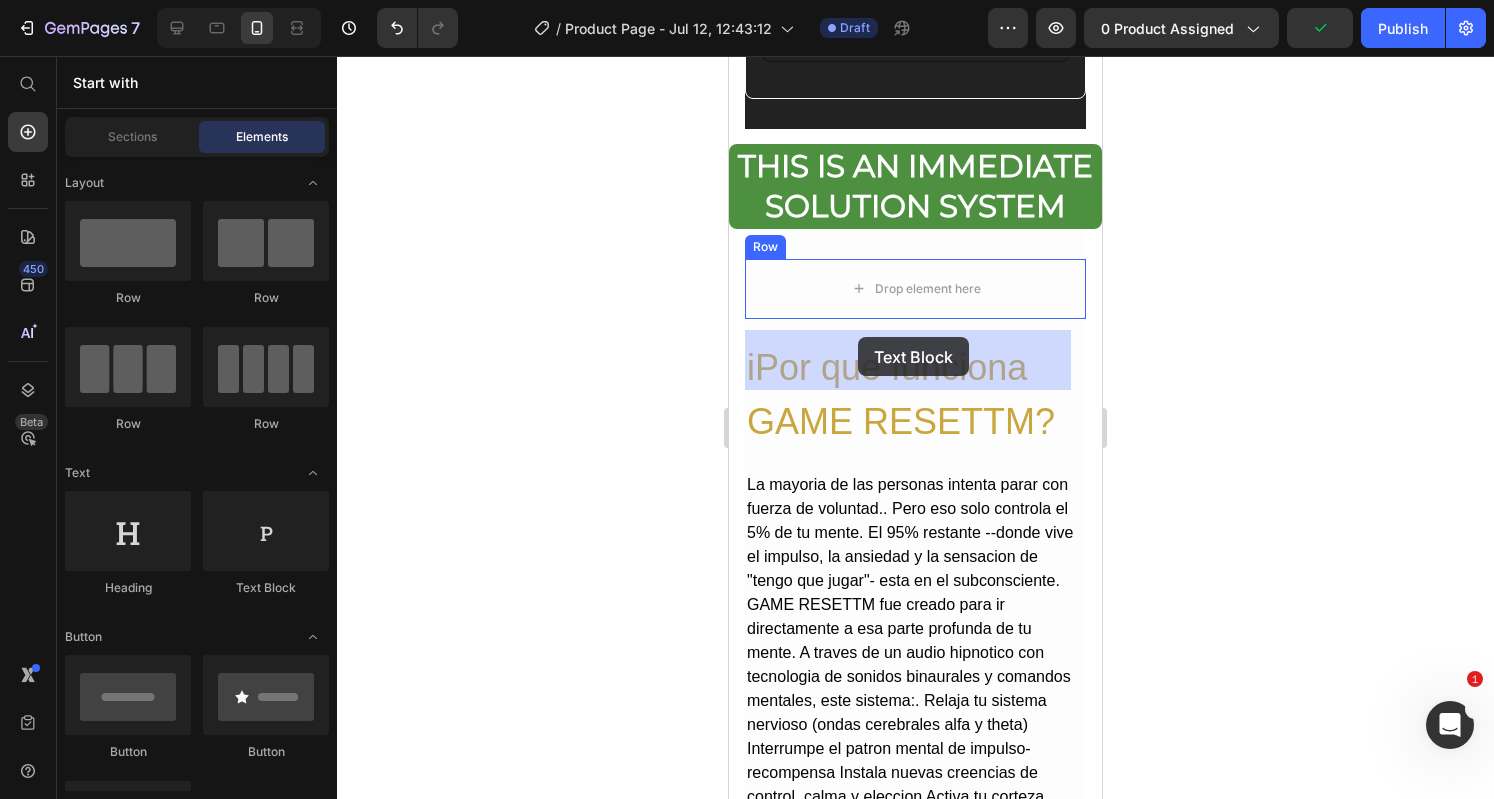 drag, startPoint x: 989, startPoint y: 584, endPoint x: 859, endPoint y: 337, distance: 279.12183 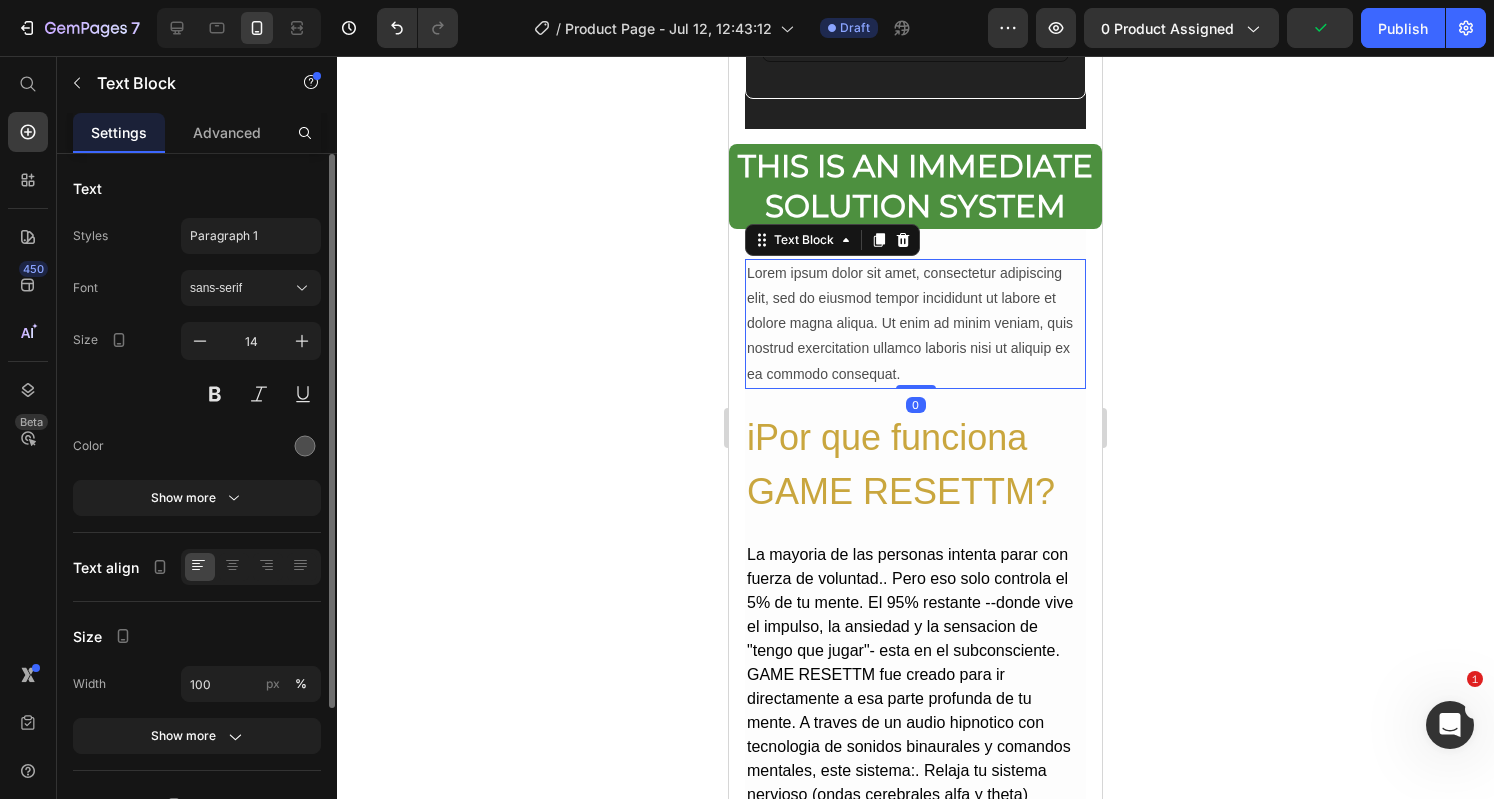 click on "Lorem ipsum dolor sit amet, consectetur adipiscing elit, sed do eiusmod tempor incididunt ut labore et dolore magna aliqua. Ut enim ad minim veniam, quis nostrud exercitation ullamco laboris nisi ut aliquip ex ea commodo consequat." at bounding box center [915, 324] 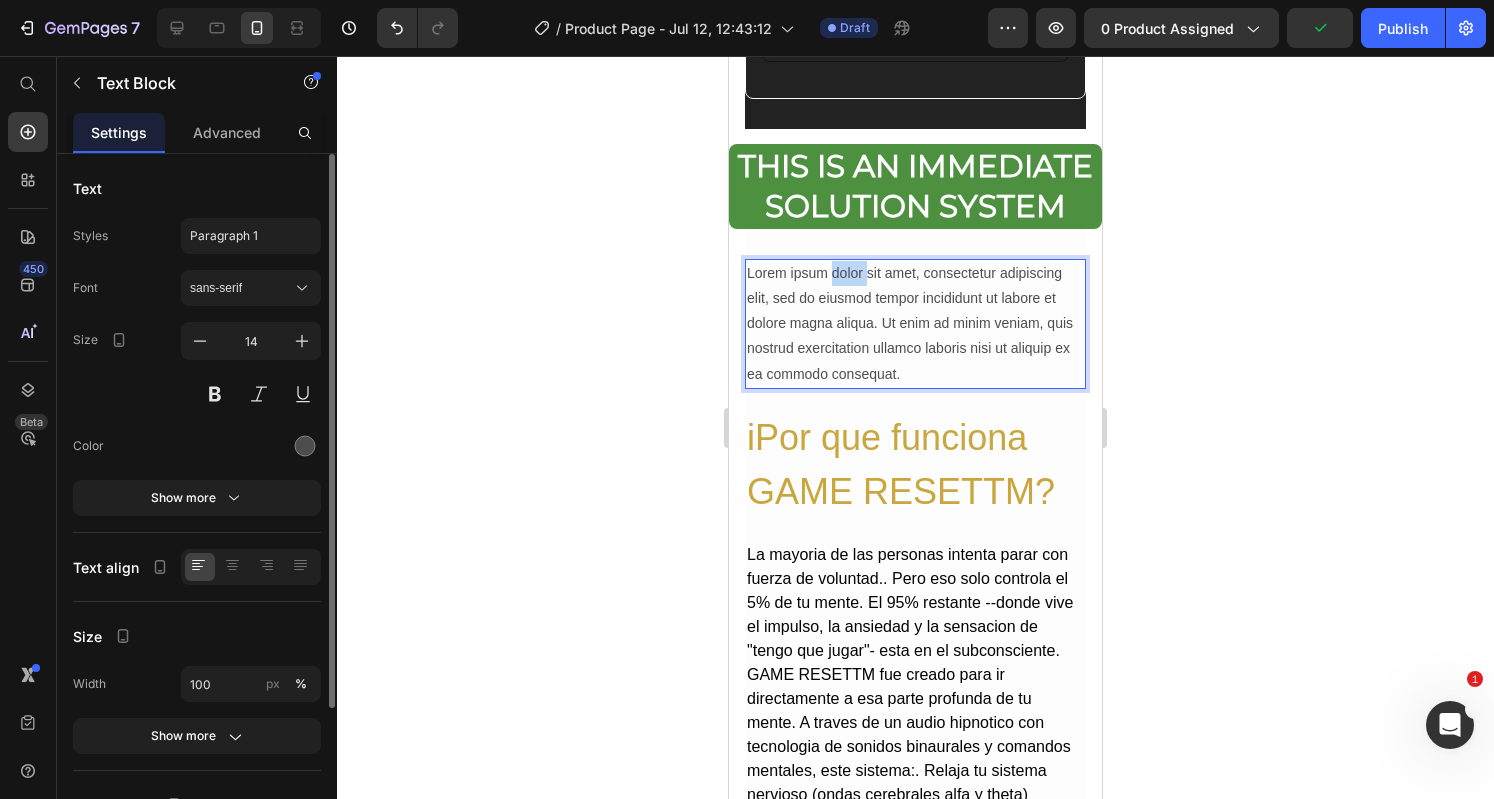 click on "Lorem ipsum dolor sit amet, consectetur adipiscing elit, sed do eiusmod tempor incididunt ut labore et dolore magna aliqua. Ut enim ad minim veniam, quis nostrud exercitation ullamco laboris nisi ut aliquip ex ea commodo consequat." at bounding box center [915, 324] 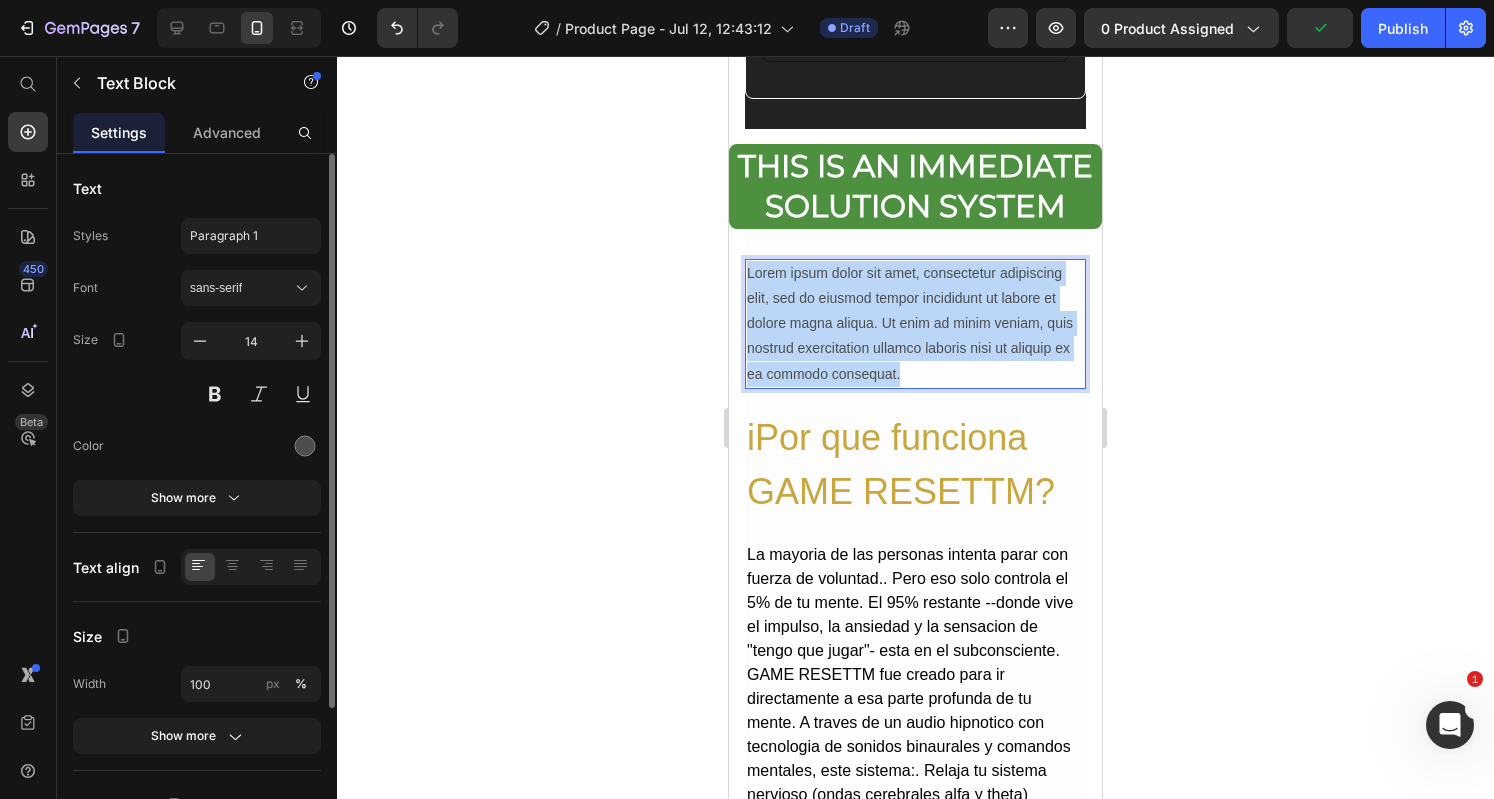click on "Lorem ipsum dolor sit amet, consectetur adipiscing elit, sed do eiusmod tempor incididunt ut labore et dolore magna aliqua. Ut enim ad minim veniam, quis nostrud exercitation ullamco laboris nisi ut aliquip ex ea commodo consequat." at bounding box center [915, 324] 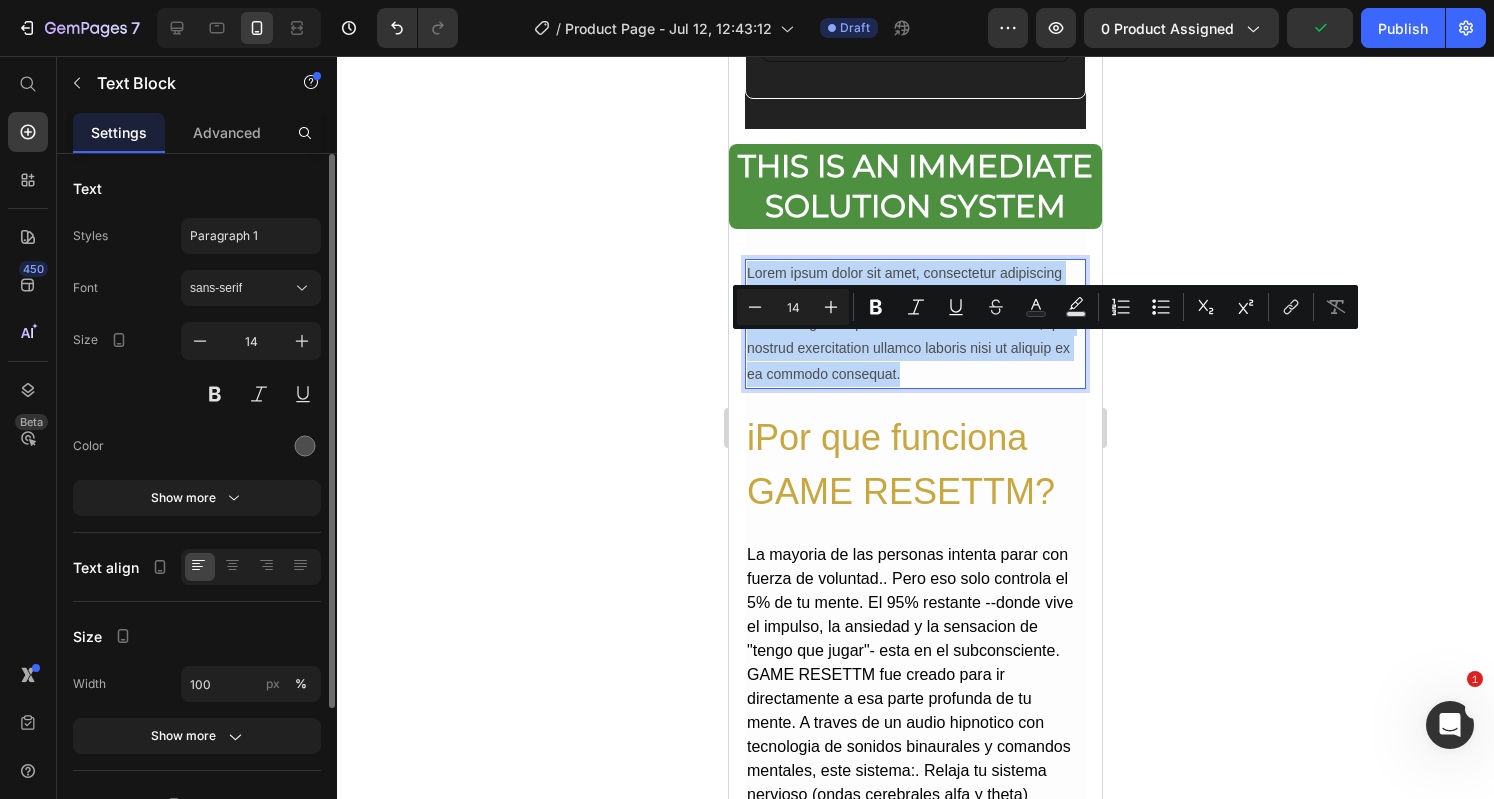 click on "Lorem ipsum dolor sit amet, consectetur adipiscing elit, sed do eiusmod tempor incididunt ut labore et dolore magna aliqua. Ut enim ad minim veniam, quis nostrud exercitation ullamco laboris nisi ut aliquip ex ea commodo consequat." at bounding box center [915, 324] 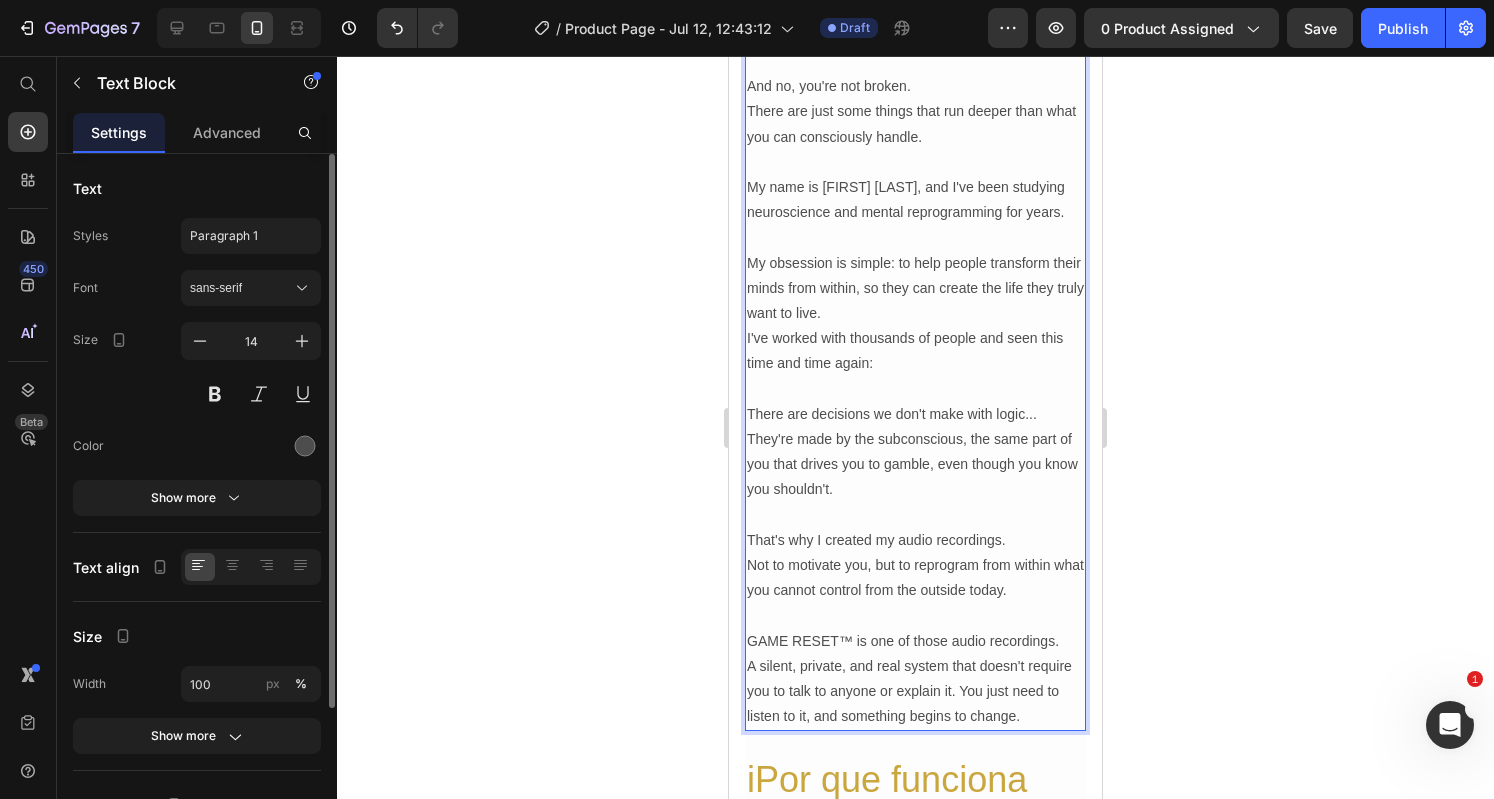 scroll, scrollTop: 2896, scrollLeft: 0, axis: vertical 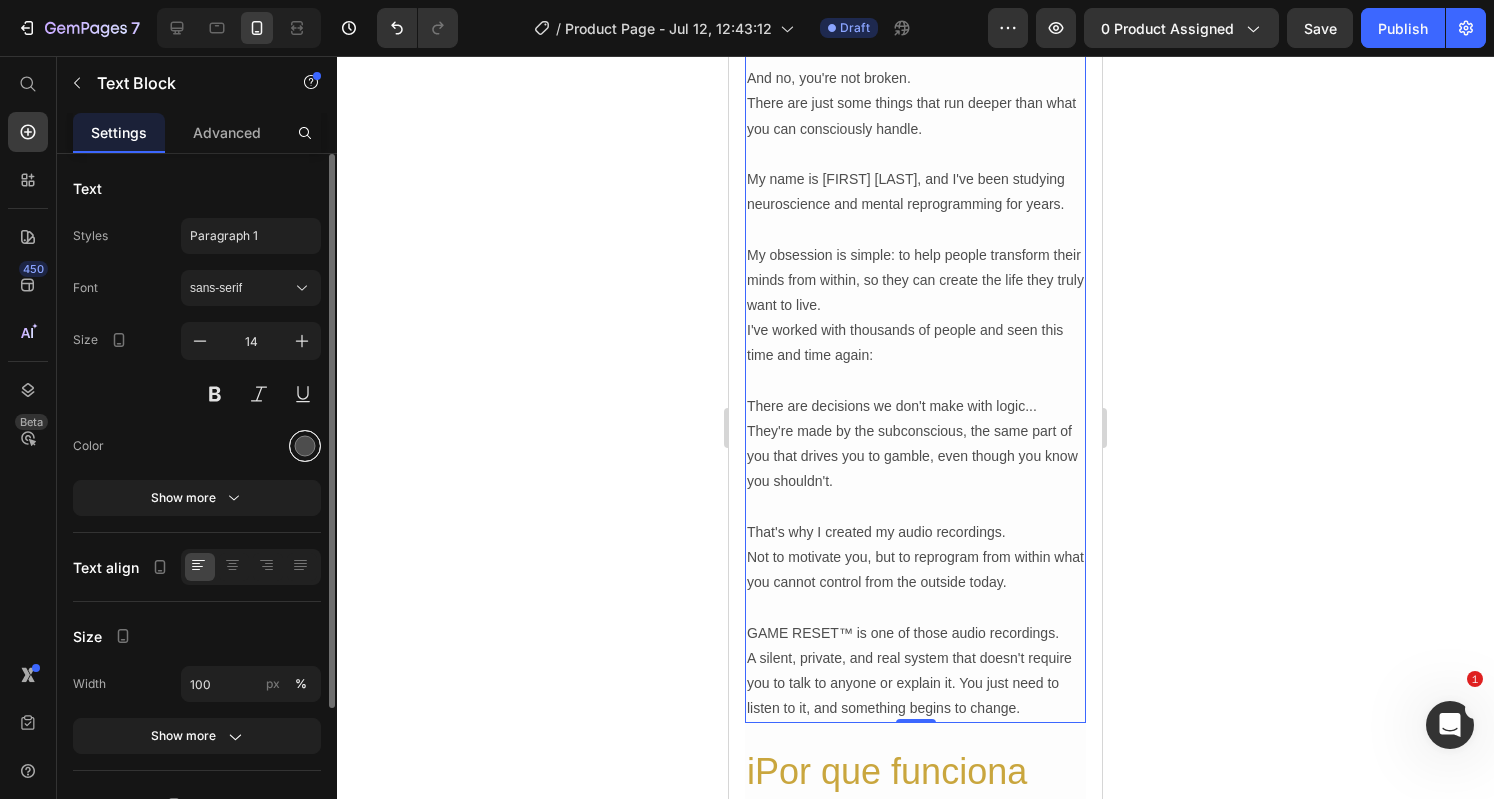 click at bounding box center (305, 446) 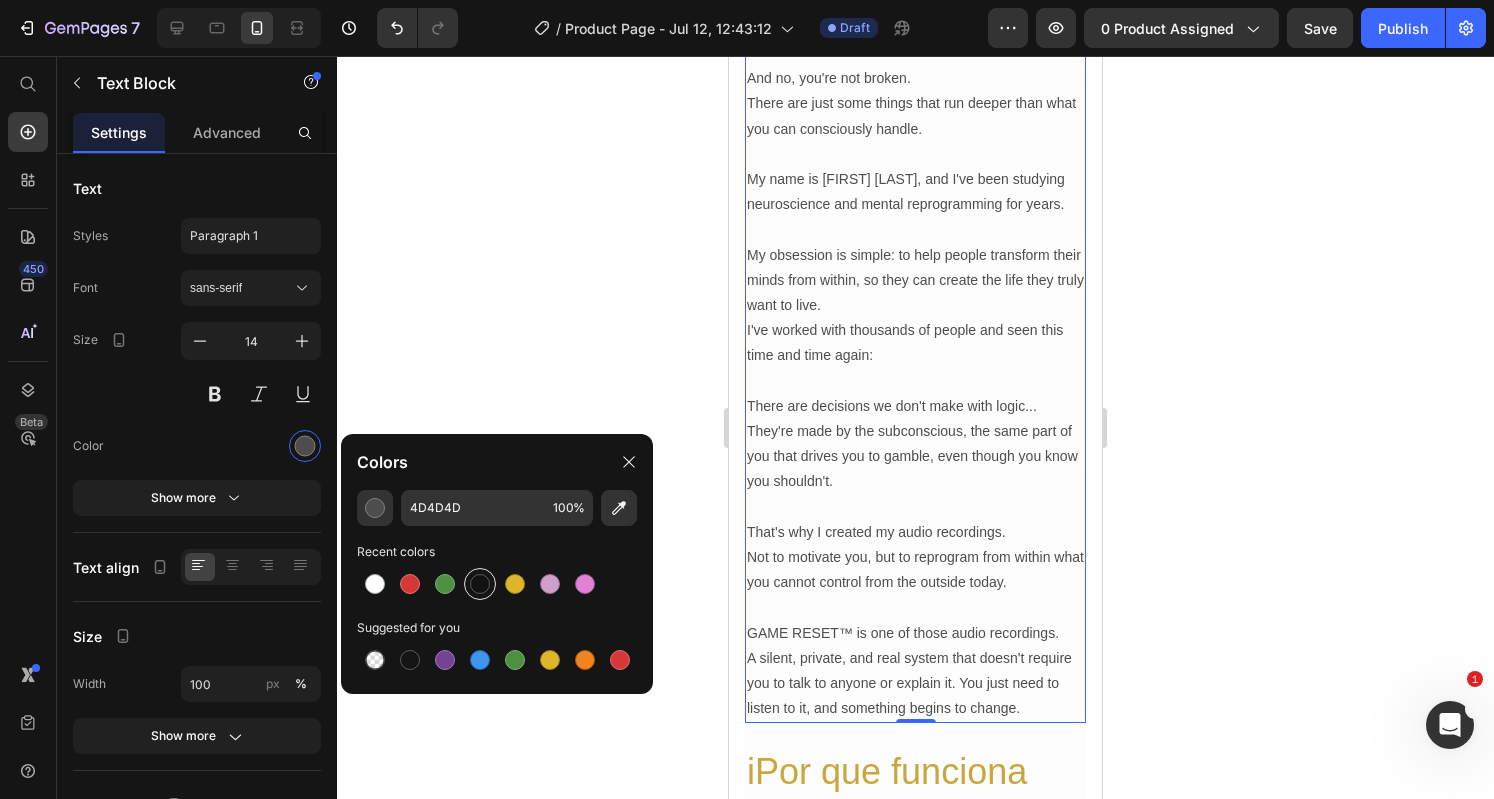 click at bounding box center [480, 584] 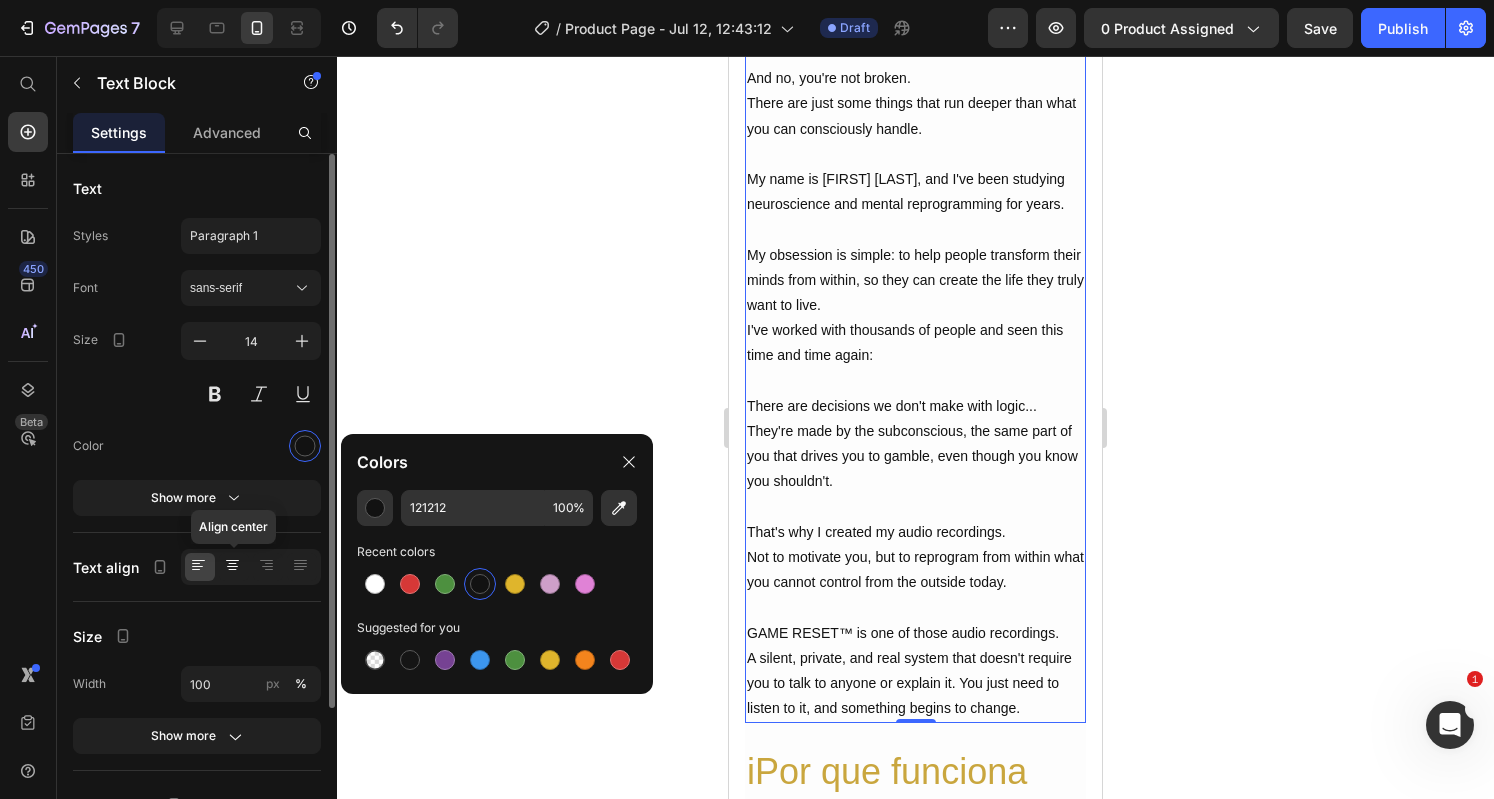 click 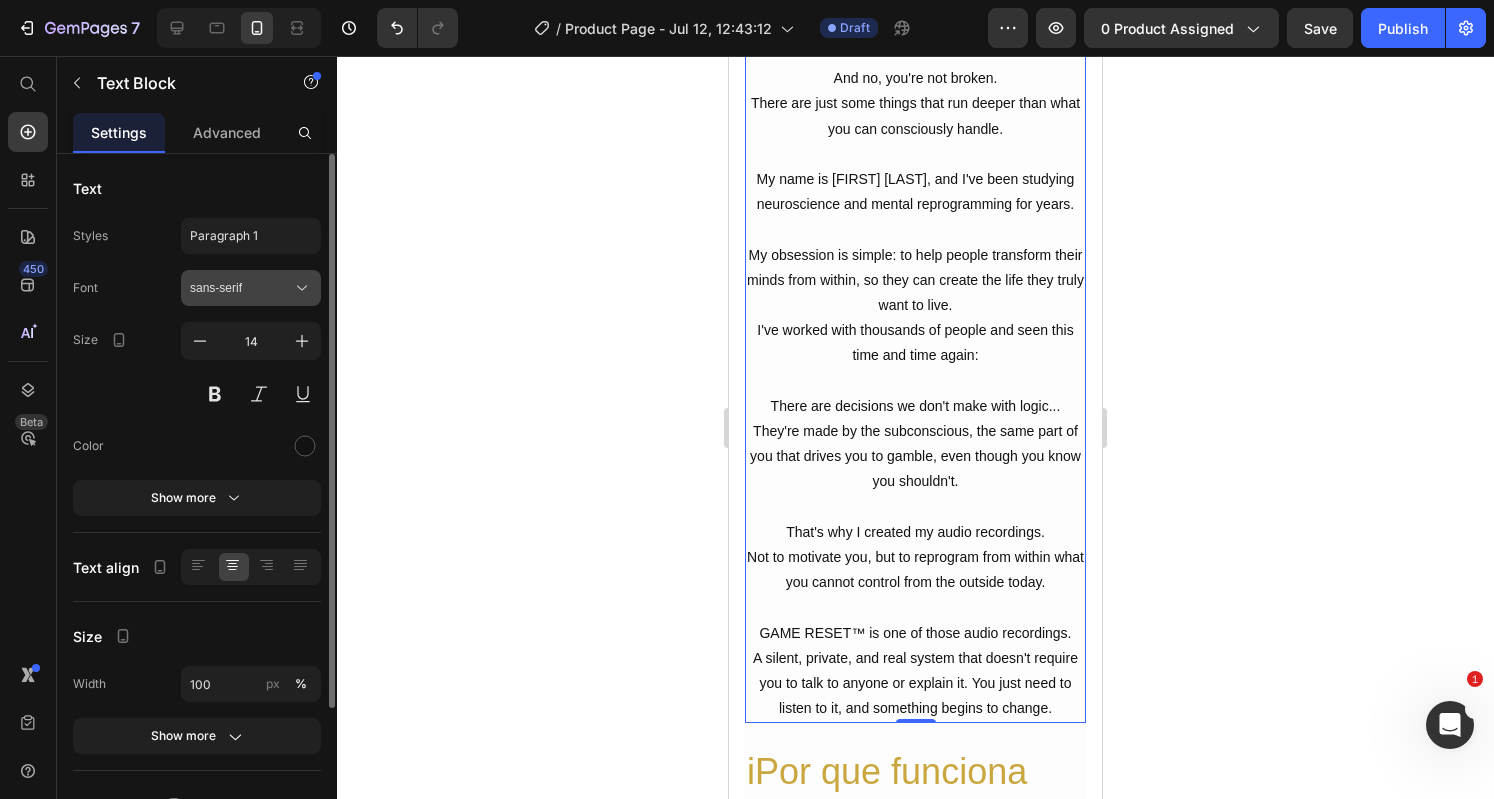 click on "sans-serif" at bounding box center [241, 288] 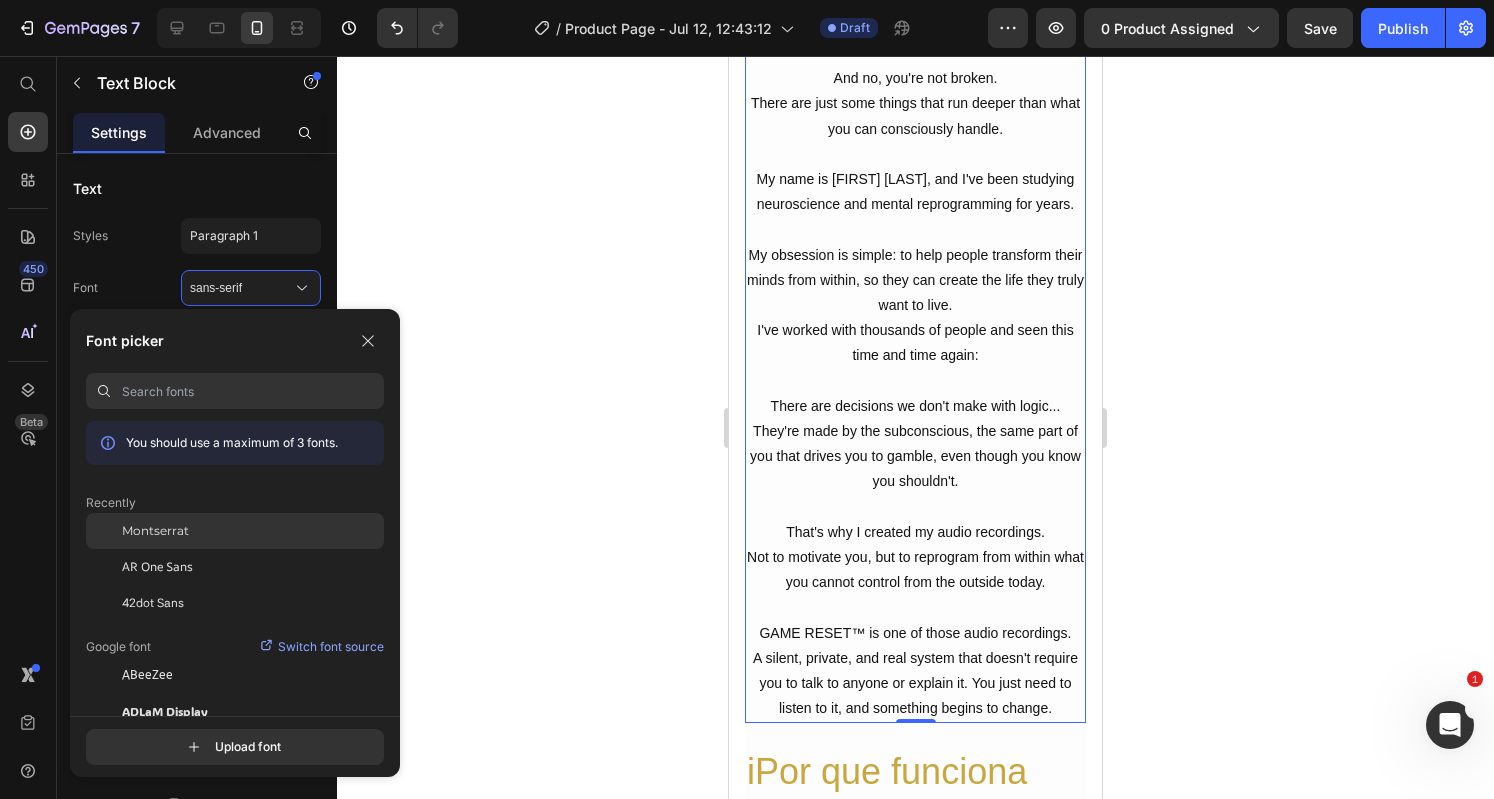 click on "Montserrat" at bounding box center (155, 531) 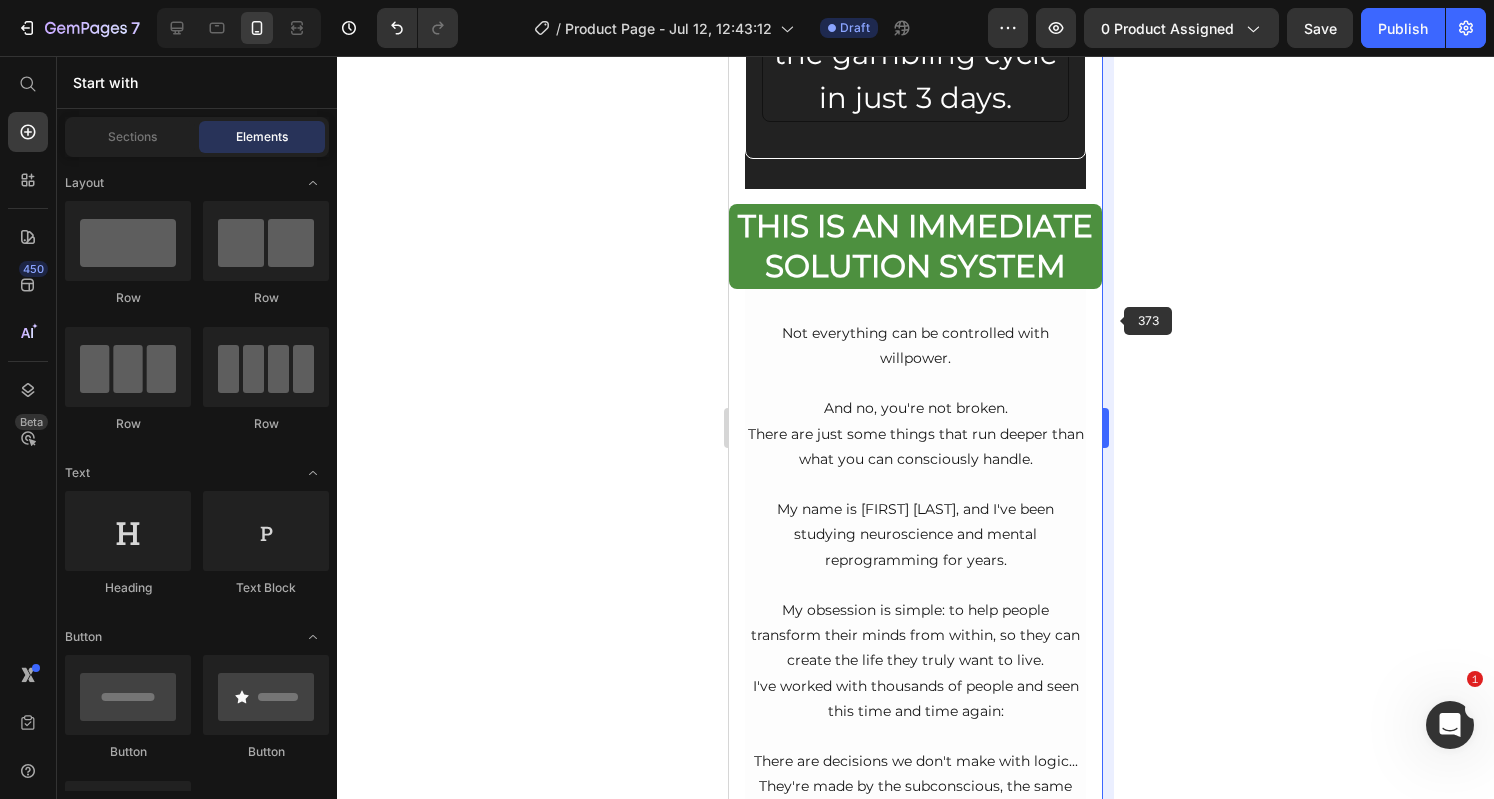 scroll, scrollTop: 2533, scrollLeft: 0, axis: vertical 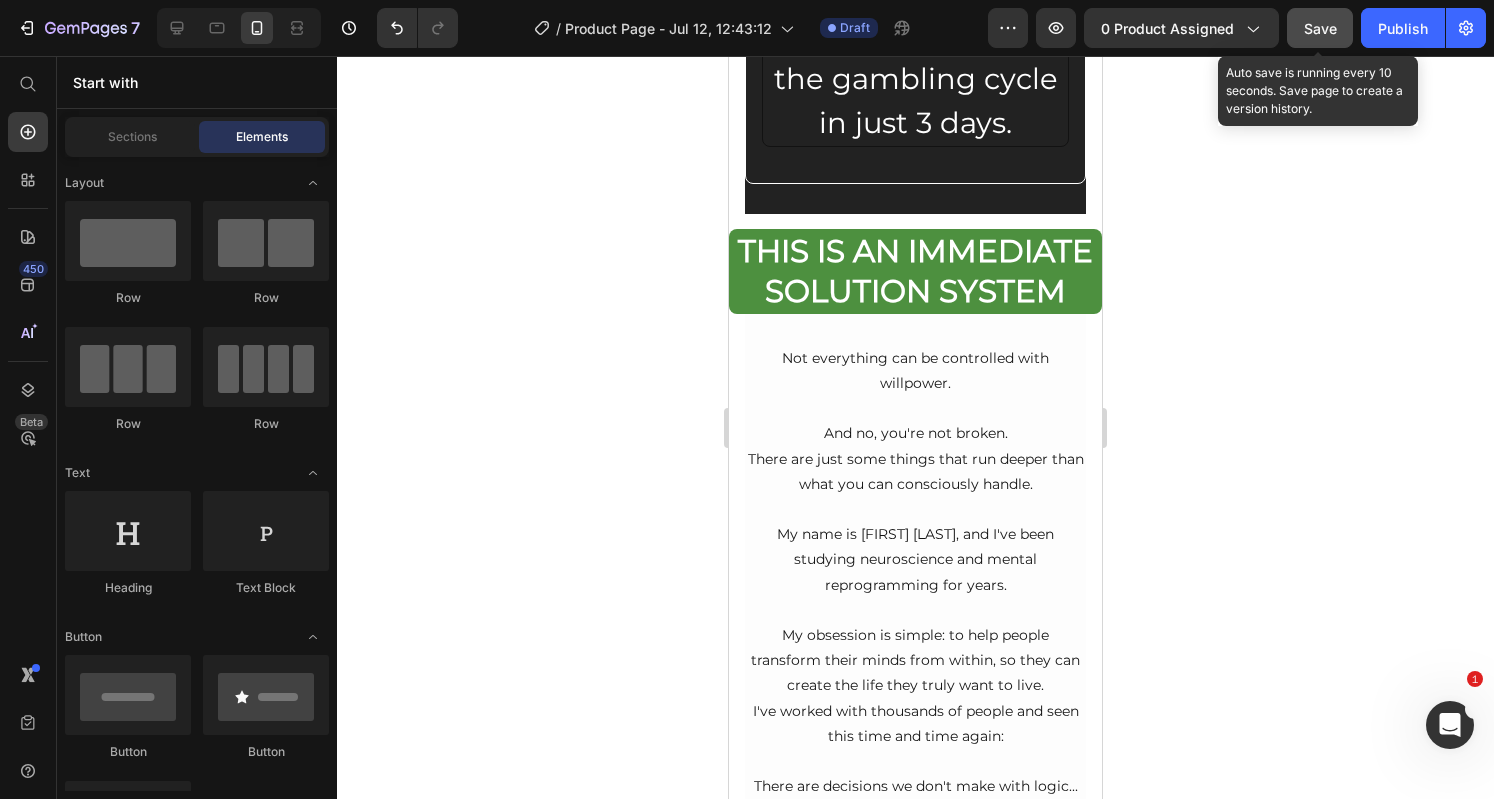 click on "Save" at bounding box center [1320, 28] 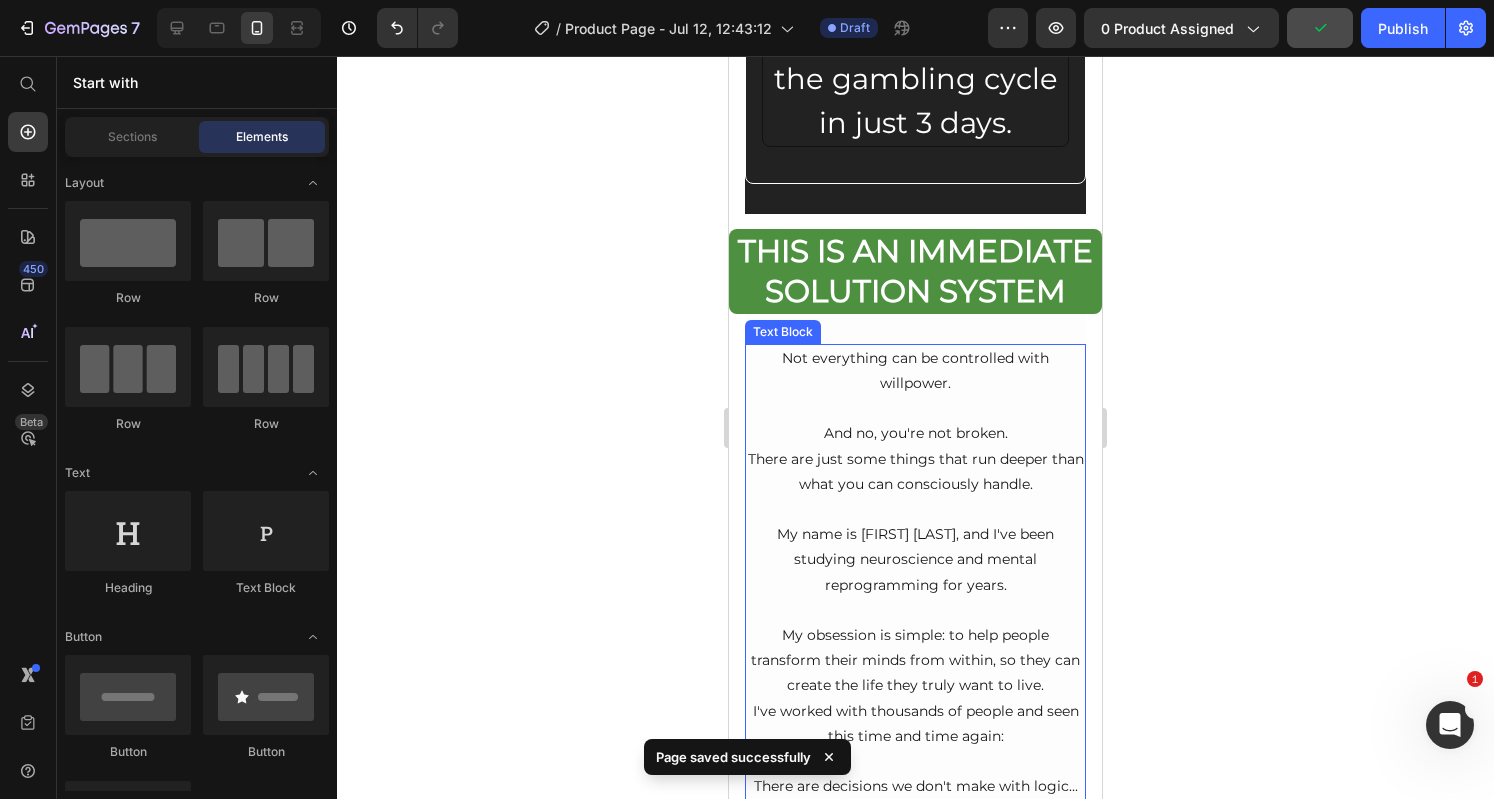 click on "Not everything can be controlled with willpower." at bounding box center [915, 371] 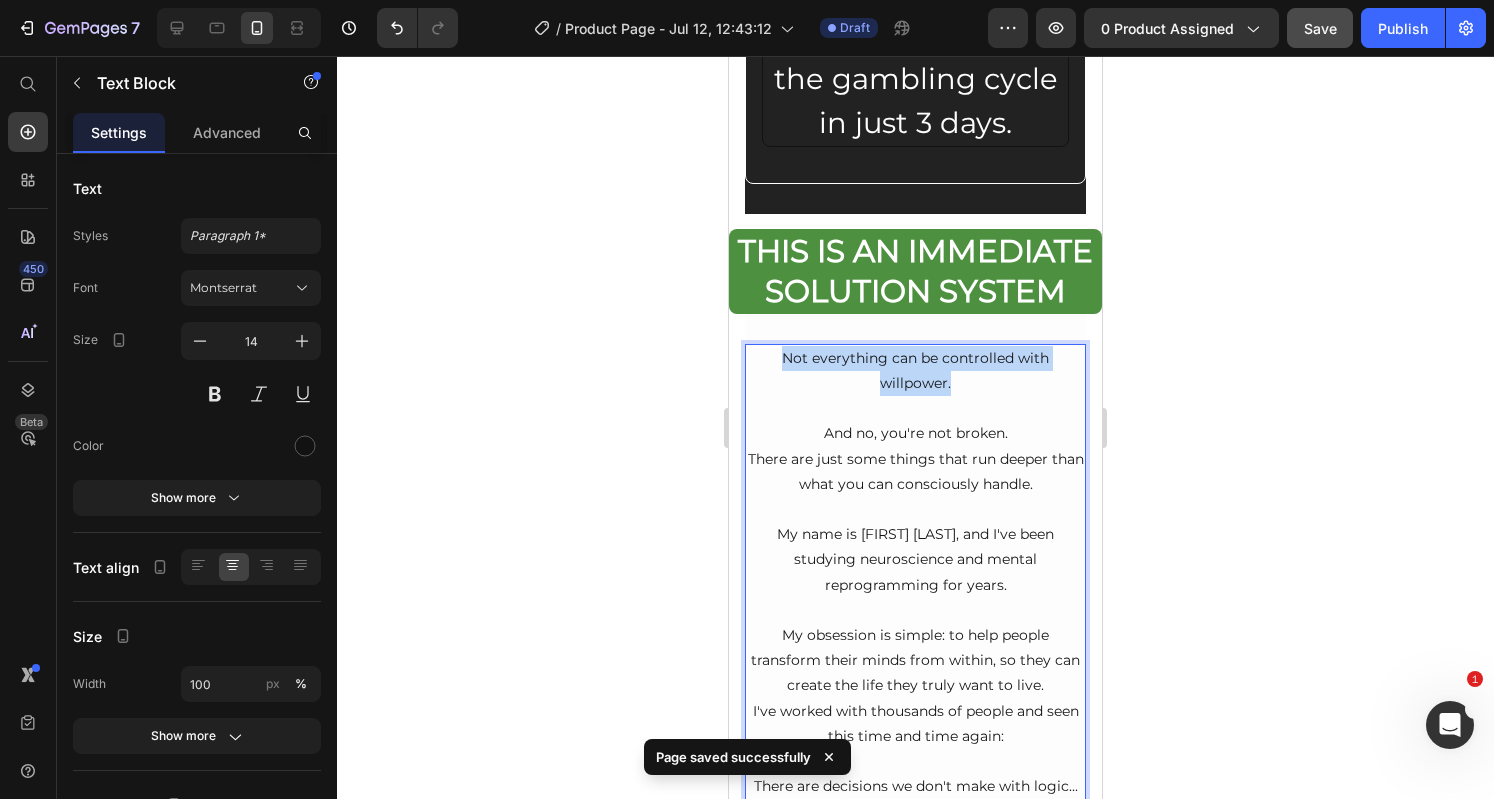 drag, startPoint x: 946, startPoint y: 460, endPoint x: 774, endPoint y: 427, distance: 175.13708 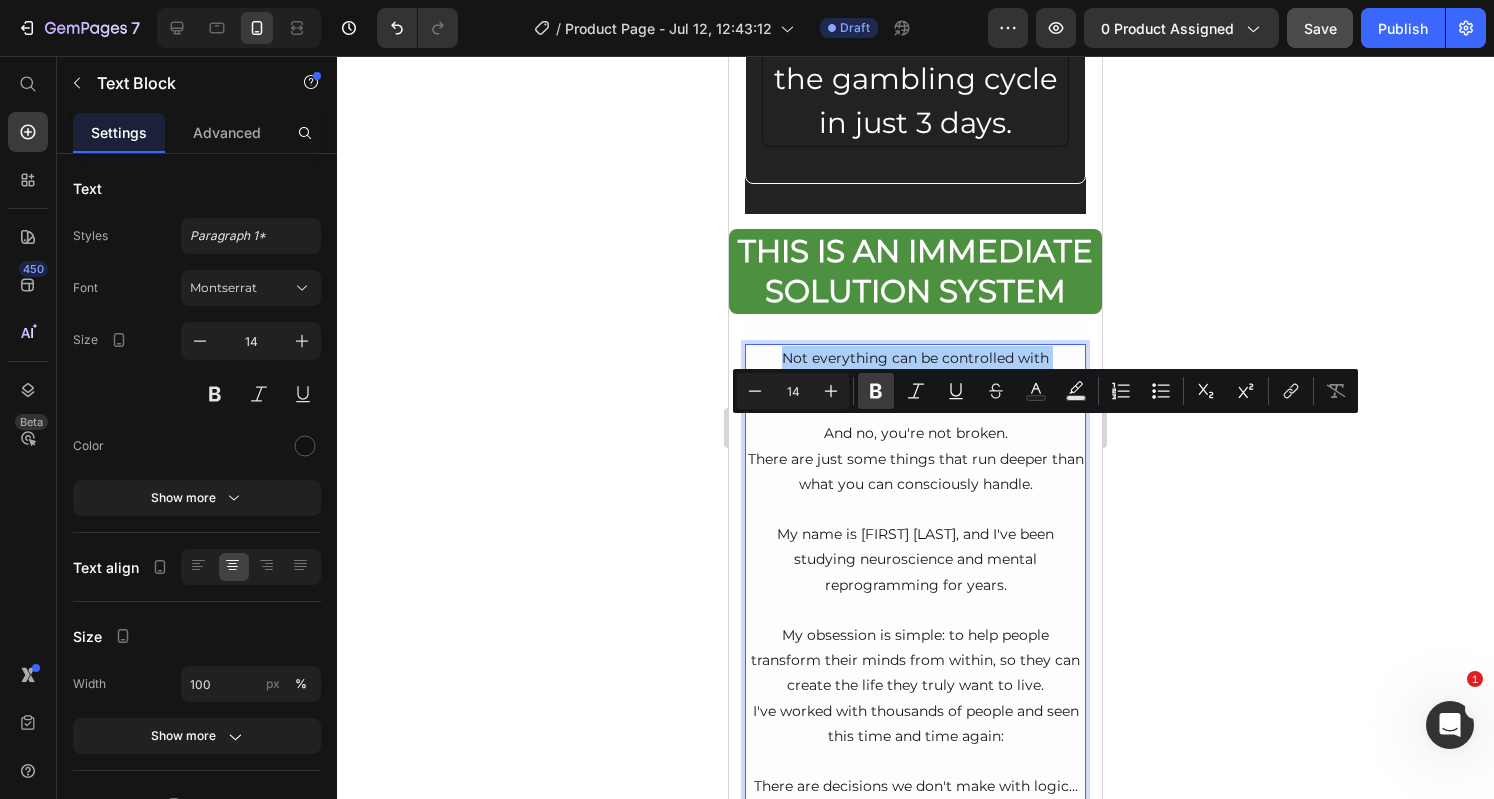 click 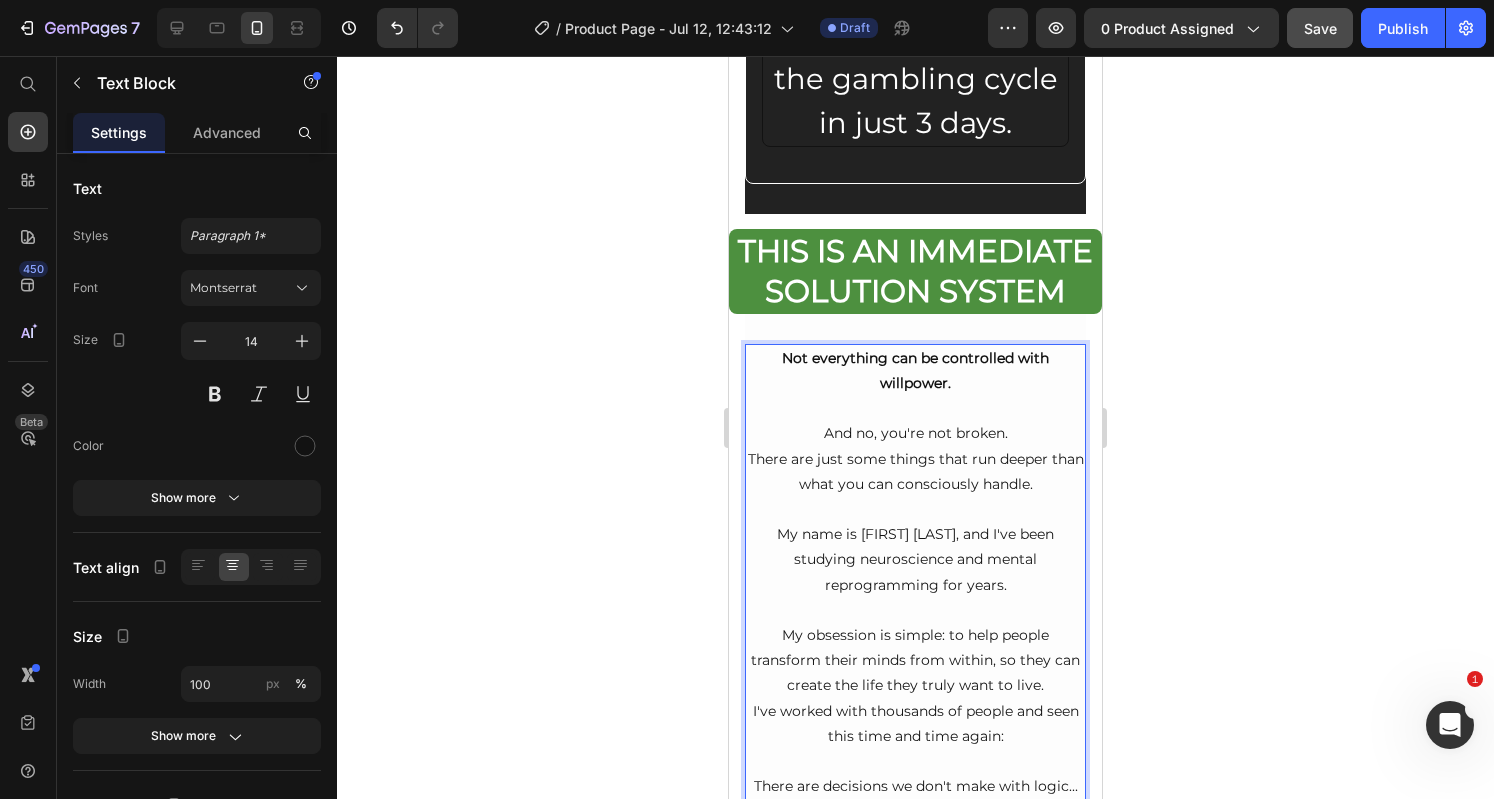 click on "And no, you're not broken. There are just some things that run deeper than what you can consciously handle." at bounding box center [915, 446] 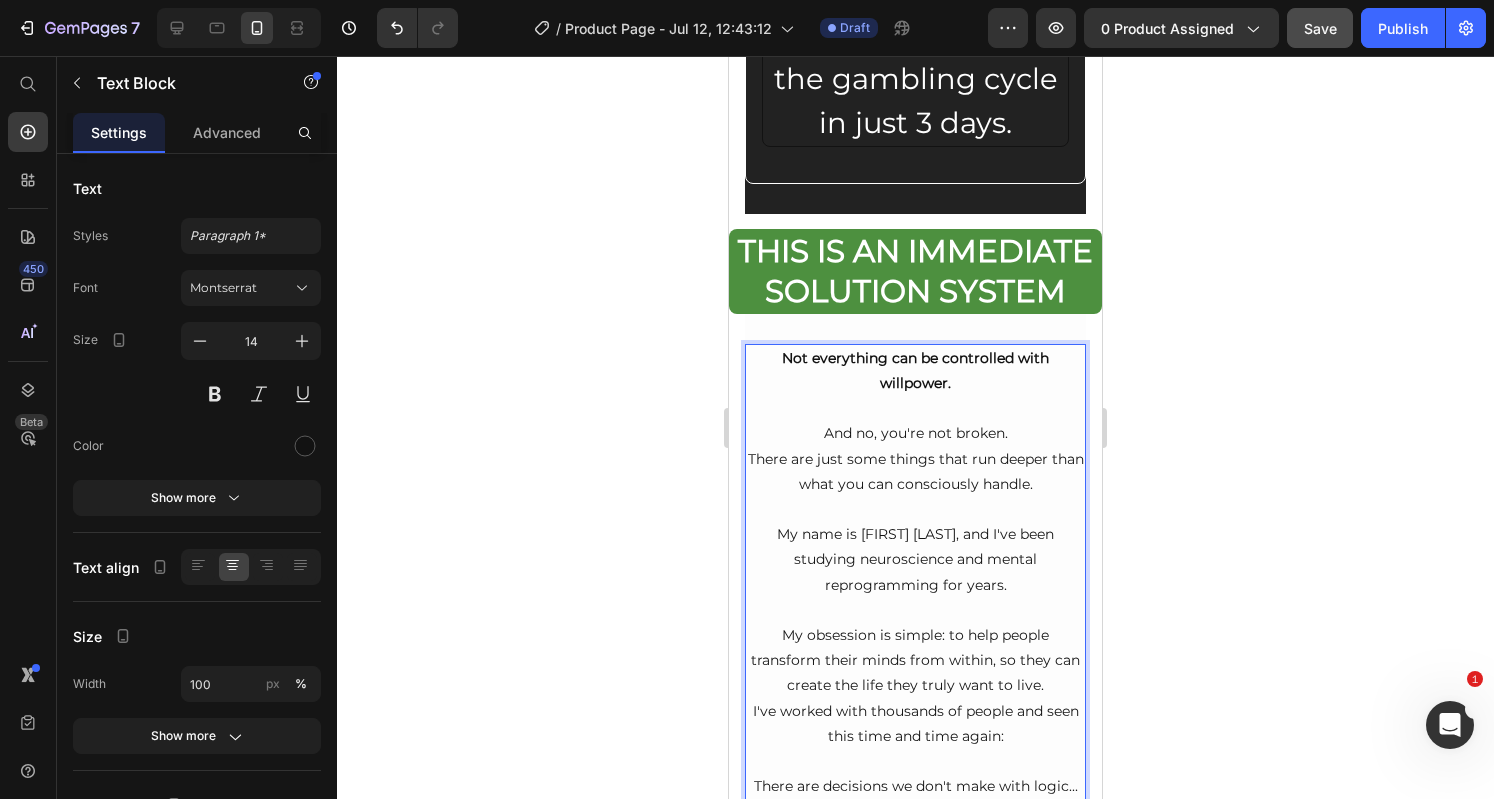 click on "And no, you're not broken. There are just some things that run deeper than what you can consciously handle." at bounding box center [915, 446] 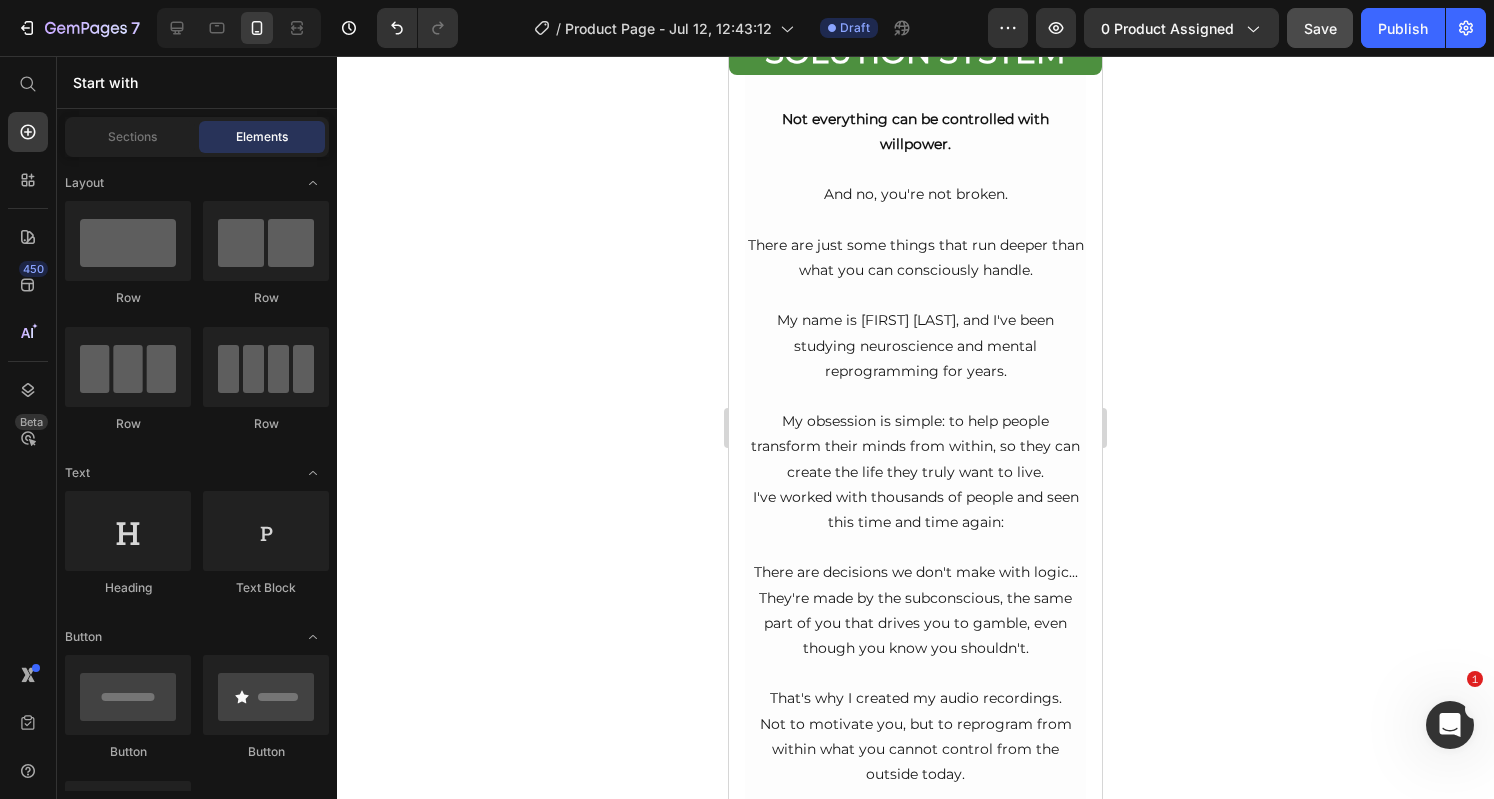 scroll, scrollTop: 2814, scrollLeft: 0, axis: vertical 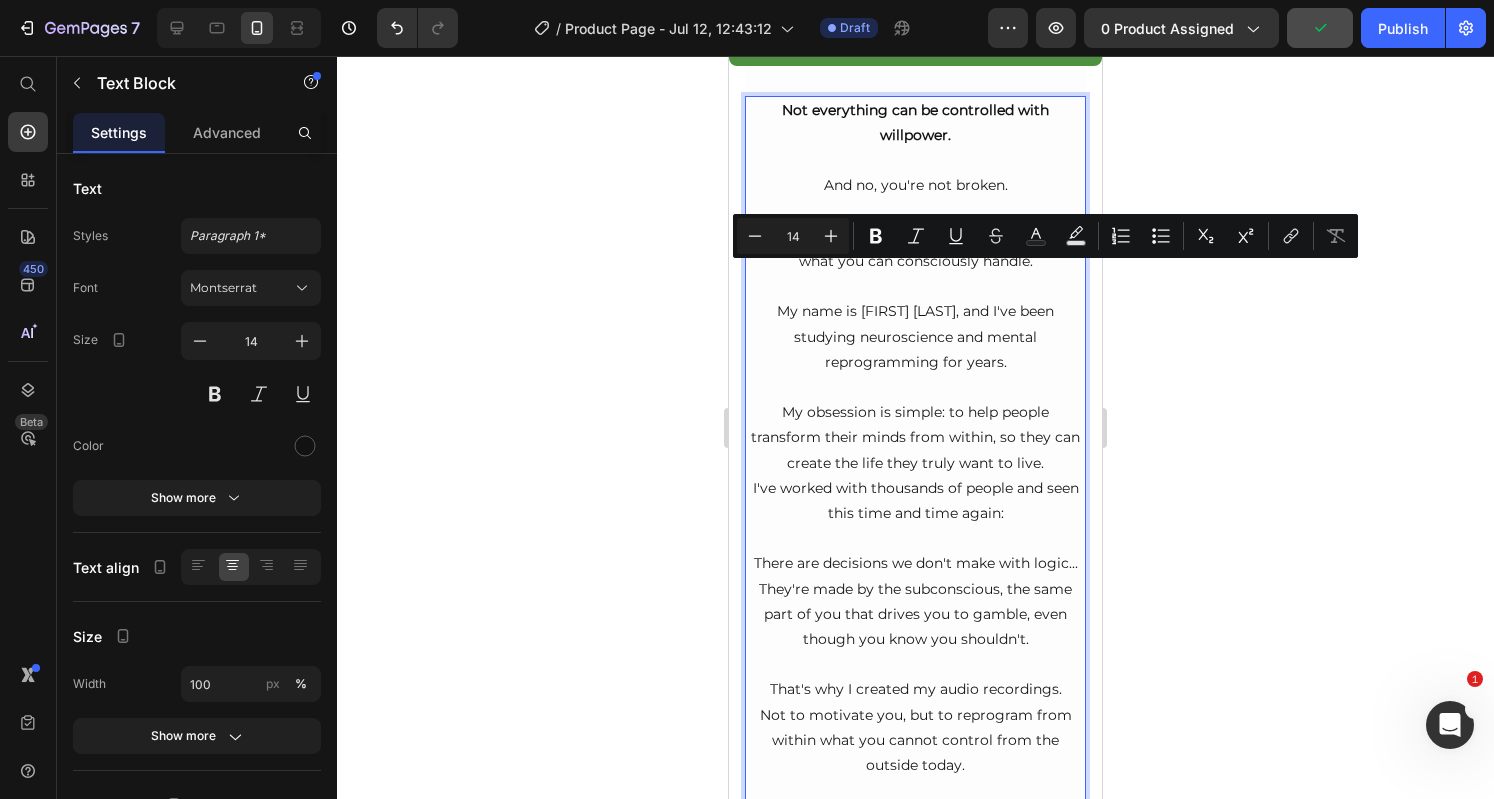 drag, startPoint x: 1062, startPoint y: 274, endPoint x: 981, endPoint y: 275, distance: 81.00617 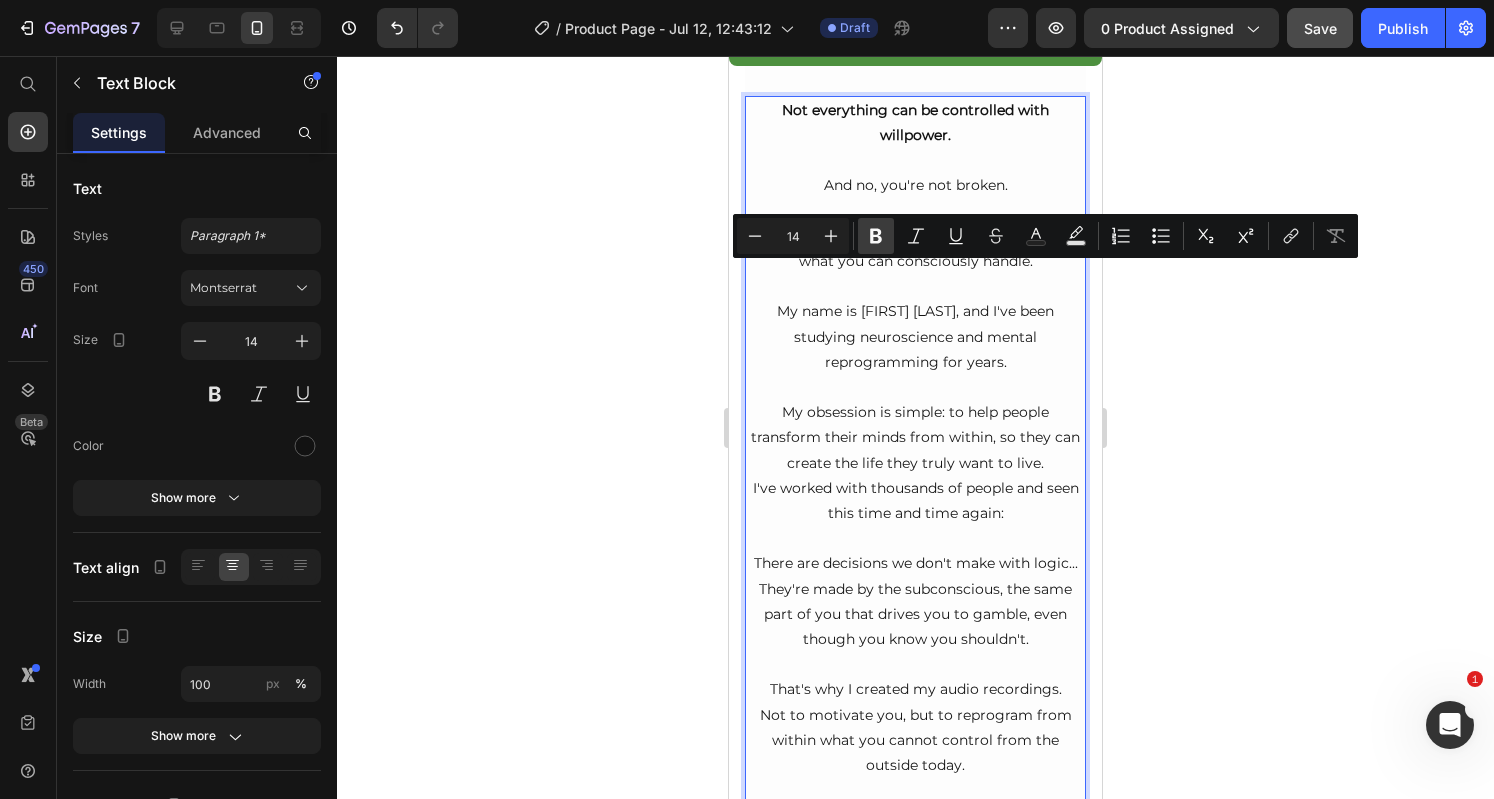 click 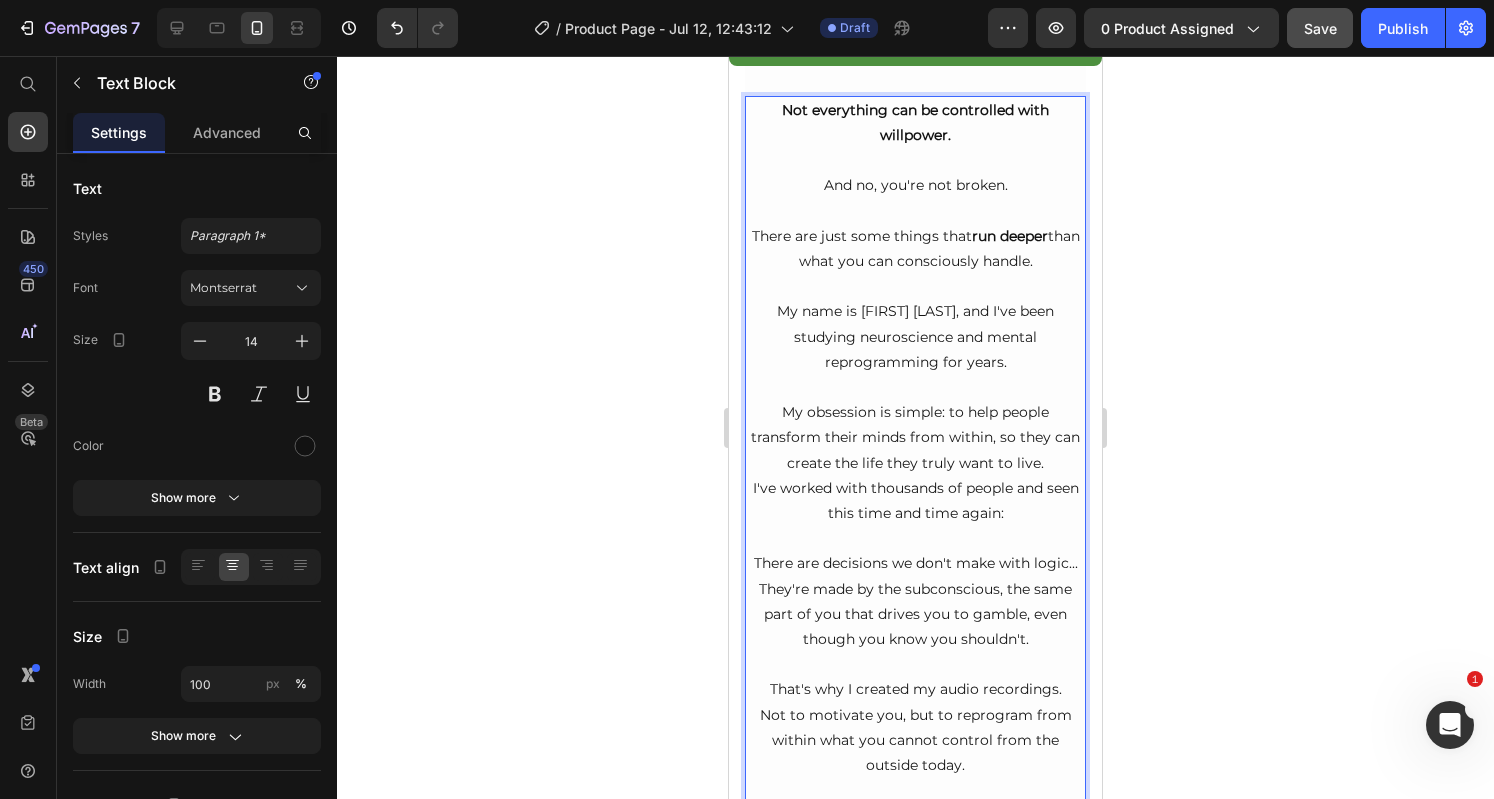click on "My name is [FIRST] [LAST], and I've been studying neuroscience and mental reprogramming for years." at bounding box center (915, 337) 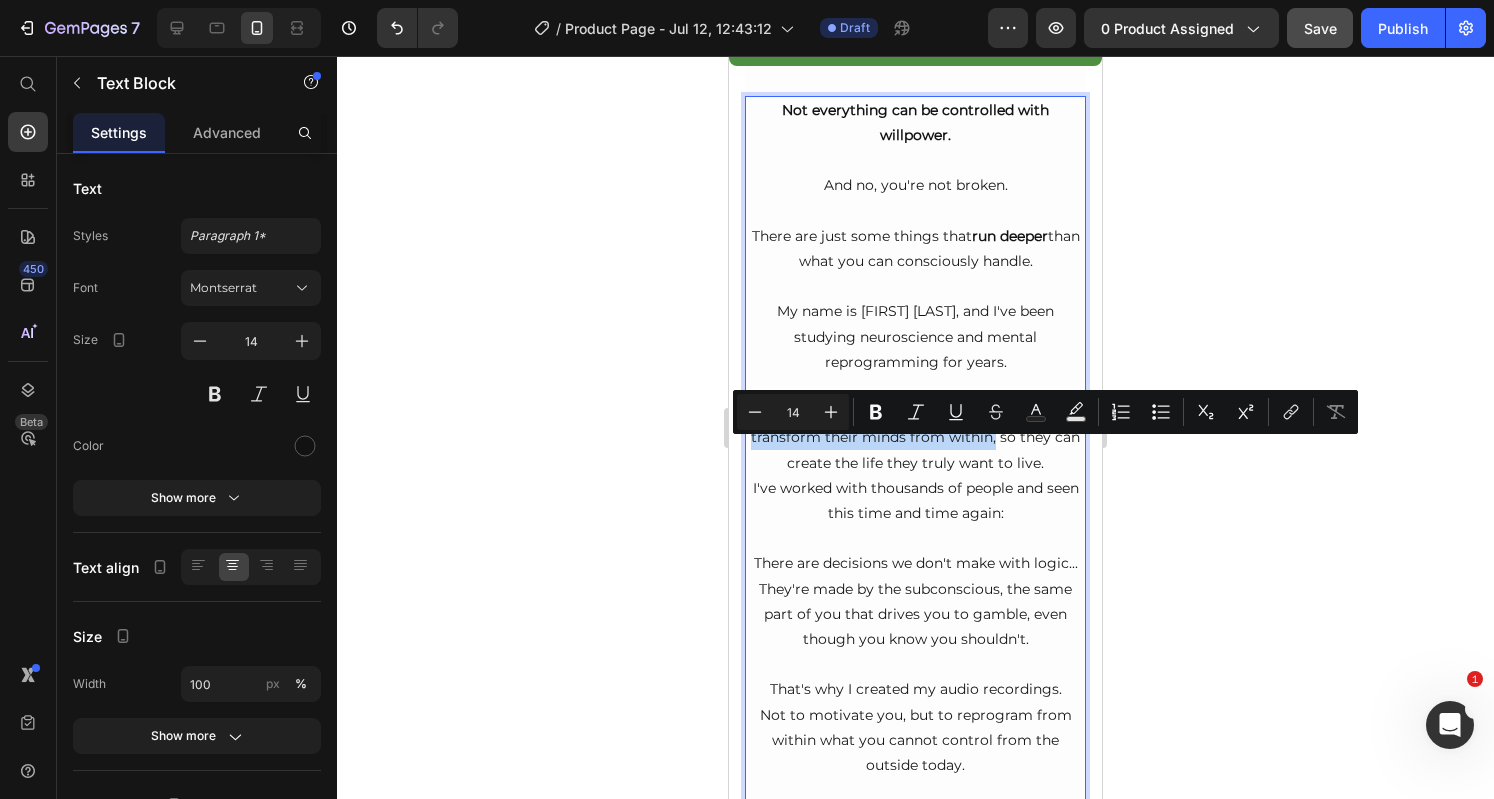 drag, startPoint x: 1002, startPoint y: 476, endPoint x: 938, endPoint y: 451, distance: 68.70953 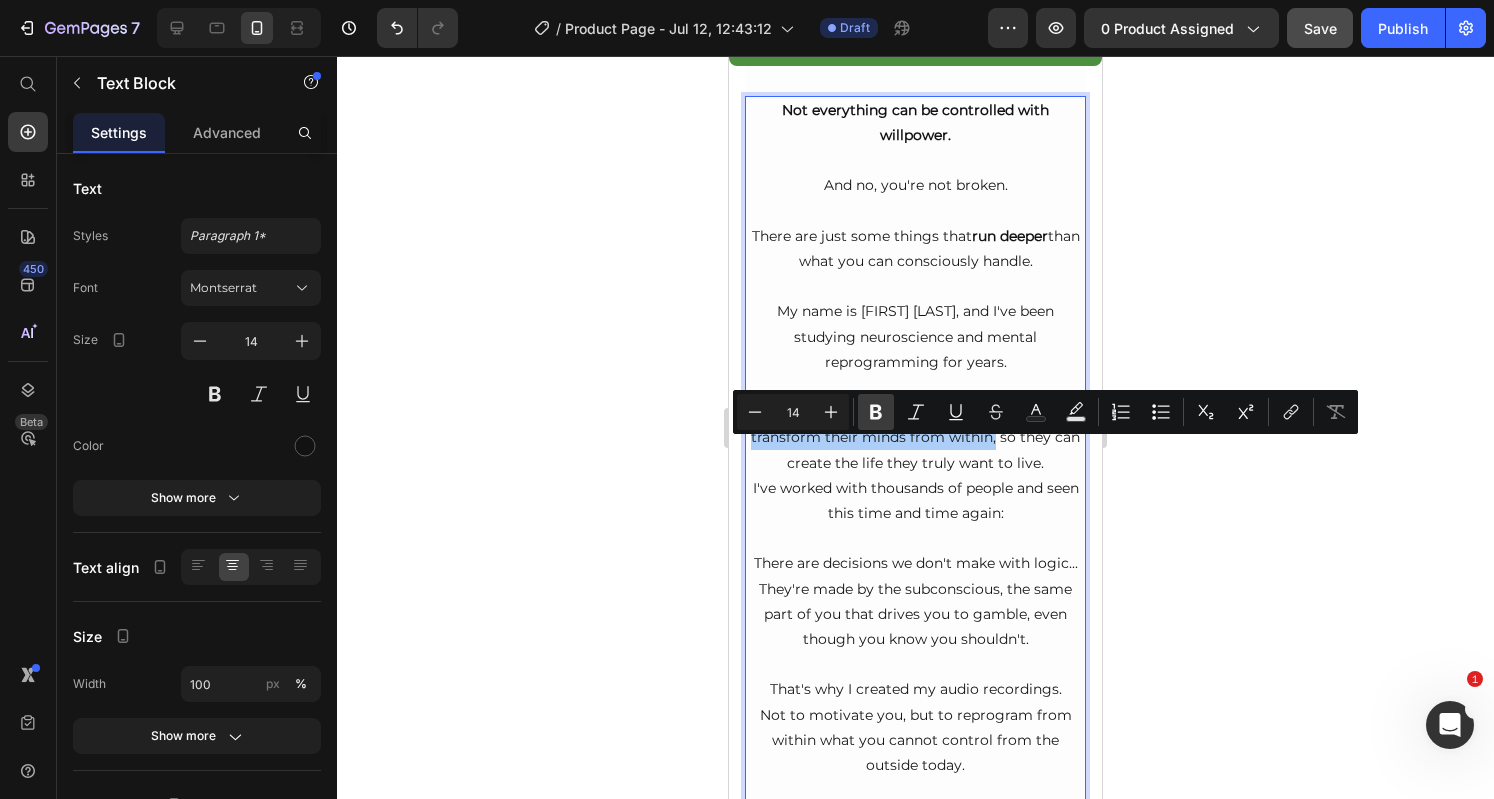 click 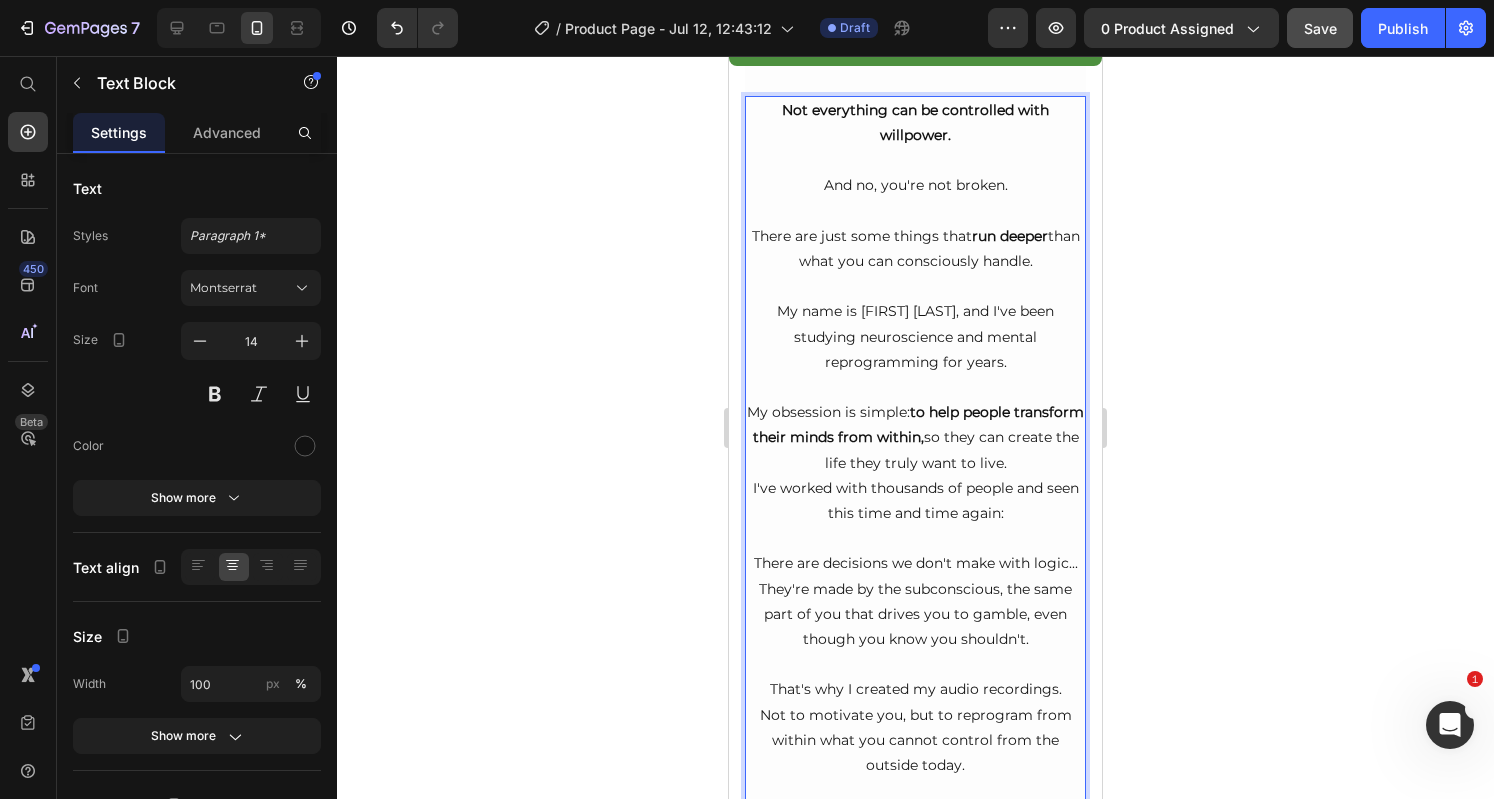 click on "I've worked with thousands of people and seen this time and time again:" at bounding box center [915, 501] 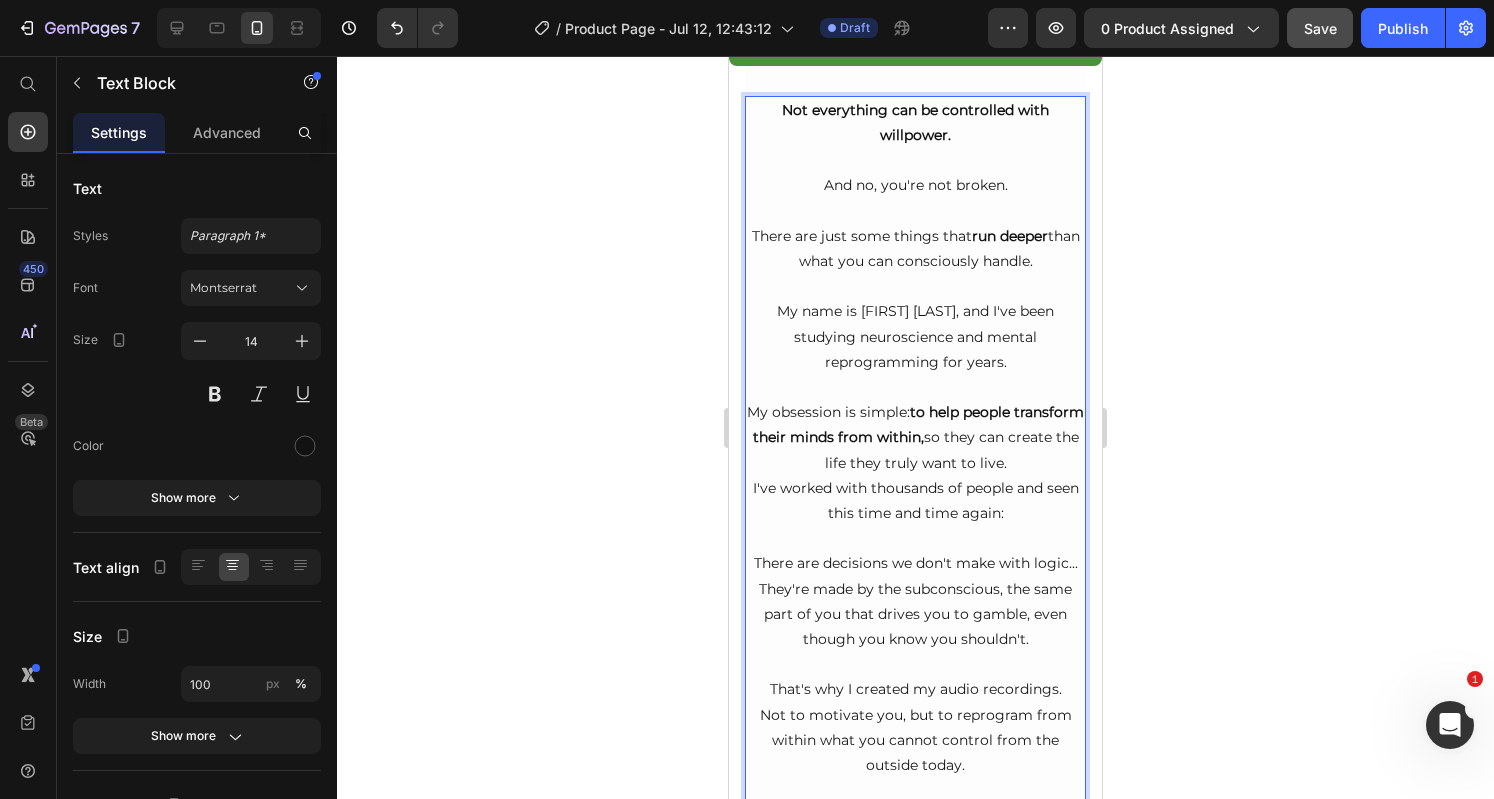 click on "There are decisions we don't make with logic..." at bounding box center [915, 551] 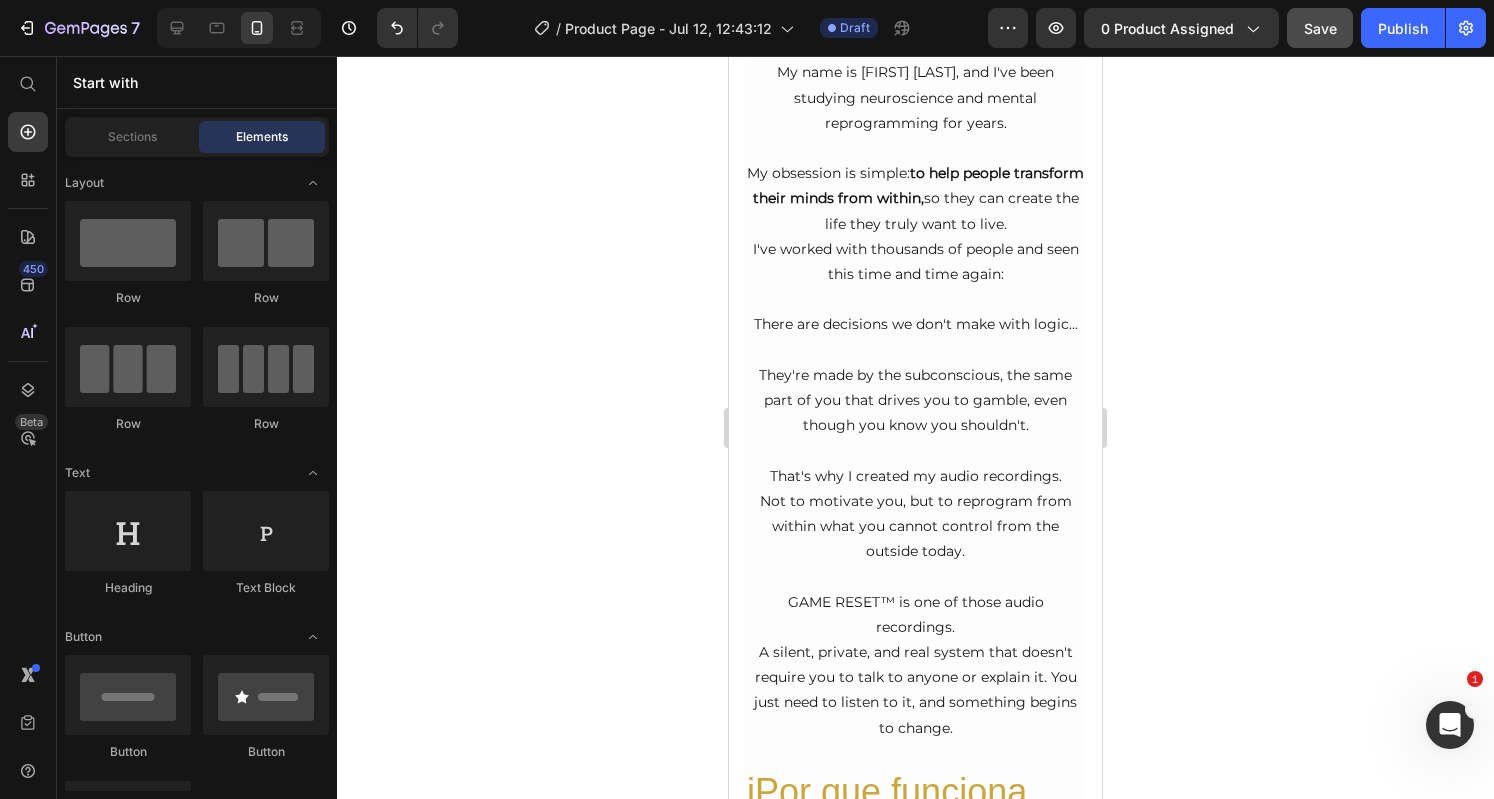 scroll, scrollTop: 3188, scrollLeft: 0, axis: vertical 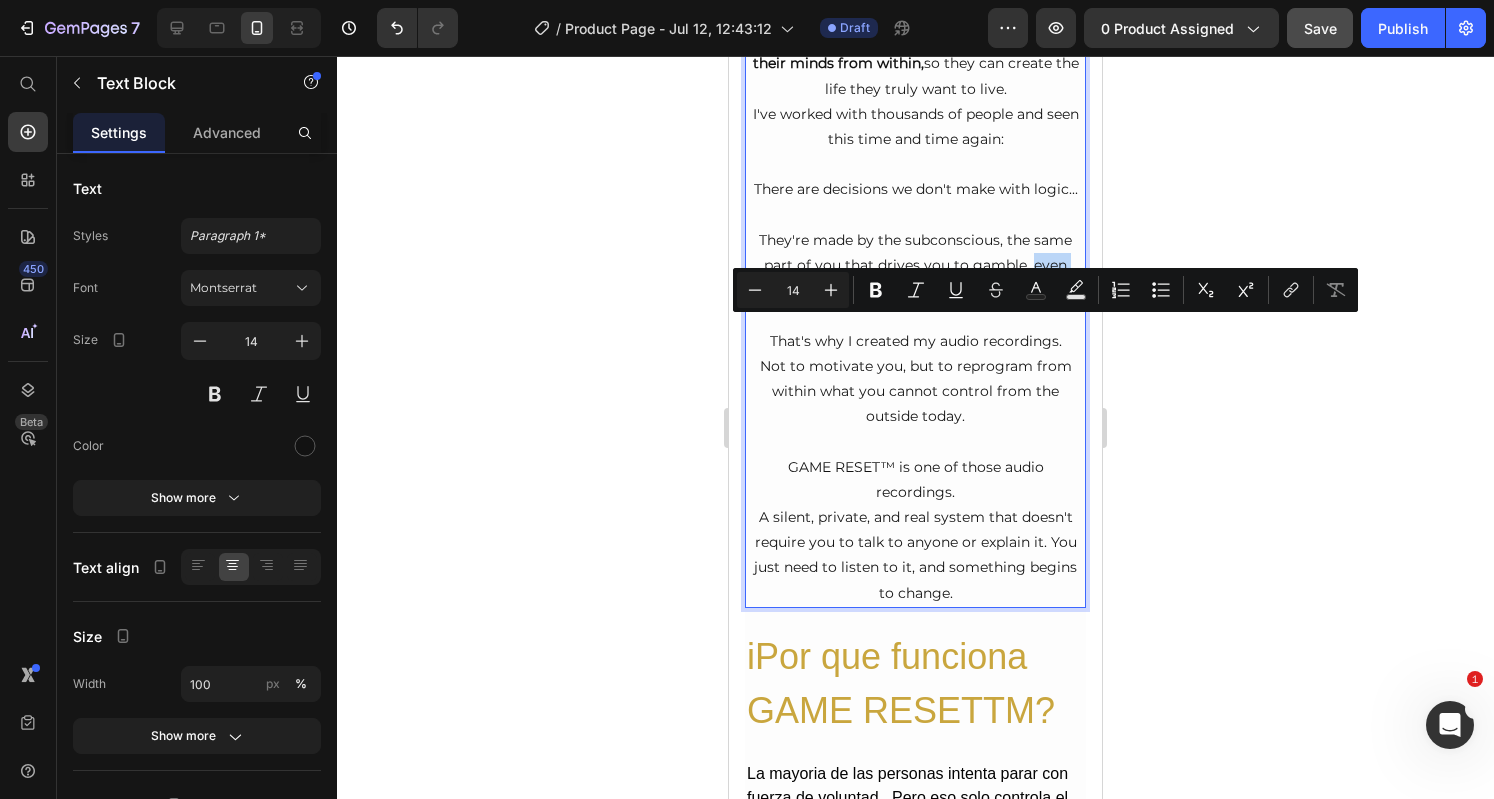 drag, startPoint x: 1025, startPoint y: 353, endPoint x: 1026, endPoint y: 332, distance: 21.023796 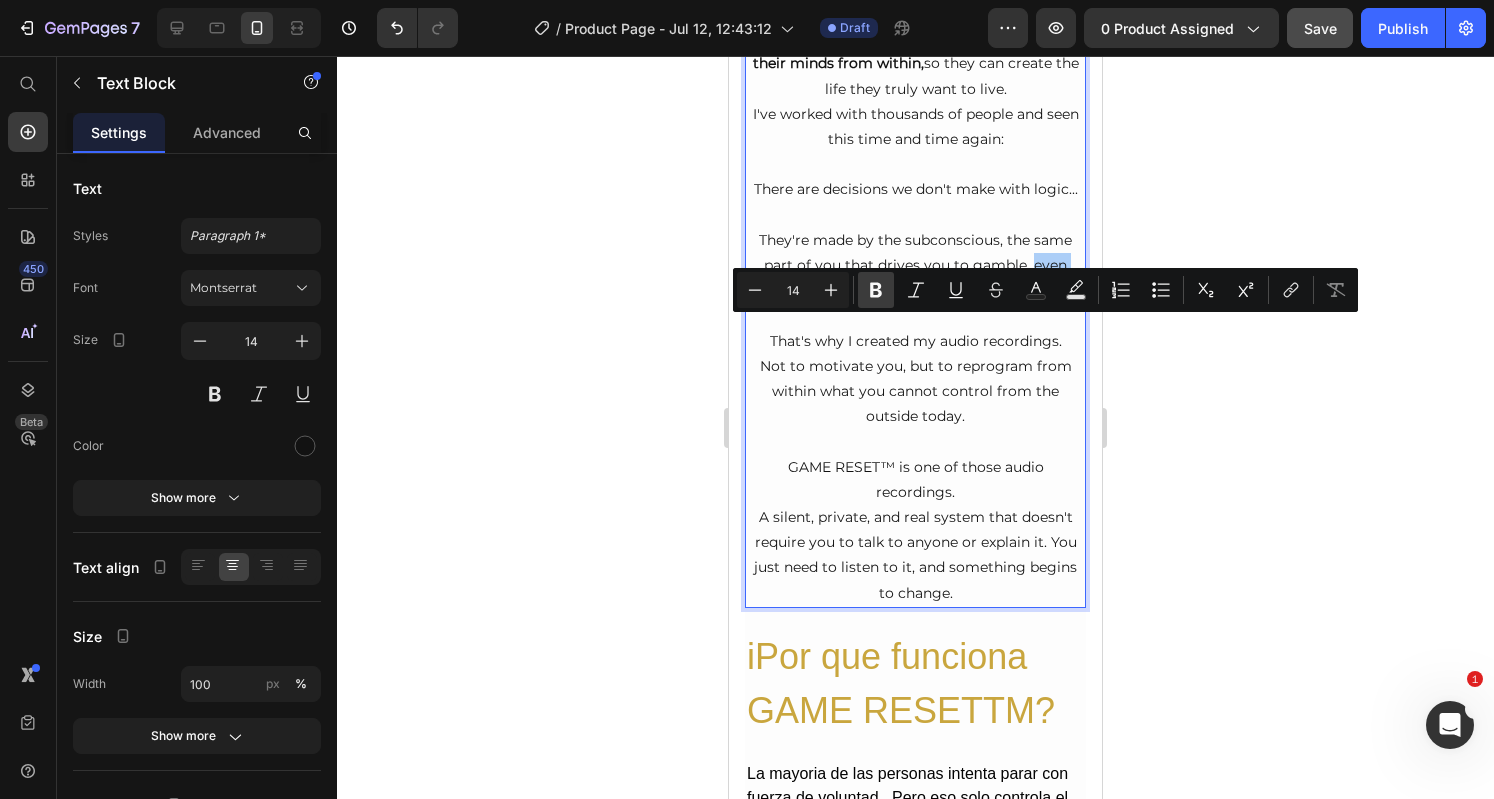 click 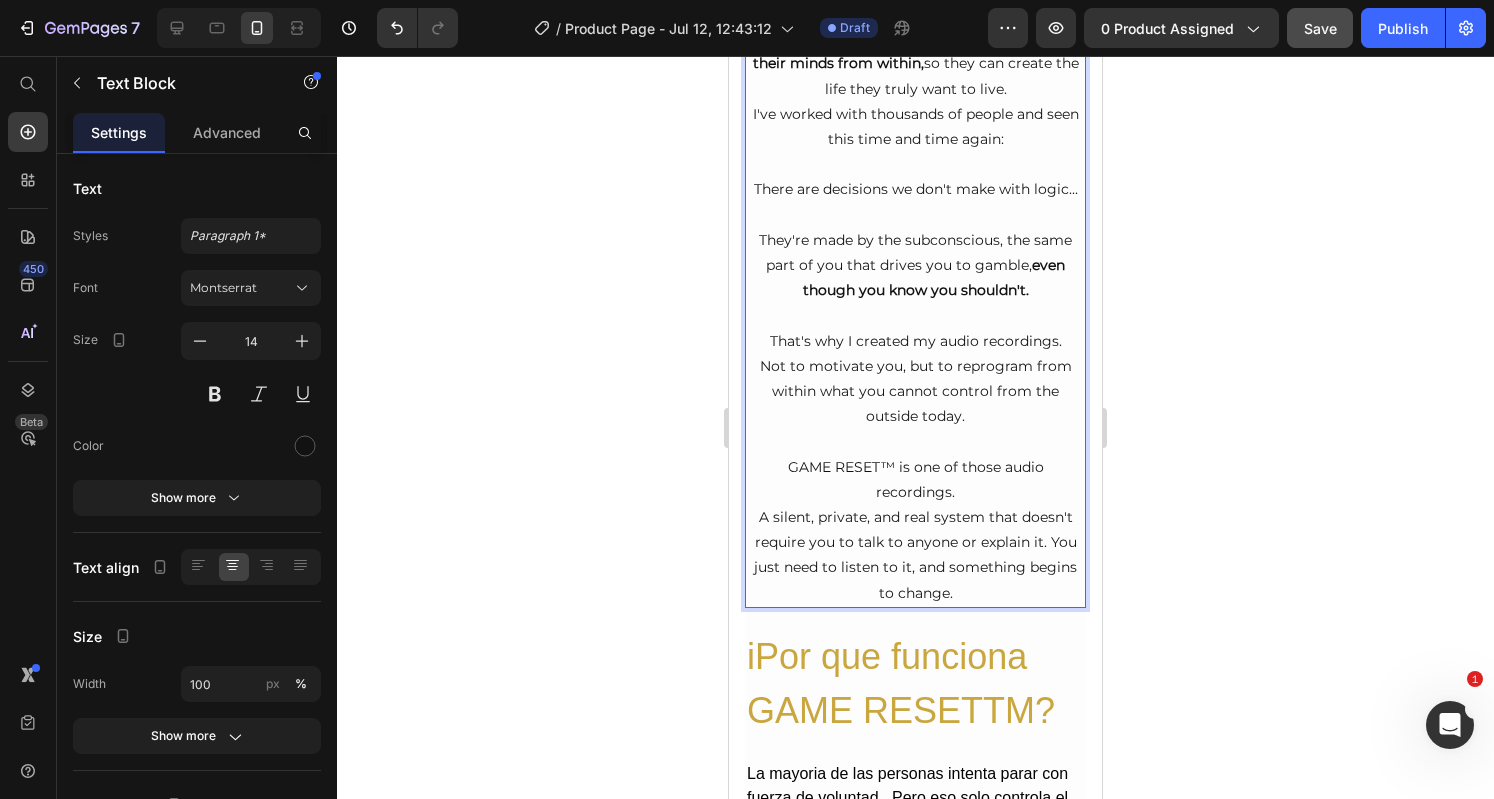 click on "That's why I created my audio recordings. Not to motivate you, but to reprogram from within what you cannot control from the outside today." at bounding box center [915, 379] 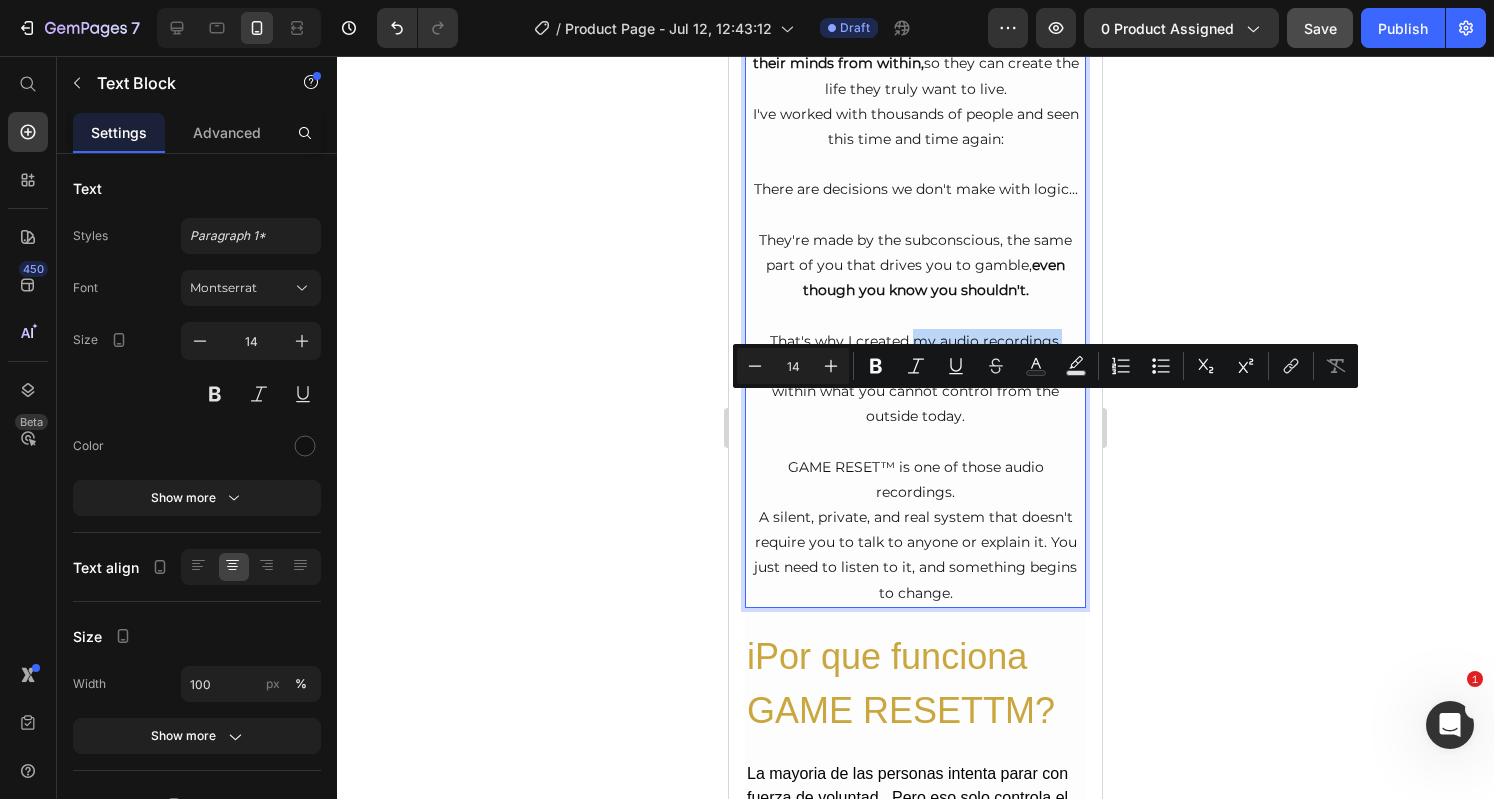 drag, startPoint x: 1055, startPoint y: 403, endPoint x: 909, endPoint y: 407, distance: 146.05478 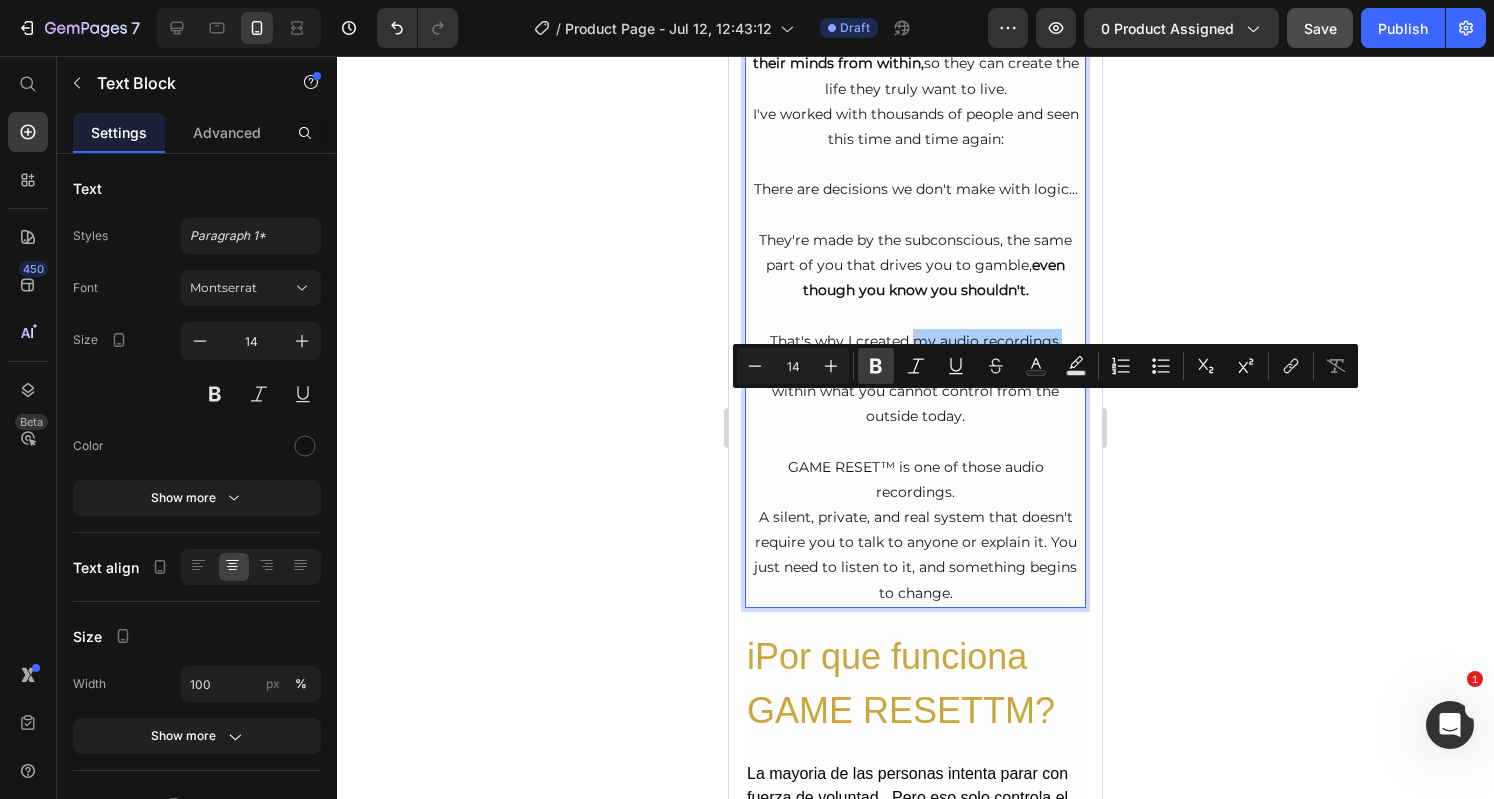 click 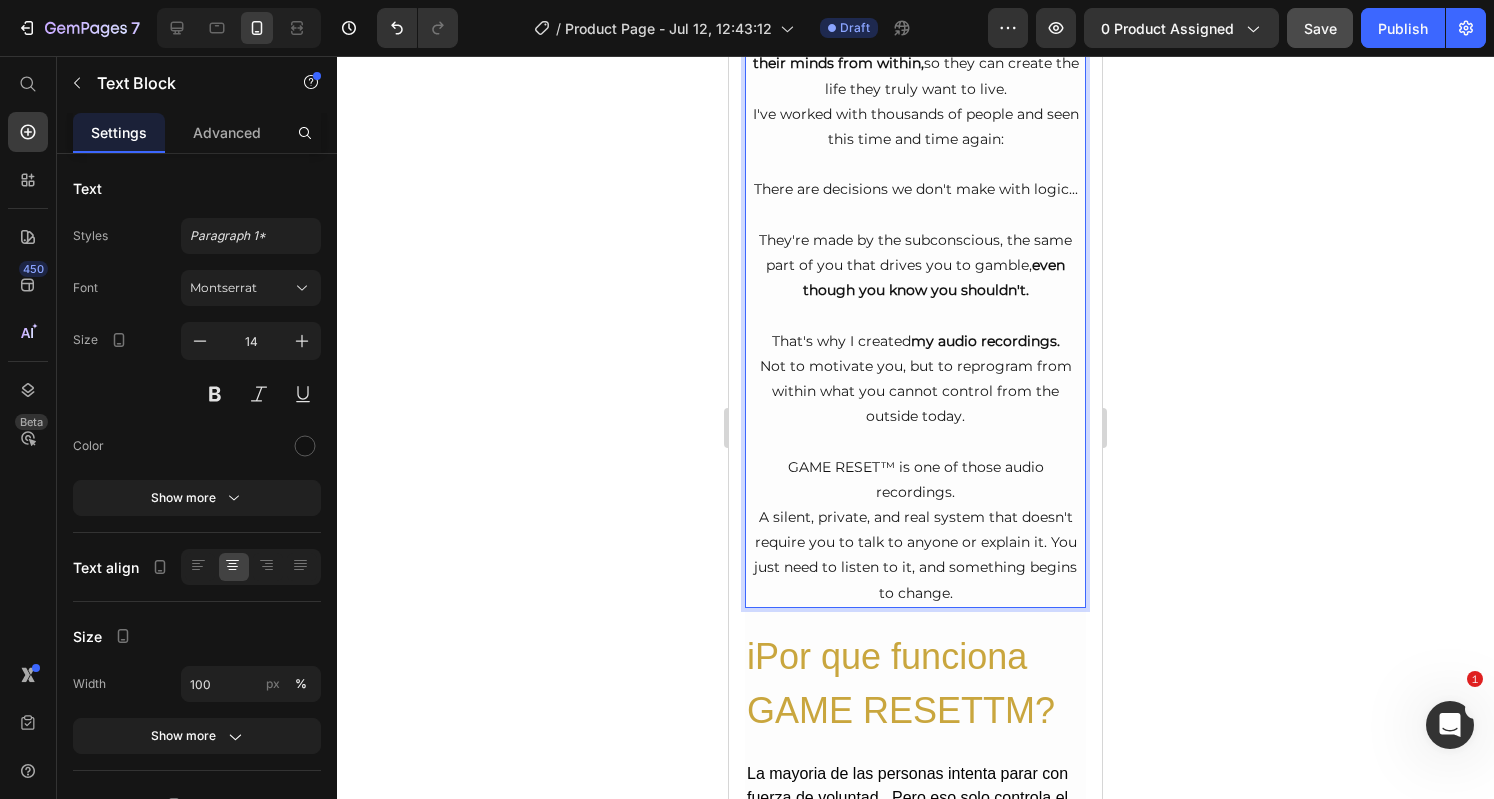 click on "That's why I created  my audio recordings. Not to motivate you, but to reprogram from within what you cannot control from the outside today." at bounding box center (915, 379) 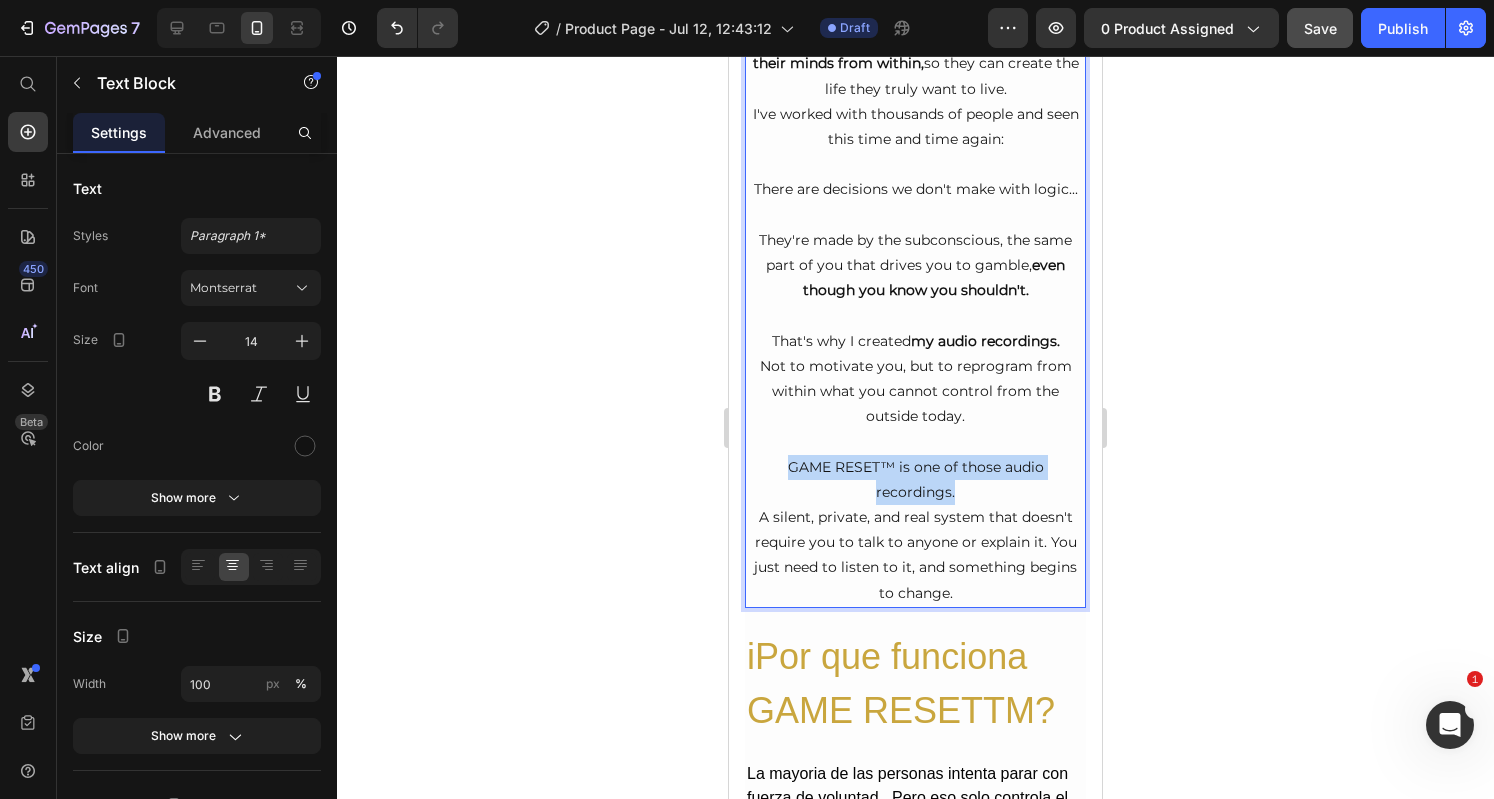 drag, startPoint x: 962, startPoint y: 559, endPoint x: 782, endPoint y: 529, distance: 182.48288 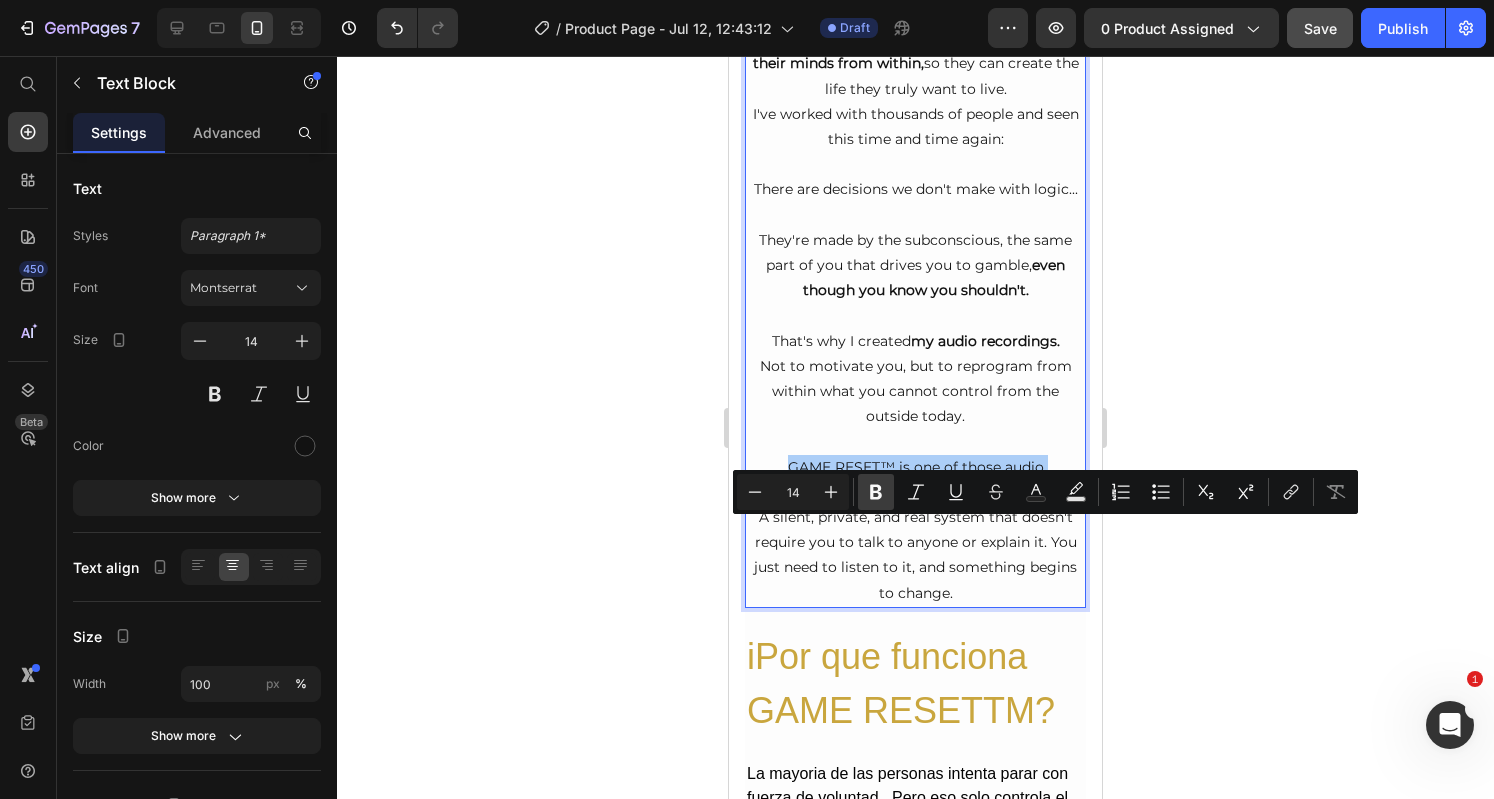 click on "Bold" at bounding box center (876, 492) 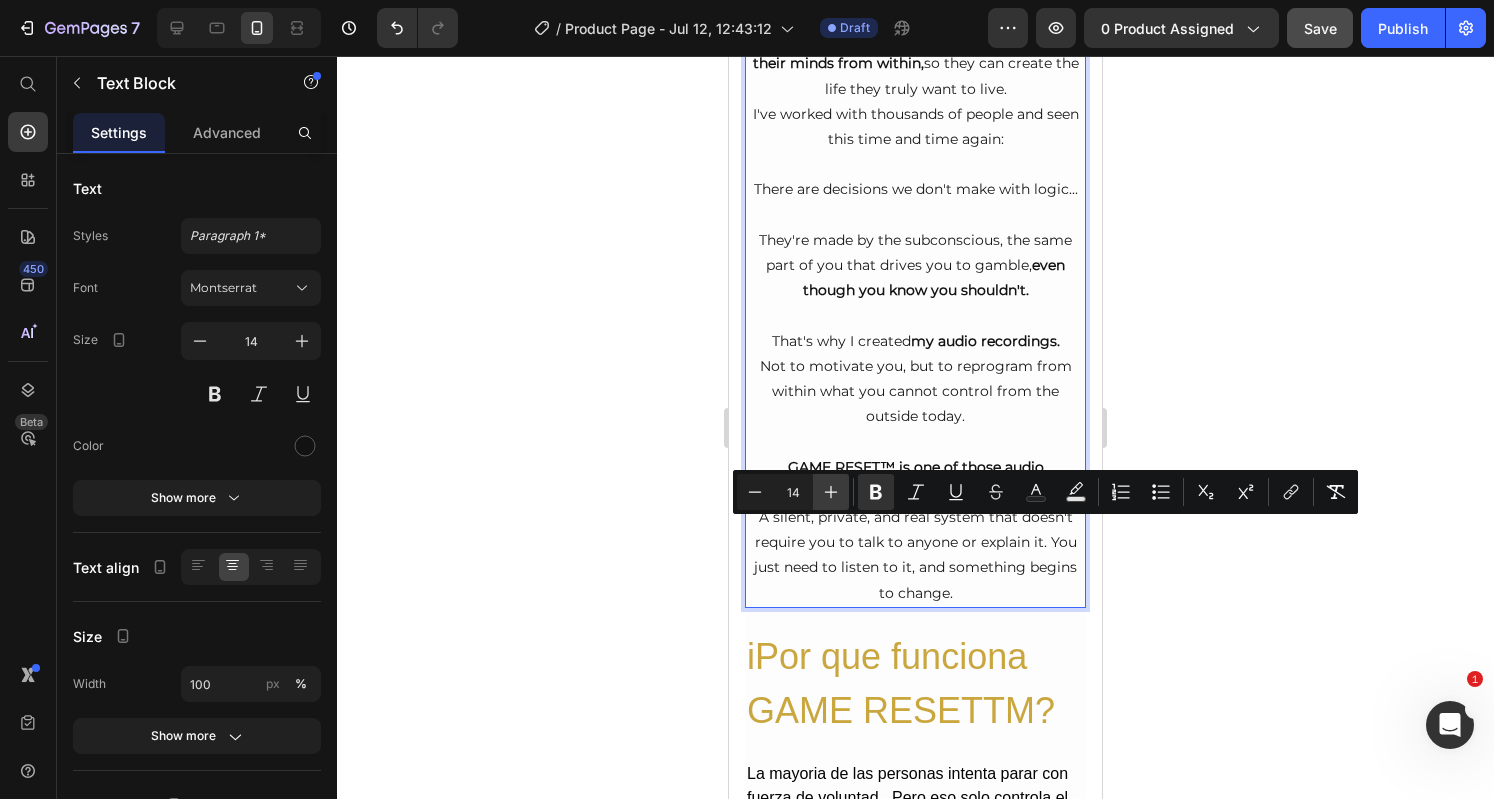 click 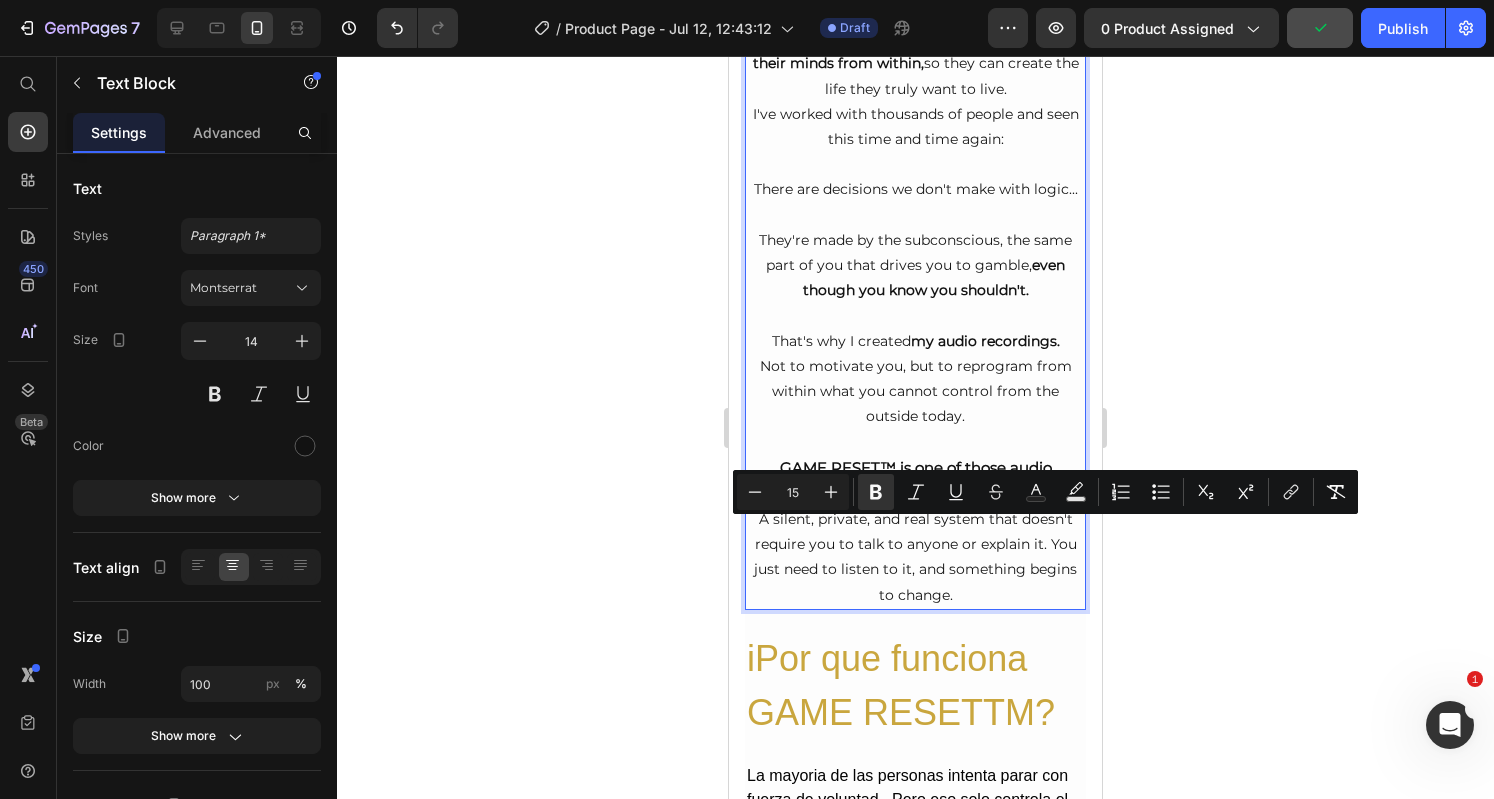 click on "GAME RESET™ is one of those audio recordings. A silent, private, and real system that doesn't require you to talk to anyone or explain it. You just need to listen to it, and something begins to change." at bounding box center (915, 531) 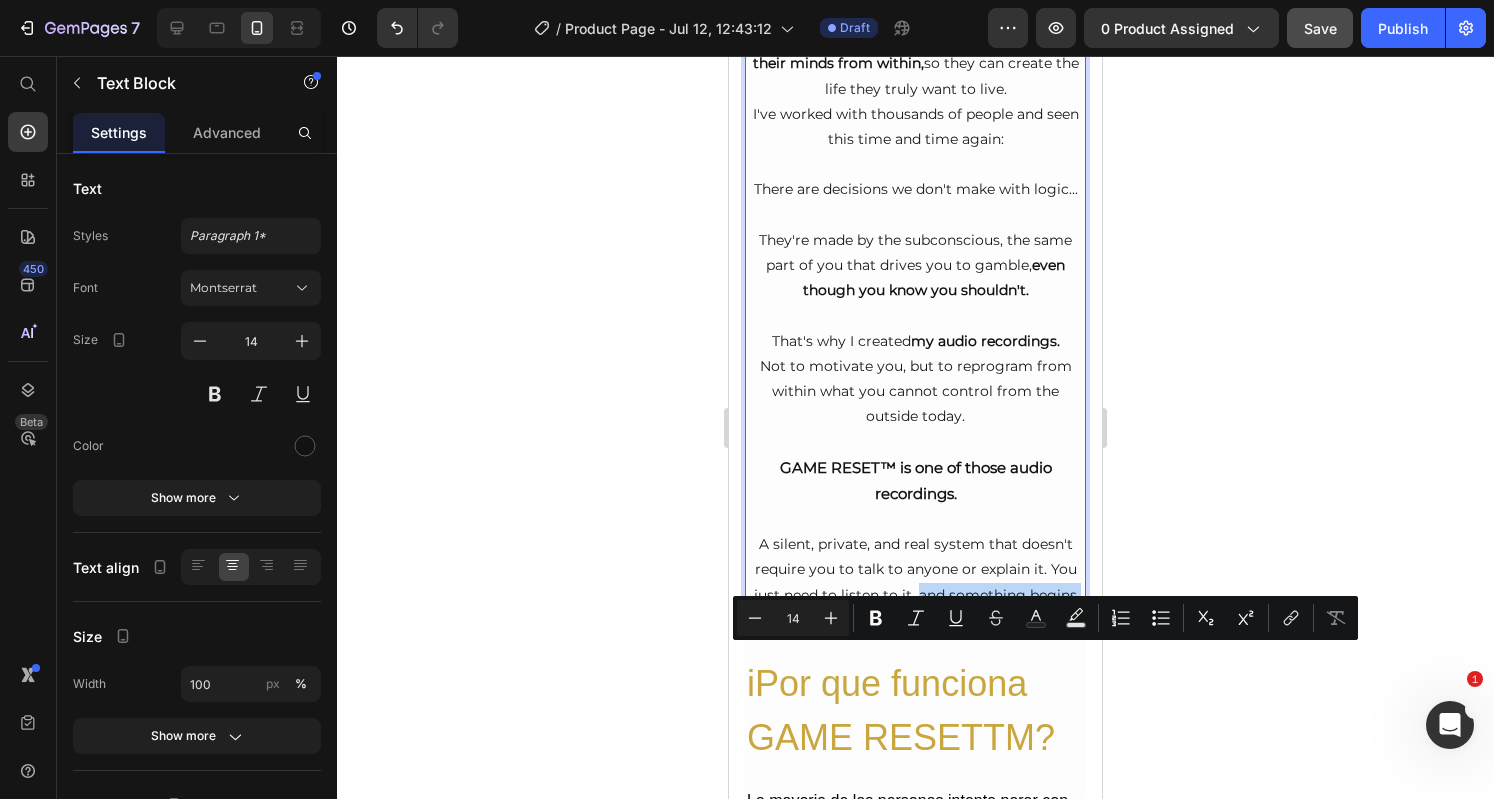 drag, startPoint x: 997, startPoint y: 683, endPoint x: 911, endPoint y: 661, distance: 88.76936 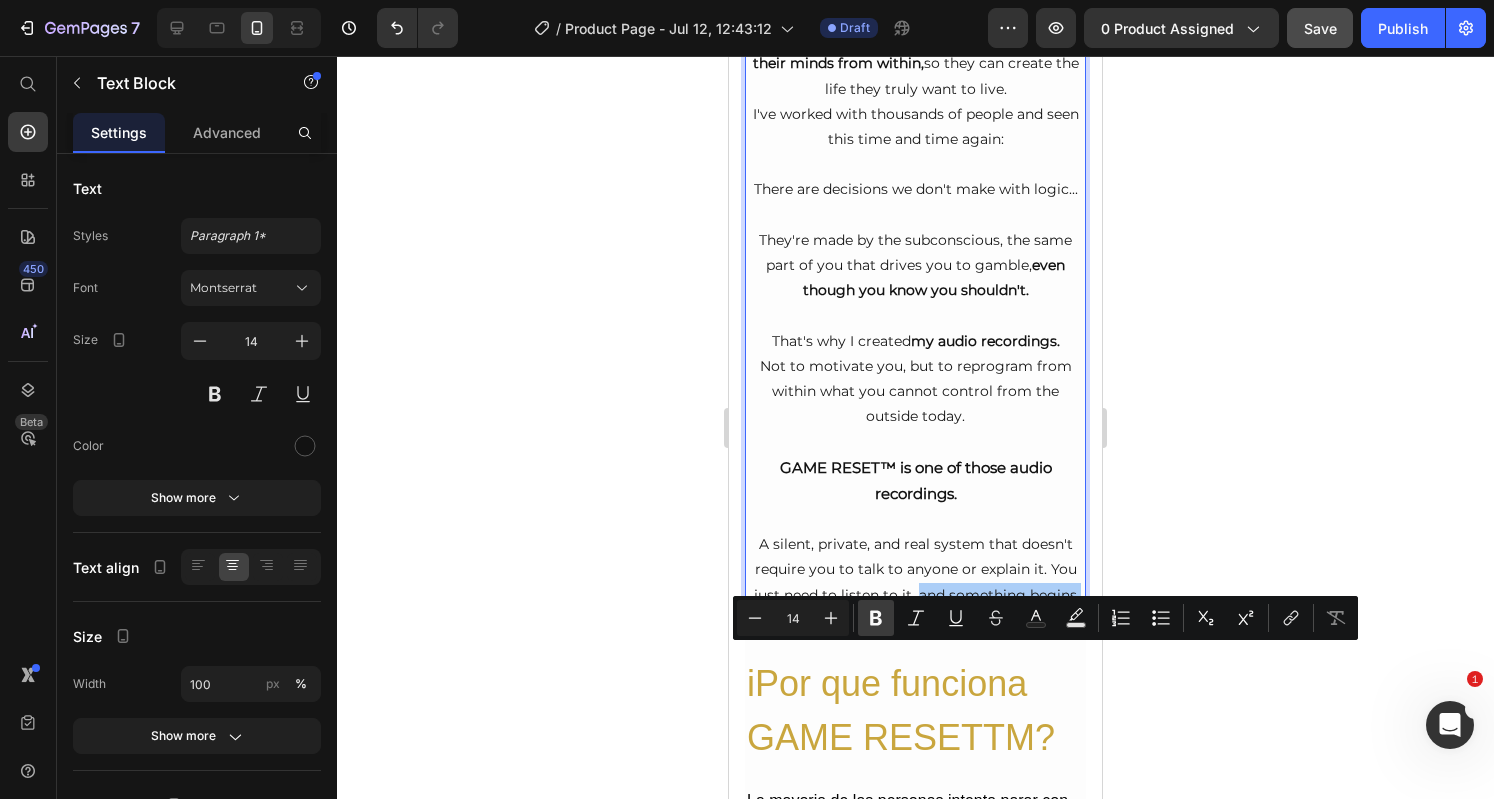 click 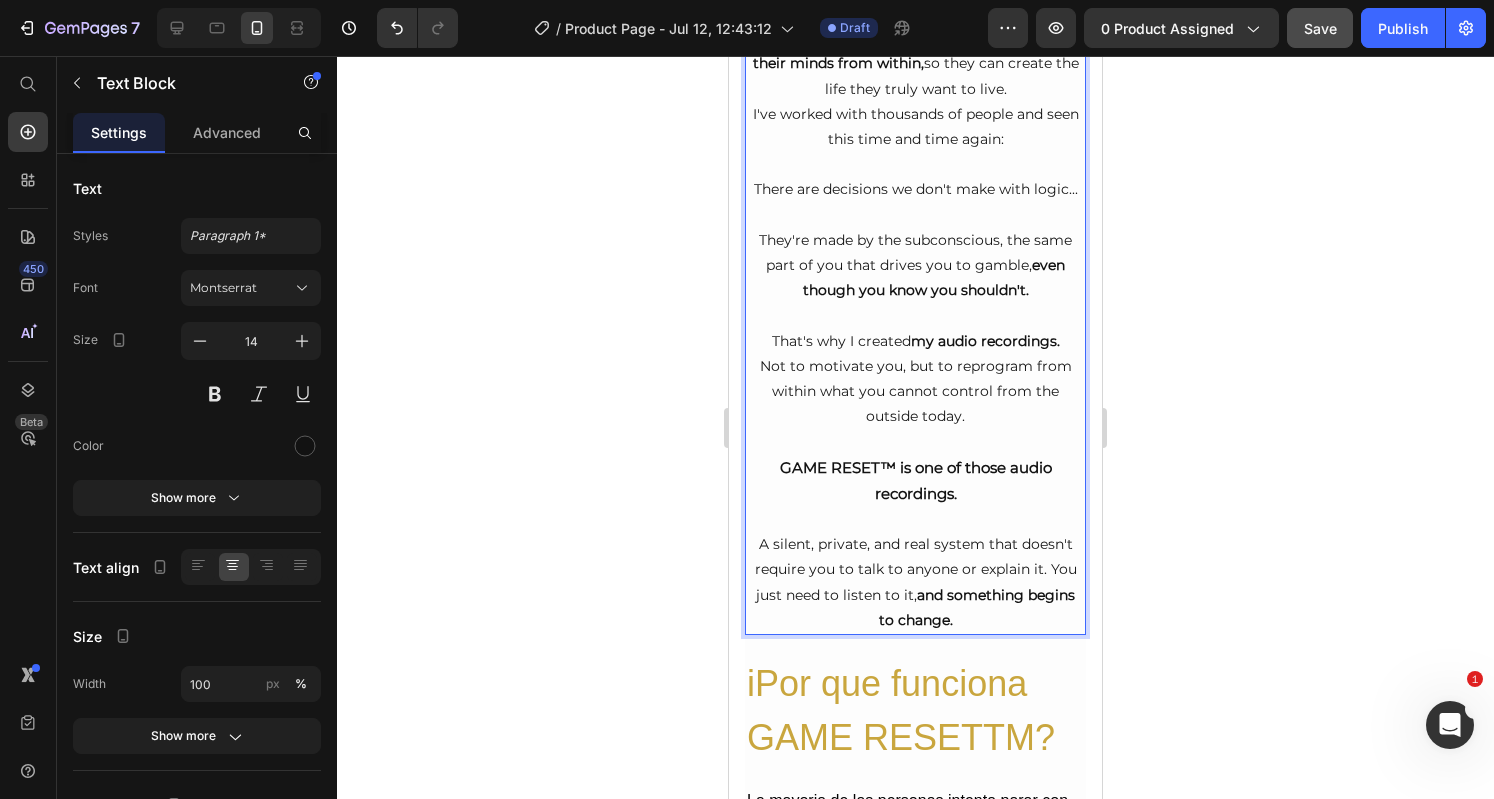 click on "GAME RESET™ is one of those audio recordings." at bounding box center (916, 480) 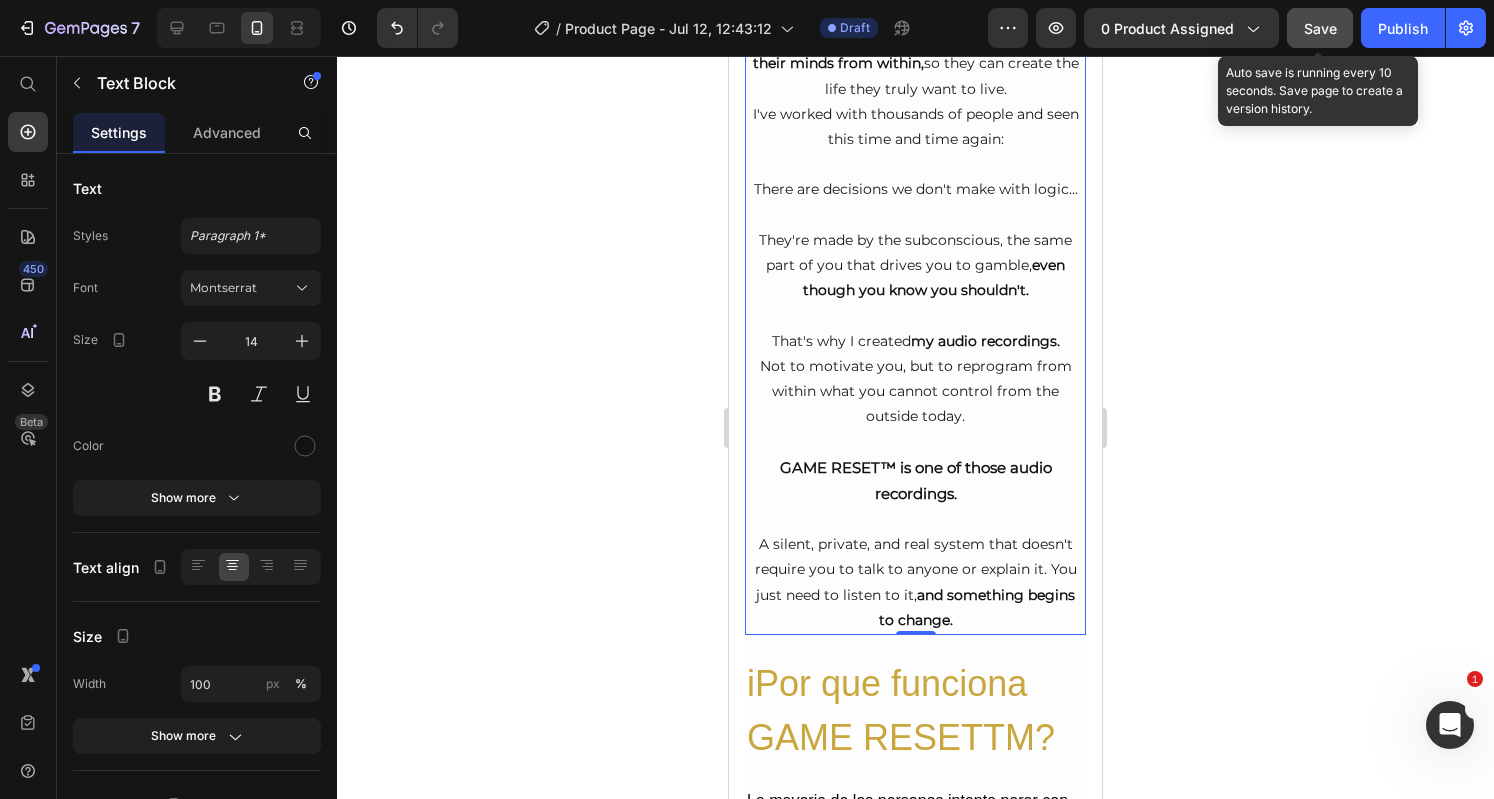 click on "Save" at bounding box center (1320, 28) 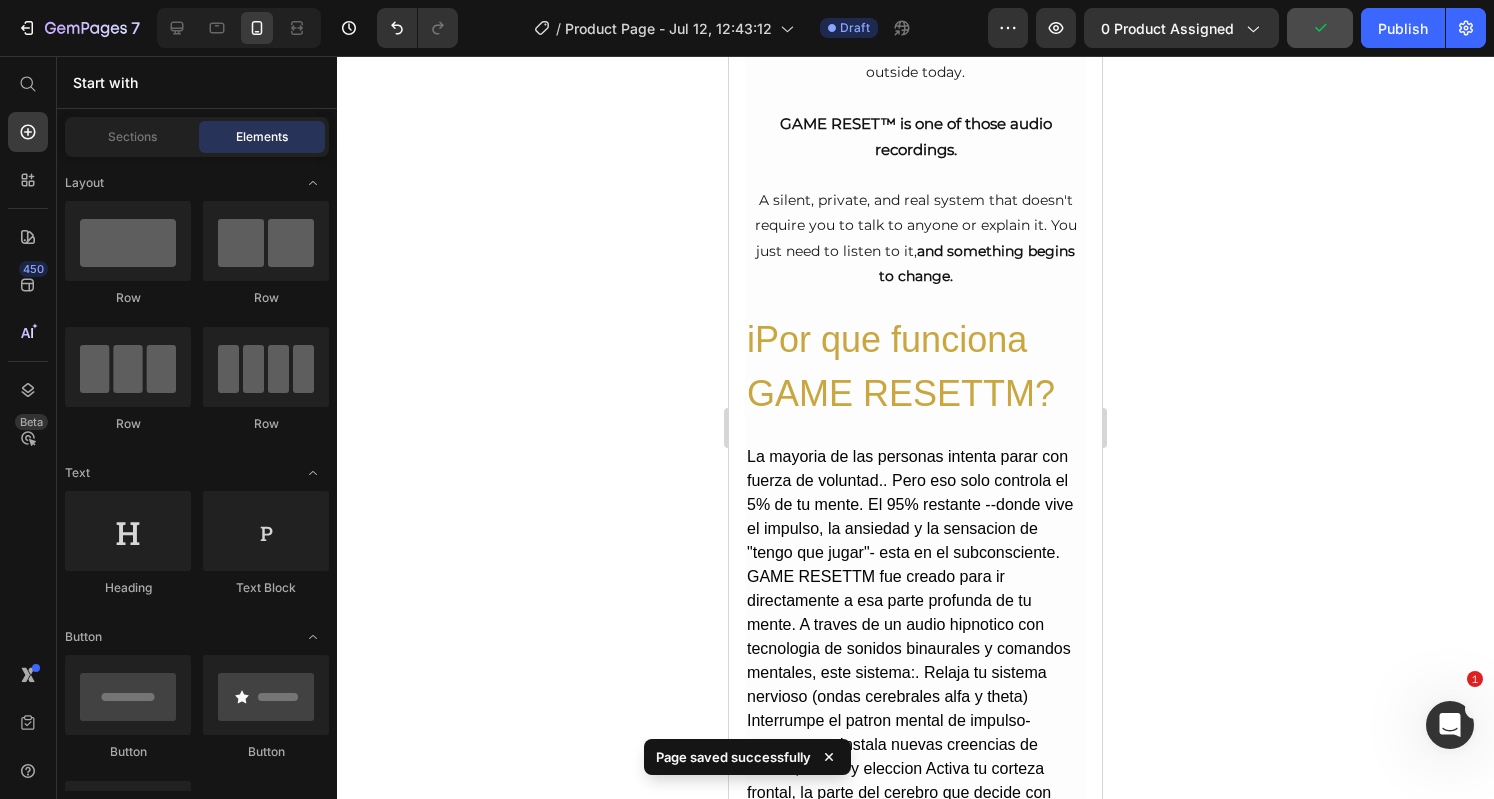 scroll, scrollTop: 3580, scrollLeft: 0, axis: vertical 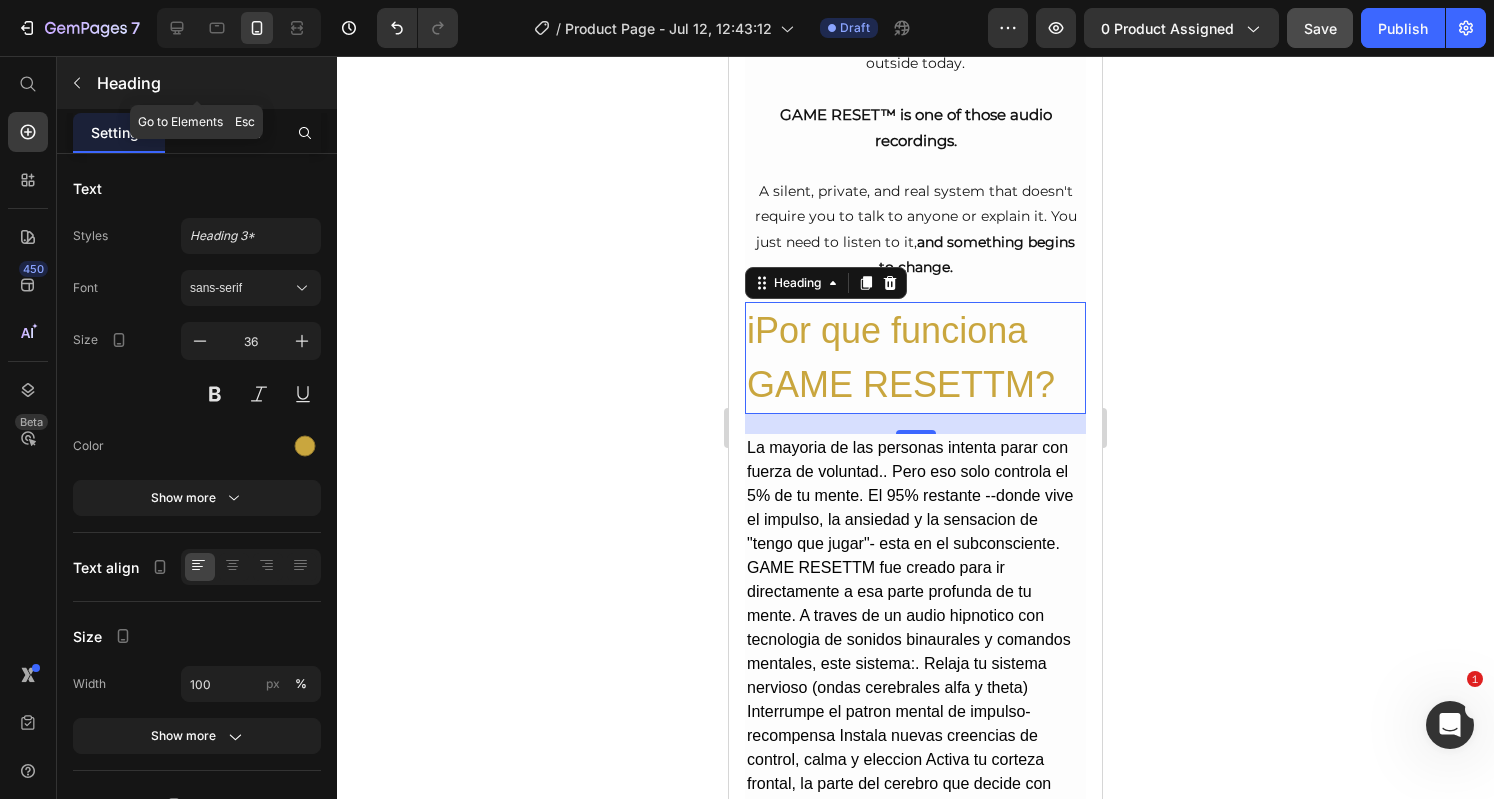 click 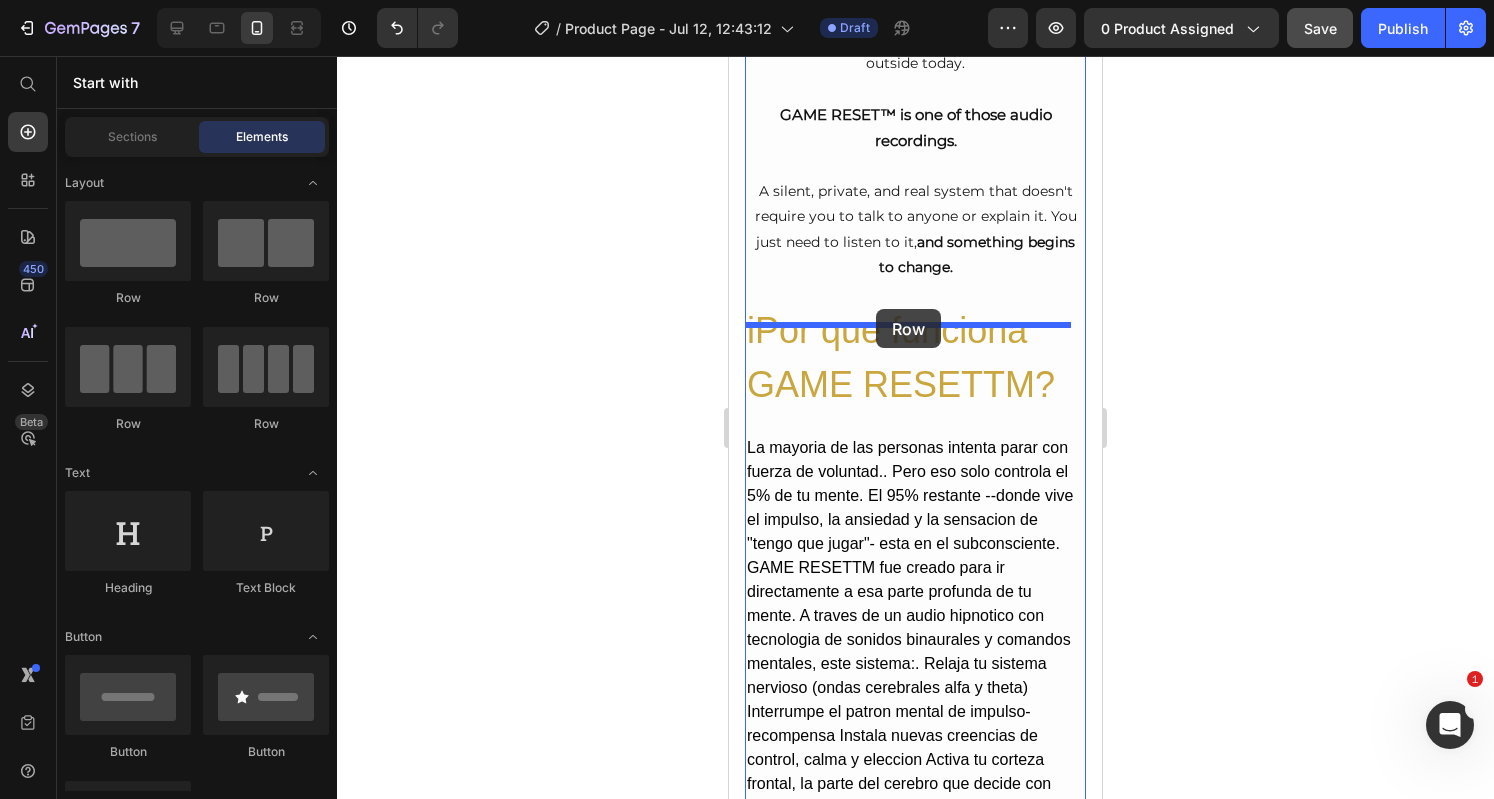 drag, startPoint x: 845, startPoint y: 316, endPoint x: 876, endPoint y: 310, distance: 31.575306 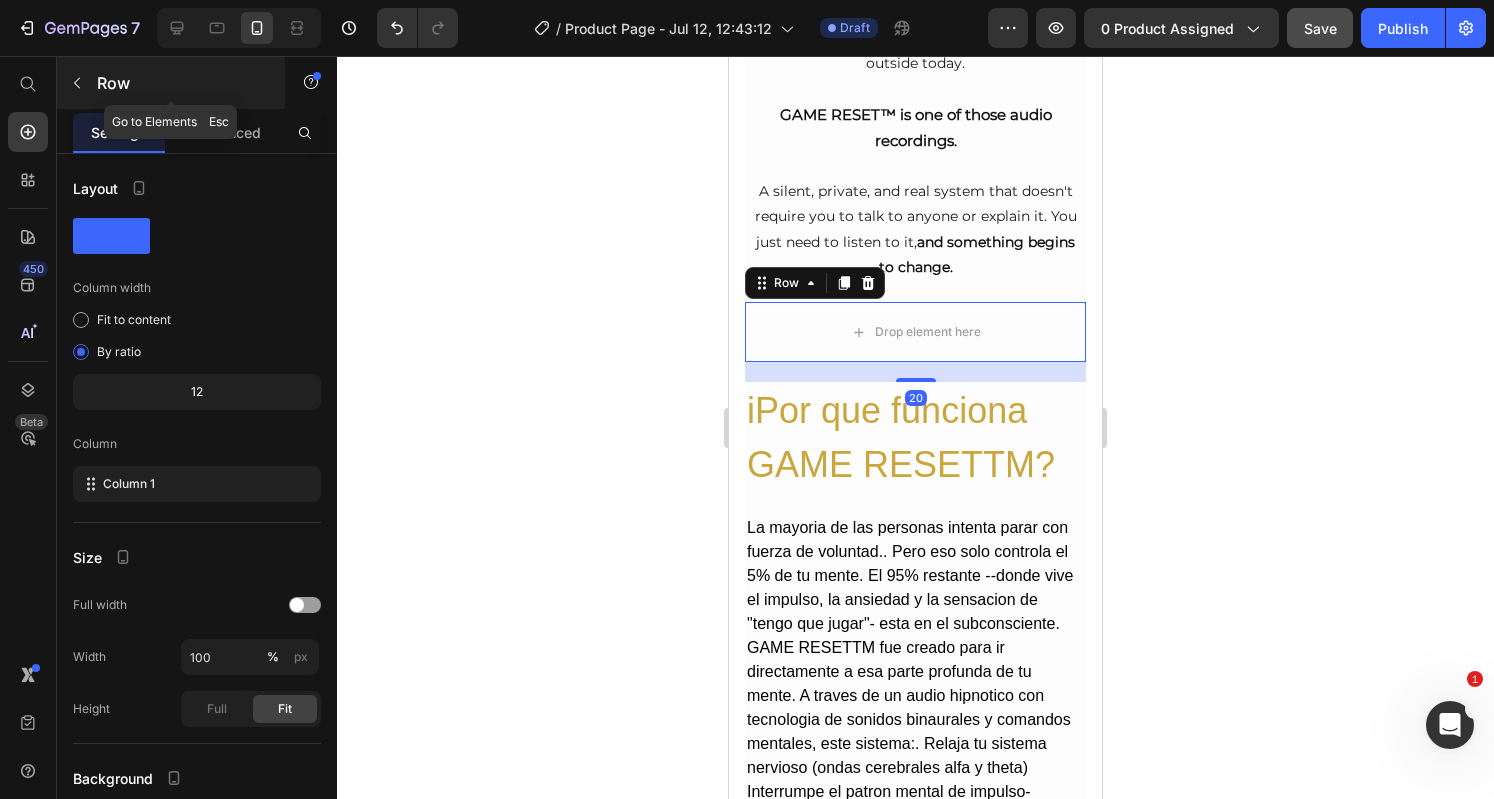 click at bounding box center (77, 83) 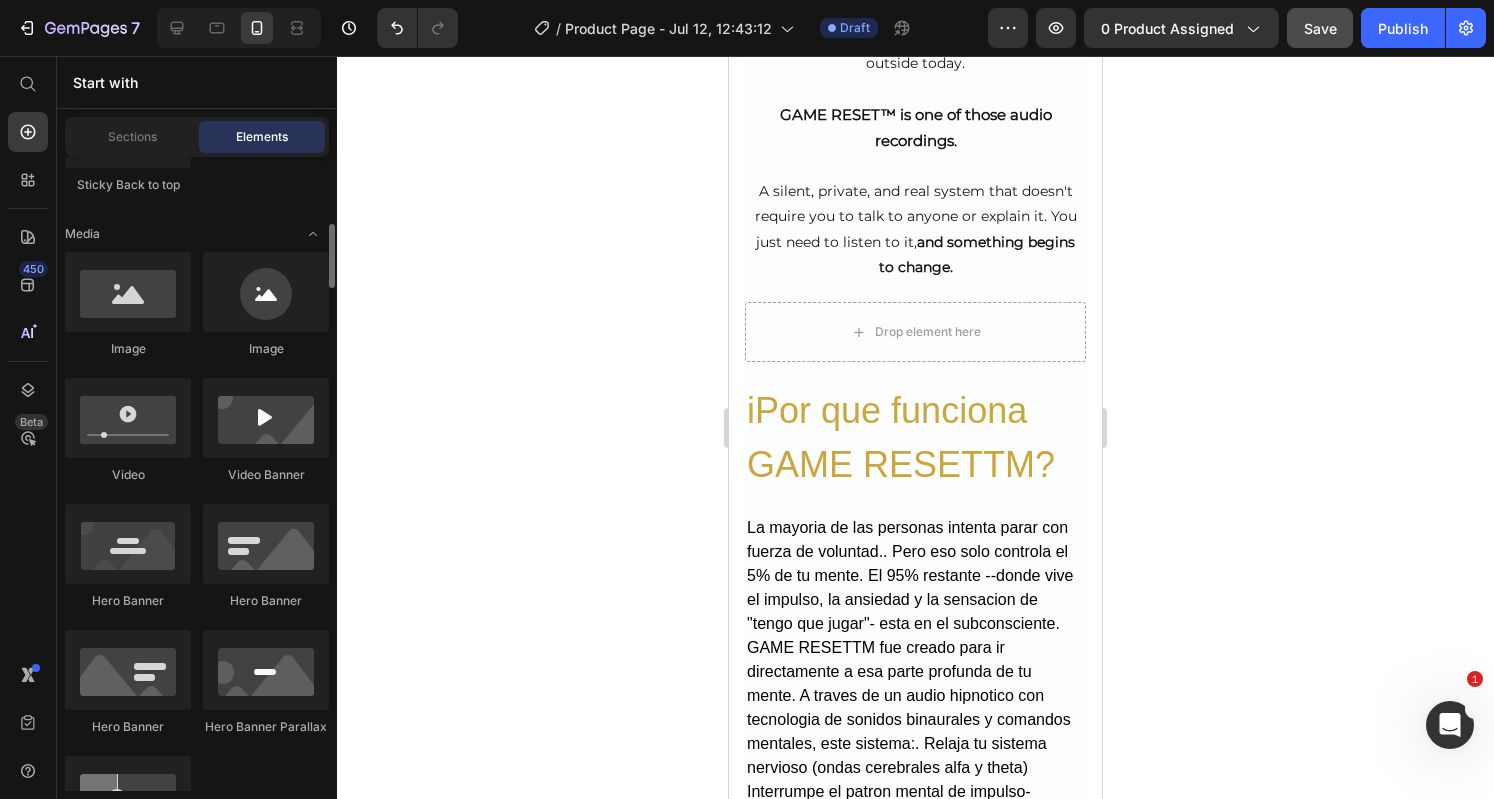 scroll, scrollTop: 690, scrollLeft: 0, axis: vertical 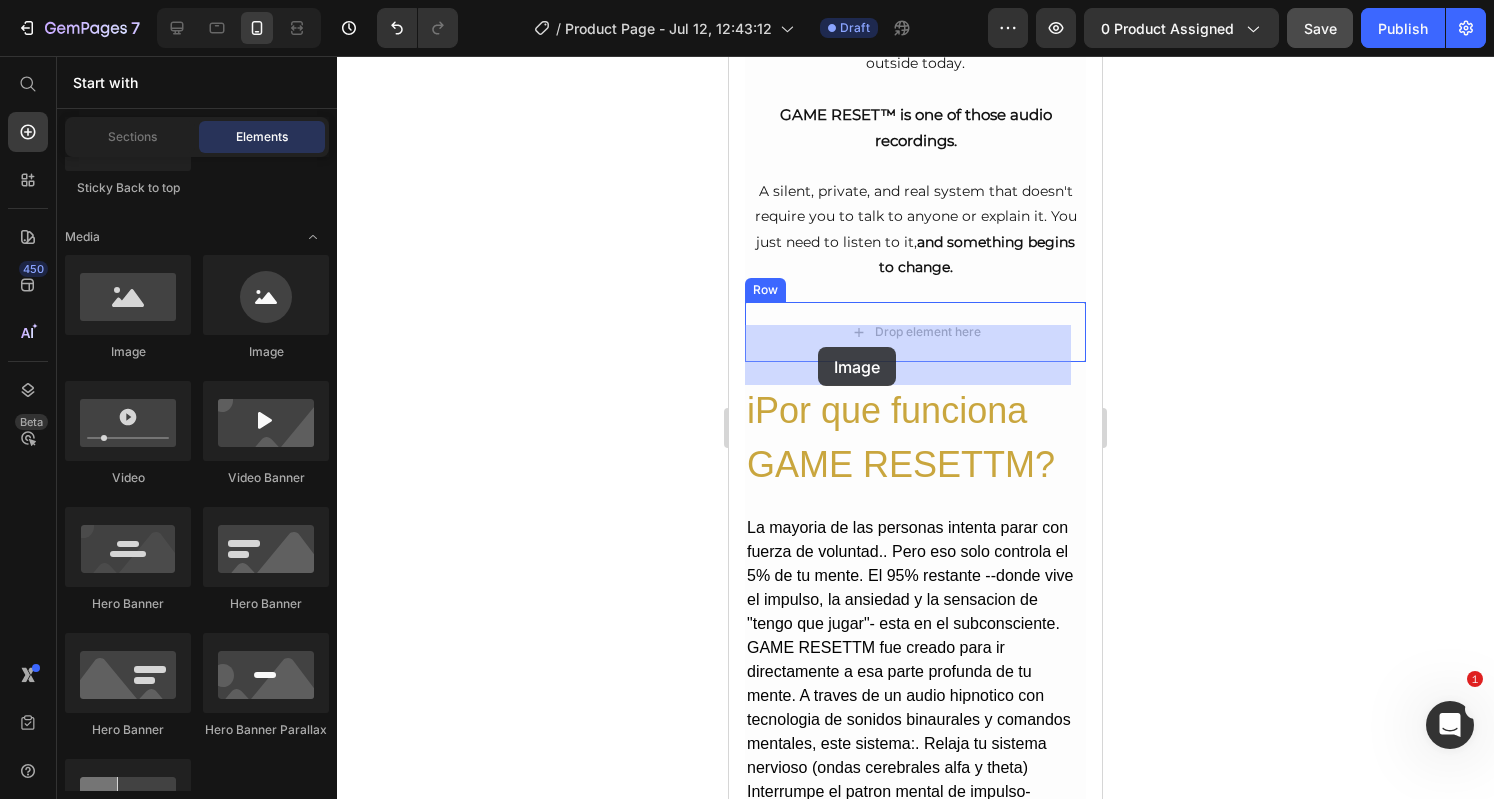 drag, startPoint x: 866, startPoint y: 368, endPoint x: 818, endPoint y: 347, distance: 52.392746 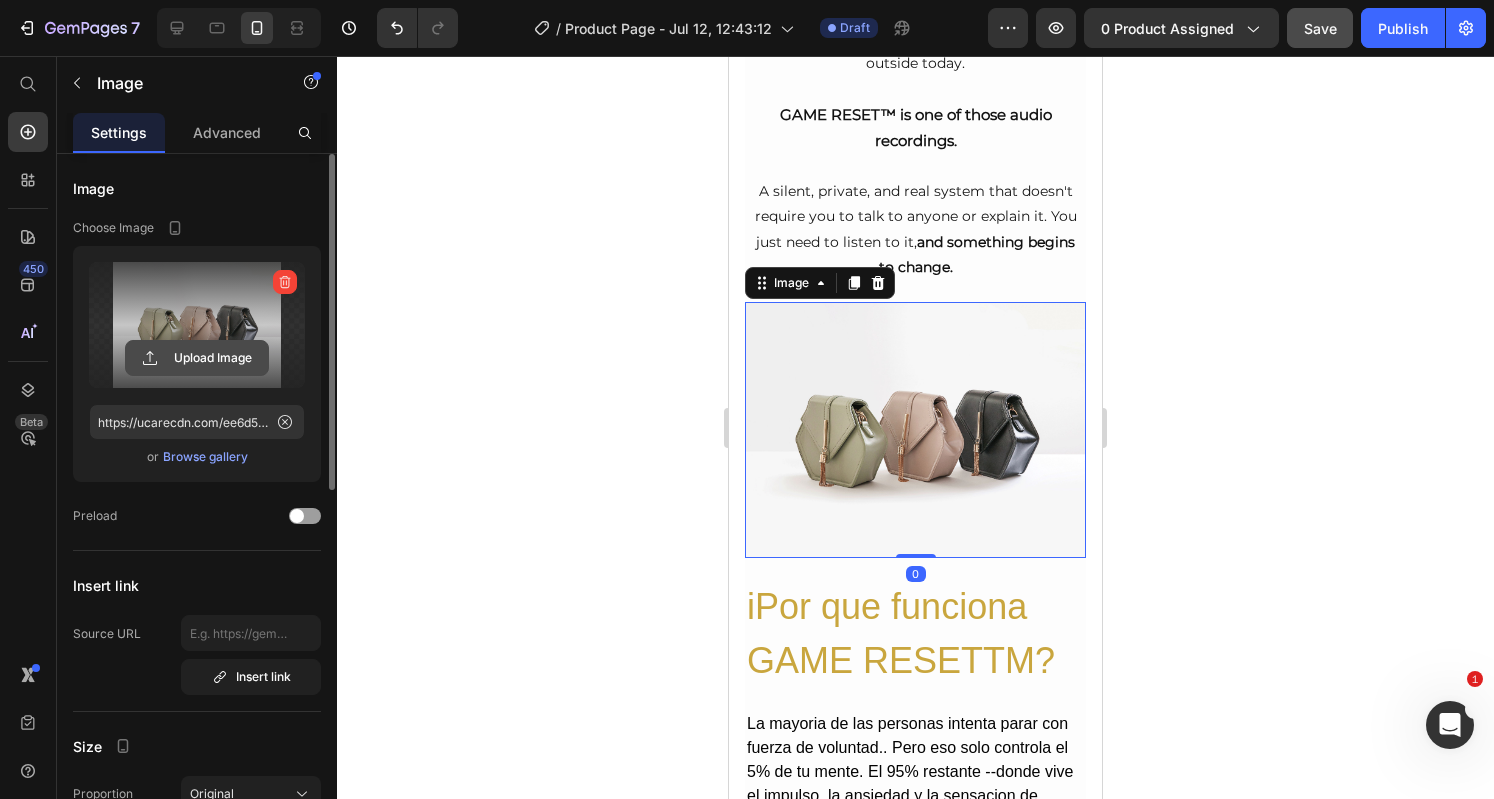 click 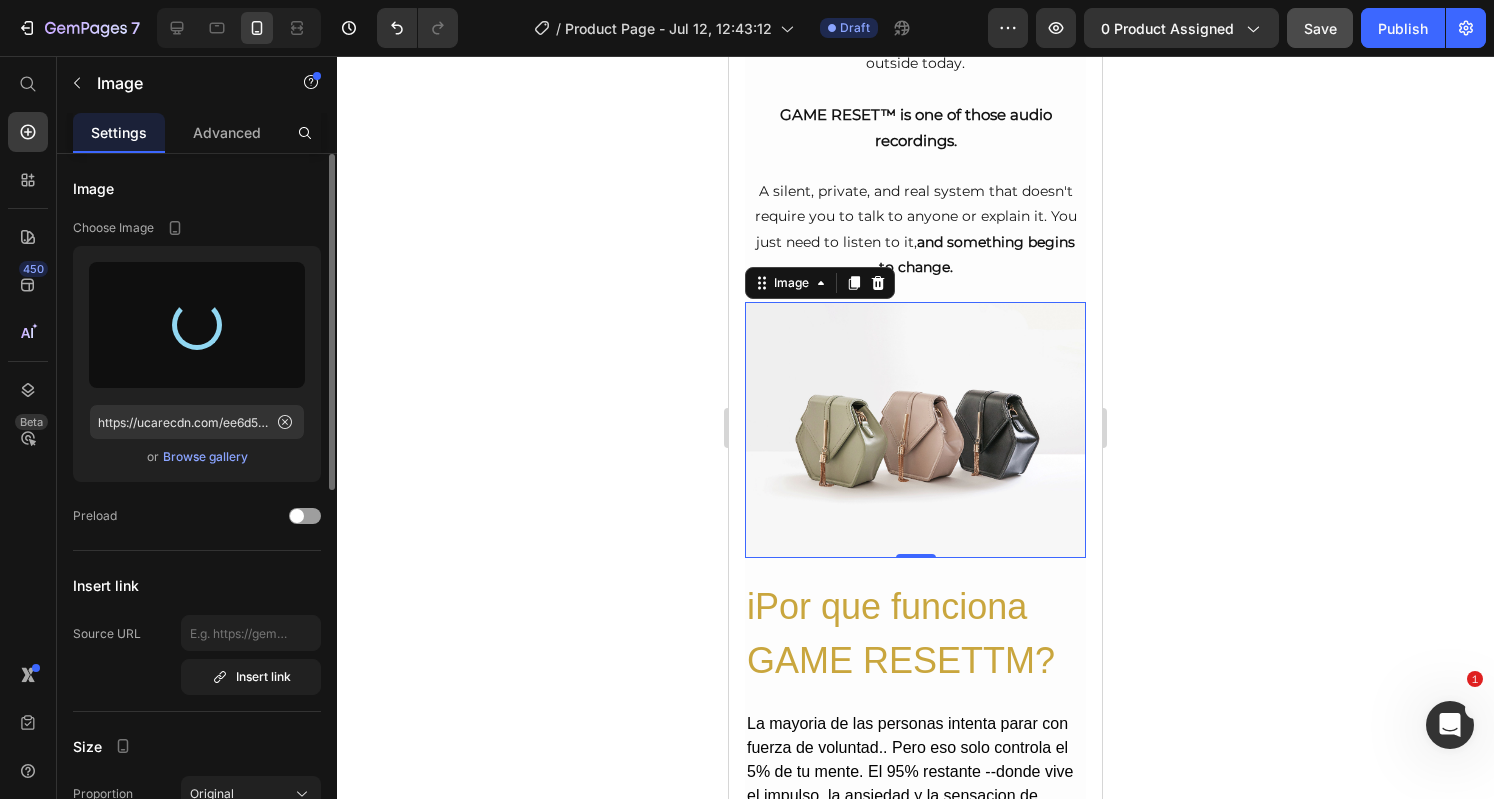 type on "https://cdn.shopify.com/s/files/1/0951/6797/1660/files/gempages_570183330461385880-e5bc2f56-7c86-482f-b047-ef53ee6f938c.jpg" 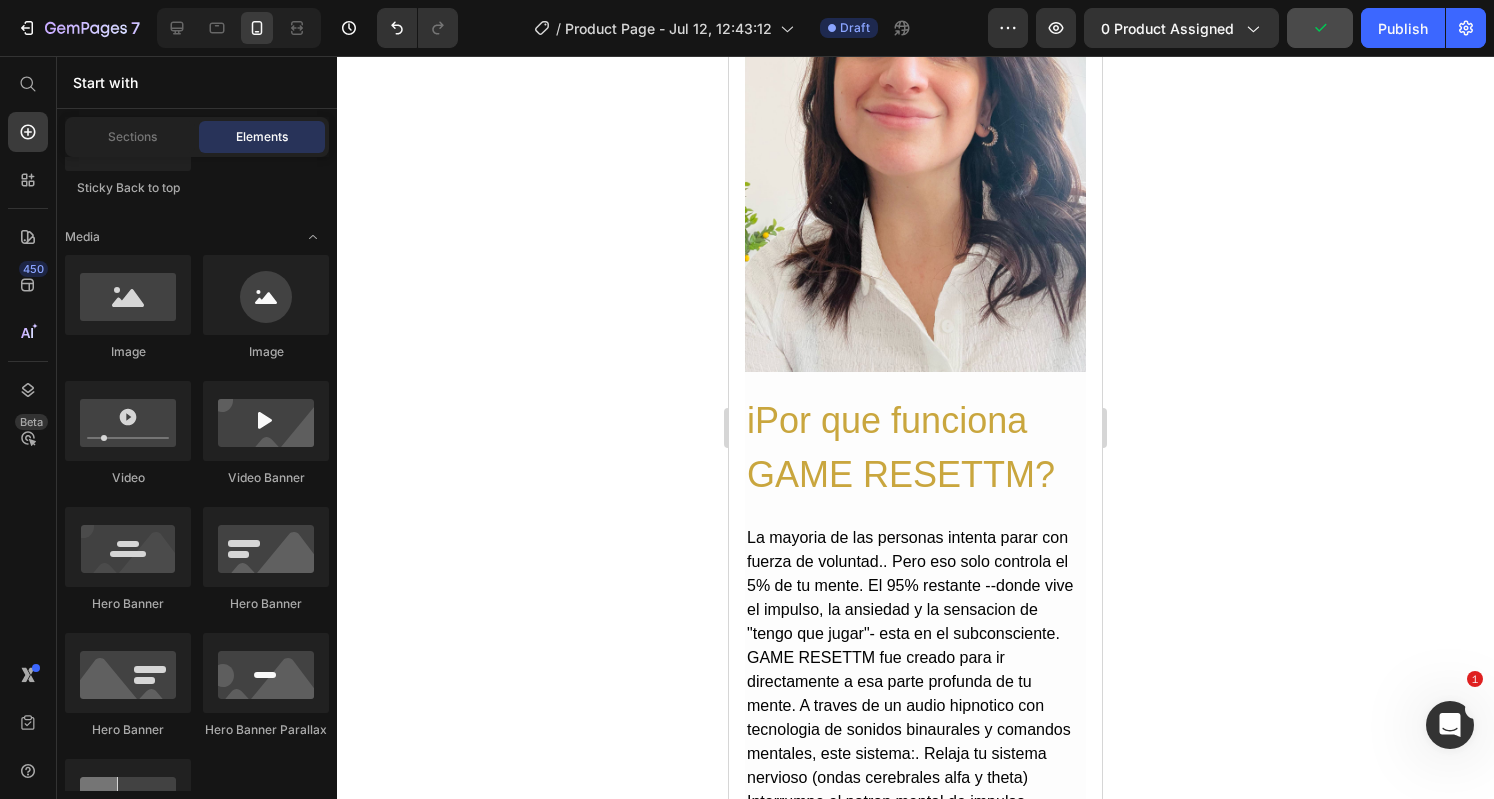 scroll, scrollTop: 4044, scrollLeft: 0, axis: vertical 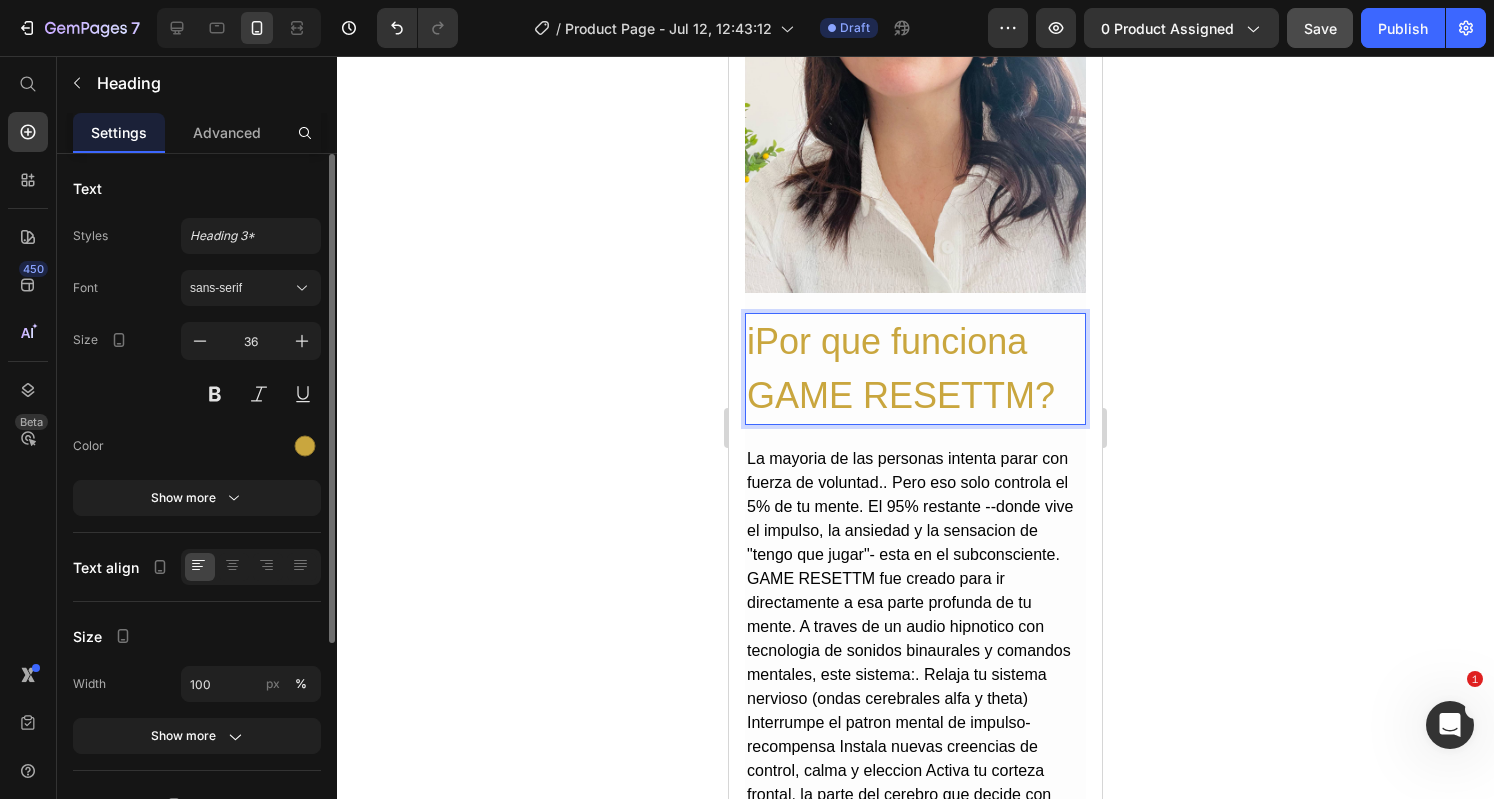 click on "iPor que funciona GAME RESETTM?" at bounding box center [915, 369] 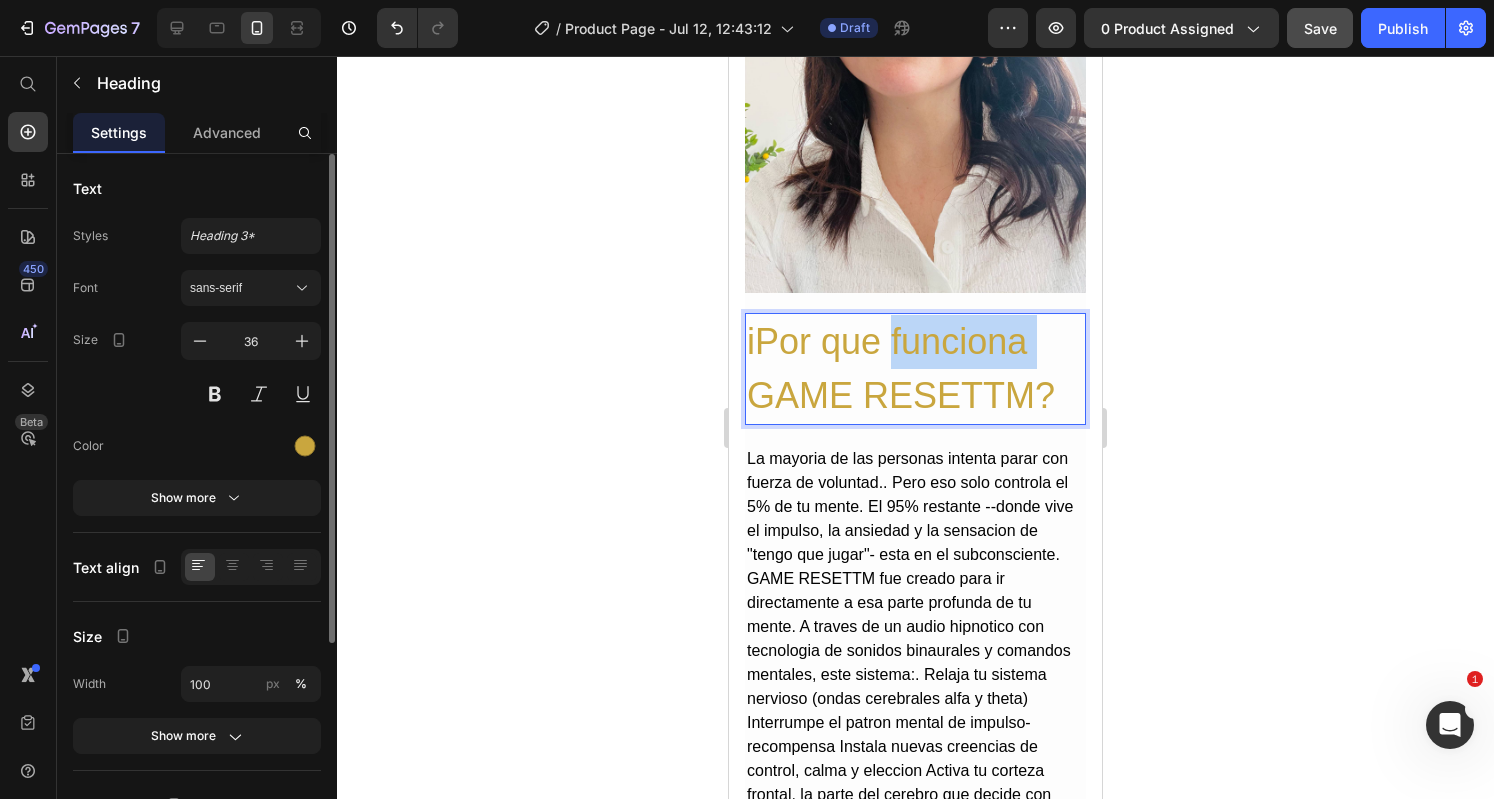 click on "iPor que funciona GAME RESETTM?" at bounding box center (915, 369) 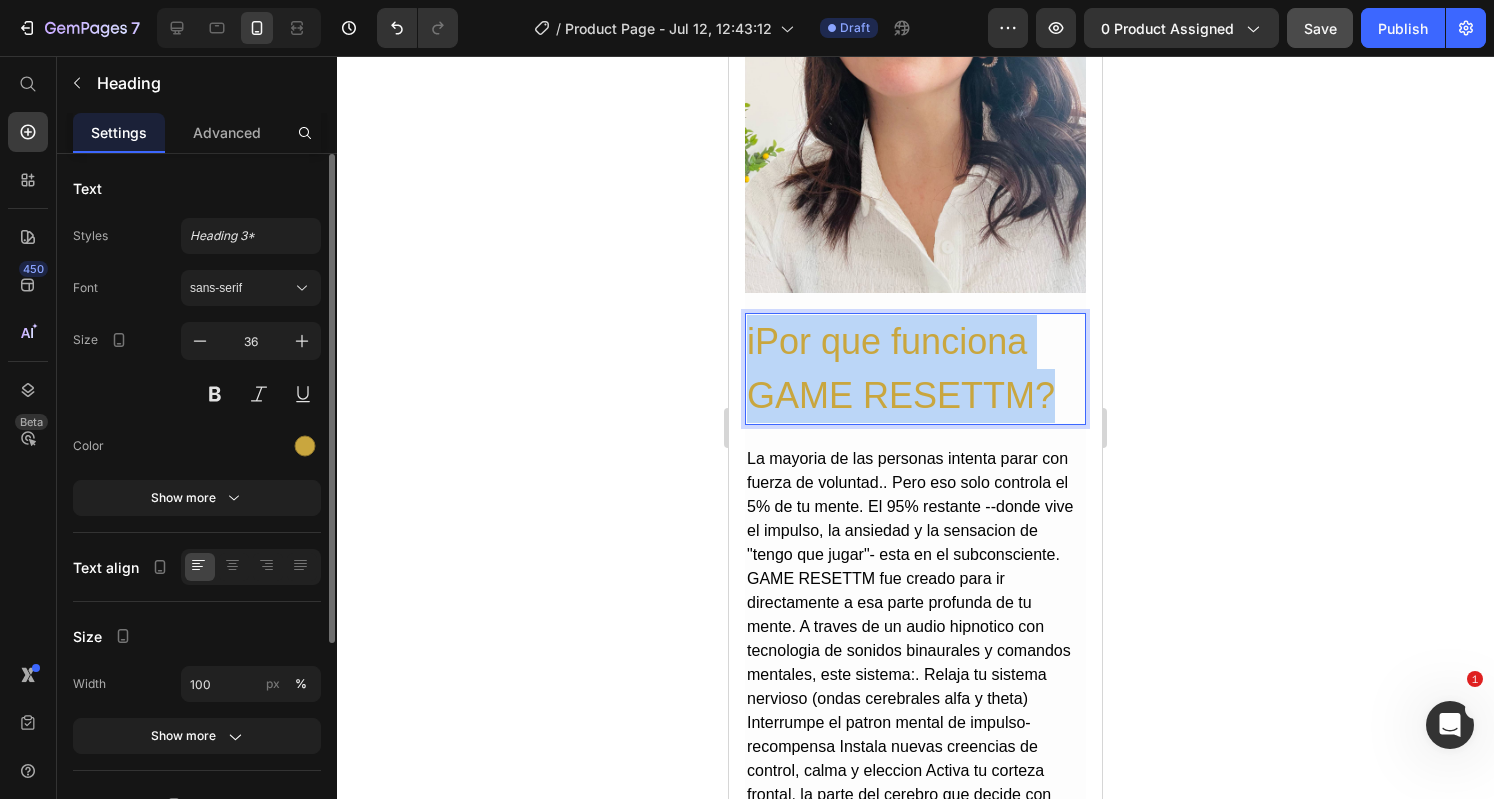 click on "iPor que funciona GAME RESETTM?" at bounding box center [915, 369] 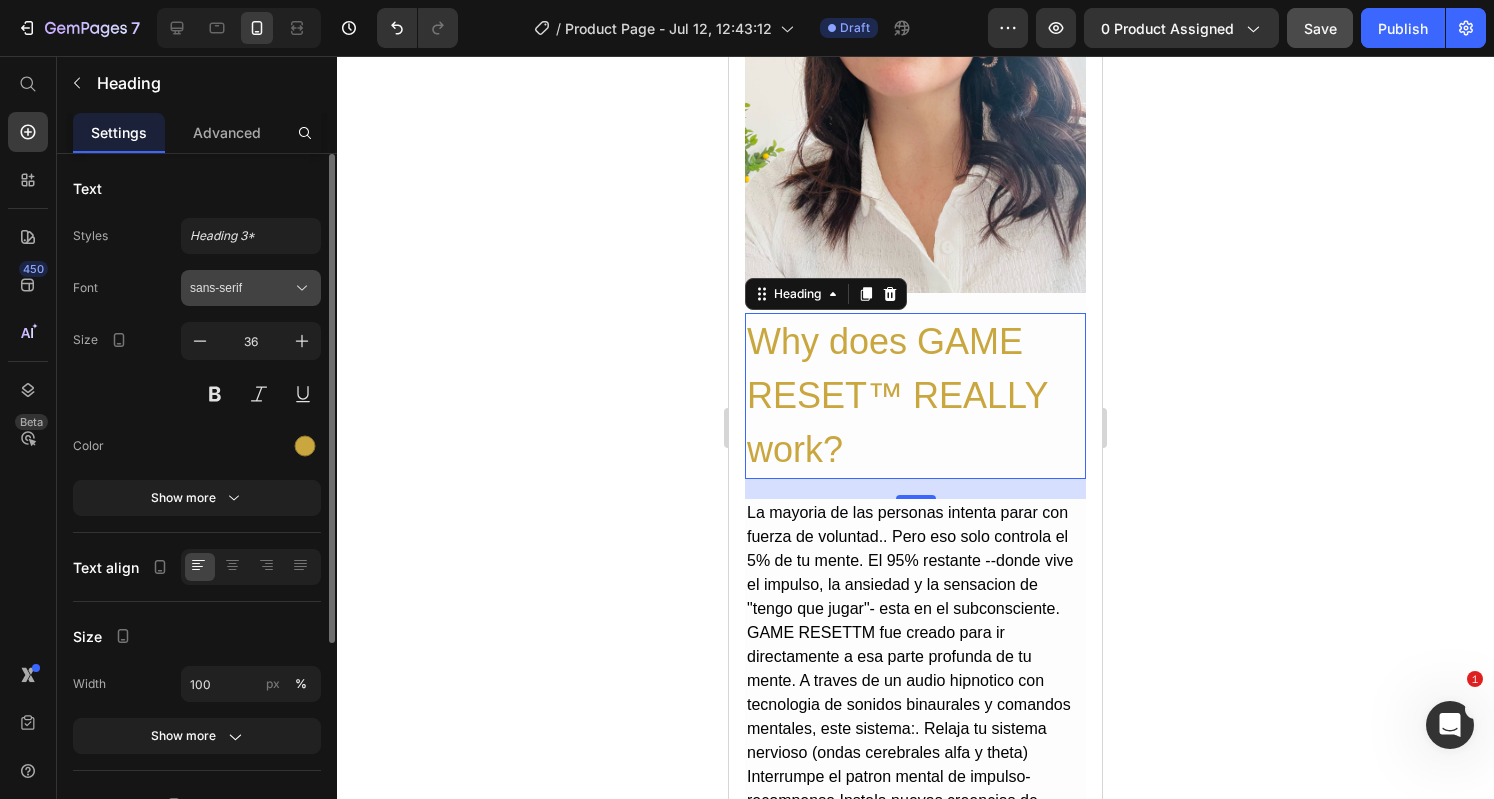 click on "sans-serif" at bounding box center (241, 288) 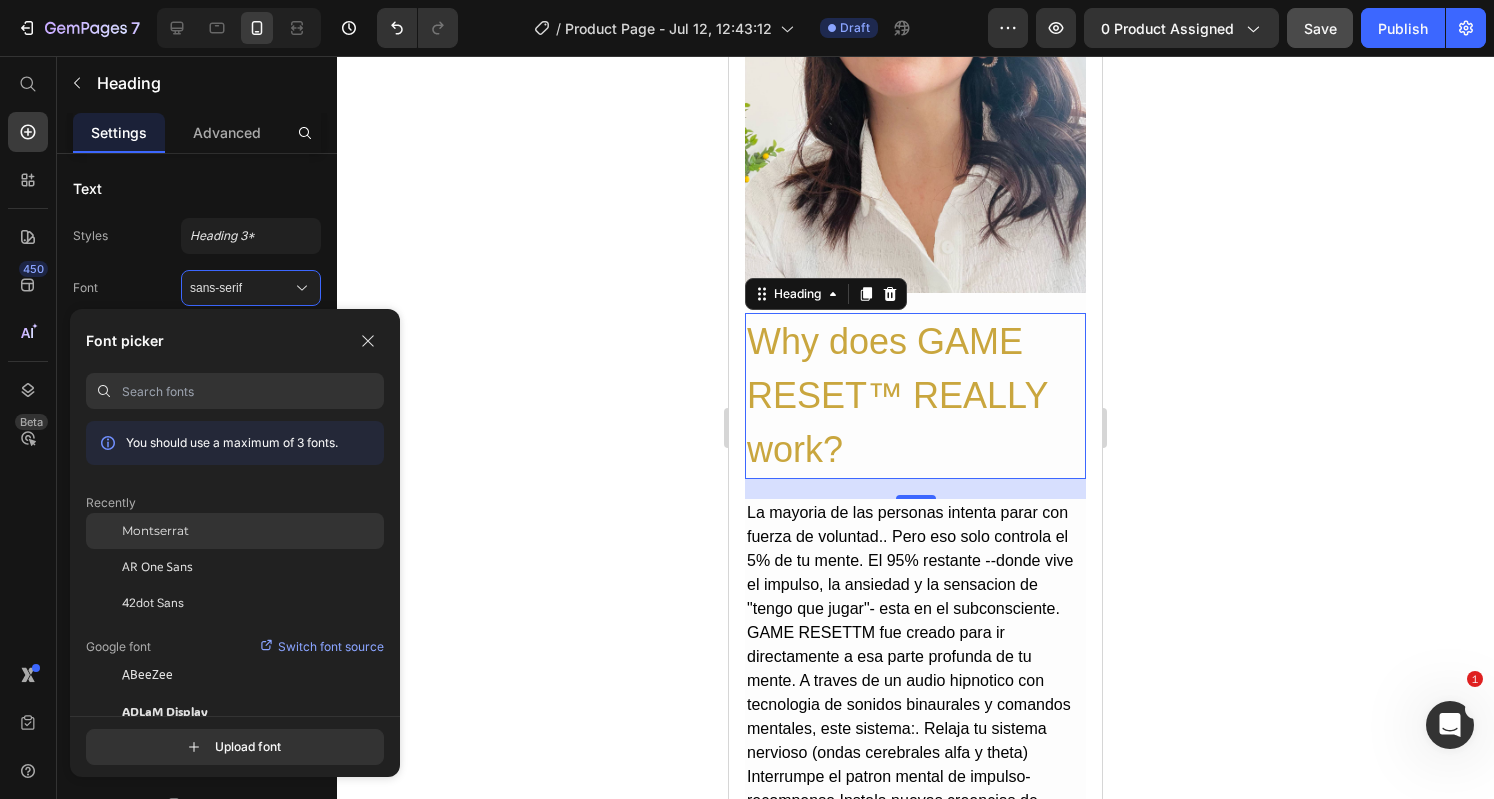 click on "Montserrat" 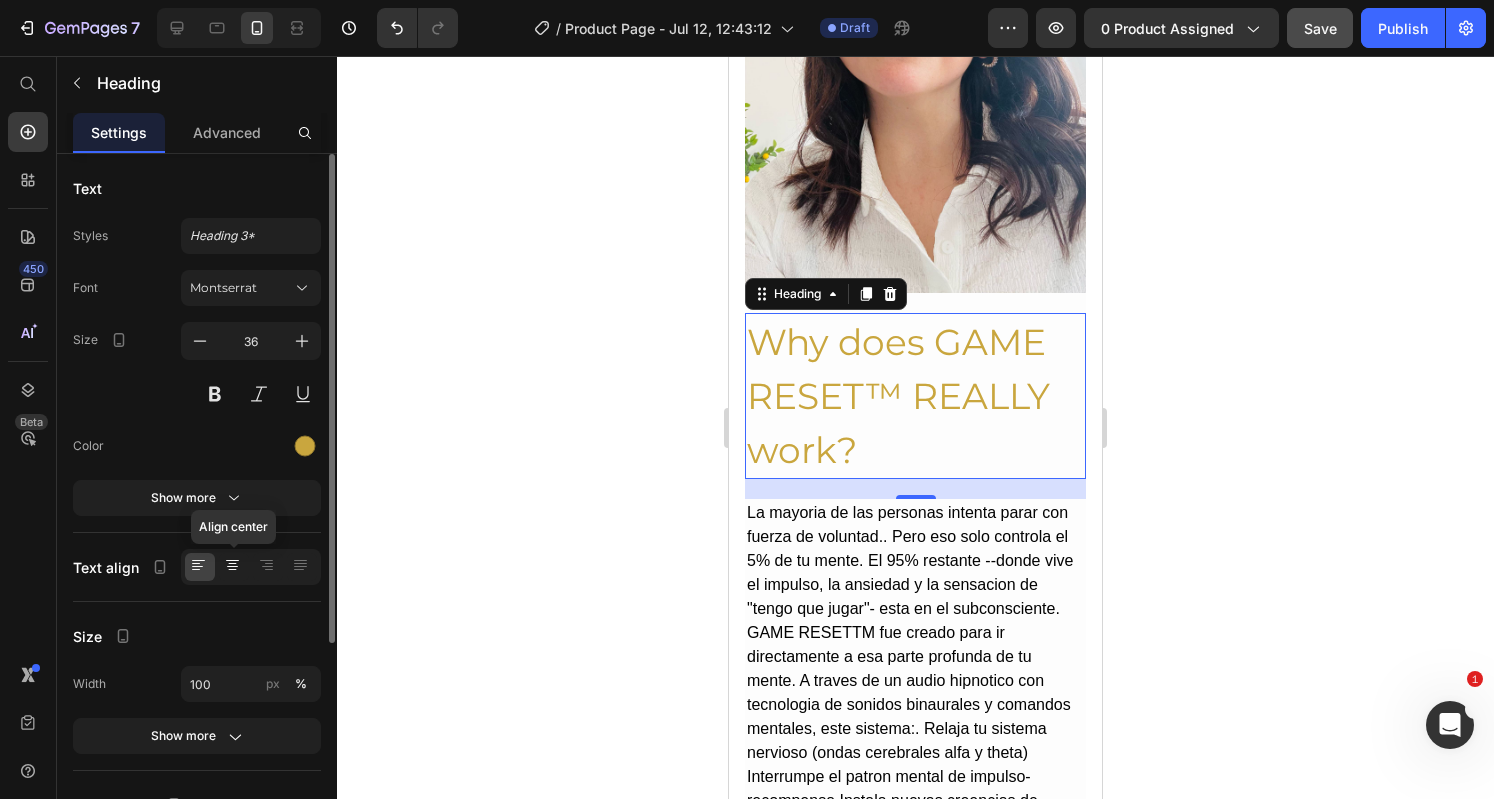 click 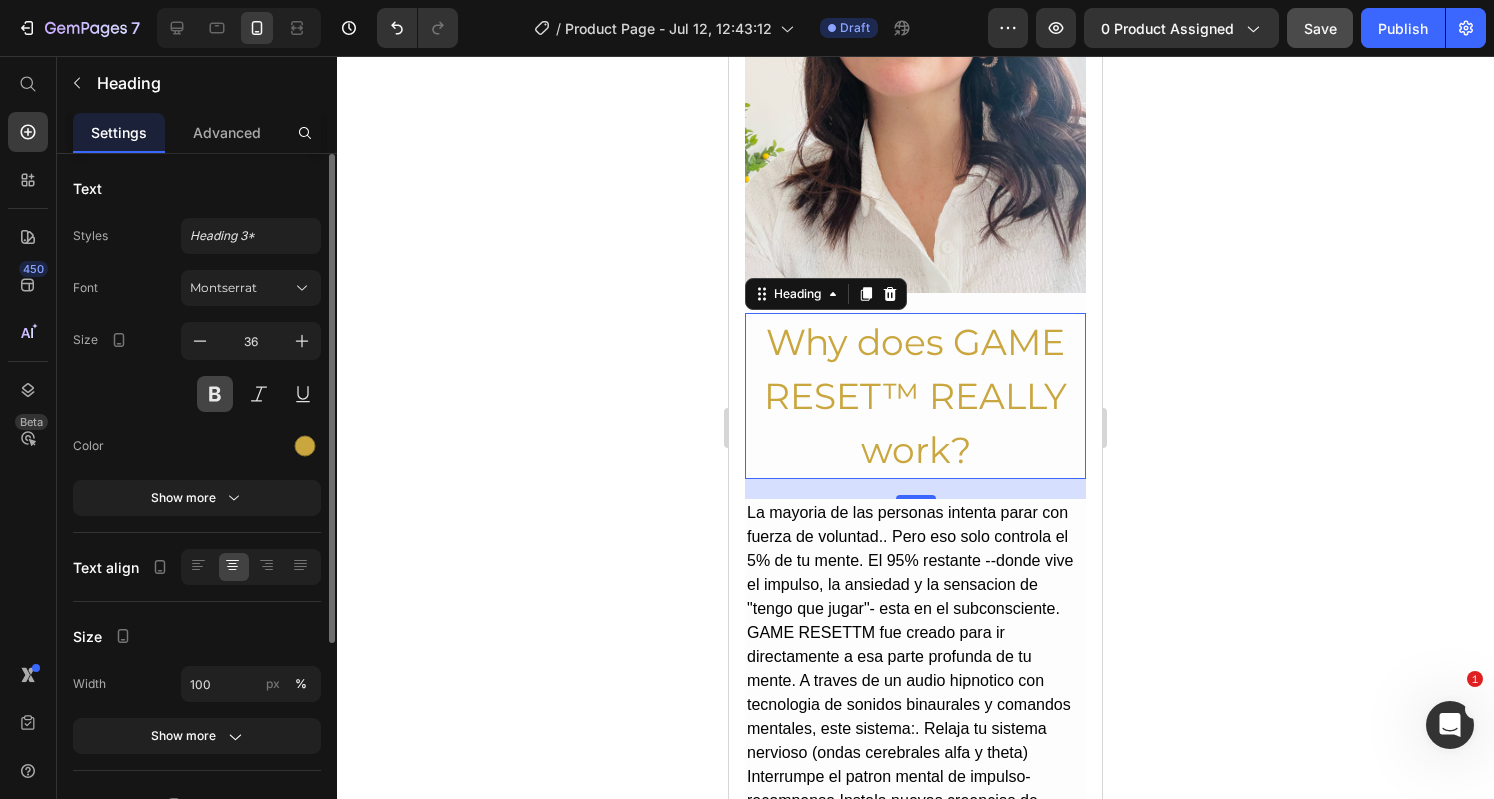 click at bounding box center (215, 394) 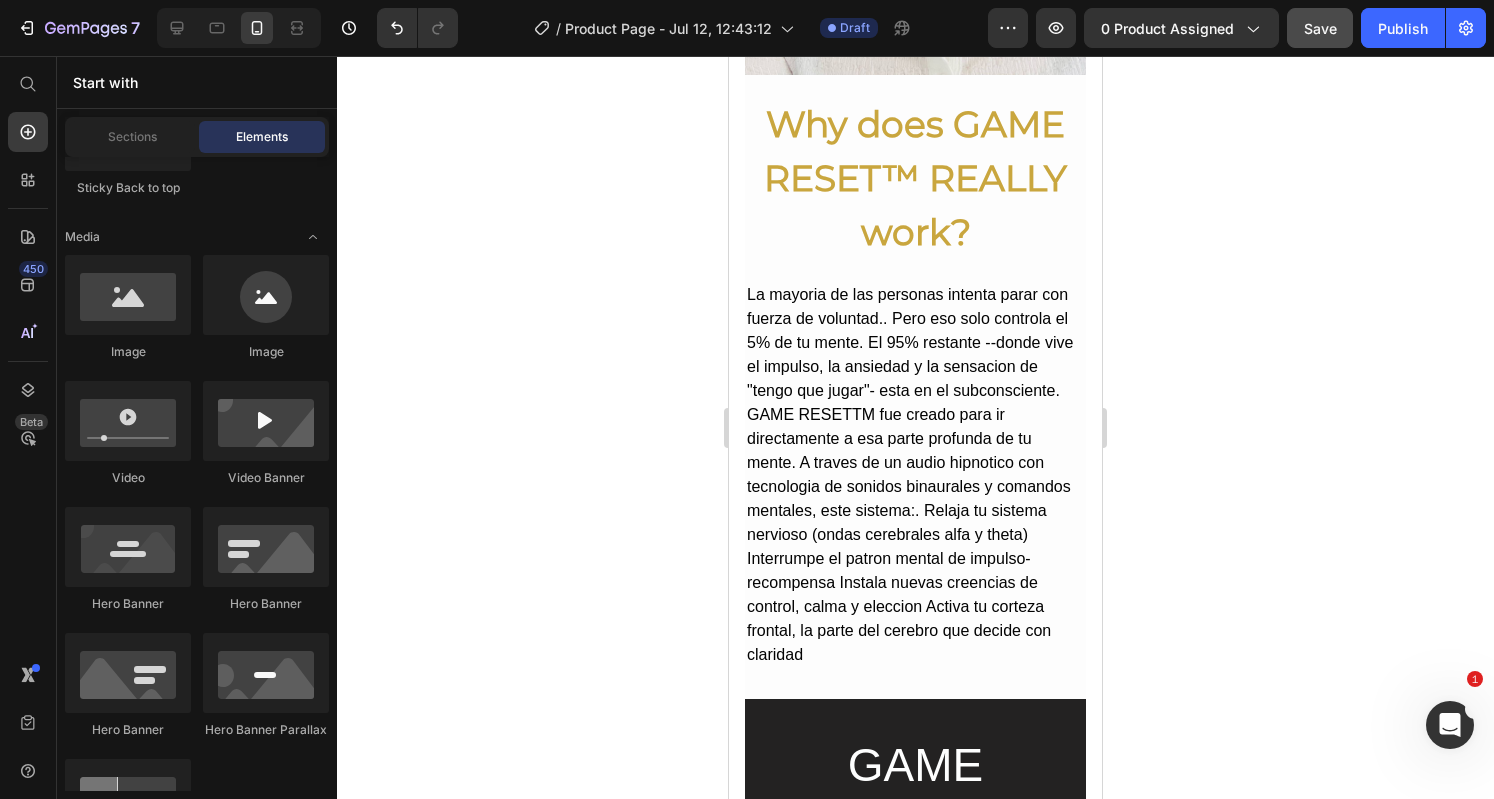 scroll, scrollTop: 4280, scrollLeft: 0, axis: vertical 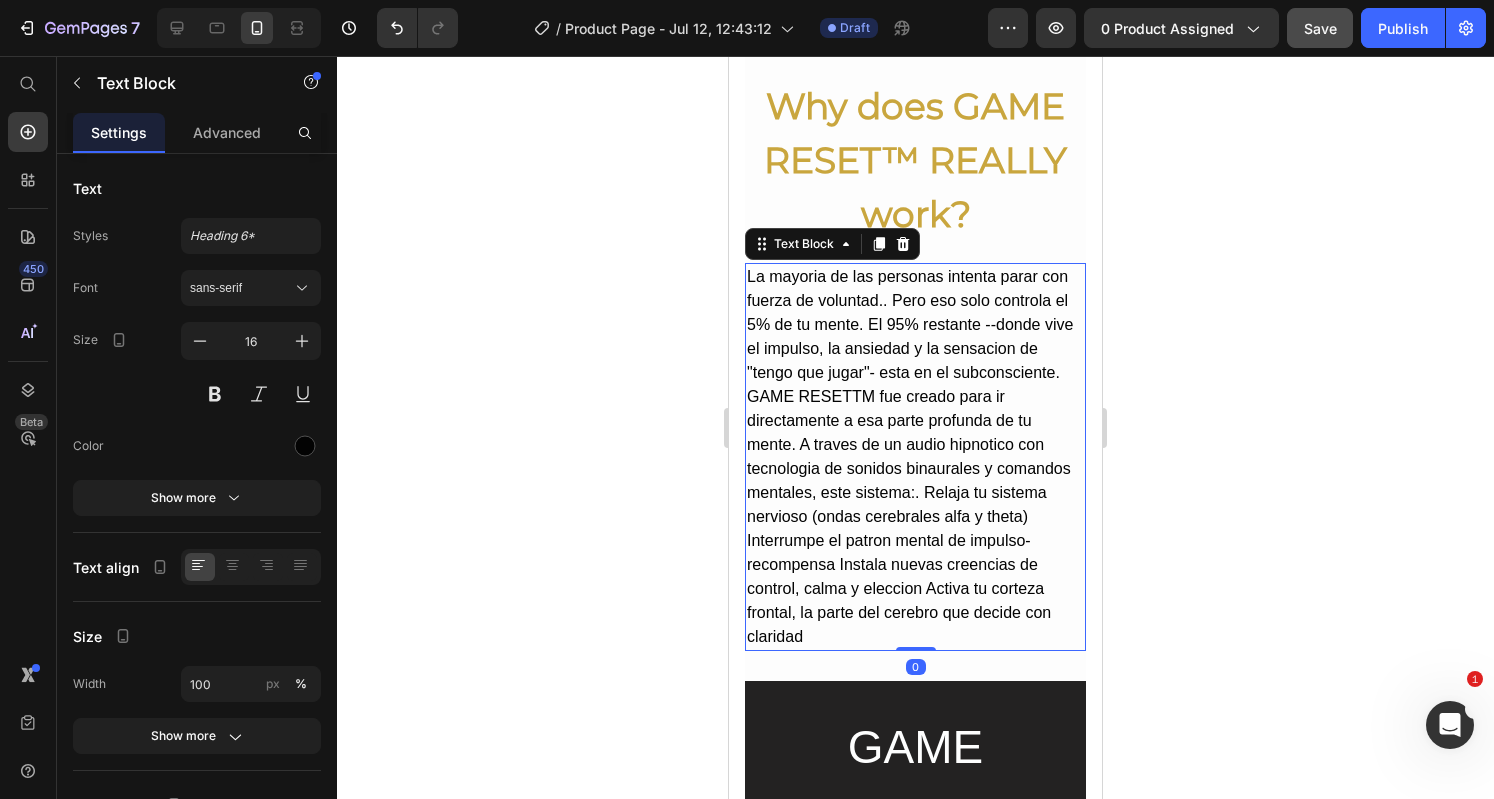 click on "La mayoria de las personas intenta parar con fuerza de voluntad.. Pero eso solo controla el 5% de tu mente. El 95% restante --donde vive el impulso, la ansiedad y la sensacion de "tengo que jugar"- esta en el subconsciente. GAME RESETTM fue creado para ir directamente a esa parte profunda de tu mente. A traves de un audio hipnotico con tecnologia de sonidos binaurales y comandos mentales, este sistema:.  Relaja tu sistema nervioso (ondas cerebrales alfa y theta)  Interrumpe el patron mental de impulso-recompensa  Instala nuevas creencias de control, calma y eleccion  Activa tu corteza frontal, la parte del cerebro que decide con claridad" at bounding box center [915, 457] 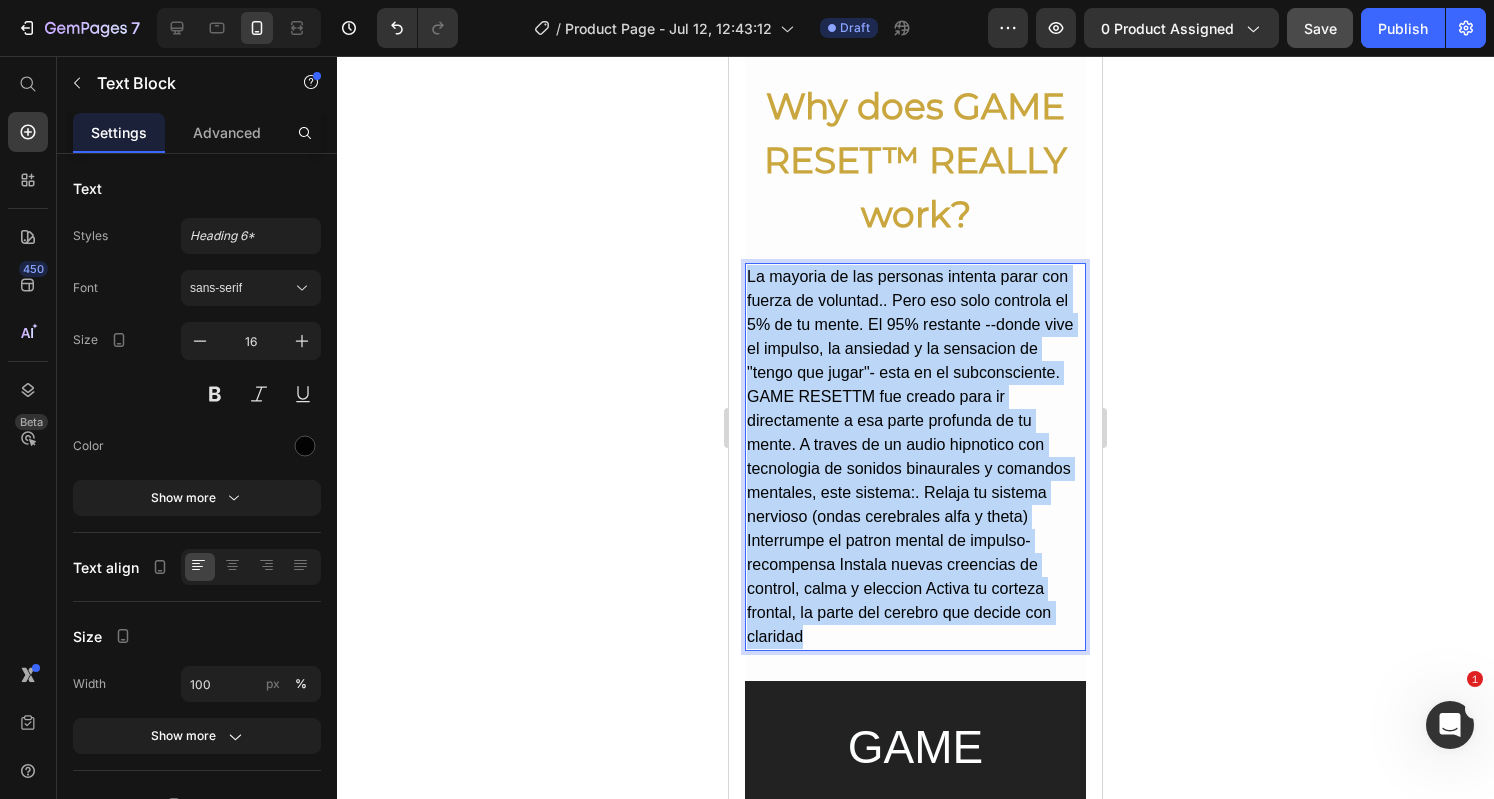 click on "La mayoria de las personas intenta parar con fuerza de voluntad.. Pero eso solo controla el 5% de tu mente. El 95% restante --donde vive el impulso, la ansiedad y la sensacion de "tengo que jugar"- esta en el subconsciente. GAME RESETTM fue creado para ir directamente a esa parte profunda de tu mente. A traves de un audio hipnotico con tecnologia de sonidos binaurales y comandos mentales, este sistema:. Relaja tu sistema nervioso (ondas cerebrales alfa y theta) Interrumpe el patron mental de impulso-recompensa Instala nuevas creencias de control, calma y eleccion Activa tu corteza frontal, la parte del cerebro que decide con claridad" at bounding box center [915, 457] 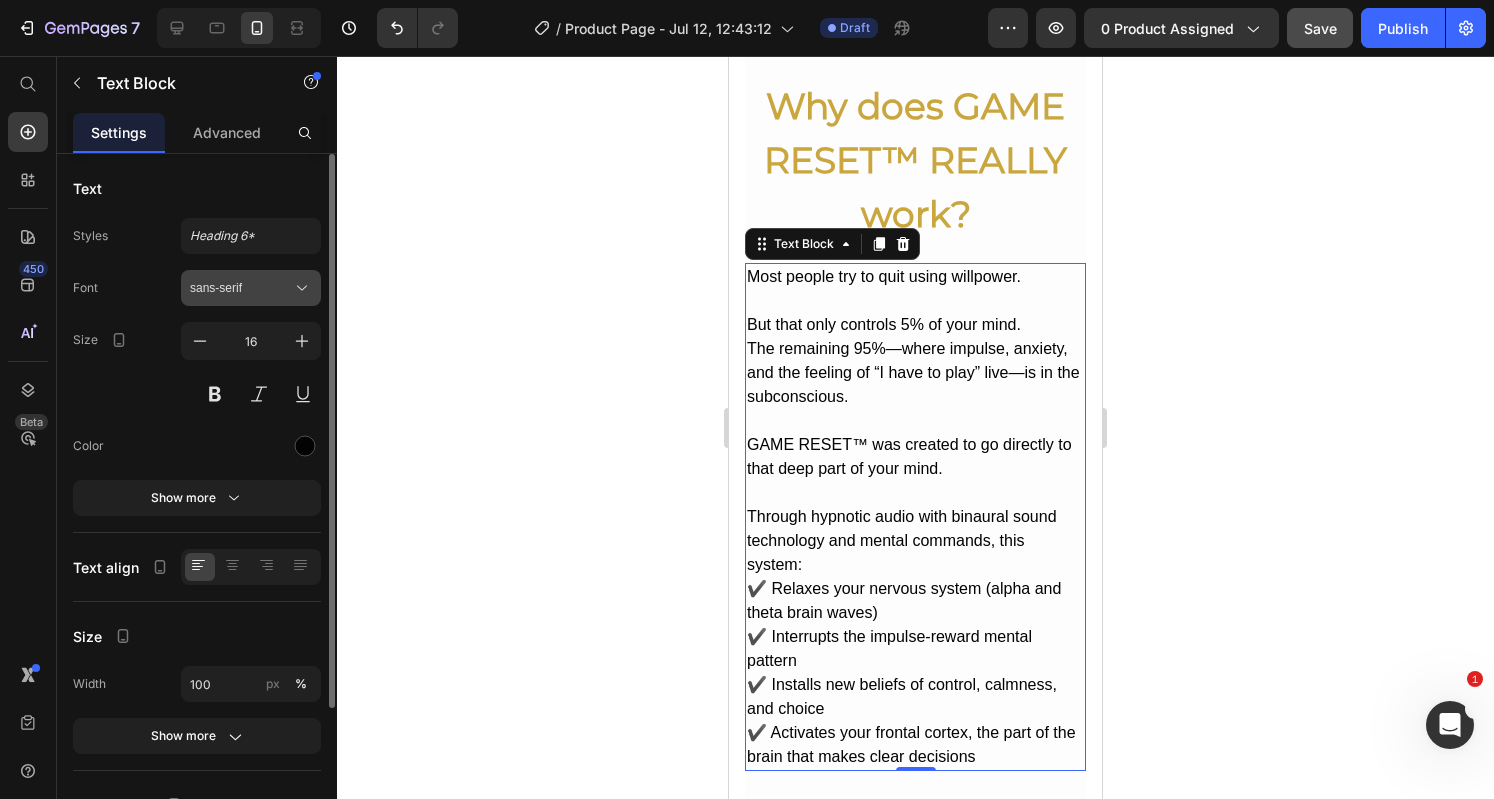 click on "sans-serif" at bounding box center (241, 288) 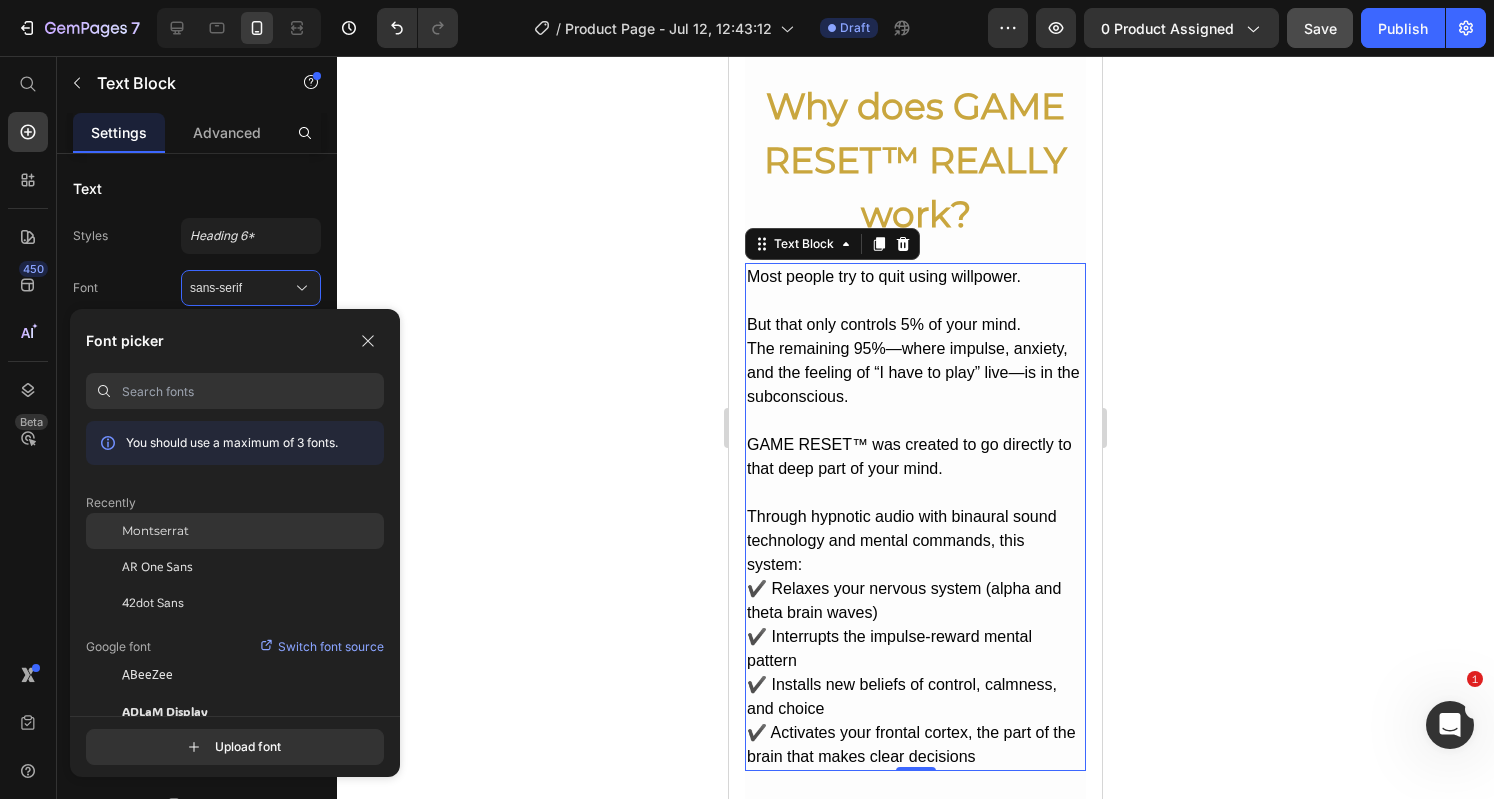 click on "Montserrat" at bounding box center (155, 531) 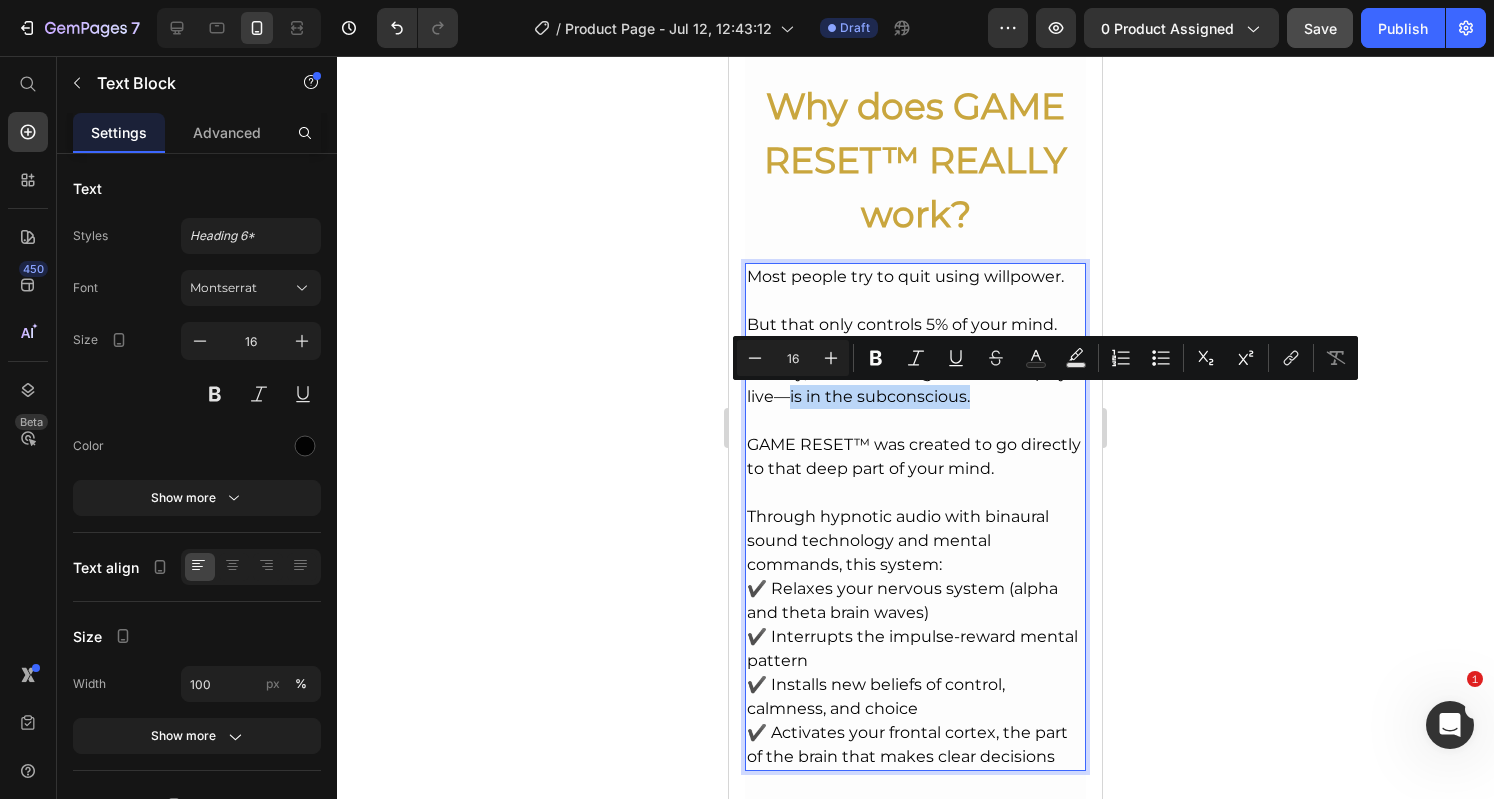 drag, startPoint x: 1016, startPoint y: 395, endPoint x: 827, endPoint y: 399, distance: 189.04233 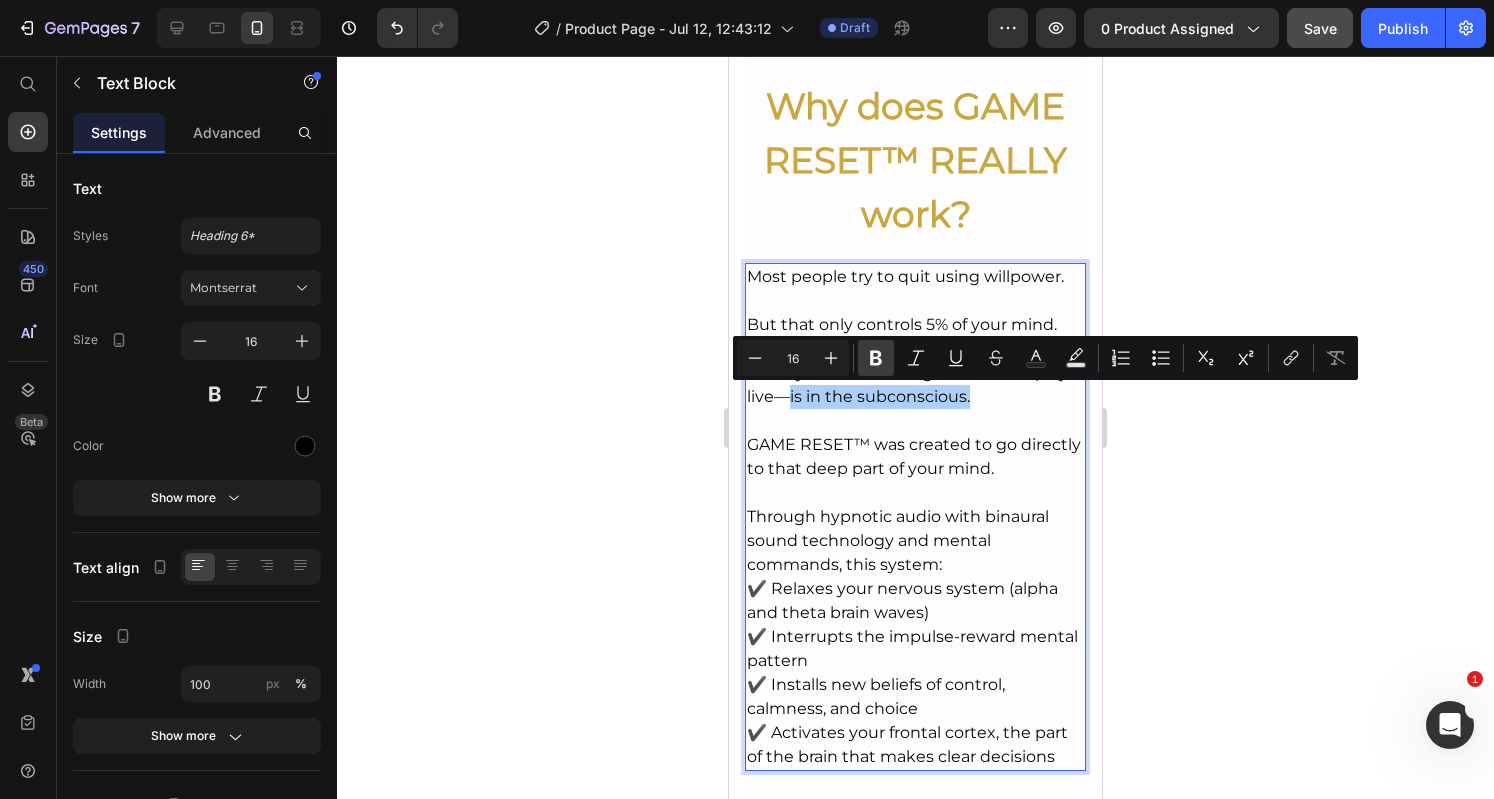 click 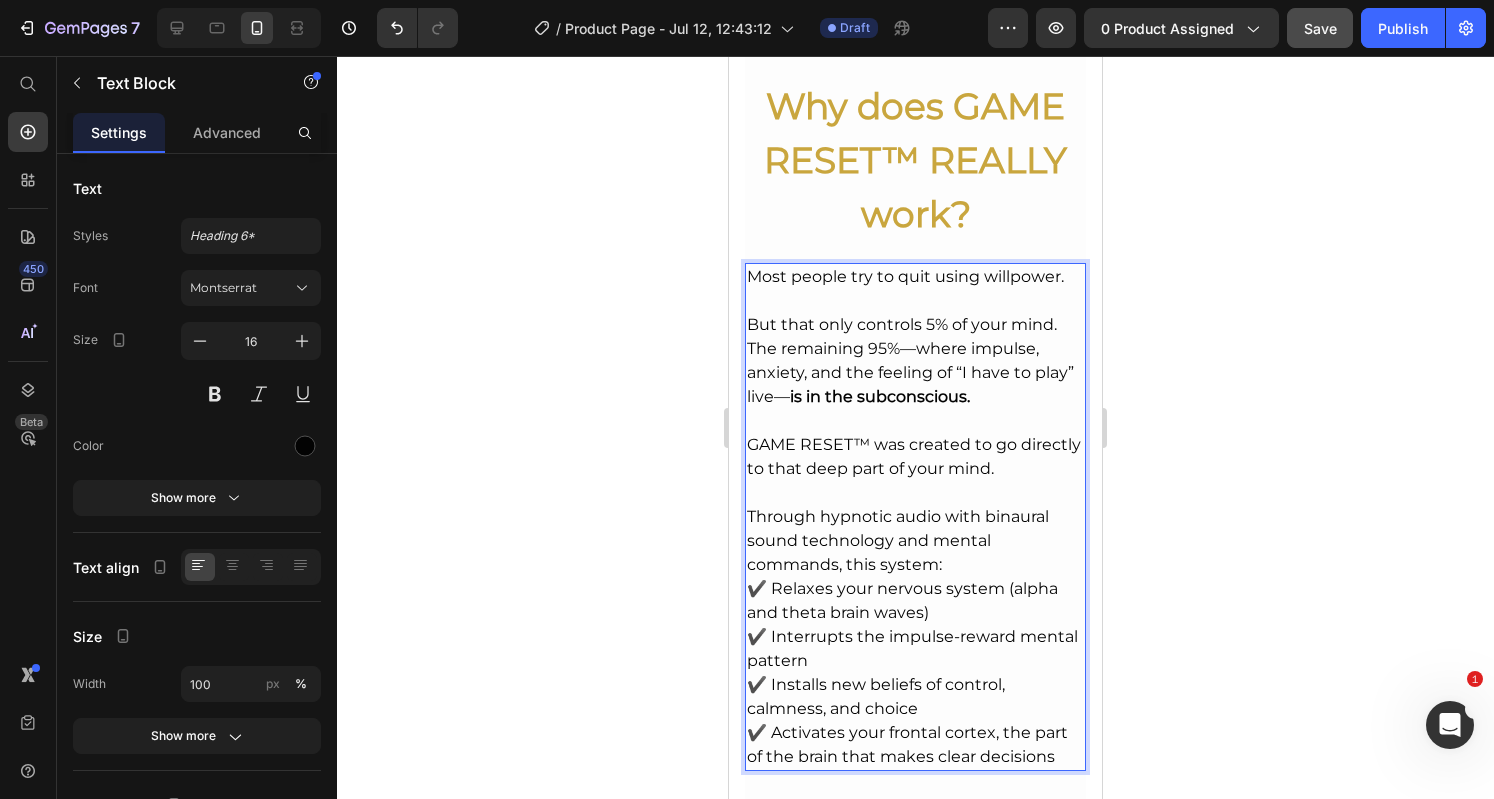 click on "But that only controls 5% of your mind. The remaining 95%—where impulse, anxiety, and the feeling of “I have to play” live— is in the subconscious." at bounding box center (915, 349) 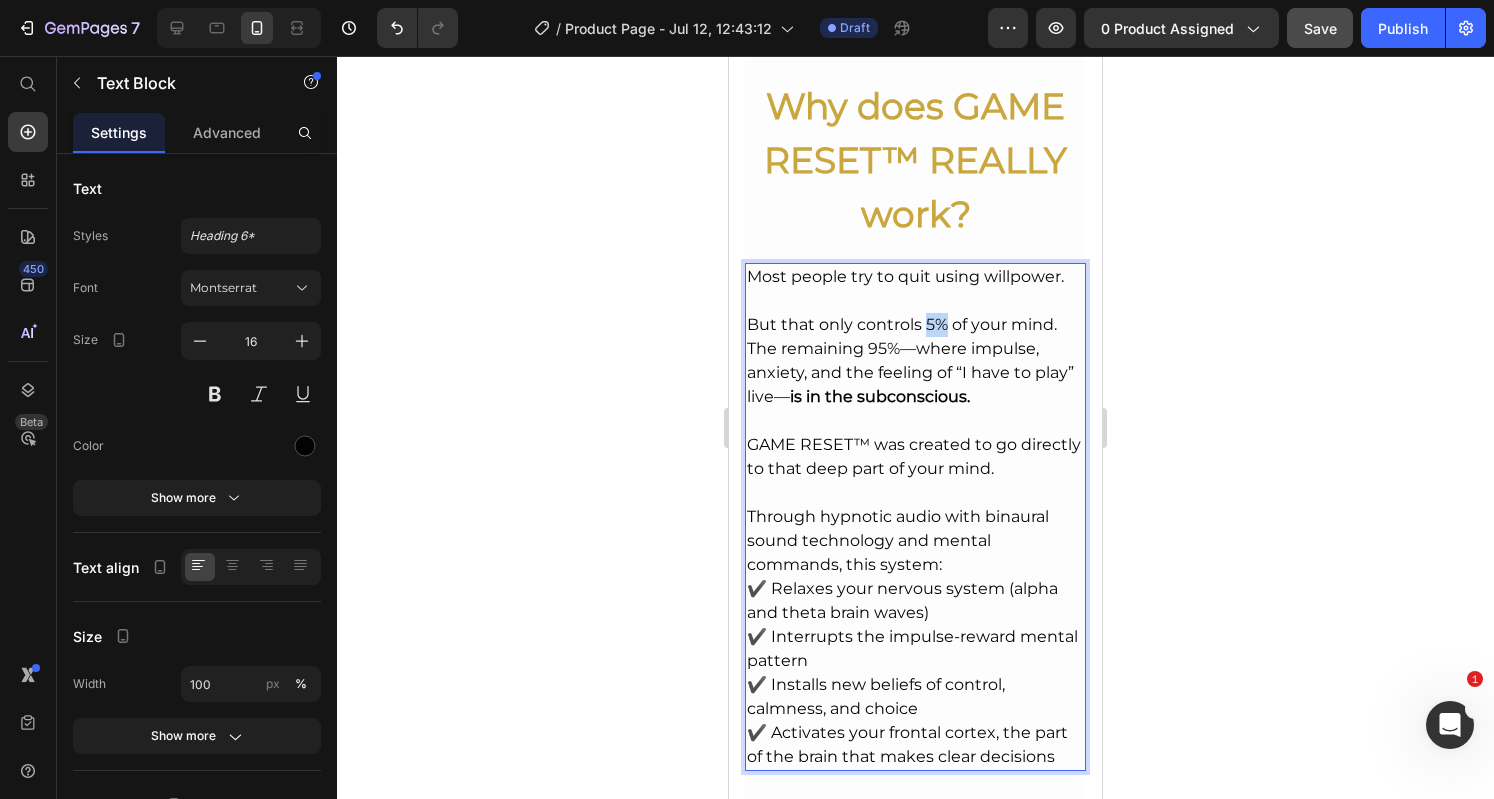 drag, startPoint x: 945, startPoint y: 322, endPoint x: 927, endPoint y: 324, distance: 18.110771 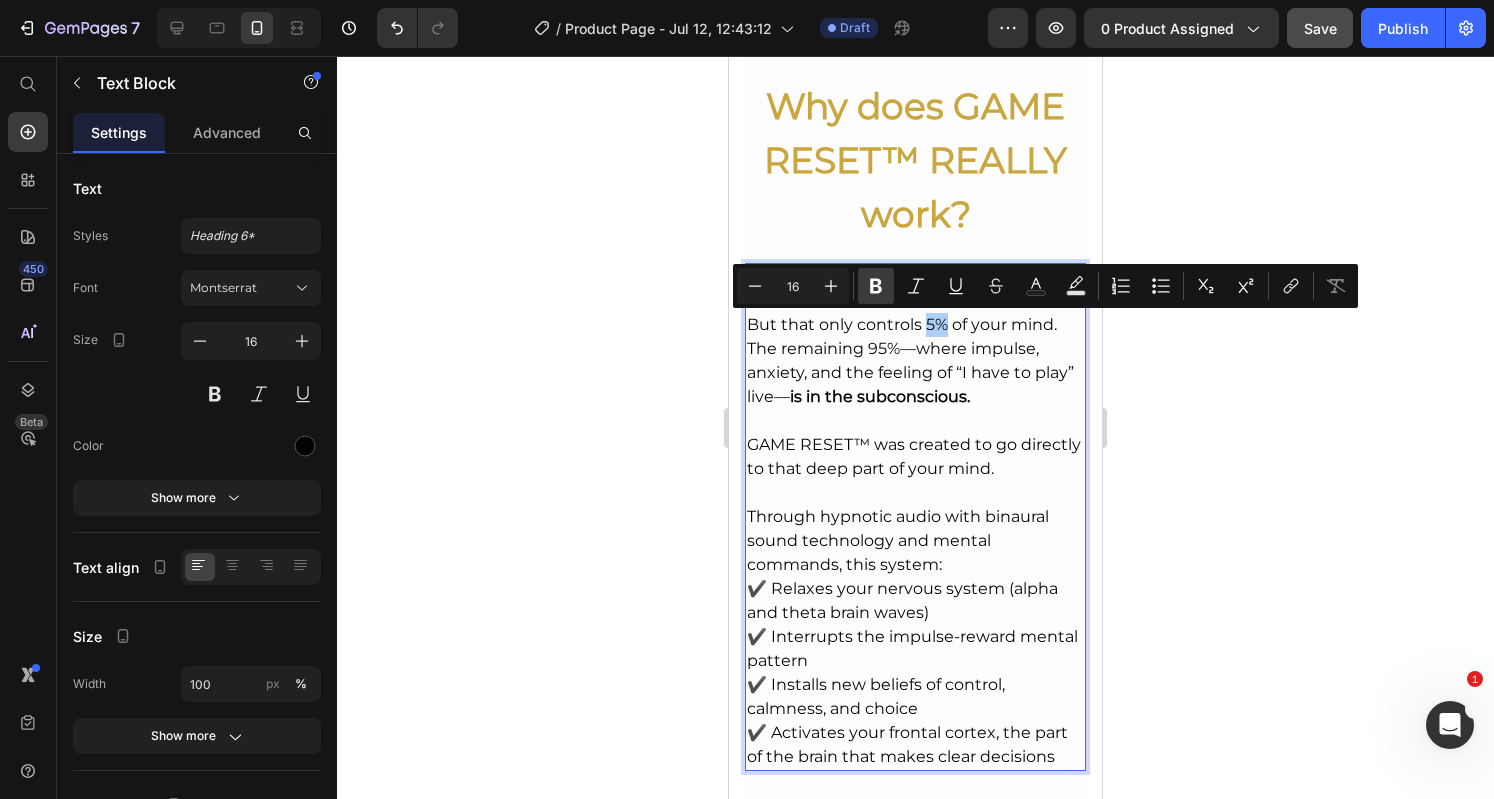 click 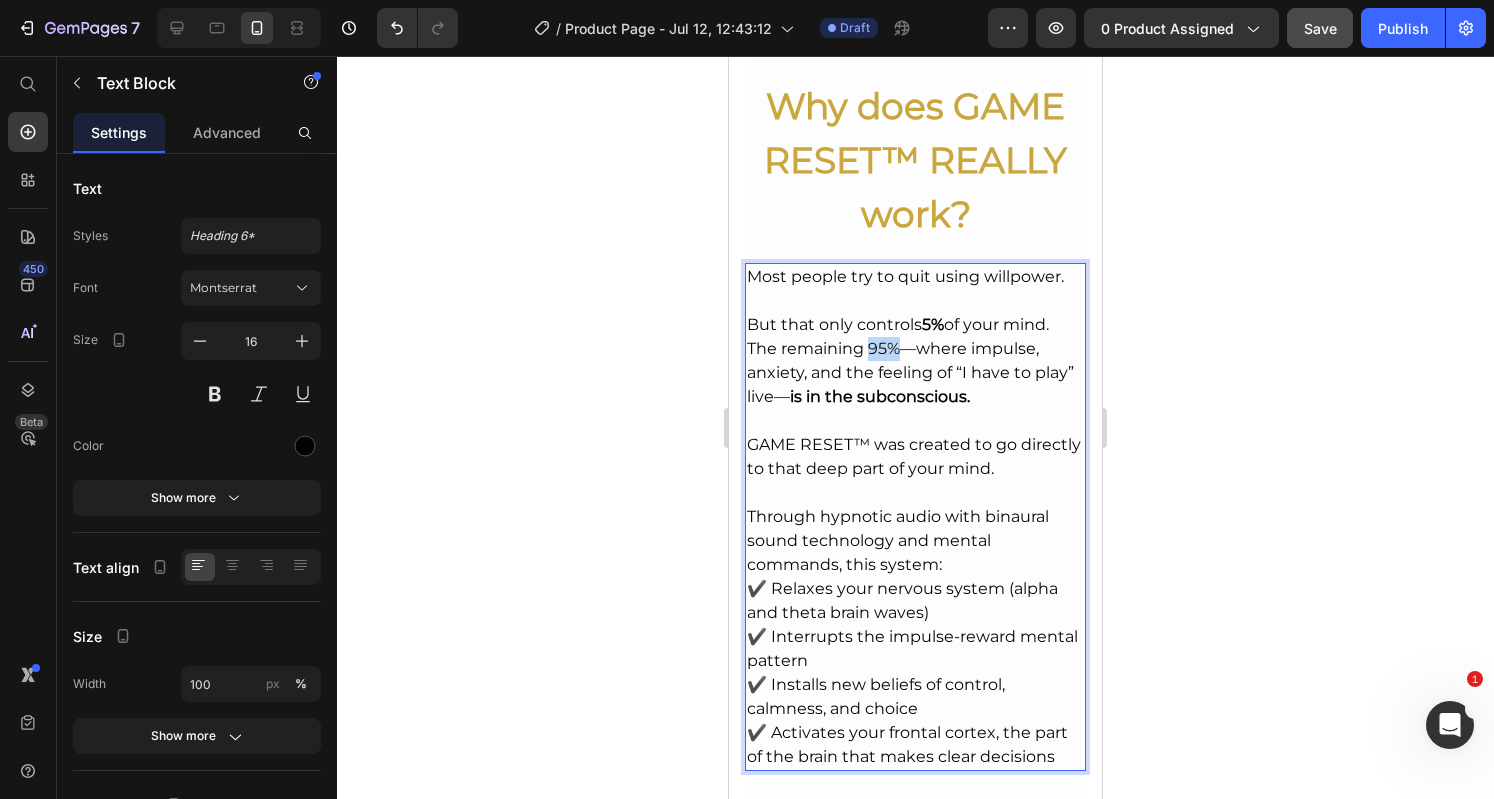 drag, startPoint x: 897, startPoint y: 349, endPoint x: 871, endPoint y: 349, distance: 26 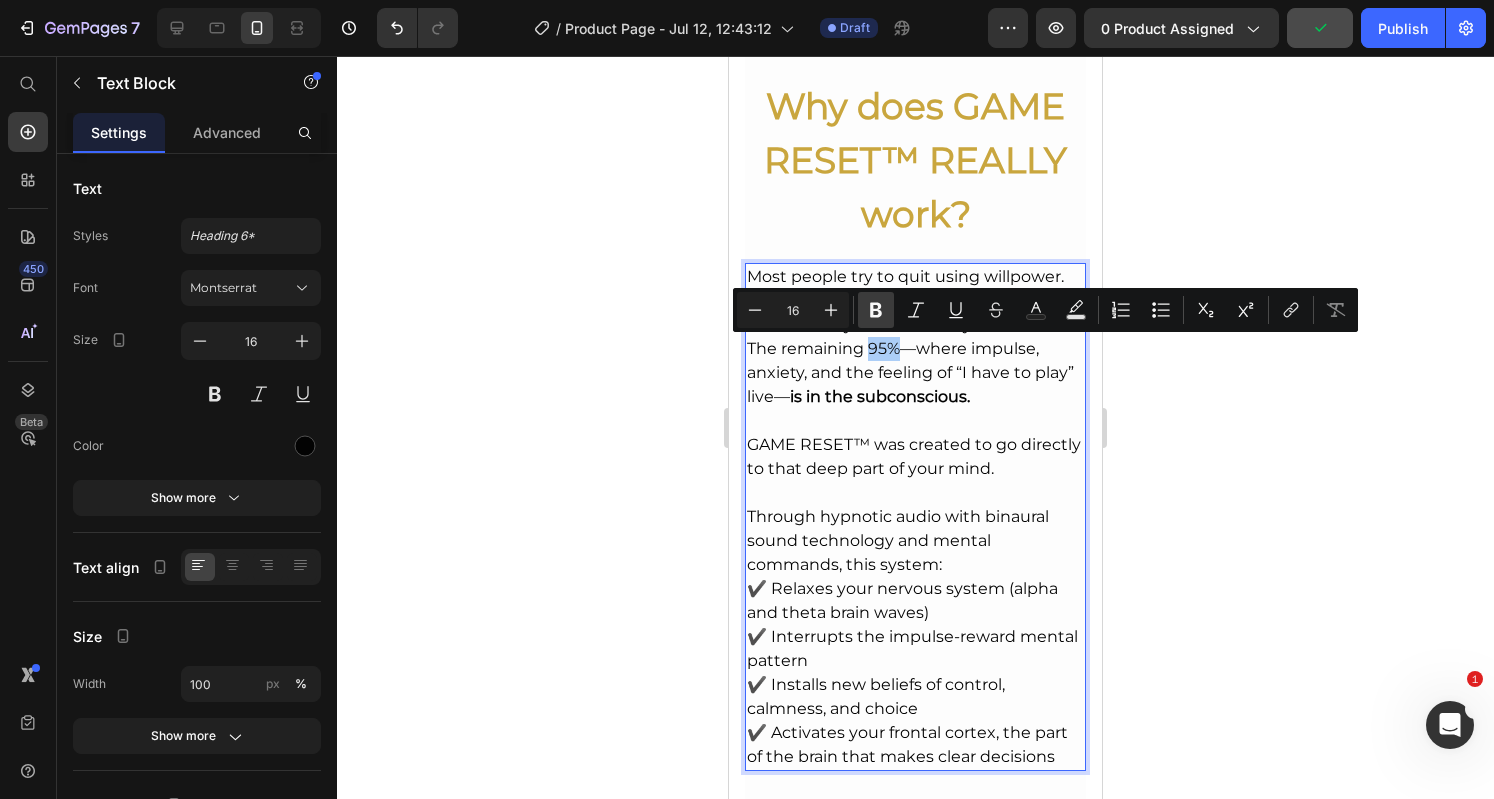 click 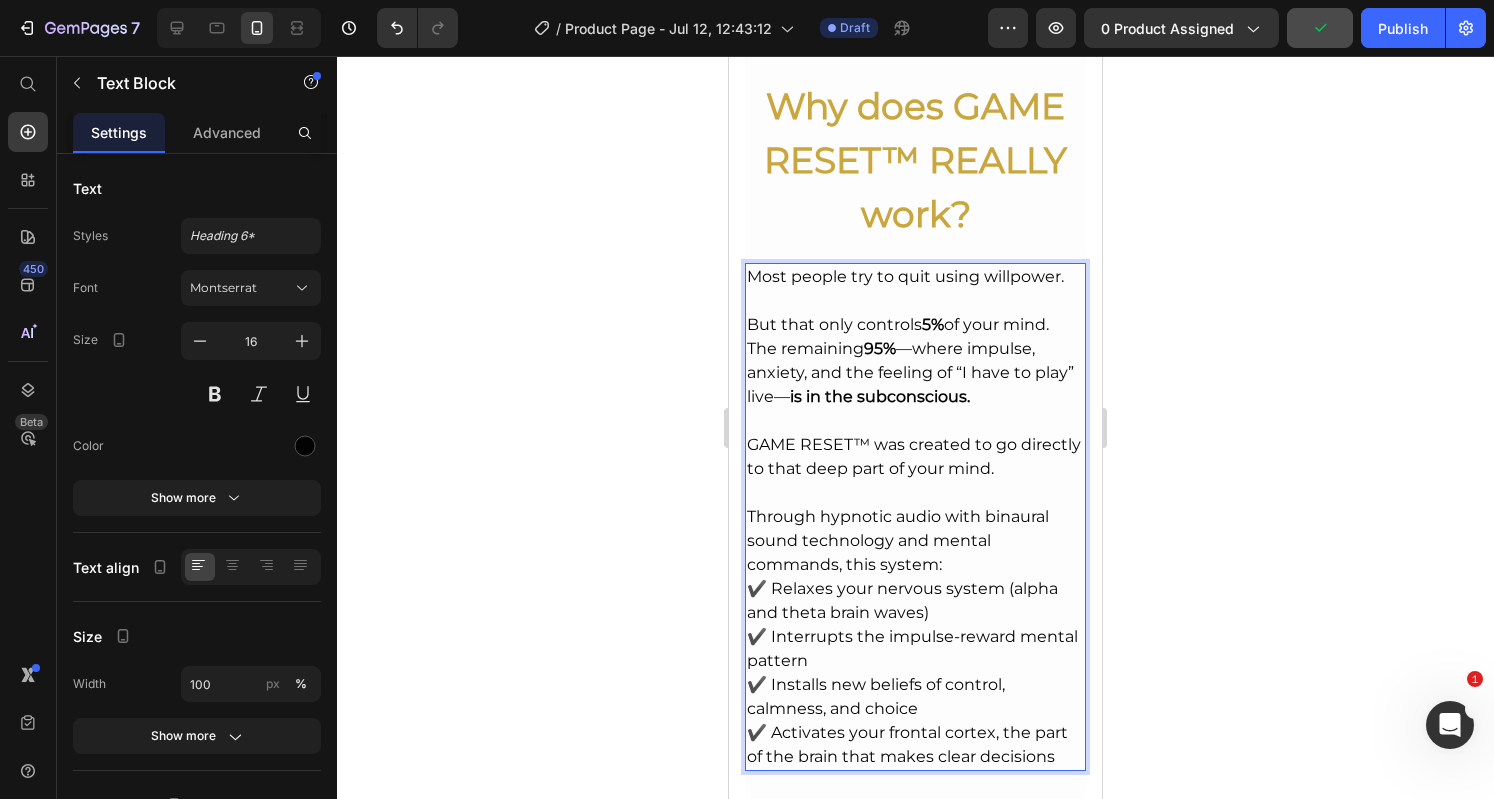 click on "is in the subconscious." at bounding box center [880, 396] 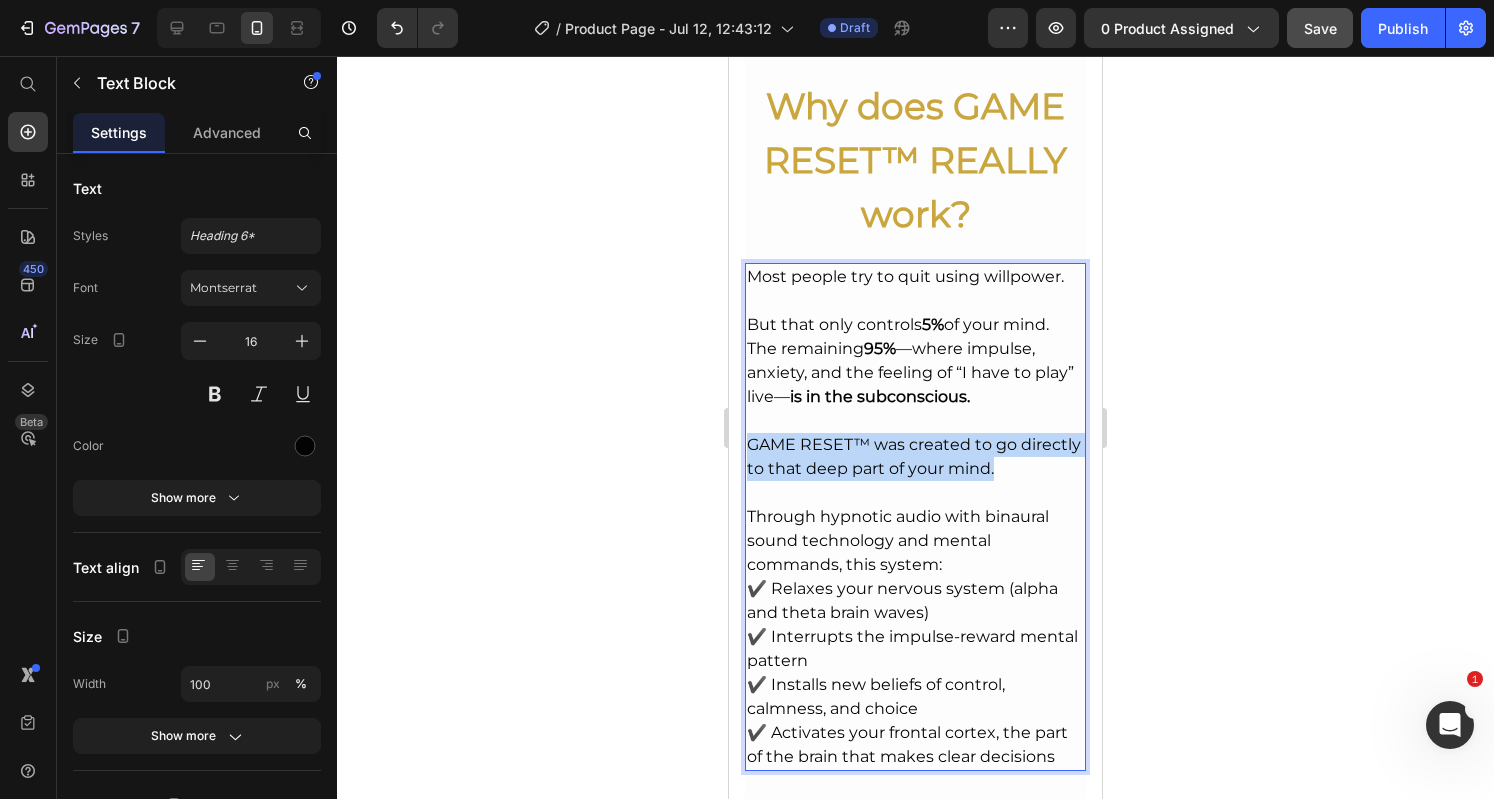 drag, startPoint x: 1058, startPoint y: 473, endPoint x: 744, endPoint y: 439, distance: 315.8354 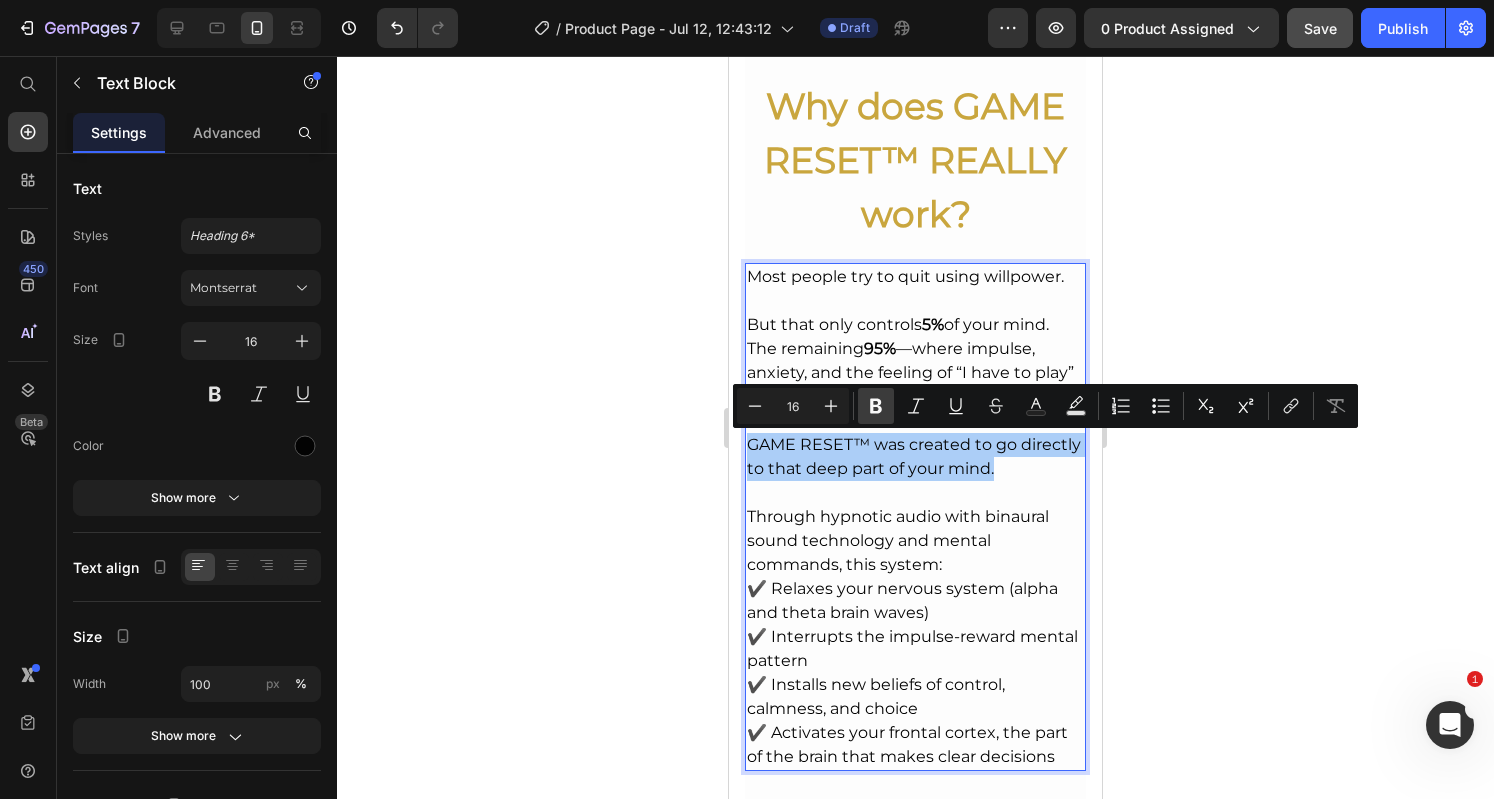 click 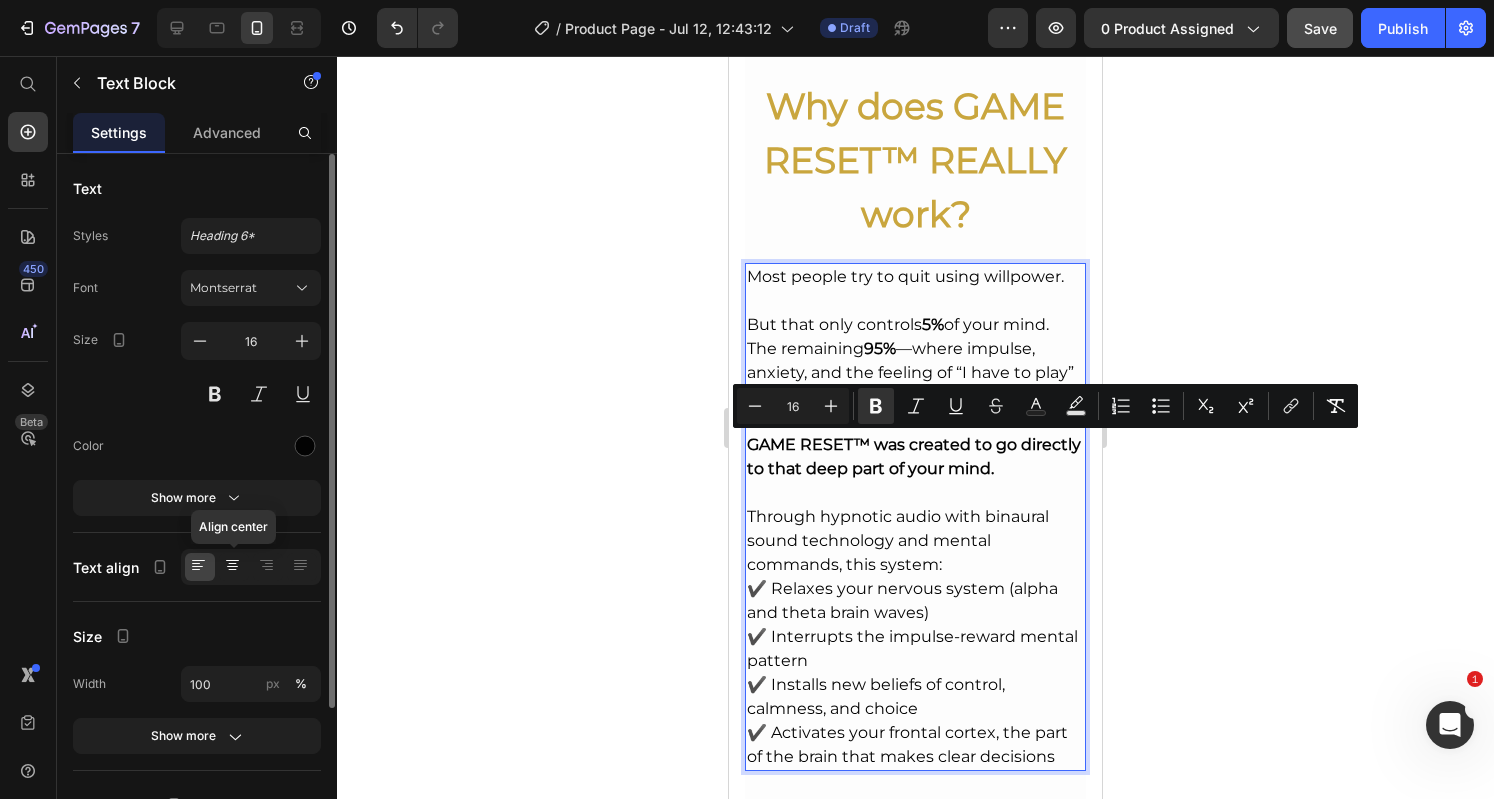 click 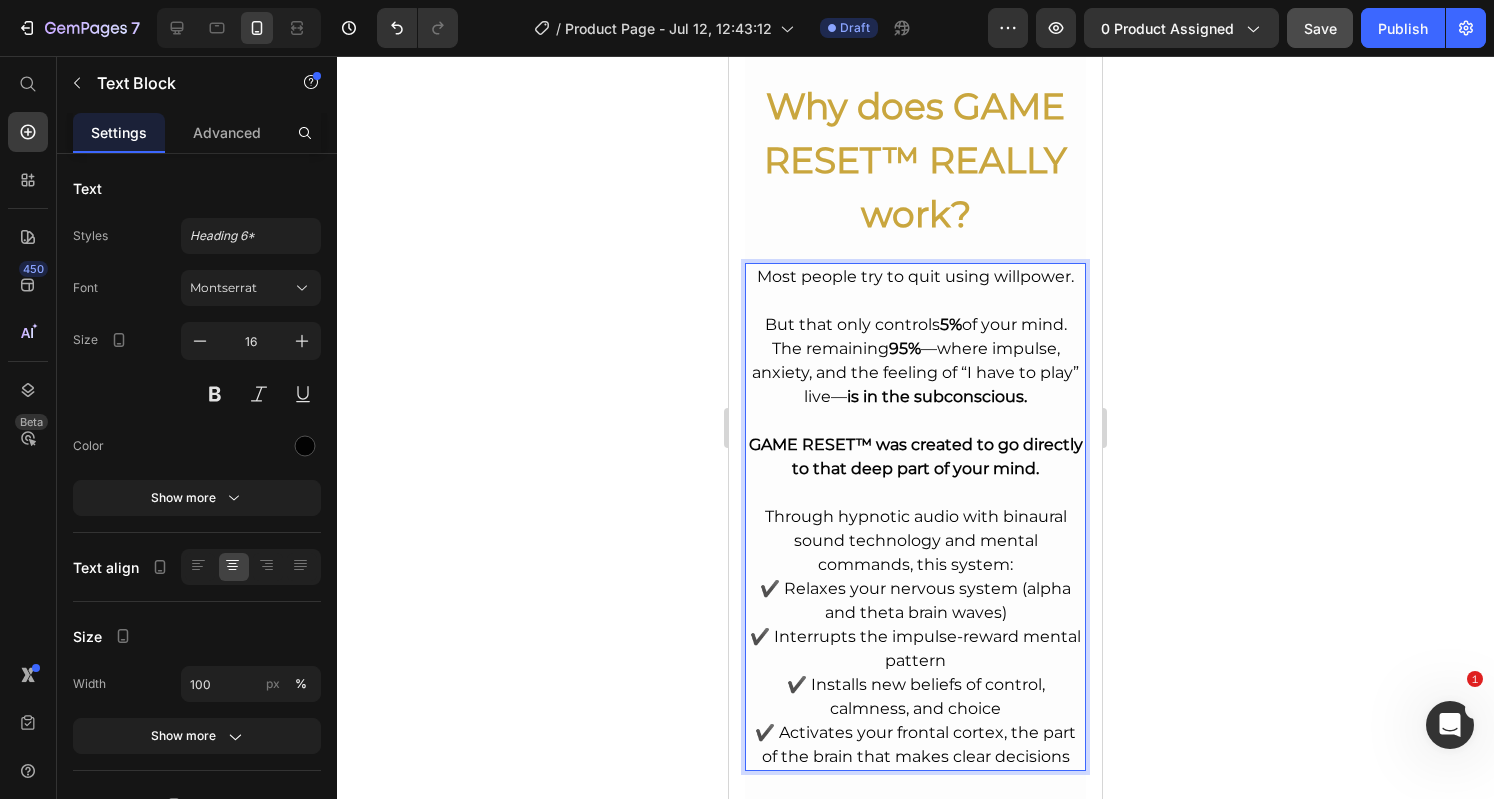 click on "Through hypnotic audio with binaural sound technology and mental commands, this system:" at bounding box center [915, 529] 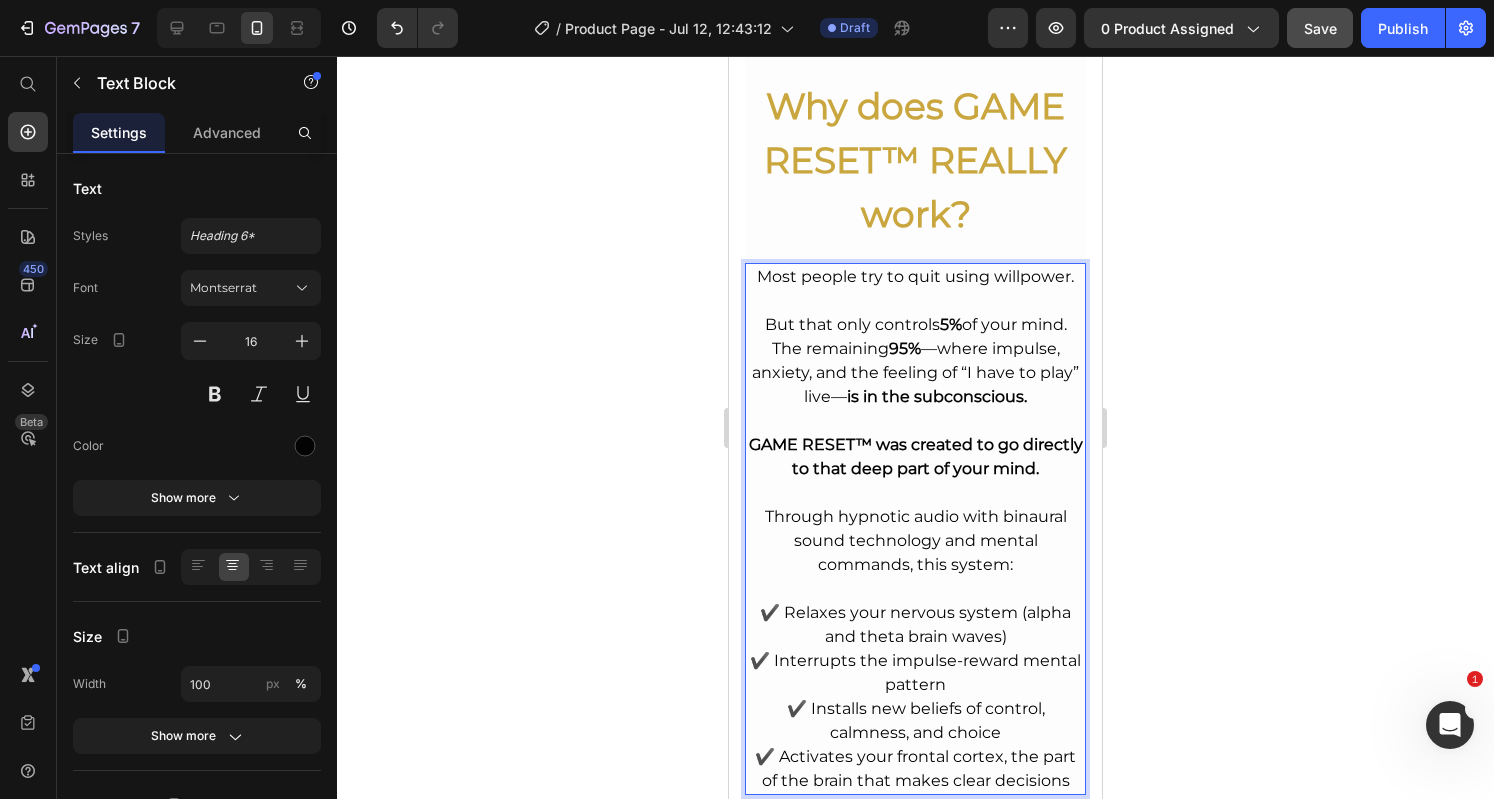 click on "✔️ Relaxes your nervous system (alpha and theta brain waves) ✔️ Interrupts the impulse-reward mental pattern ✔️ Installs new beliefs of control, calmness, and choice ✔️ Activates your frontal cortex, the part of the brain that makes clear decisions" at bounding box center [915, 697] 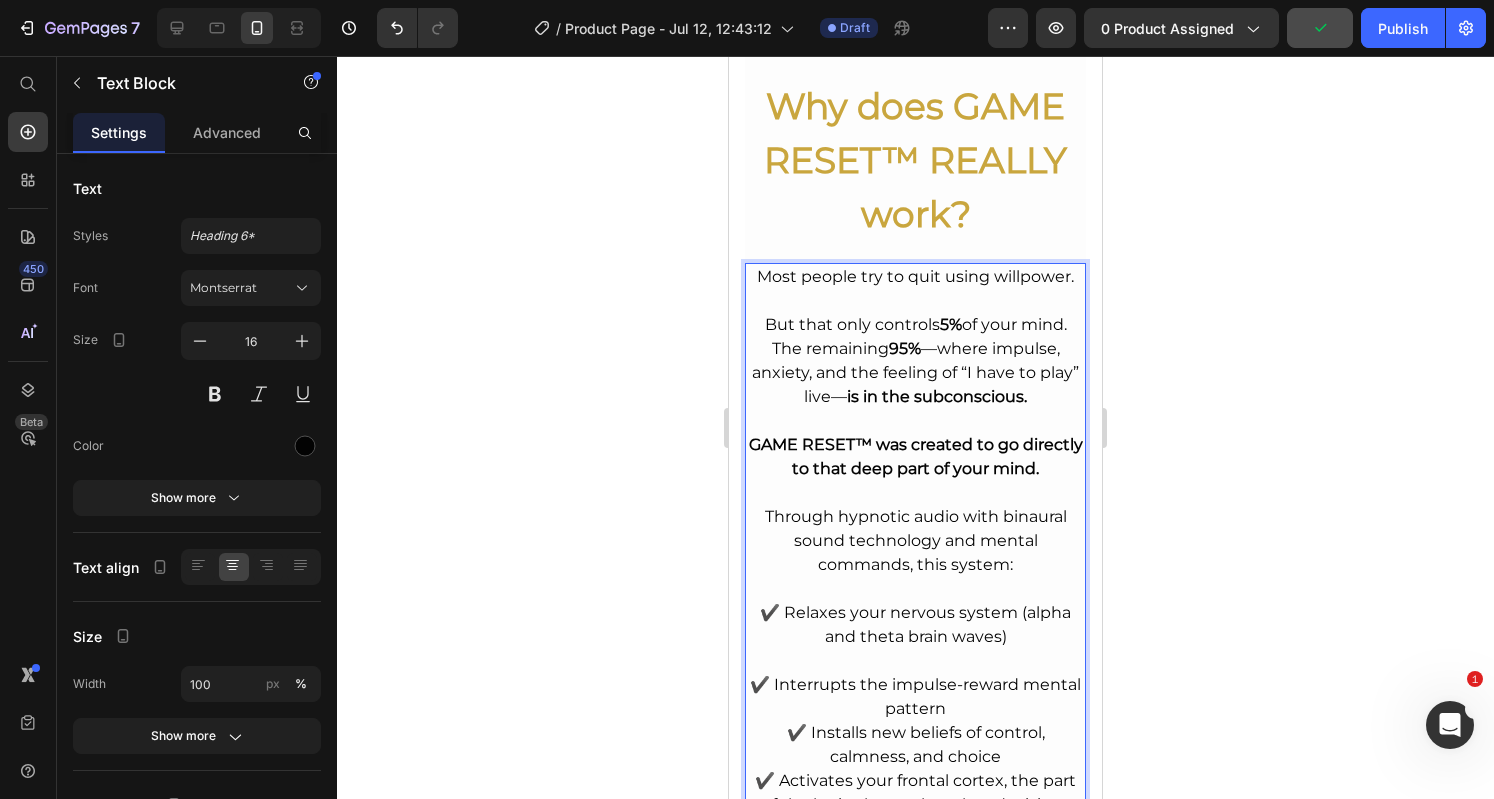 click on "⁠⁠⁠⁠⁠⁠⁠ ✔️ Interrupts the impulse-reward mental pattern ✔️ Installs new beliefs of control, calmness, and choice ✔️ Activates your frontal cortex, the part of the brain that makes clear decisions" at bounding box center [915, 733] 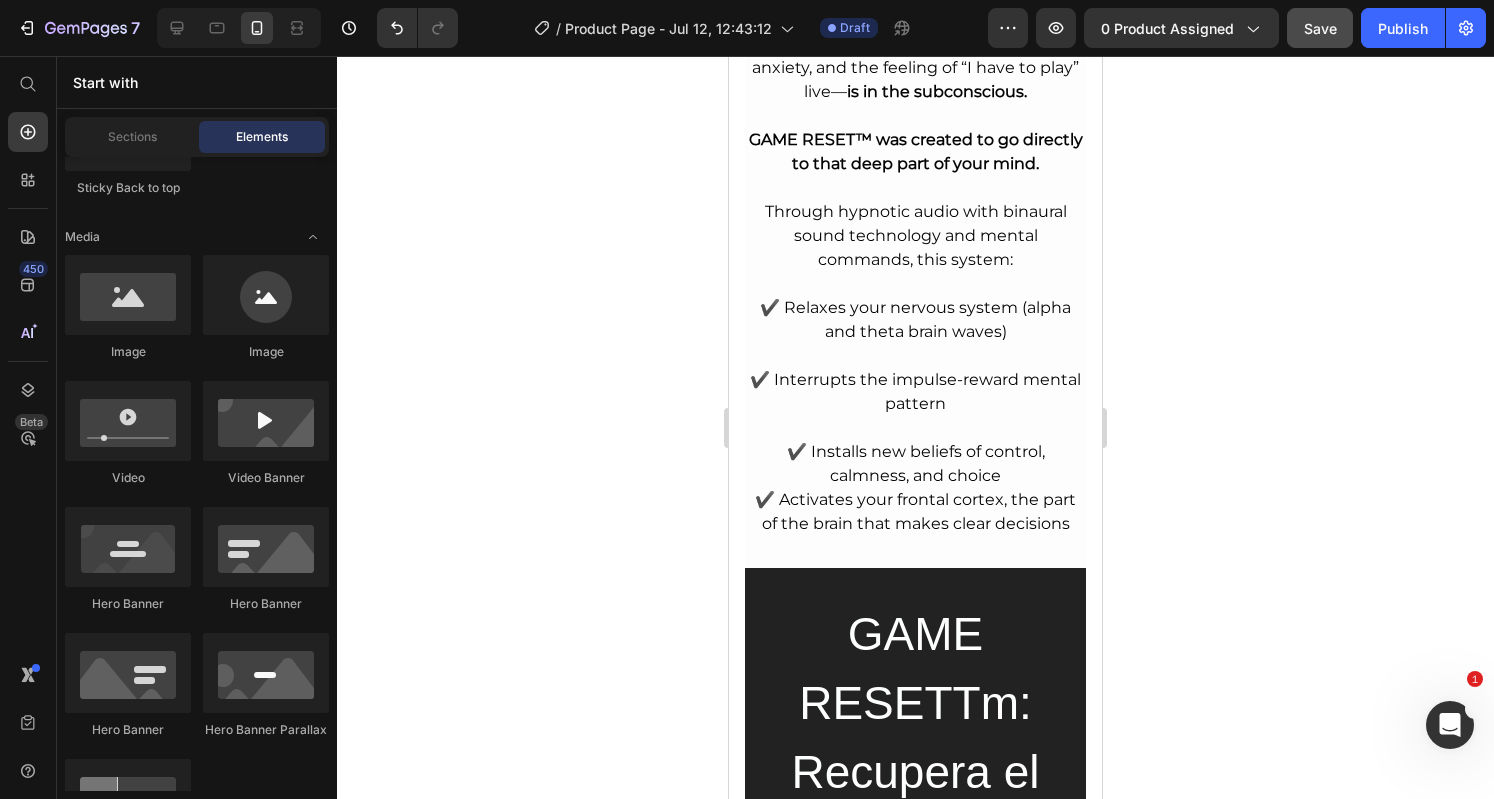 scroll, scrollTop: 4630, scrollLeft: 0, axis: vertical 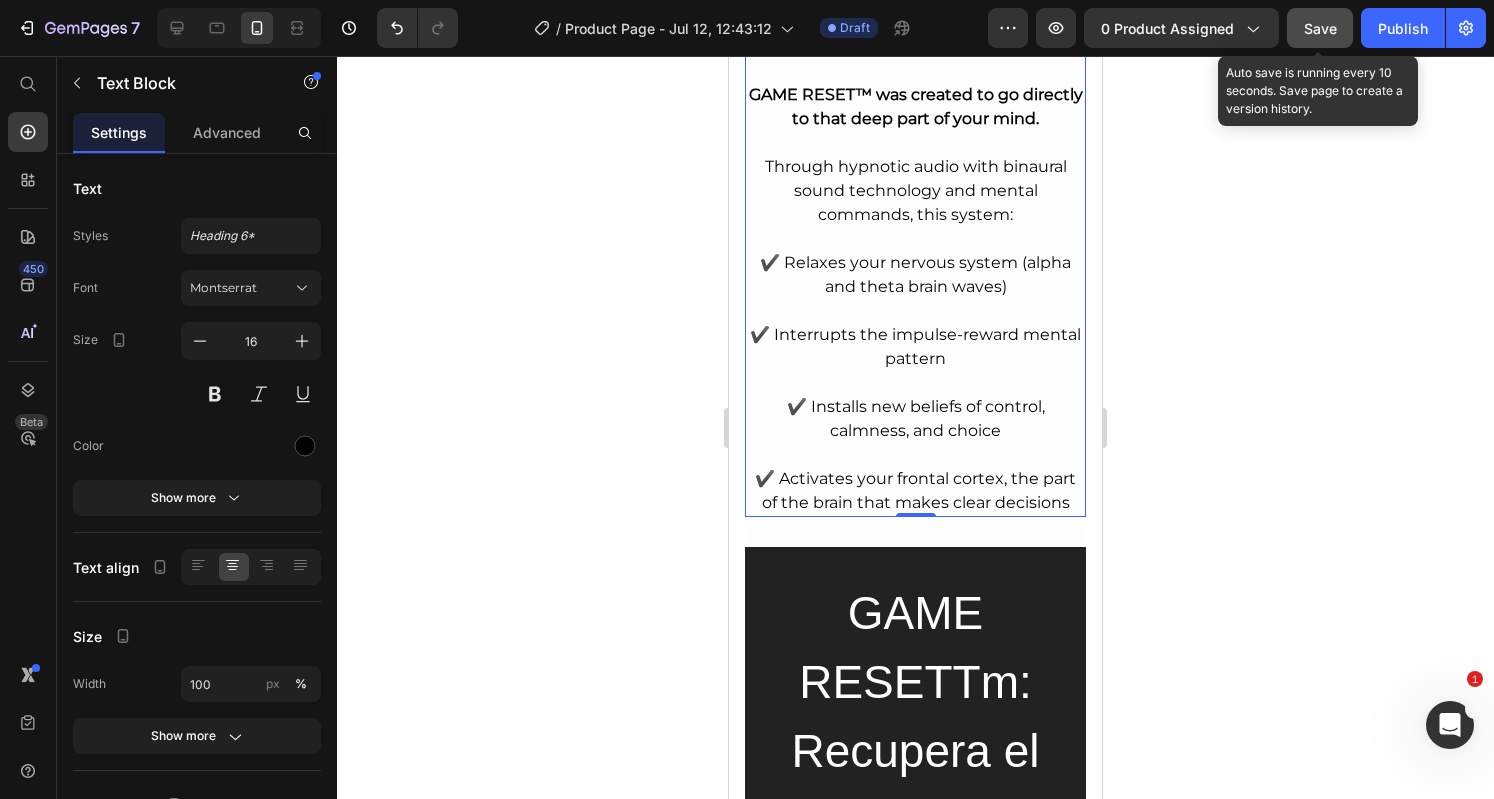 click on "Save" at bounding box center [1320, 28] 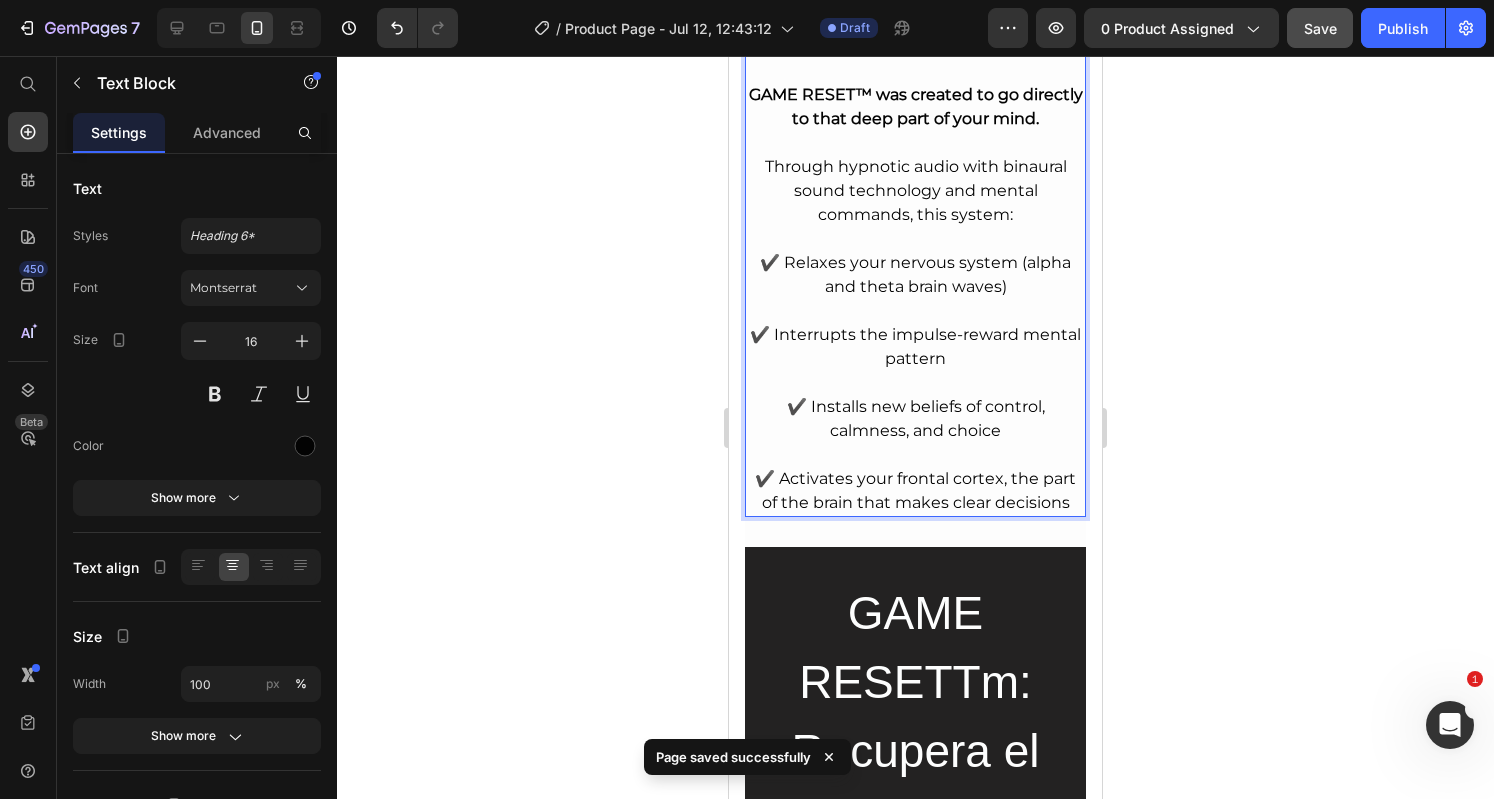 click on "⁠⁠⁠⁠⁠⁠⁠ ✔️ Activates your frontal cortex, the part of the brain that makes clear decisions" at bounding box center [915, 479] 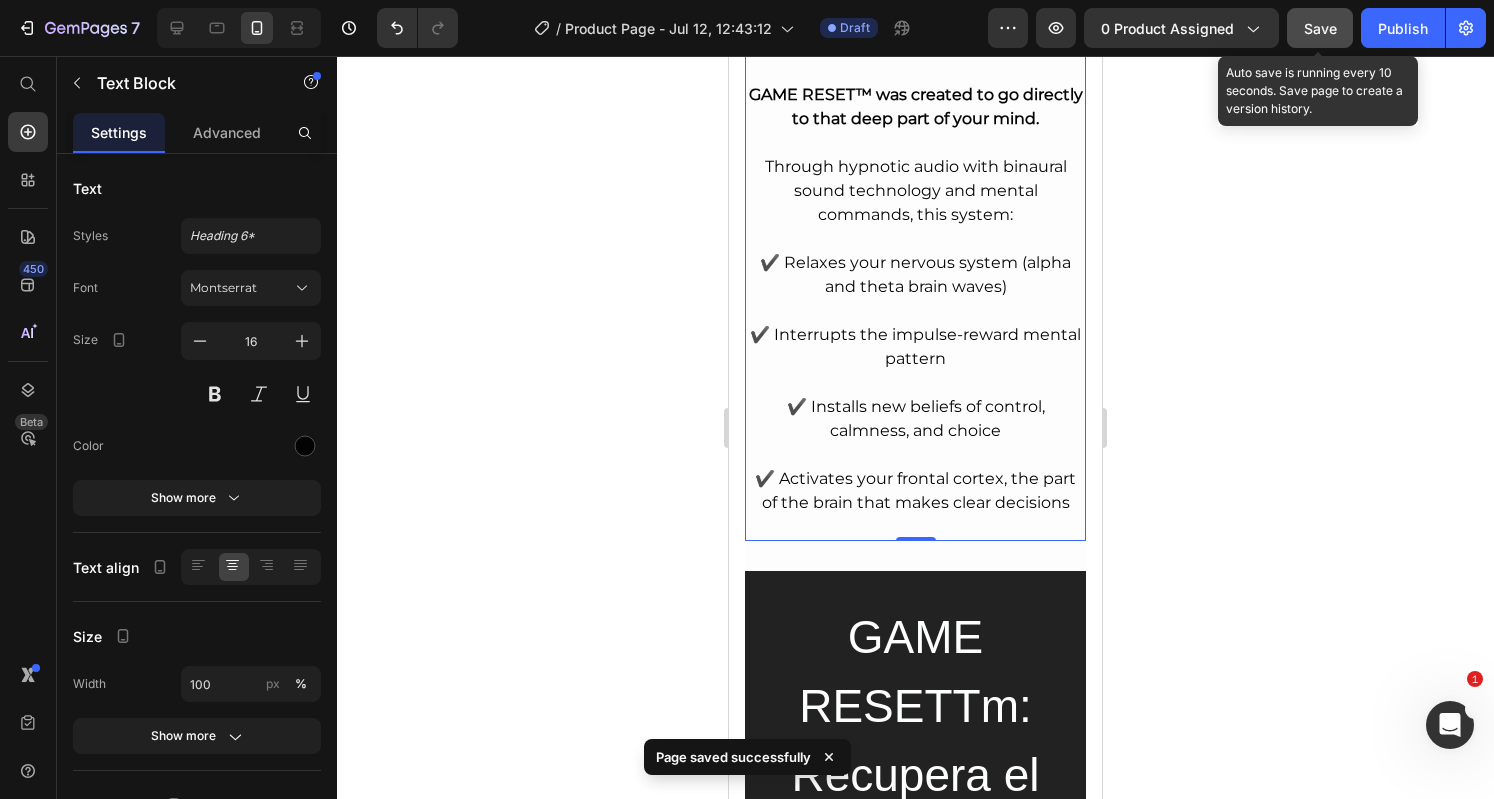 click on "Save" 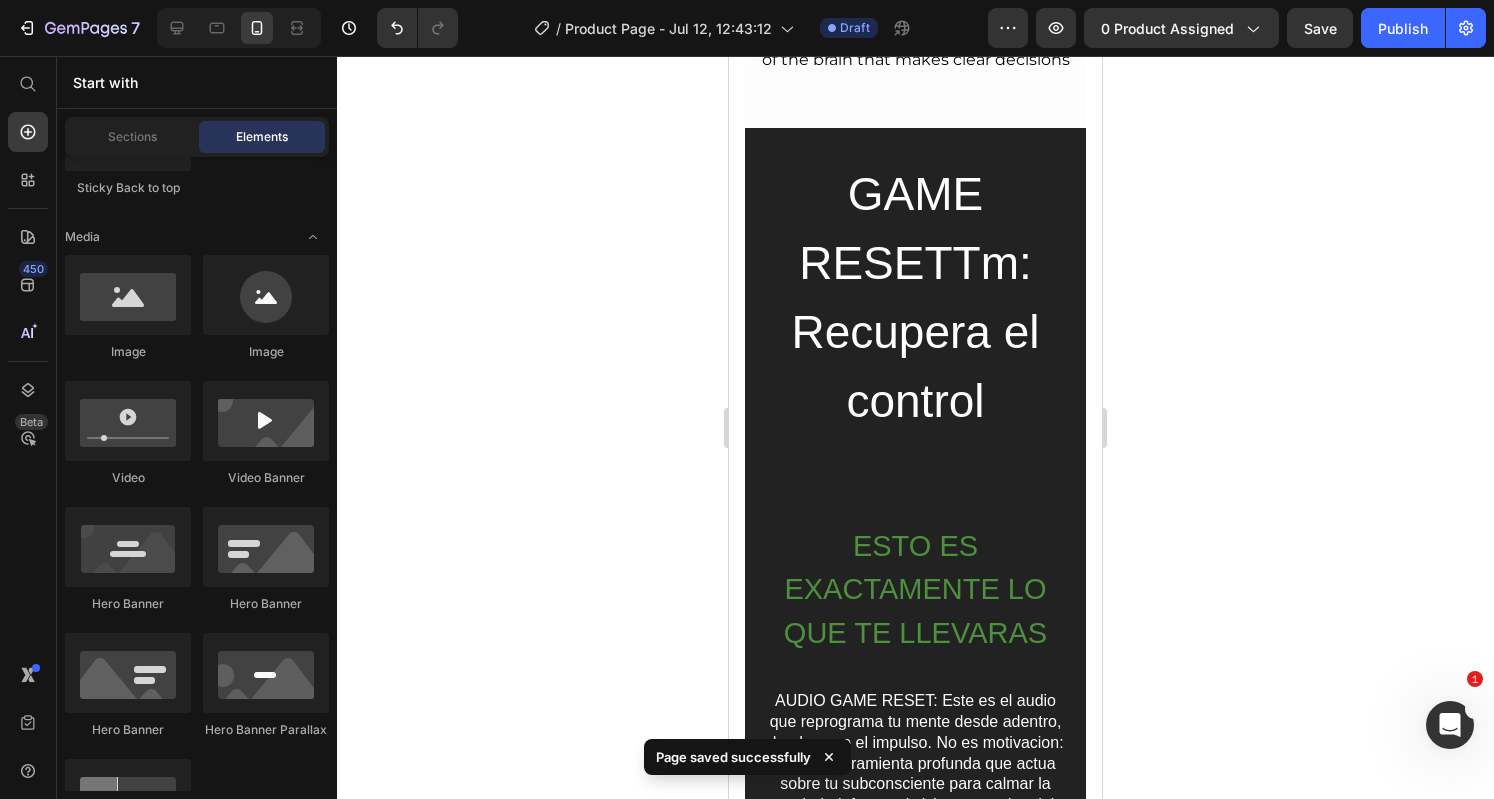 scroll, scrollTop: 4900, scrollLeft: 0, axis: vertical 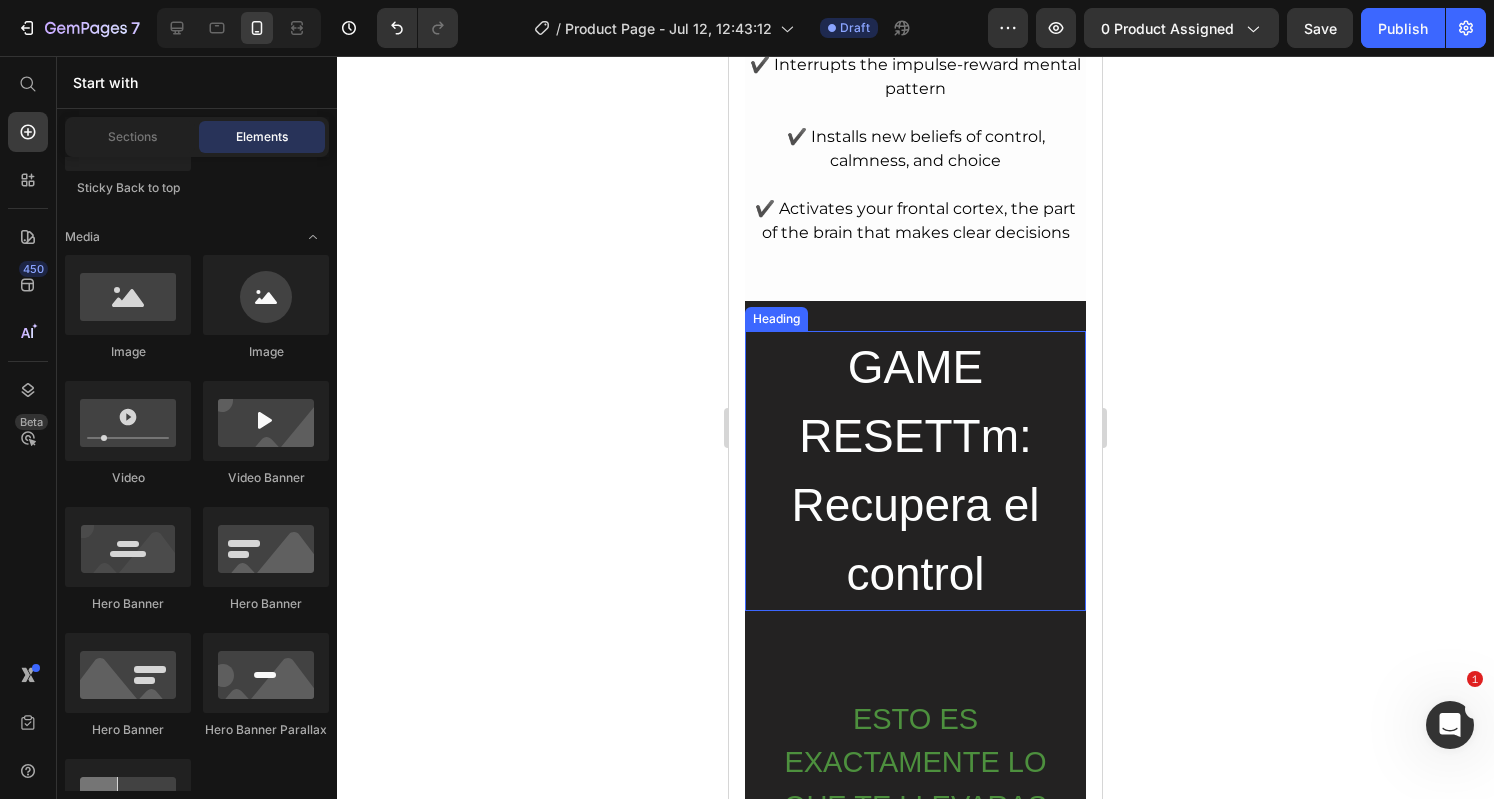 click on "GAME RESETTm: Recupera el control" at bounding box center (915, 471) 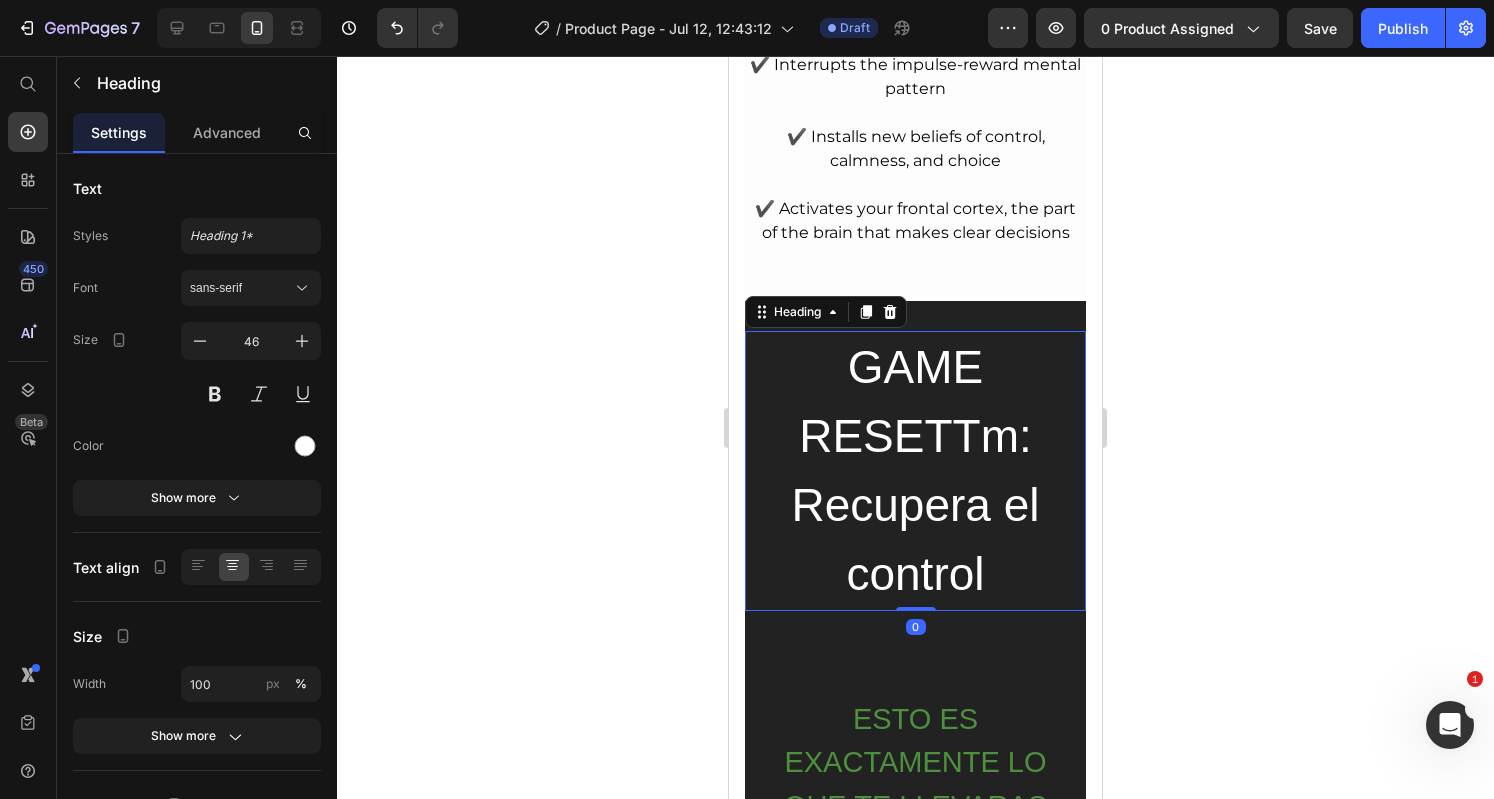 click on "GAME RESETTm: Recupera el control" at bounding box center (915, 471) 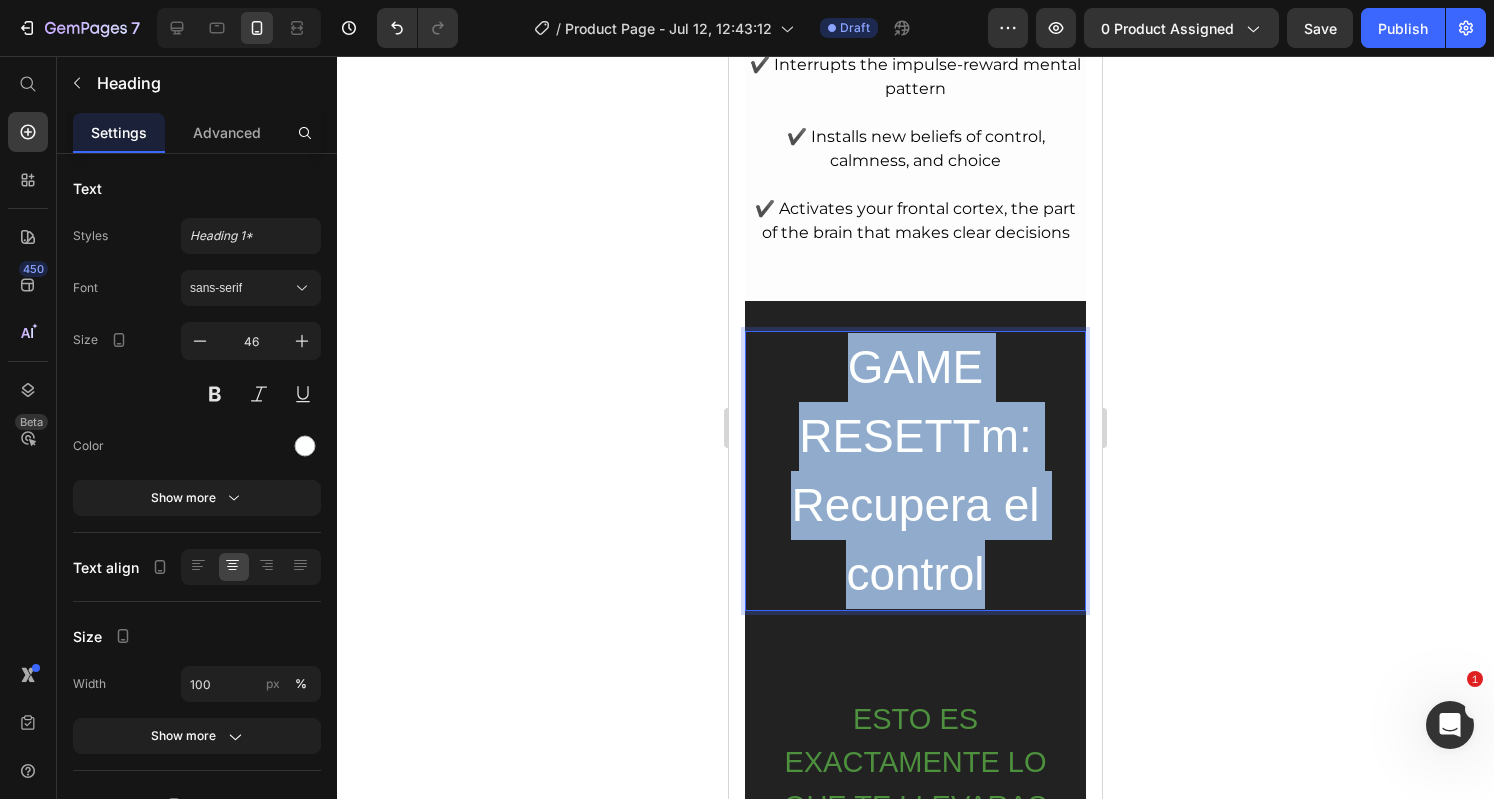 click on "GAME RESETTm: Recupera el control" at bounding box center (915, 471) 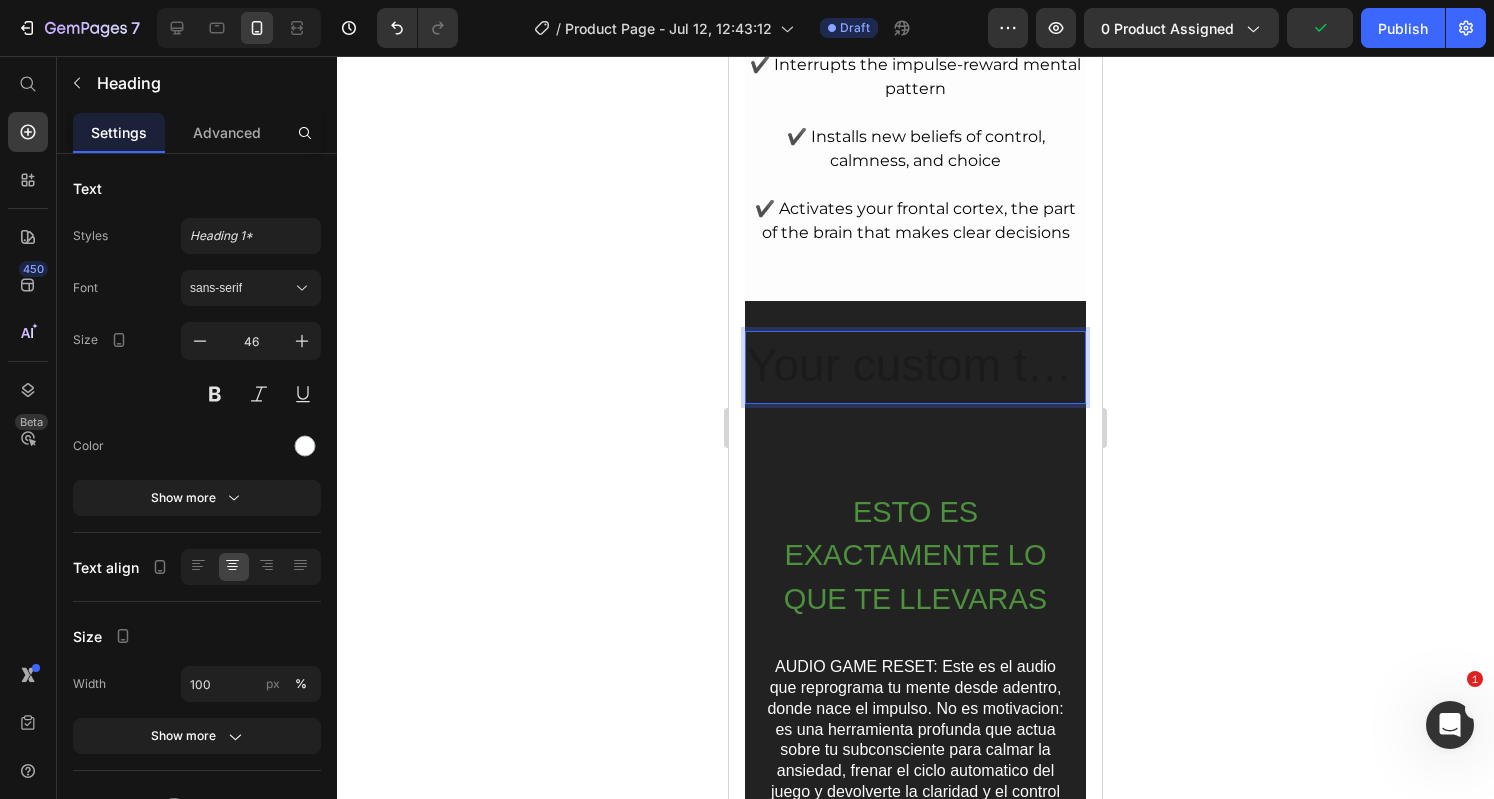 click at bounding box center [915, 367] 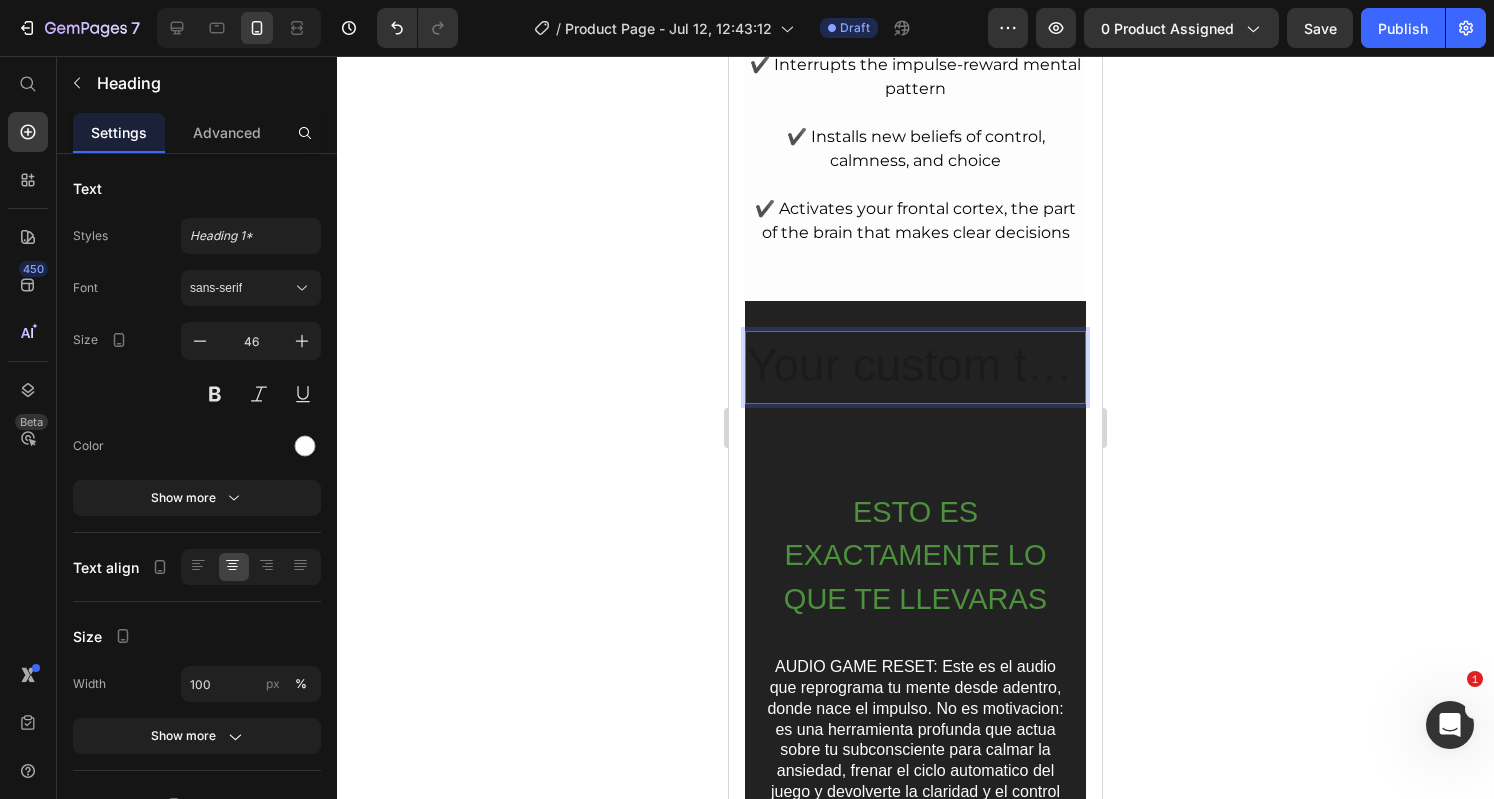 click at bounding box center (915, 367) 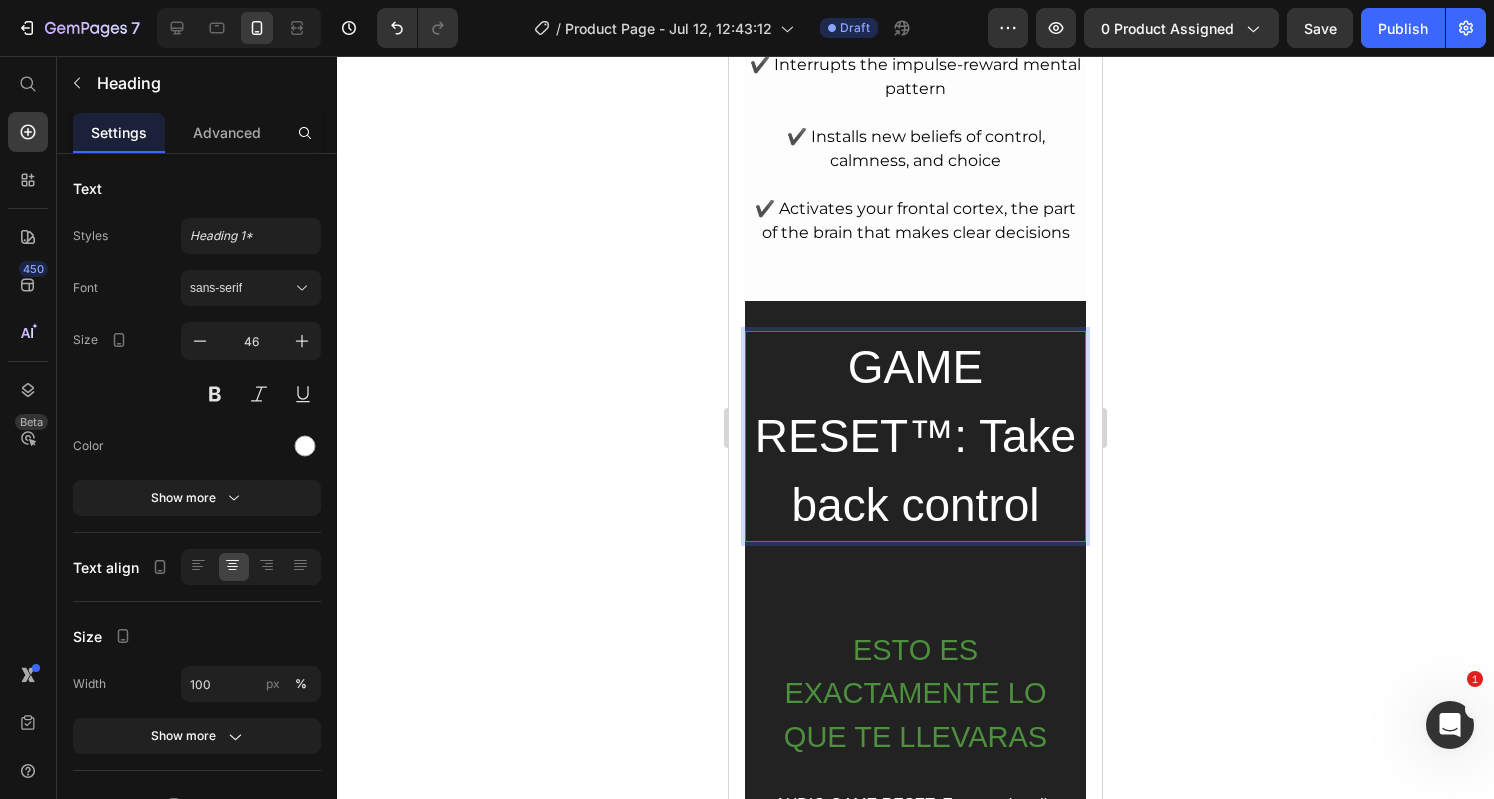 click on "GAME RESET™: Take back control" at bounding box center (915, 436) 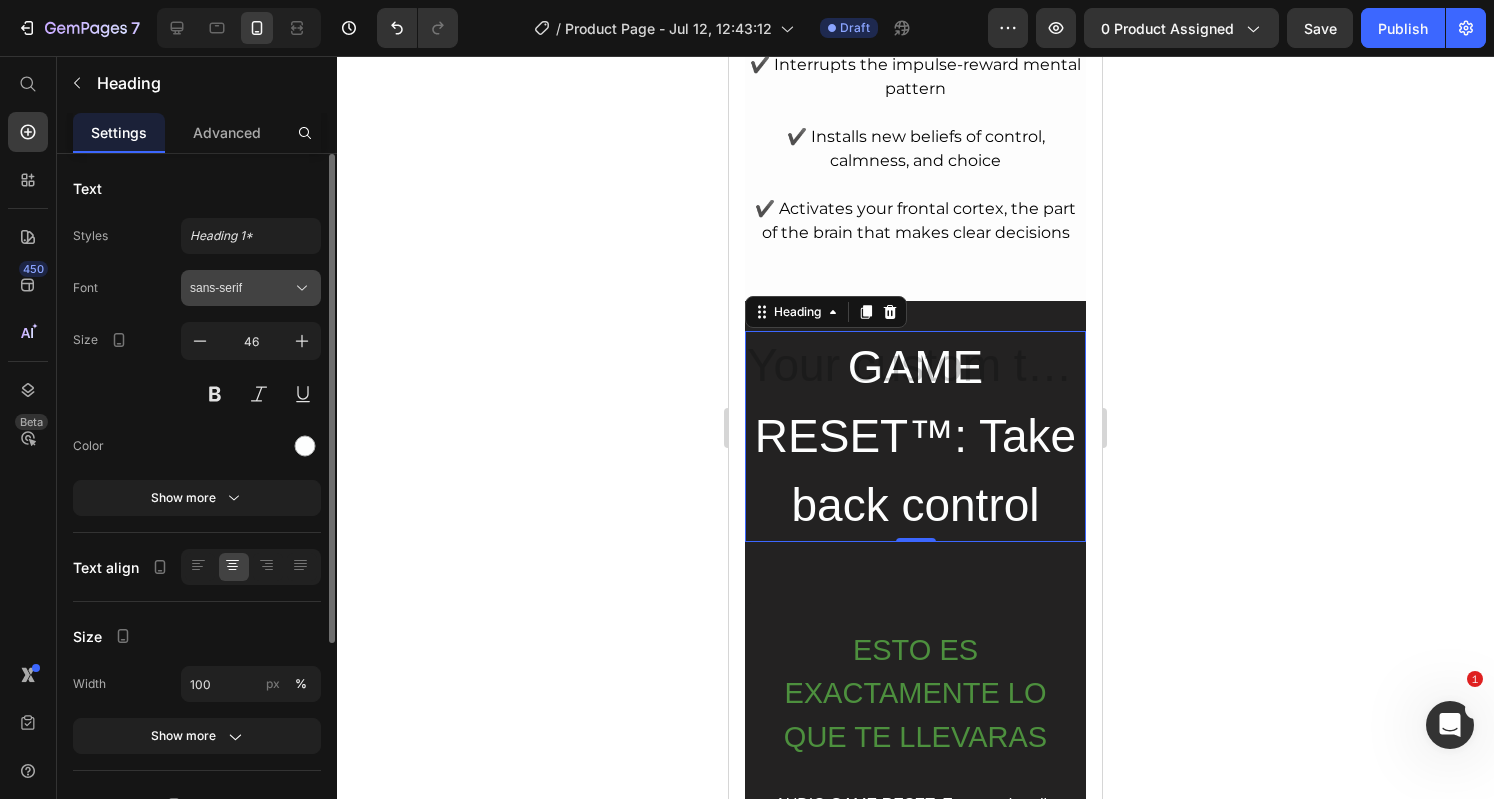 click on "sans-serif" at bounding box center (241, 288) 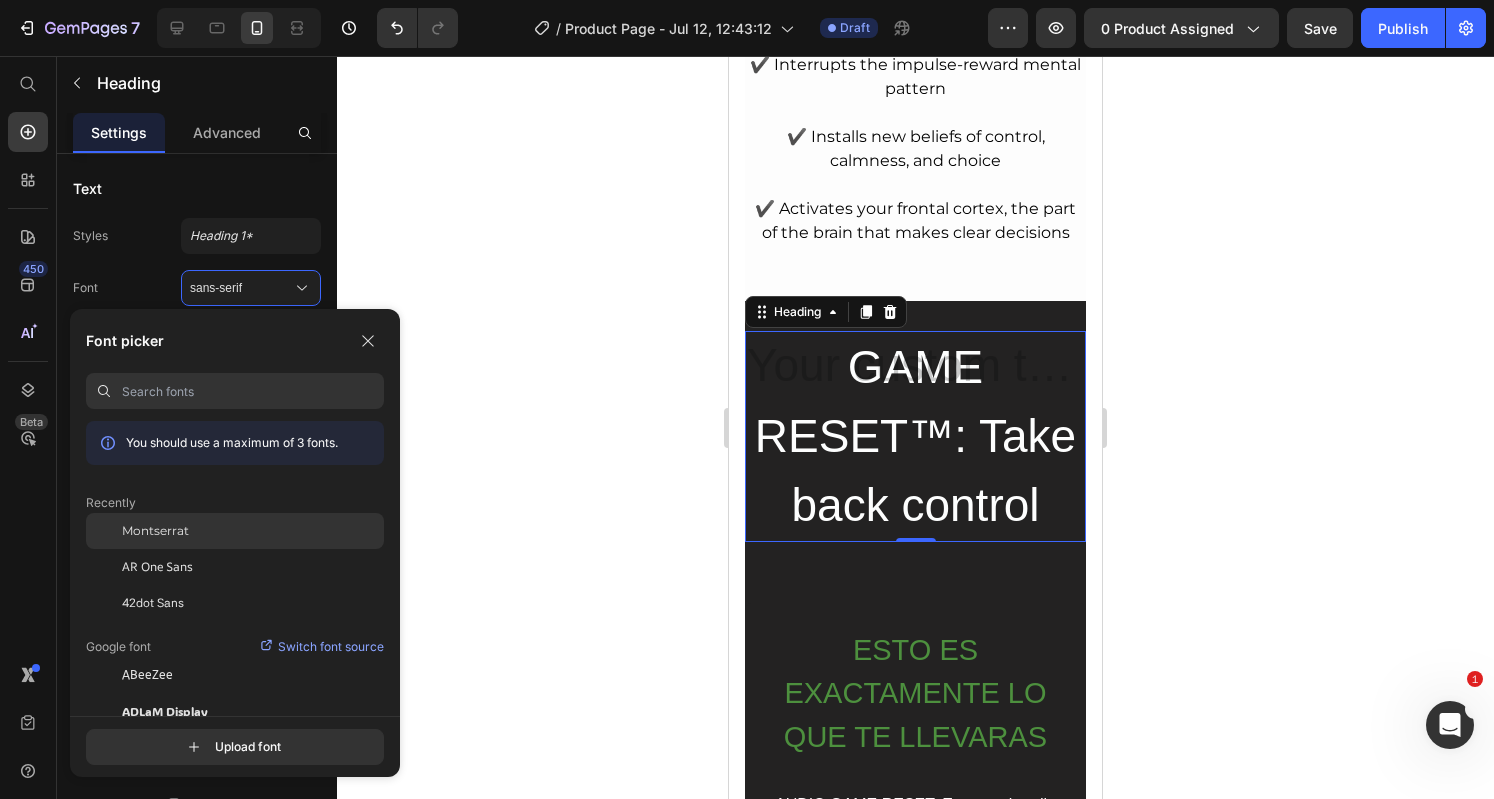 click on "Montserrat" 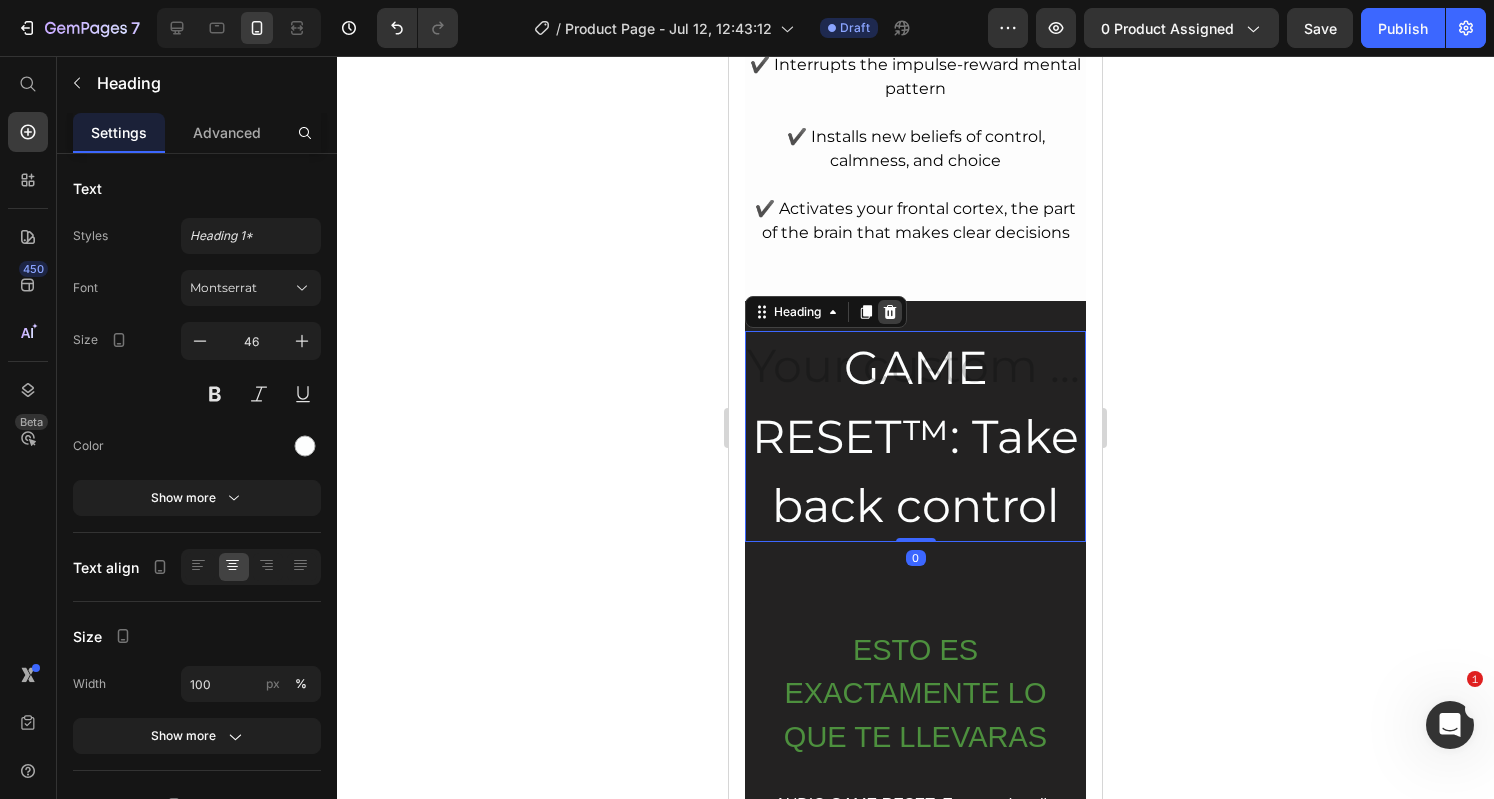 click 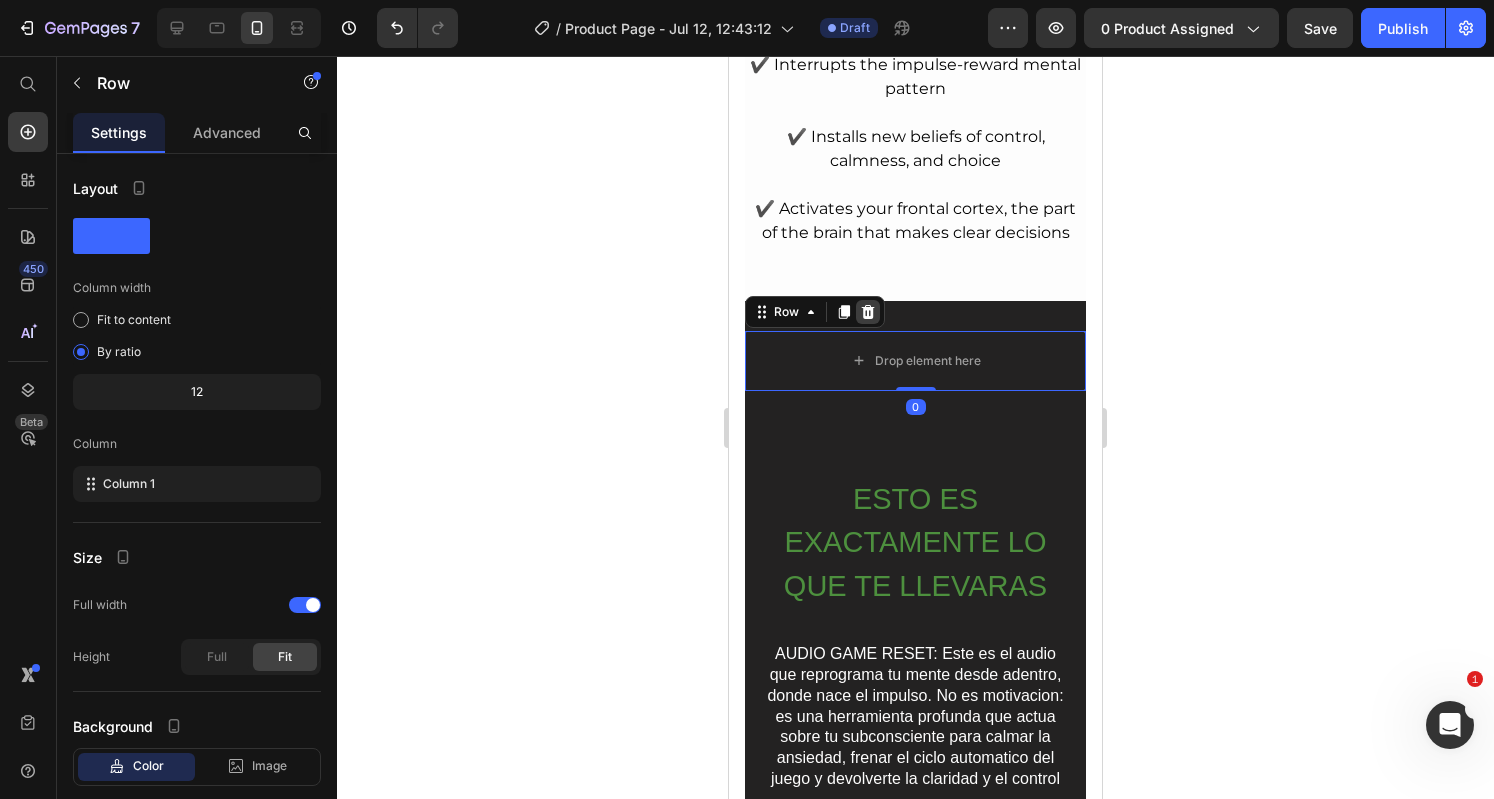 click 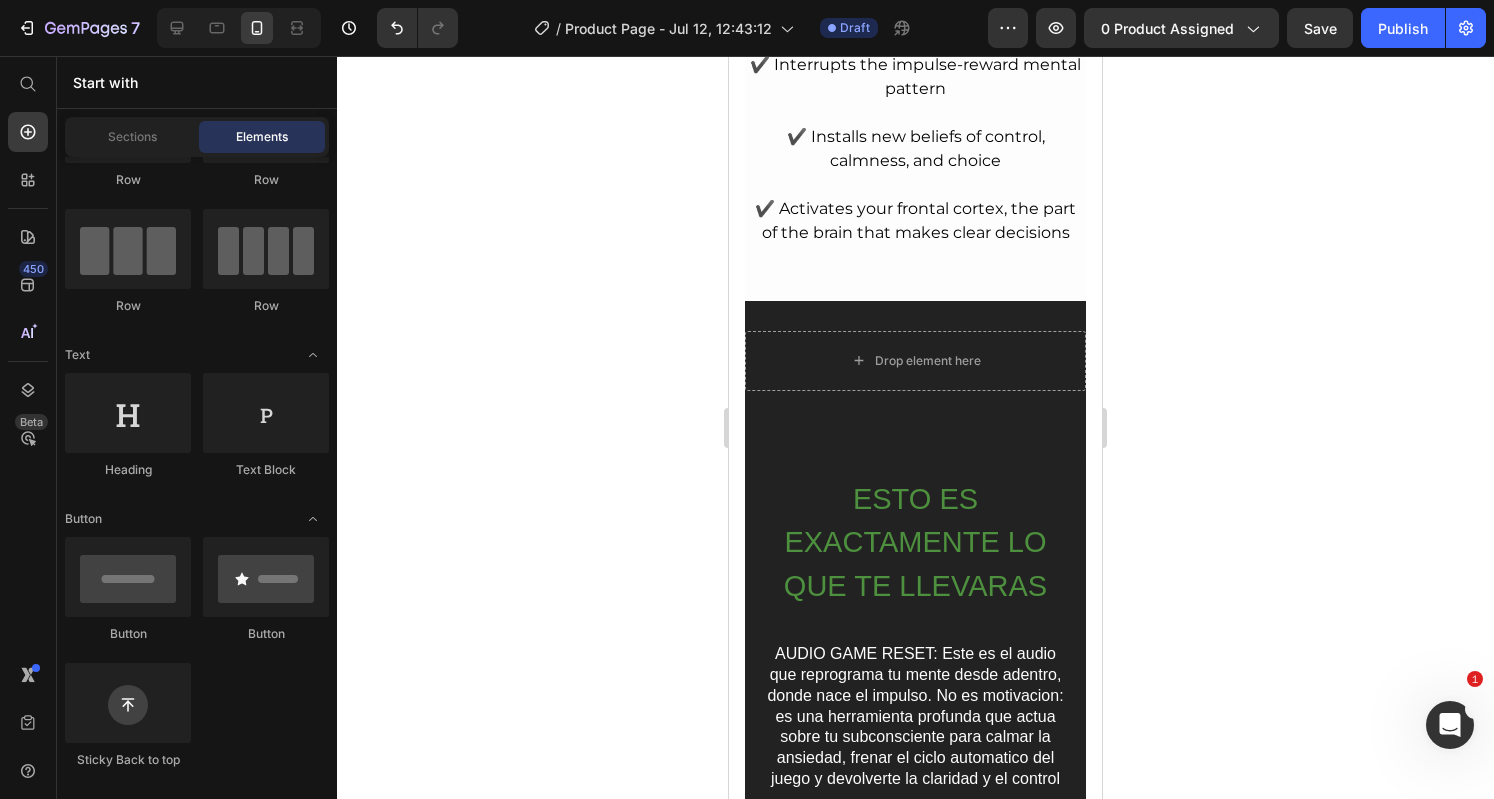 scroll, scrollTop: 0, scrollLeft: 0, axis: both 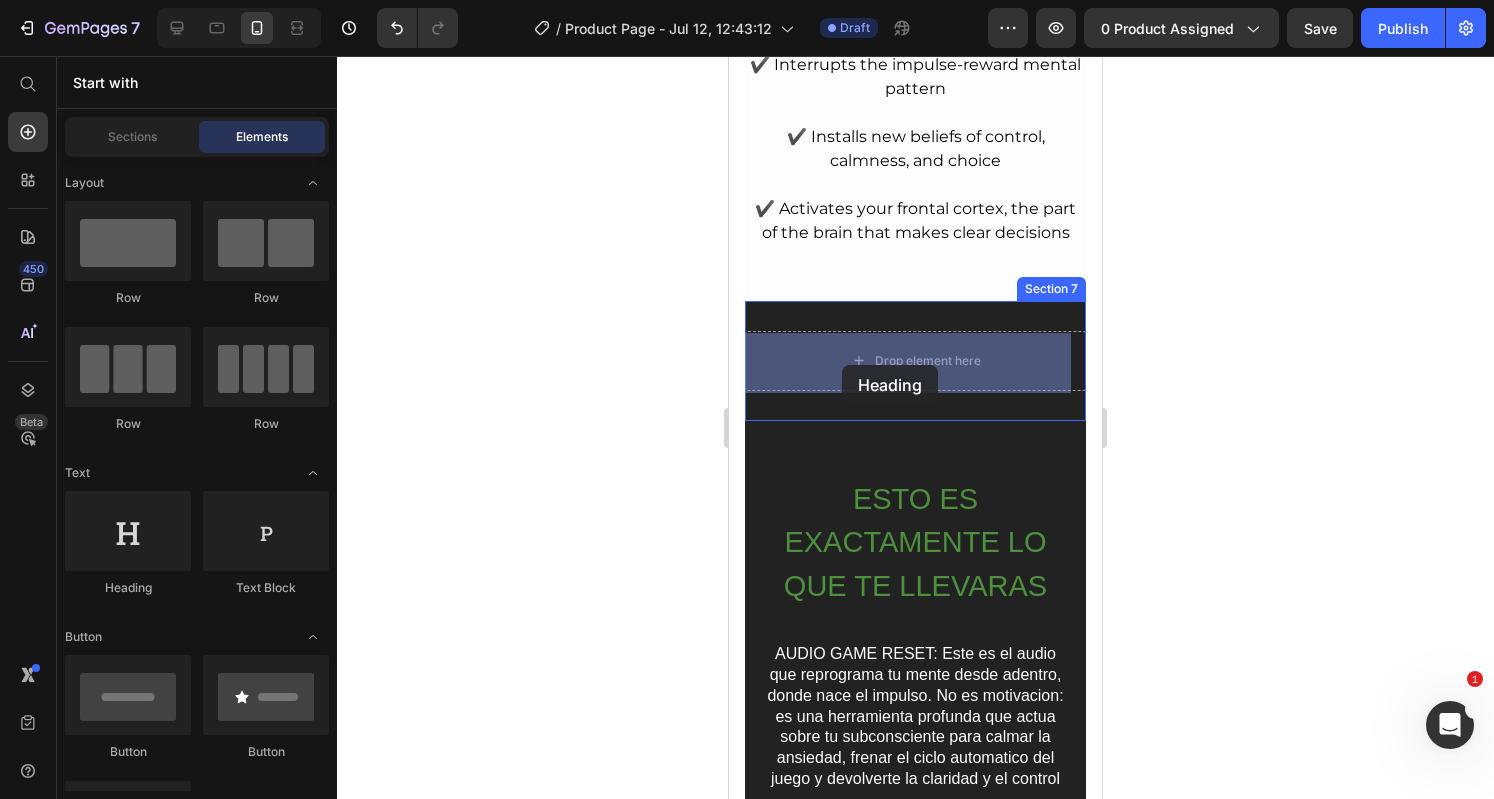 drag, startPoint x: 843, startPoint y: 594, endPoint x: 842, endPoint y: 365, distance: 229.00218 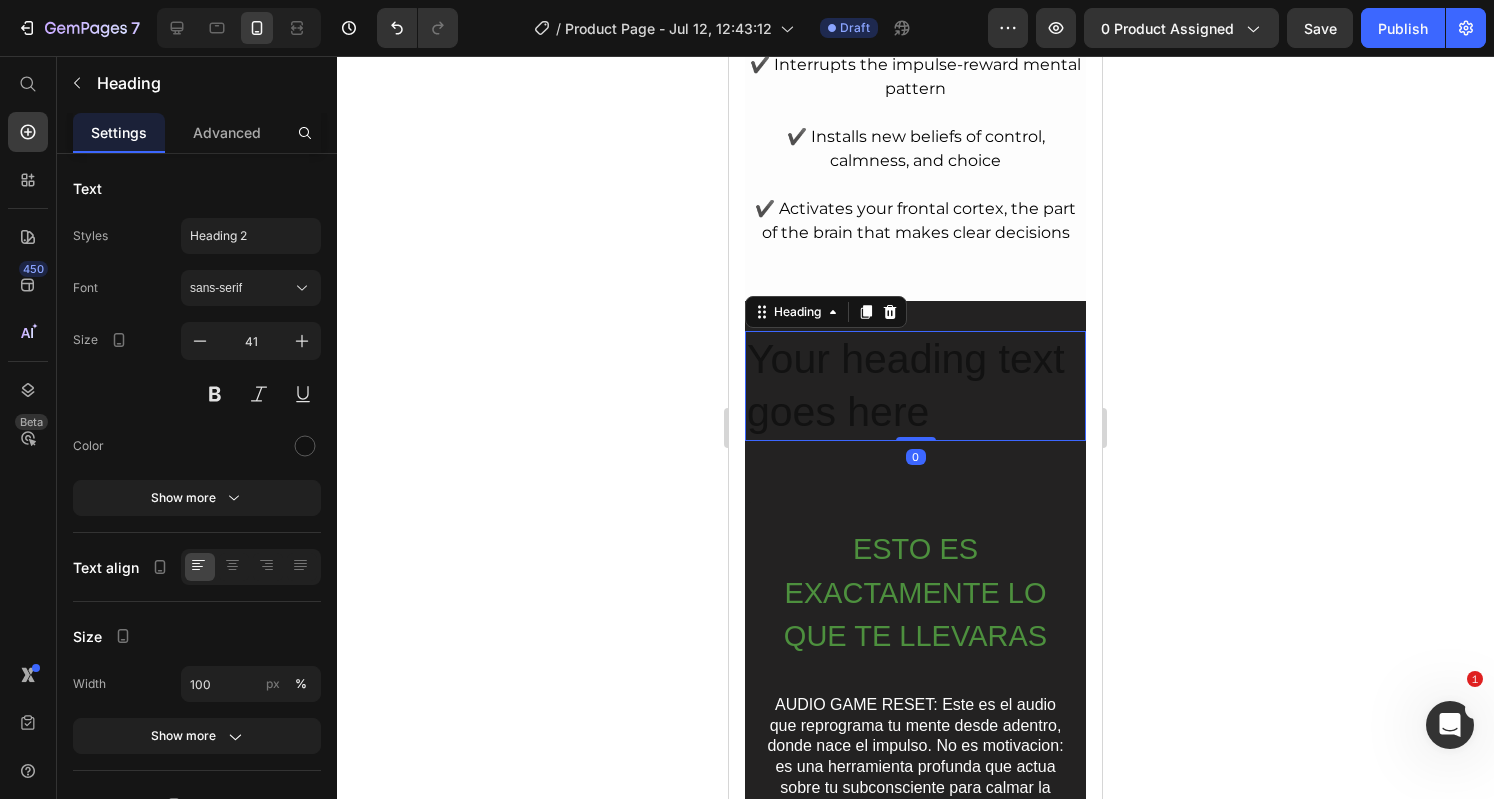 click on "Your heading text goes here" at bounding box center [915, 386] 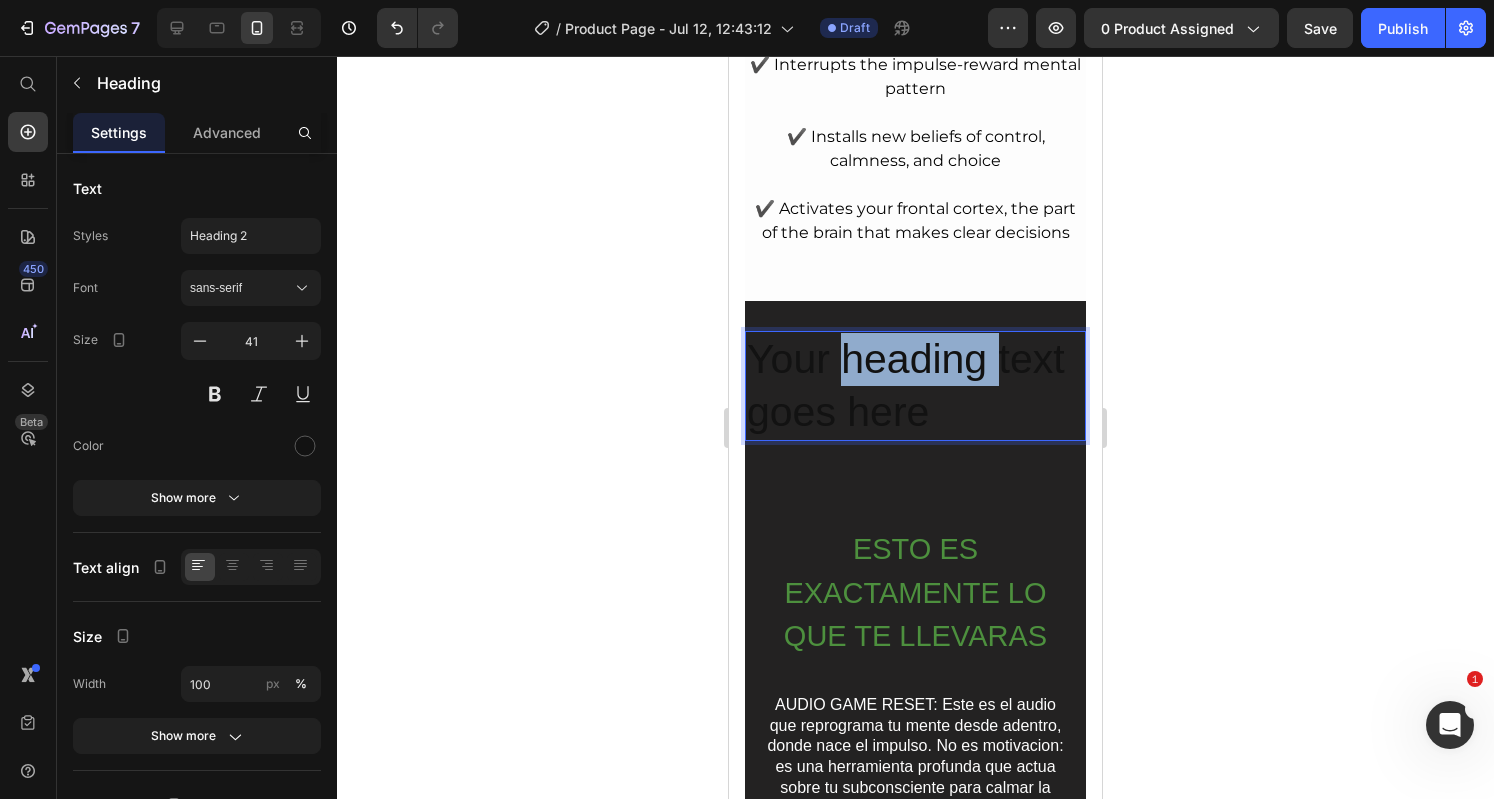 click on "Your heading text goes here" at bounding box center (915, 386) 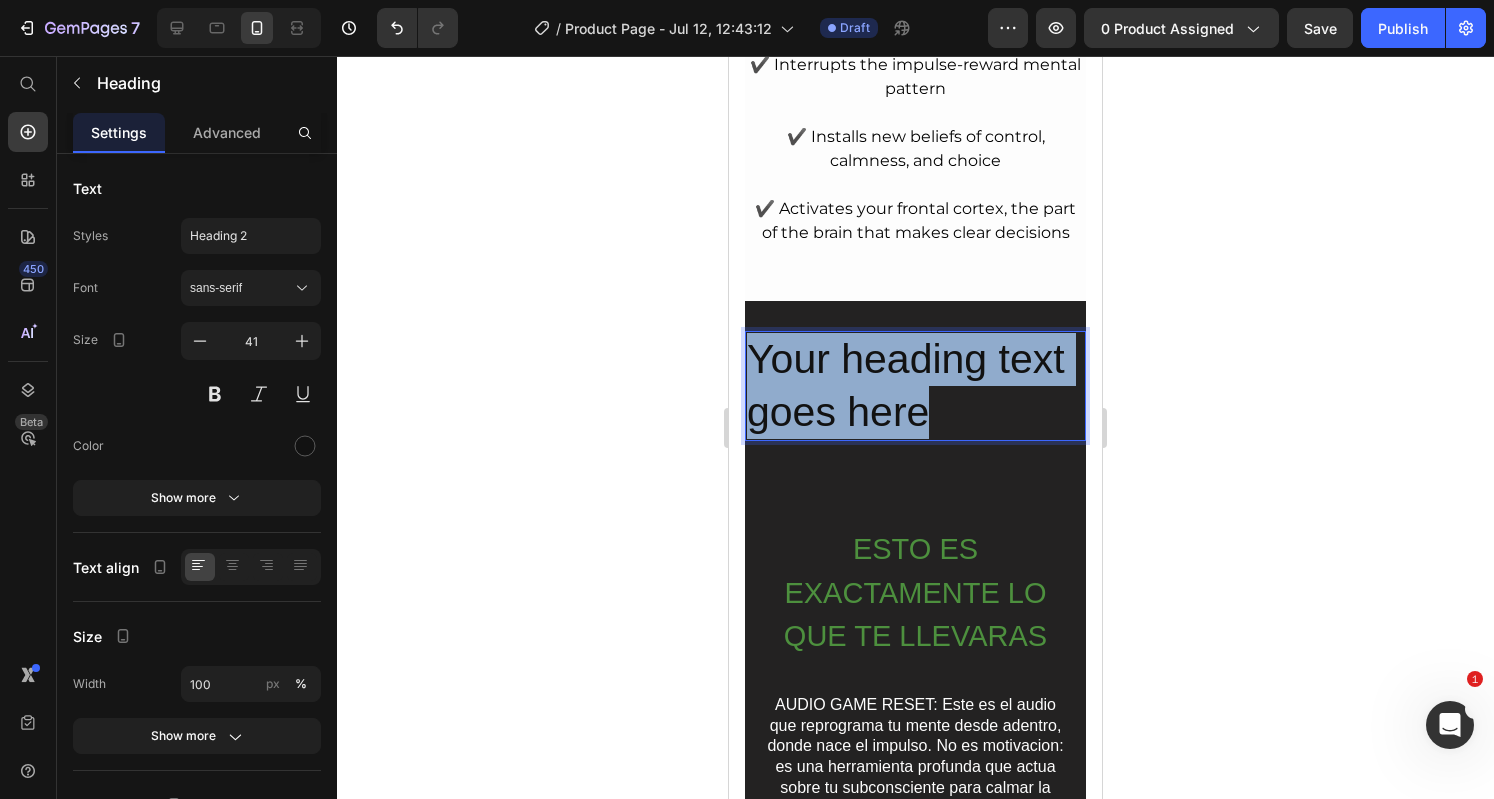 click on "Your heading text goes here" at bounding box center [915, 386] 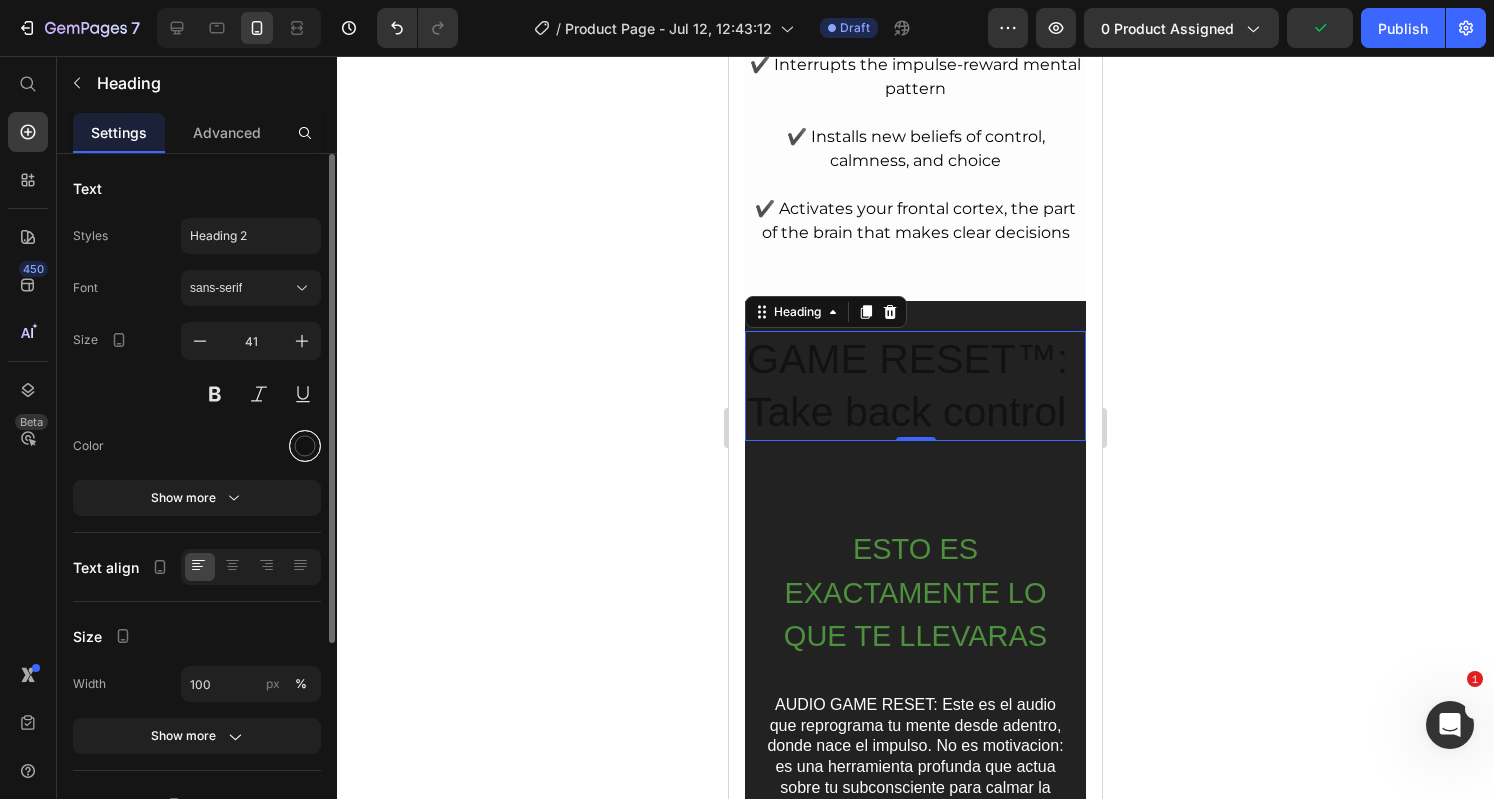 click at bounding box center (305, 446) 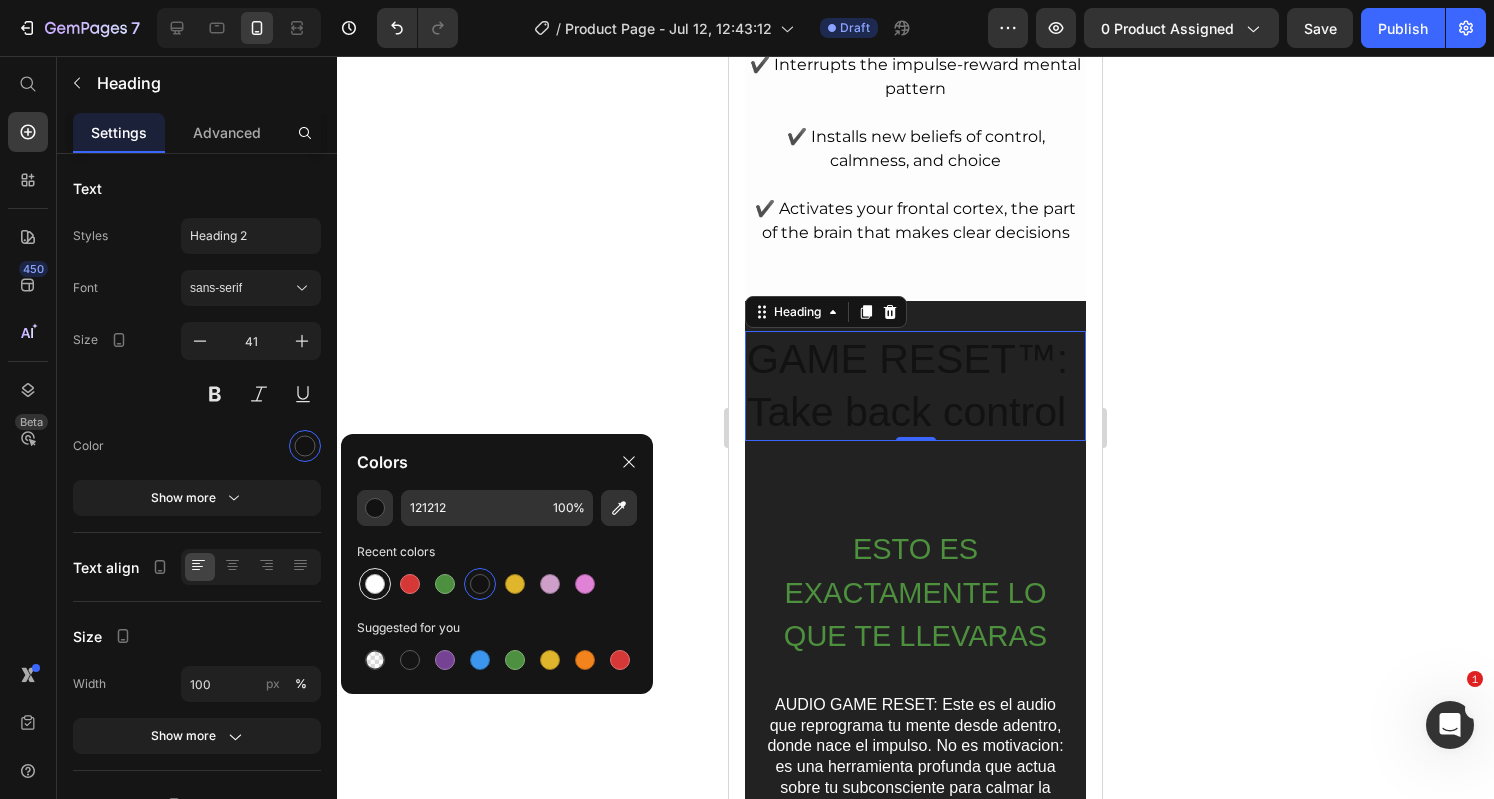 click at bounding box center (375, 584) 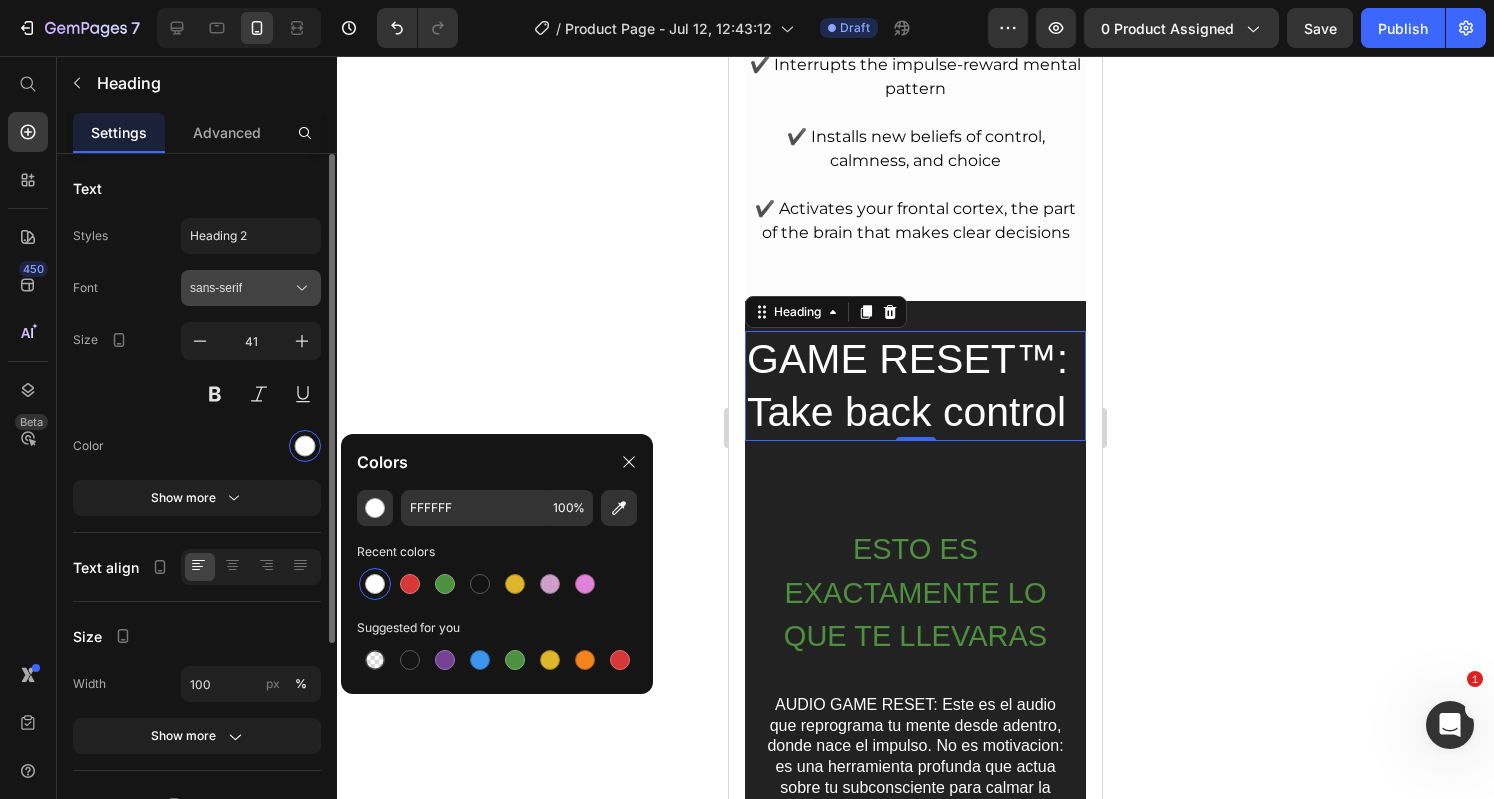 click on "sans-serif" at bounding box center (241, 288) 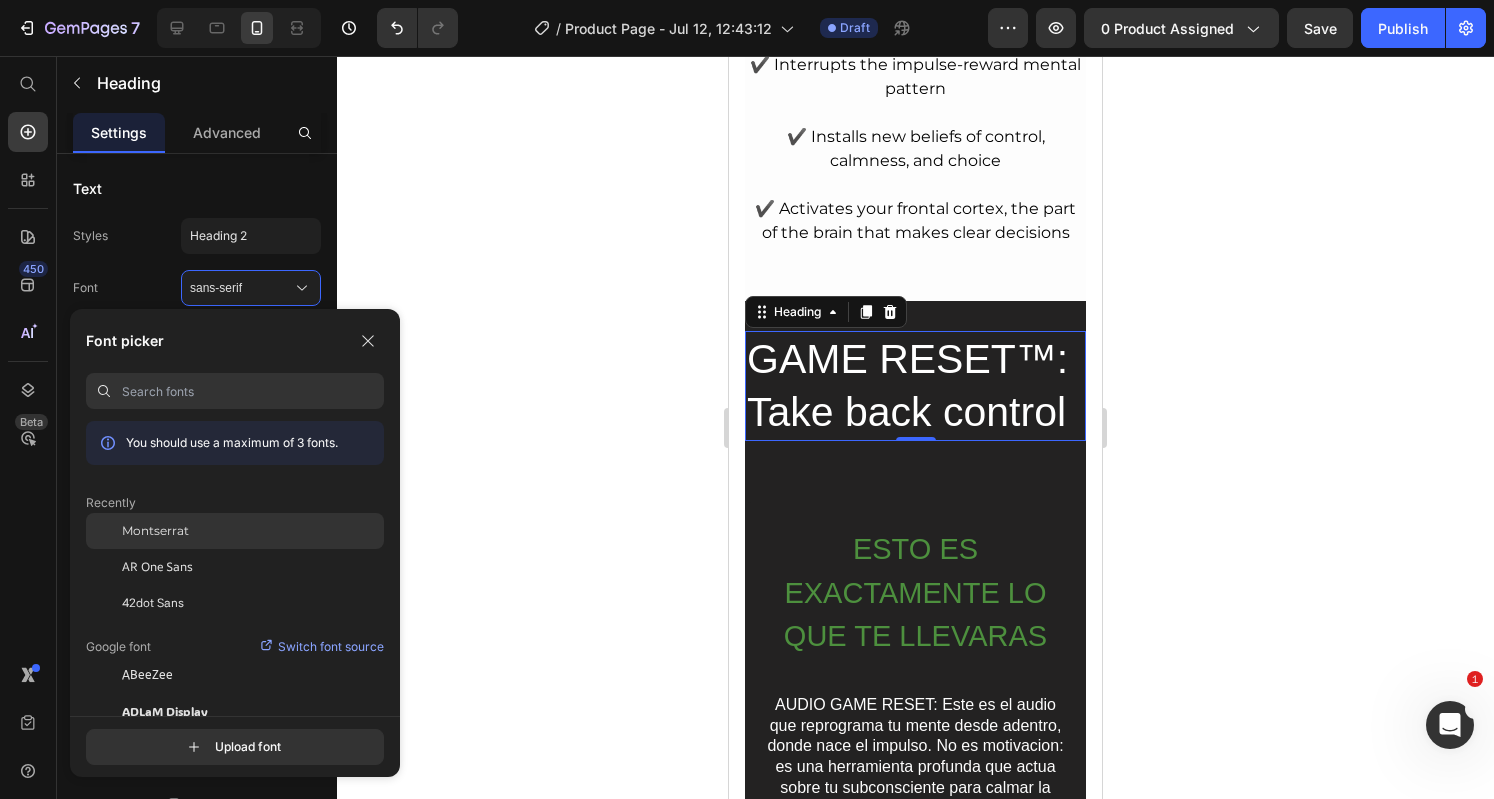 click on "Montserrat" at bounding box center (155, 531) 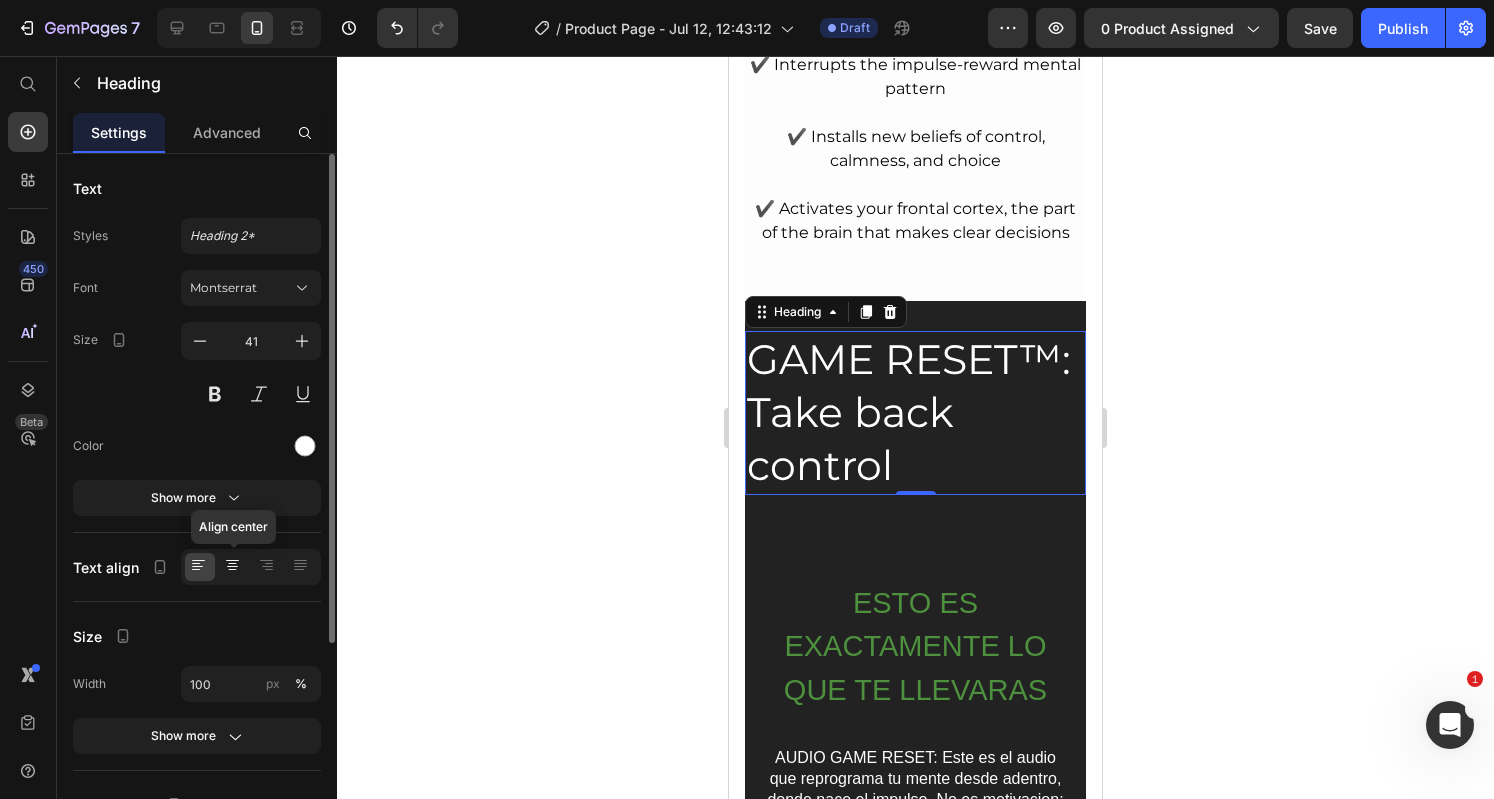 click 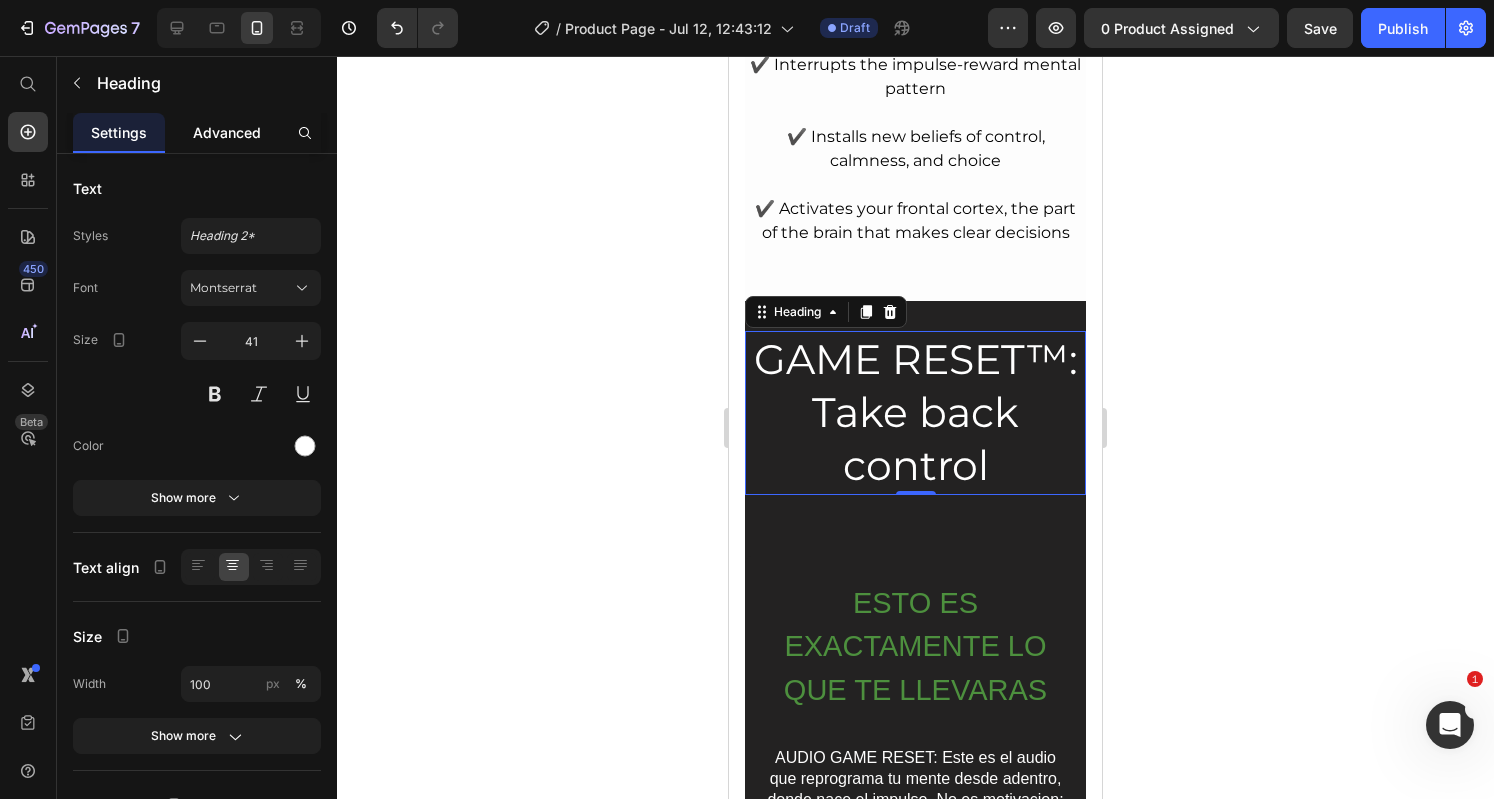 click on "Advanced" at bounding box center [227, 132] 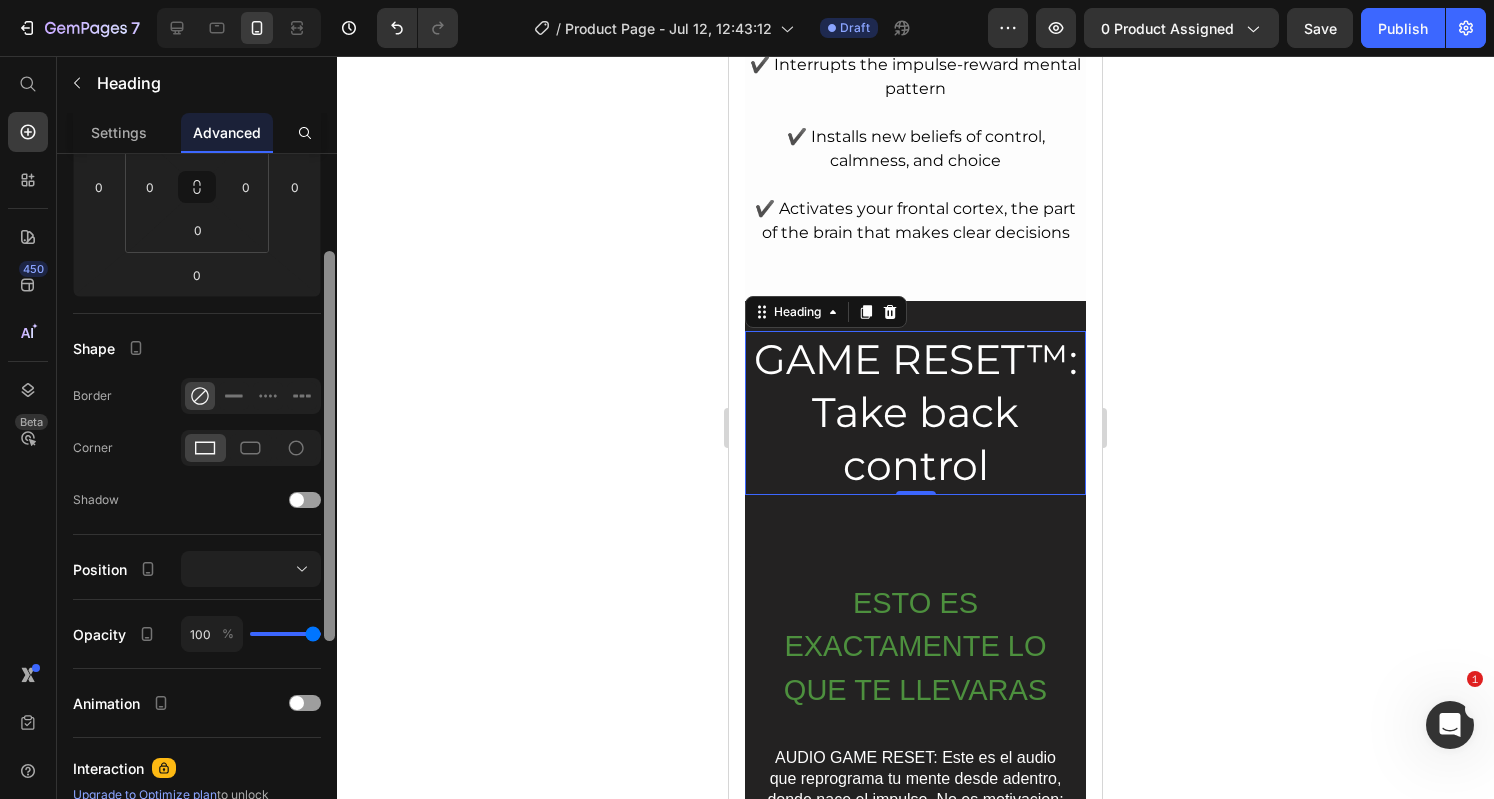 drag, startPoint x: 334, startPoint y: 485, endPoint x: 353, endPoint y: 674, distance: 189.95262 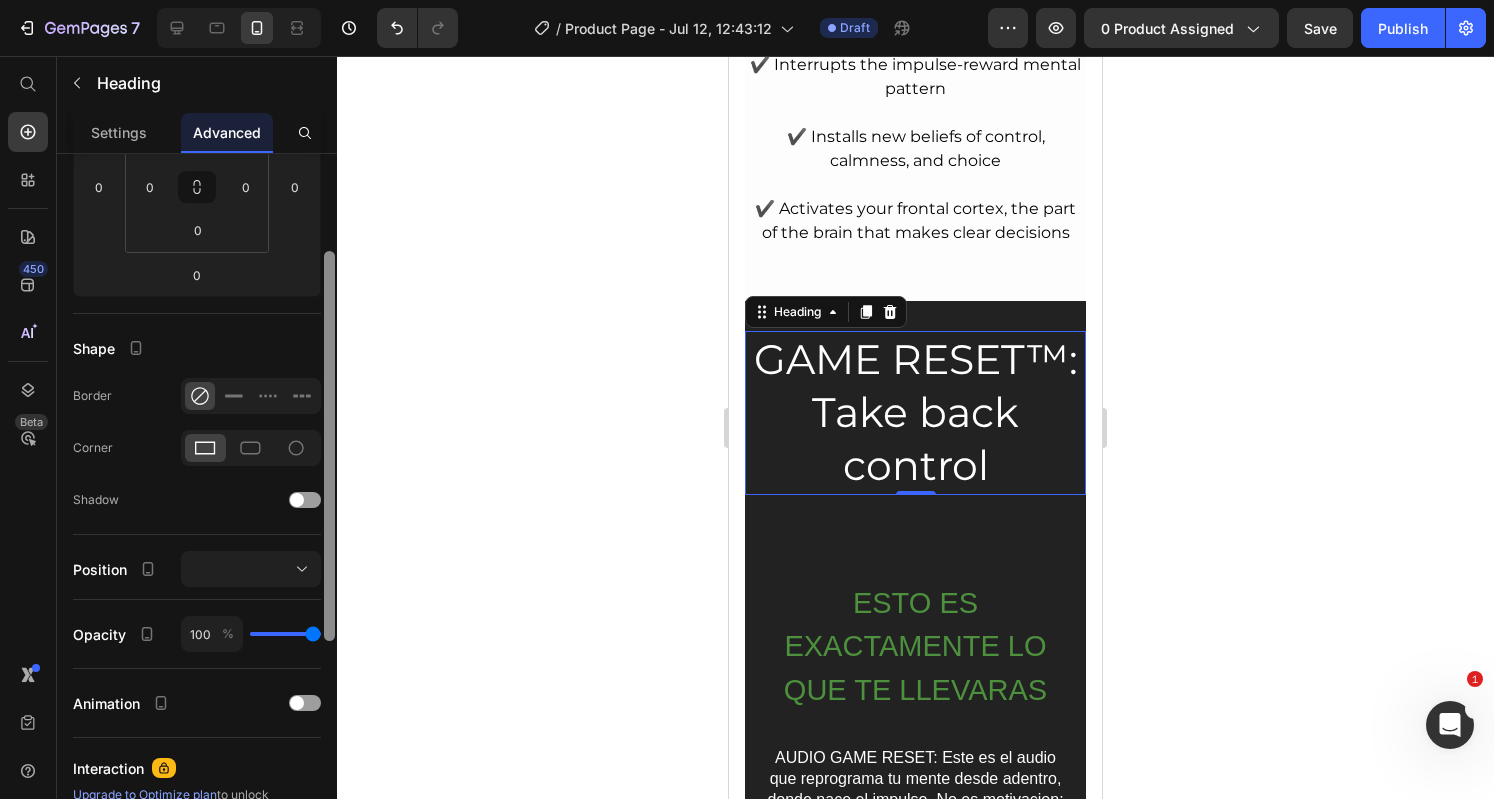 click on "7  Version history  /  Product Page - Jul 12, 12:43:12 Draft Preview 0 product assigned  Save   Publish  450 Beta Start with Sections Elements Hero Section Product Detail Brands Trusted Badges Guarantee Product Breakdown How to use Testimonials Compare Bundle FAQs Social Proof Brand Story Product List Collection Blog List Contact Sticky Add to Cart Custom Footer Browse Library 450 Layout
Row
Row
Row
Row Text
Heading
Text Block Button
Button
Button
Sticky Back to top Media
Image" 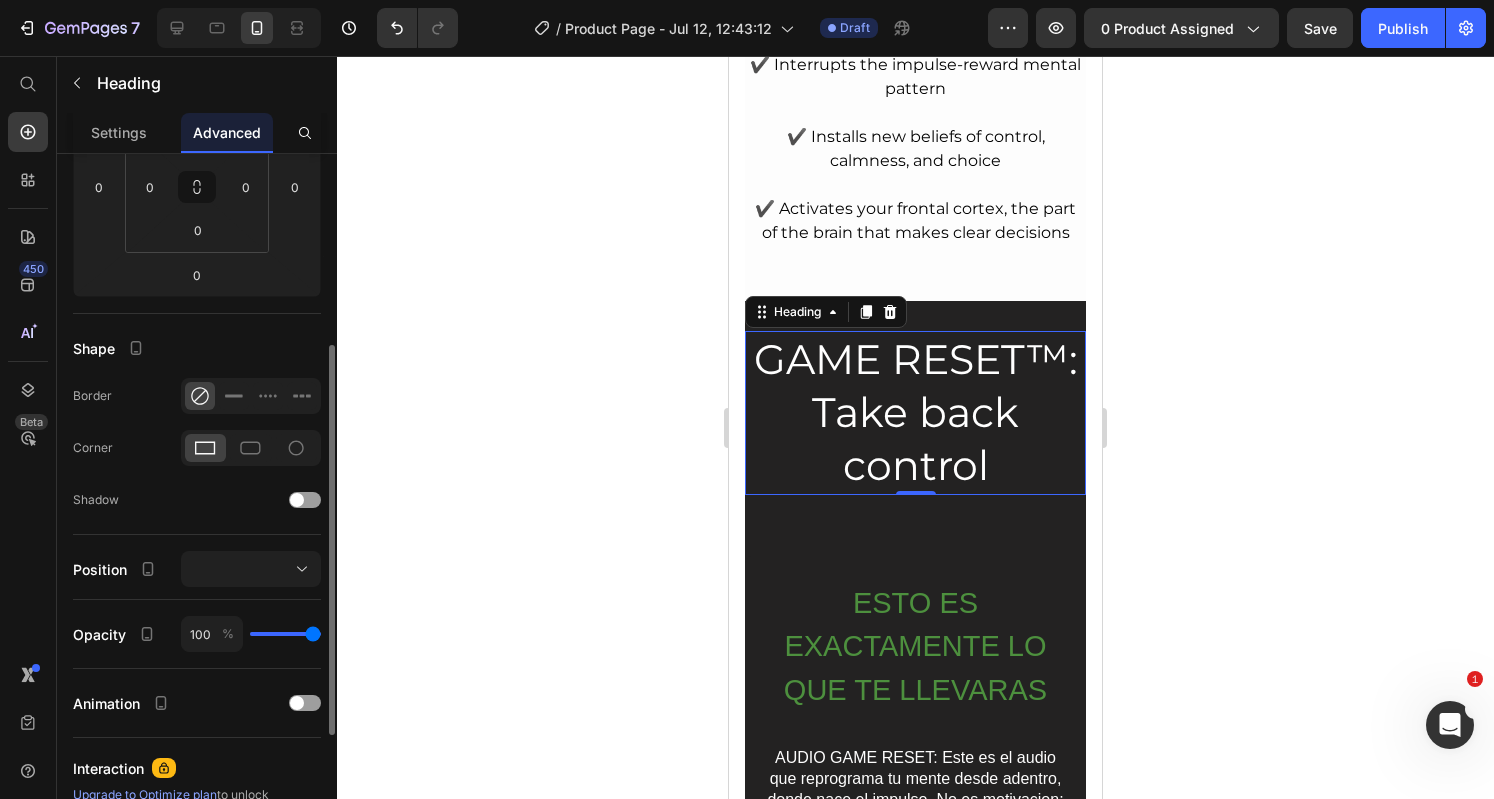 scroll, scrollTop: 340, scrollLeft: 0, axis: vertical 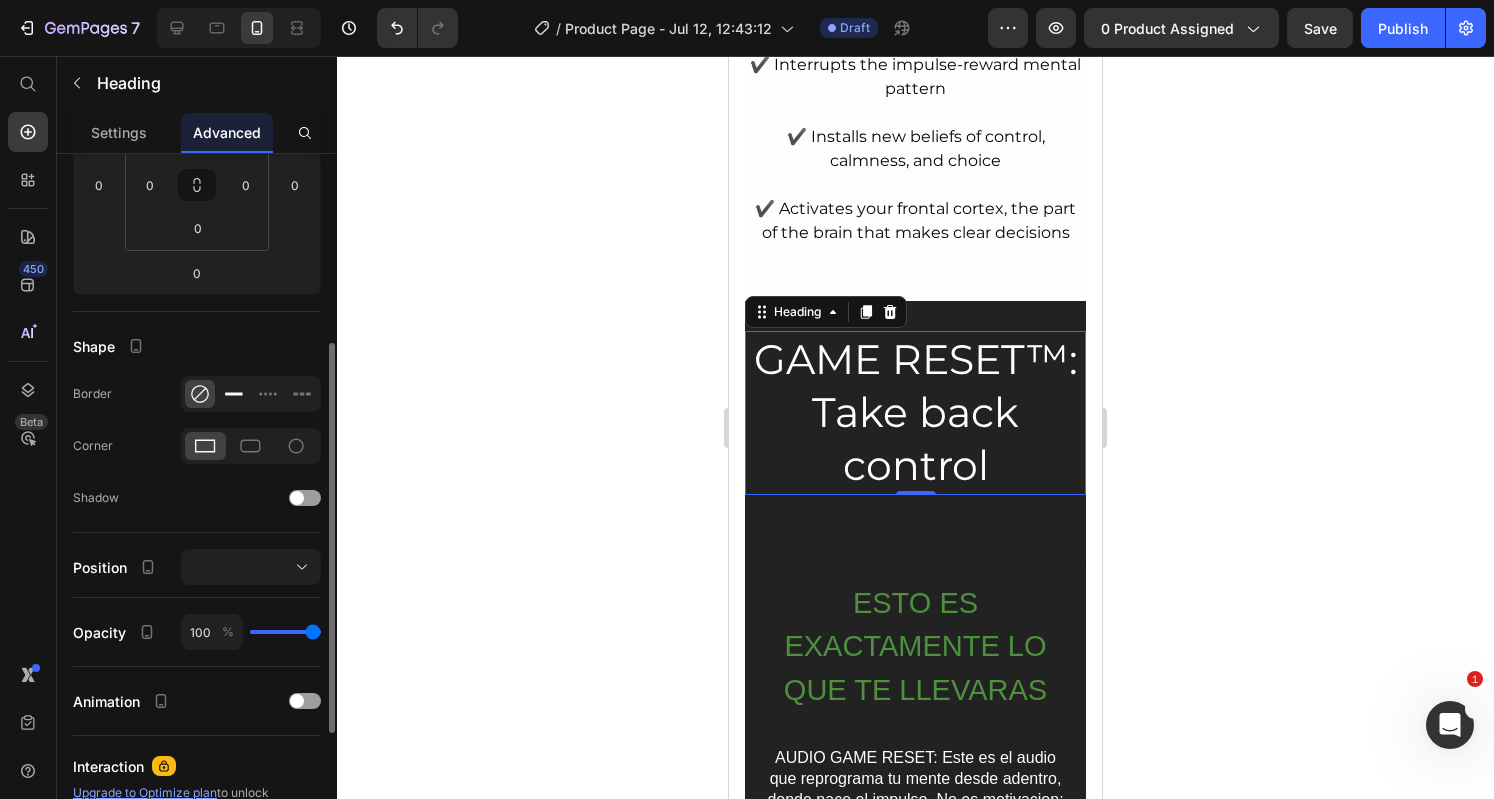 click 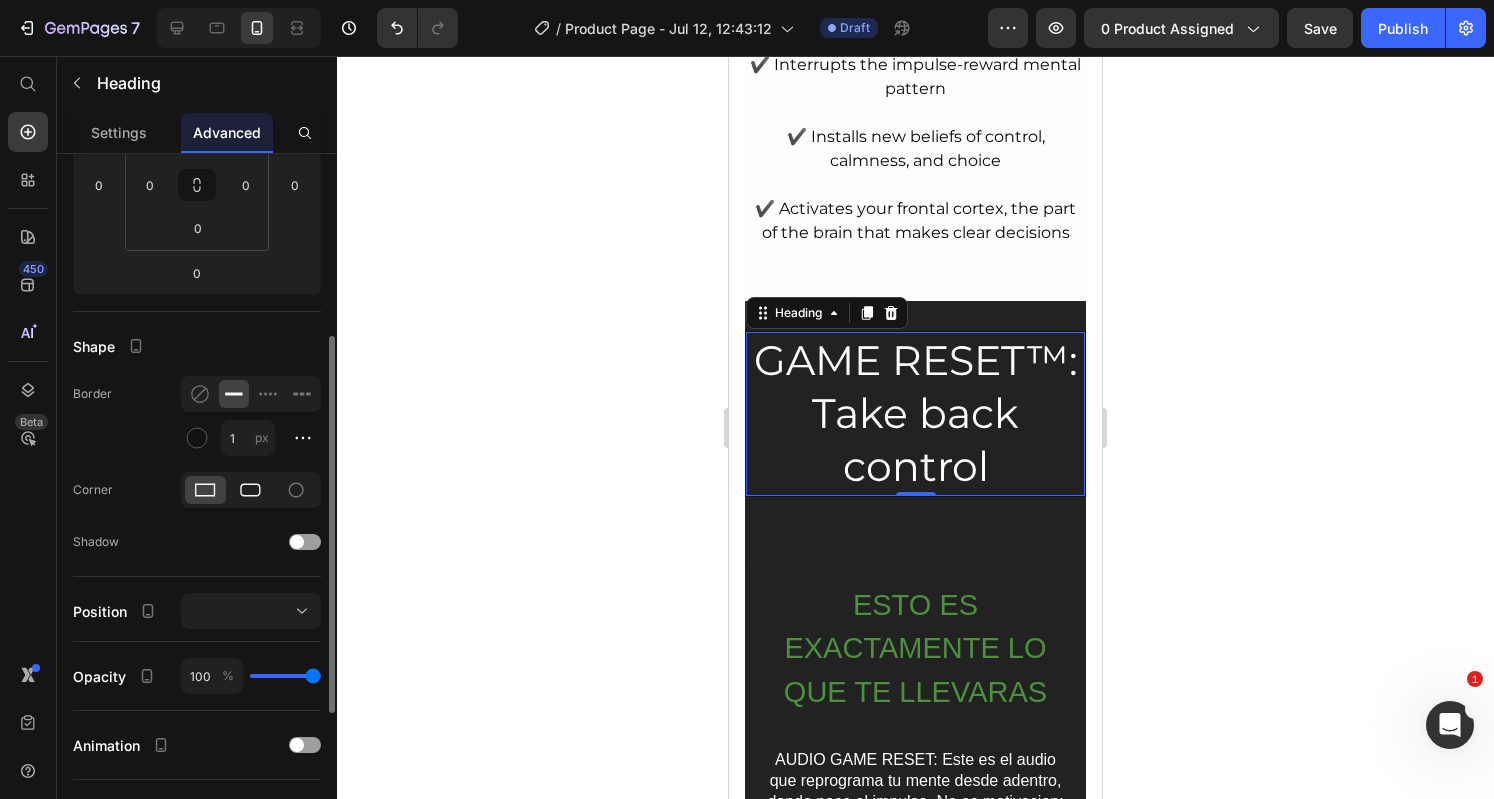 click 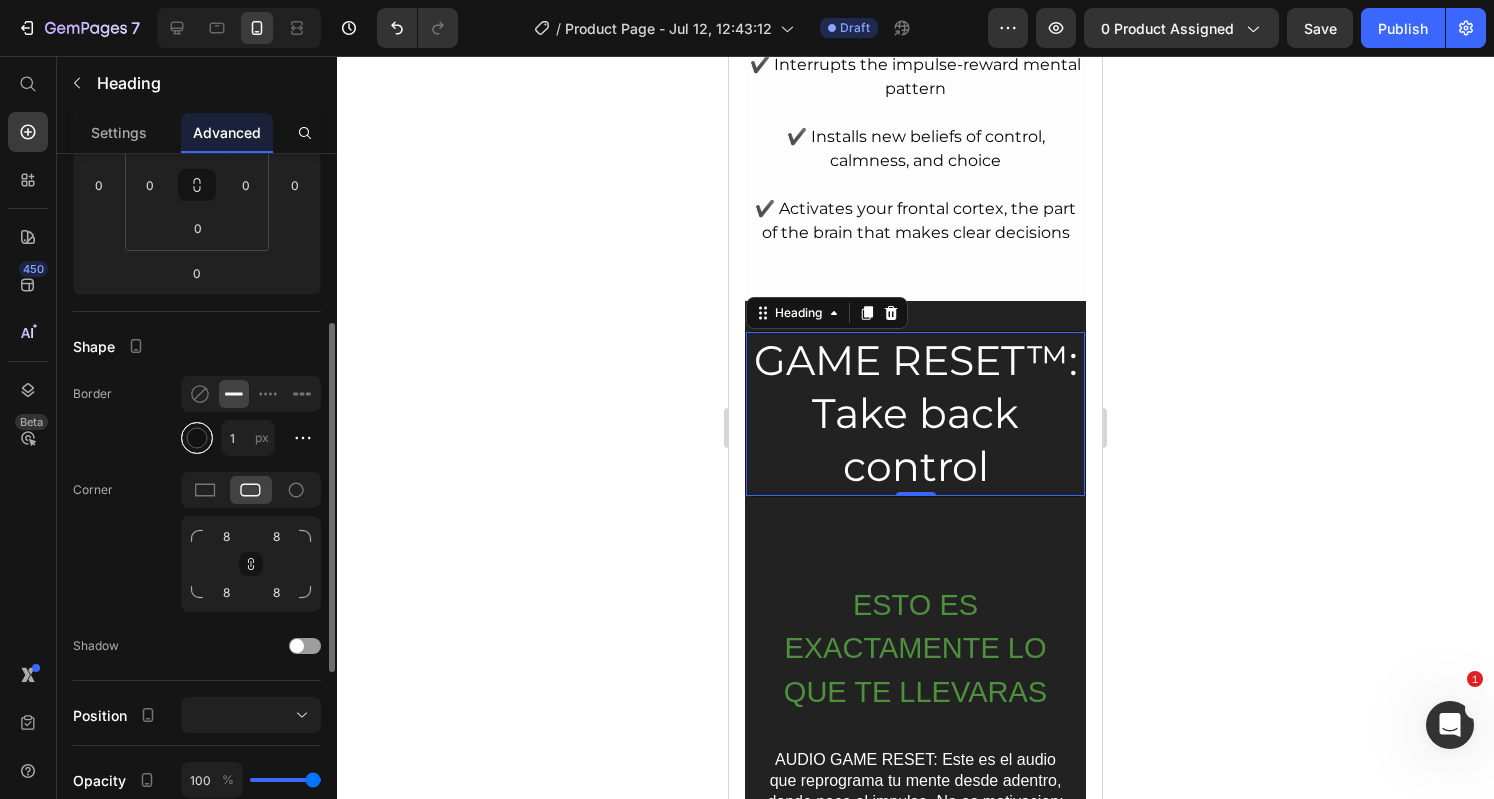 click at bounding box center (197, 438) 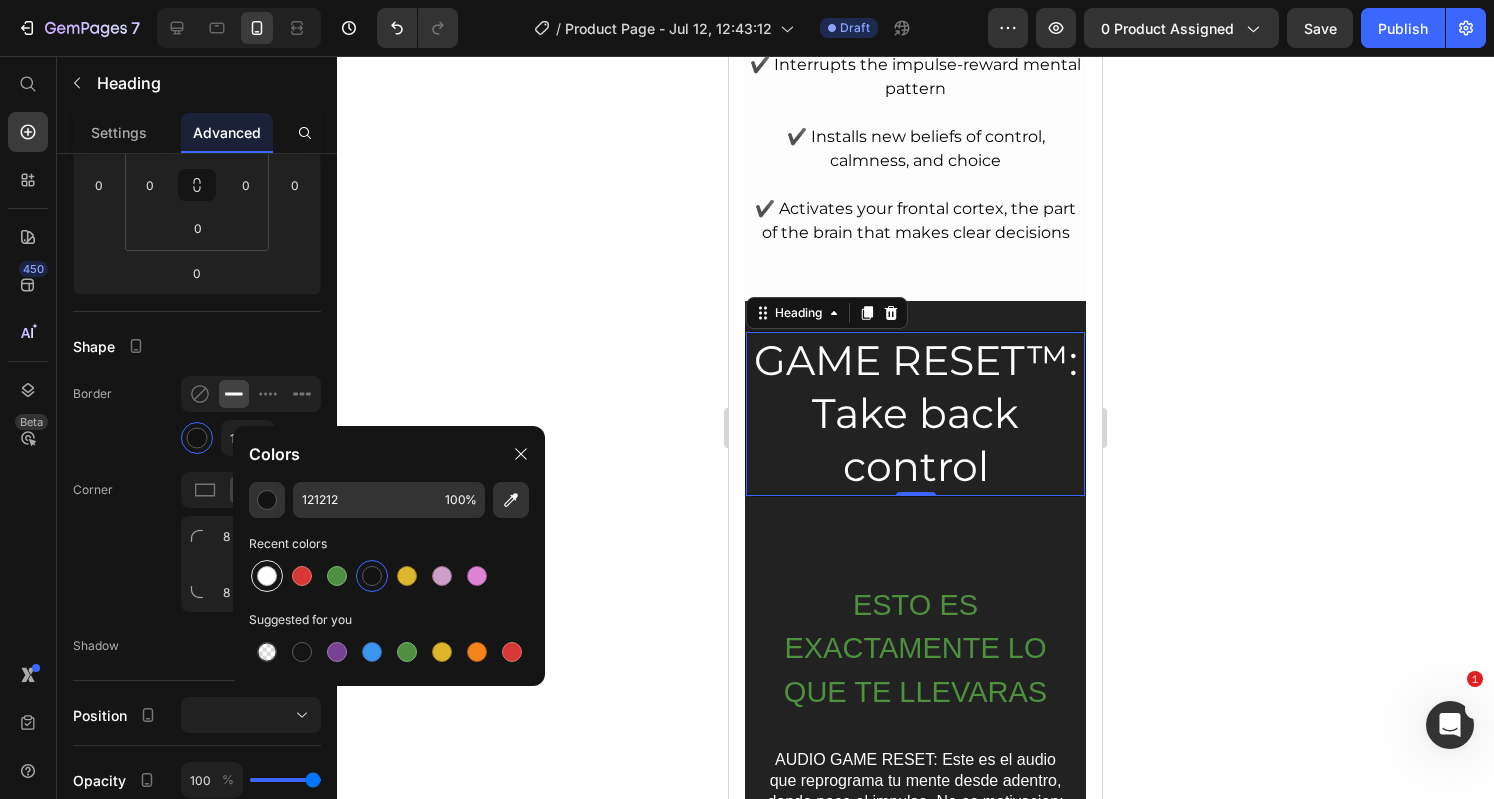 click at bounding box center (267, 576) 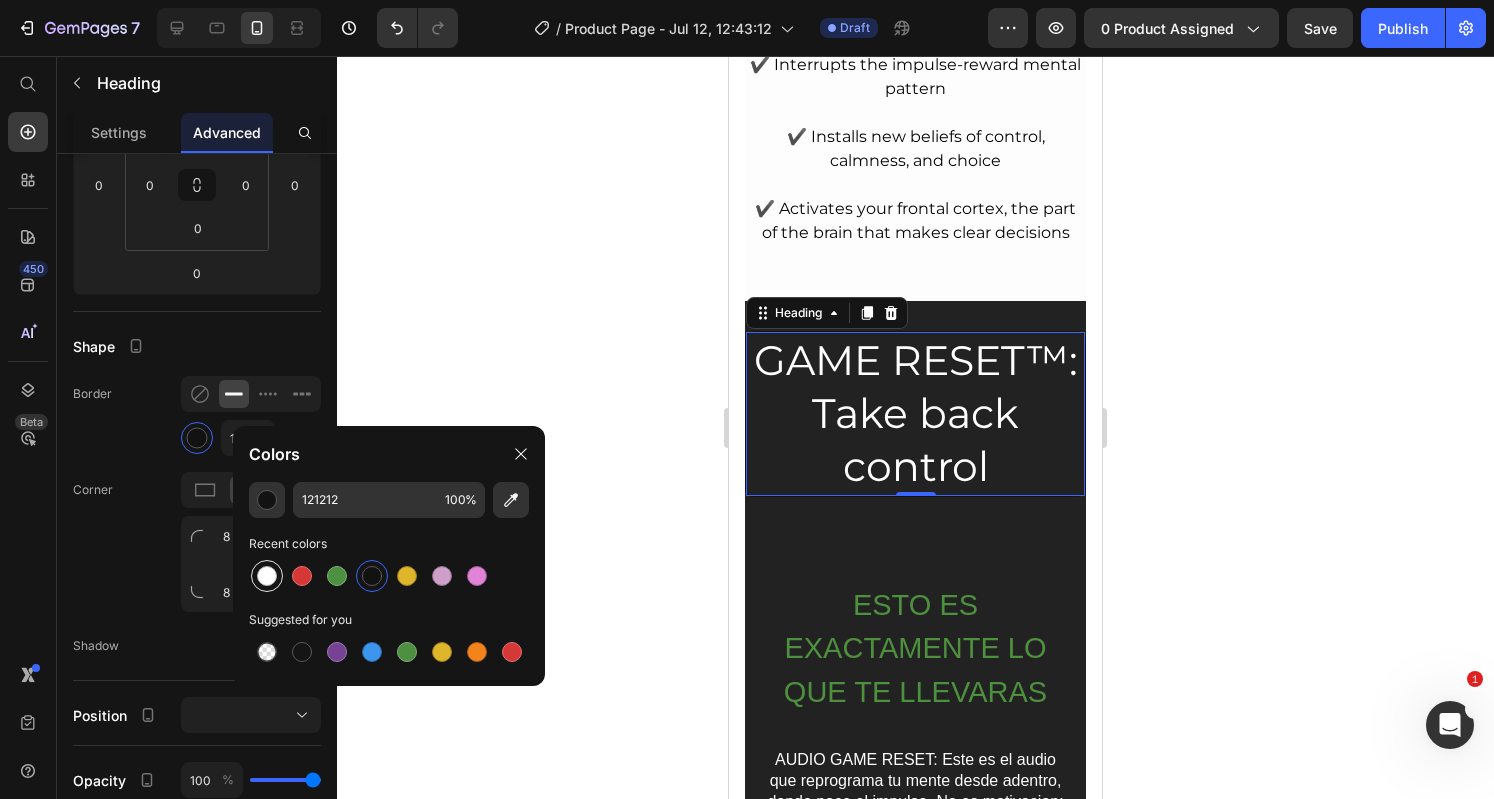type on "FFFFFF" 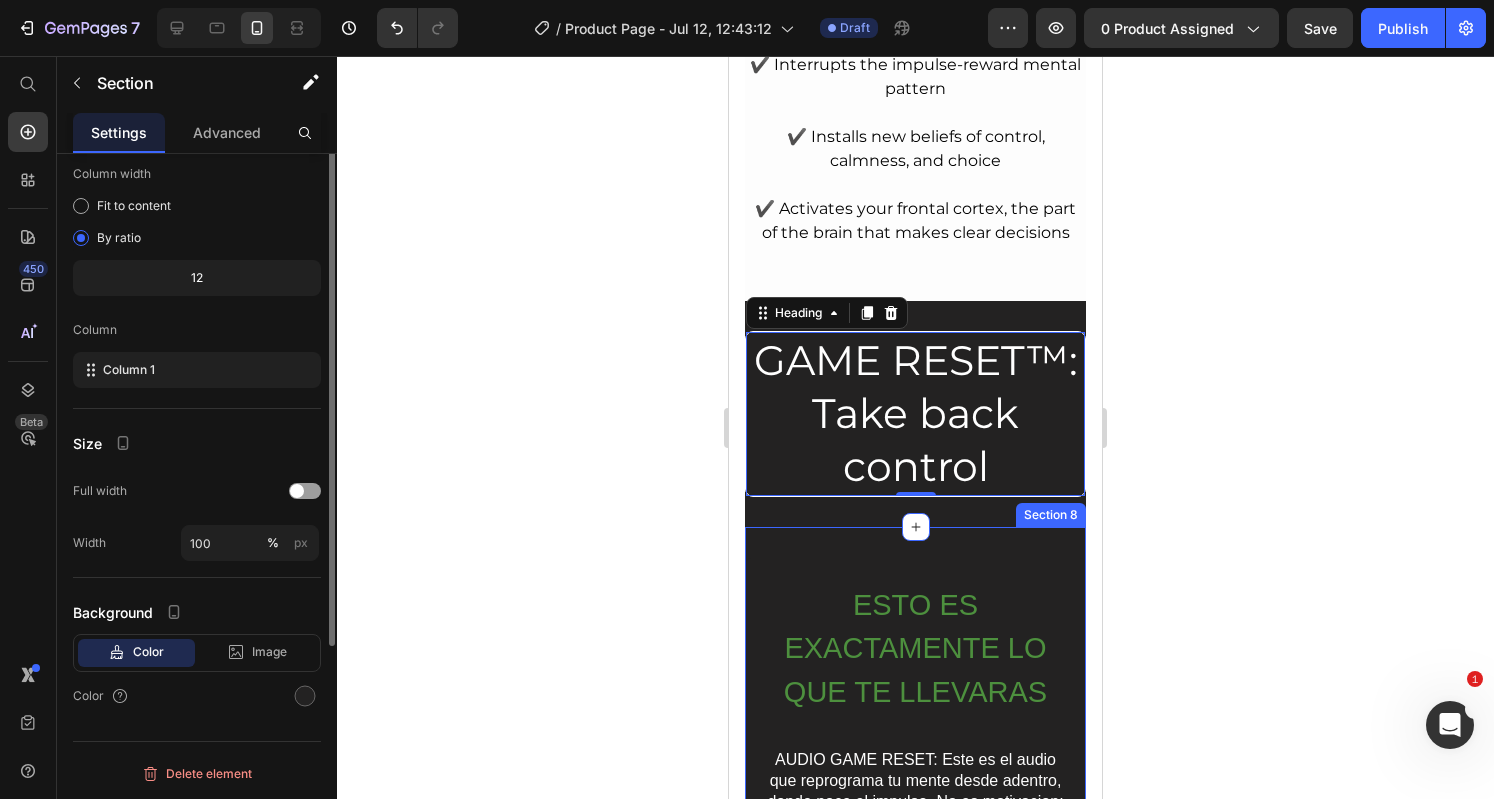 scroll, scrollTop: 0, scrollLeft: 0, axis: both 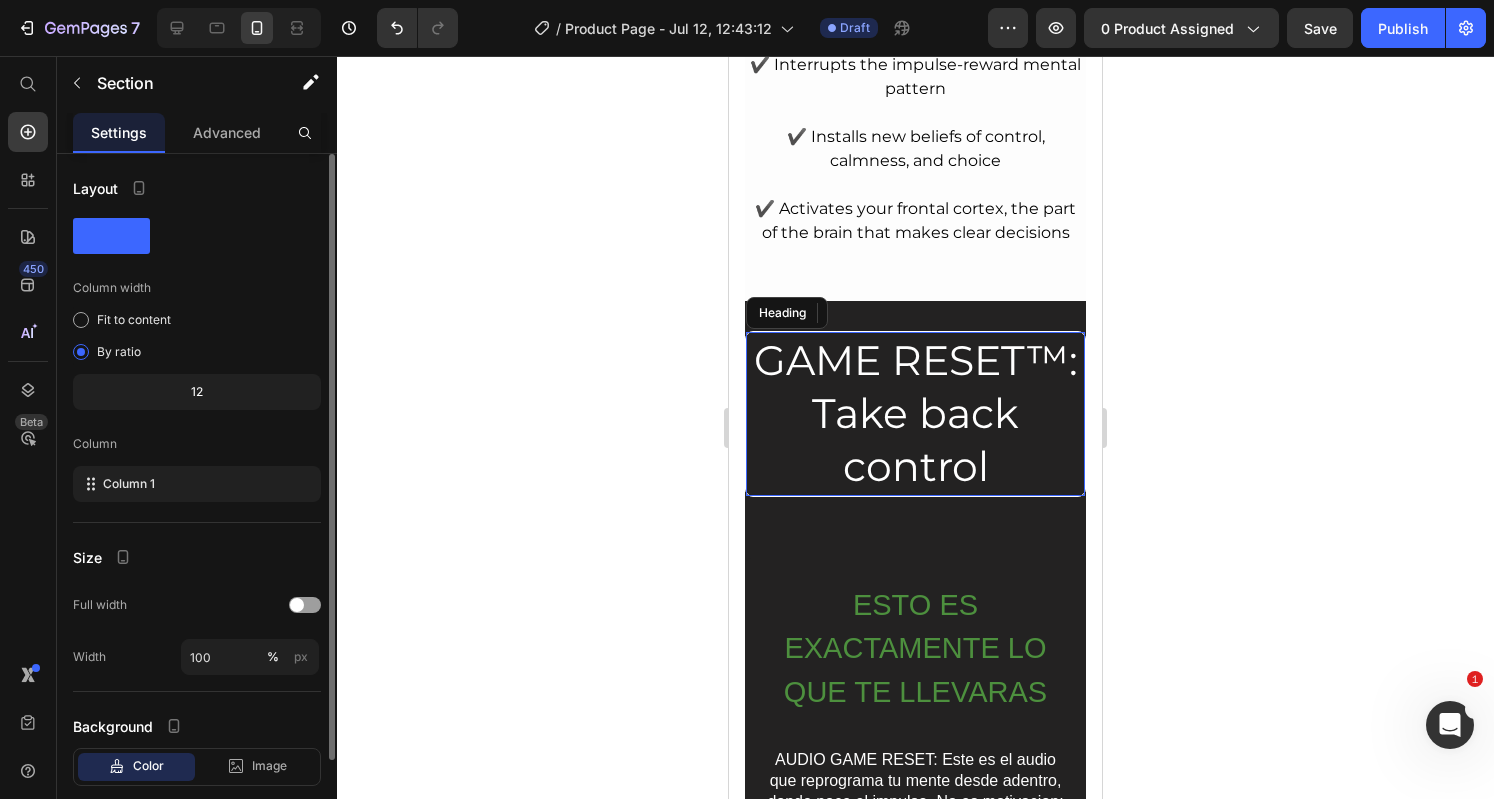 click on "GAME RESET™: Take back control" at bounding box center [915, 414] 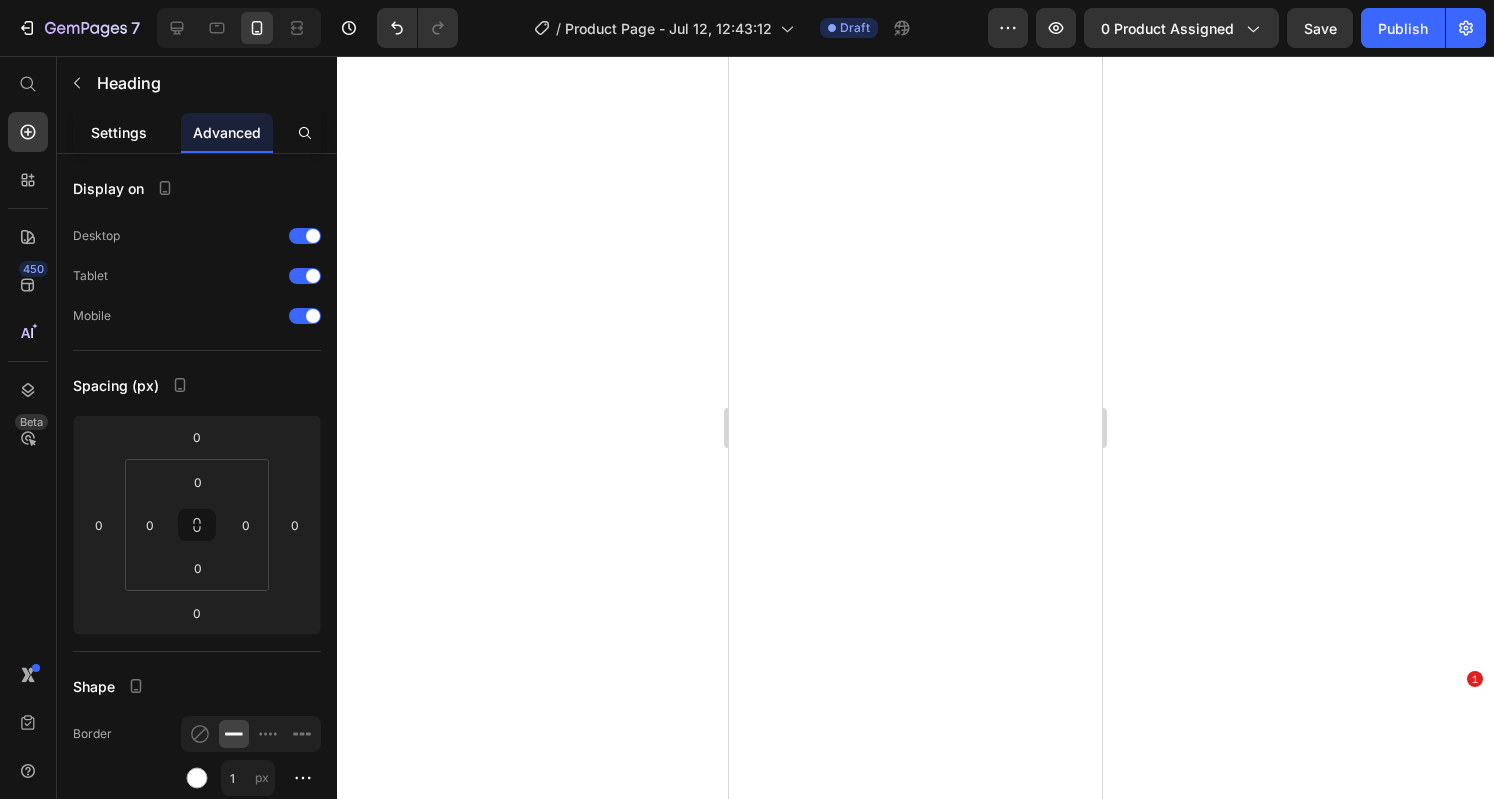 scroll, scrollTop: 0, scrollLeft: 0, axis: both 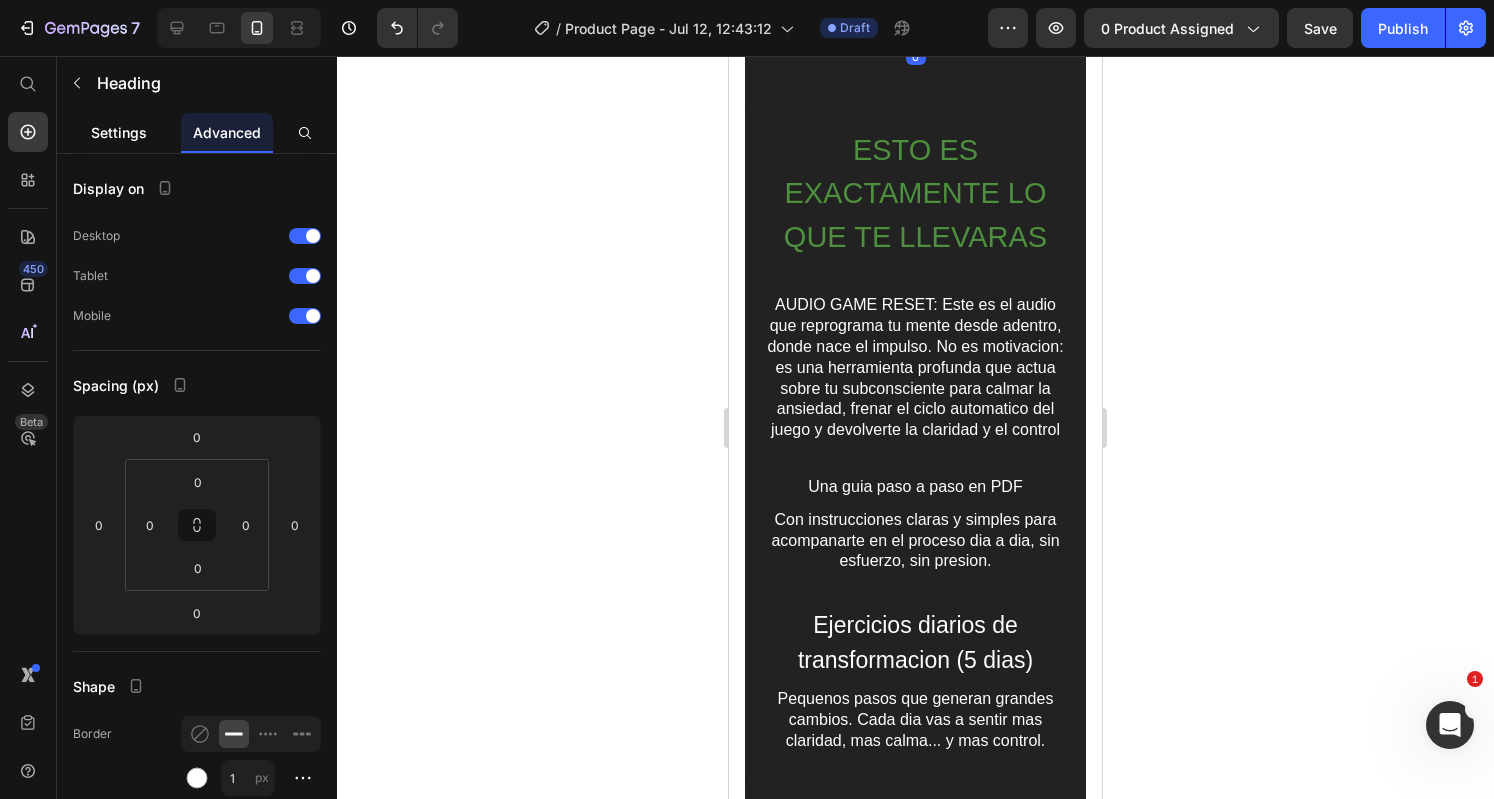 click on "Settings" 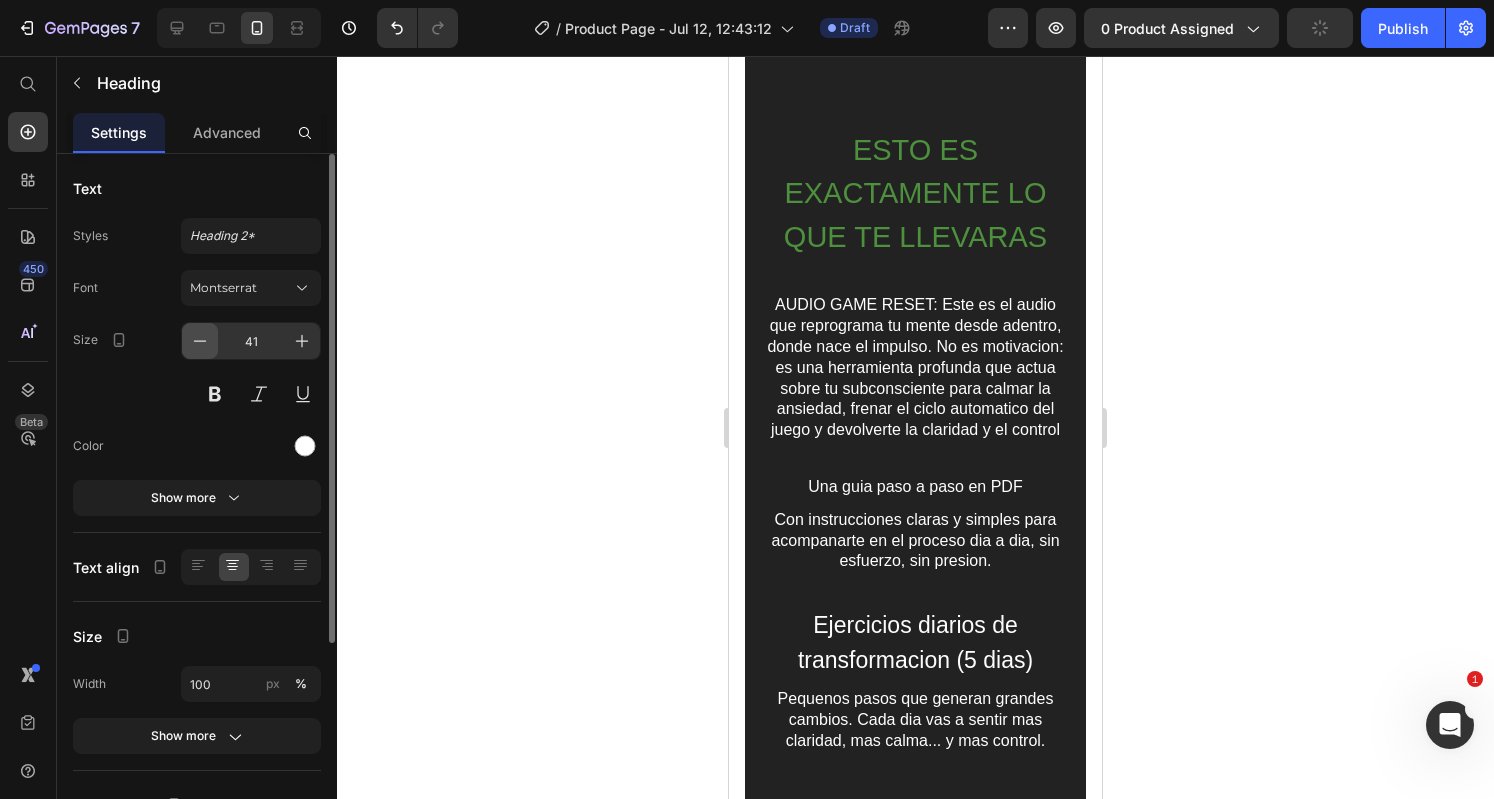 click 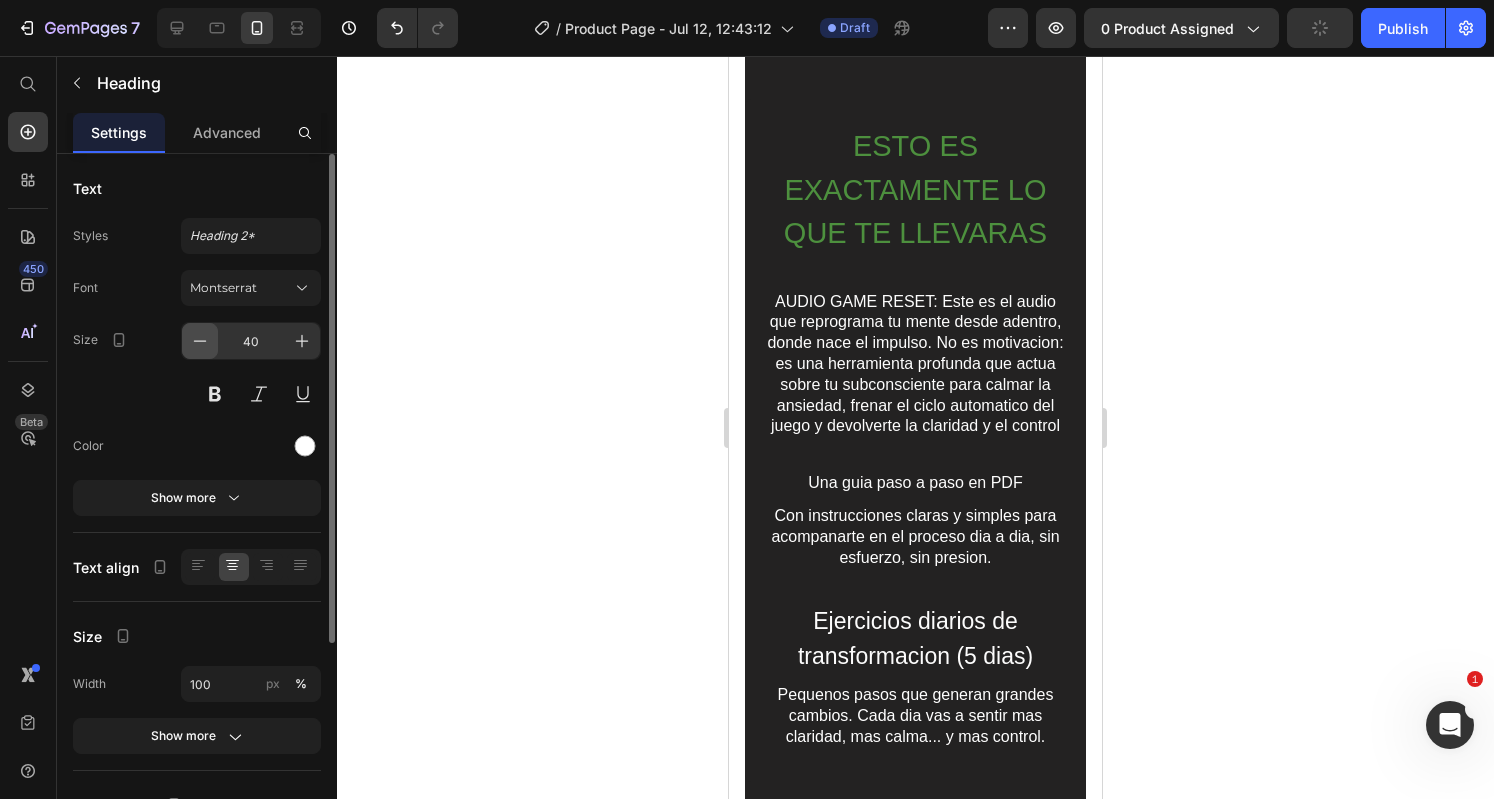 click 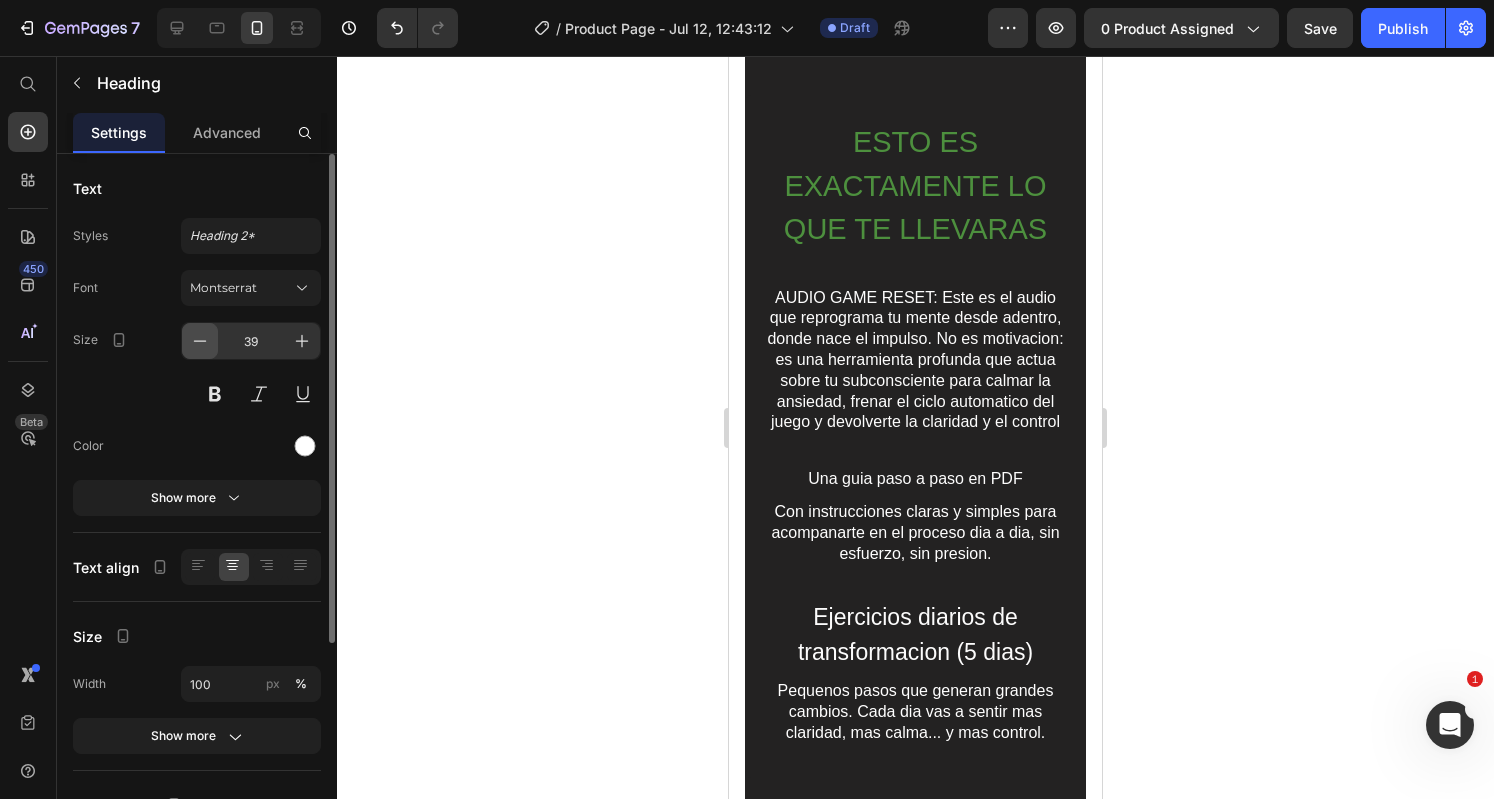 click 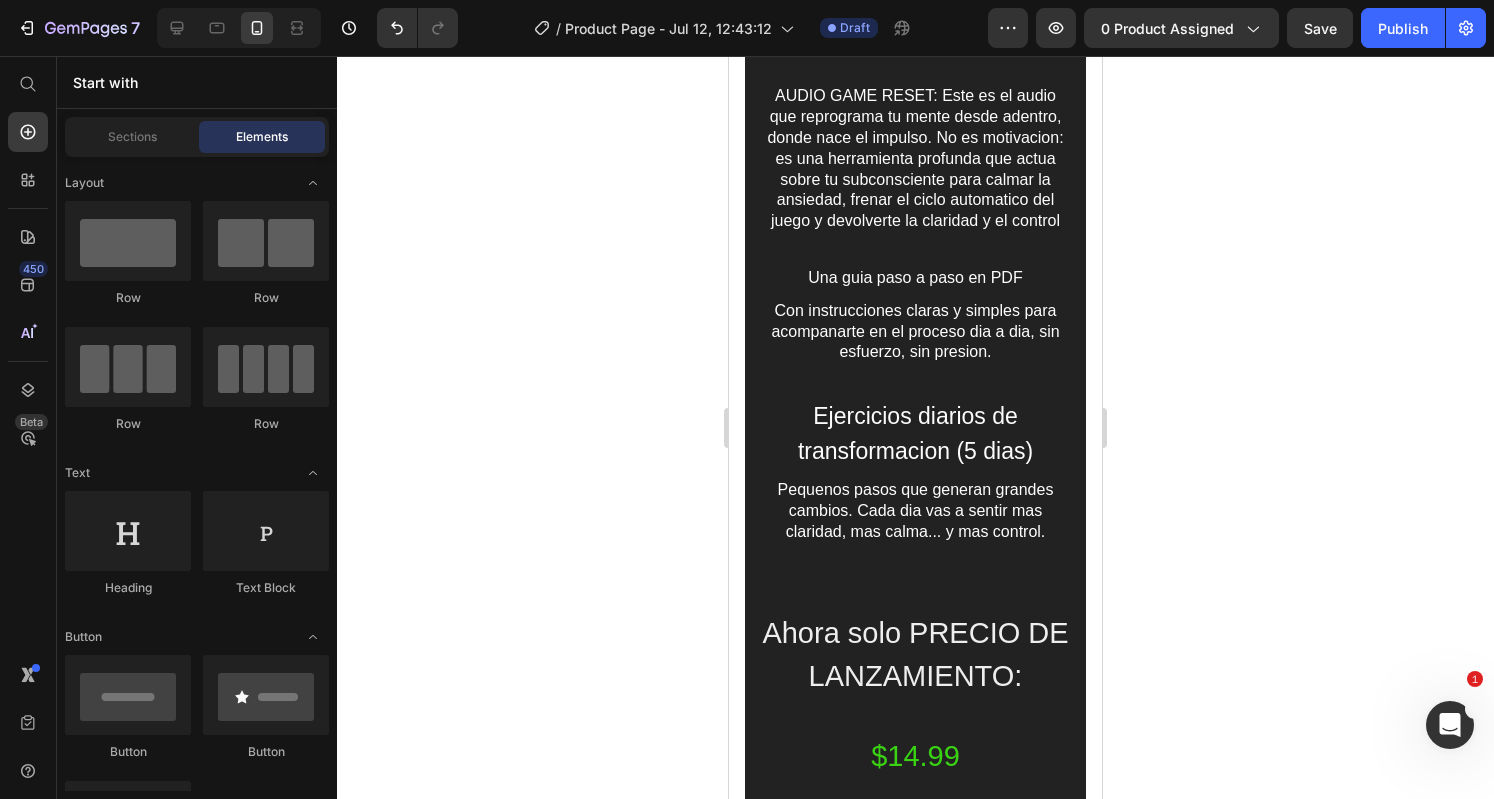 scroll, scrollTop: 5058, scrollLeft: 0, axis: vertical 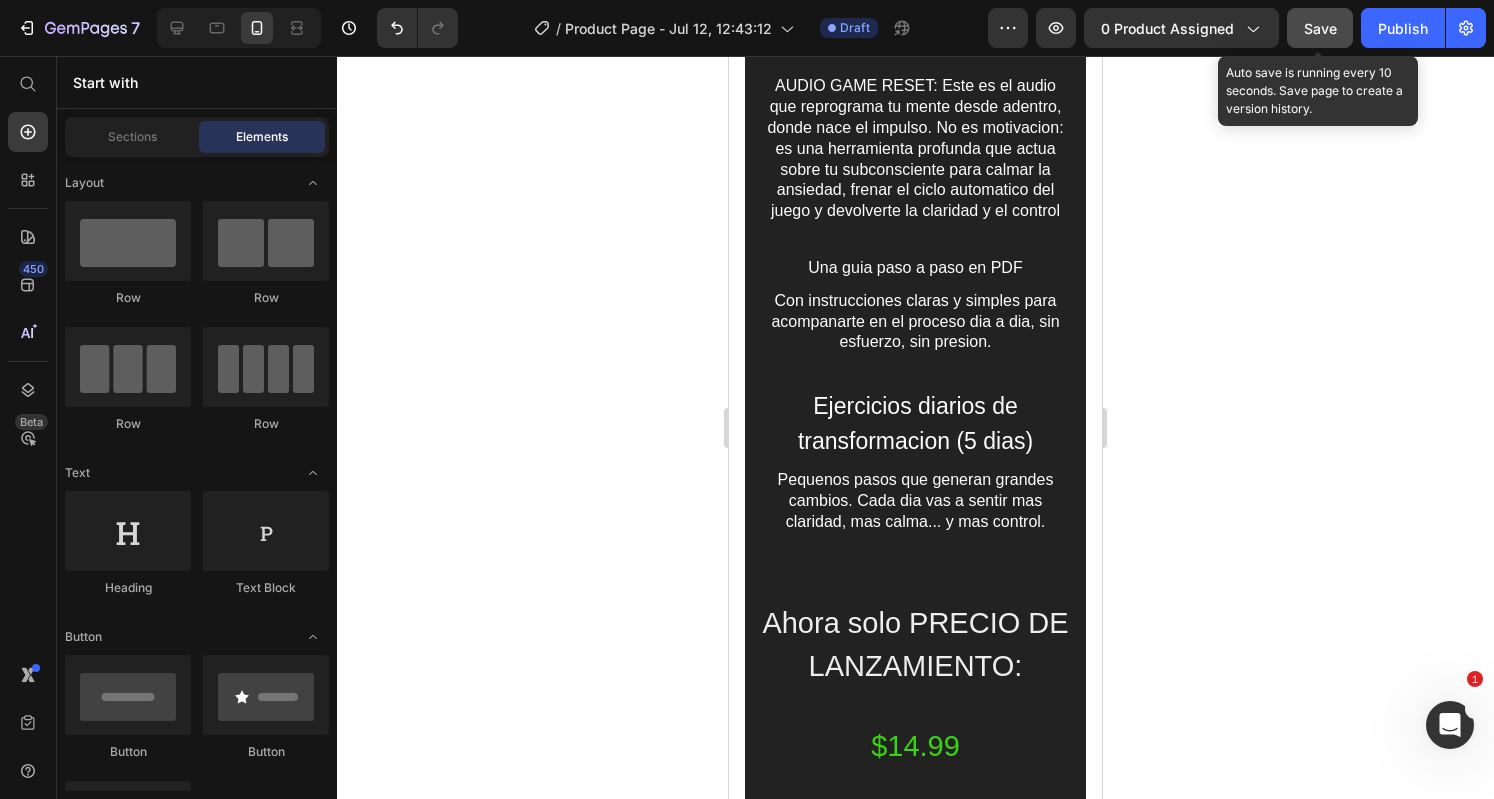 click on "Save" at bounding box center (1320, 28) 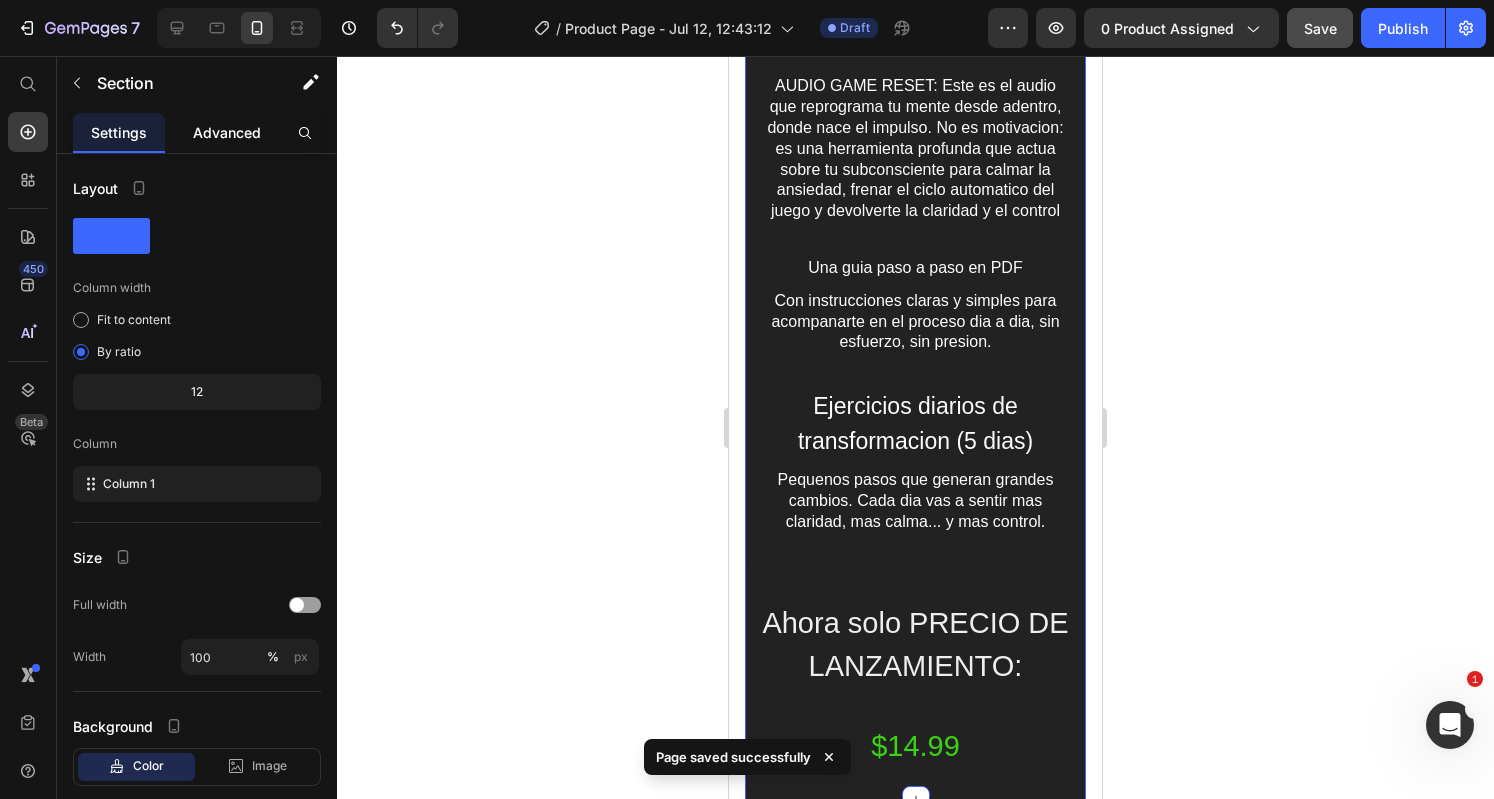 click on "Advanced" at bounding box center (227, 132) 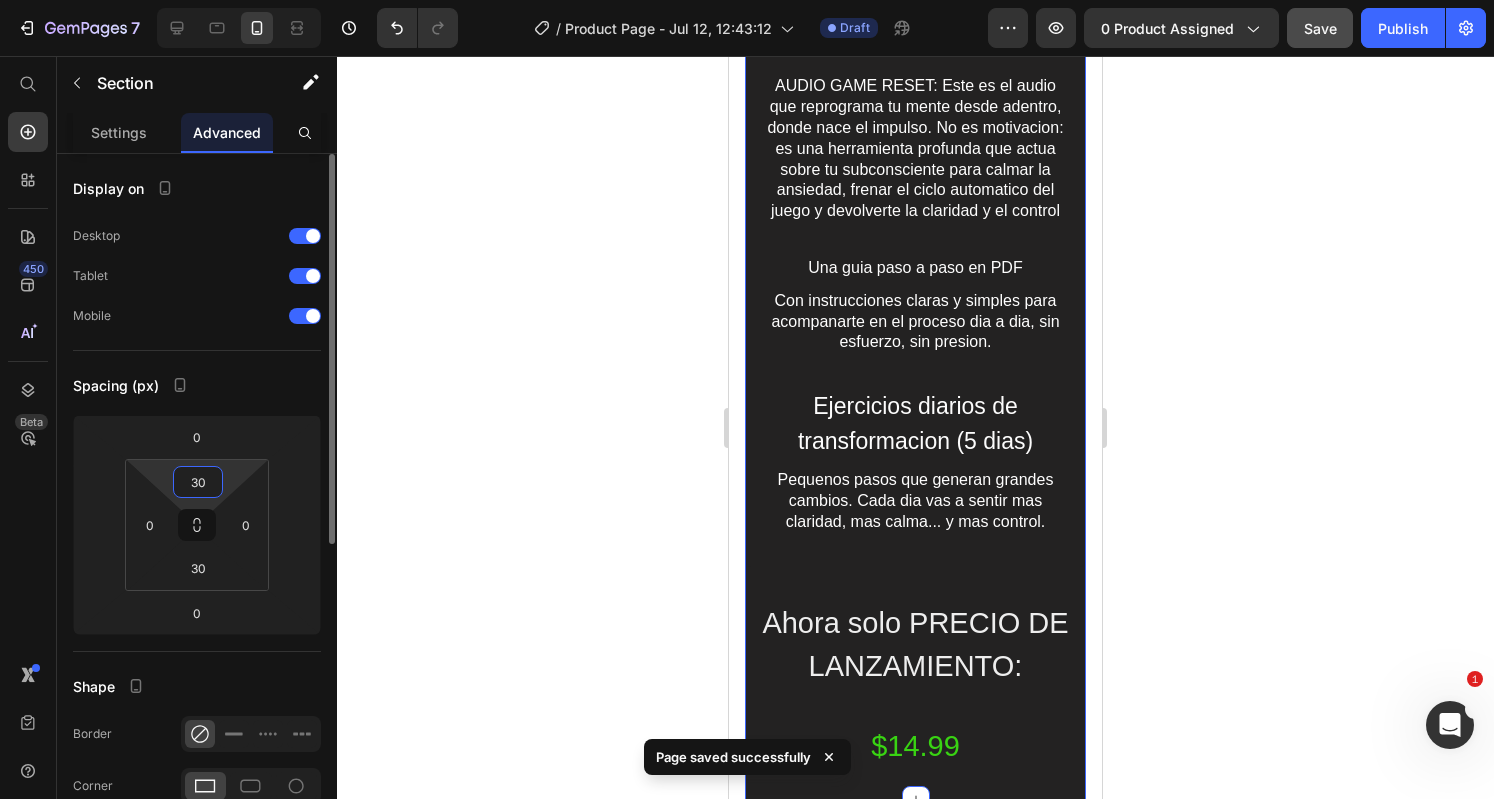 click on "30" at bounding box center (198, 482) 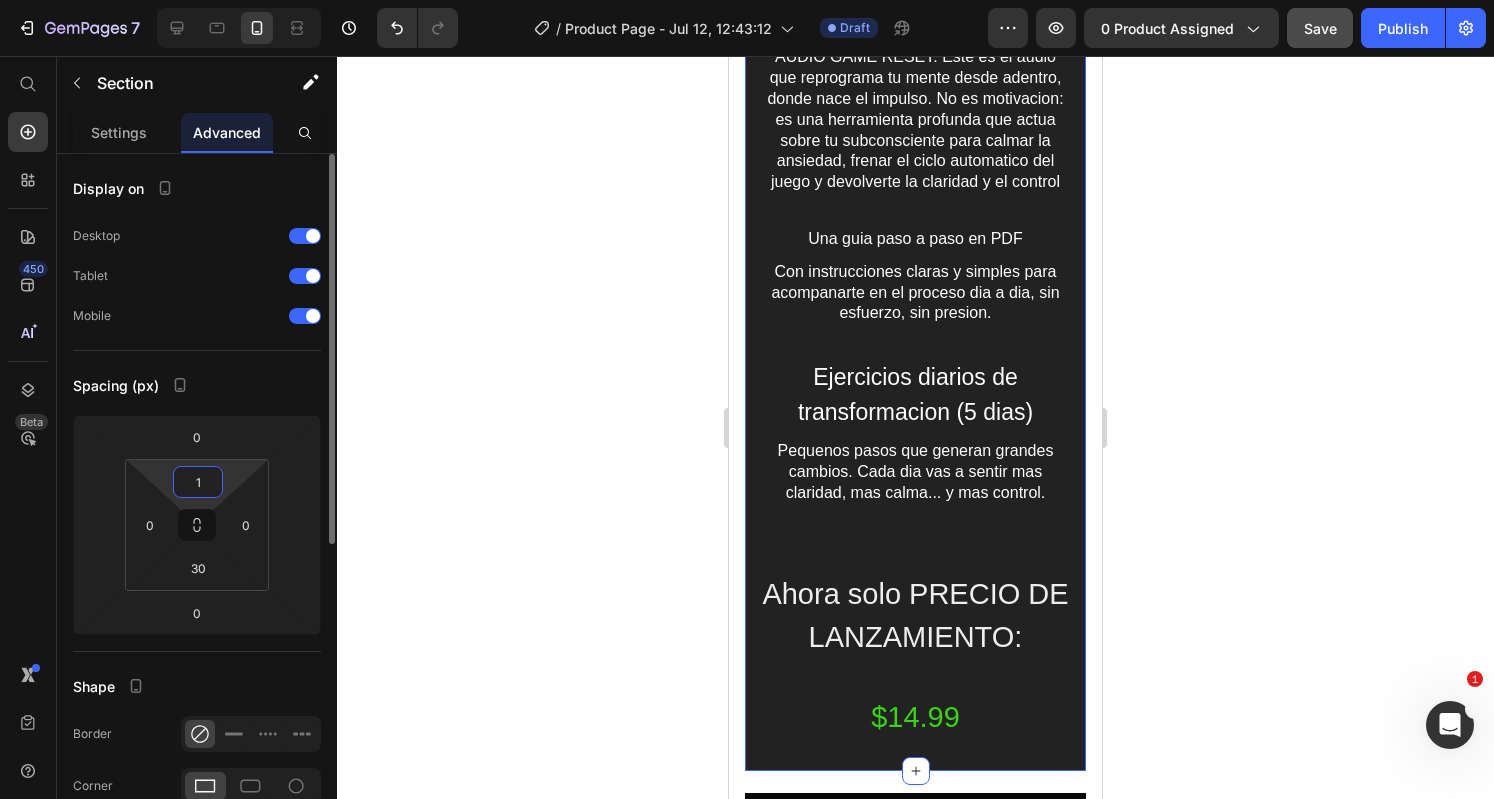 type on "10" 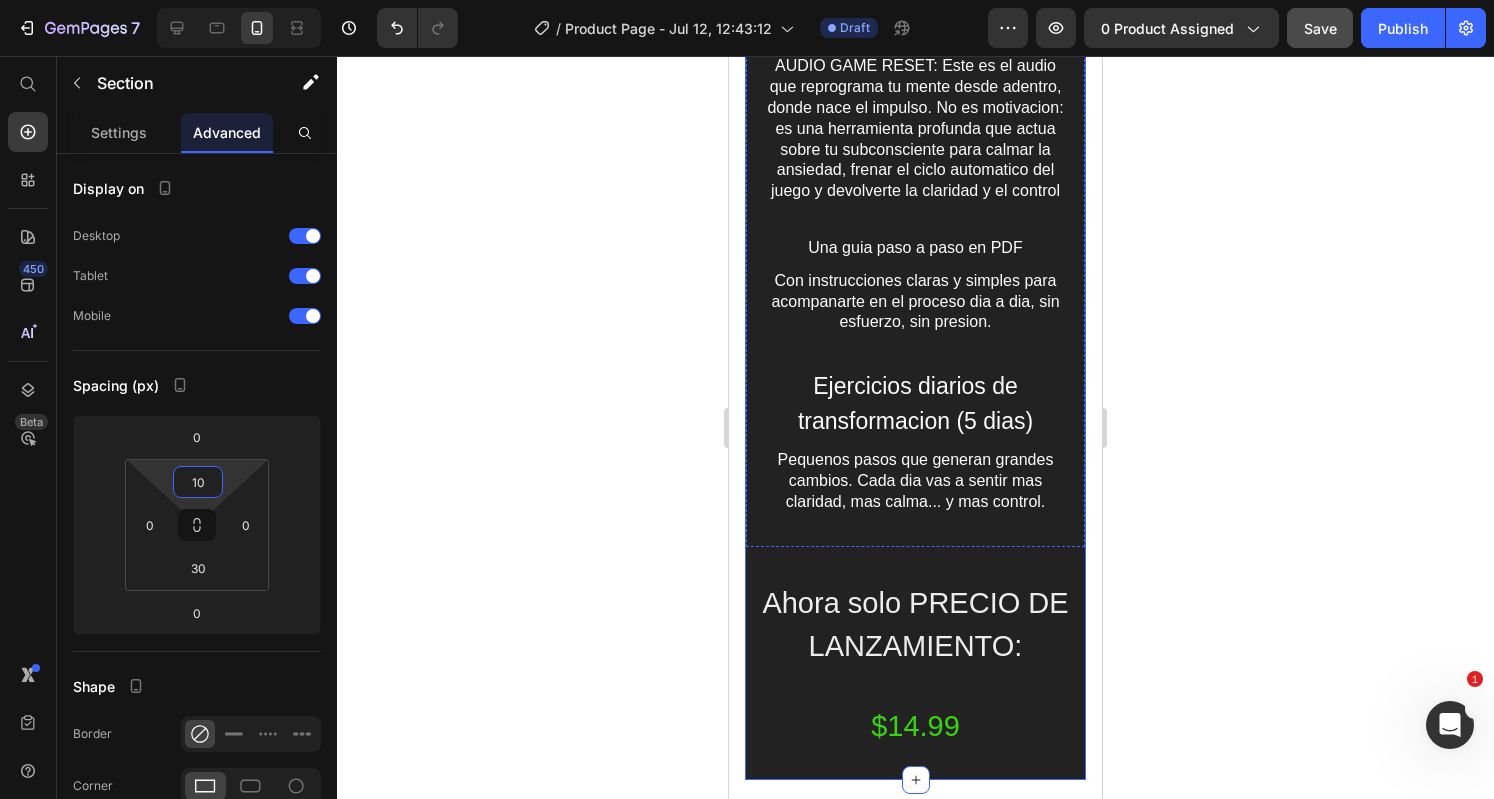click on "ESTO ES EXACTAMENTE LO QUE TE LLEVARAS" at bounding box center [915, -45] 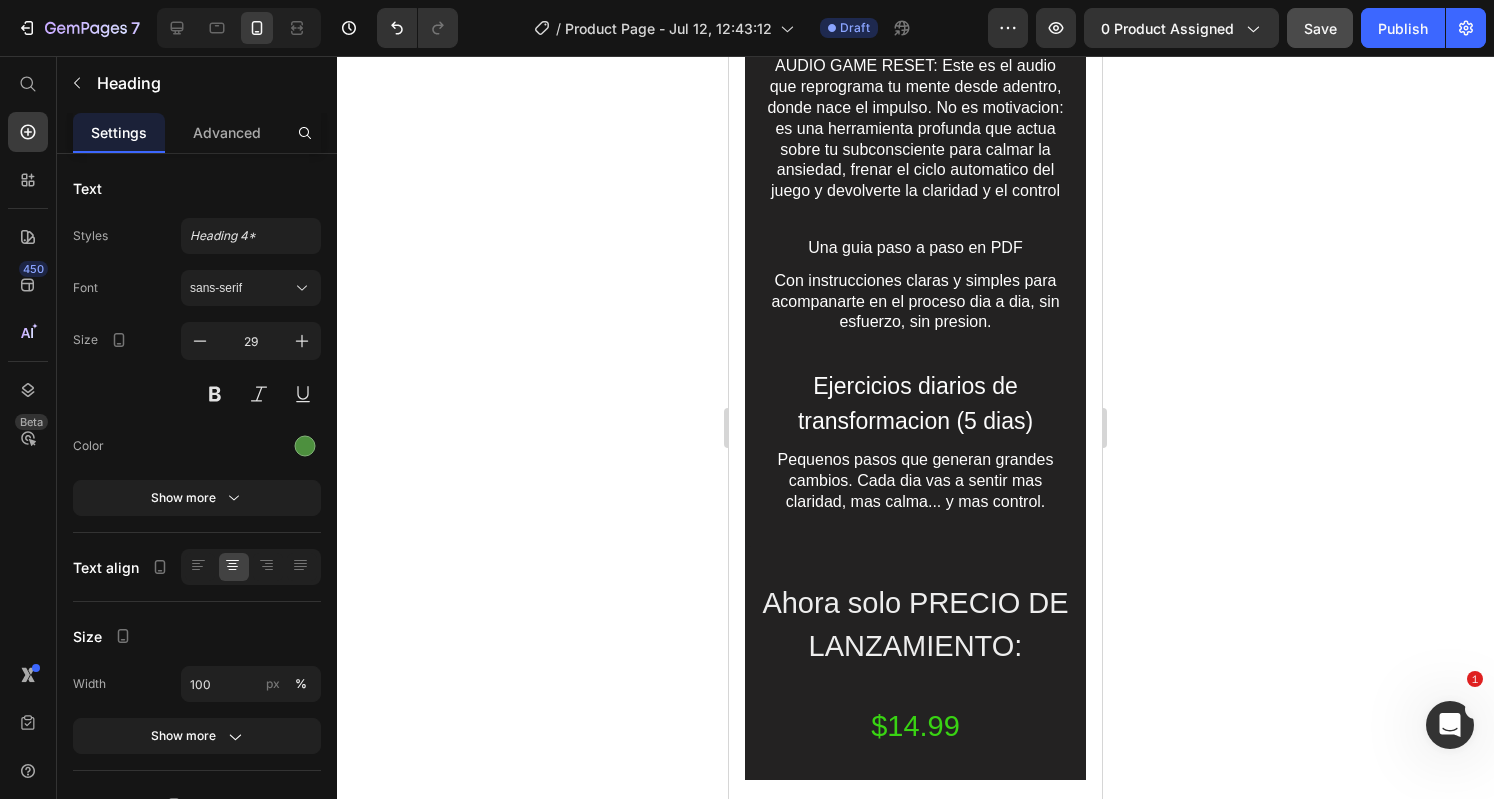 click on "ESTO ES EXACTAMENTE LO QUE TE LLEVARAS" at bounding box center [915, -45] 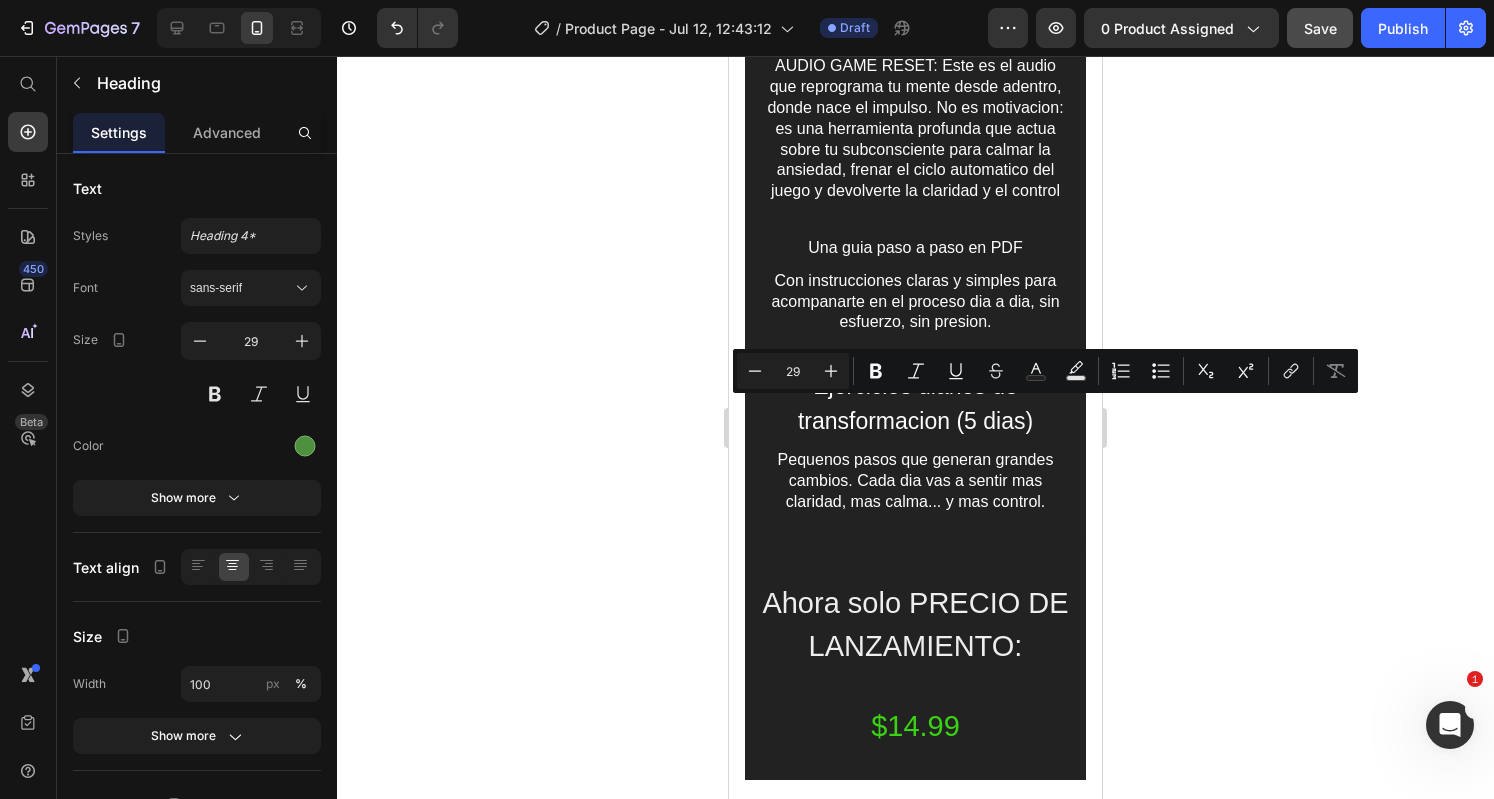 copy on "ESTO ES EXACTAMENTE LO QUE TE LLEVARAS" 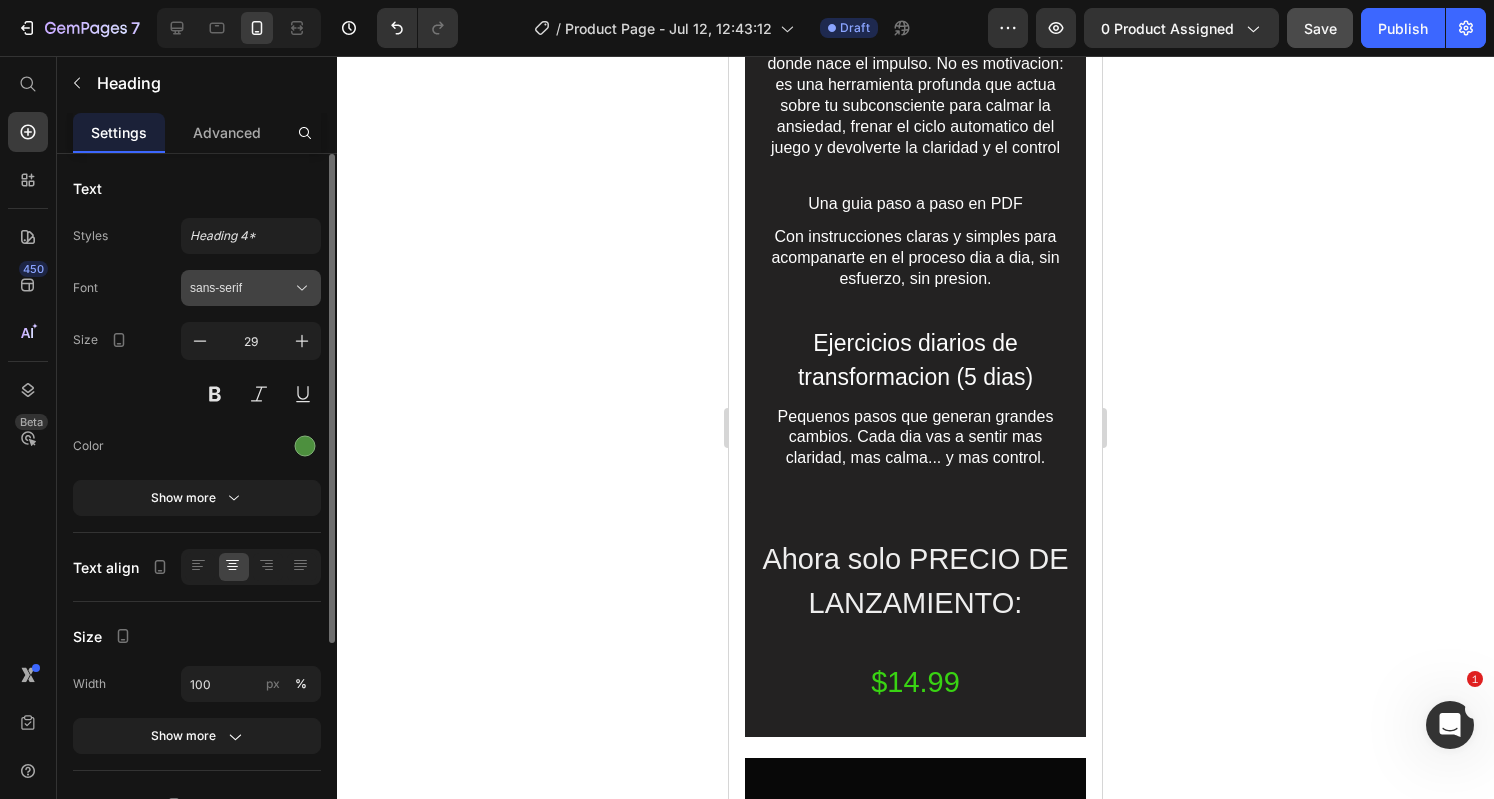 click on "sans-serif" at bounding box center (251, 288) 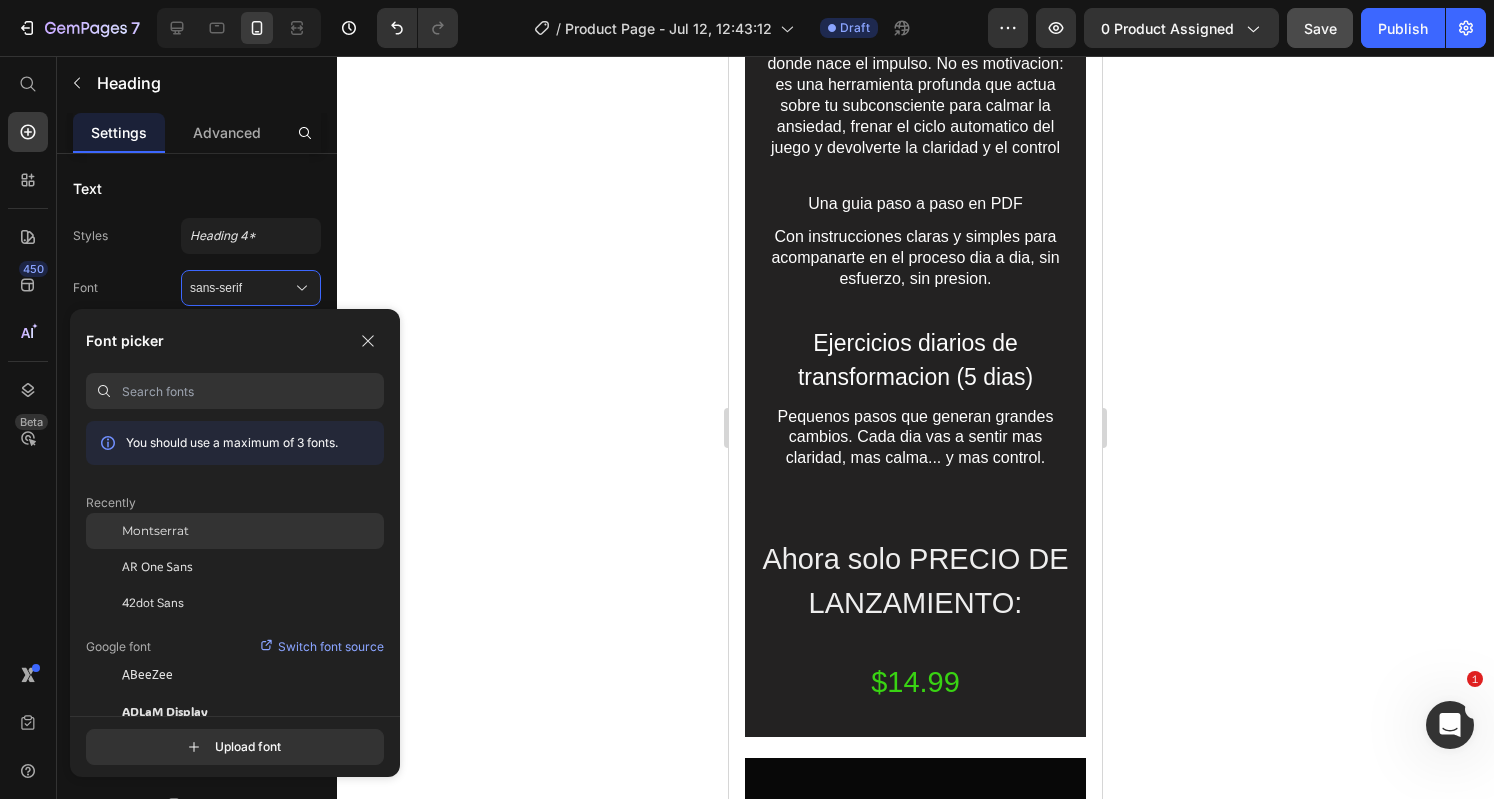 click on "Montserrat" at bounding box center [155, 531] 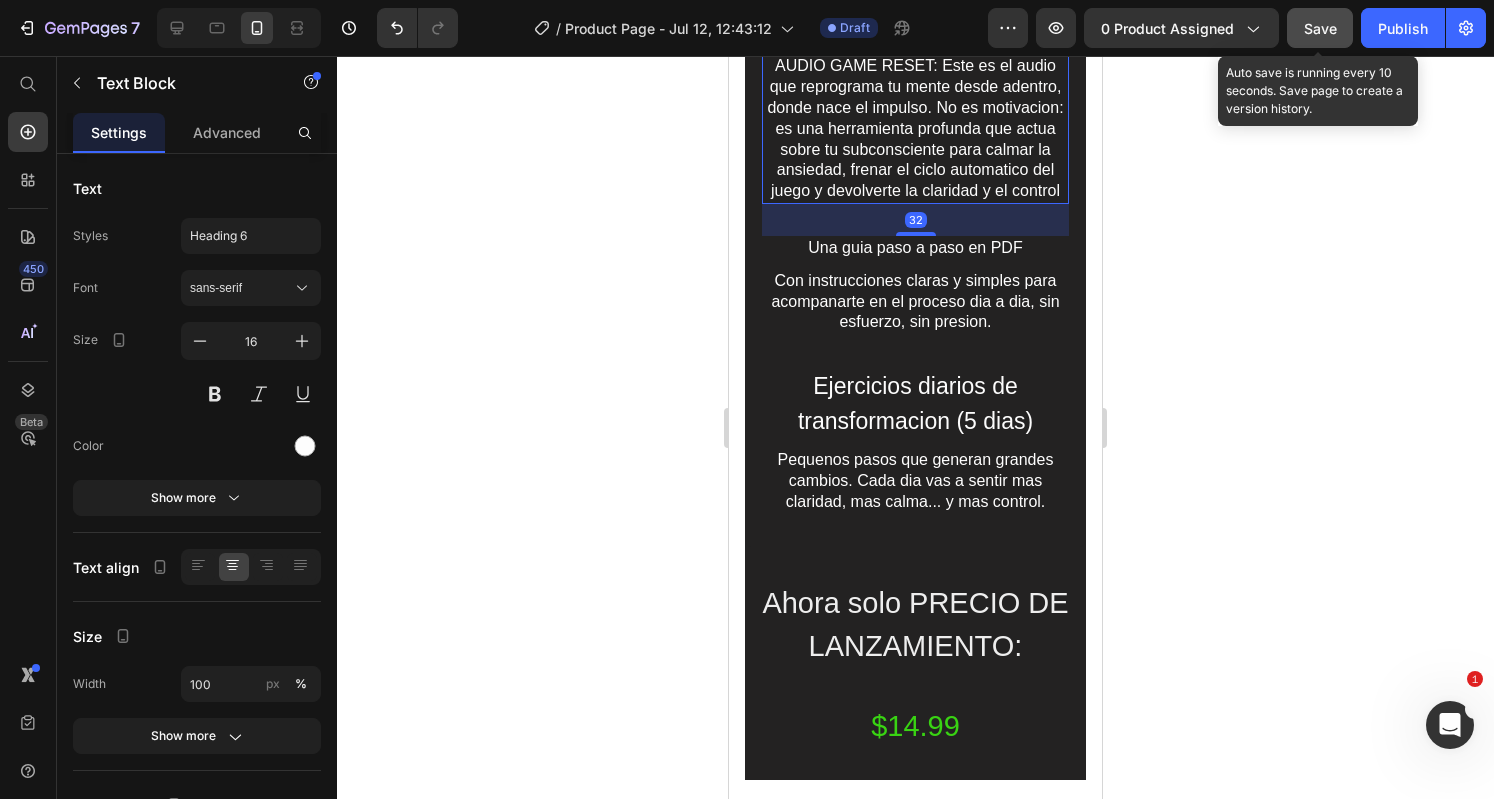 click on "Save" 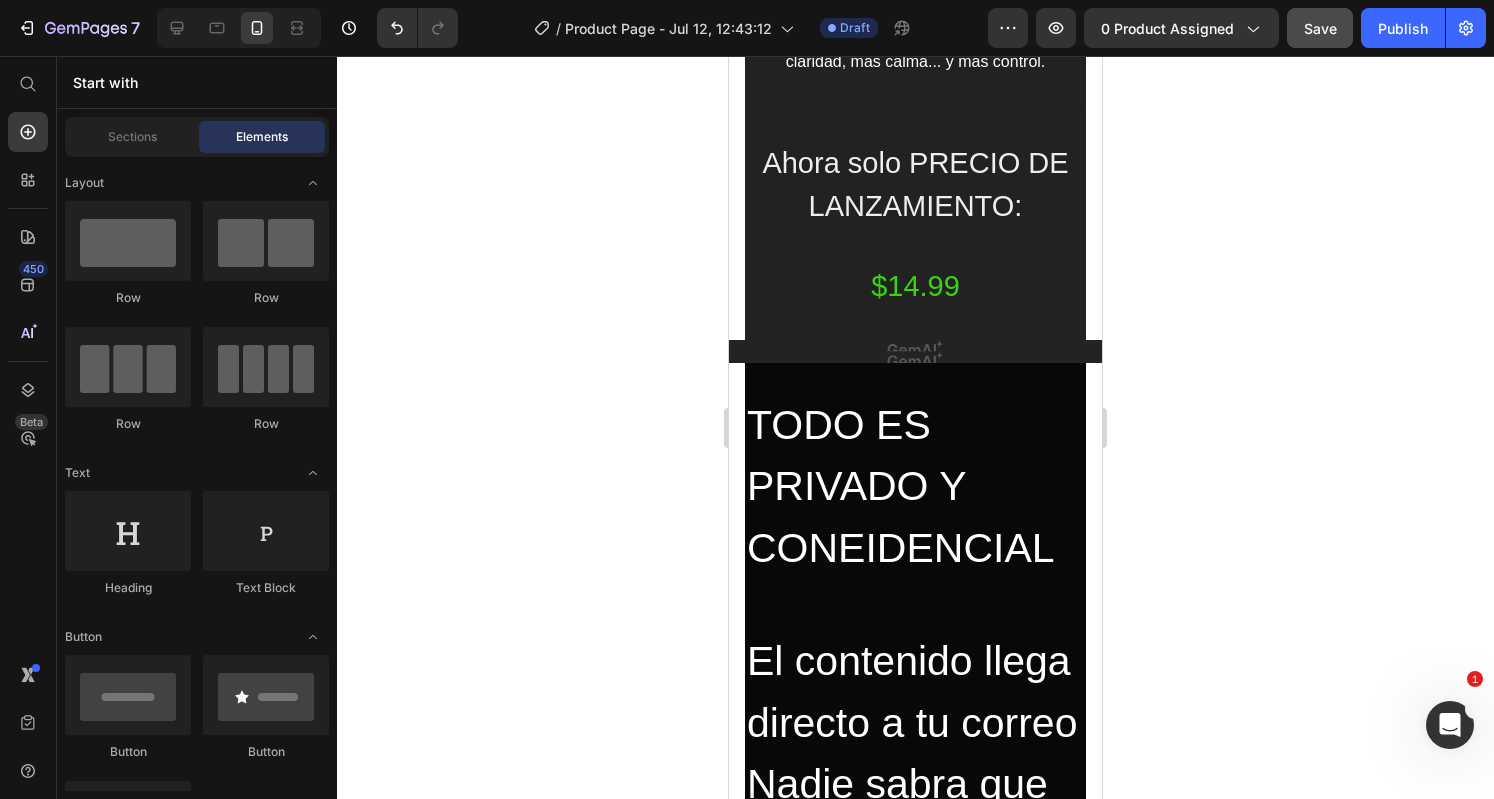 scroll, scrollTop: 5490, scrollLeft: 0, axis: vertical 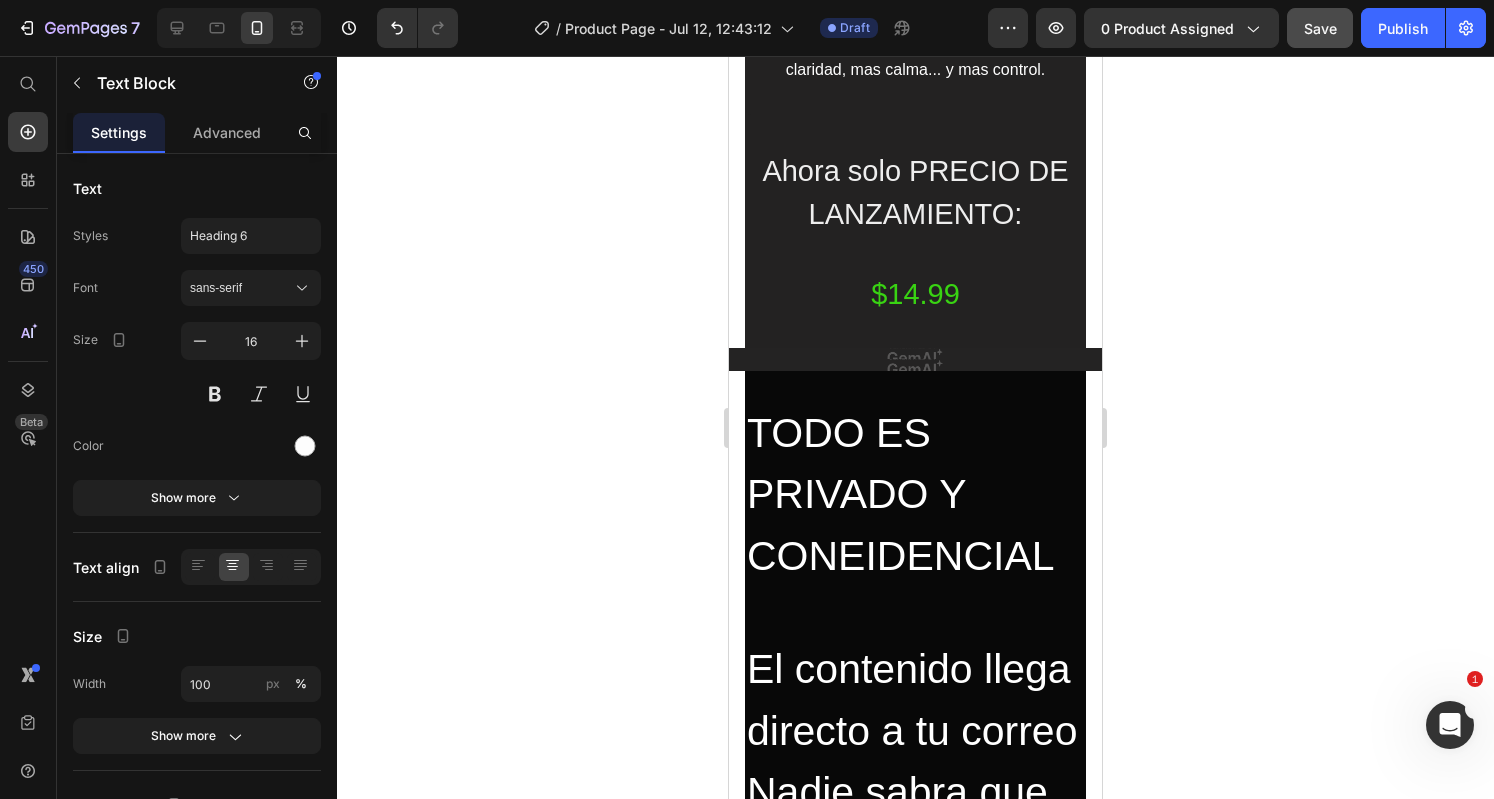 click 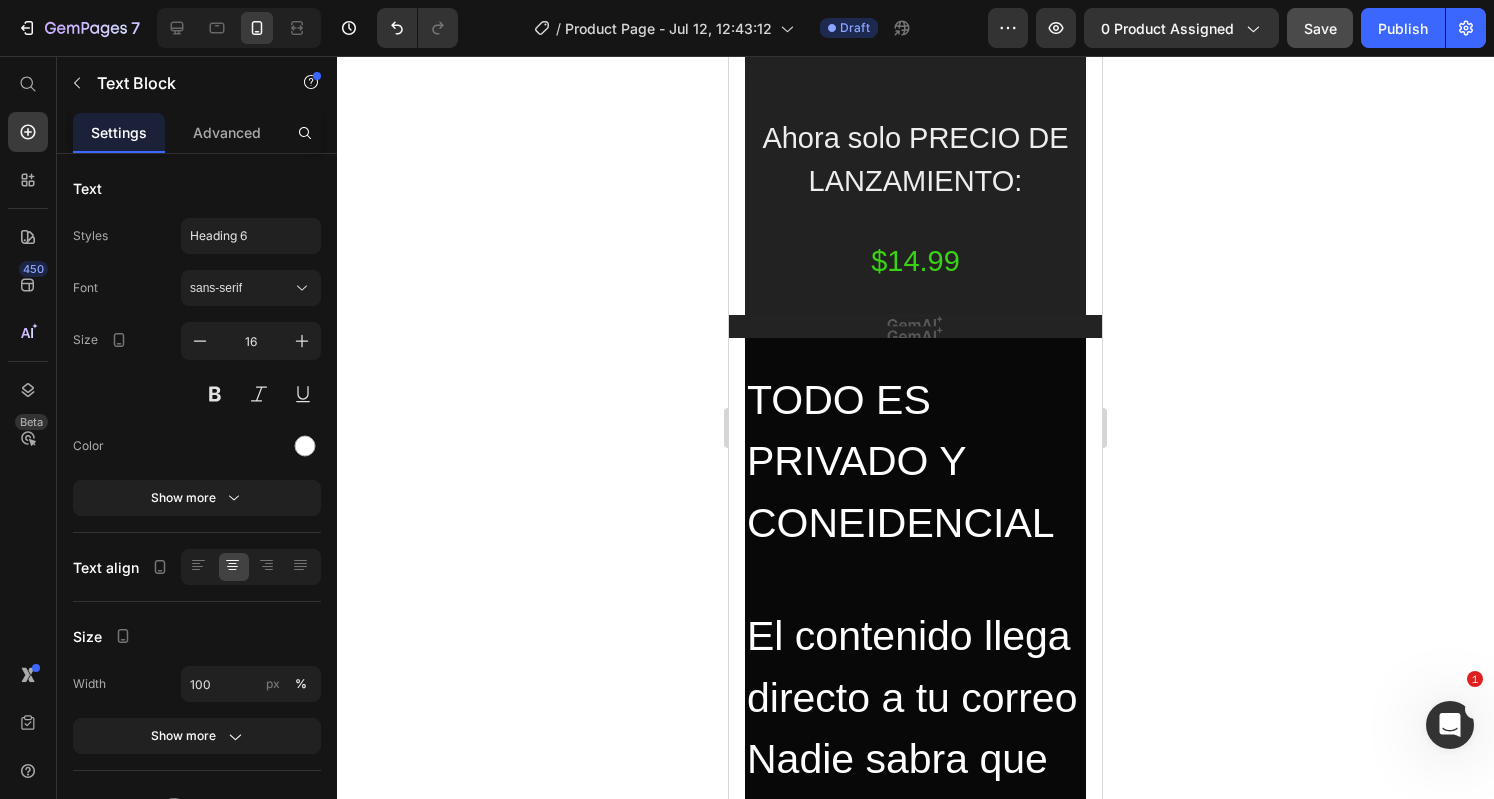 click 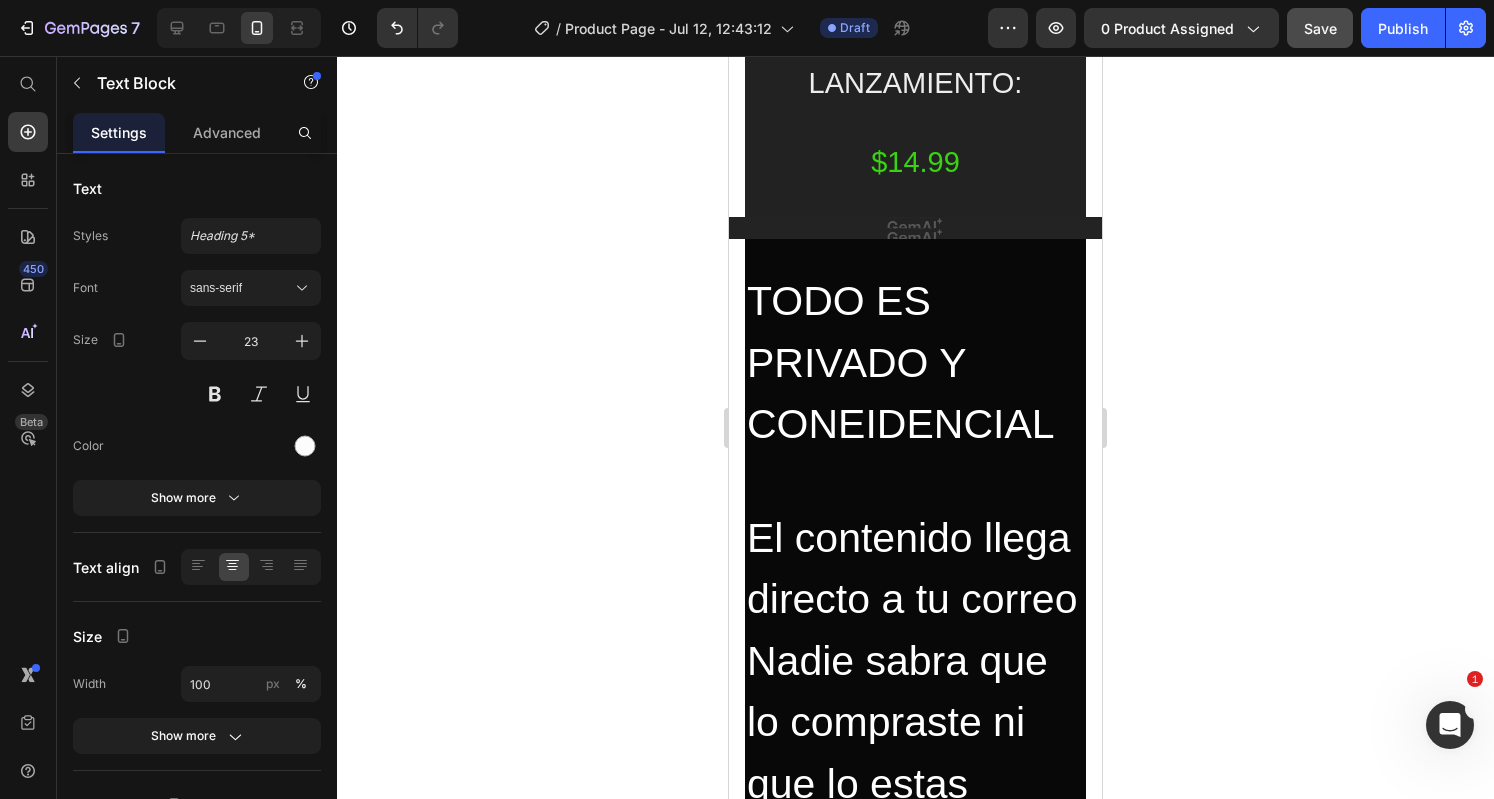 click at bounding box center [920, -215] 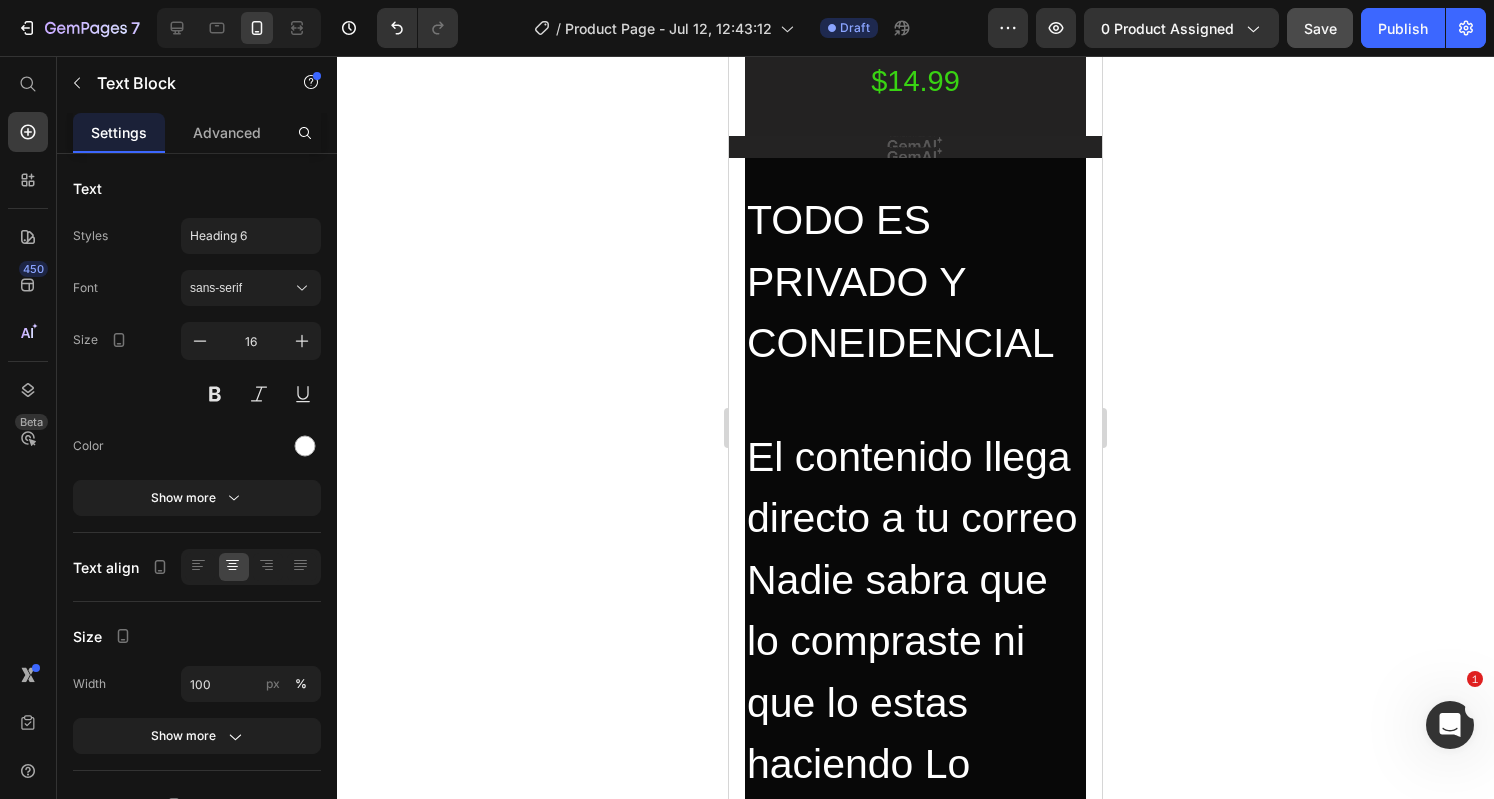 click 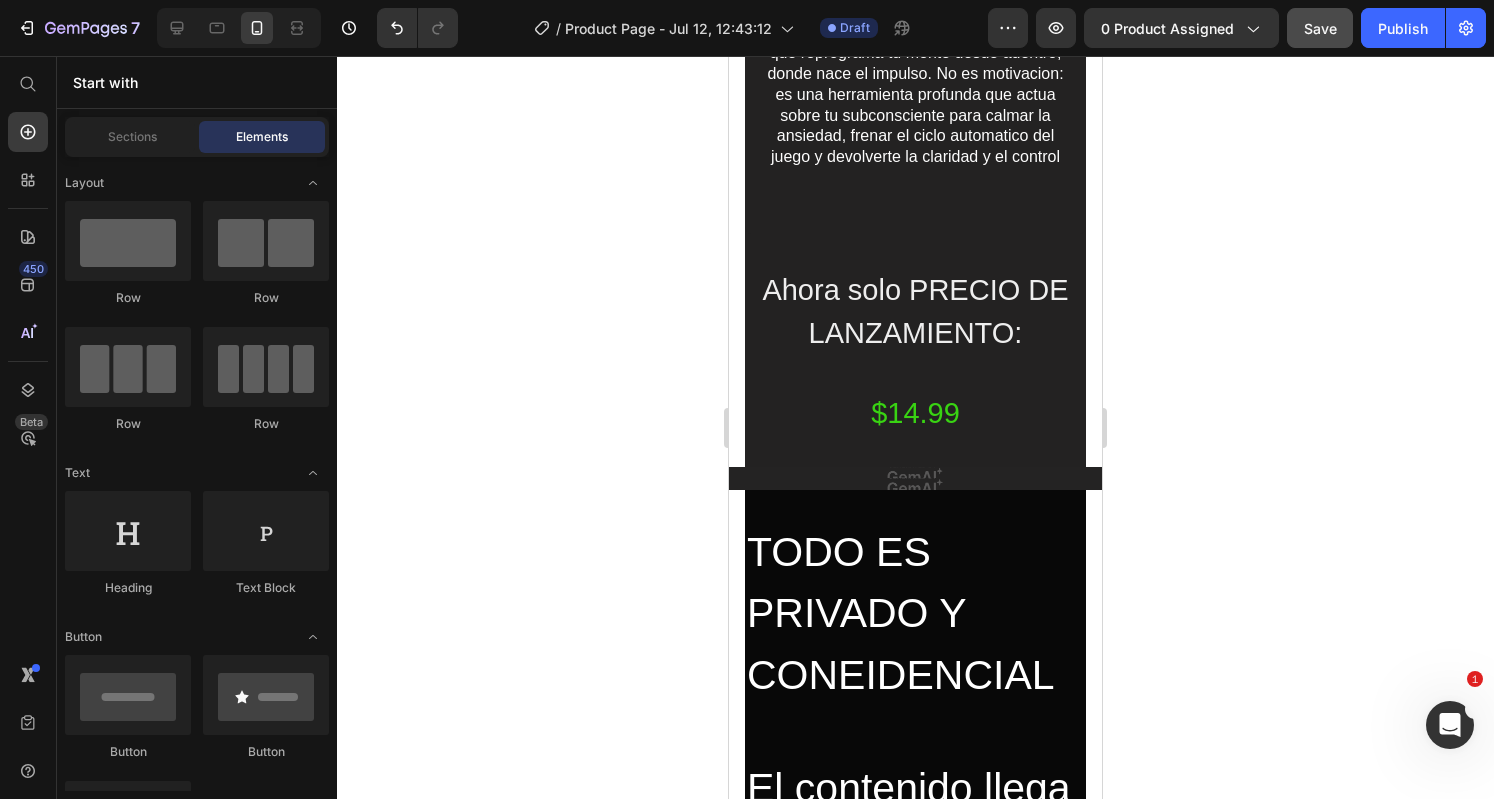 scroll, scrollTop: 5031, scrollLeft: 0, axis: vertical 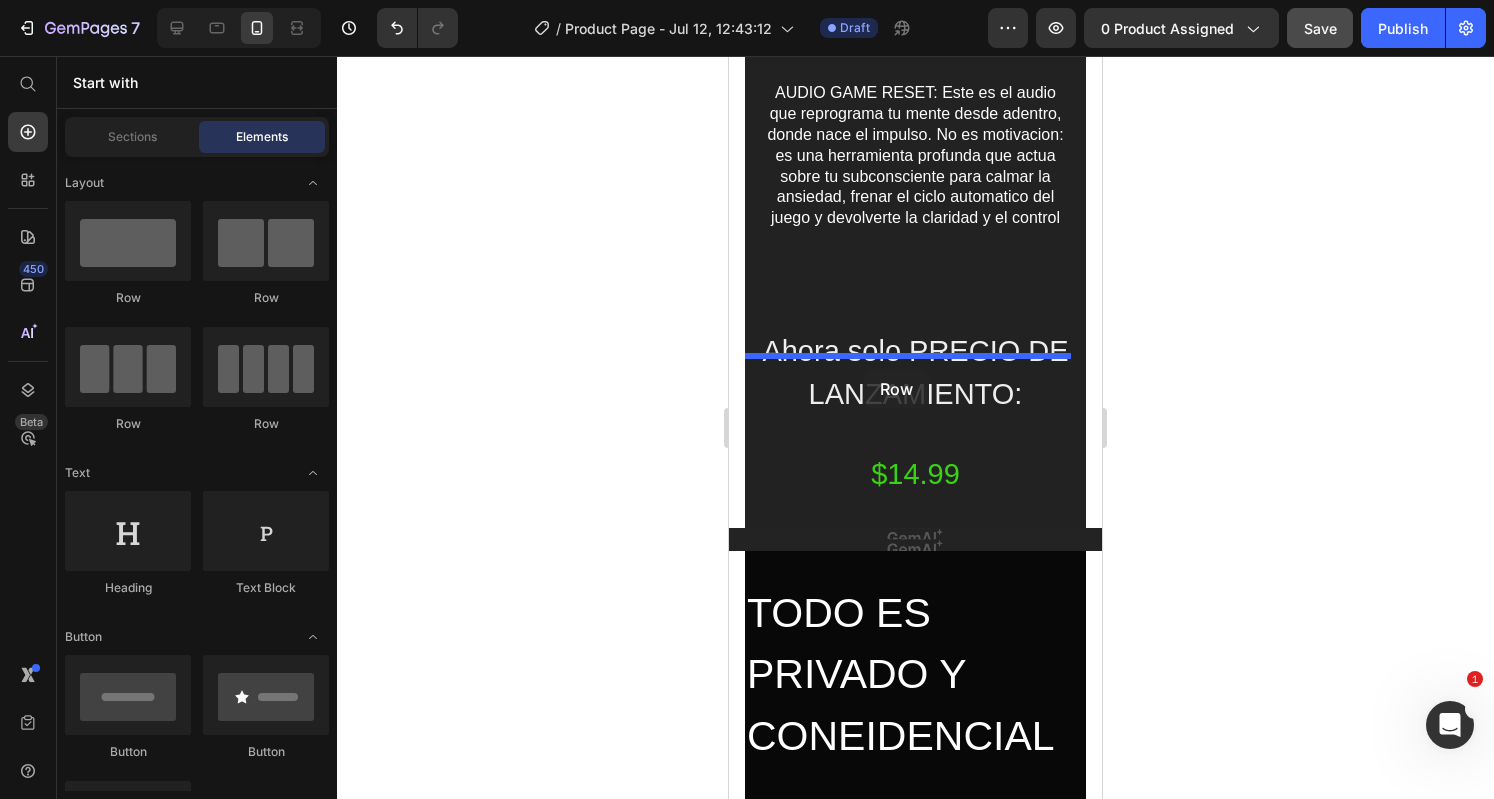 drag, startPoint x: 868, startPoint y: 299, endPoint x: 864, endPoint y: 370, distance: 71.11259 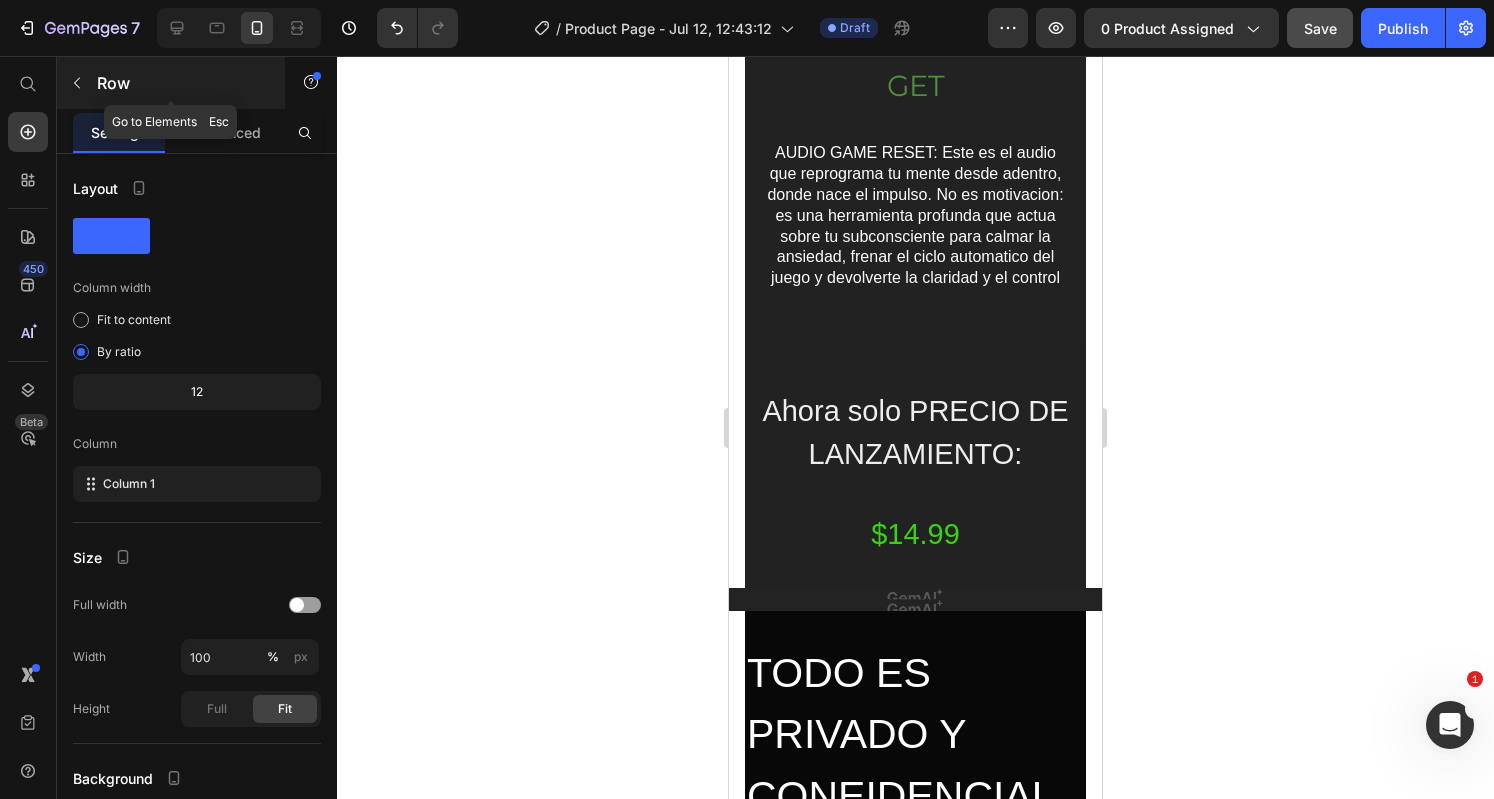 click 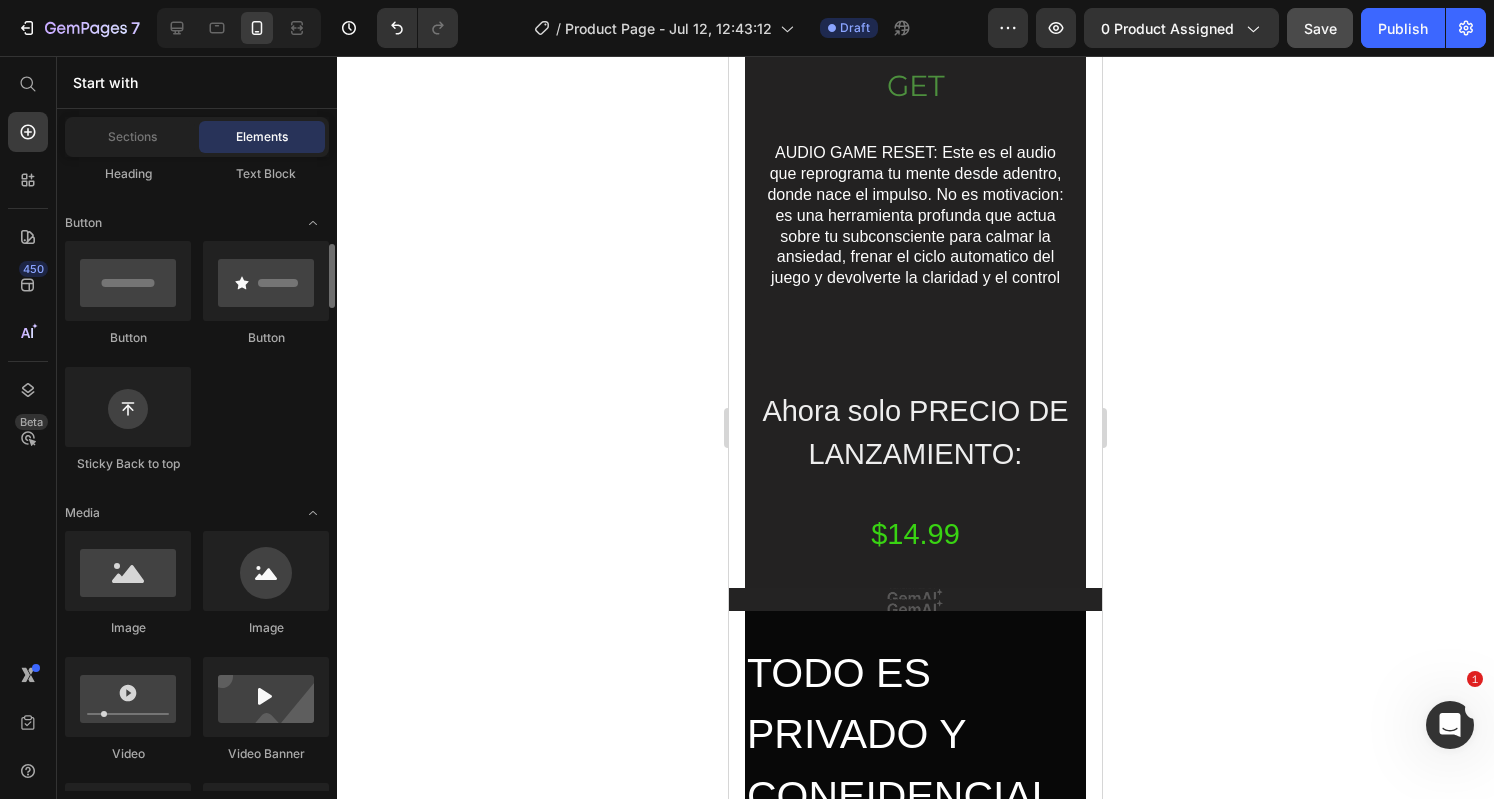 scroll, scrollTop: 448, scrollLeft: 0, axis: vertical 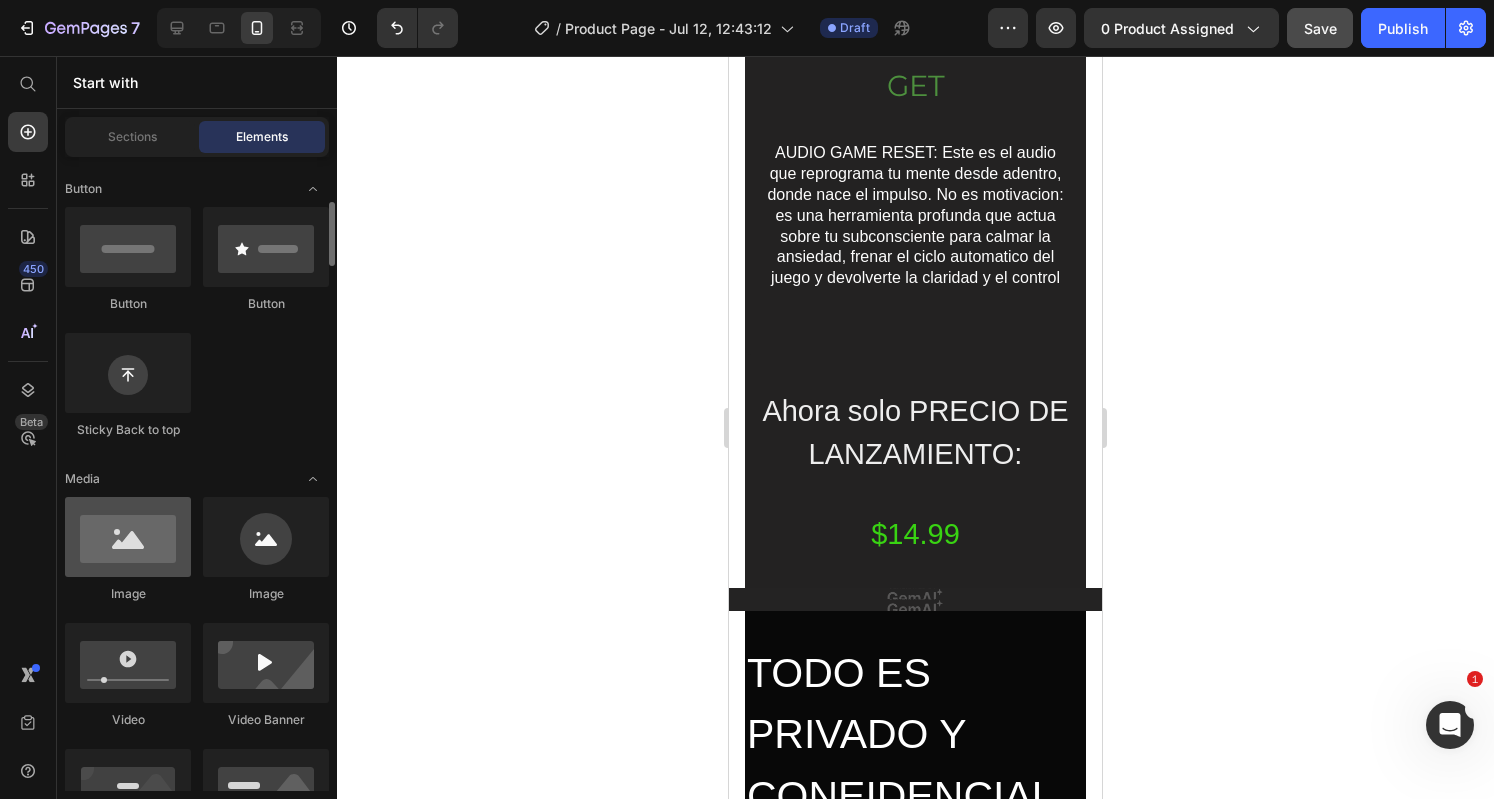 click at bounding box center (128, 537) 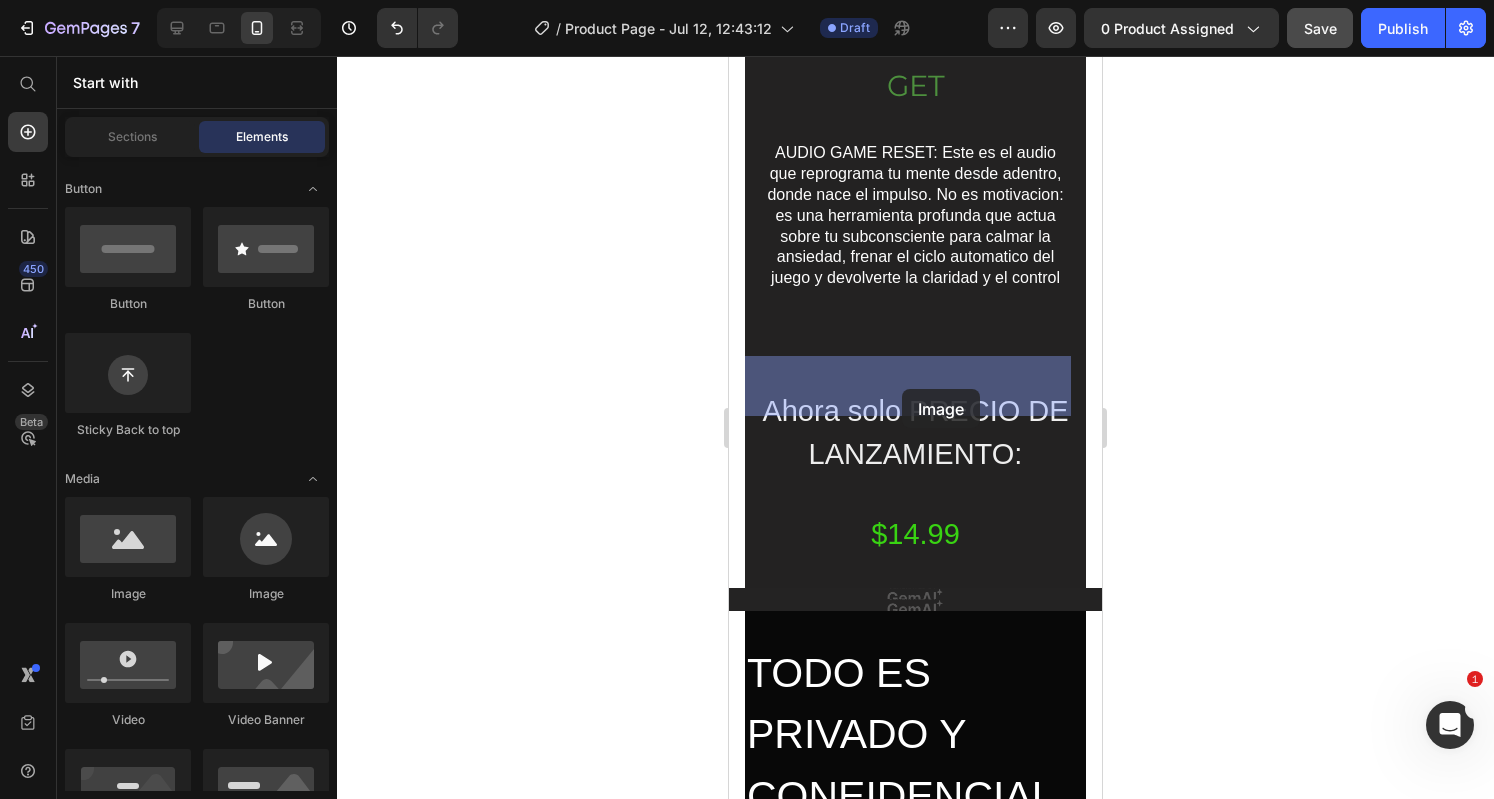 drag, startPoint x: 887, startPoint y: 592, endPoint x: 902, endPoint y: 389, distance: 203.55344 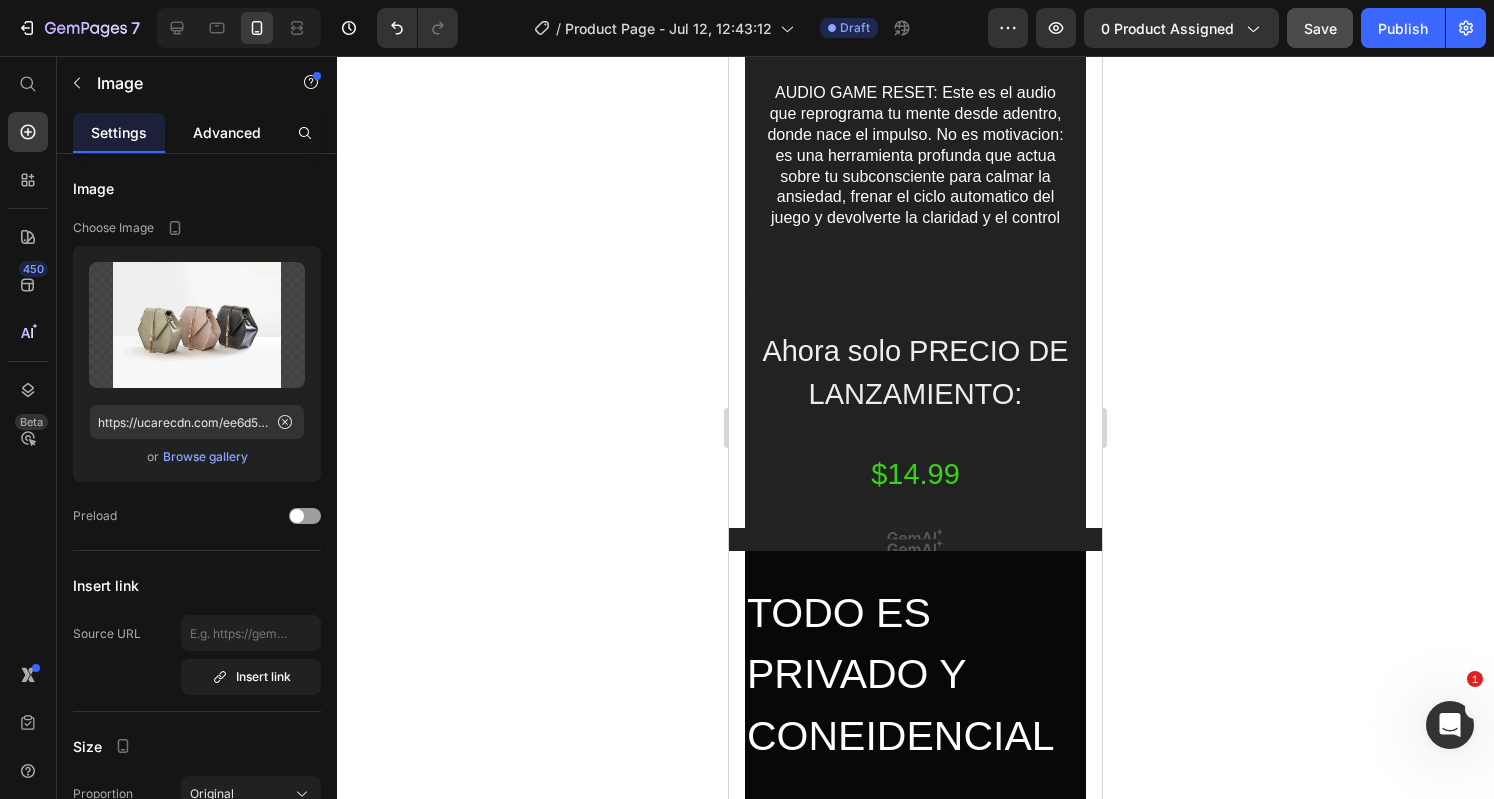 click on "Advanced" 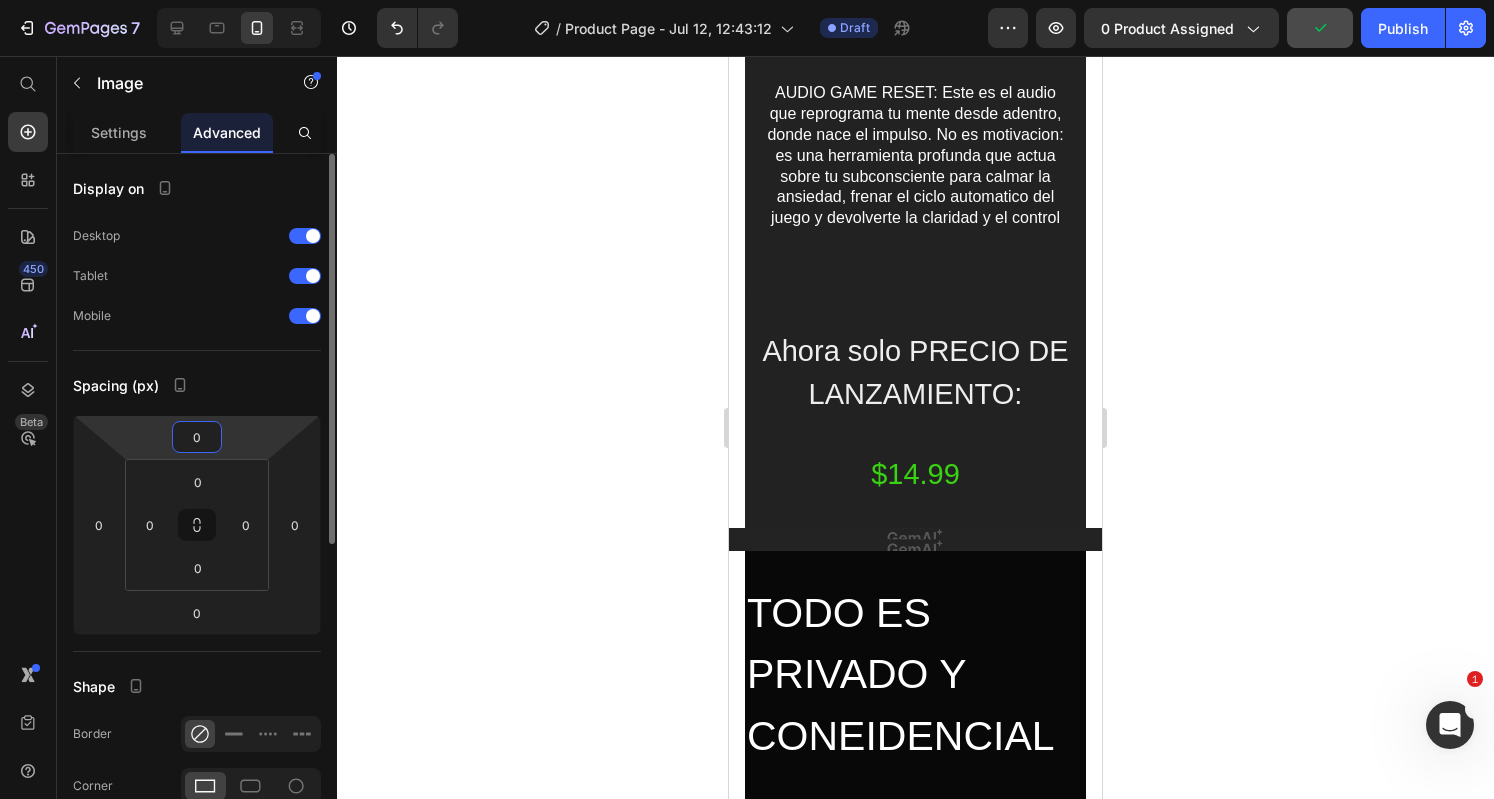 click on "0" at bounding box center [197, 437] 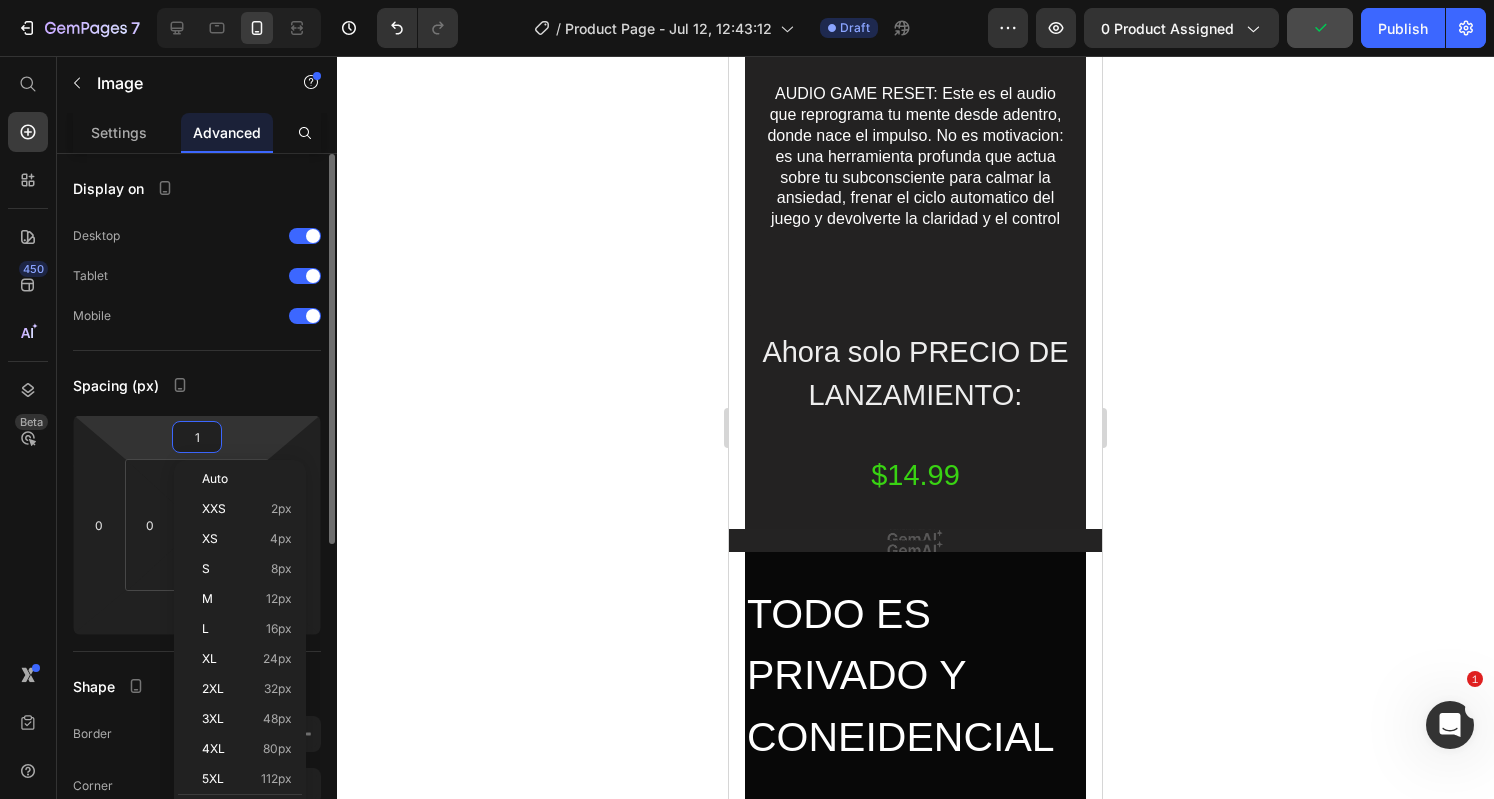 type on "15" 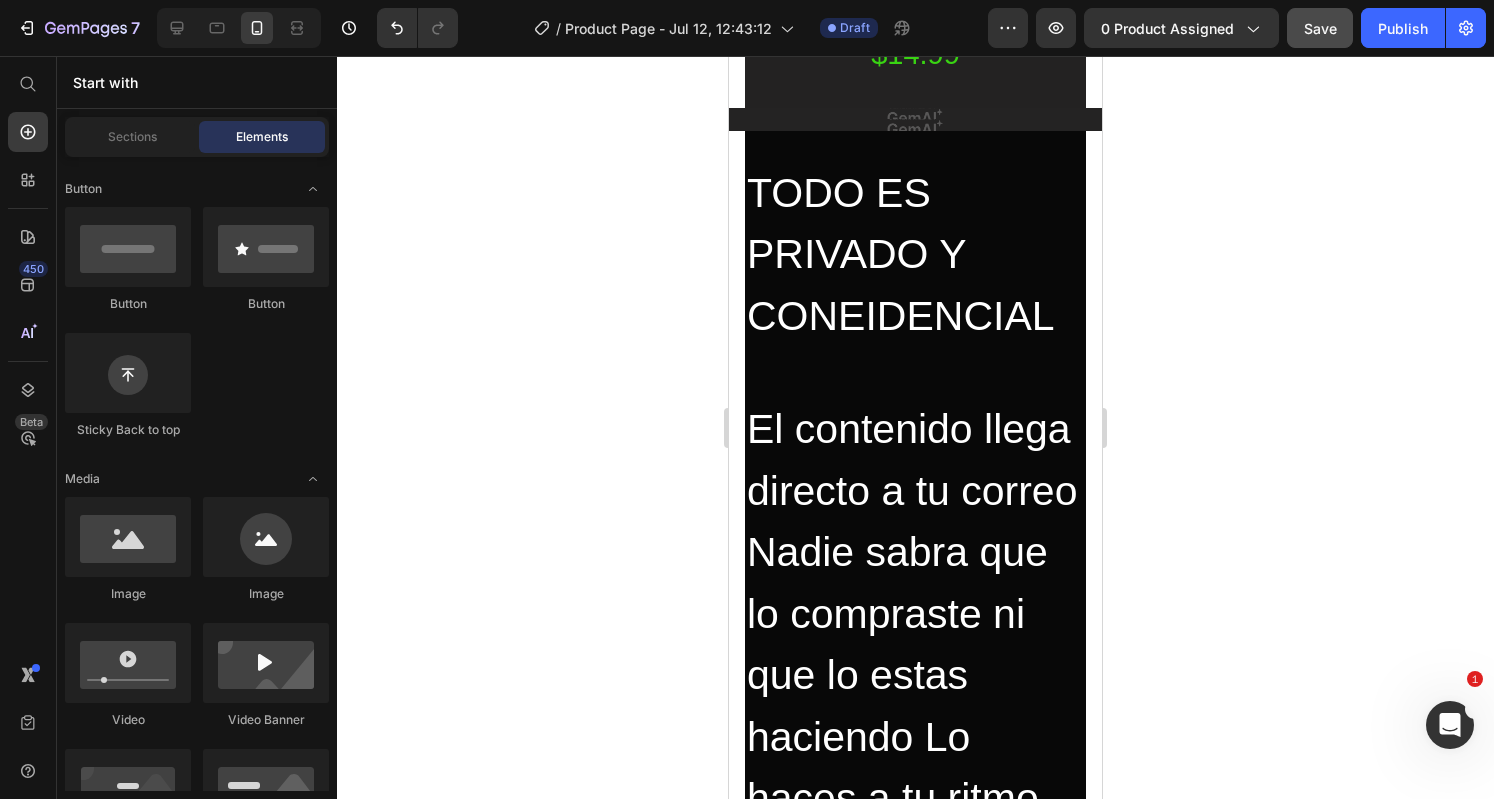 scroll, scrollTop: 5484, scrollLeft: 0, axis: vertical 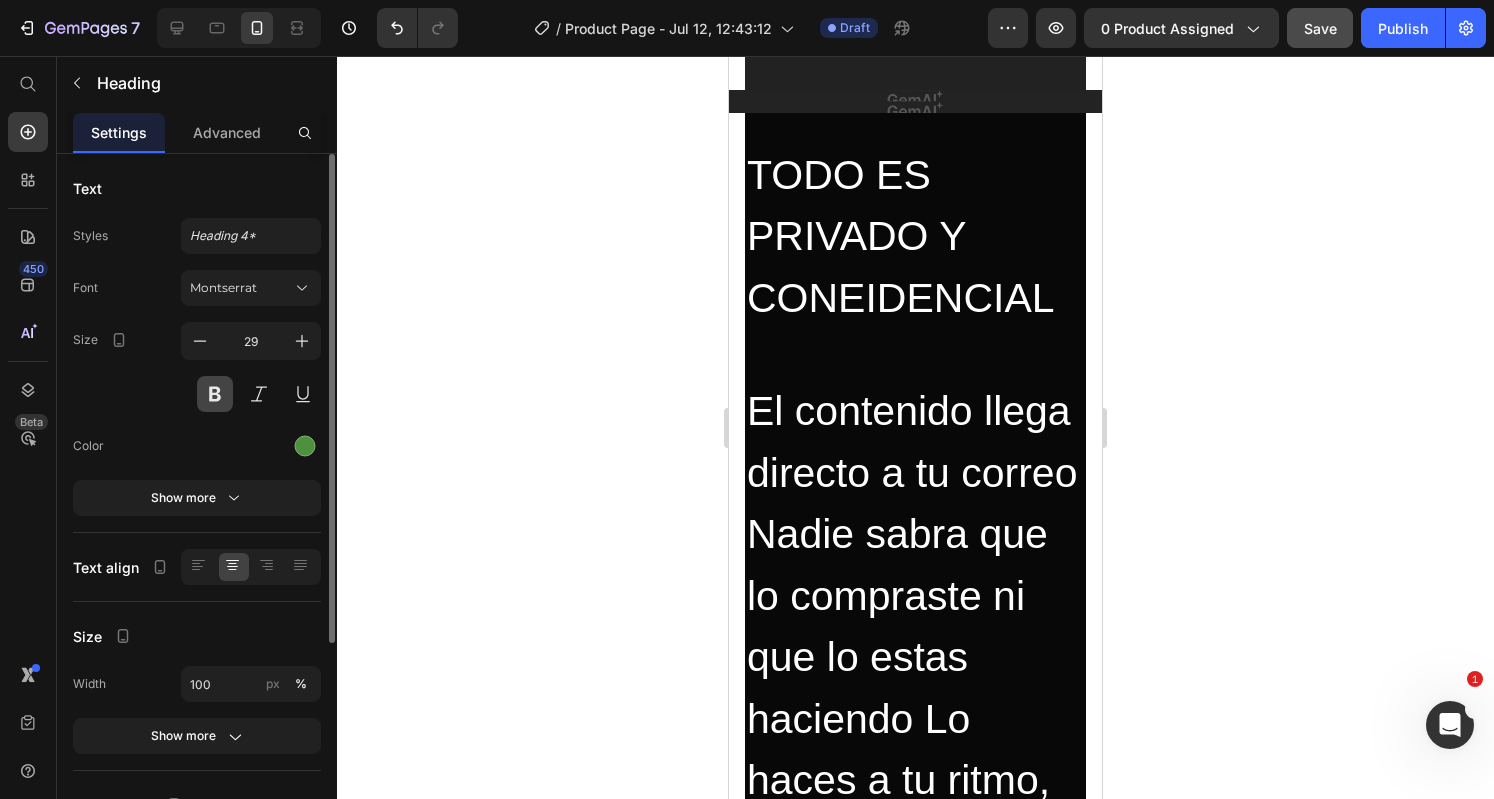 click at bounding box center (215, 394) 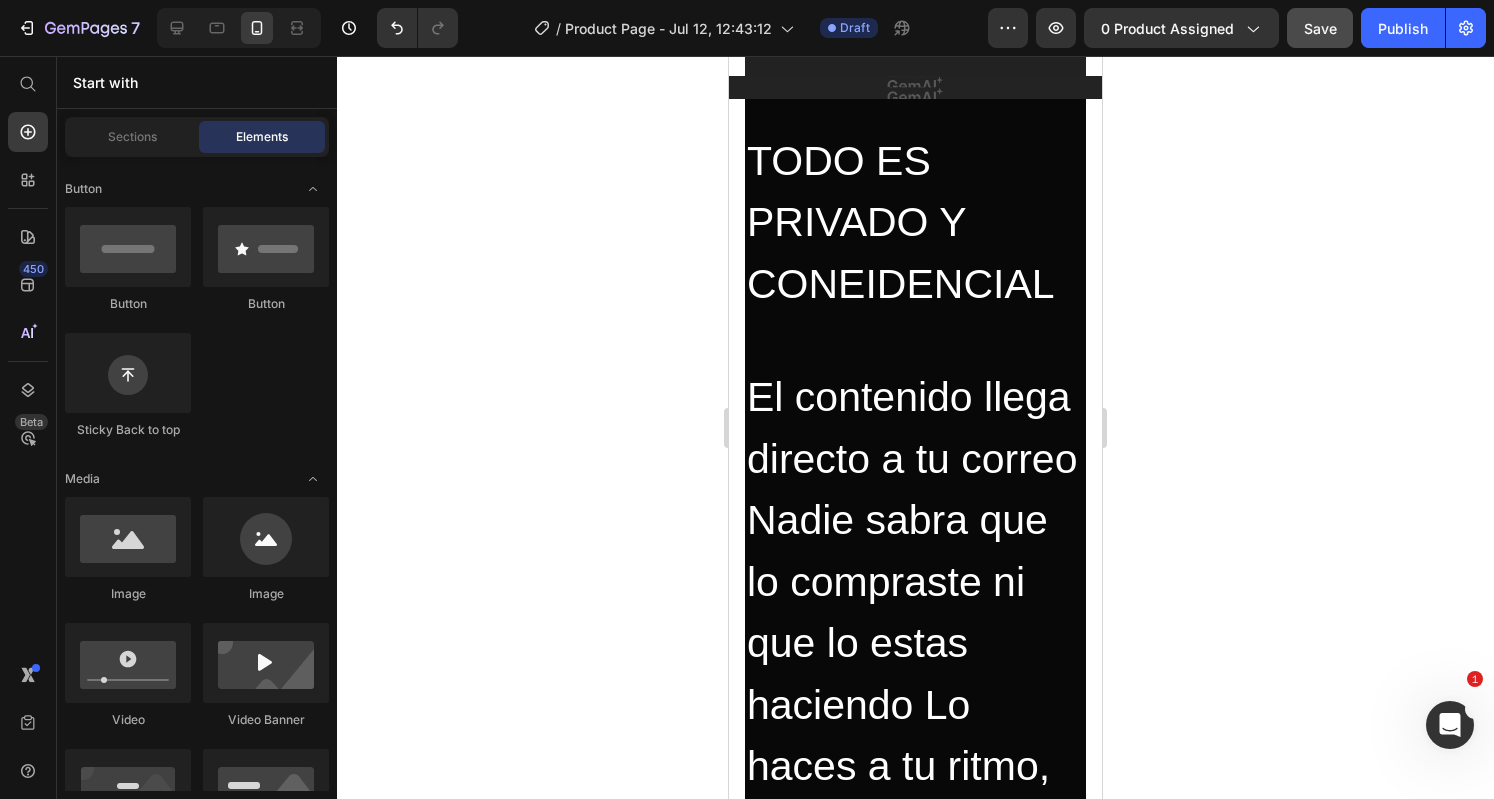 scroll, scrollTop: 5516, scrollLeft: 0, axis: vertical 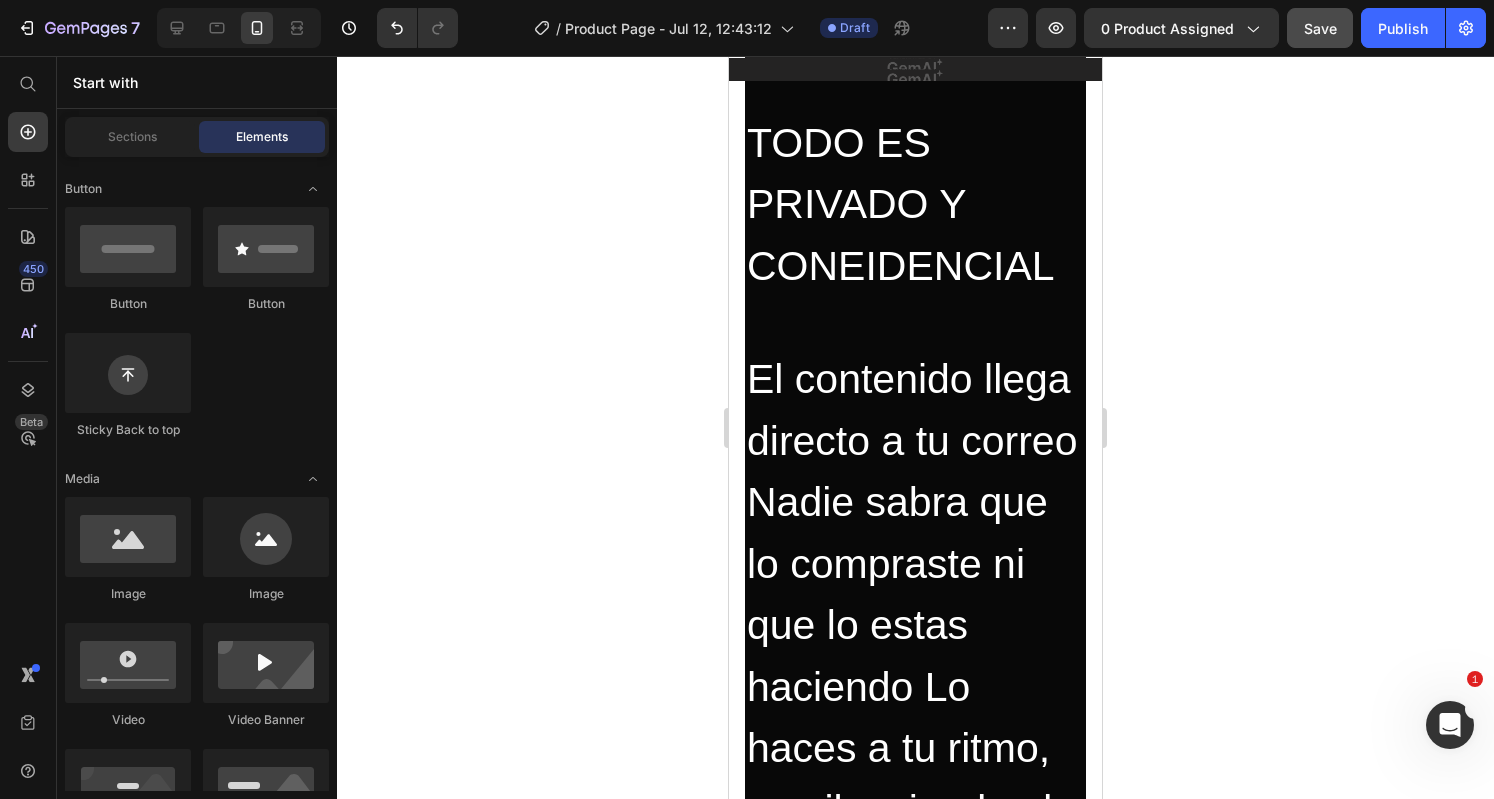 click on "AUDIO GAME RESET: Este es el audio que reprograma tu mente desde adentro, donde nace el impulso. No es motivacion: es una herramienta profunda que actua sobre tu subconsciente para calmar la ansiedad, frenar el ciclo automatico del juego y devolverte la claridad y el control" at bounding box center (915, -314) 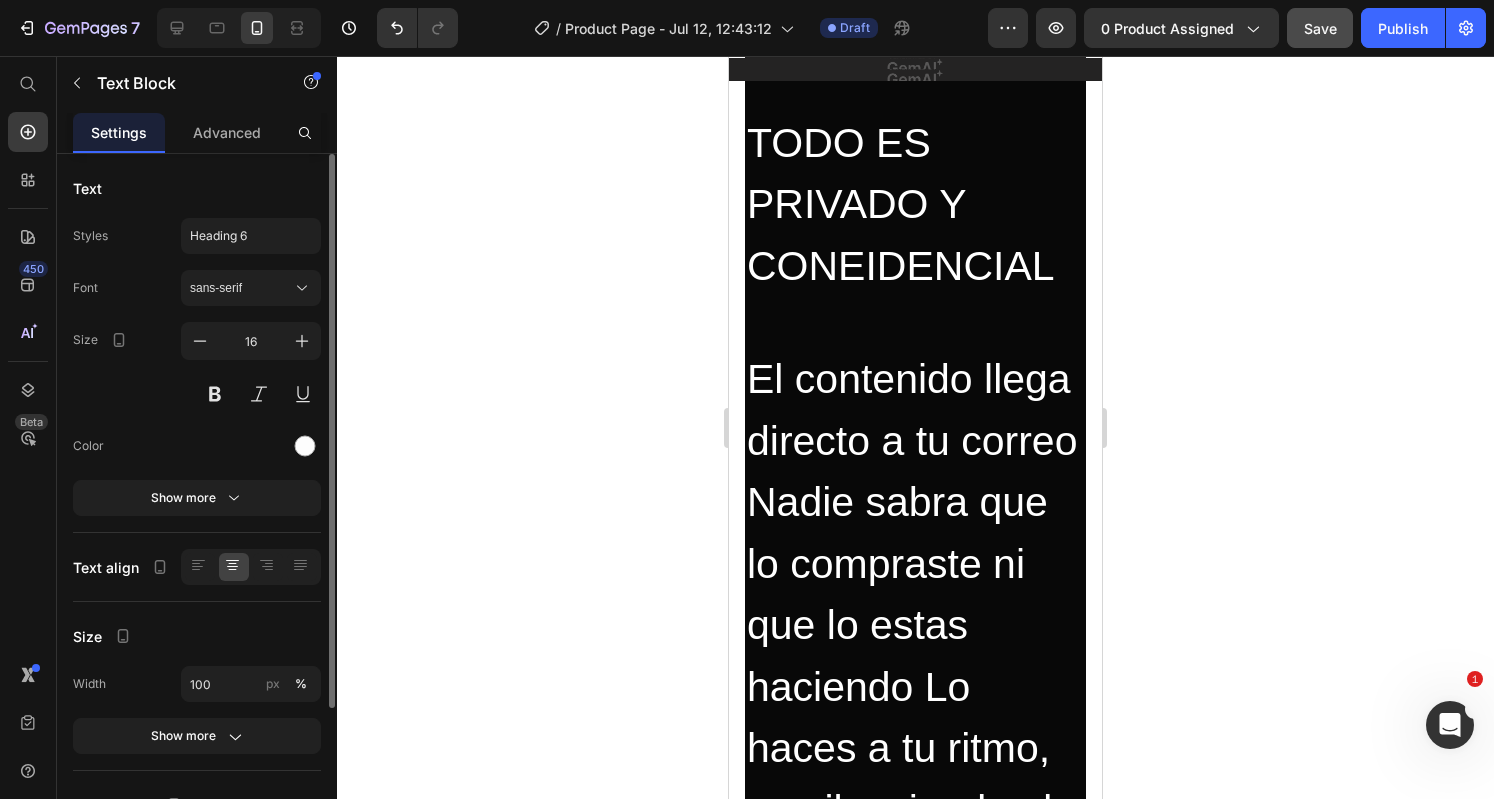 click on "AUDIO GAME RESET: Este es el audio que reprograma tu mente desde adentro, donde nace el impulso. No es motivacion: es una herramienta profunda que actua sobre tu subconsciente para calmar la ansiedad, frenar el ciclo automatico del juego y devolverte la claridad y el control" at bounding box center (915, -314) 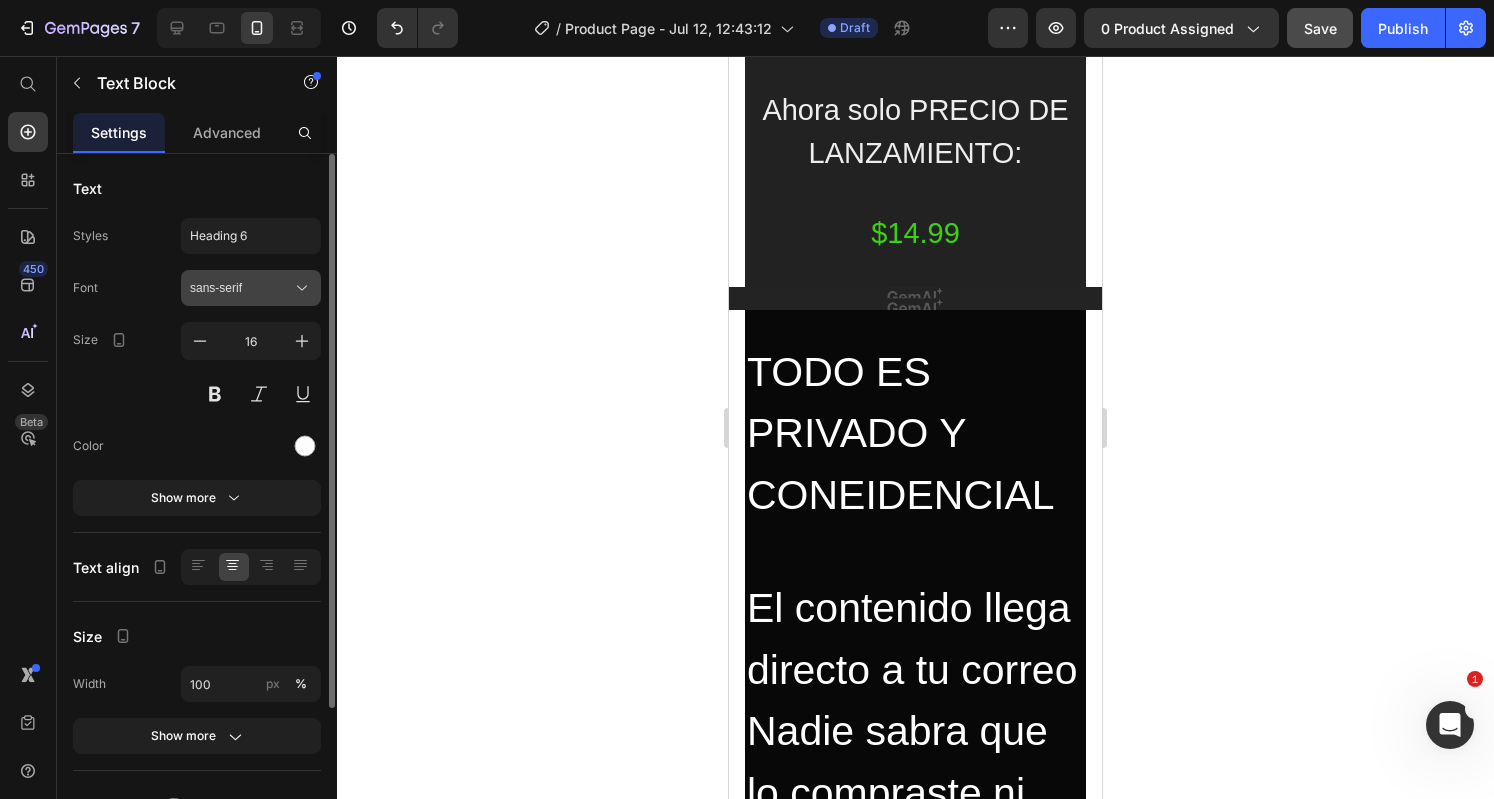 click on "sans-serif" at bounding box center [241, 288] 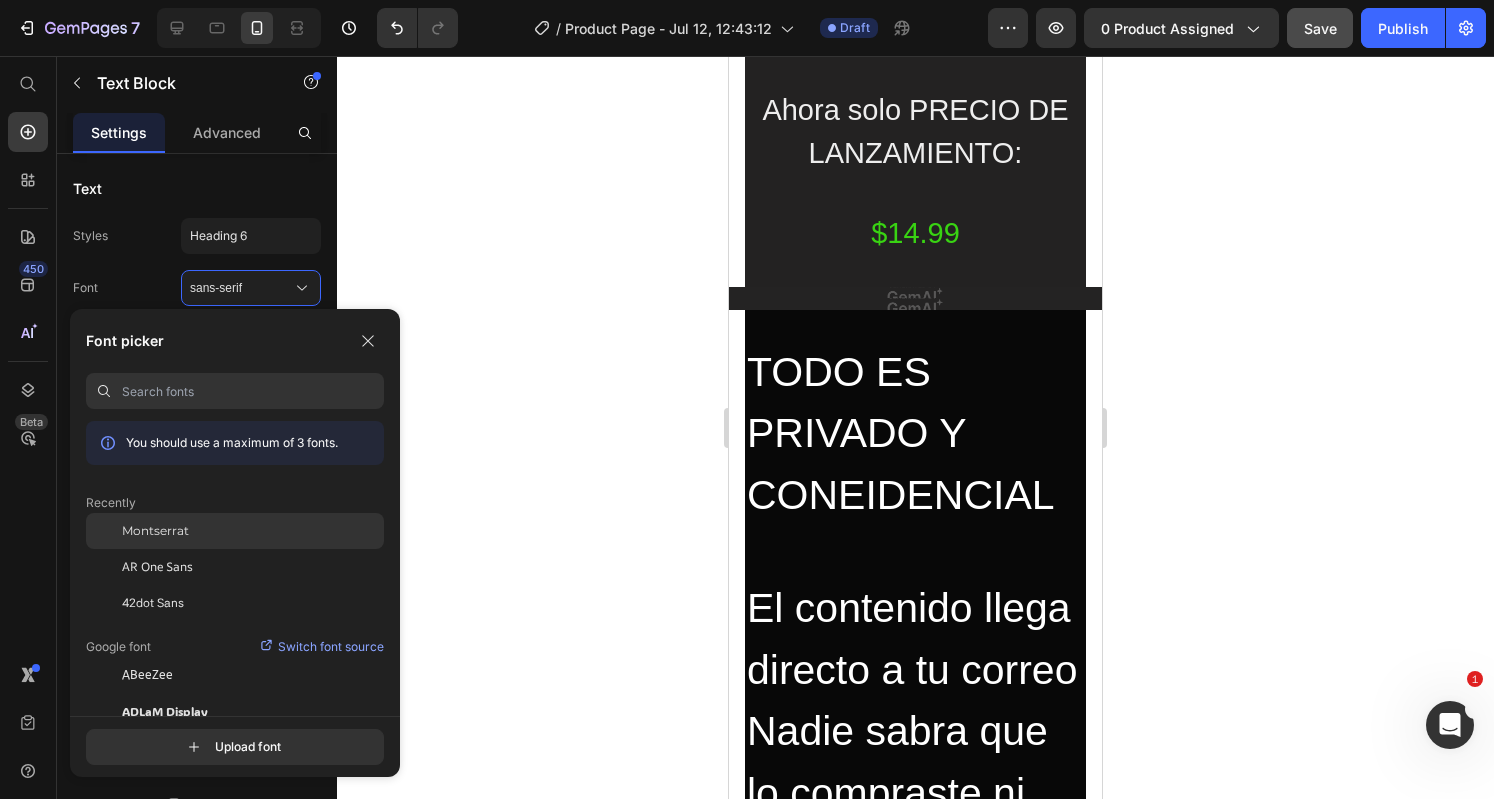 click on "Montserrat" at bounding box center [155, 531] 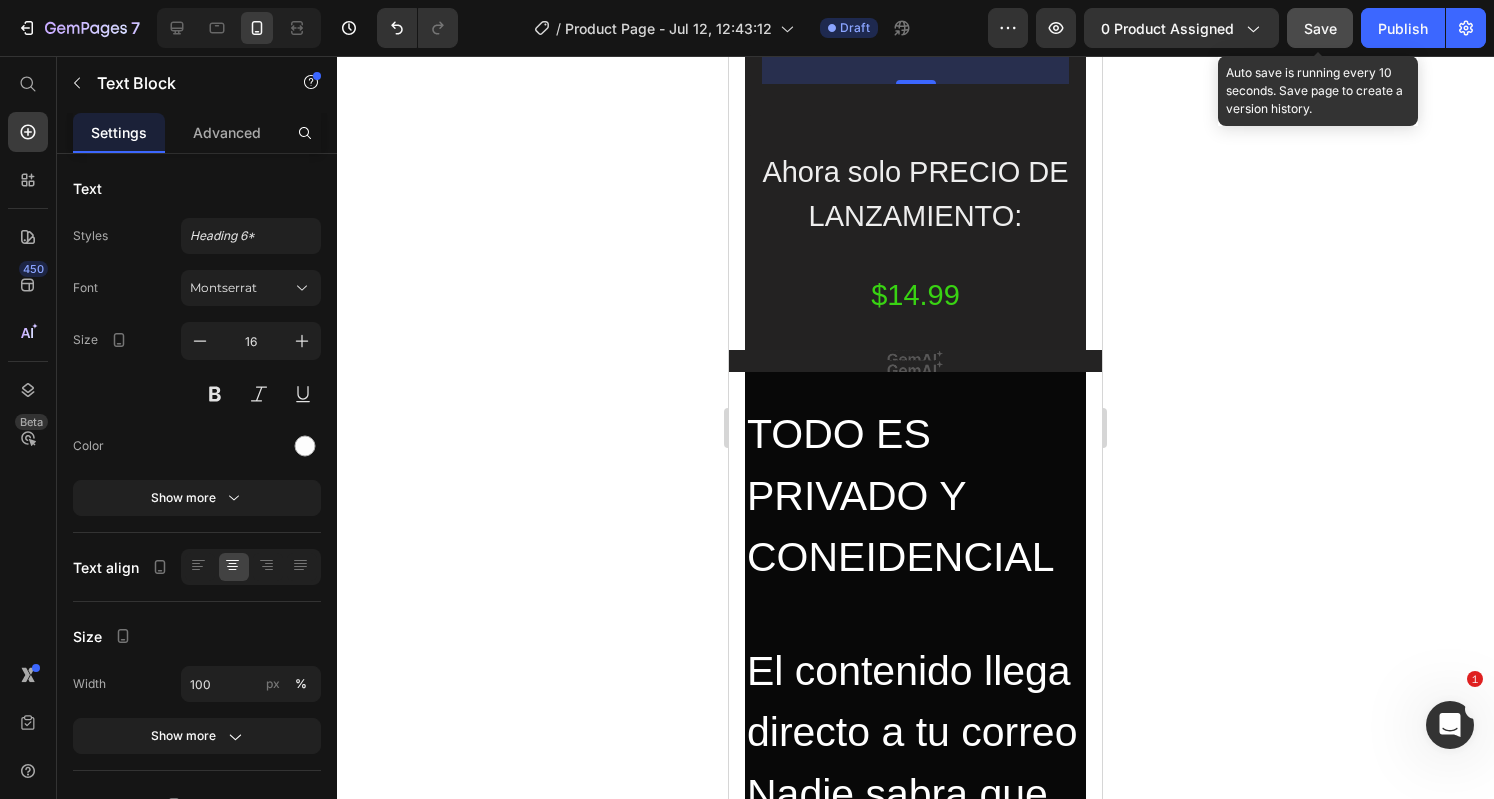 click on "Save" 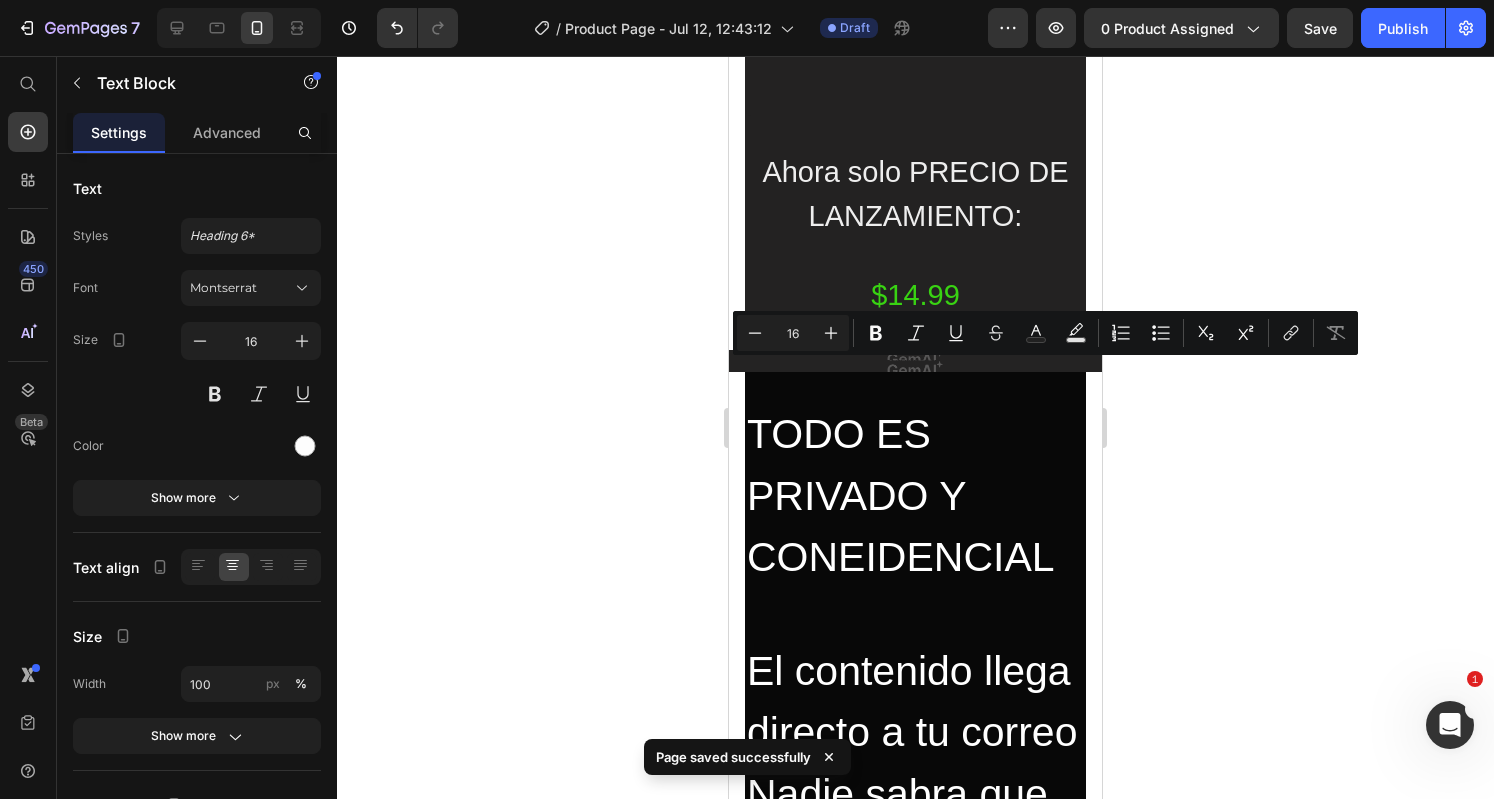 drag, startPoint x: 1012, startPoint y: 373, endPoint x: 800, endPoint y: 376, distance: 212.02122 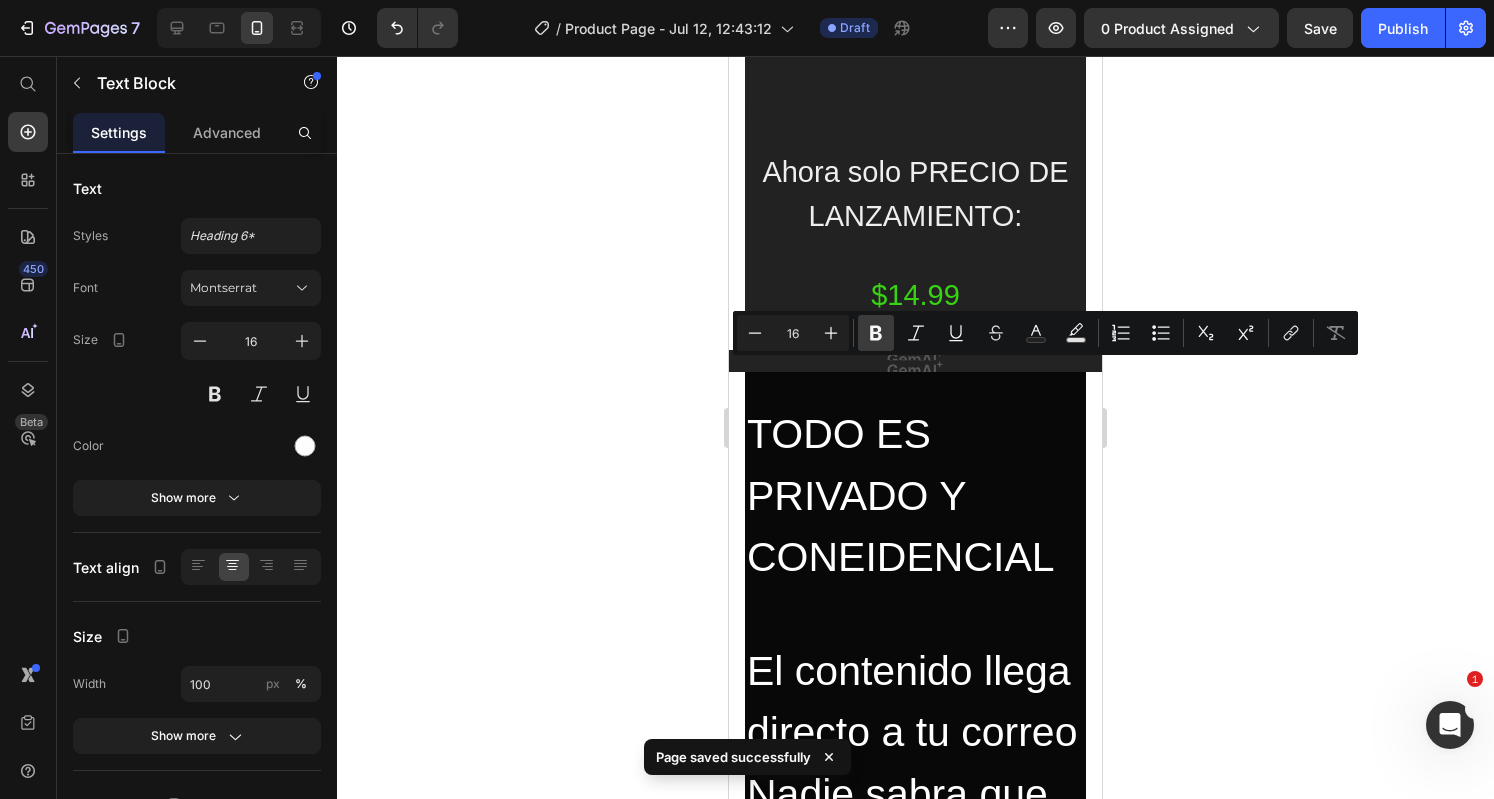 click 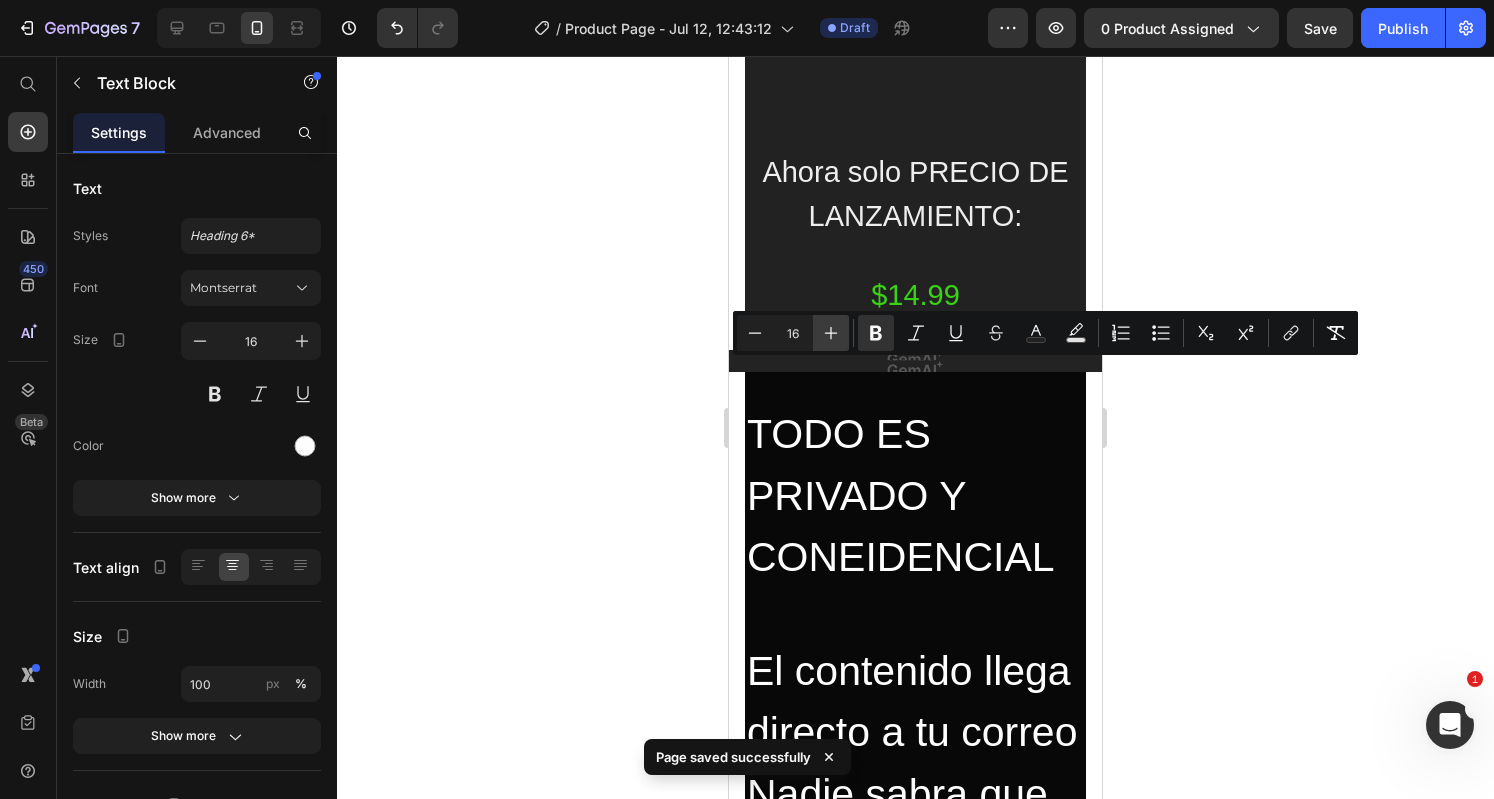 click 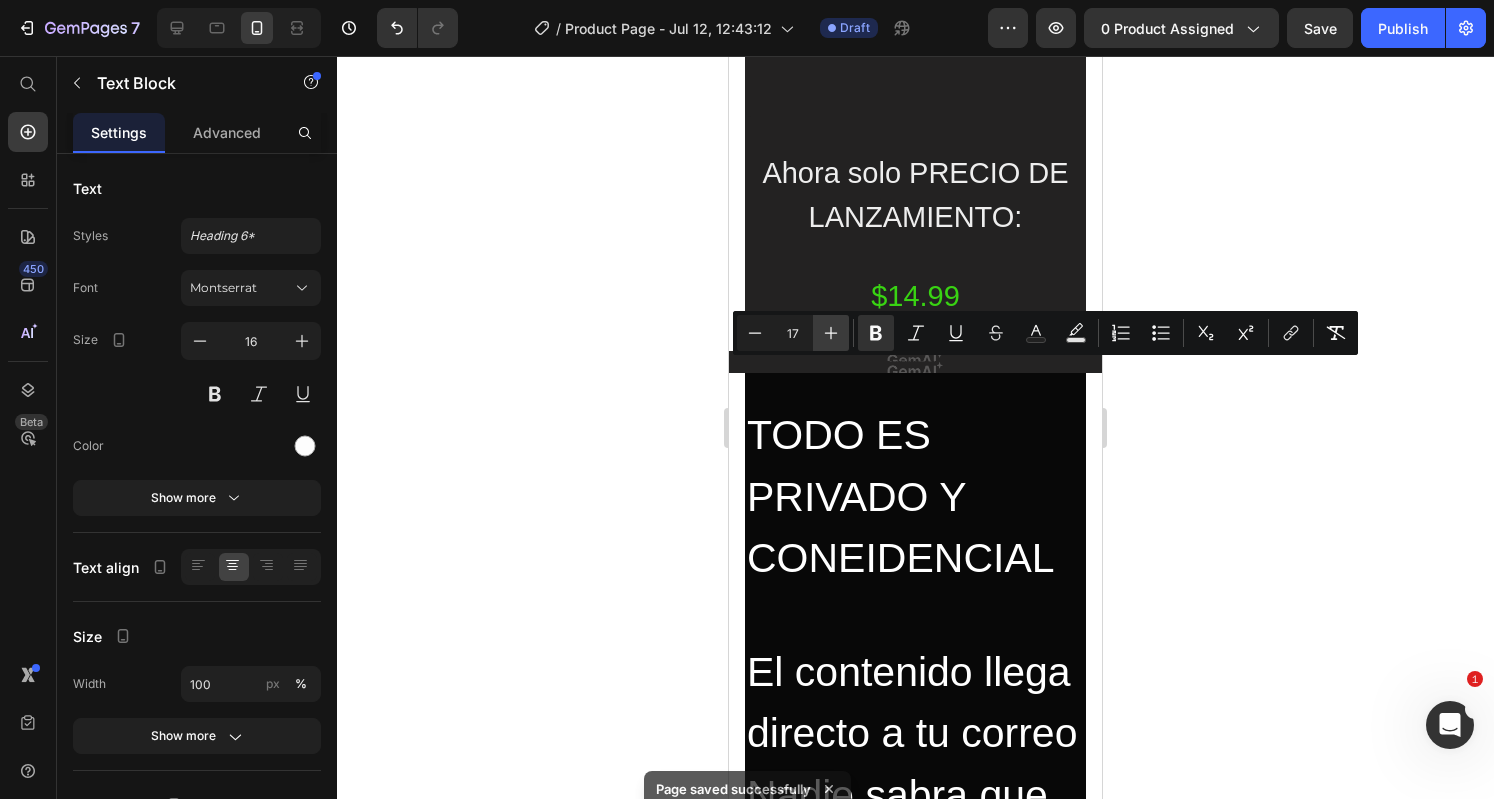 click 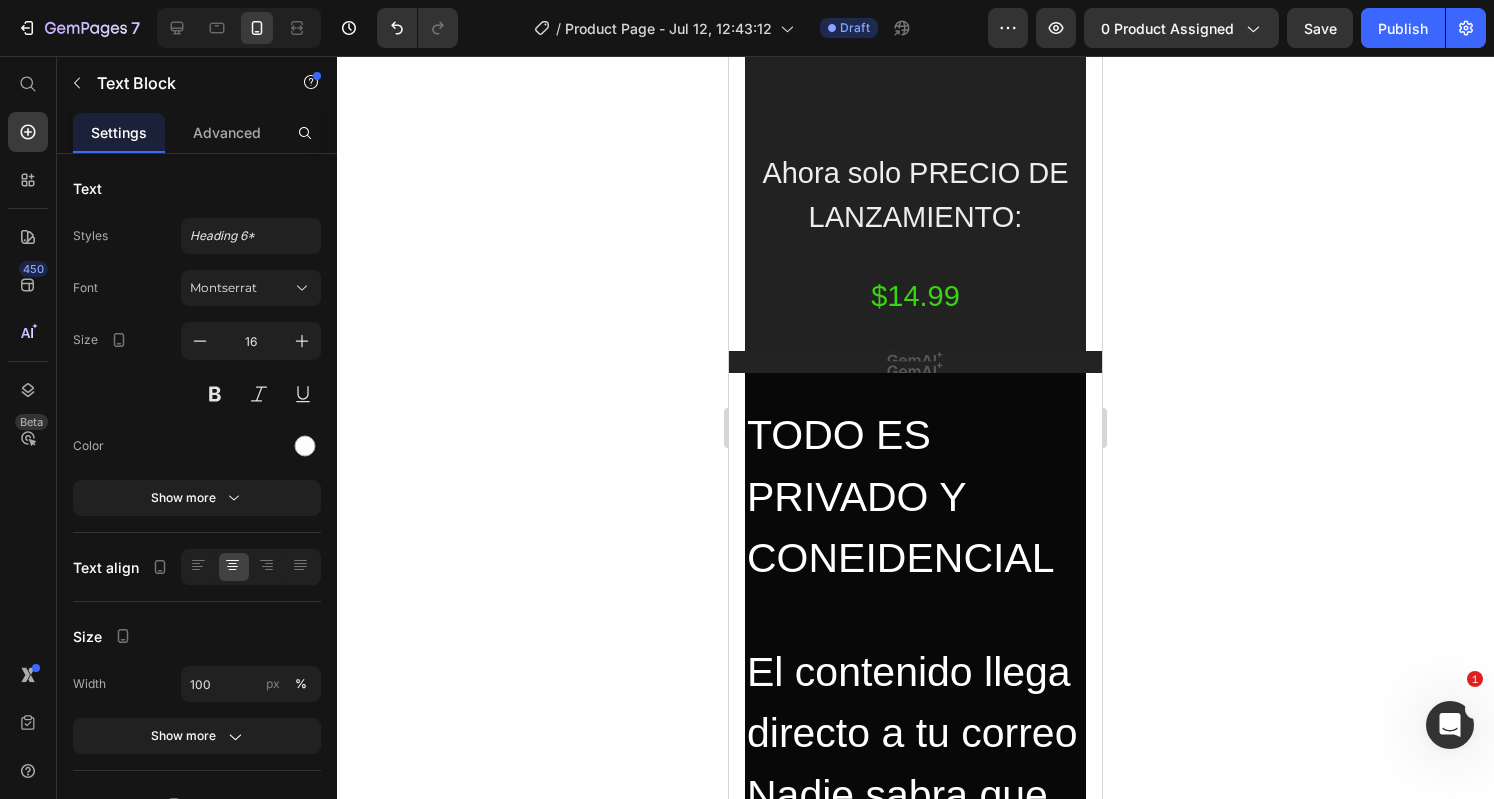 click on "🎧 AUDIO GAME RESET: This is the audio that reprograms your mind from within, where the impulse is born. It's not motivation: it's a powerful tool that acts on your subconscious to calm anxiety, break the automatic cycle of gambling, and restore clarity and control." at bounding box center [915, -293] 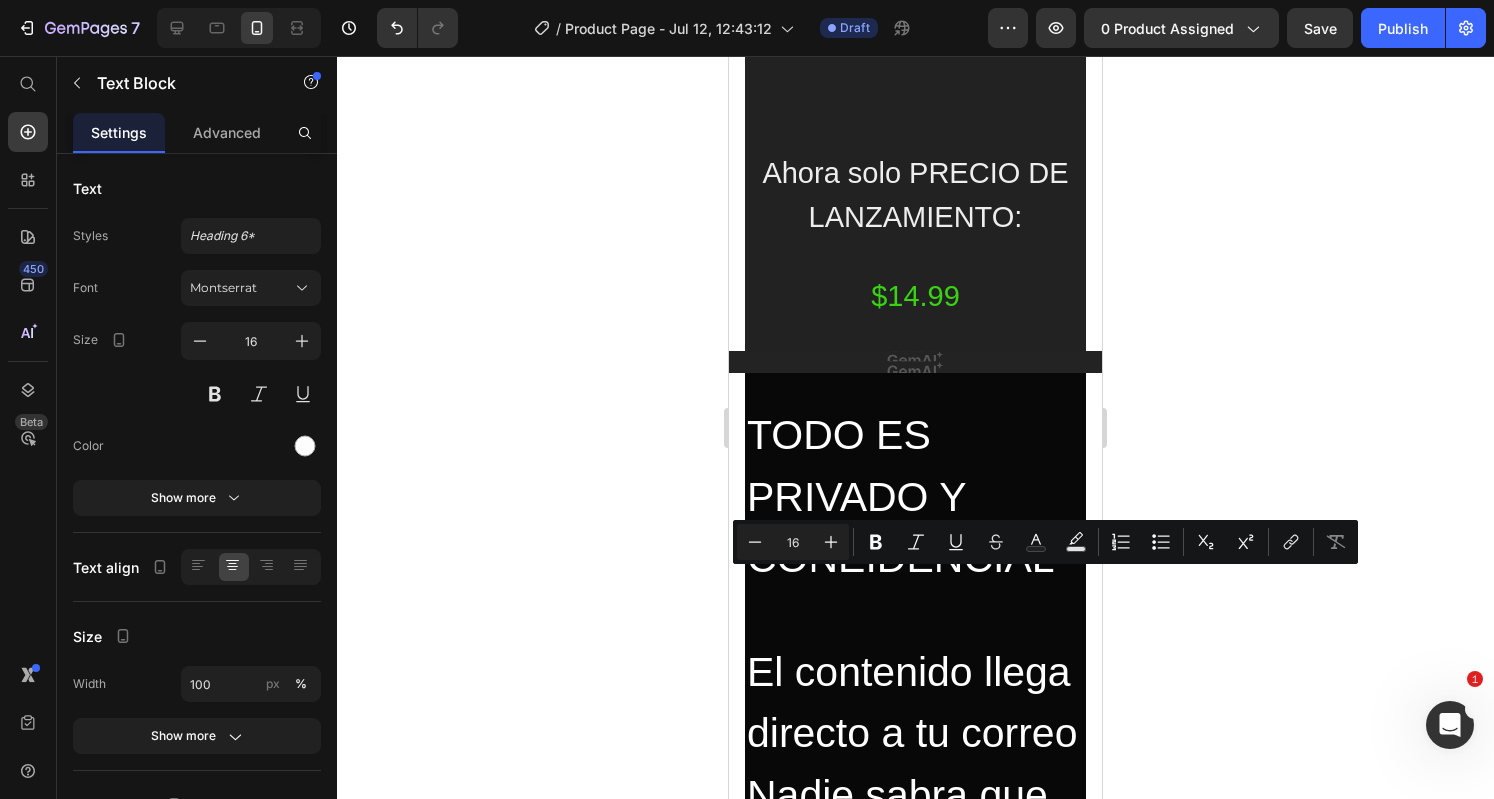 drag, startPoint x: 956, startPoint y: 603, endPoint x: 778, endPoint y: 577, distance: 179.88885 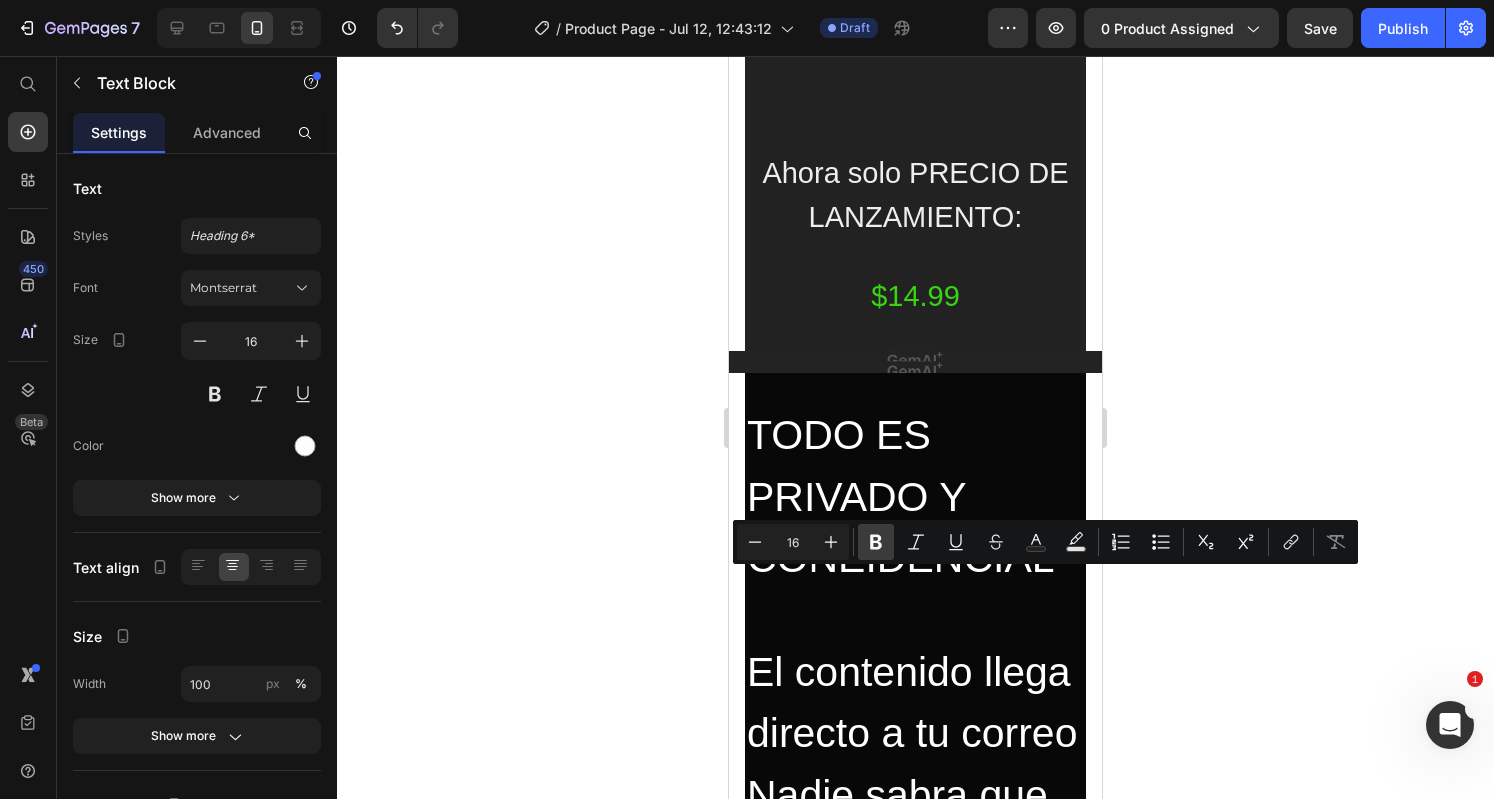 click 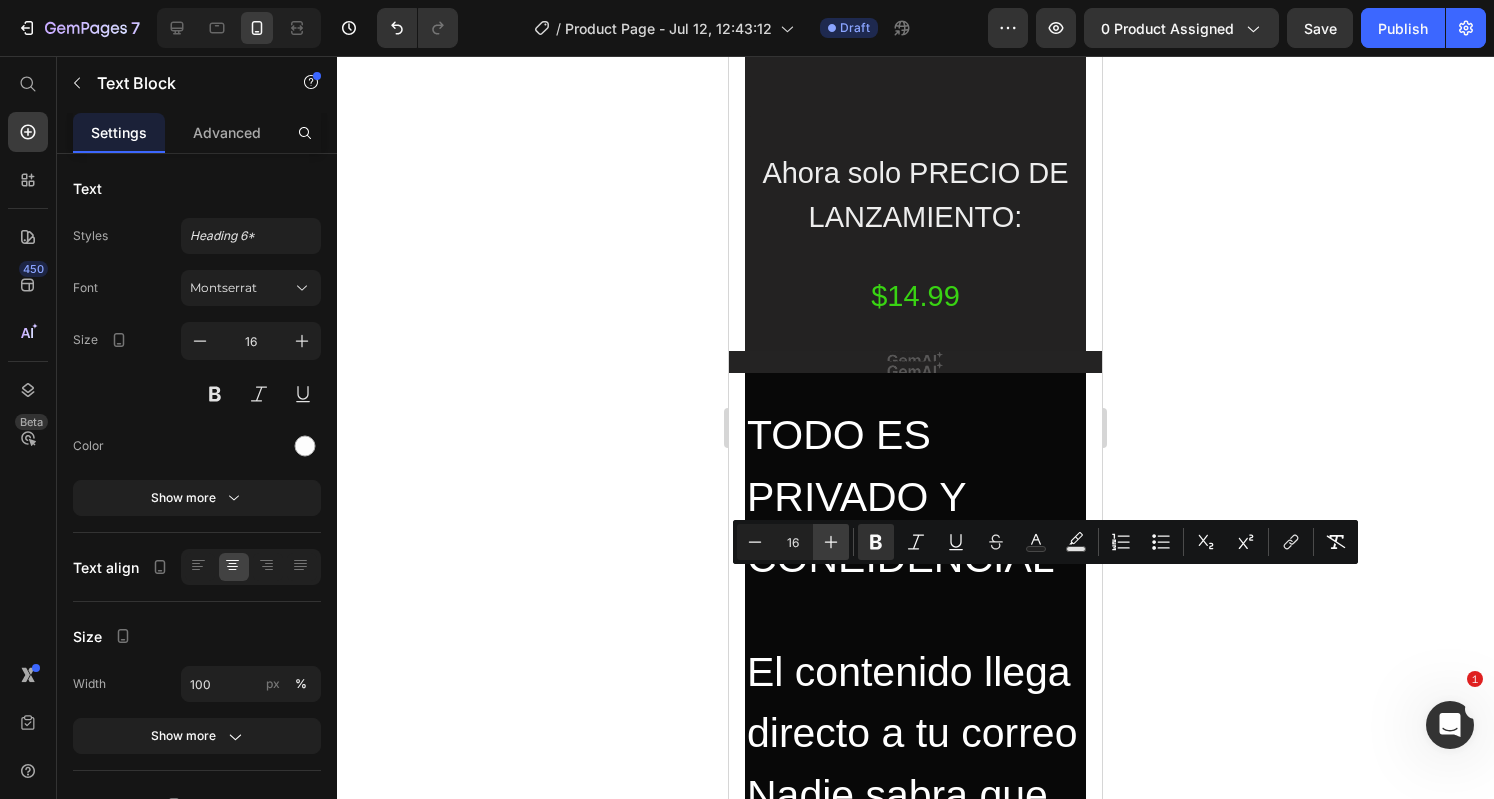 click 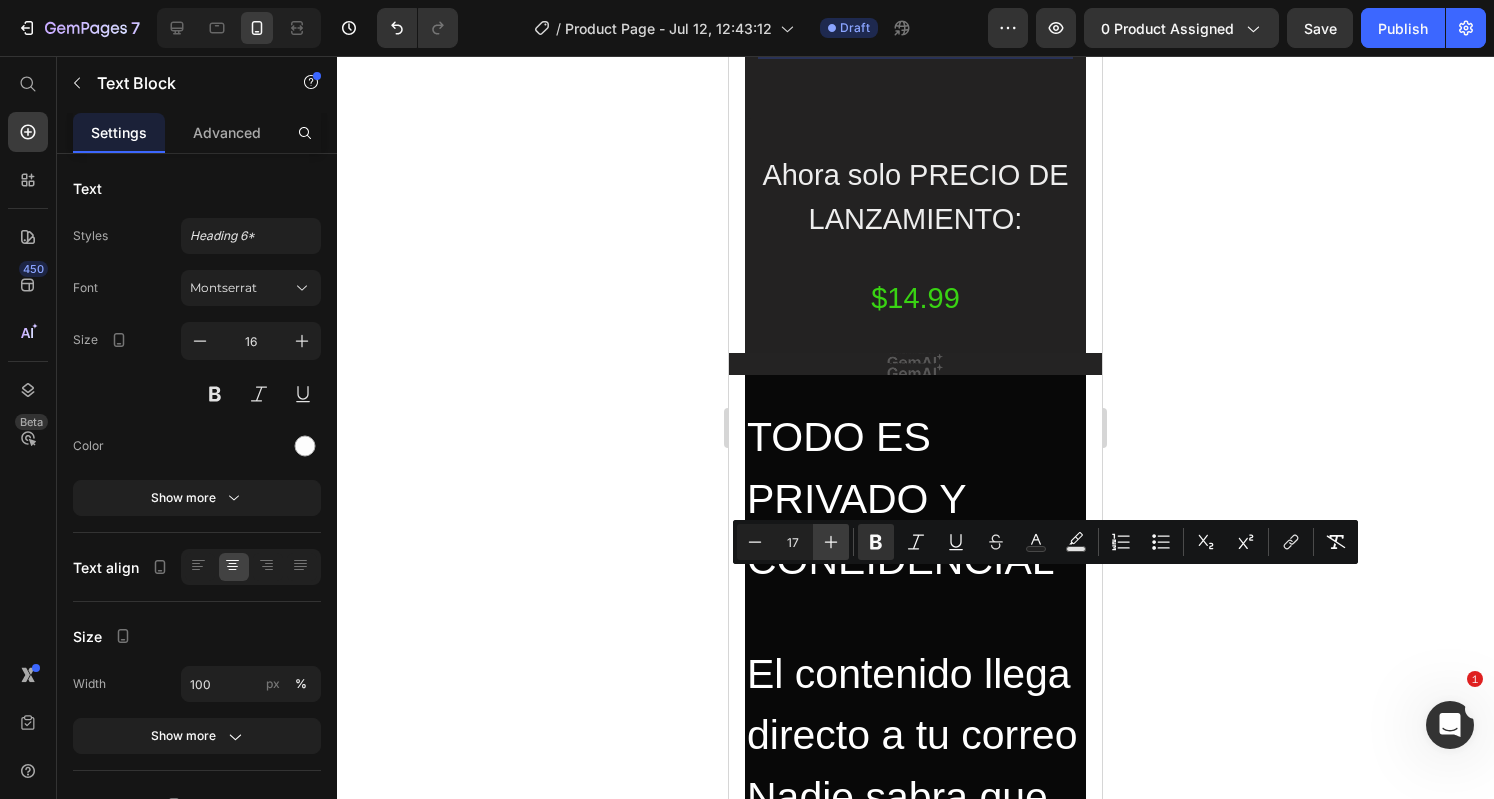 click 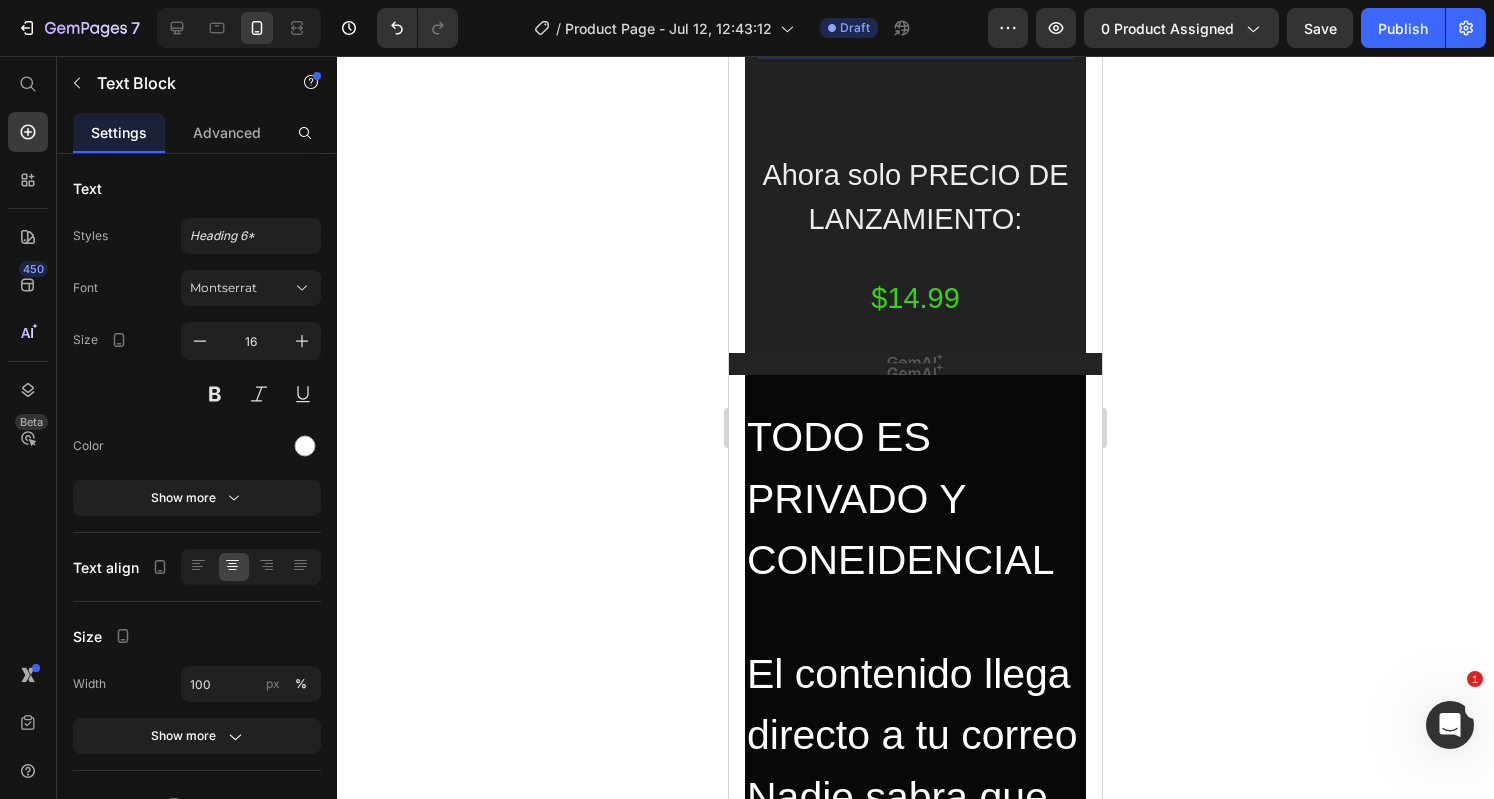 click on "🧾 A step-by-step guide in PDF format With clear and simple instructions to accompany you in the process day by day, effortlessly and without pressure." at bounding box center (915, -125) 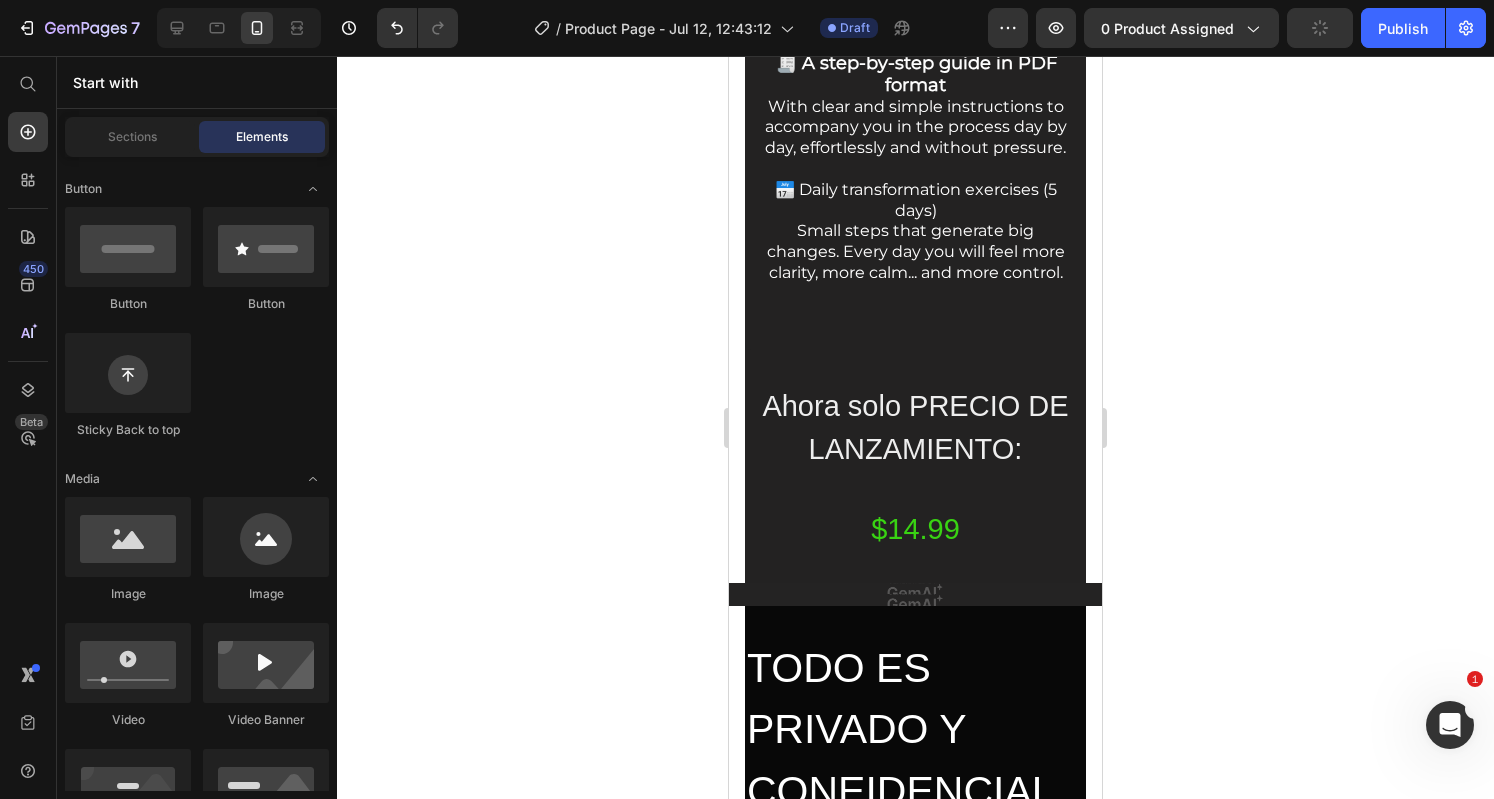 scroll, scrollTop: 5818, scrollLeft: 0, axis: vertical 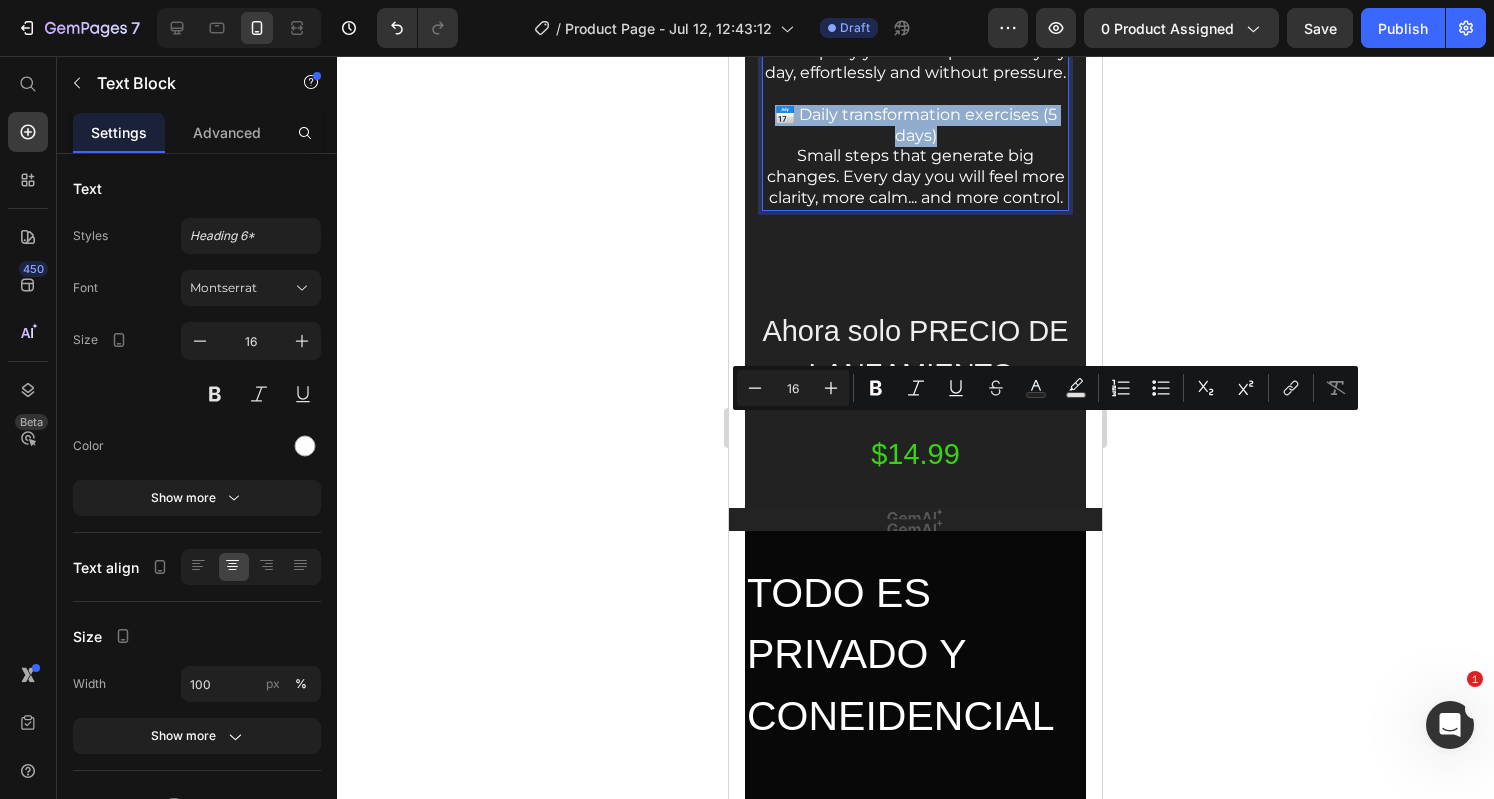drag, startPoint x: 946, startPoint y: 439, endPoint x: 765, endPoint y: 418, distance: 182.21416 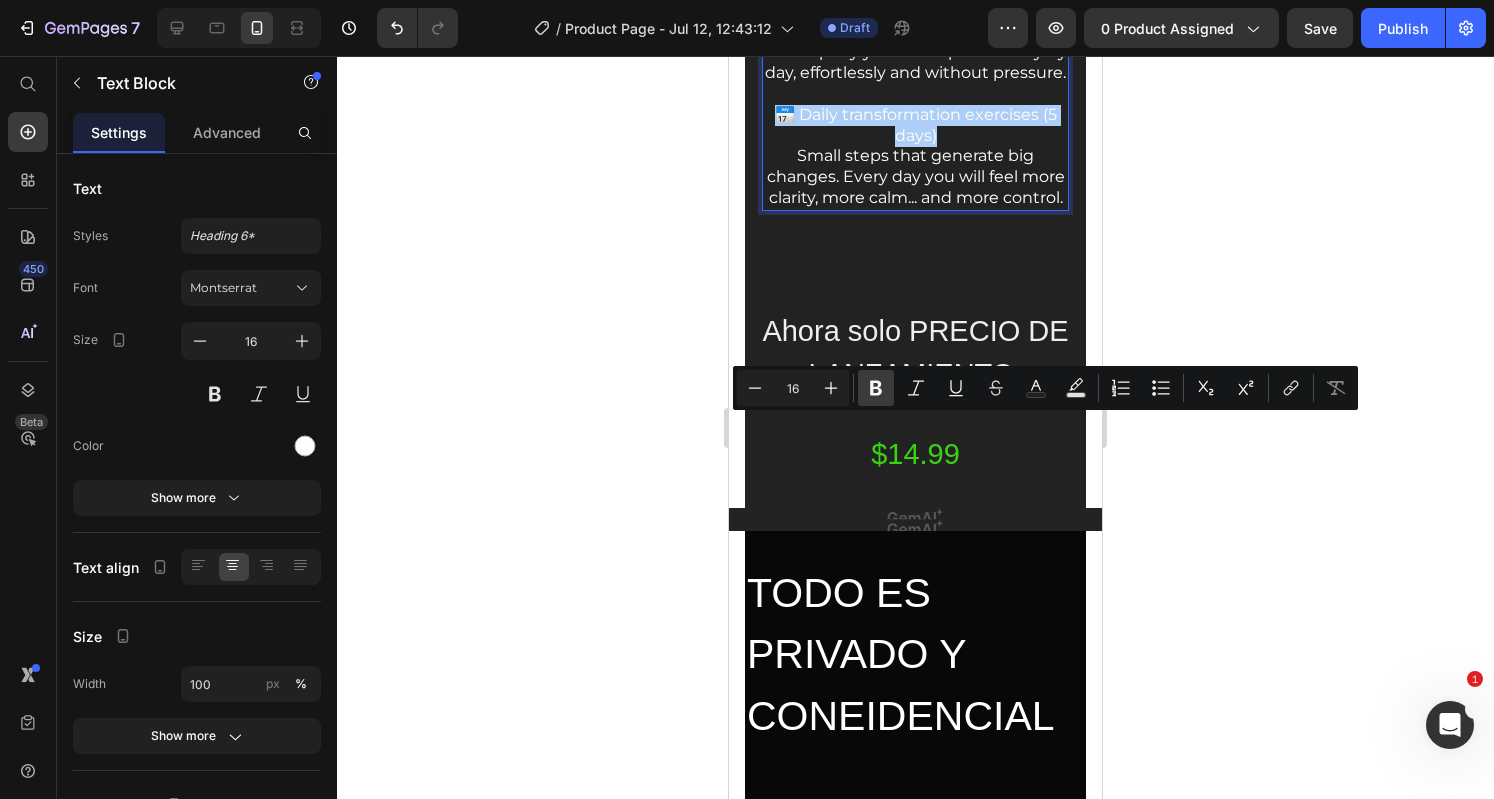 click 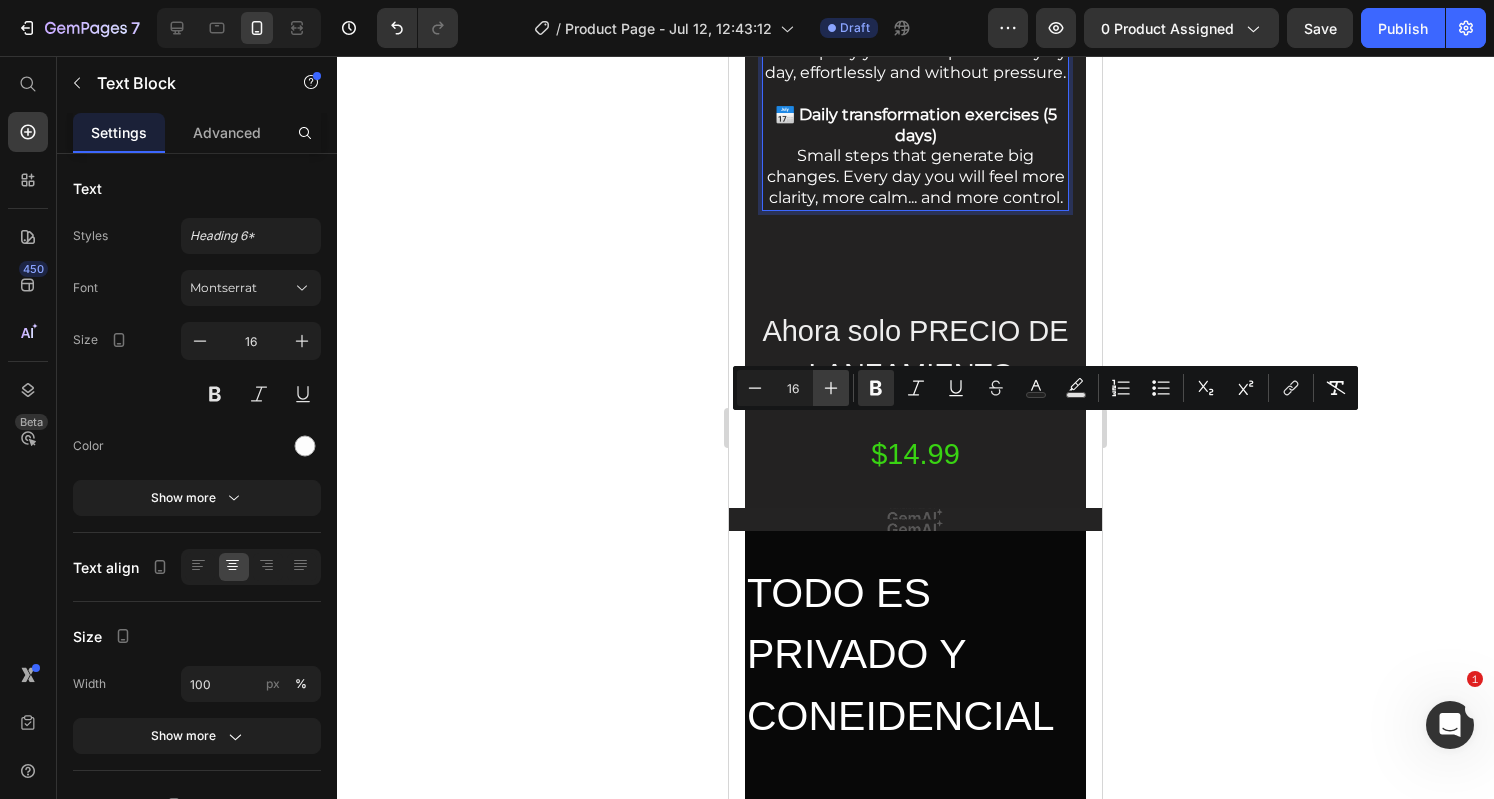 click 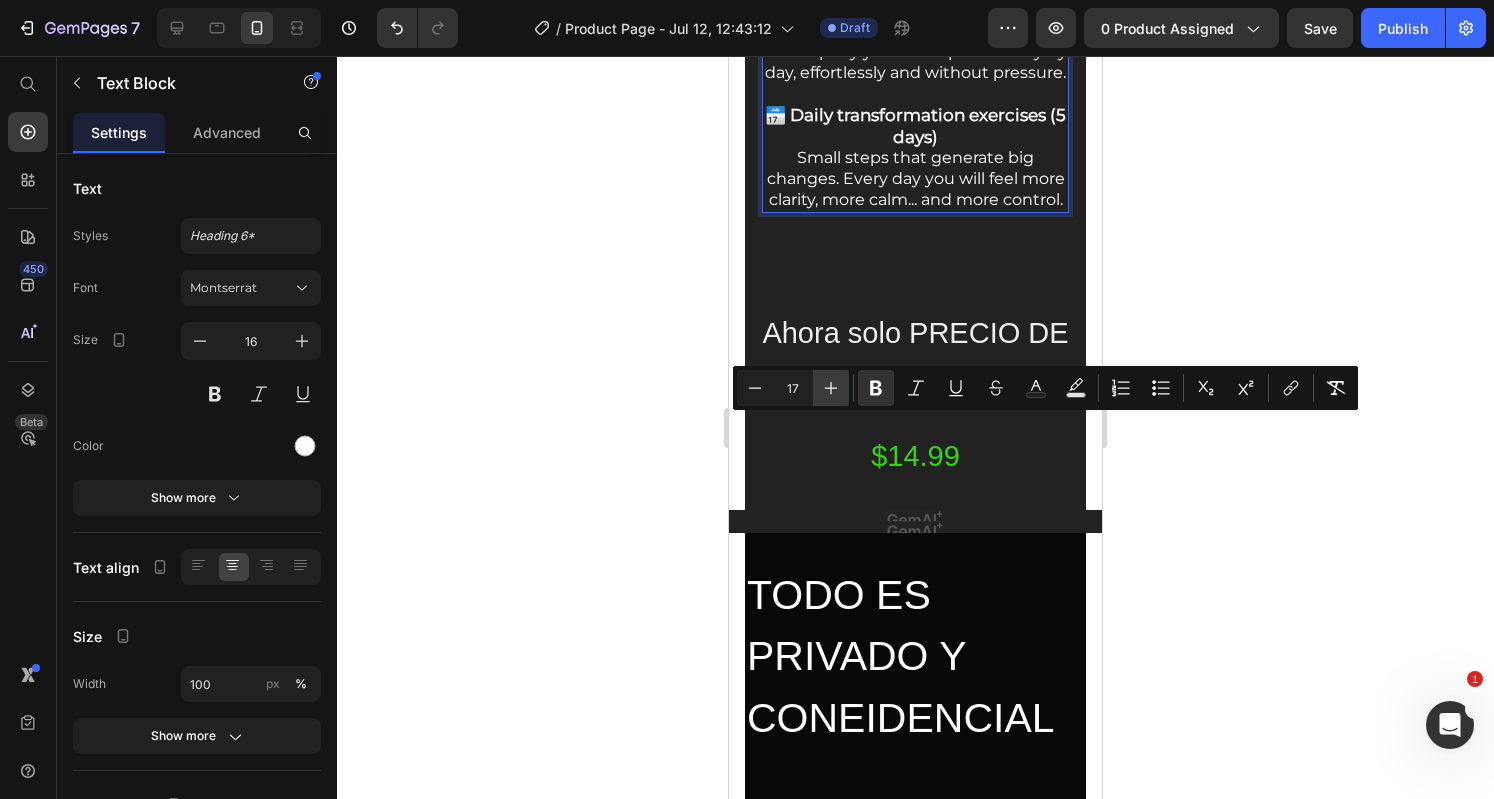 click 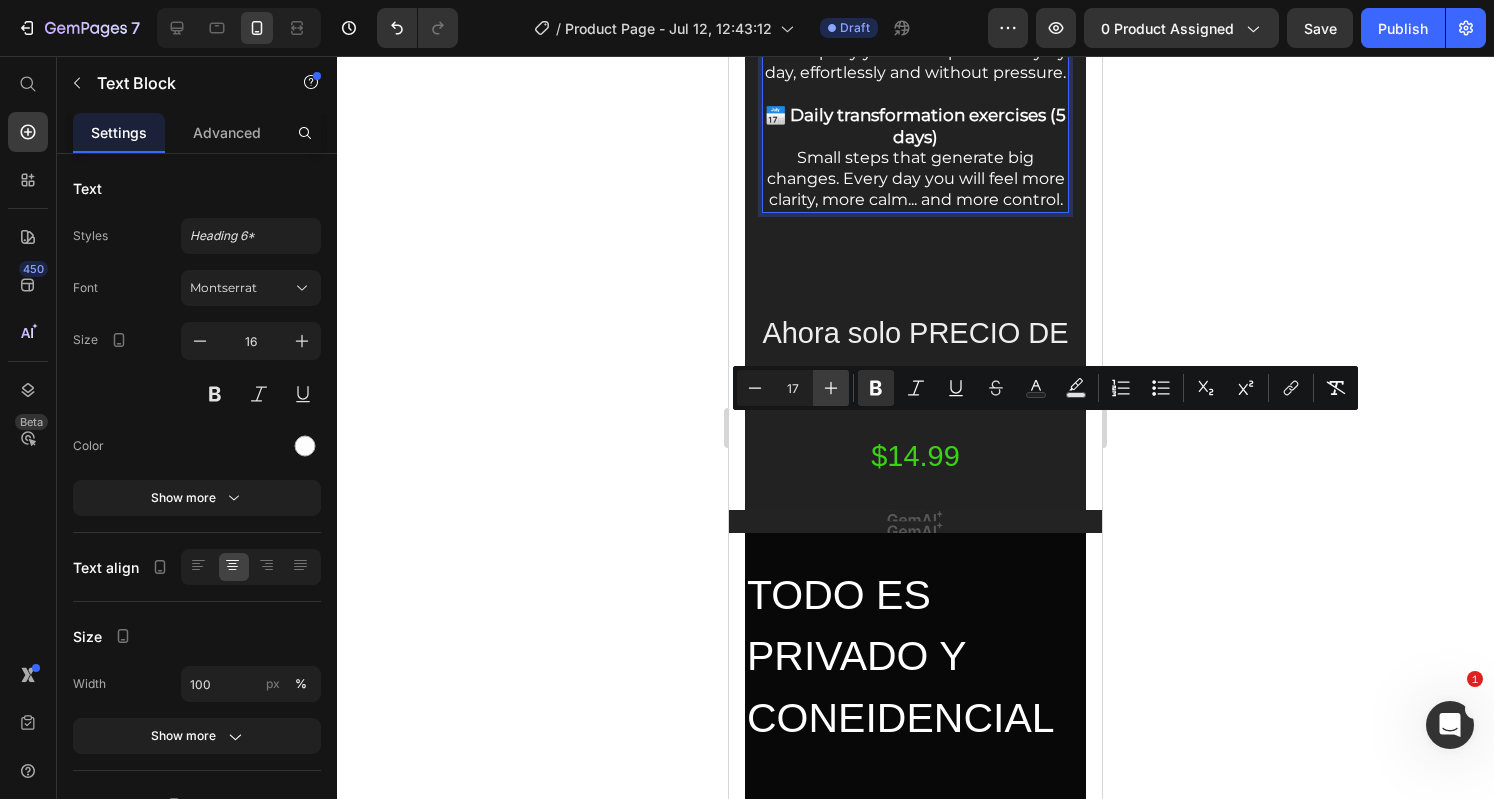 type on "18" 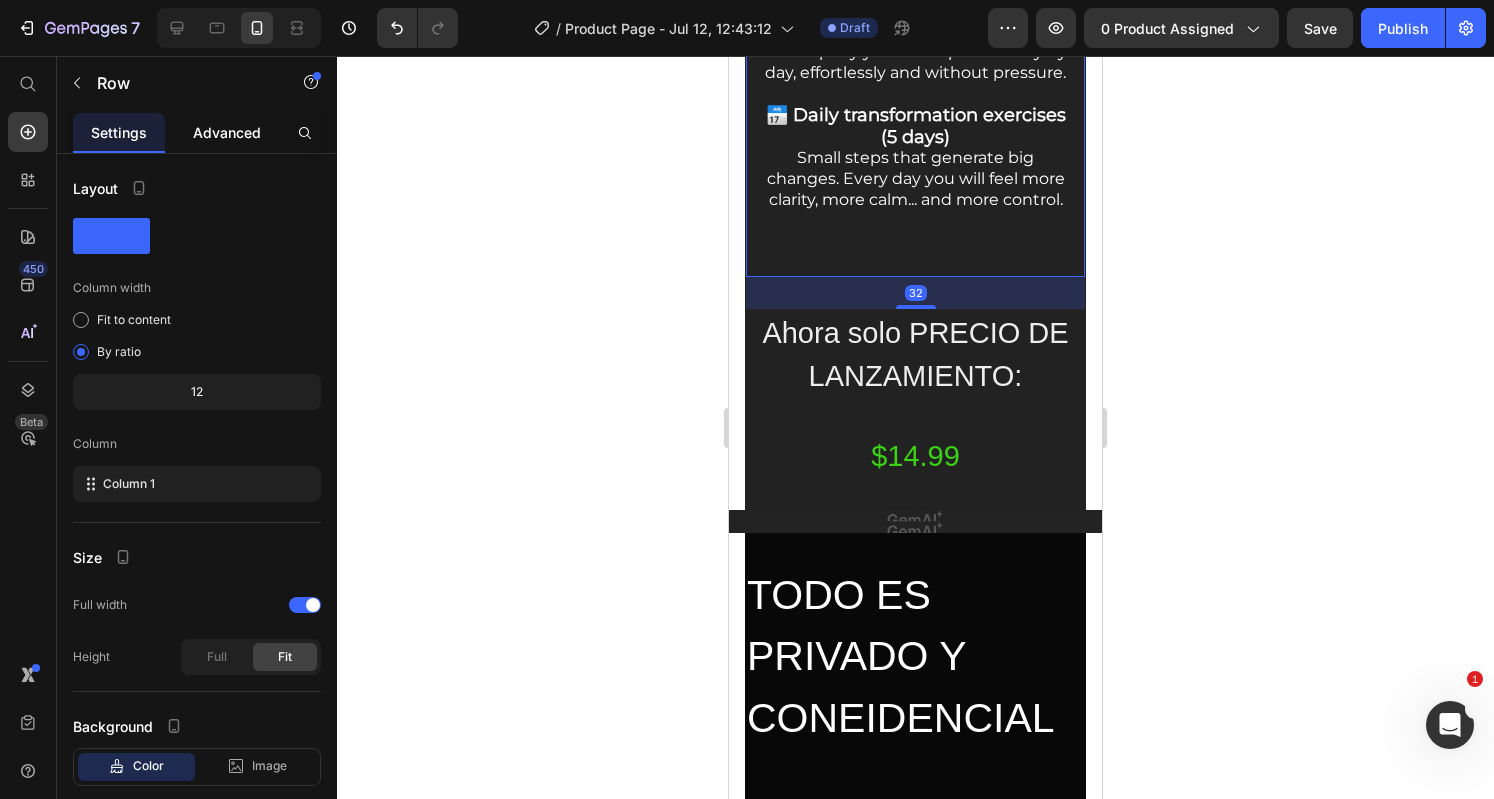 click on "Advanced" 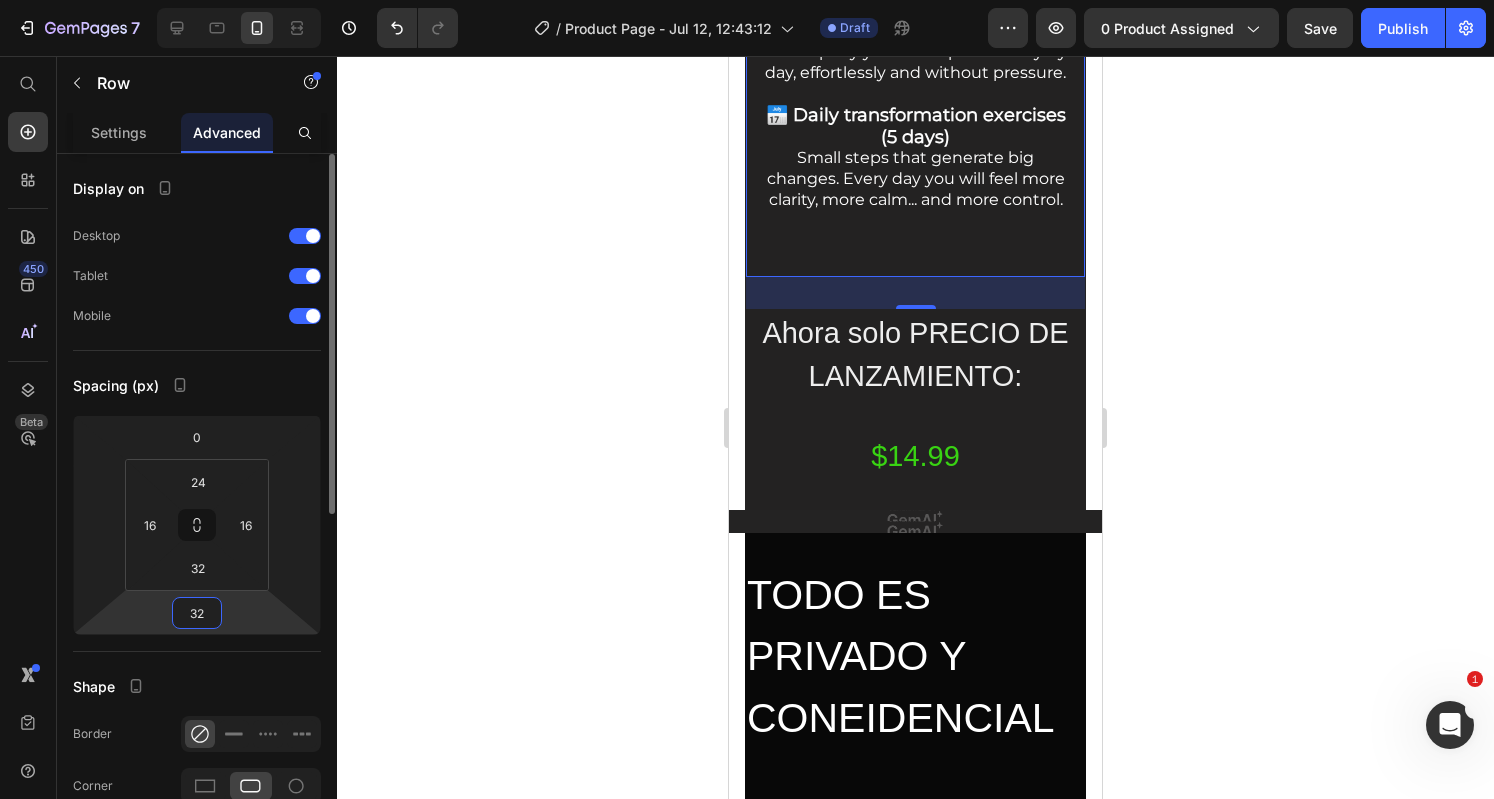 click on "32" at bounding box center (197, 613) 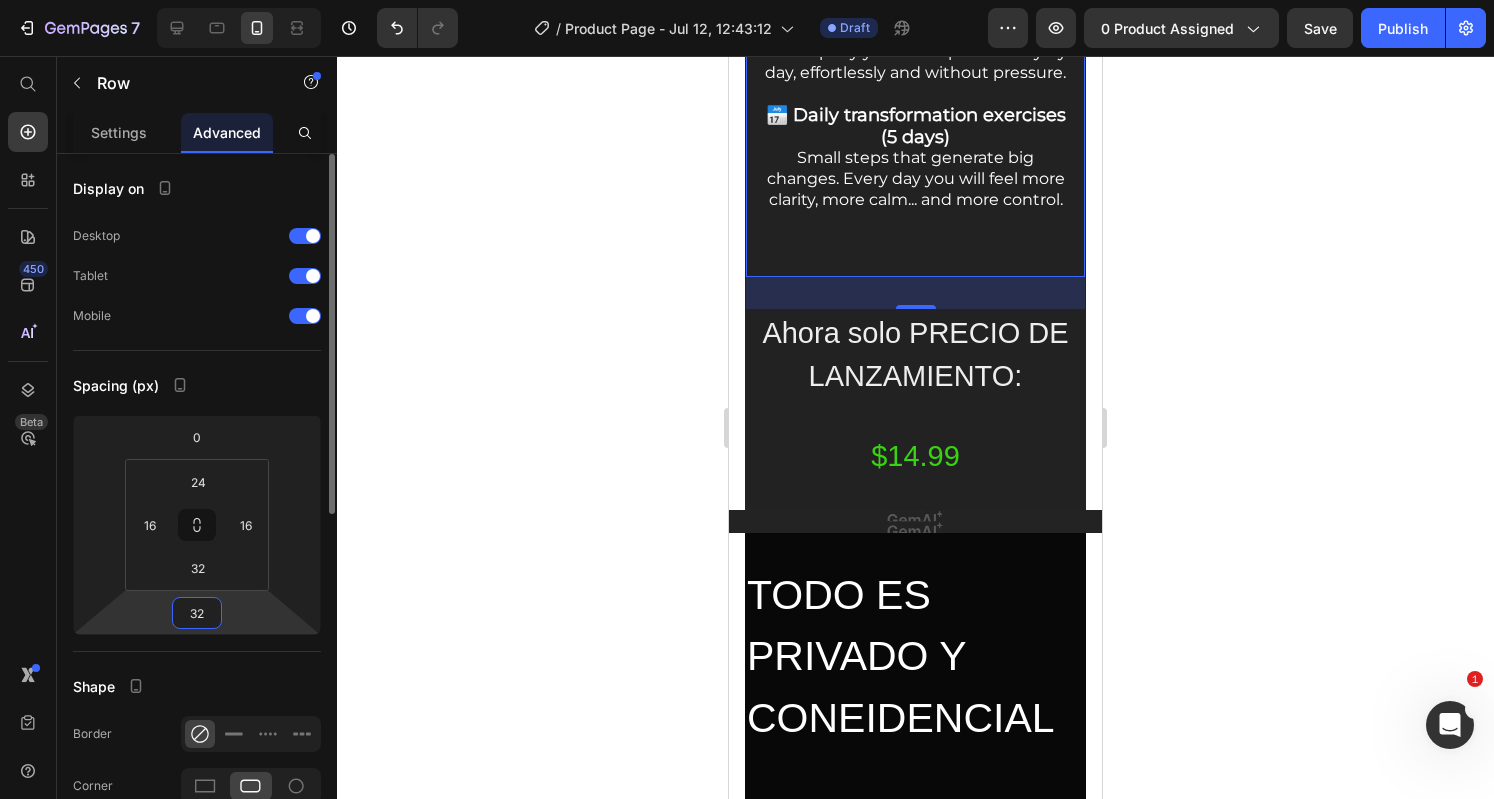 type 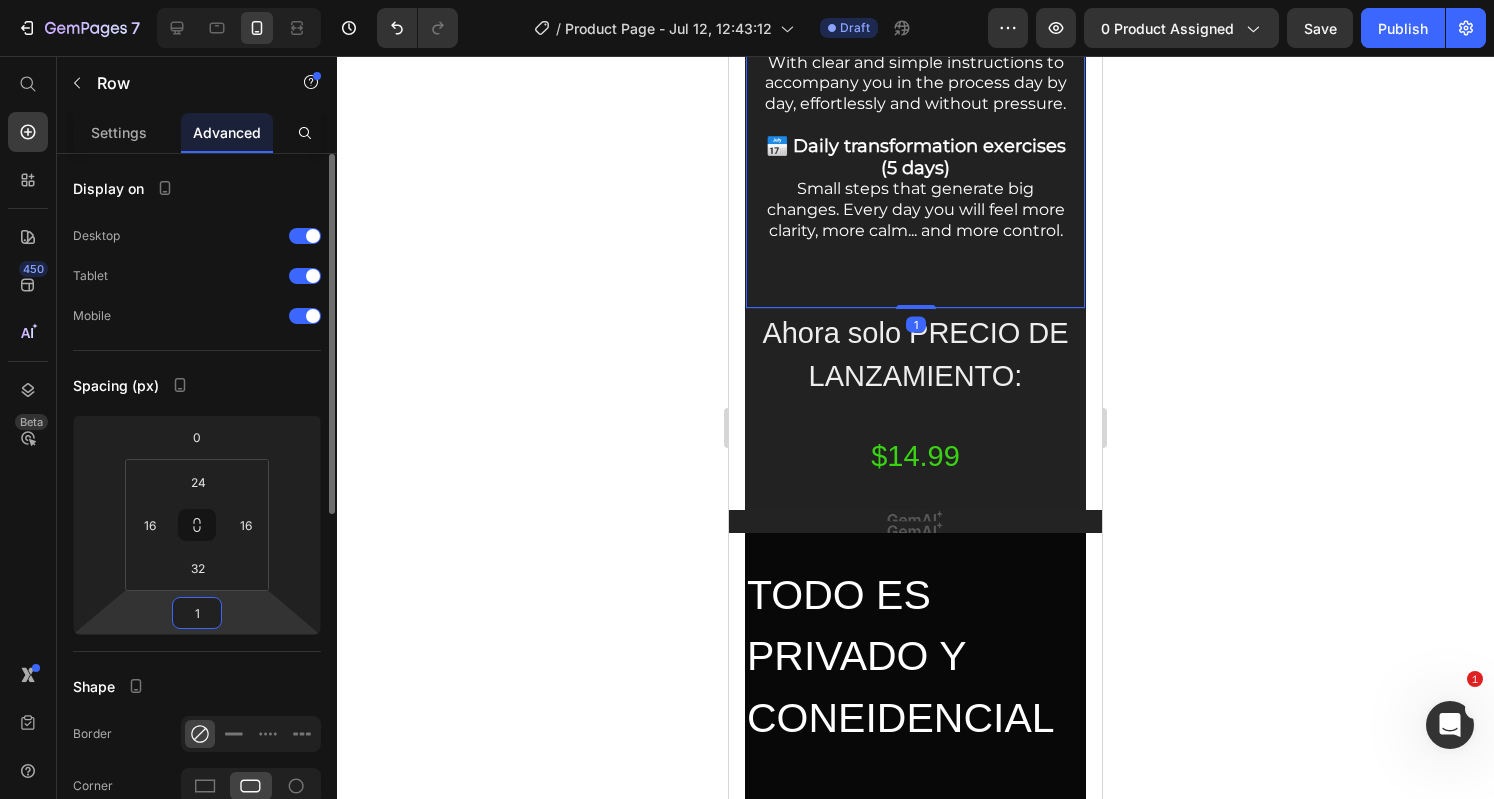 type on "10" 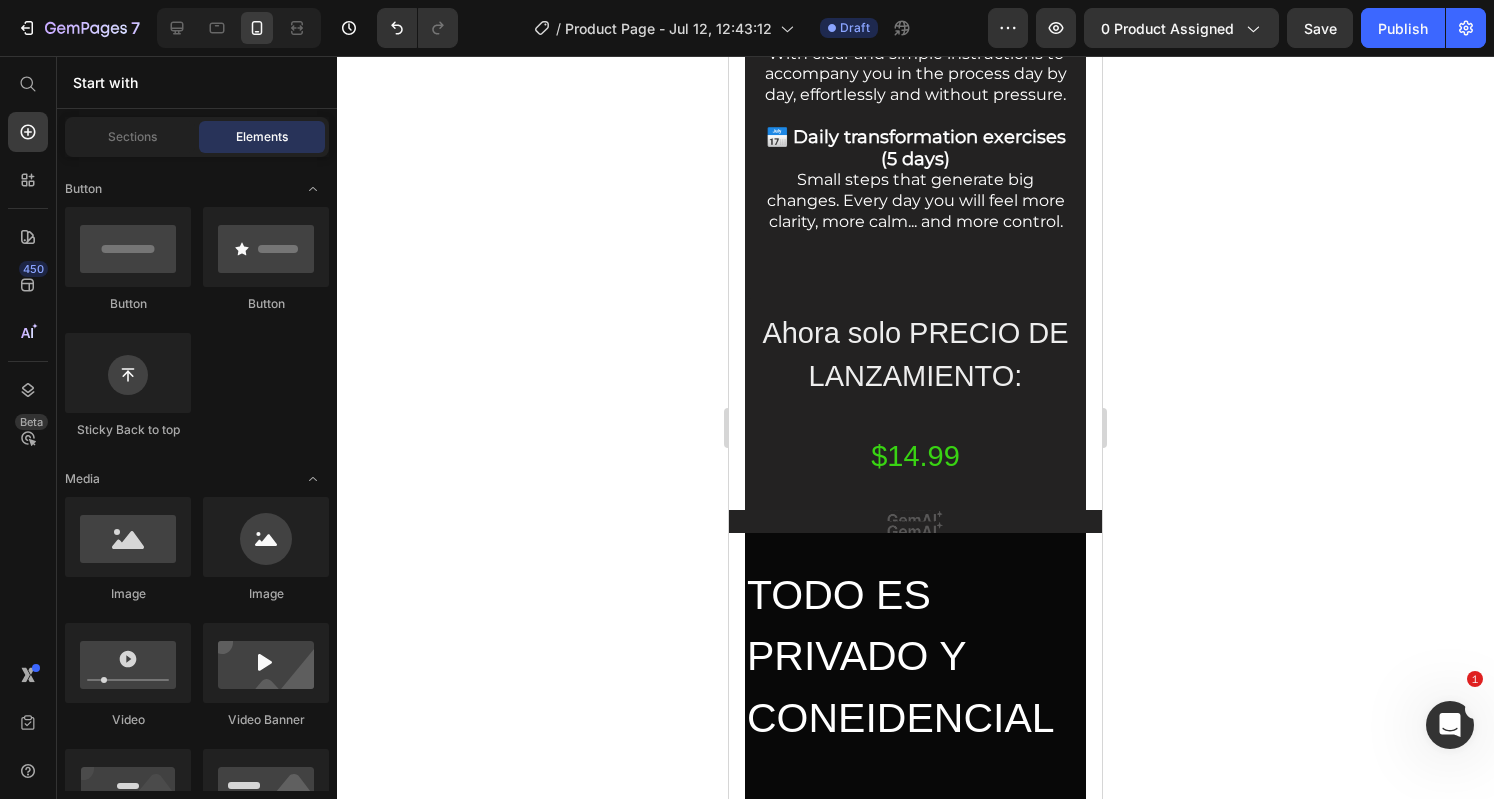 scroll, scrollTop: 6040, scrollLeft: 0, axis: vertical 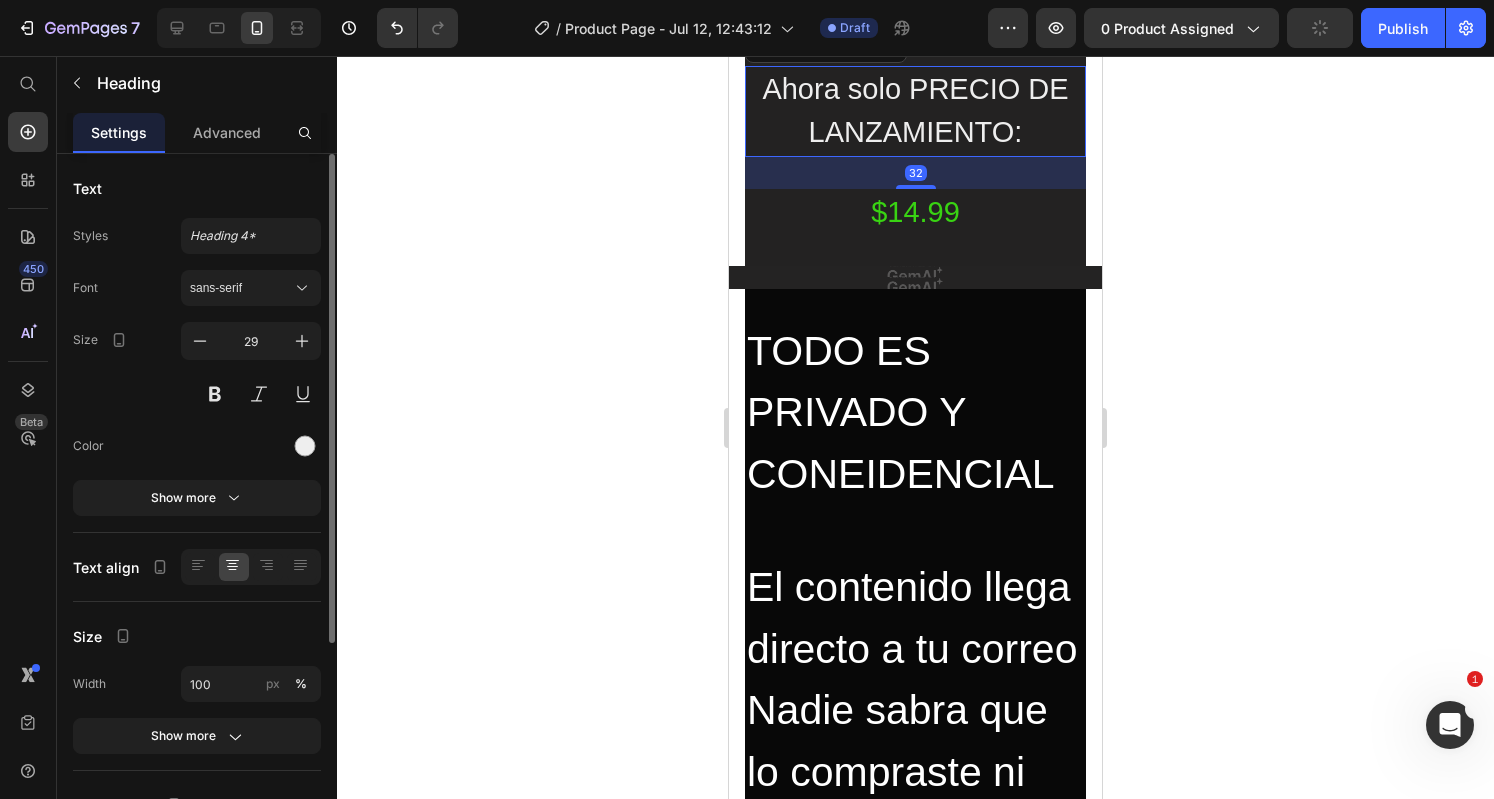 click on "Ahora solo PRECIO DE LANZAMIENTO:" at bounding box center (915, 111) 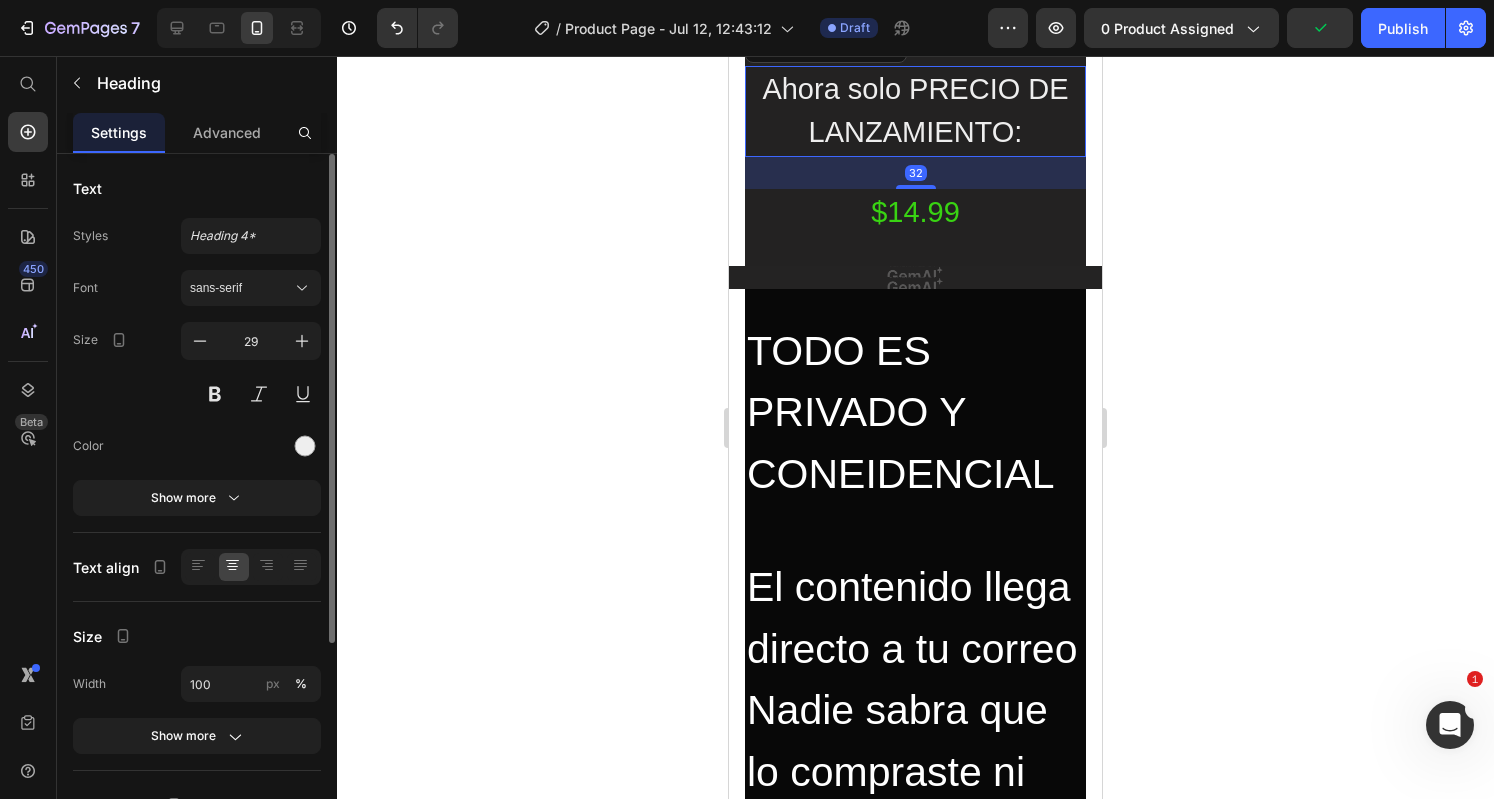 click on "Ahora solo PRECIO DE LANZAMIENTO:" at bounding box center (915, 111) 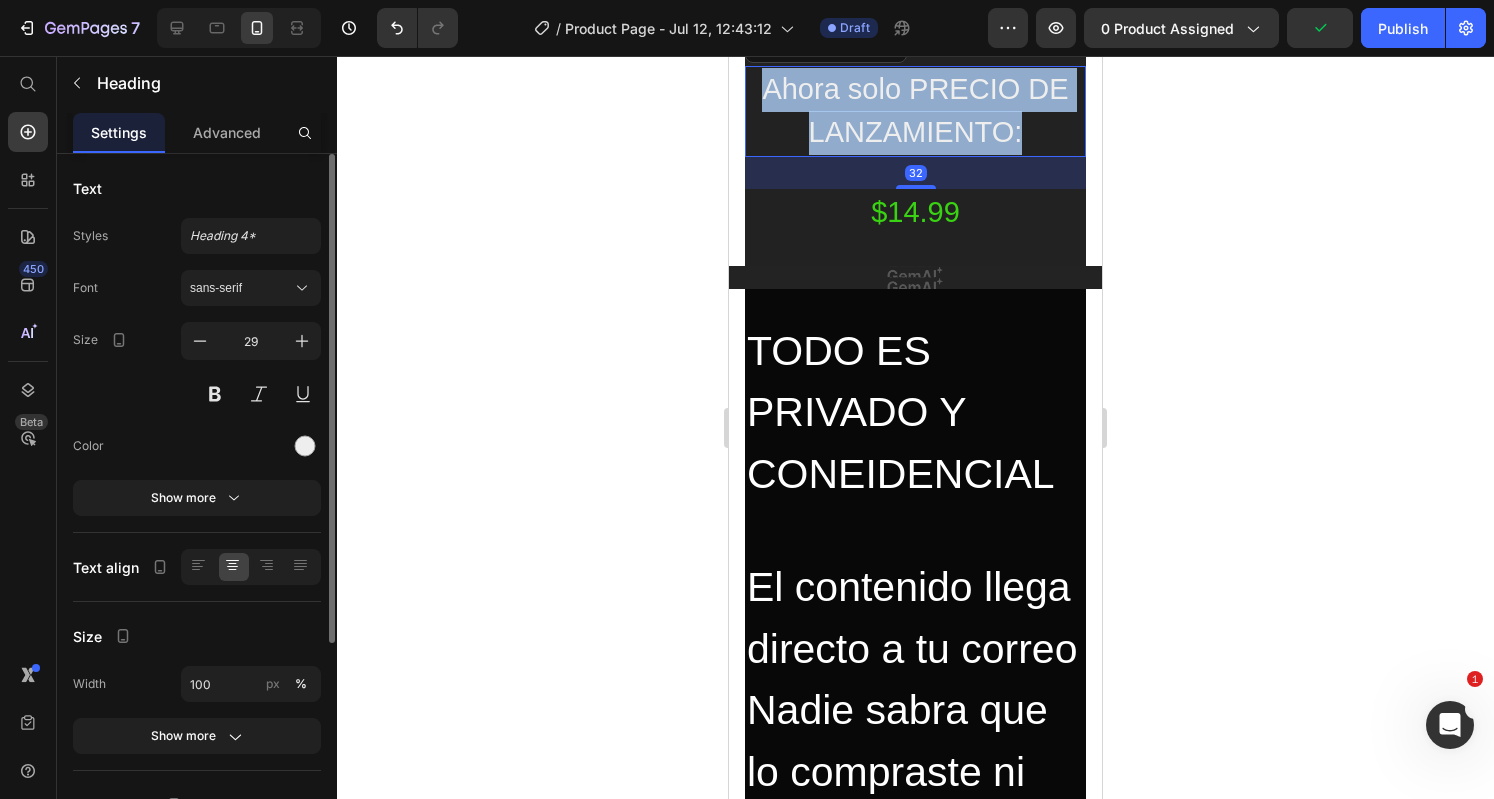 click on "Ahora solo PRECIO DE LANZAMIENTO:" at bounding box center (915, 111) 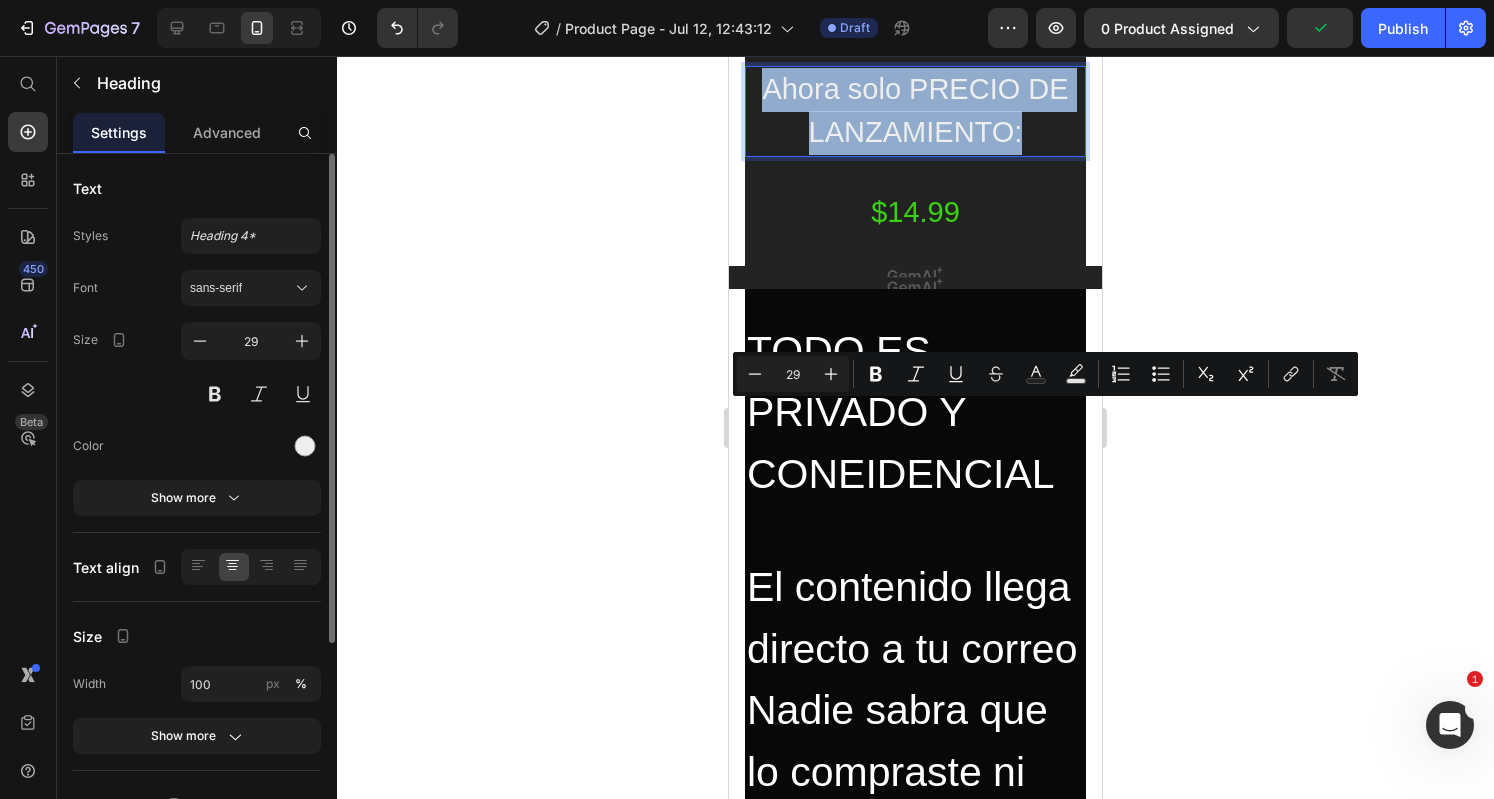 copy on "Ahora solo PRECIO DE LANZAMIENTO:" 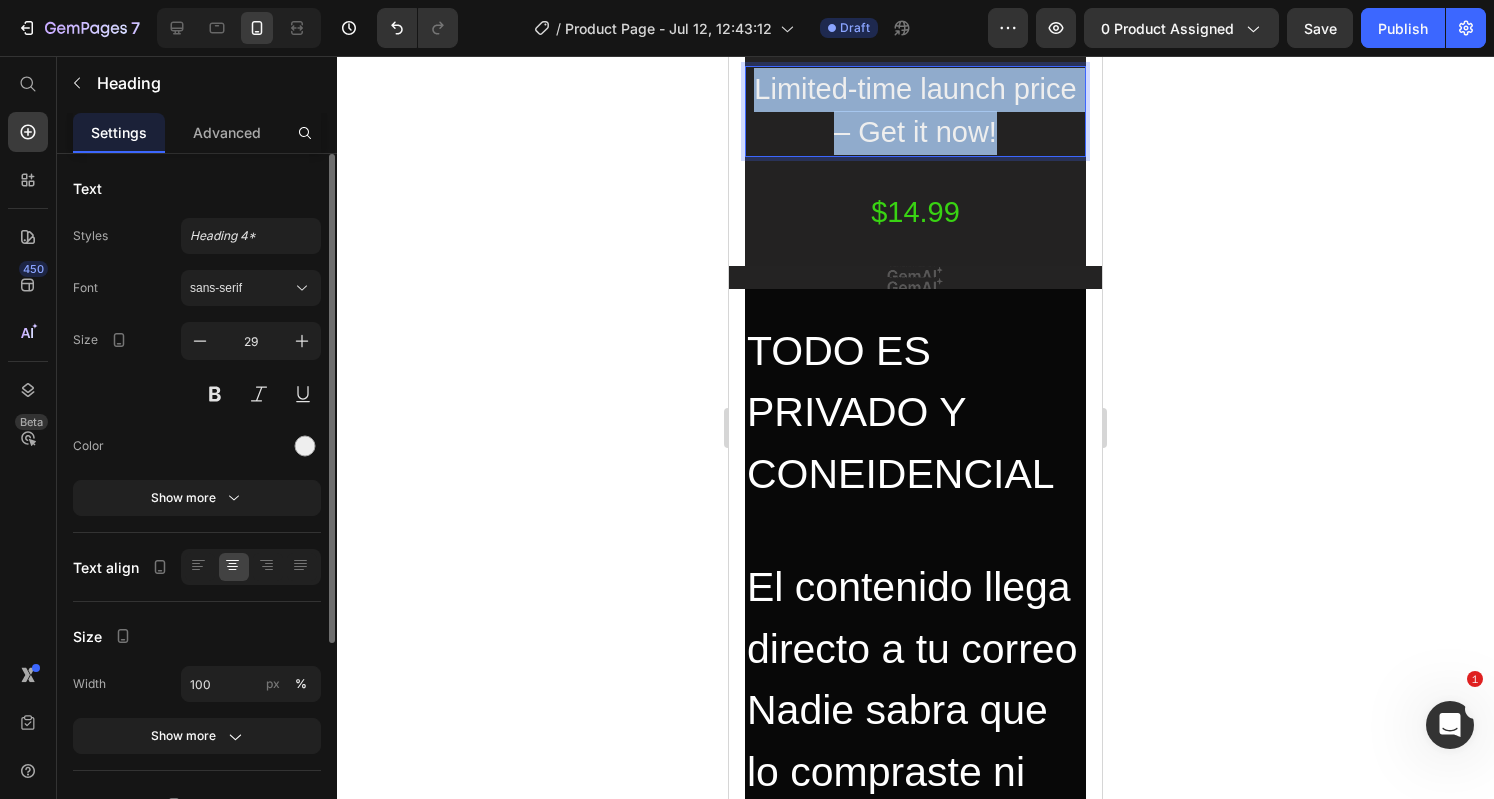 drag, startPoint x: 1037, startPoint y: 457, endPoint x: 780, endPoint y: 412, distance: 260.90994 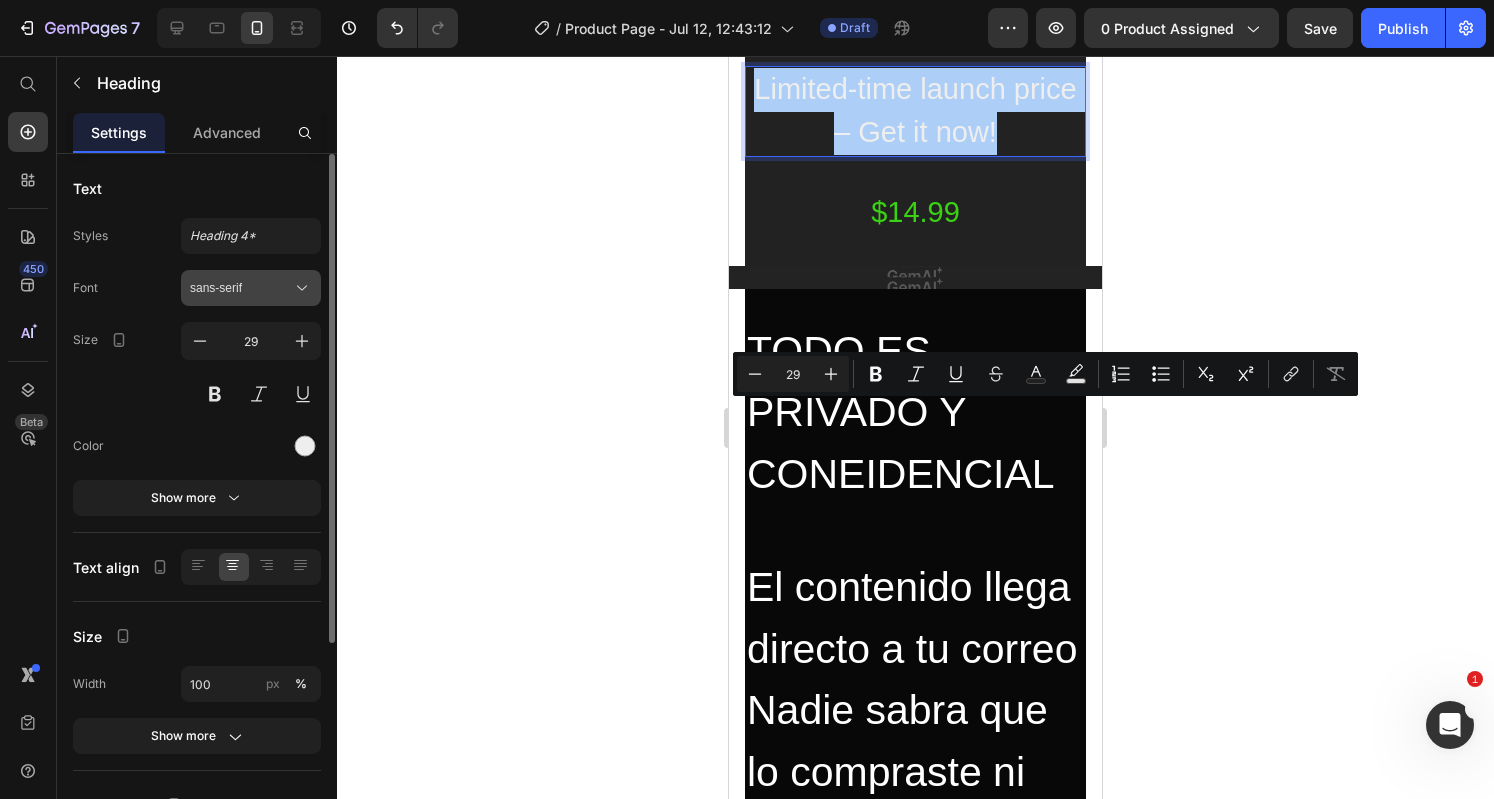 click on "sans-serif" at bounding box center [251, 288] 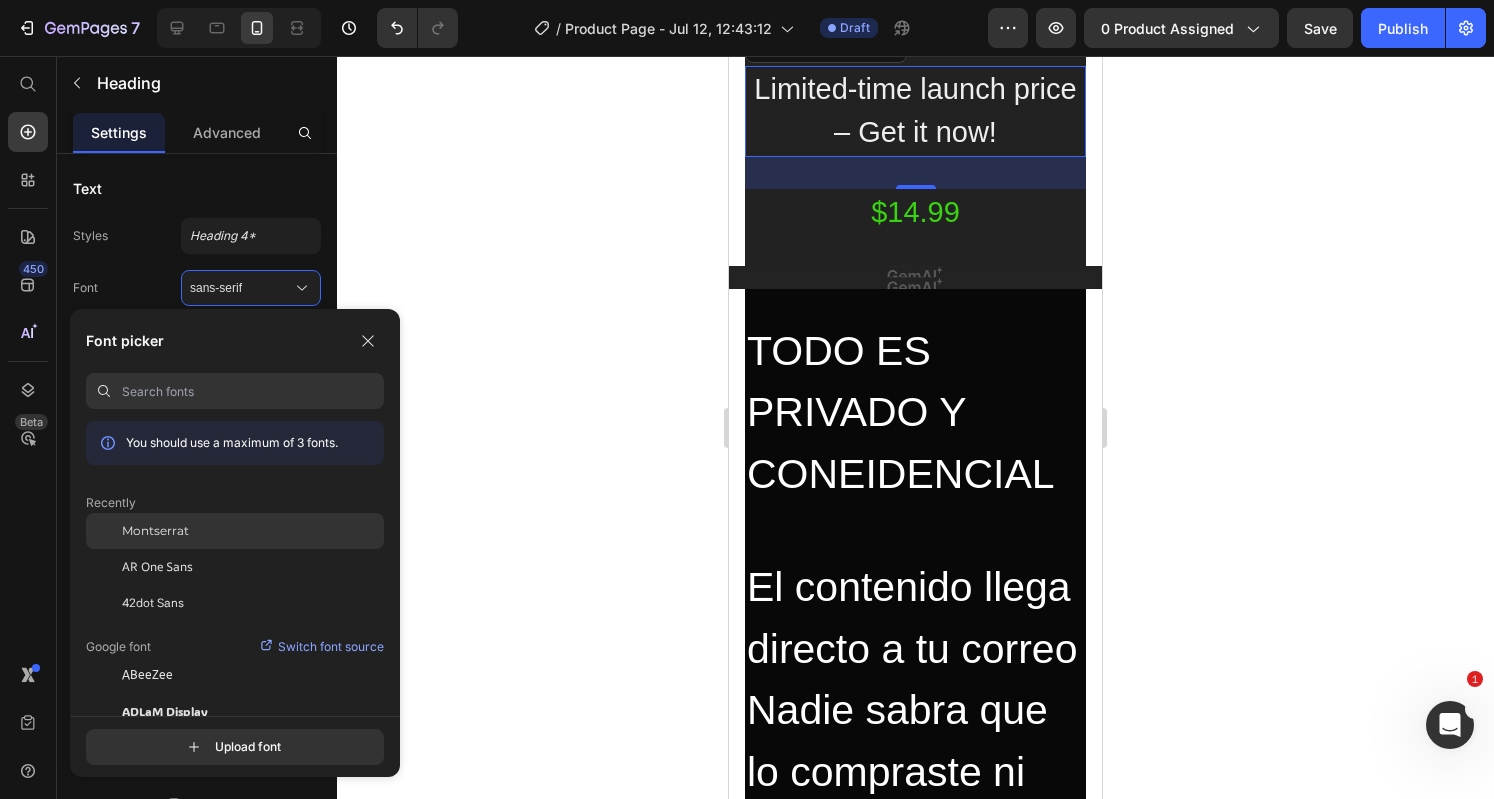 click on "Montserrat" at bounding box center [155, 531] 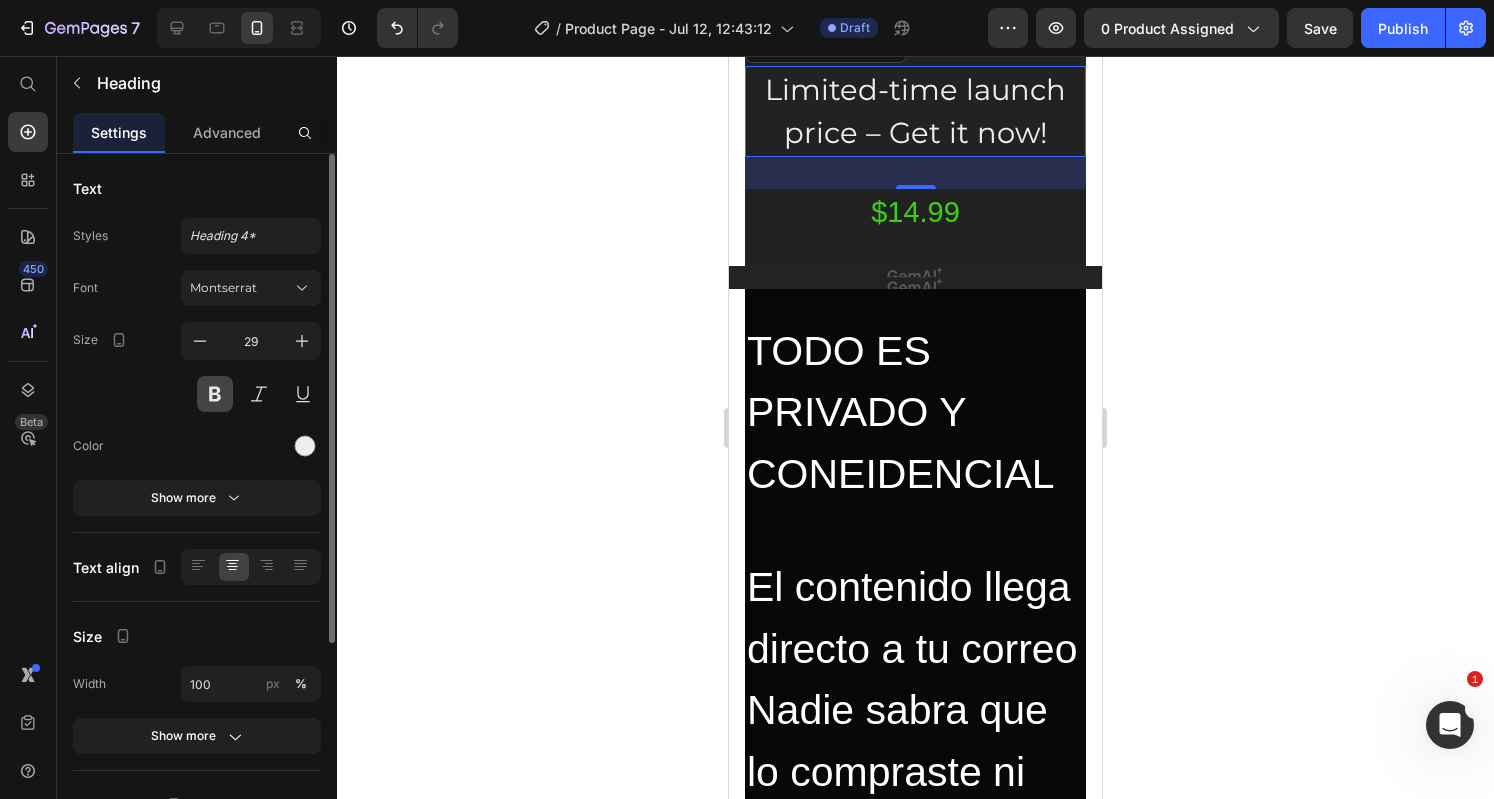 click at bounding box center [215, 394] 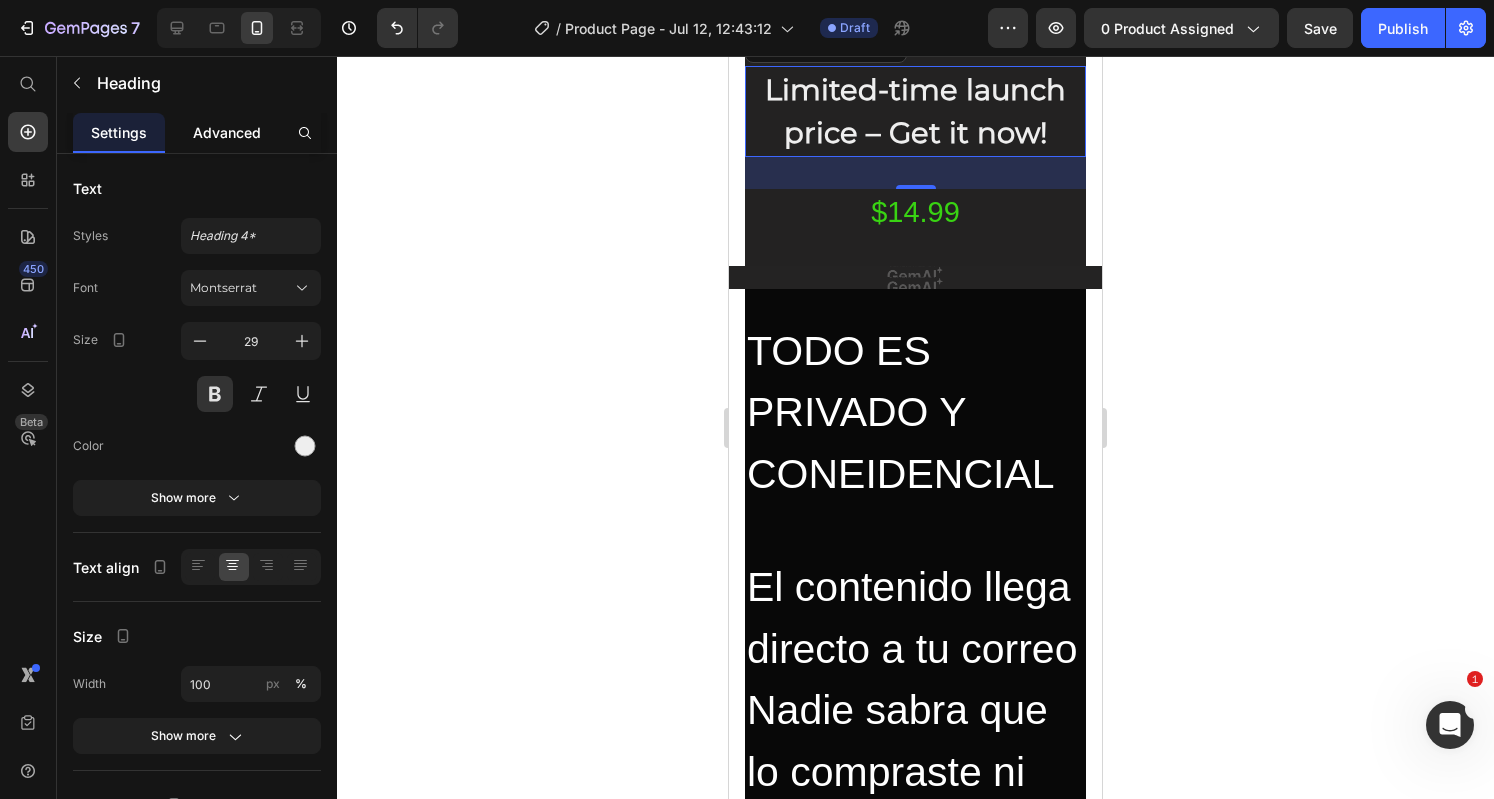 click on "Advanced" at bounding box center [227, 132] 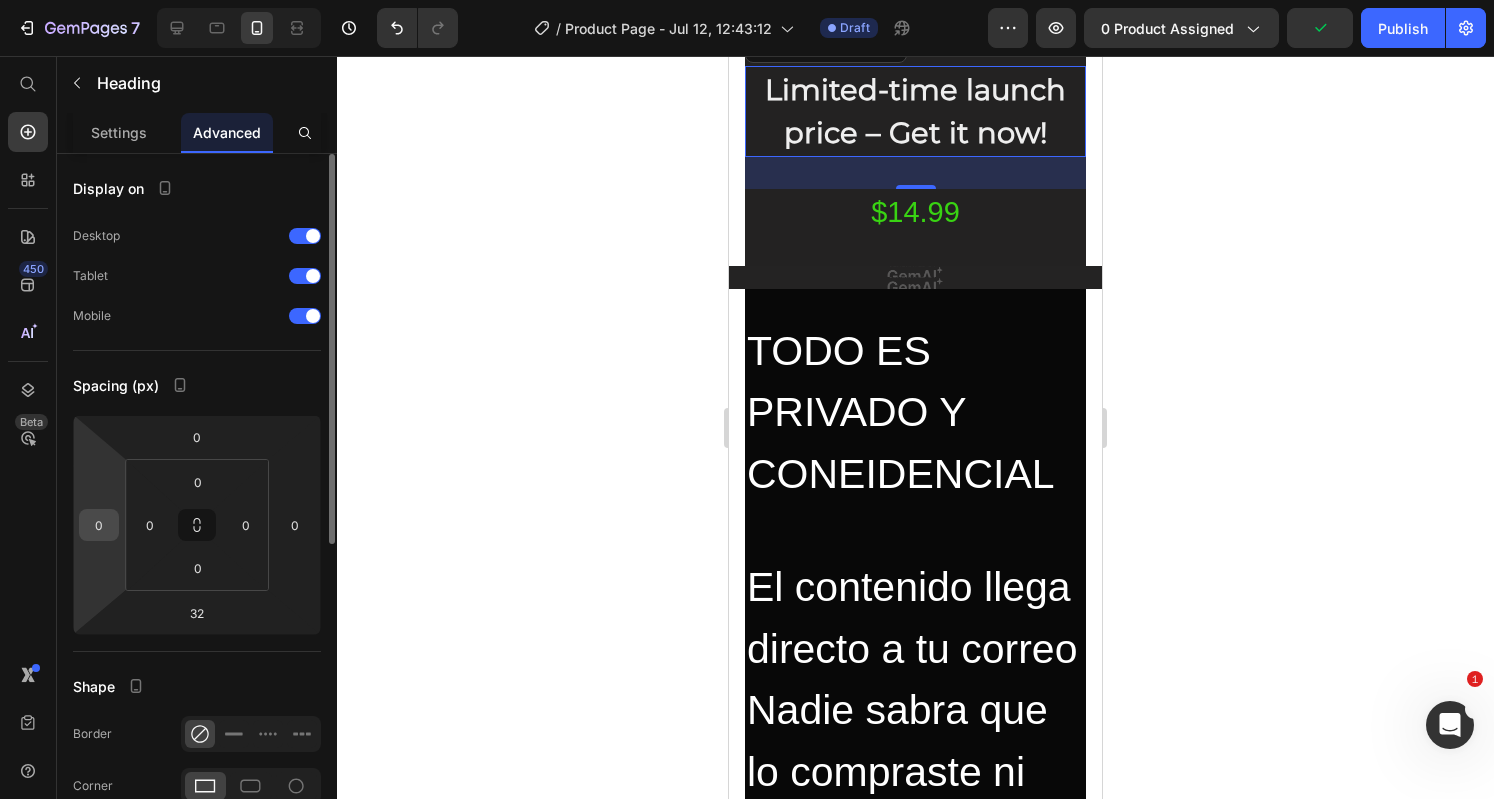click on "0" at bounding box center (99, 525) 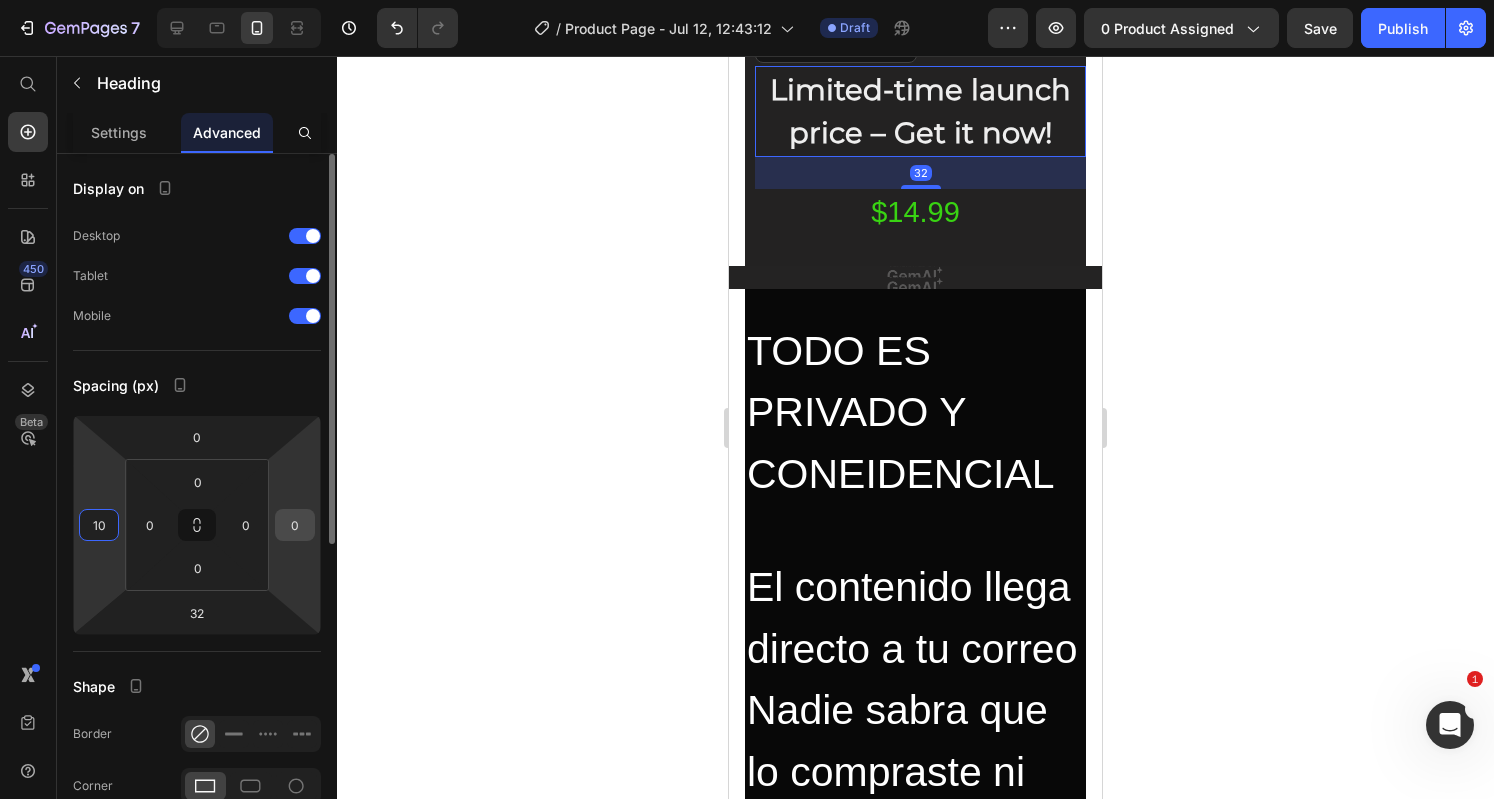 type on "10" 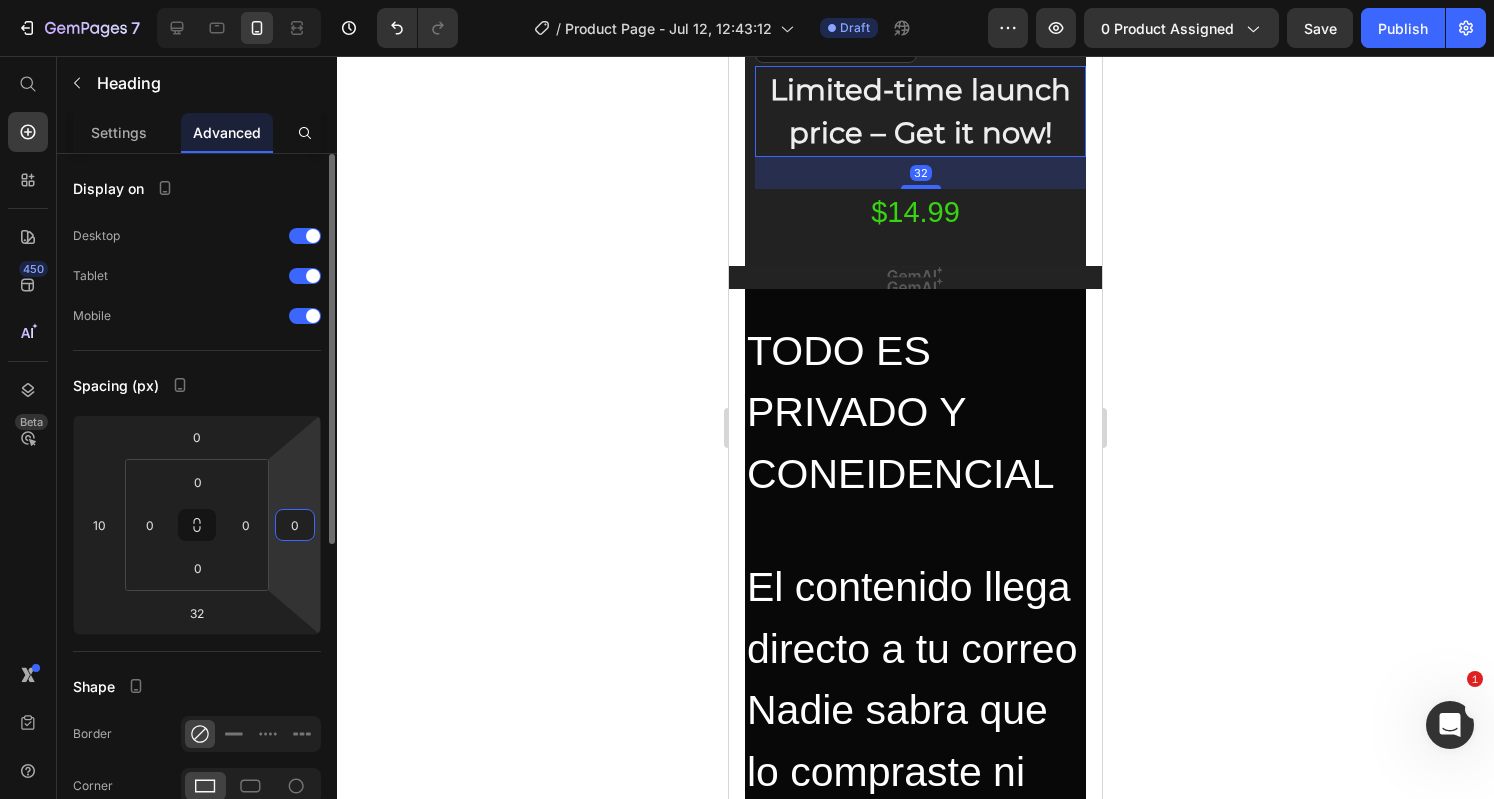 click on "0" at bounding box center (295, 525) 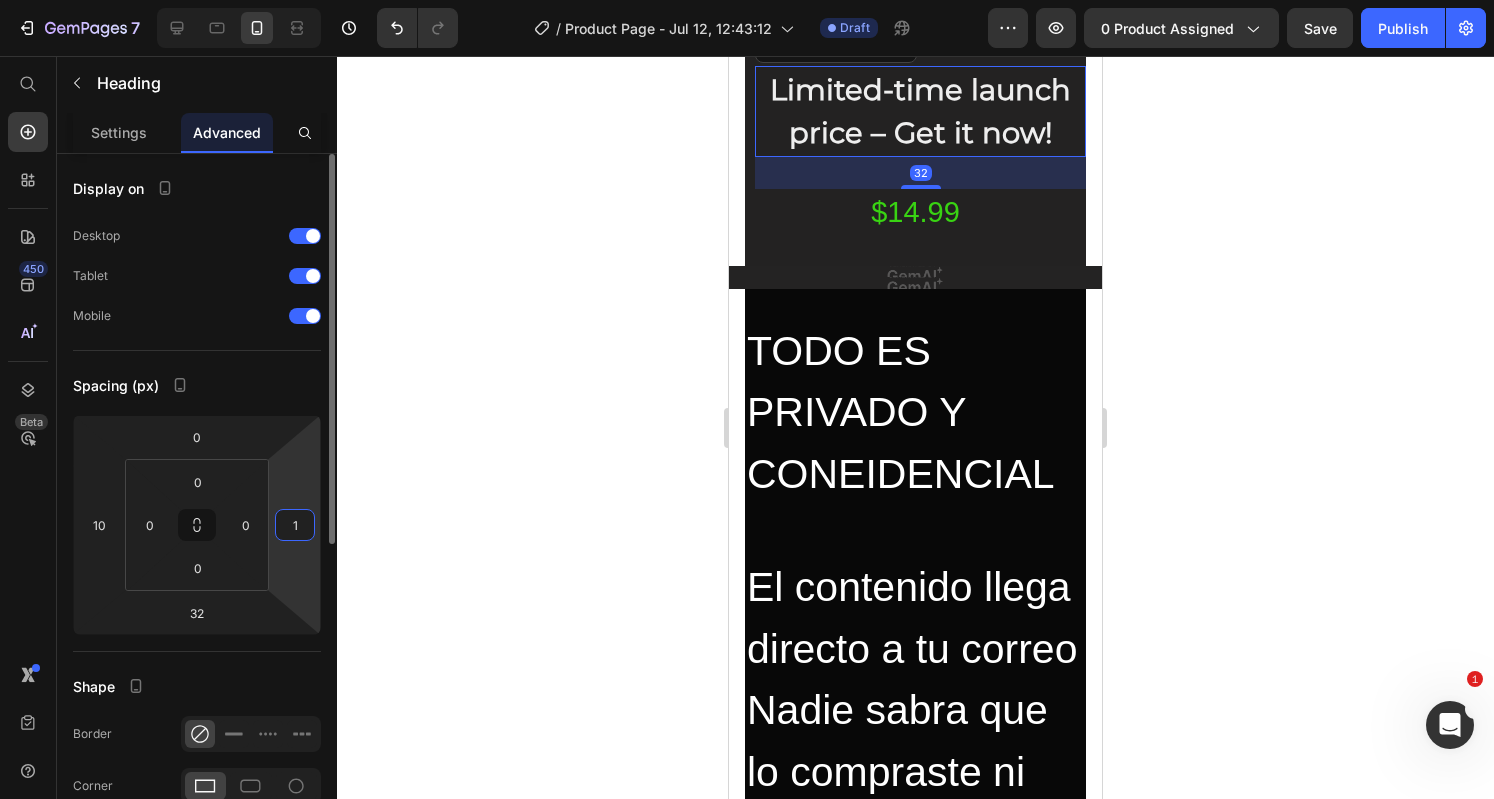 type on "10" 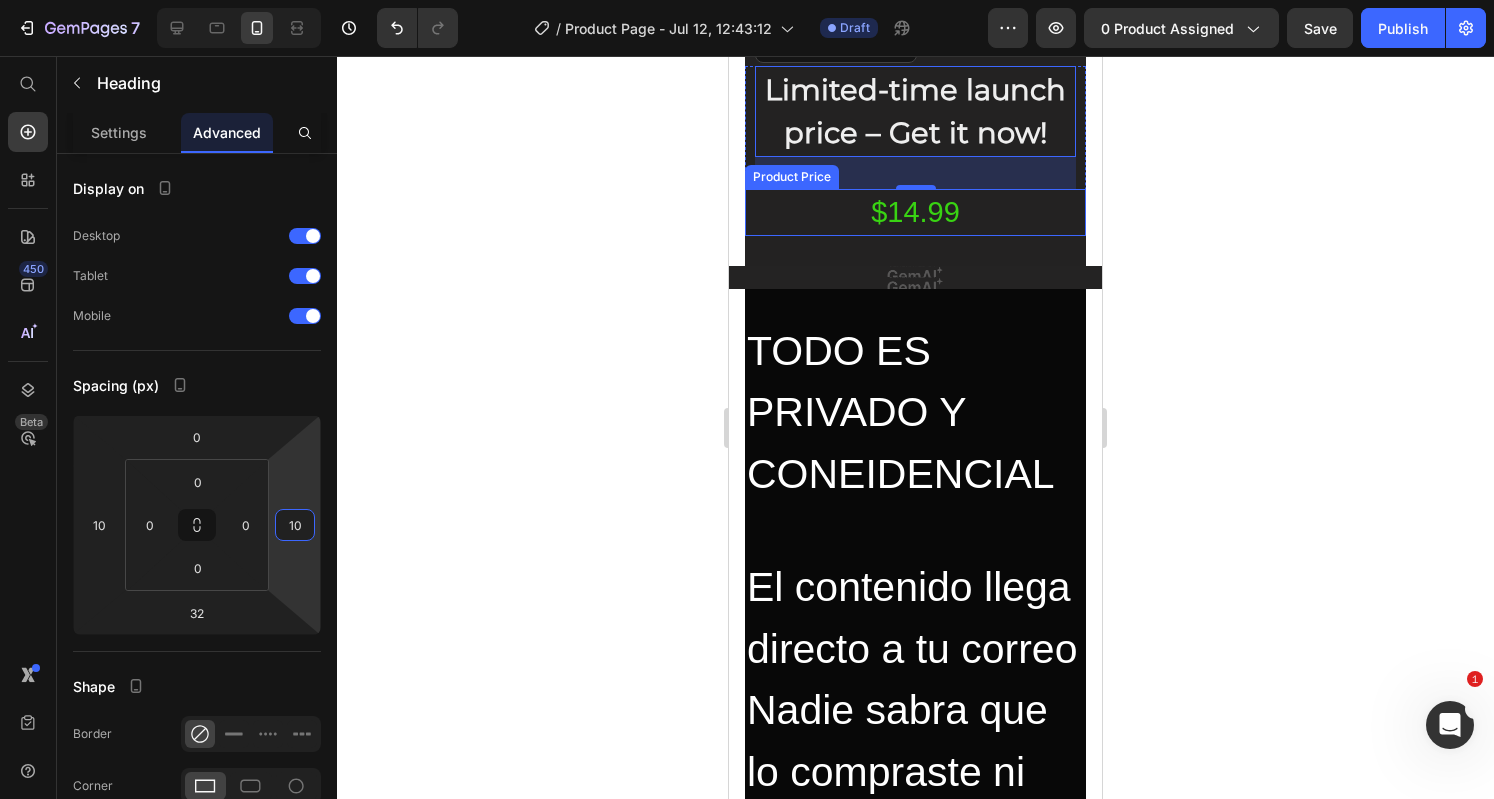 click on "$14.99" at bounding box center (915, 213) 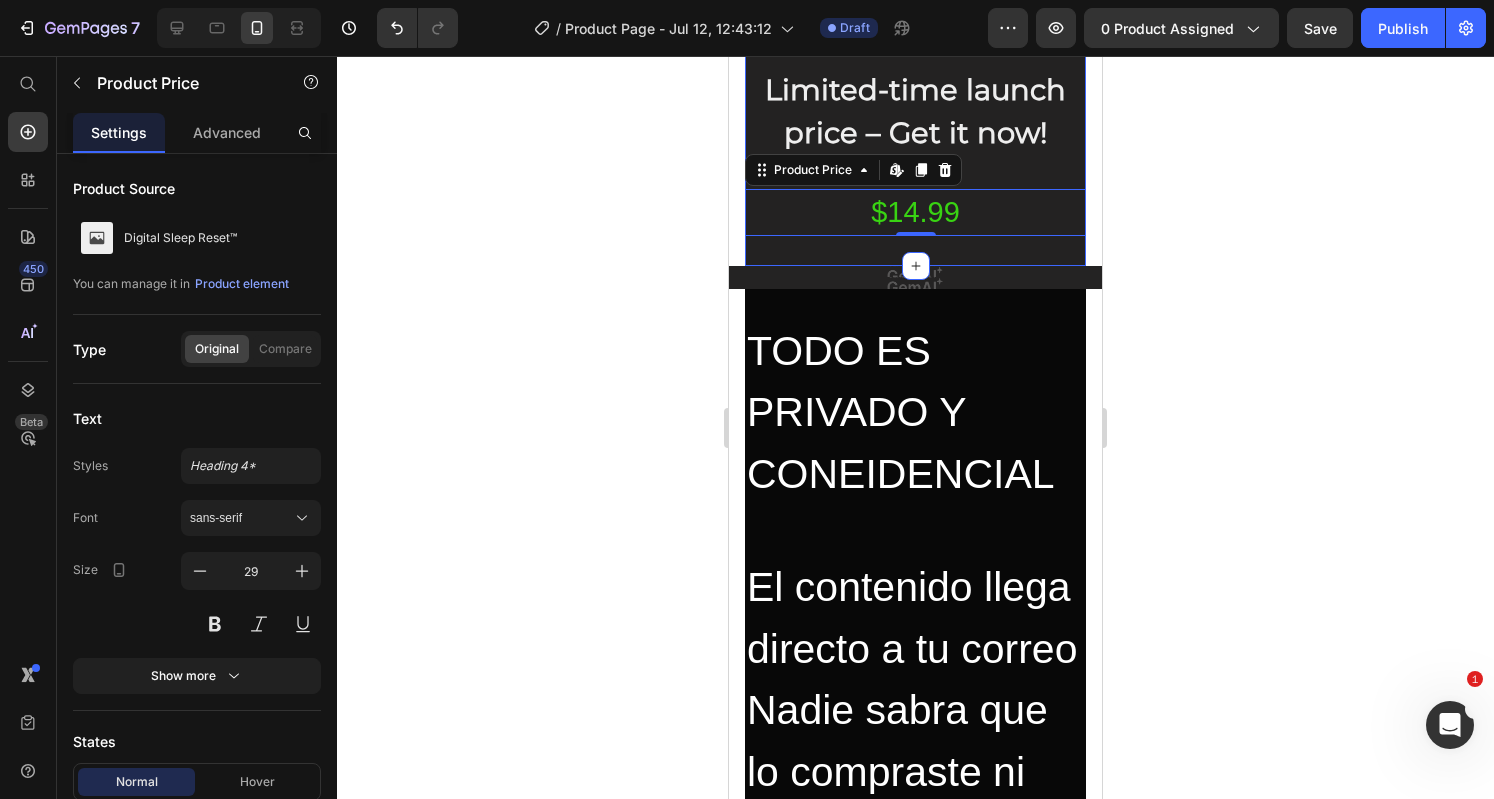 click on "THIS IS EXACTLY WHAT YOU WILL GET Heading 🎧 AUDIO GAME RESET: This is the audio that reprograms your mind from within, where the impulse is born. It's not motivation: it's a powerful tool that acts on your subconscious to calm anxiety, break the automatic cycle of gambling, and restore clarity and control. 🧾 A step-by-step guide in PDF format With clear and simple instructions to accompany you in the process day by day, effortlessly and without pressure. 📅 Daily transformation exercises (5 days) Small steps that generate big changes. Every day you will feel more clarity, more calm... and more control. Text Block Row Limited-time launch price – Get it now! Heading $14.99 Product Price   Edit content in Shopify 0 Row Product Row Section 8" at bounding box center [915, -195] 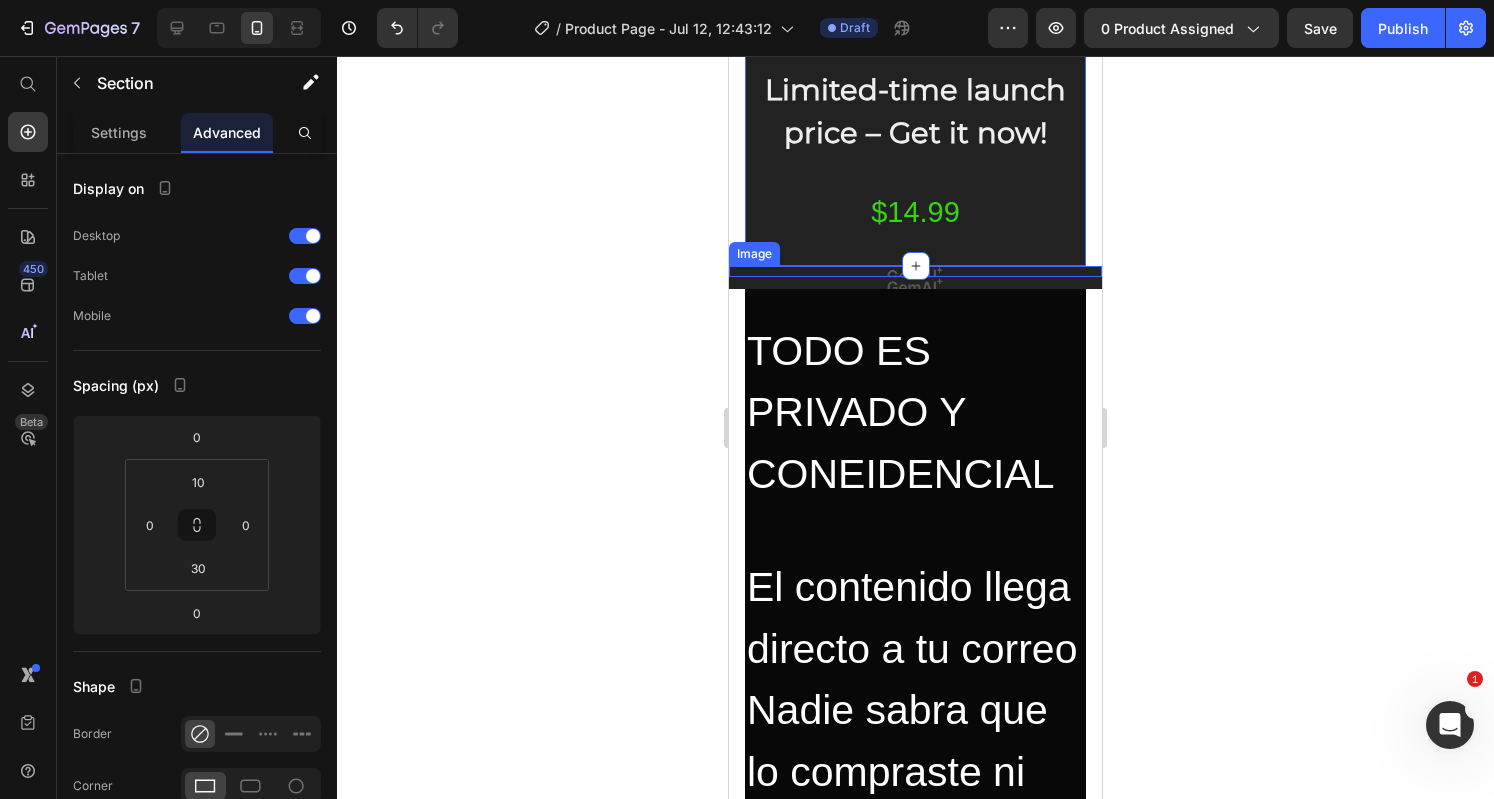 click at bounding box center (915, 271) 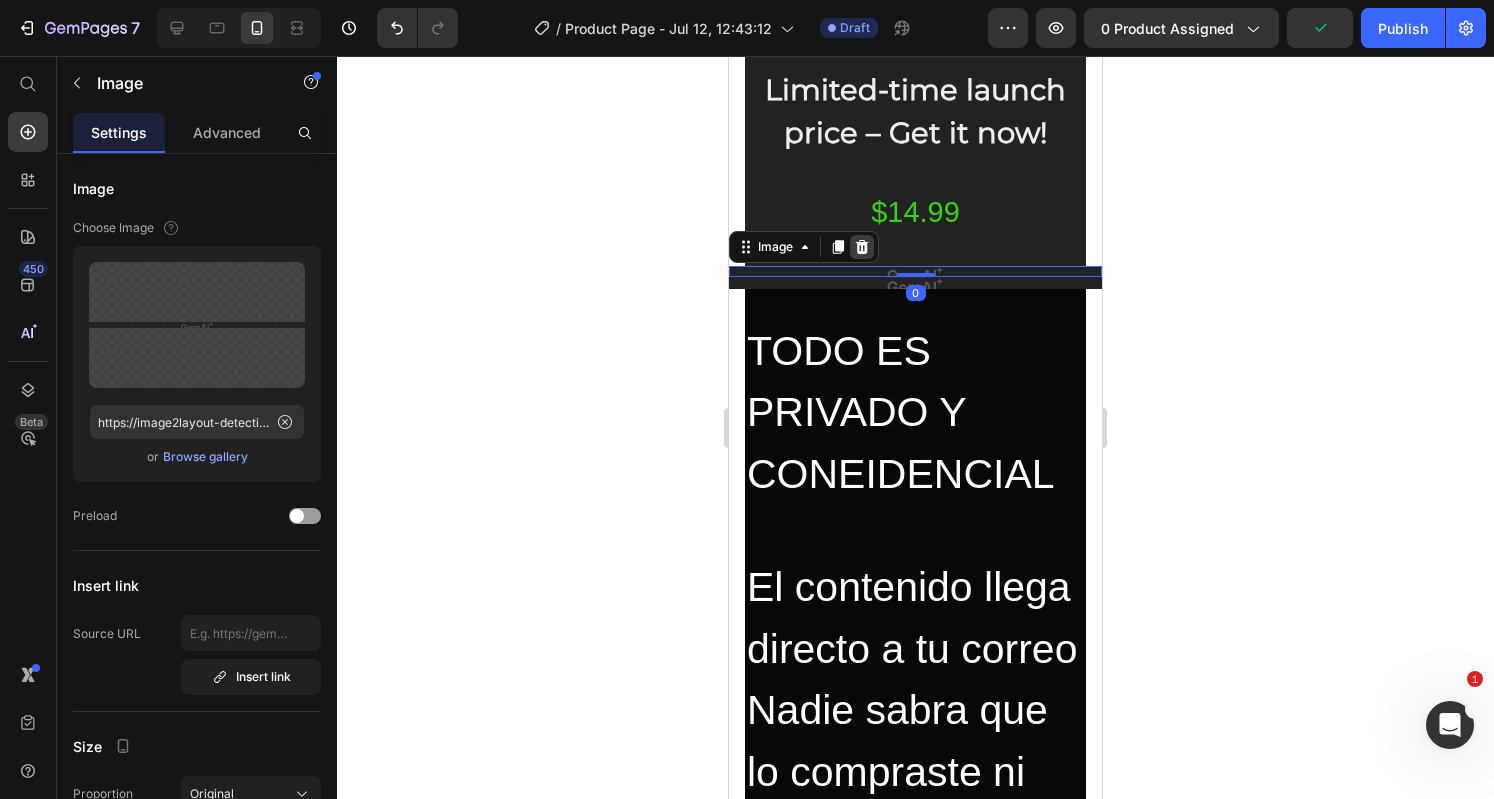 click 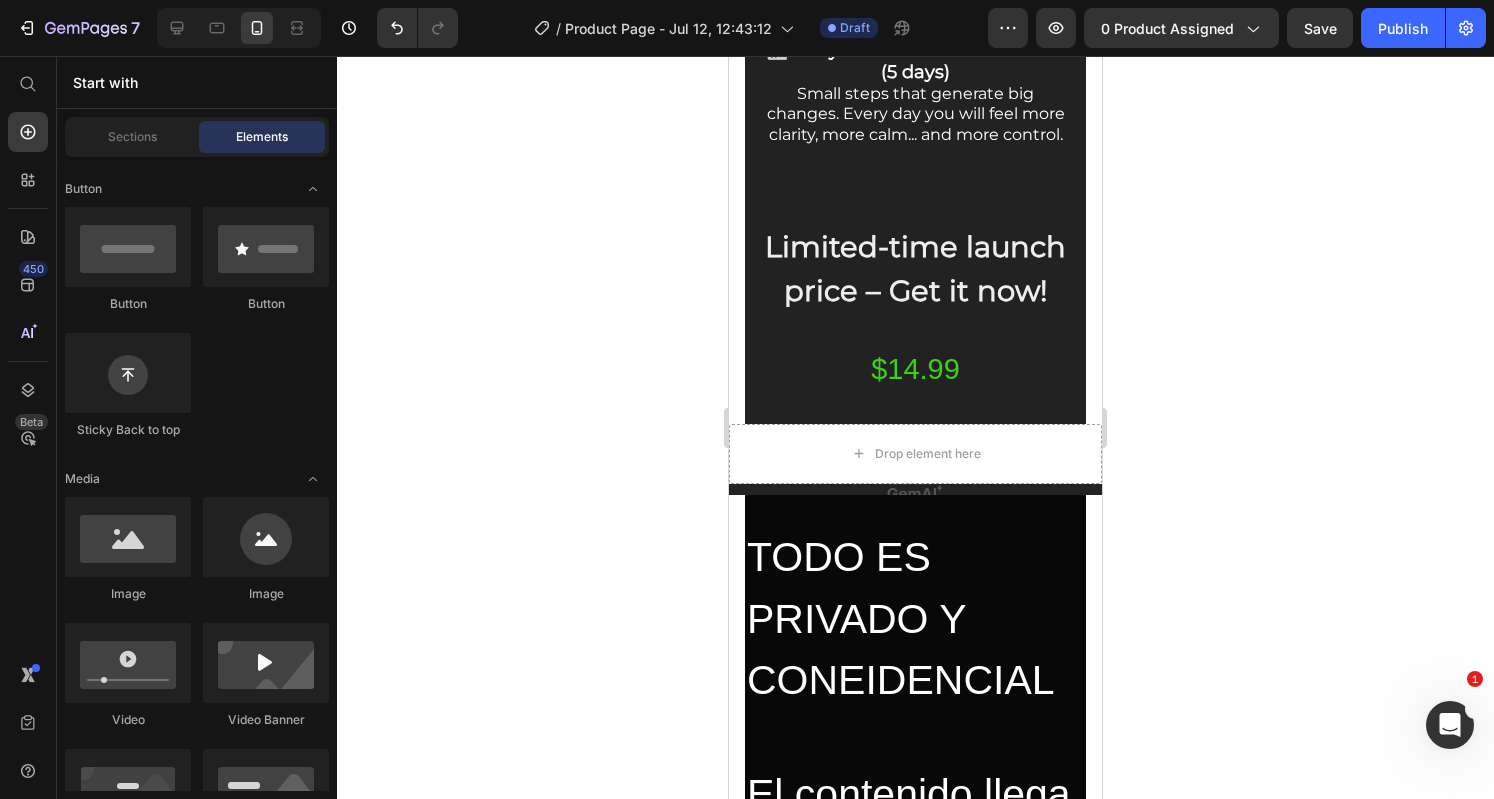 scroll, scrollTop: 6166, scrollLeft: 0, axis: vertical 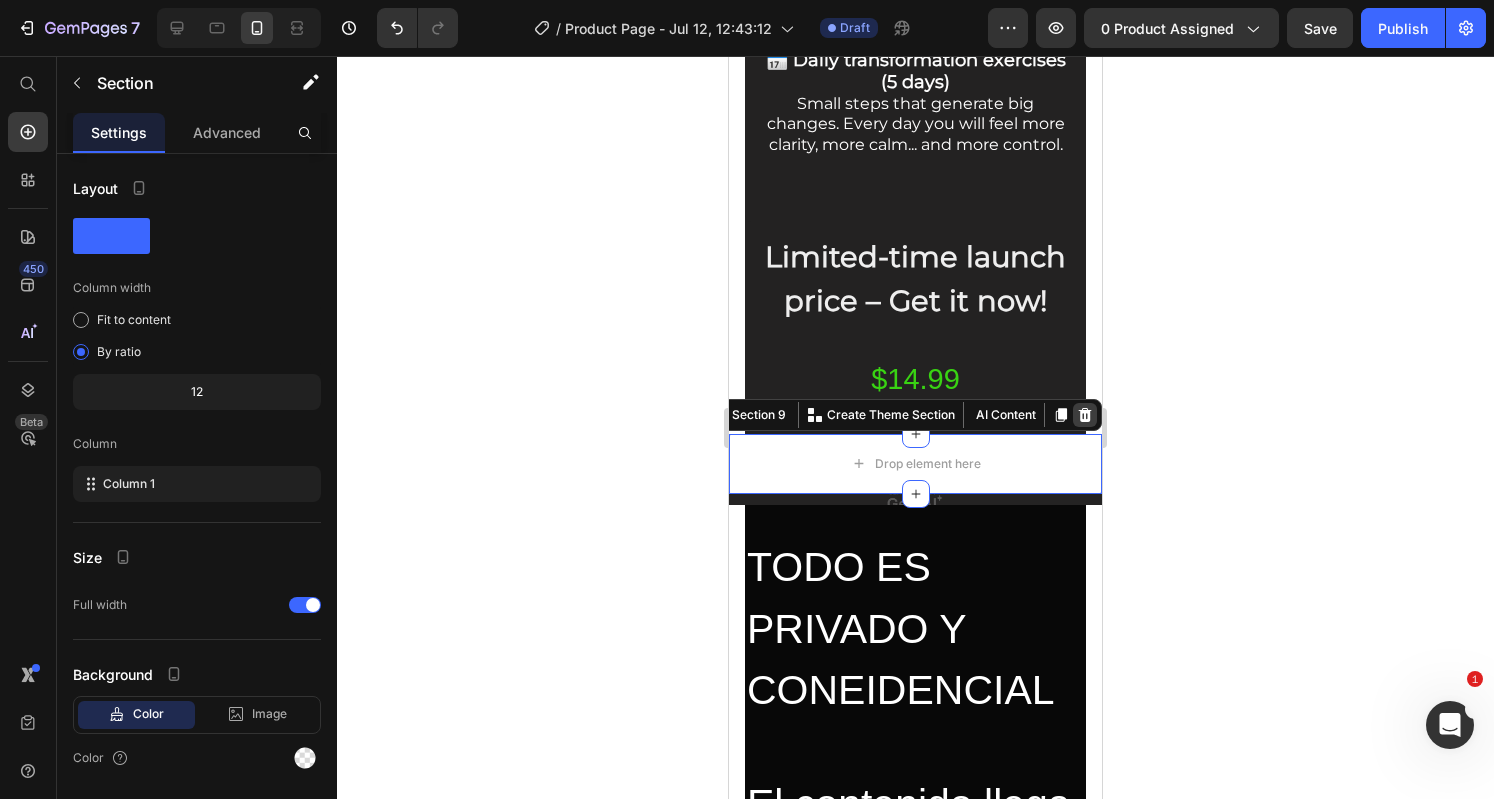 click 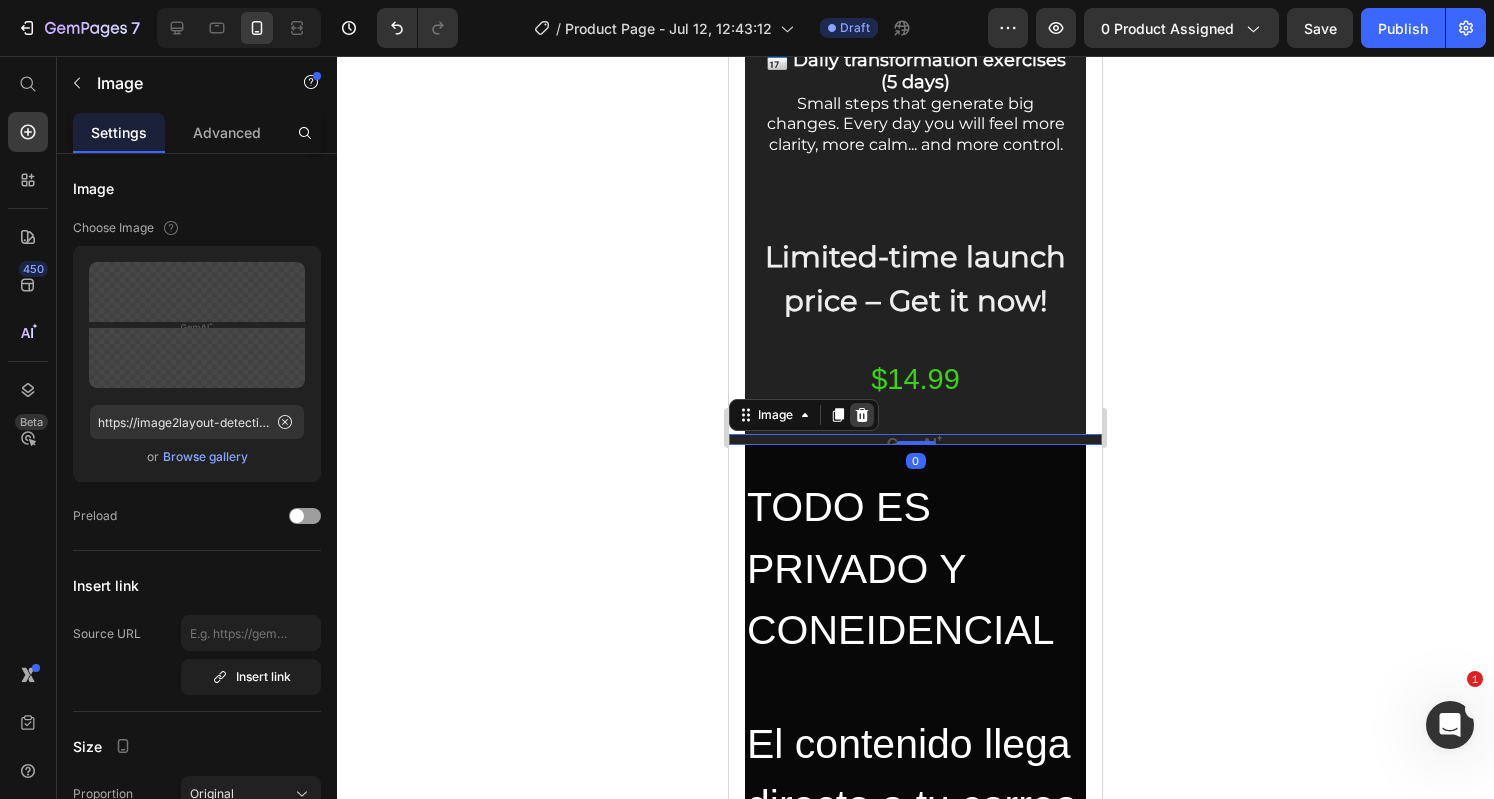 click 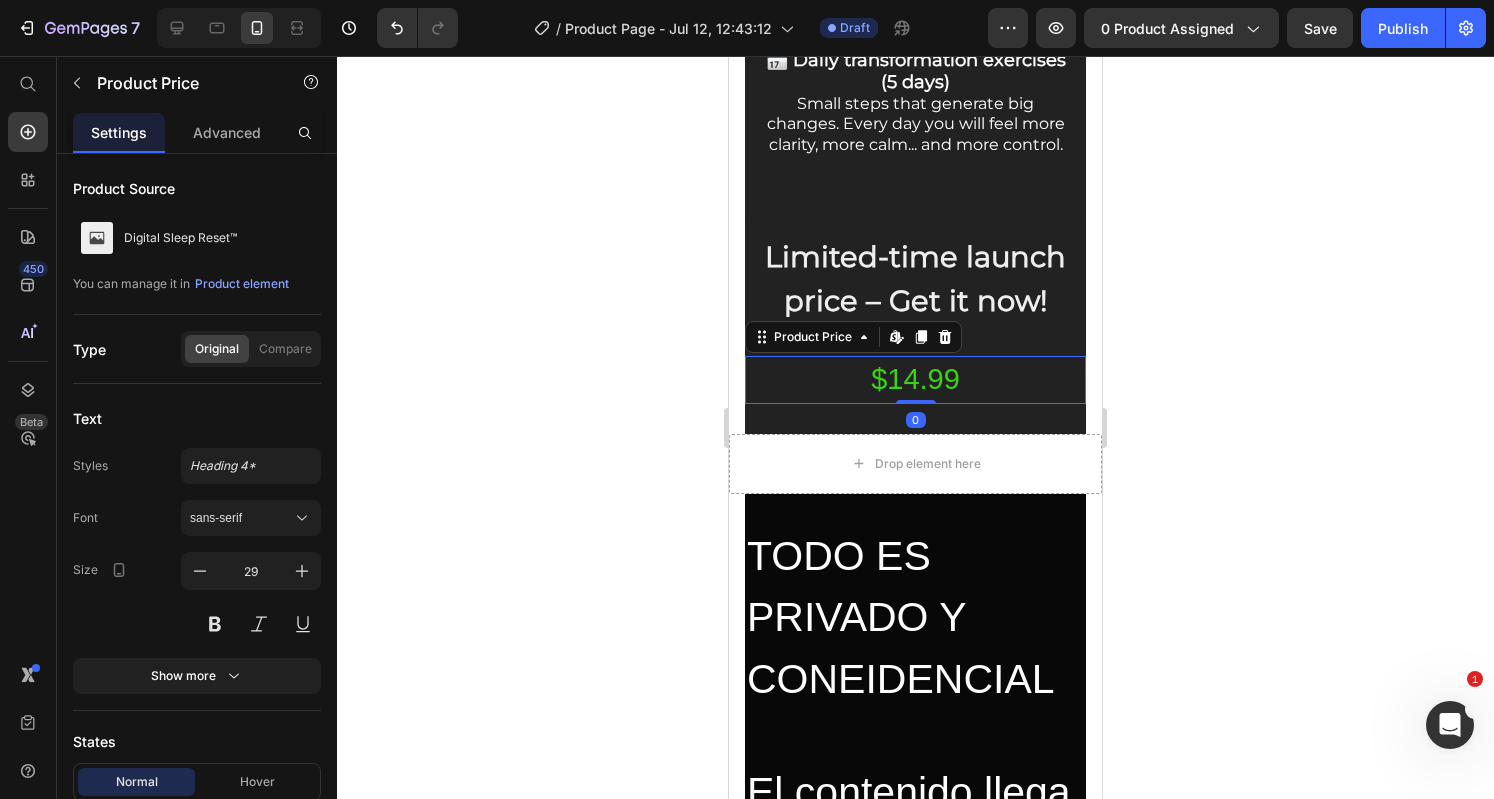click on "$14.99" at bounding box center [915, 380] 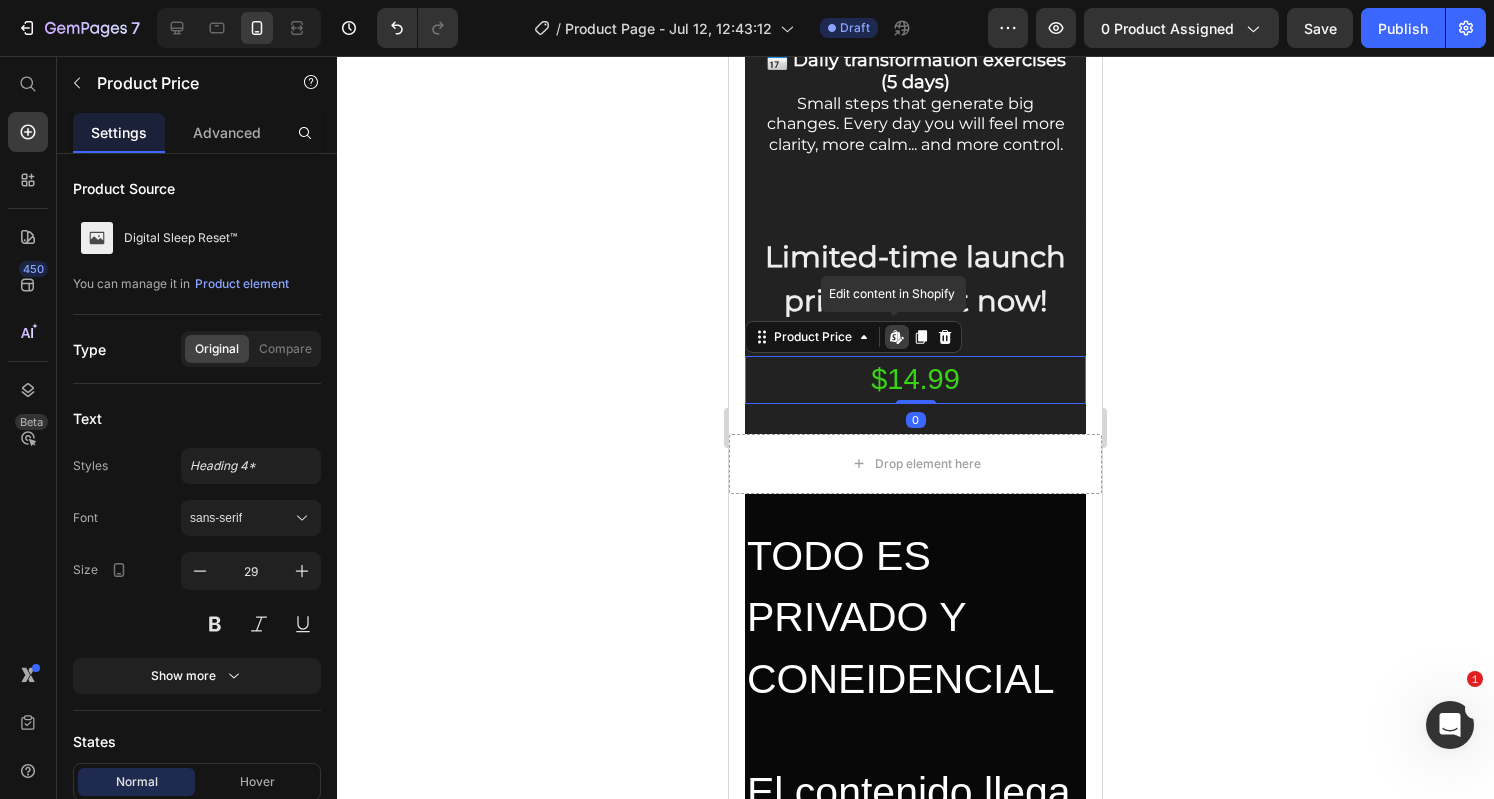 click on "$14.99" at bounding box center [915, 380] 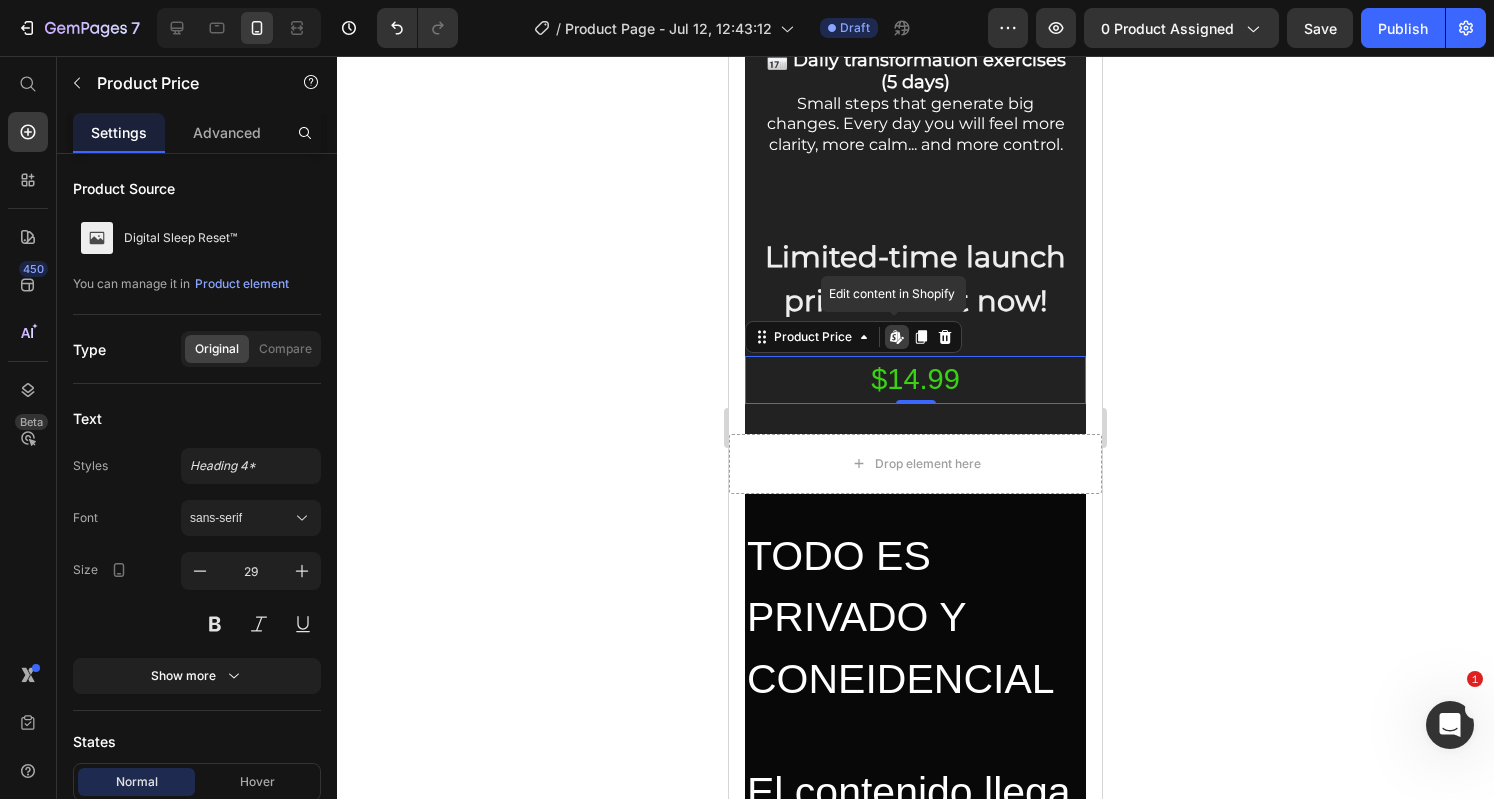 click on "$14.99" at bounding box center (915, 380) 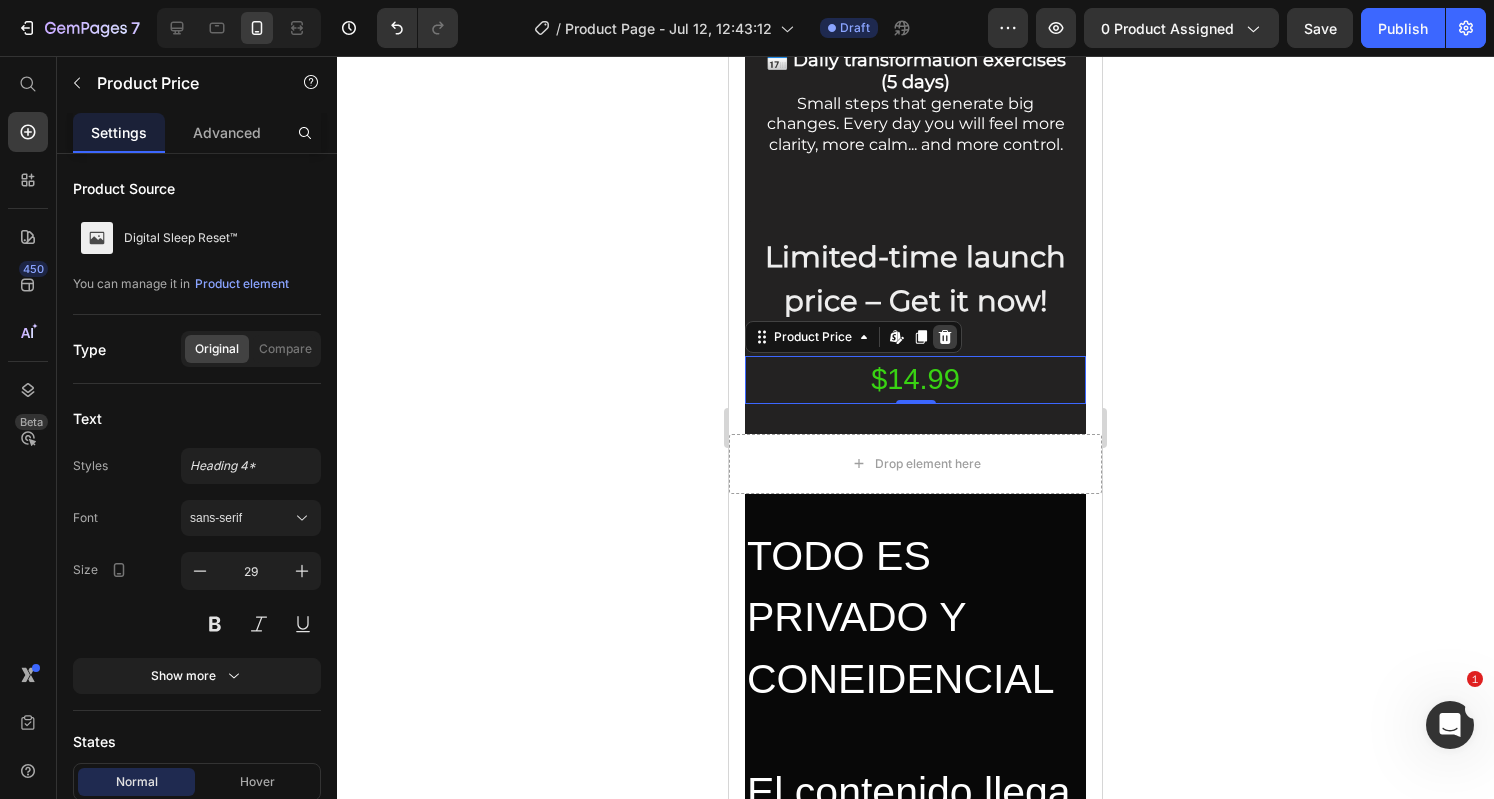 click 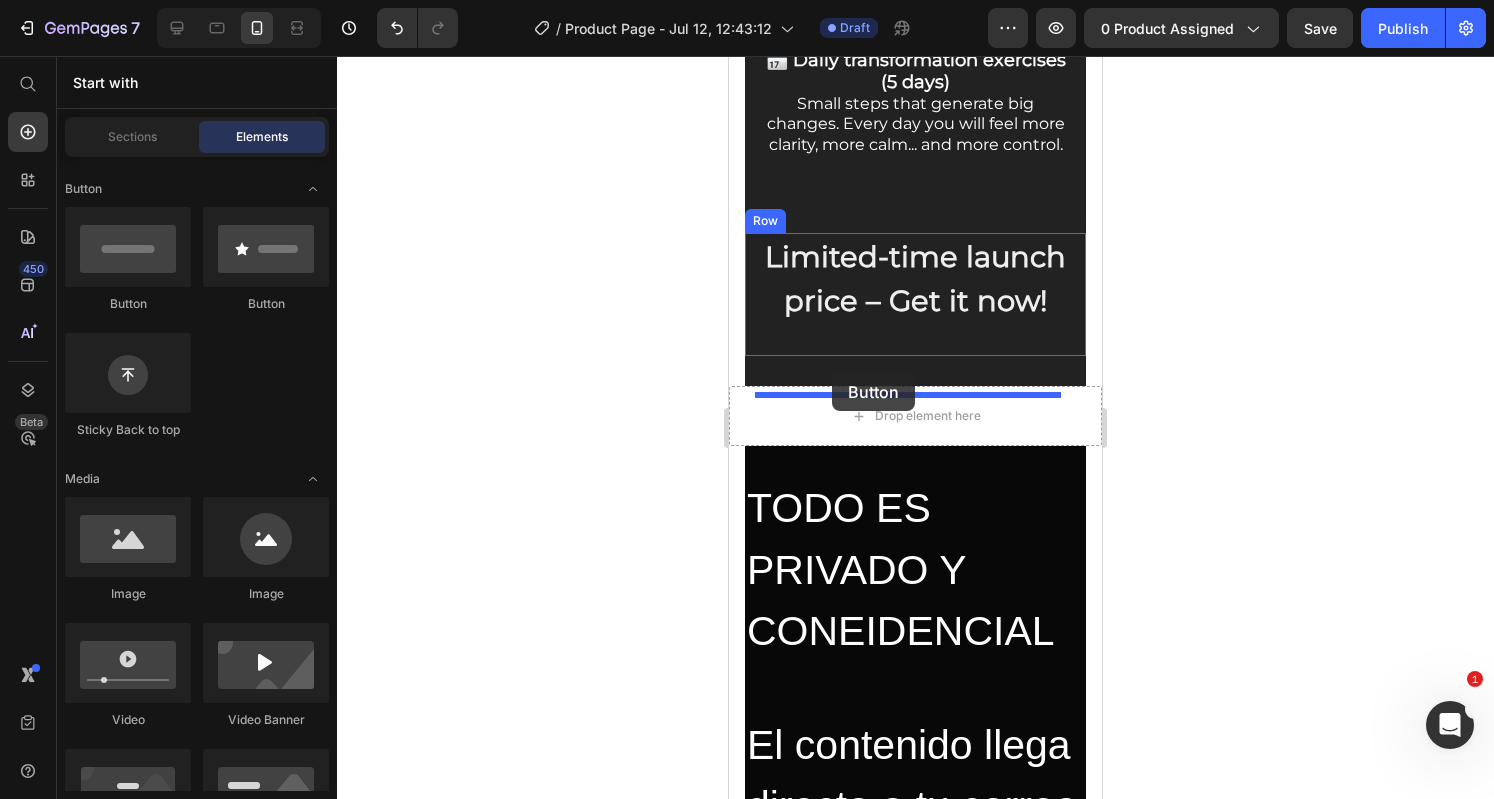 drag, startPoint x: 870, startPoint y: 314, endPoint x: 832, endPoint y: 371, distance: 68.50548 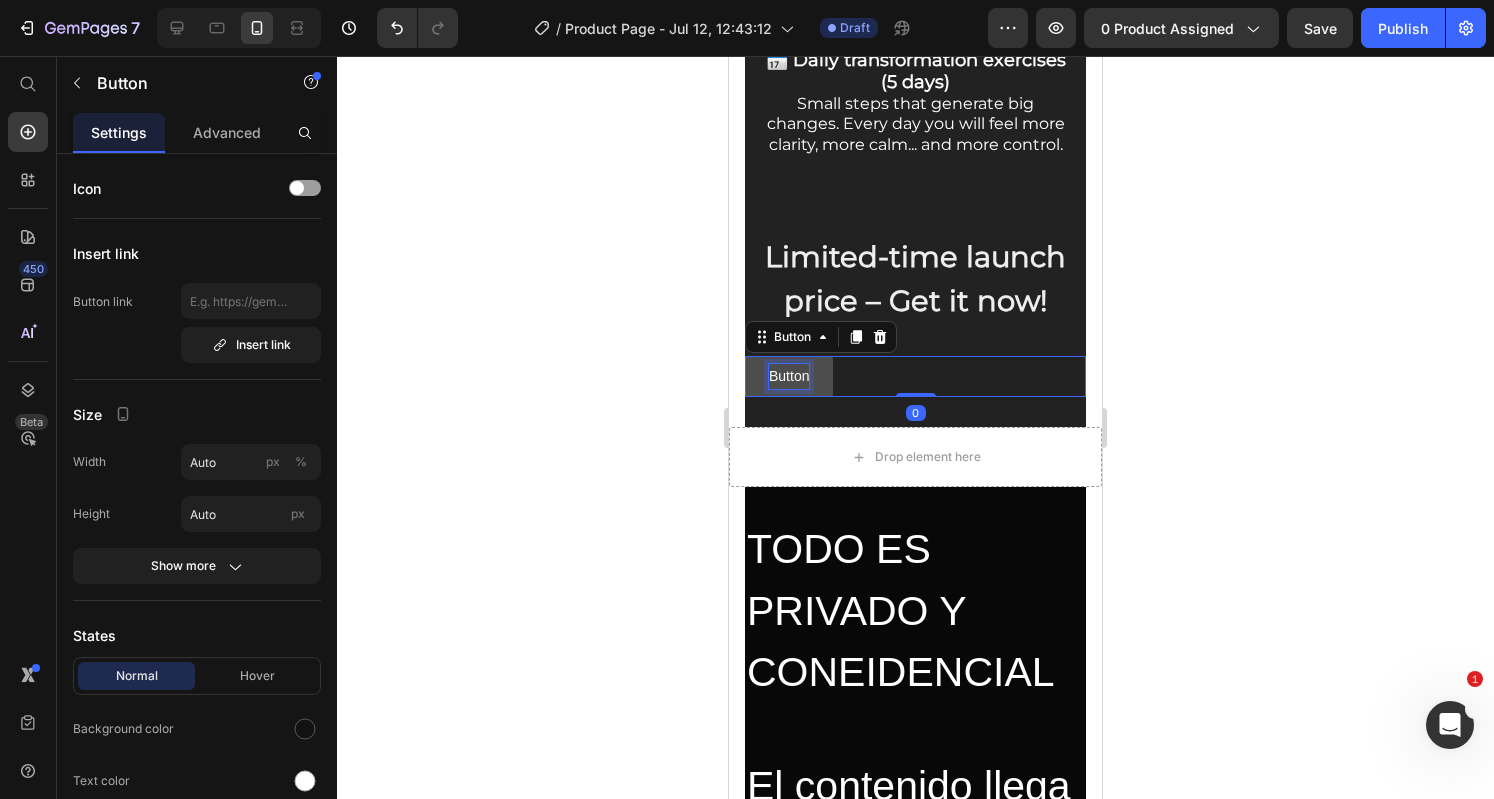 click on "Button" at bounding box center [789, 376] 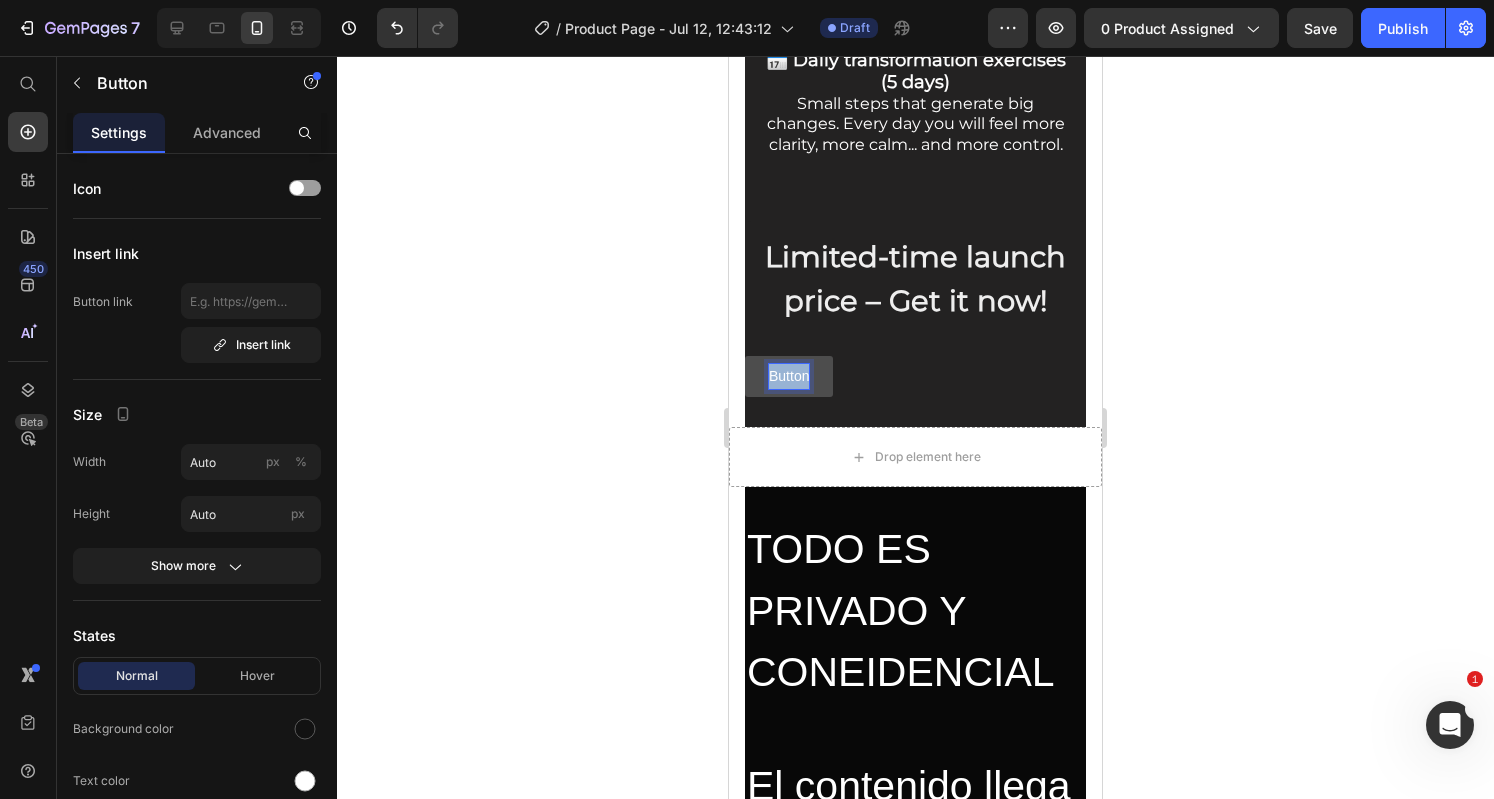 click on "Button" at bounding box center (789, 376) 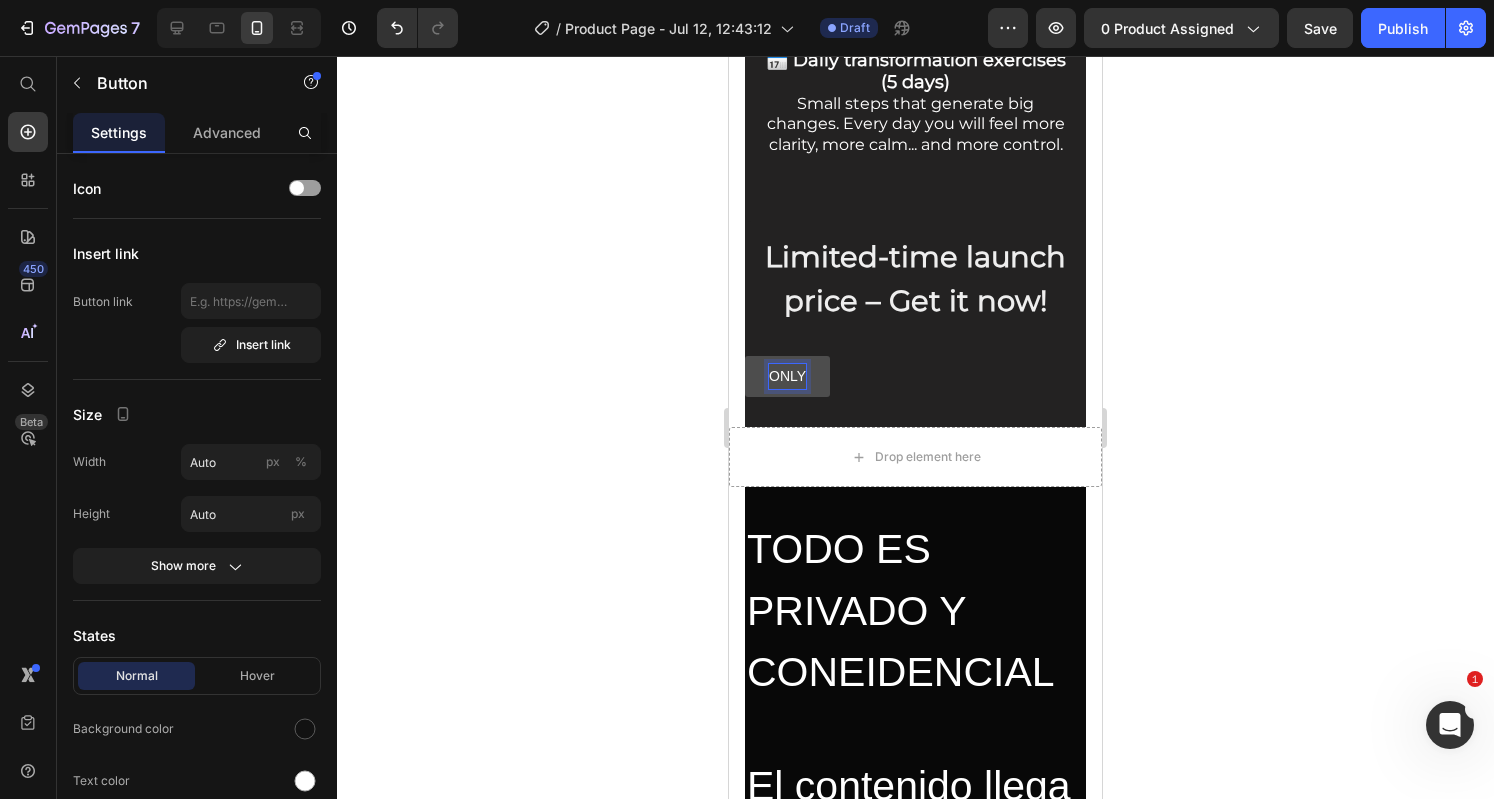 click on "ONLY" at bounding box center [787, 376] 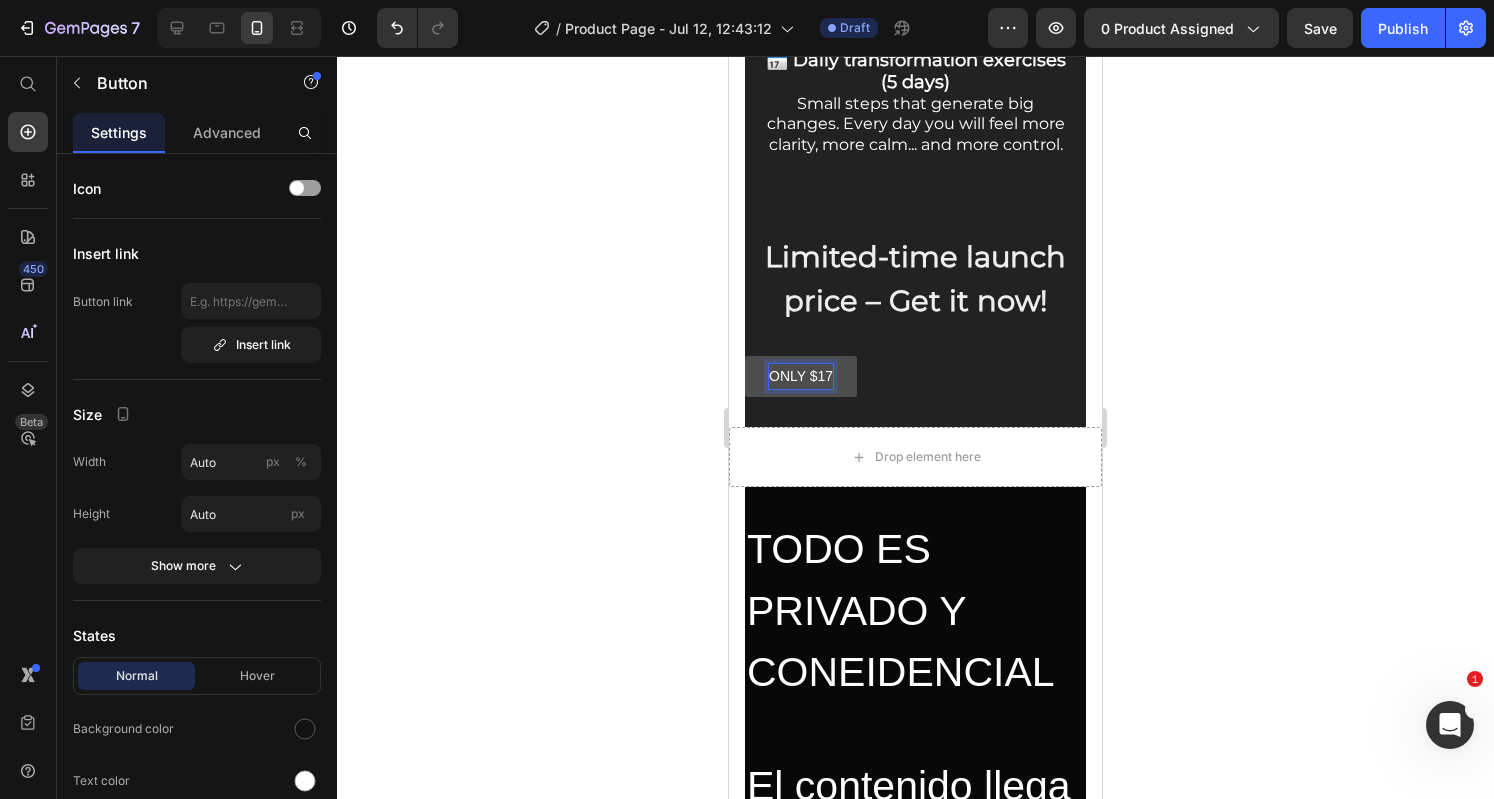 click on "ONLY $17" at bounding box center [801, 376] 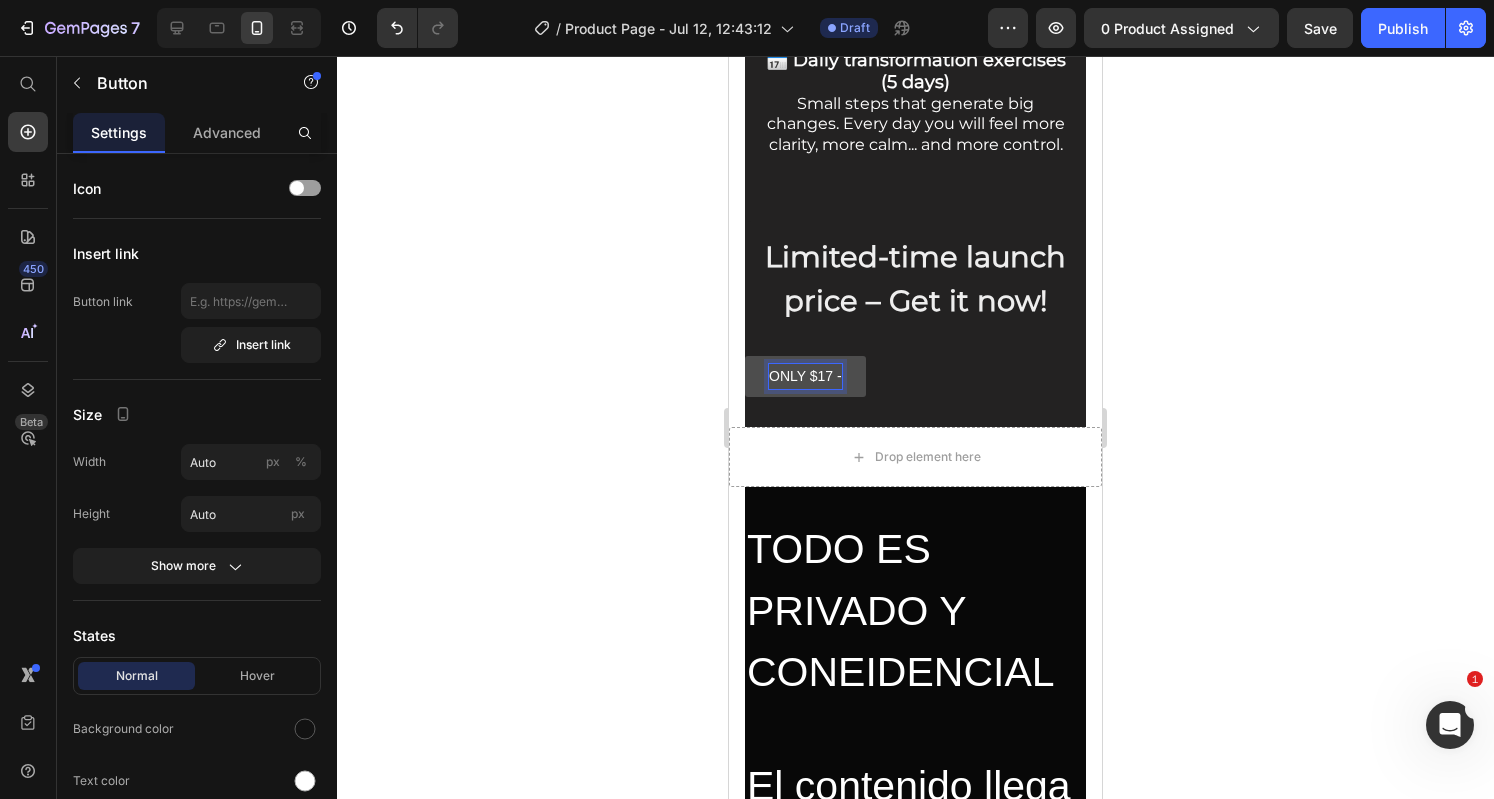 click on "ONLY $17 -" at bounding box center [805, 376] 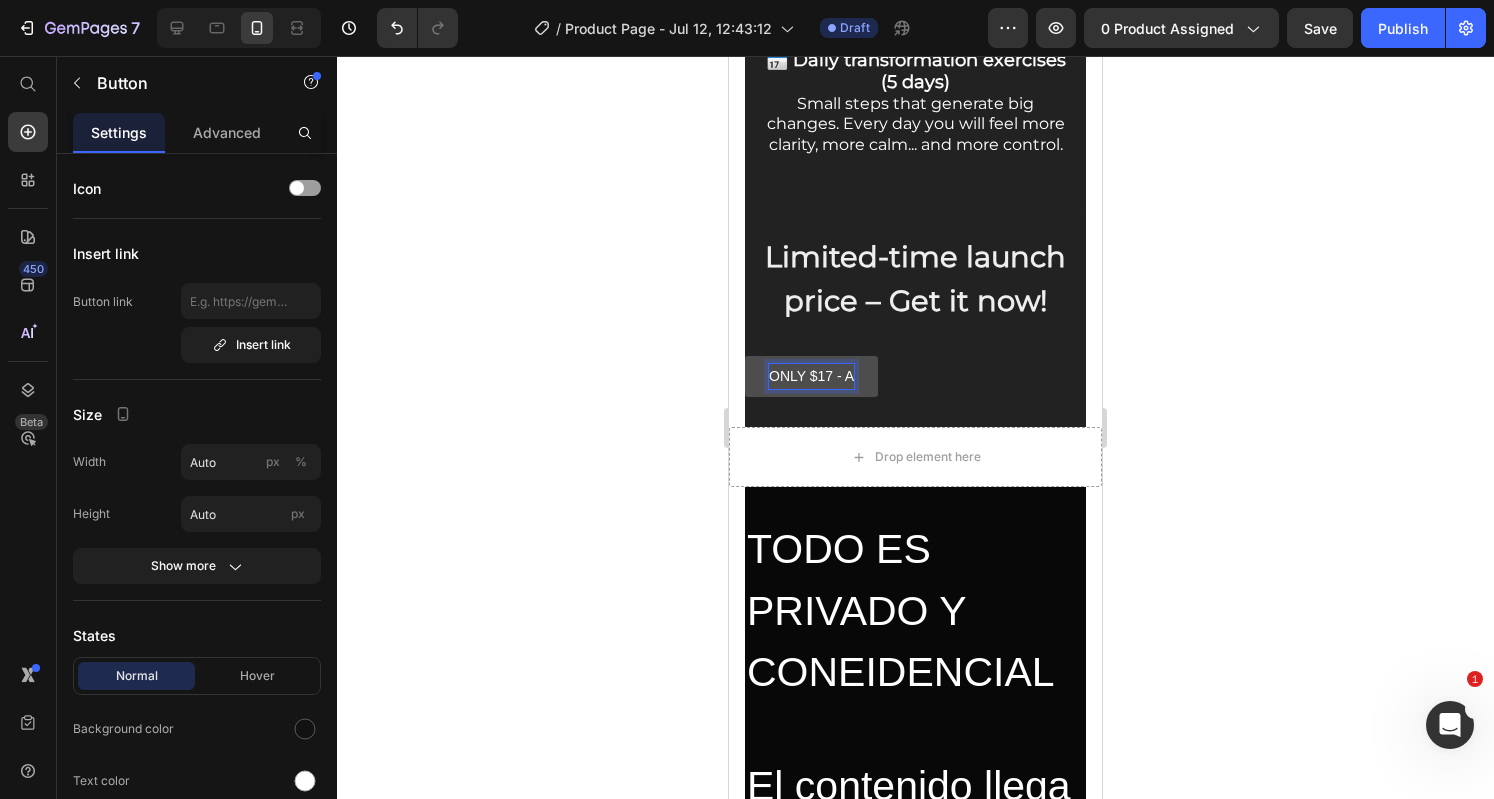 click on "ONLY $17 - A" at bounding box center (811, 376) 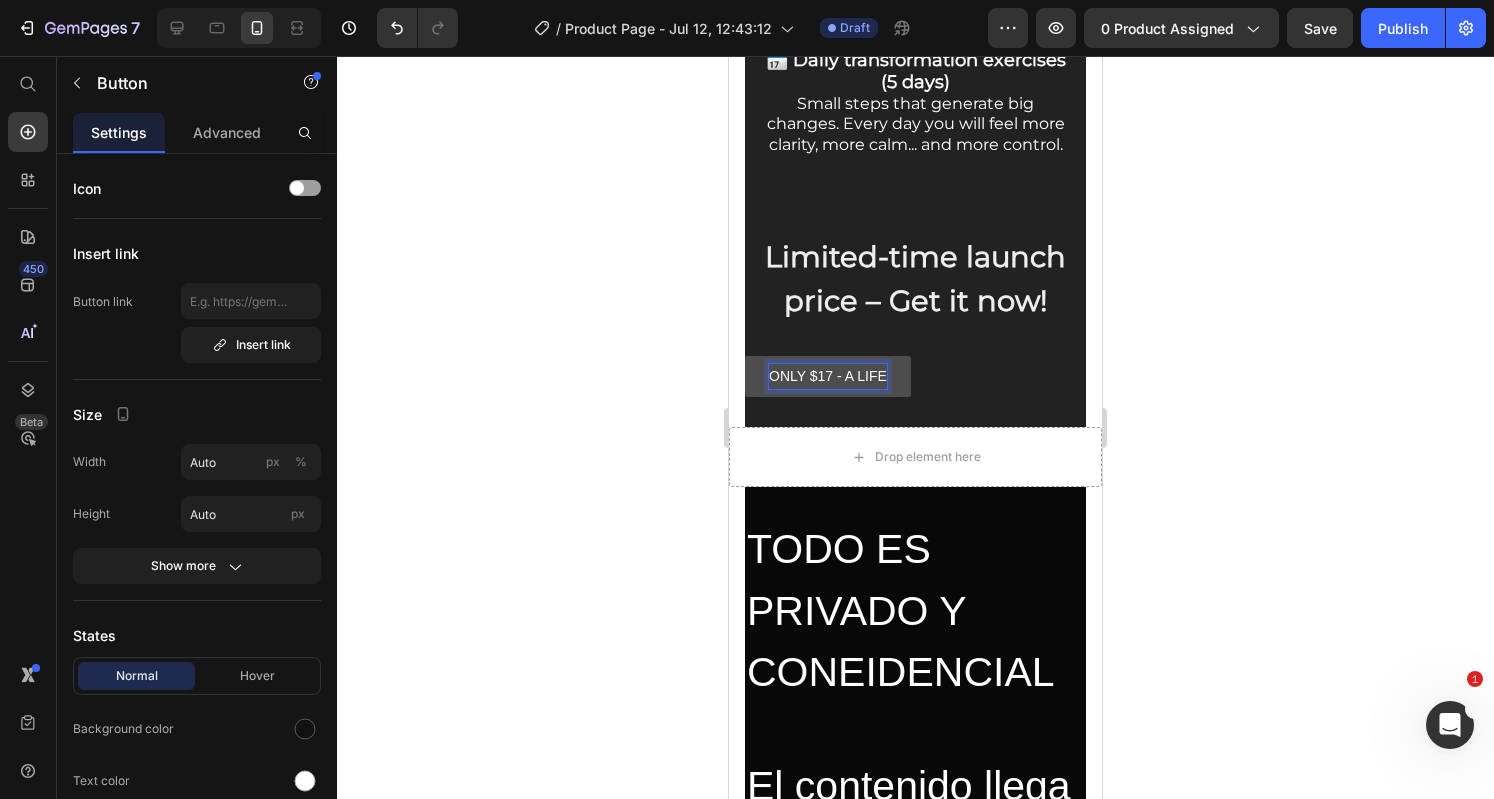 click on "ONLY $17 - A LIFE" at bounding box center [828, 376] 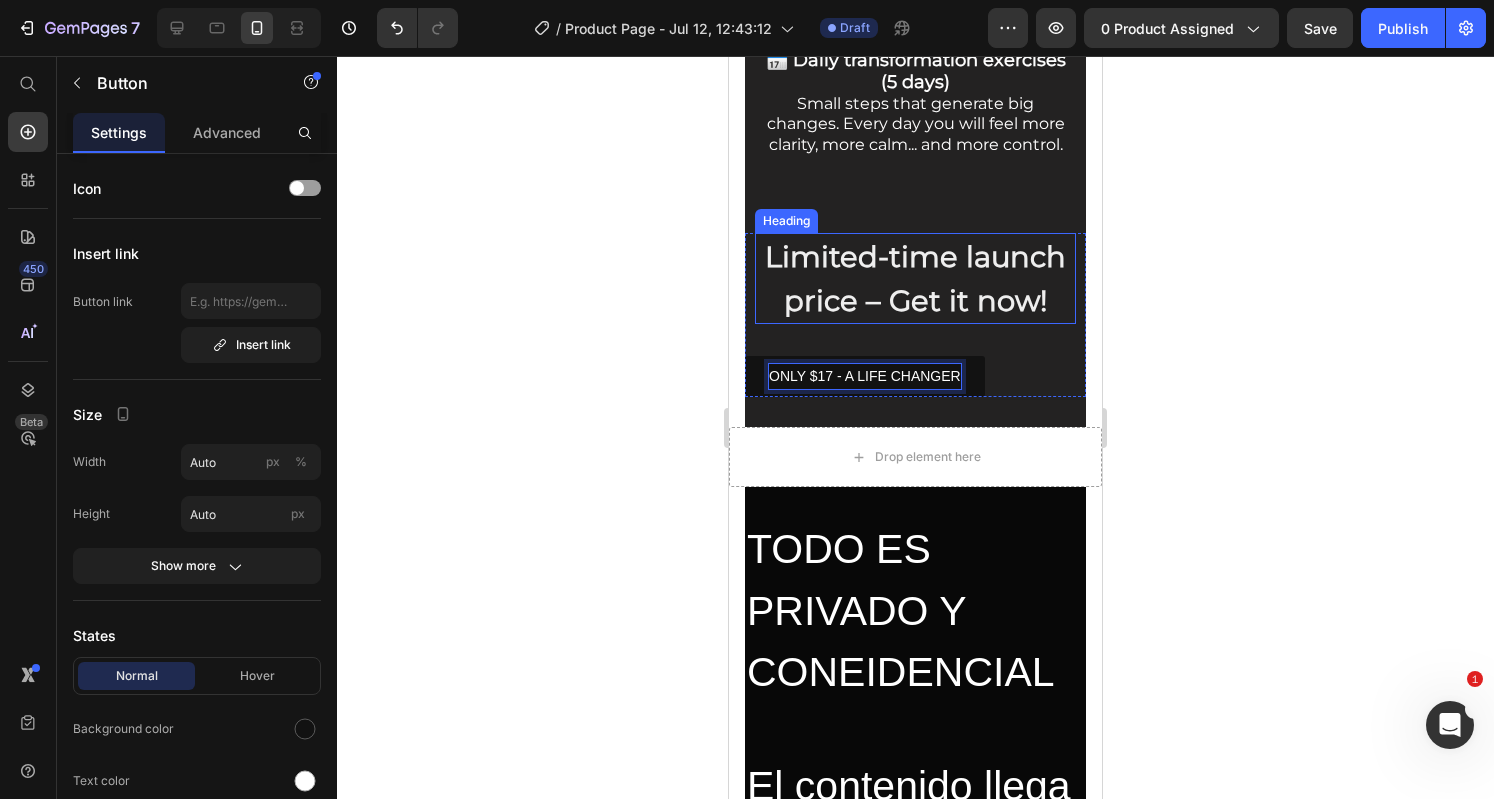 click on "Limited-time launch price – Get it now!" at bounding box center [915, 278] 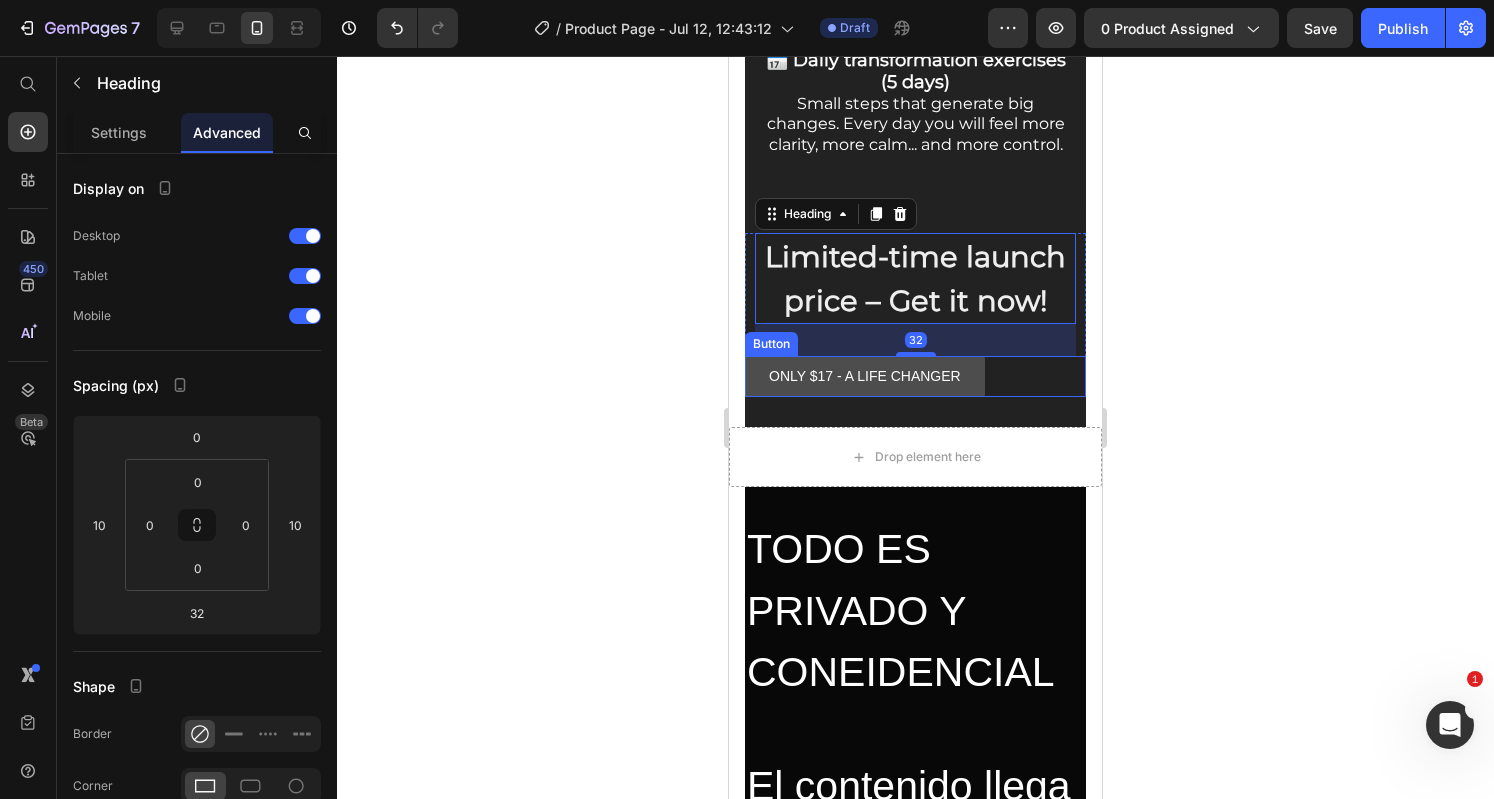 click on "ONLY $17 - A LIFE CHANGER" at bounding box center (865, 376) 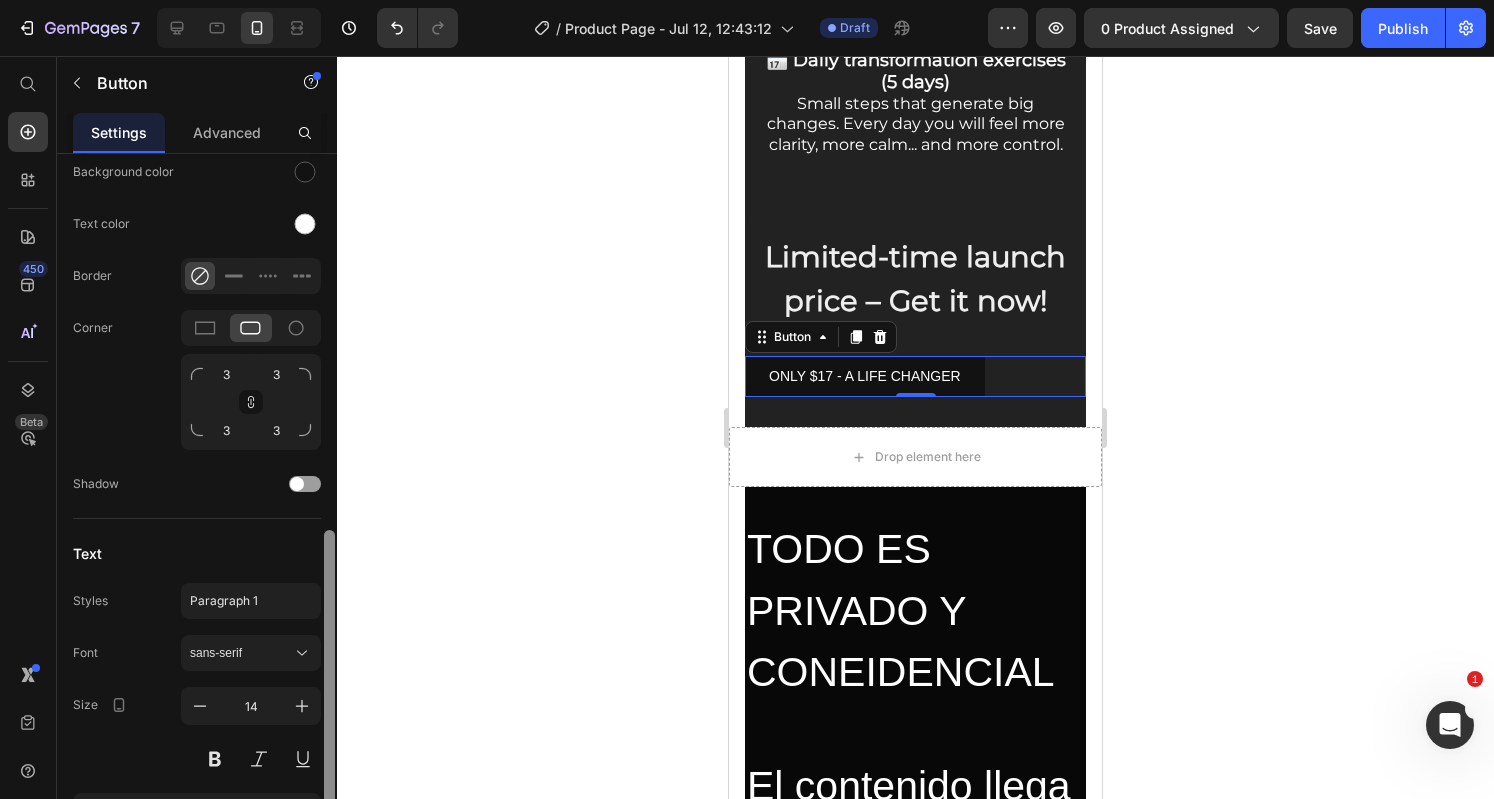 scroll, scrollTop: 712, scrollLeft: 0, axis: vertical 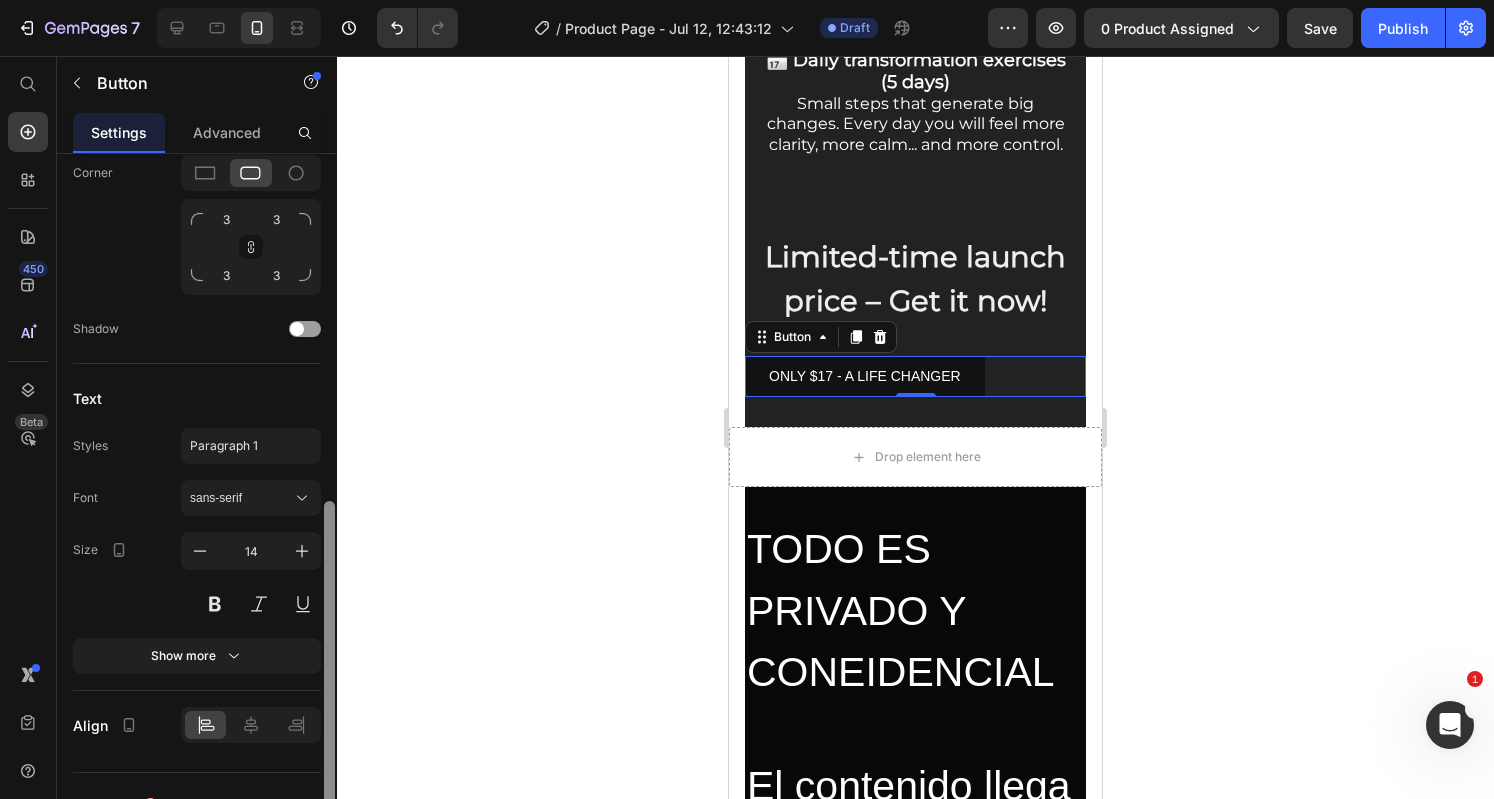 drag, startPoint x: 332, startPoint y: 491, endPoint x: 312, endPoint y: 845, distance: 354.5645 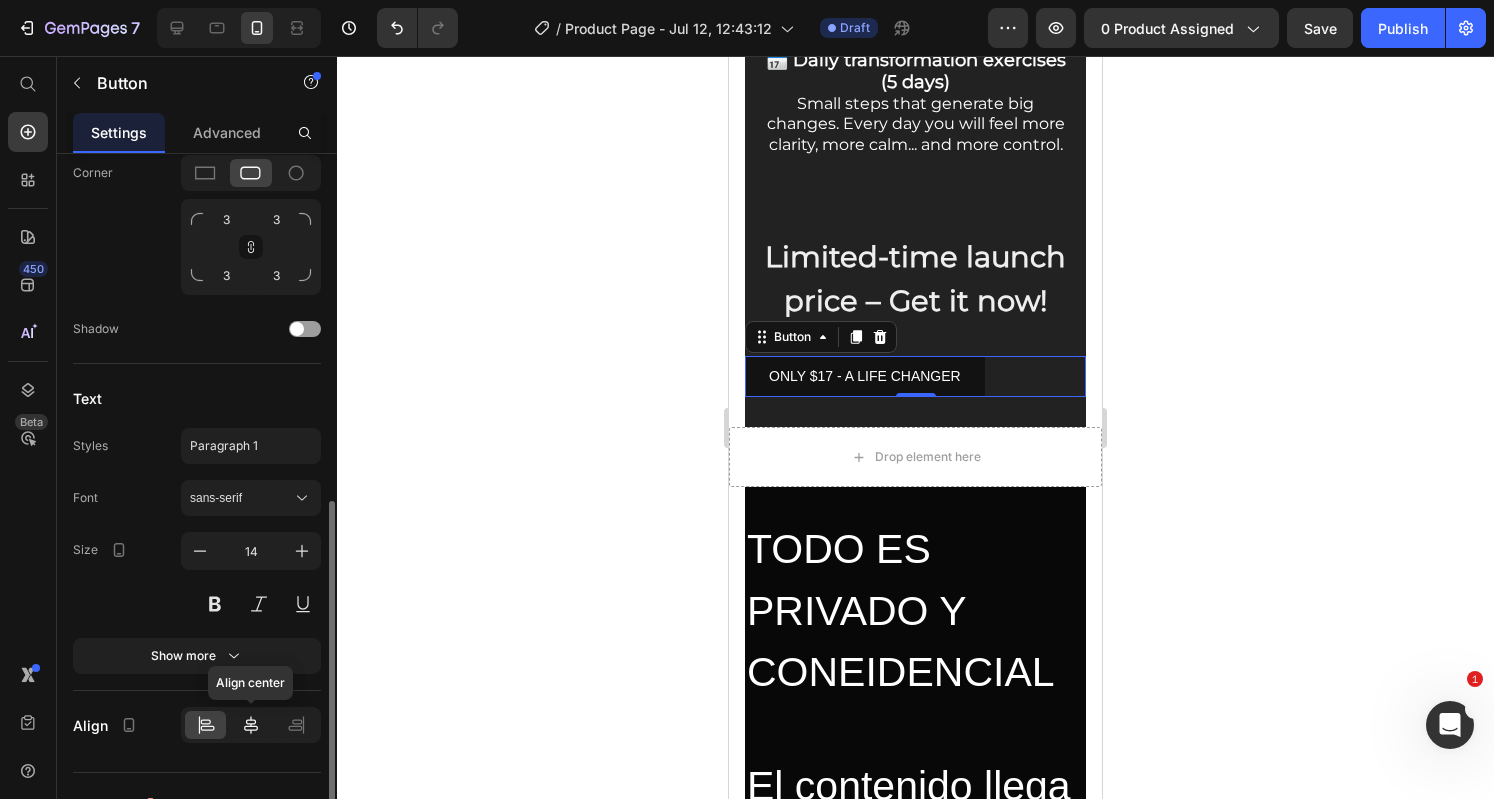 click 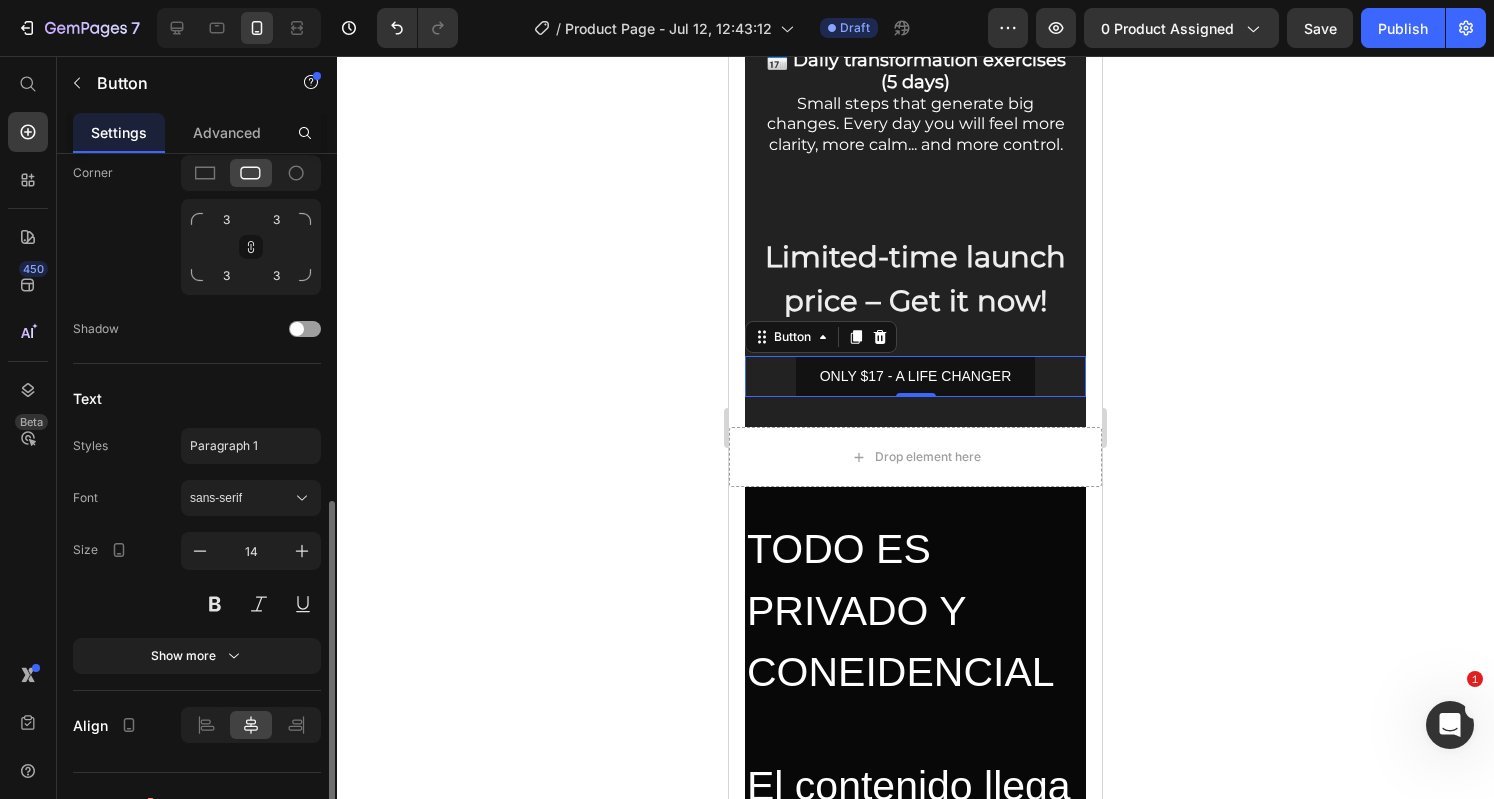click on "Text" at bounding box center [197, 398] 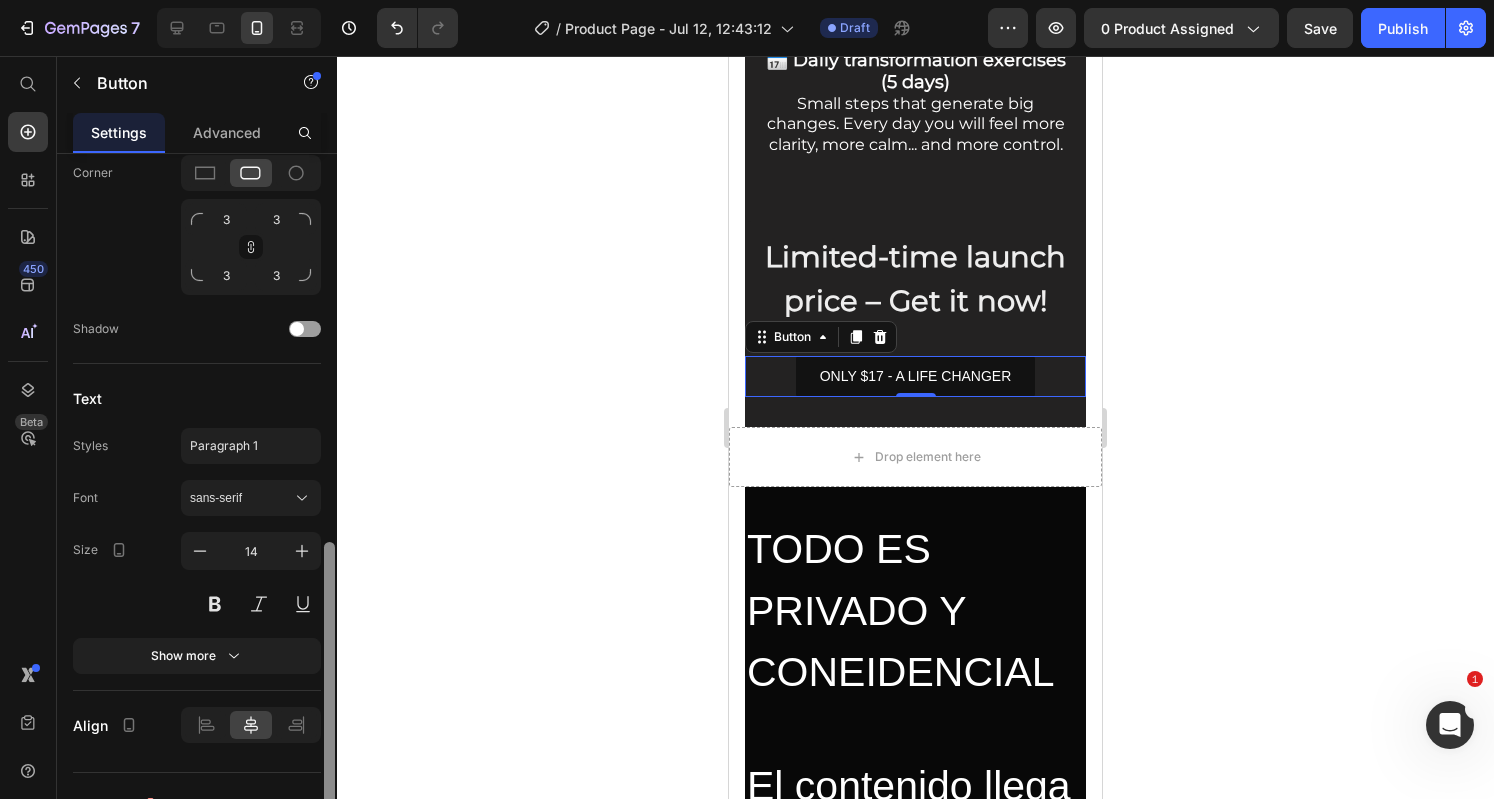 scroll, scrollTop: 739, scrollLeft: 0, axis: vertical 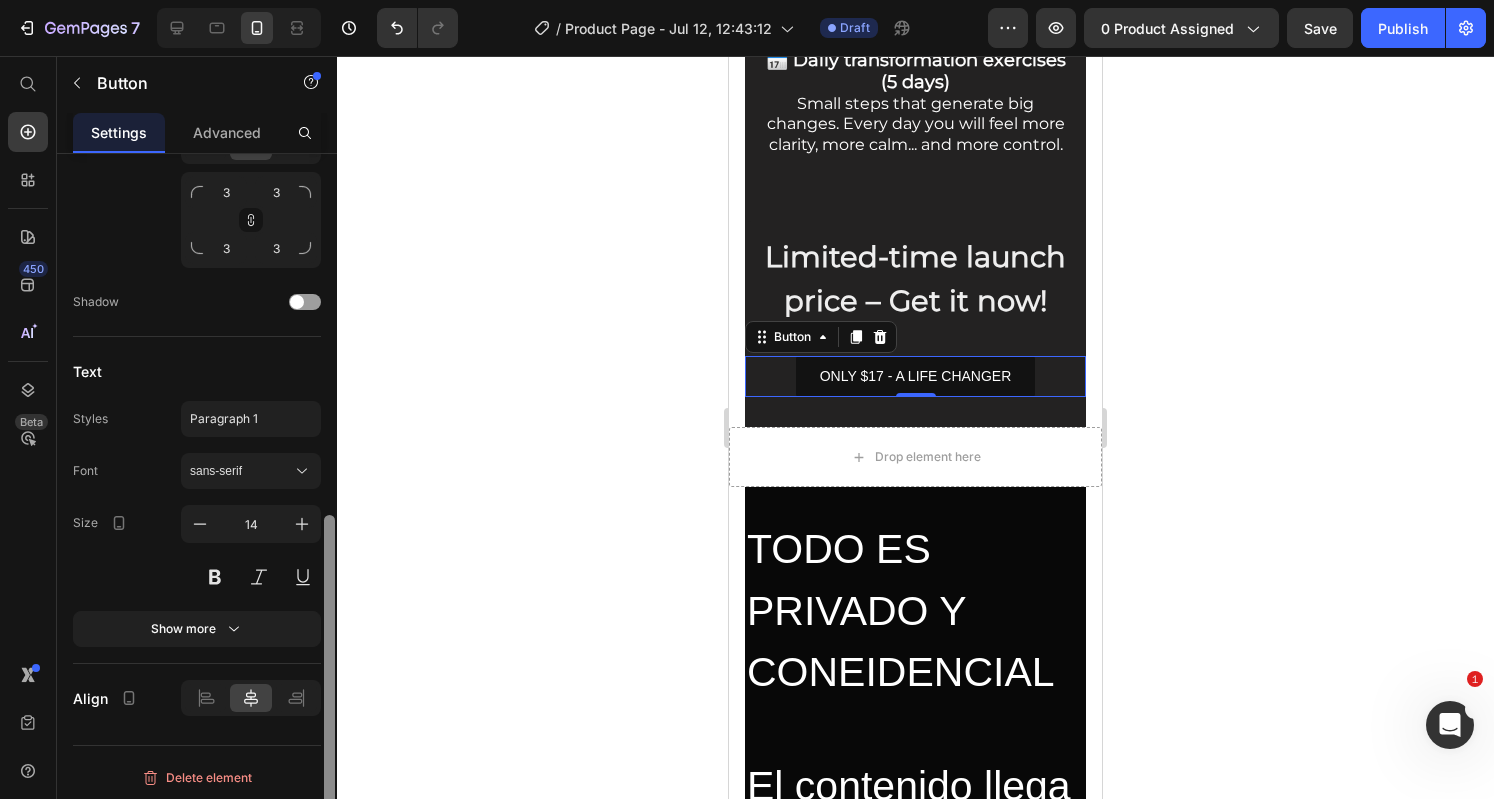 drag, startPoint x: 332, startPoint y: 577, endPoint x: 330, endPoint y: 685, distance: 108.01852 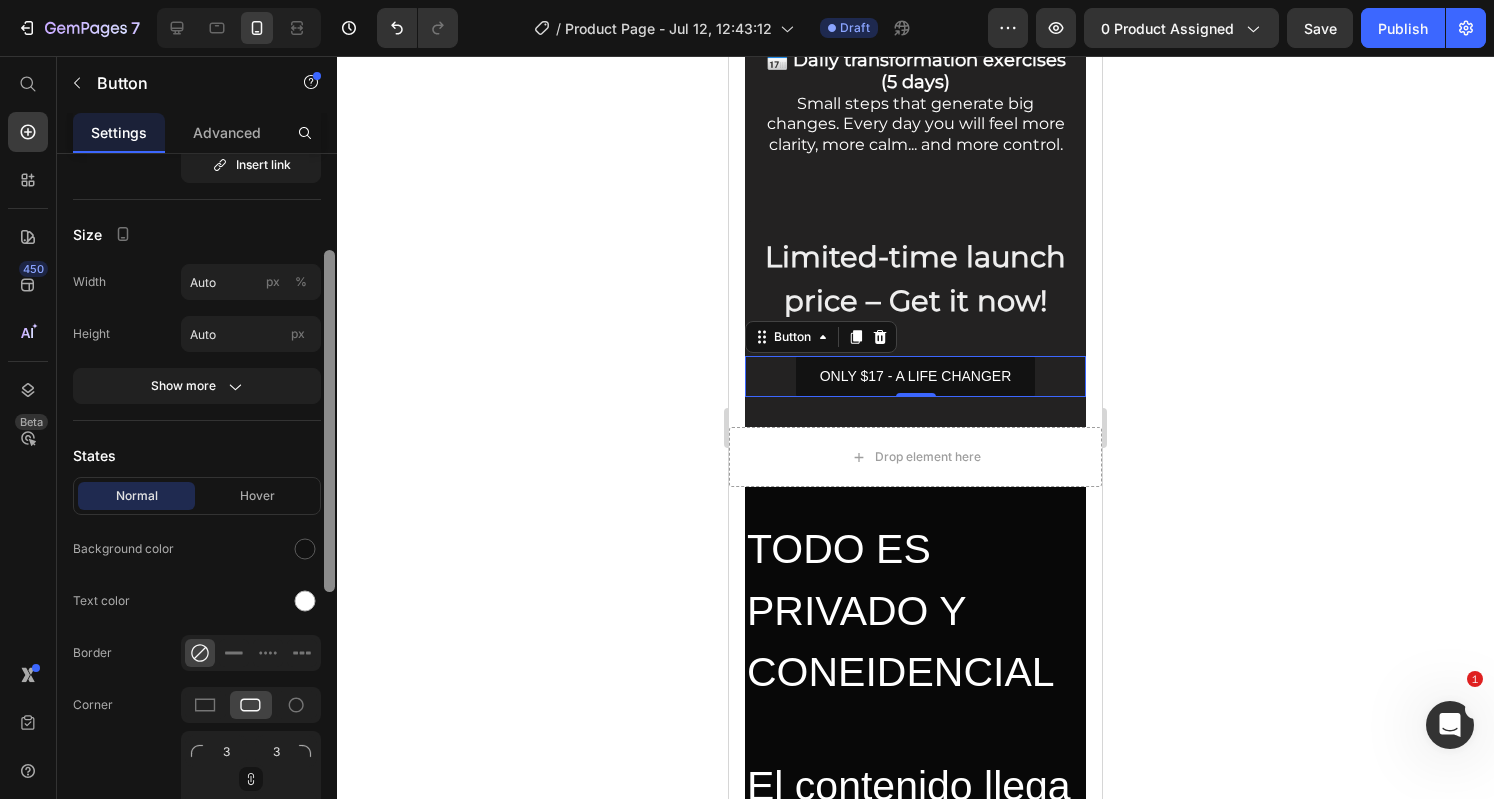 scroll, scrollTop: 178, scrollLeft: 0, axis: vertical 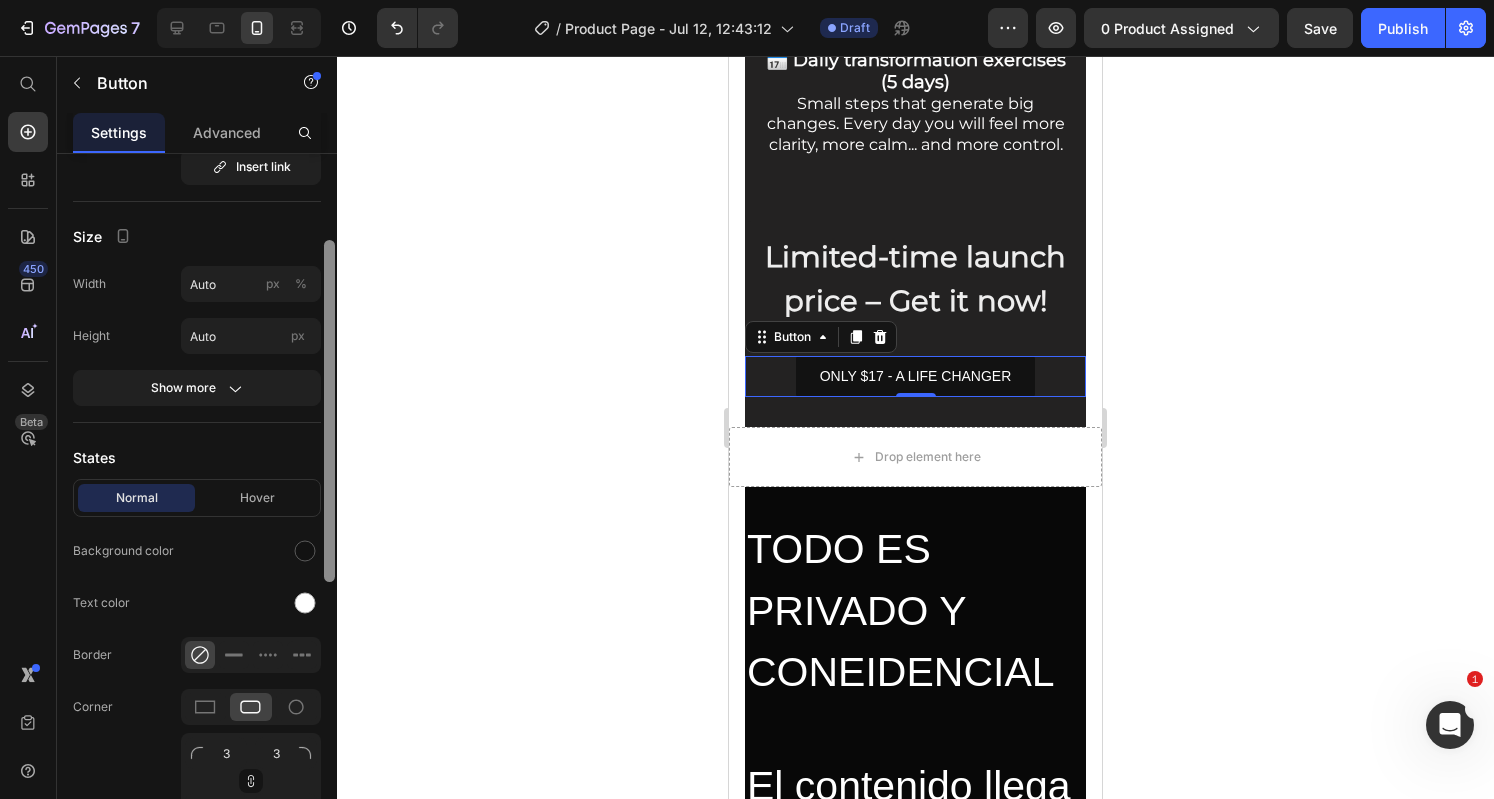 drag, startPoint x: 328, startPoint y: 563, endPoint x: 369, endPoint y: 289, distance: 277.05054 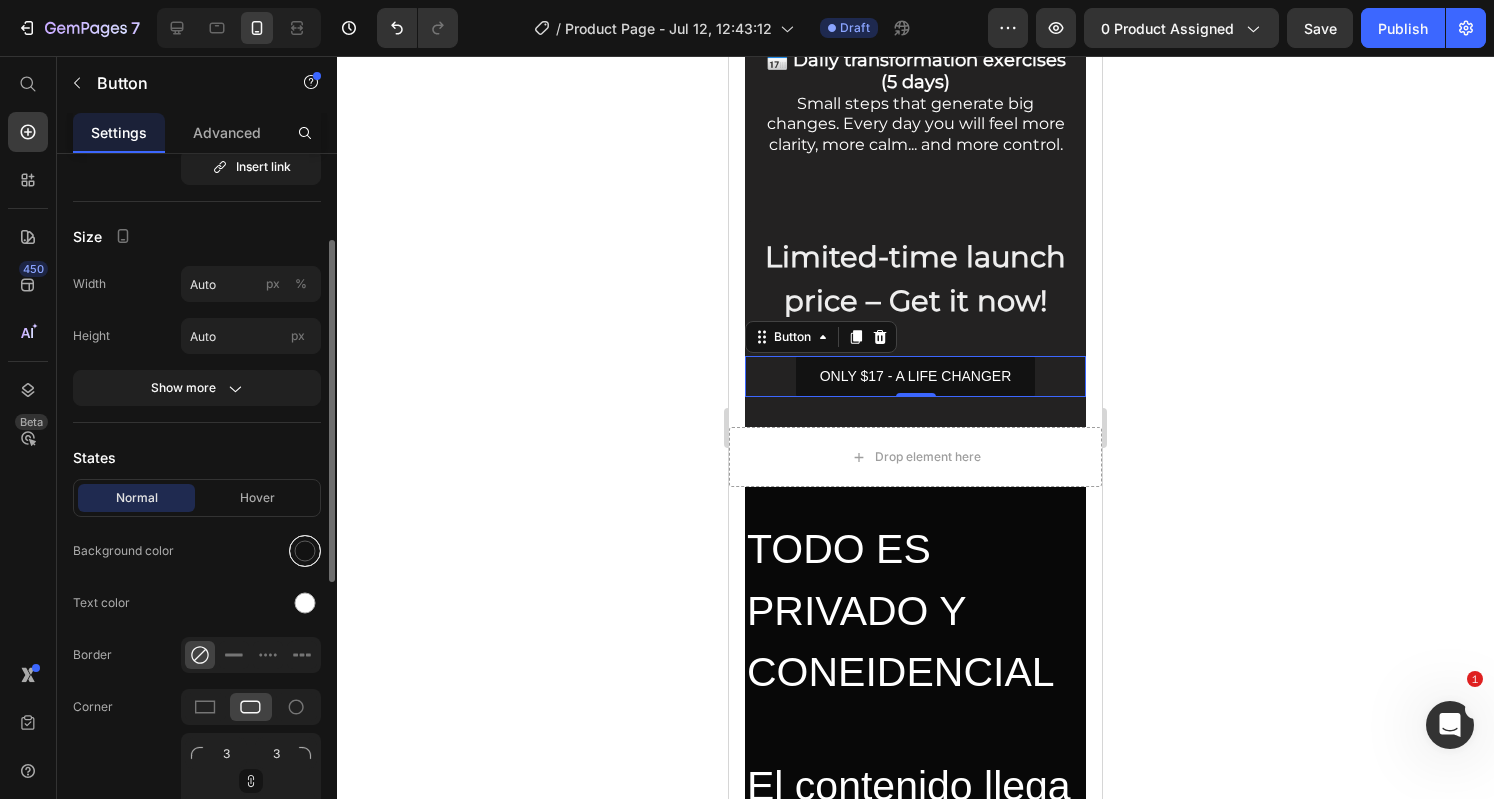 click at bounding box center [305, 551] 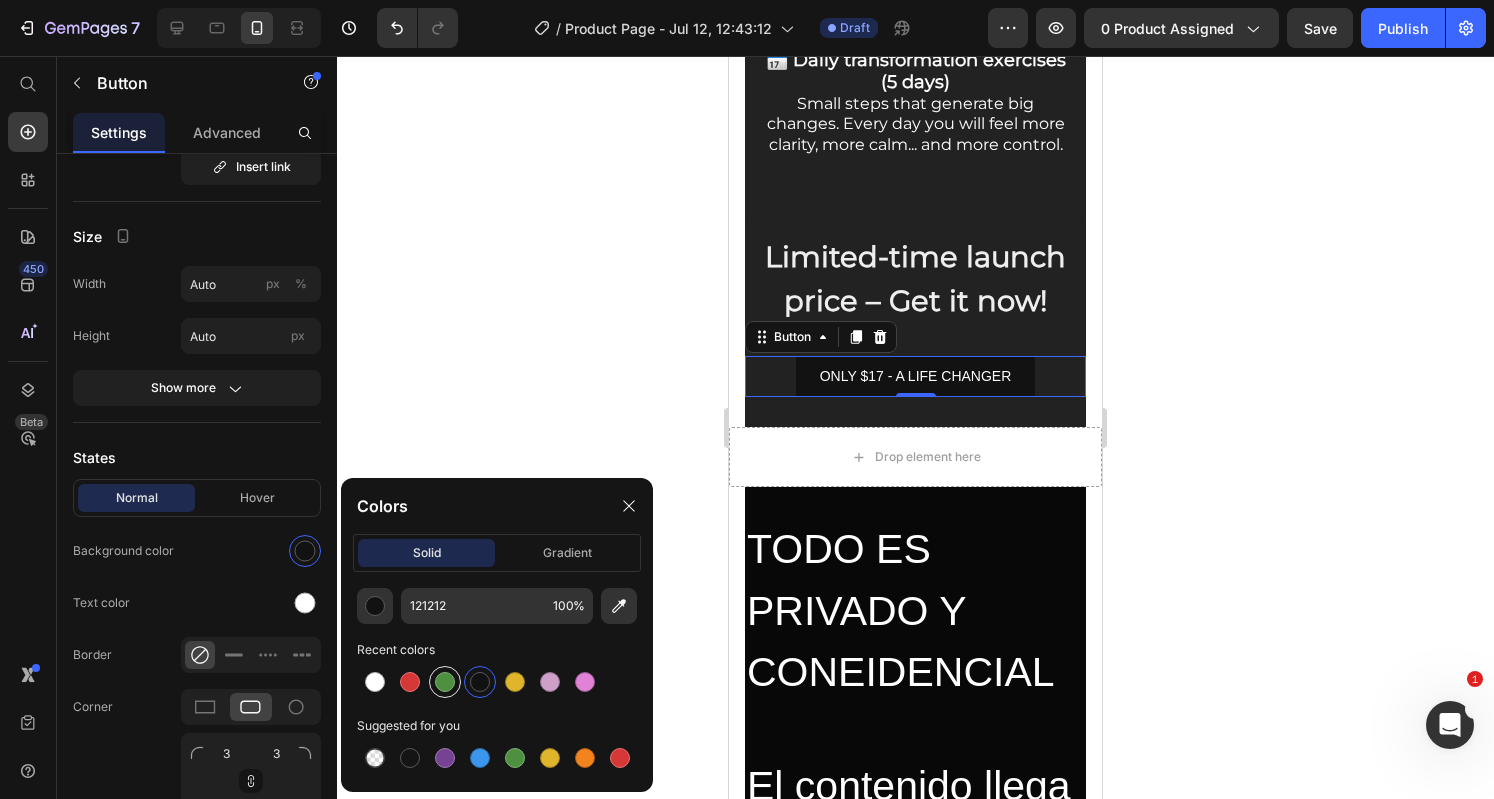 click at bounding box center [445, 682] 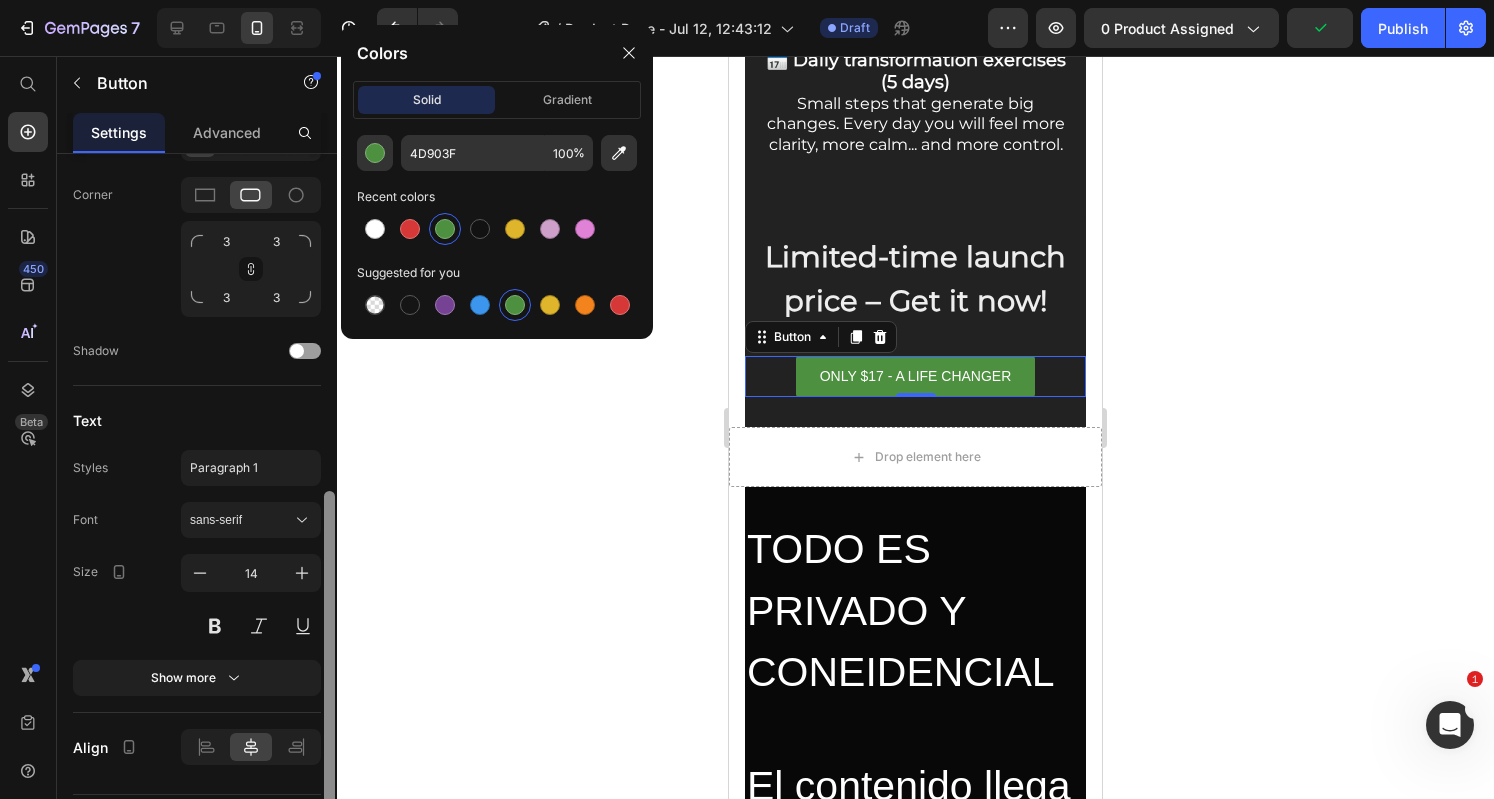 scroll, scrollTop: 692, scrollLeft: 0, axis: vertical 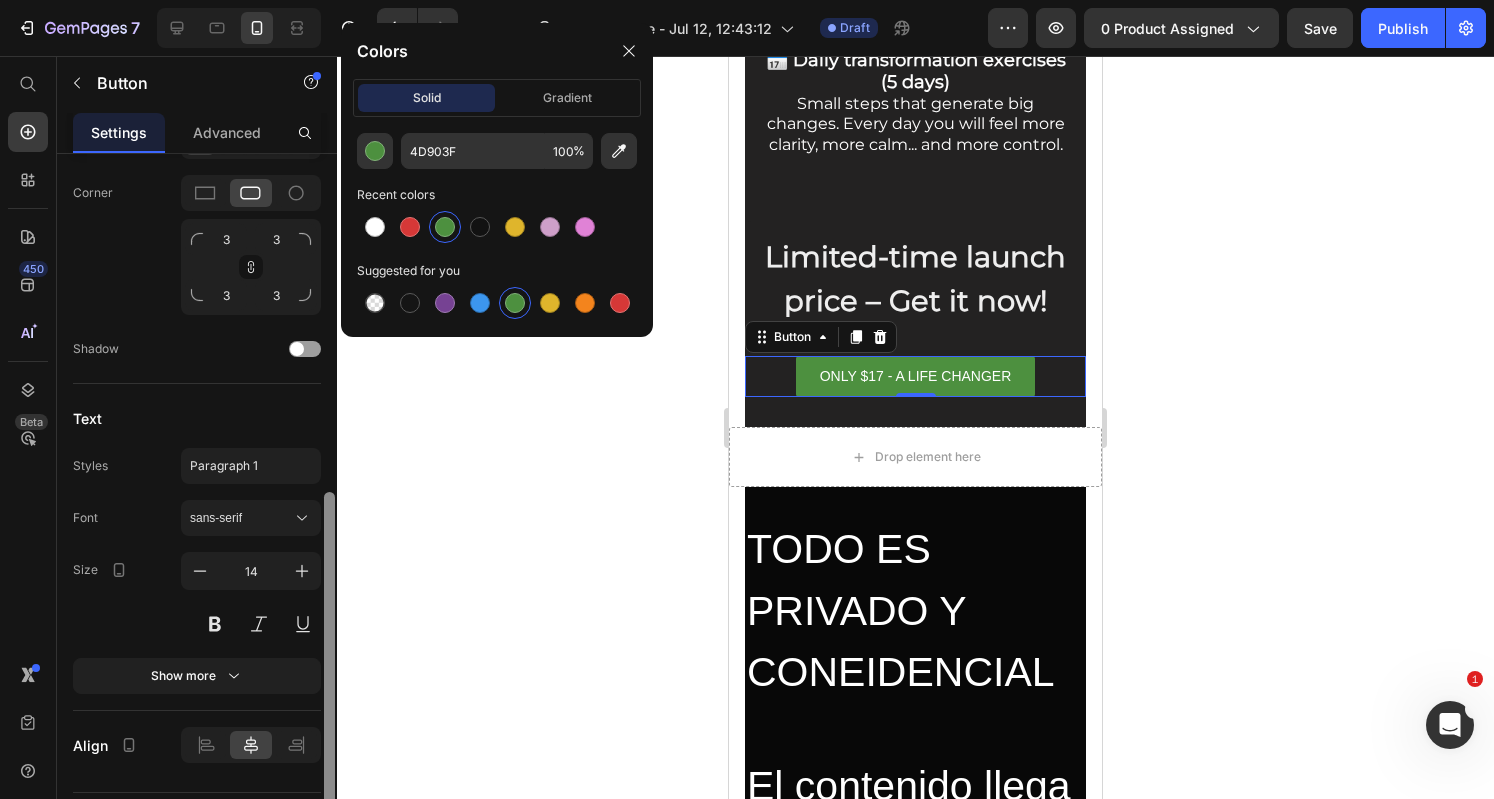 drag, startPoint x: 329, startPoint y: 409, endPoint x: 334, endPoint y: 660, distance: 251.04979 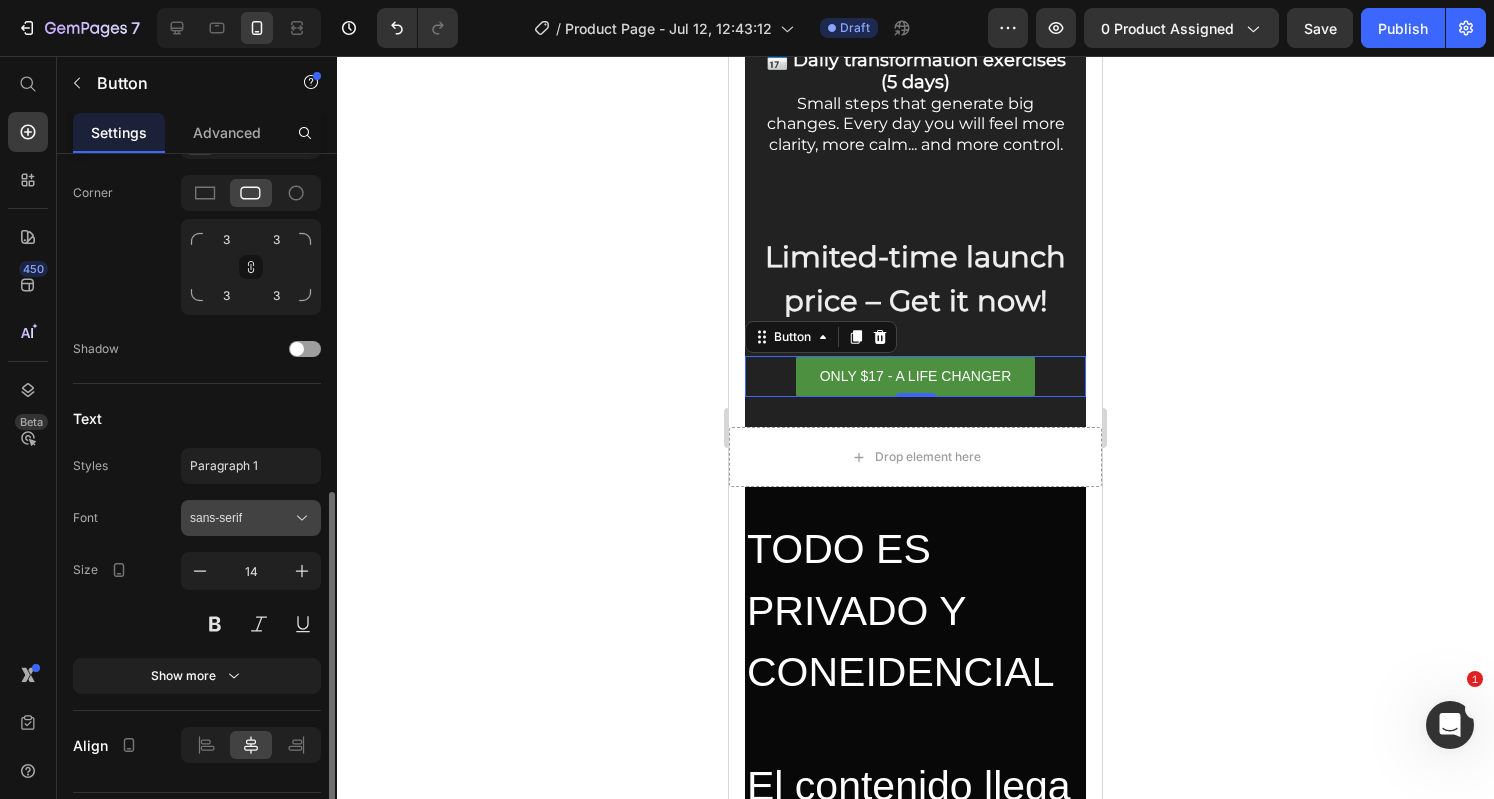 click on "sans-serif" at bounding box center (241, 518) 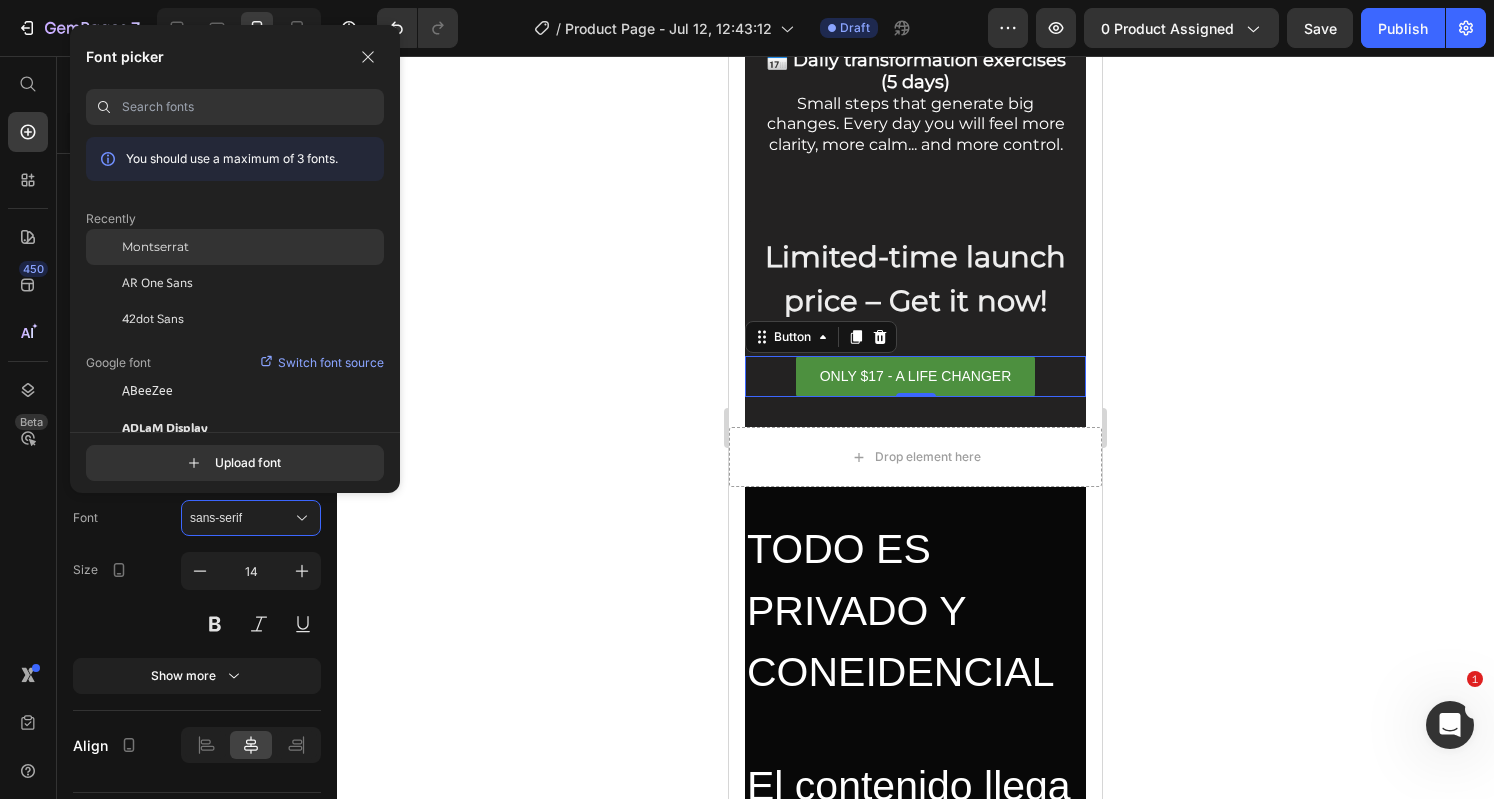 click on "Montserrat" 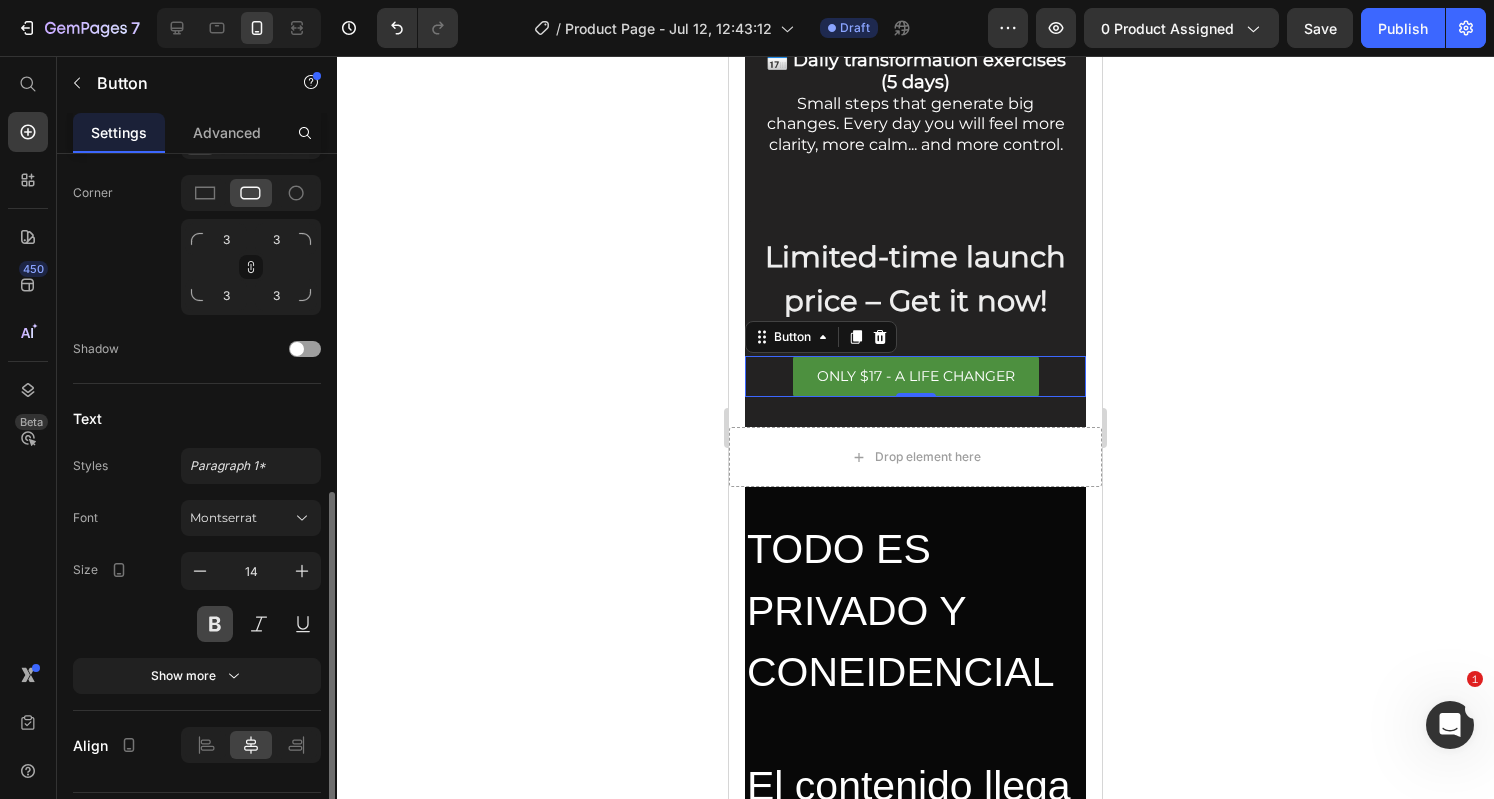 click at bounding box center [215, 624] 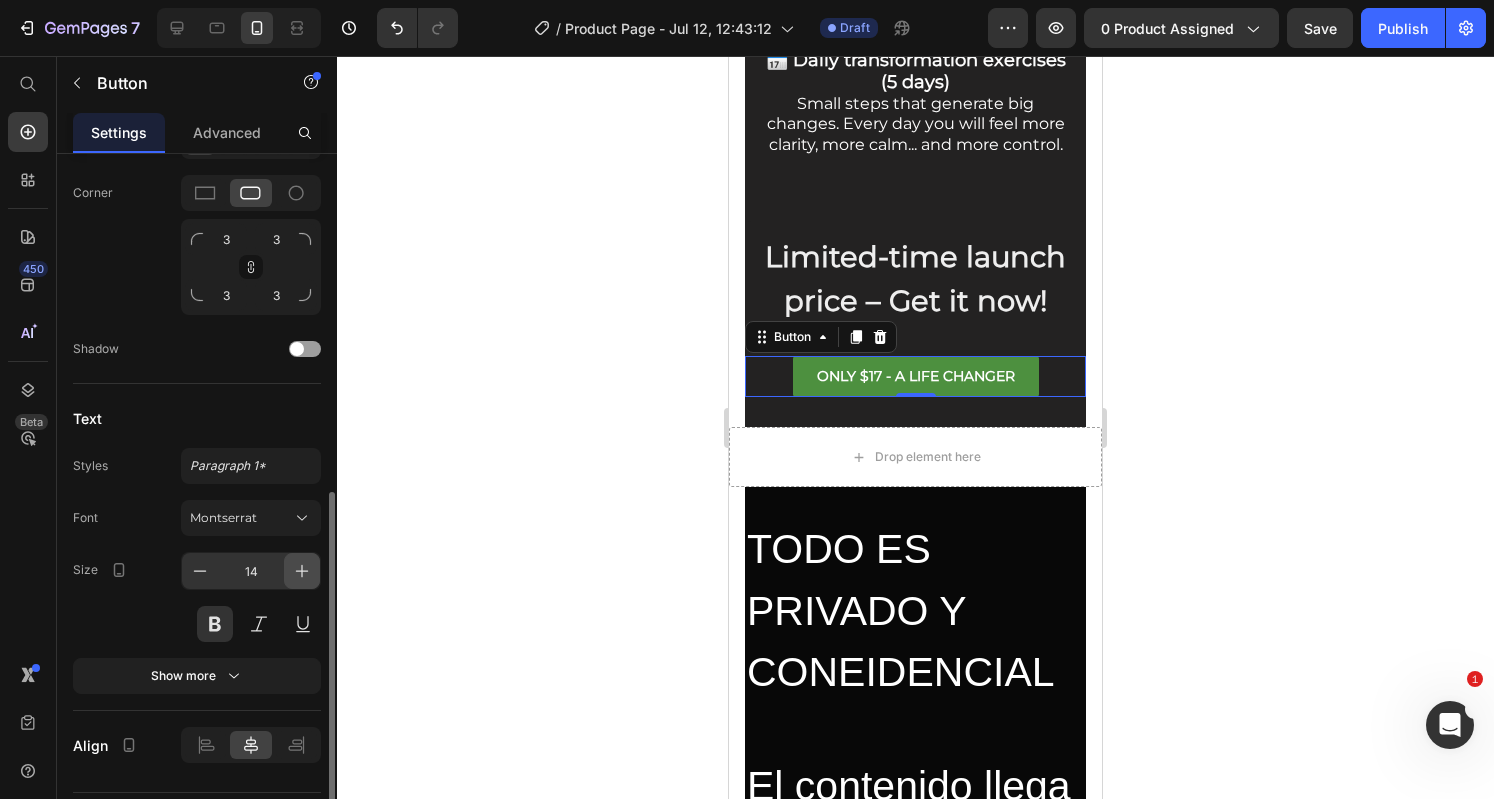 click at bounding box center [302, 571] 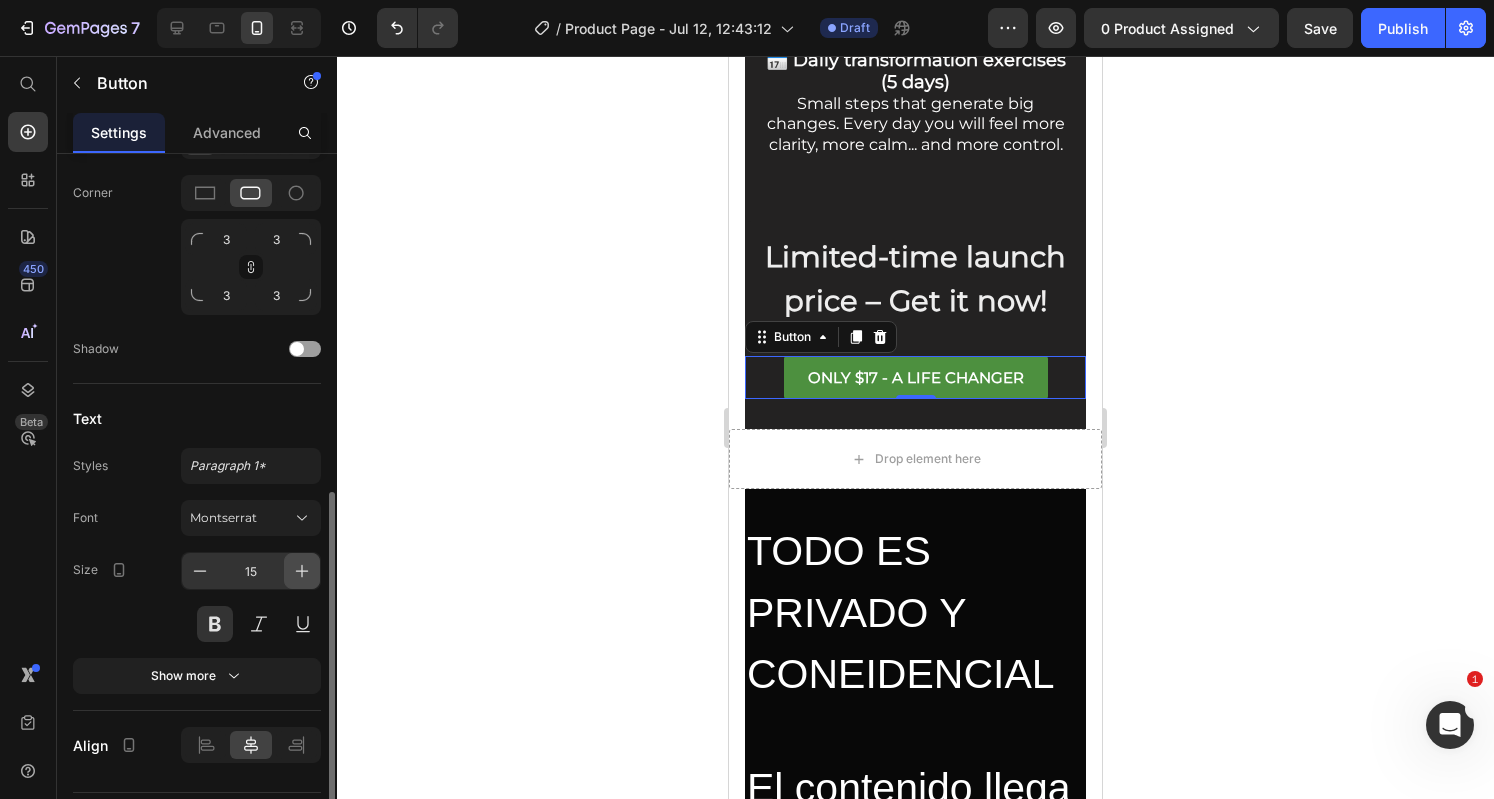 click at bounding box center [302, 571] 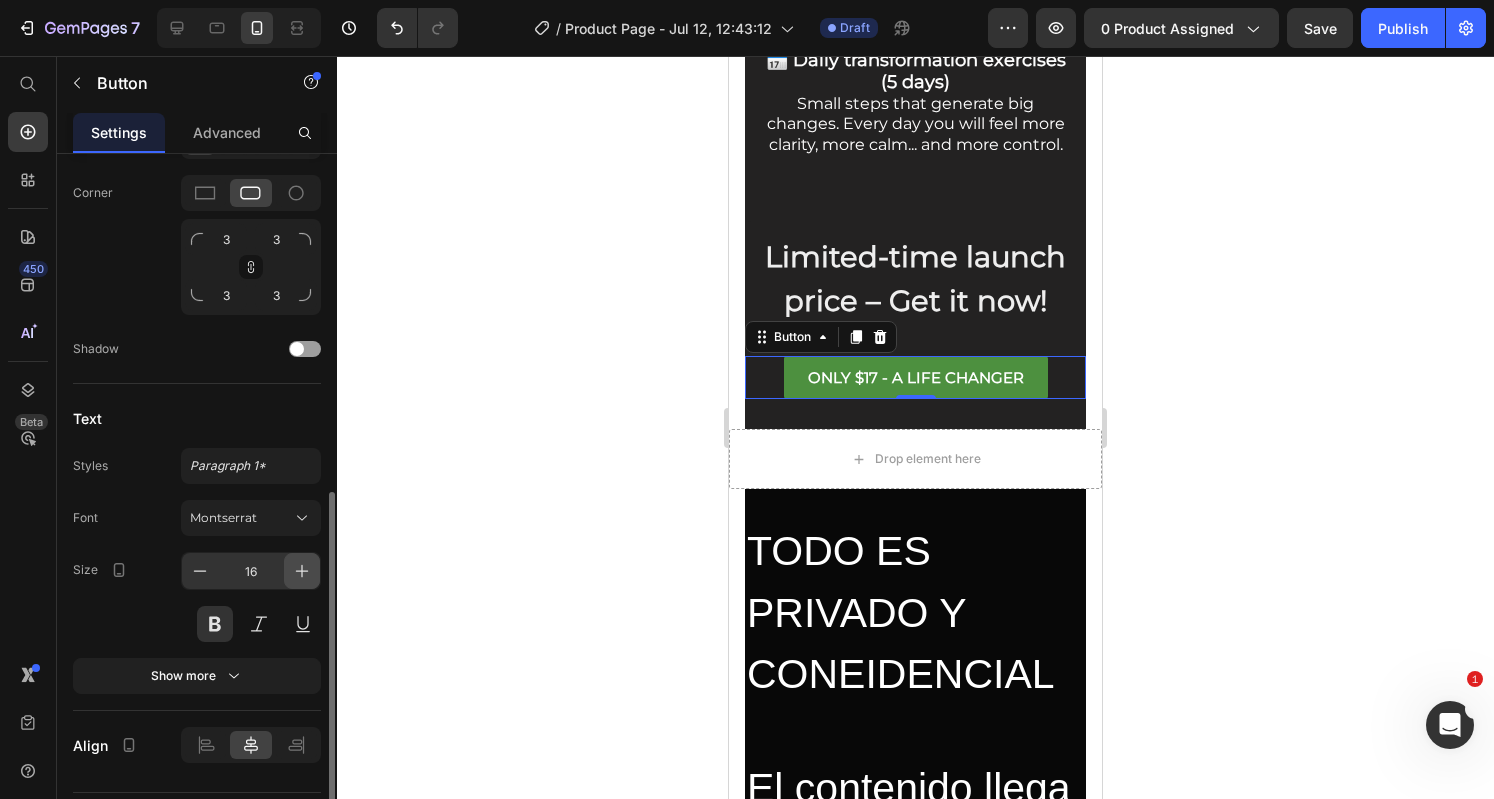 click at bounding box center [302, 571] 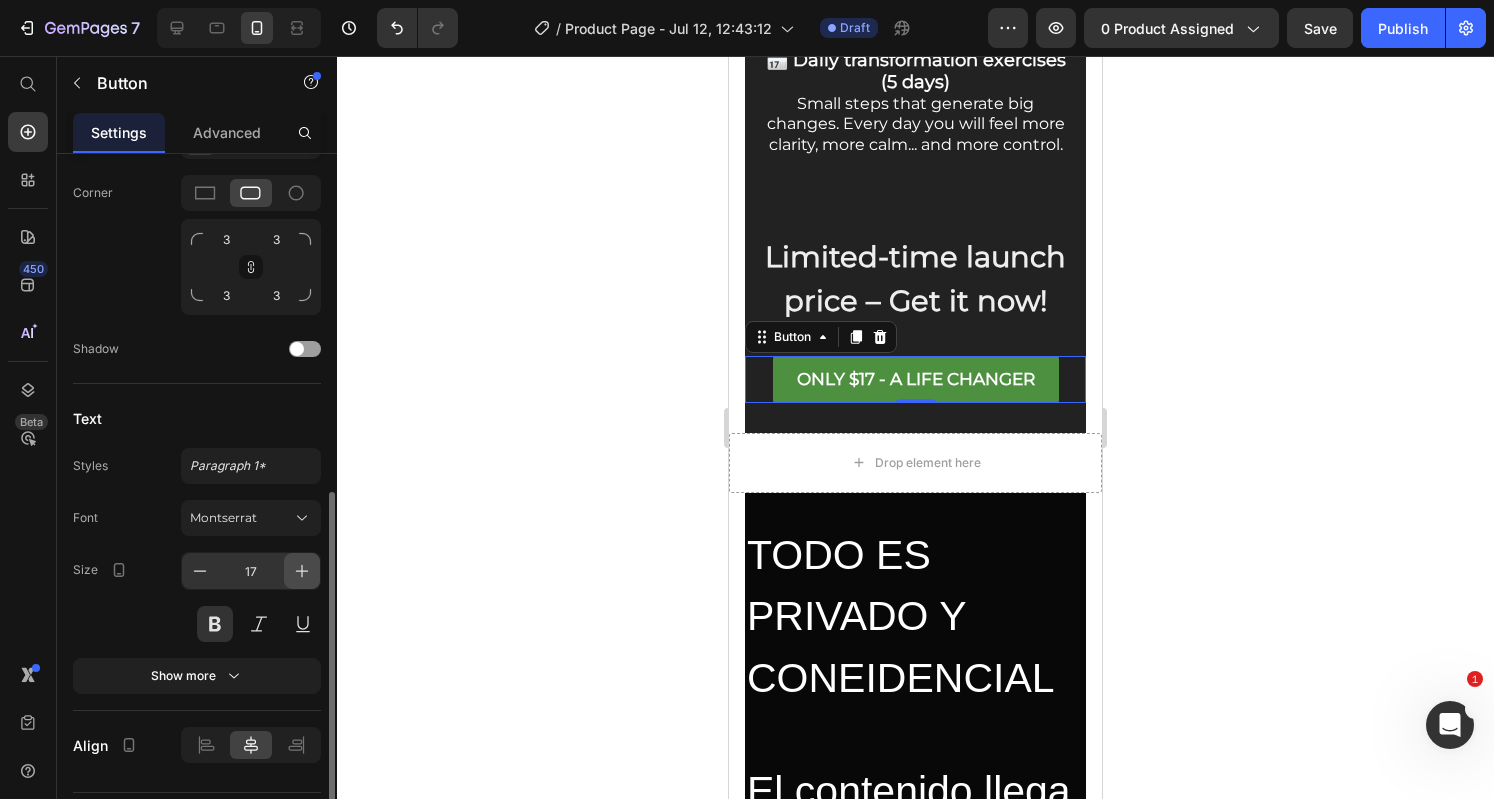 click at bounding box center (302, 571) 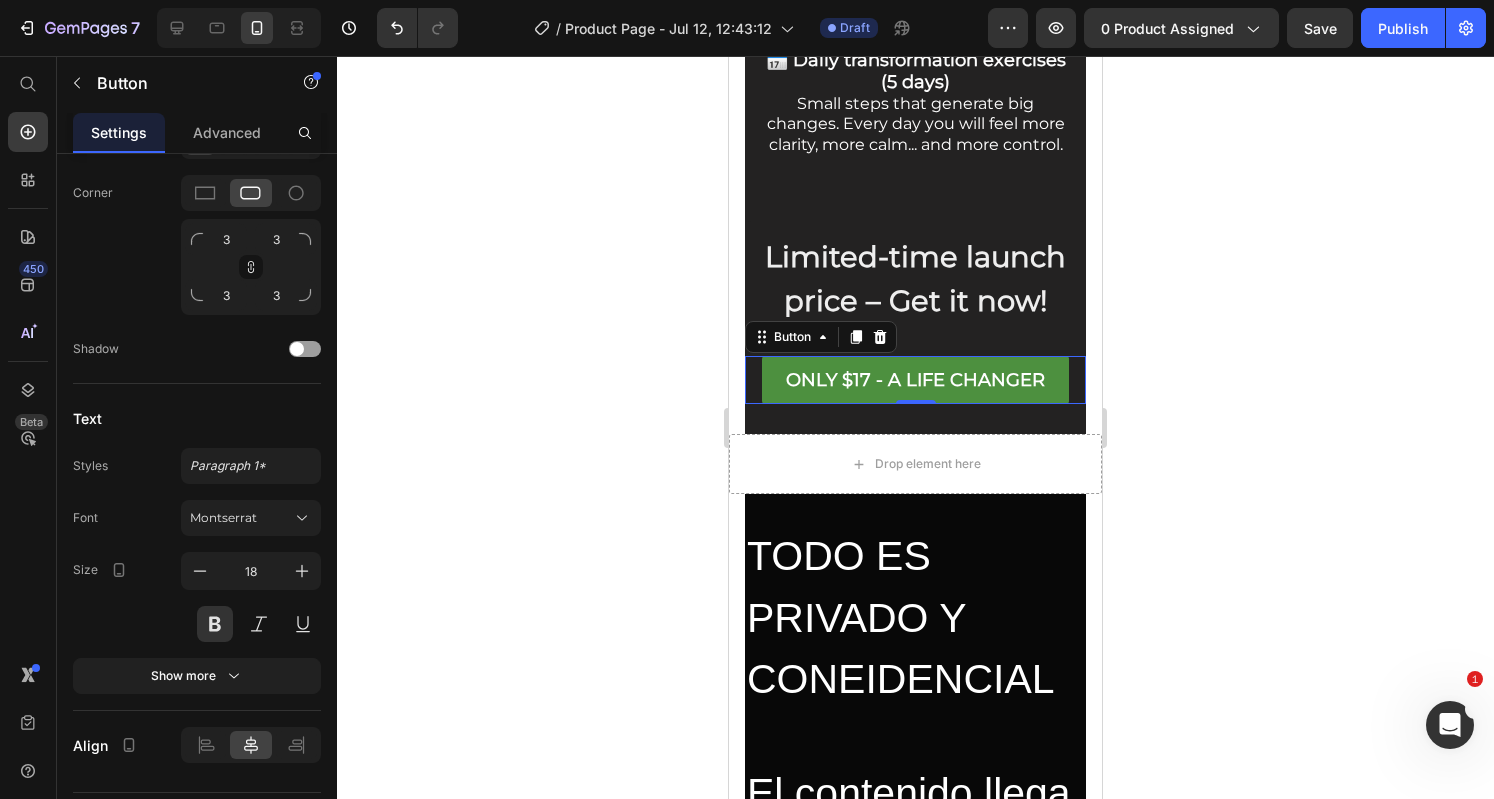 drag, startPoint x: 316, startPoint y: 568, endPoint x: 1228, endPoint y: 510, distance: 913.8424 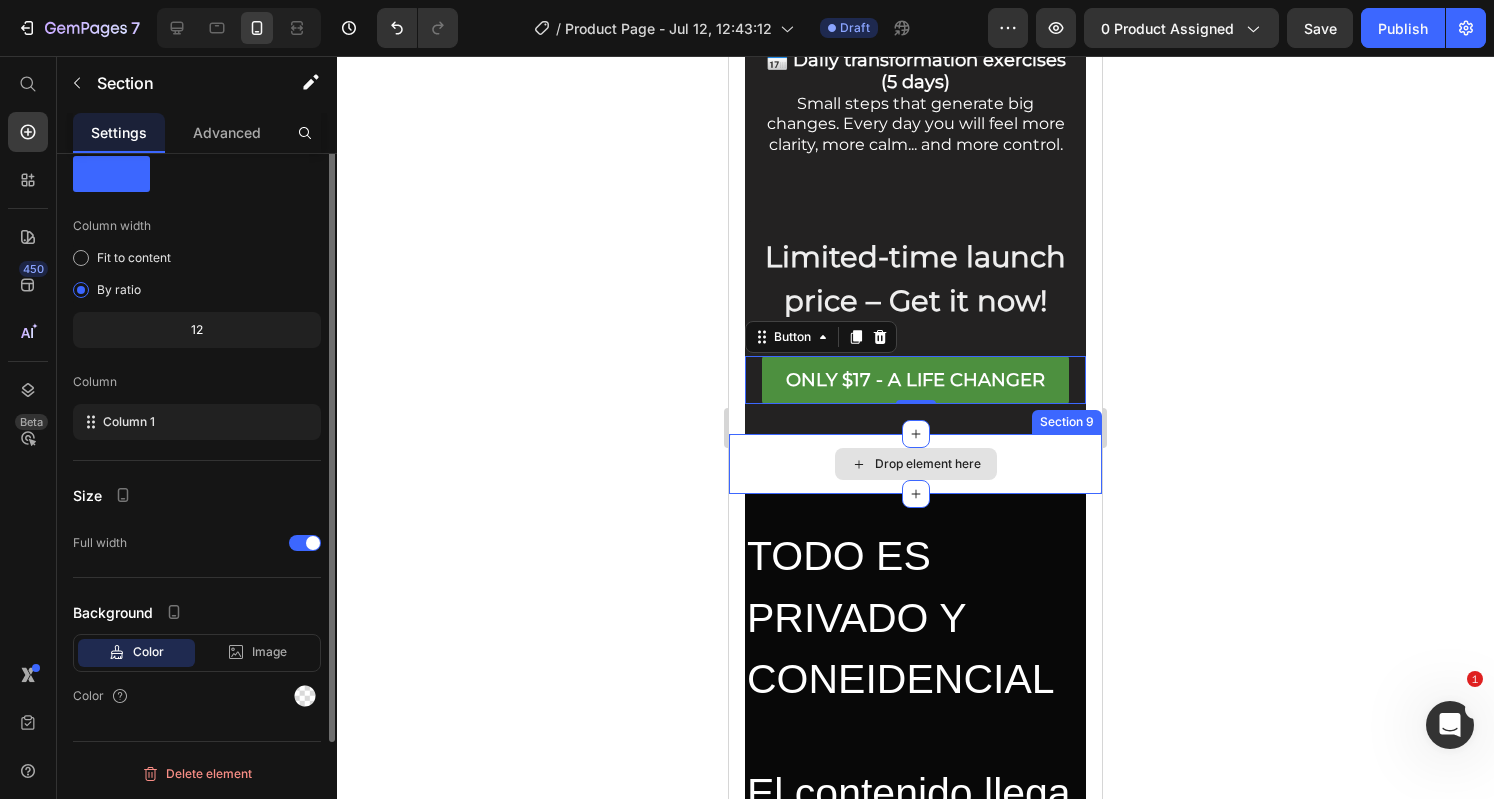 scroll, scrollTop: 0, scrollLeft: 0, axis: both 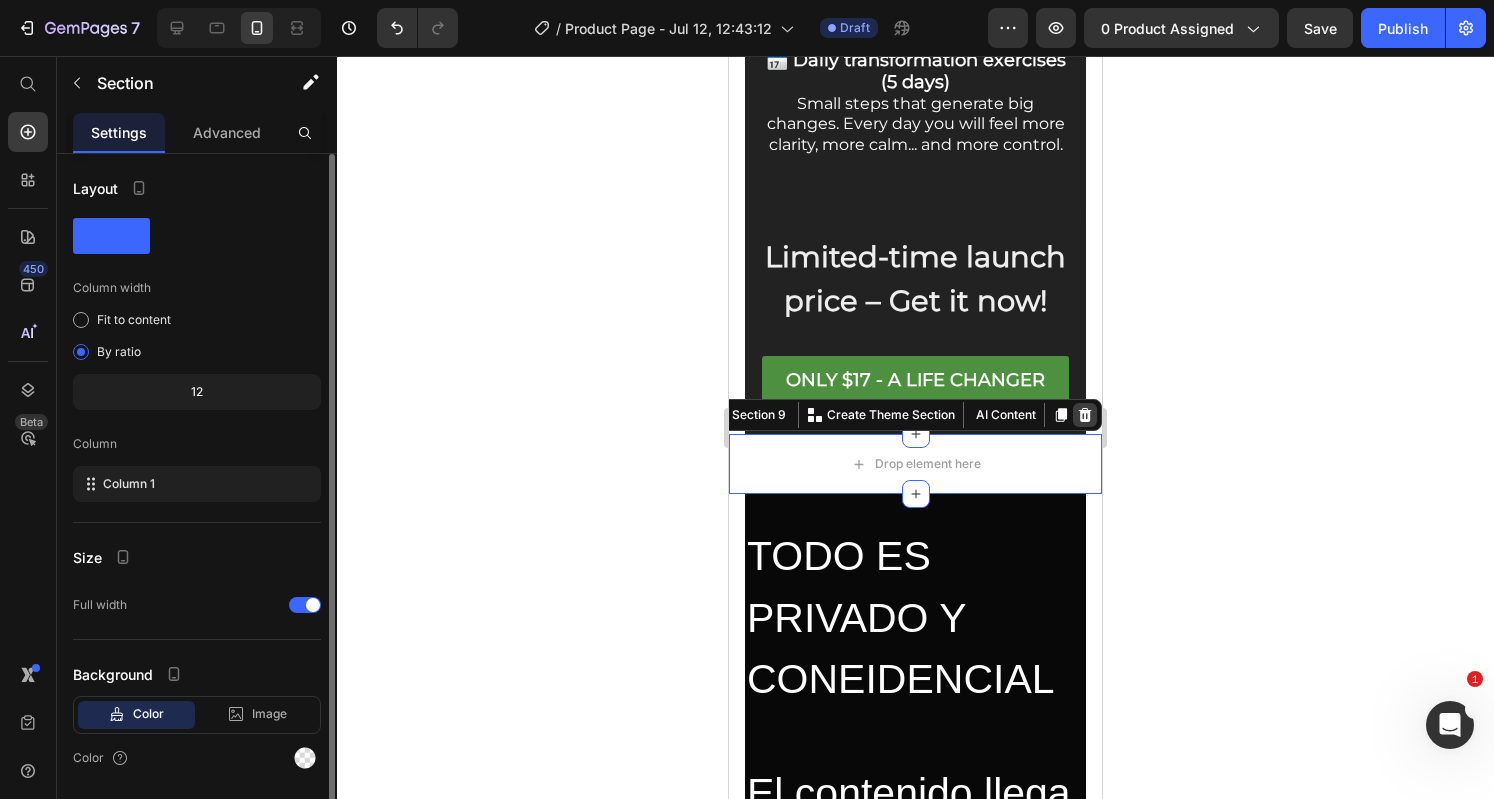 click 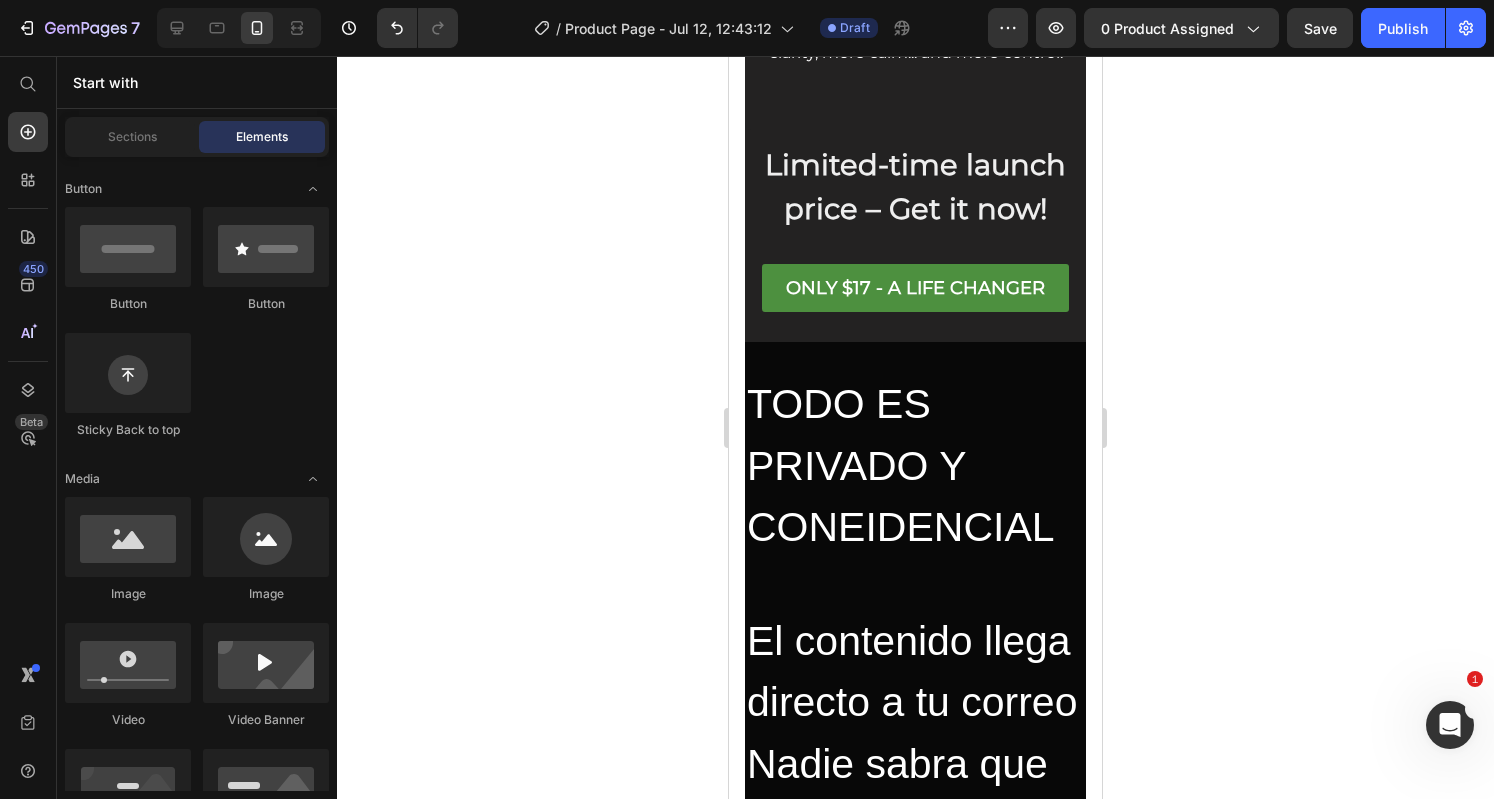 scroll, scrollTop: 6231, scrollLeft: 0, axis: vertical 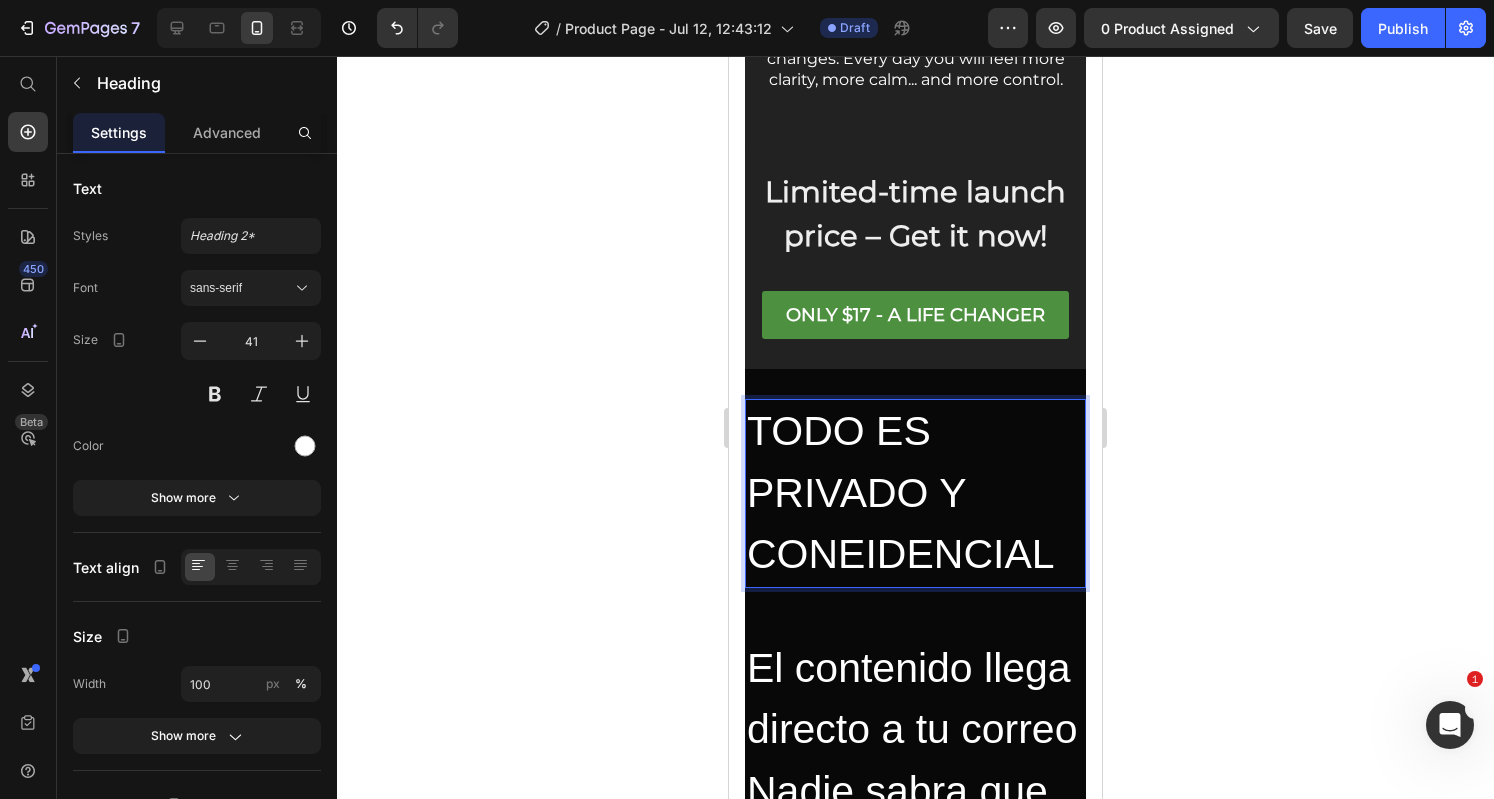 click on "TODO ES PRIVADO Y CONEIDENCIAL" at bounding box center [915, 493] 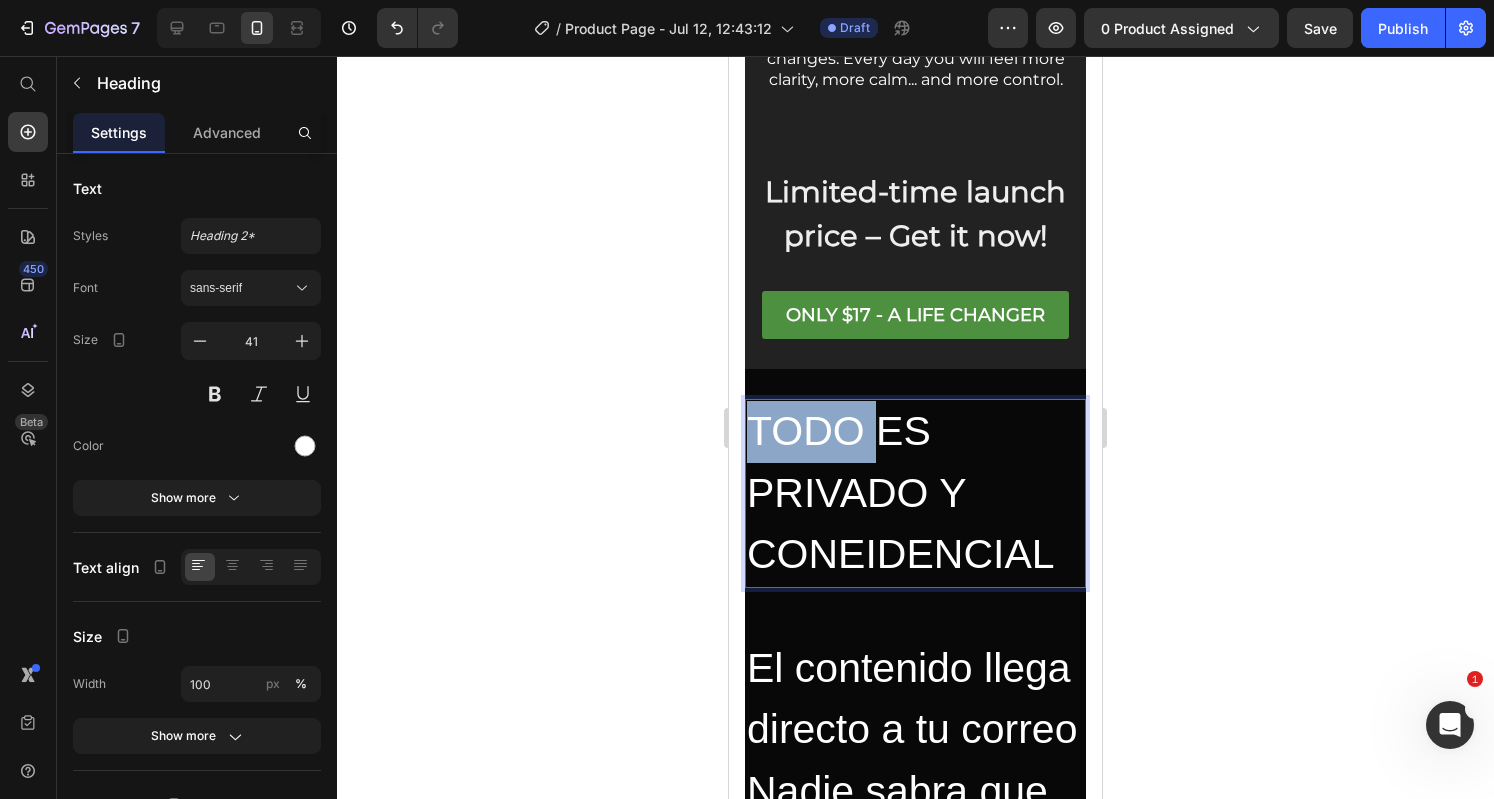 click on "TODO ES PRIVADO Y CONEIDENCIAL" at bounding box center [915, 493] 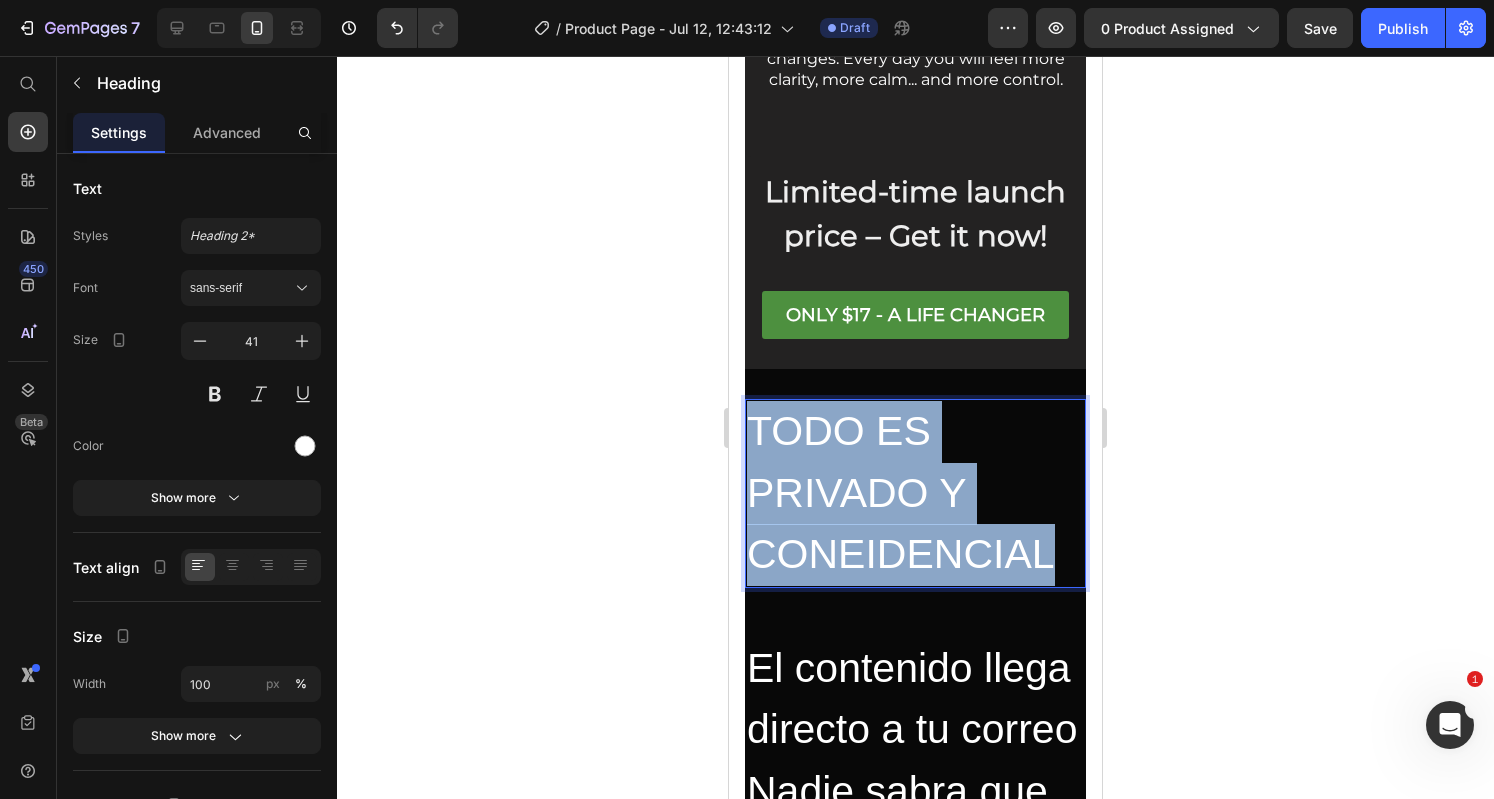 click on "TODO ES PRIVADO Y CONEIDENCIAL" at bounding box center (915, 493) 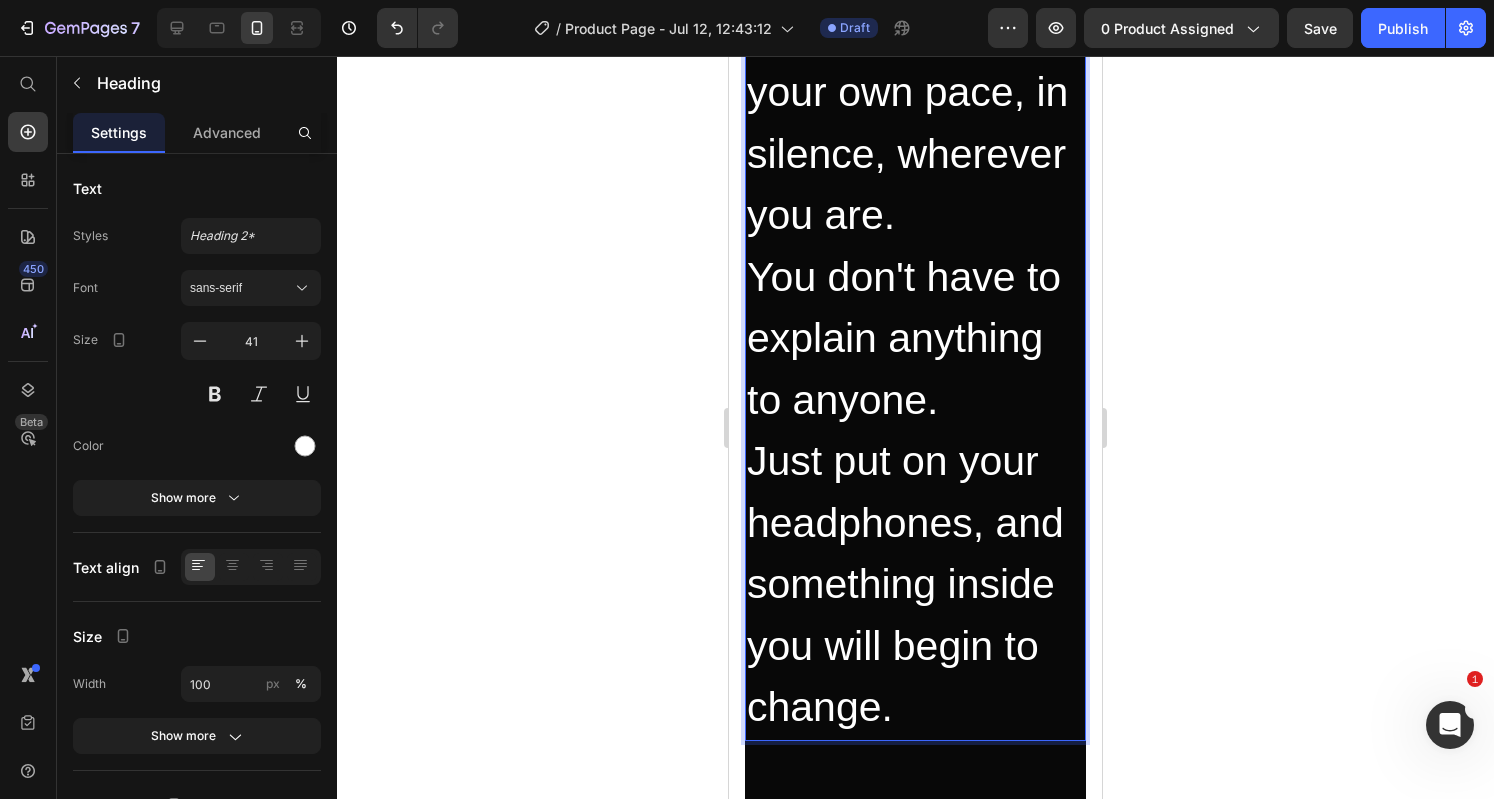 scroll, scrollTop: 7298, scrollLeft: 0, axis: vertical 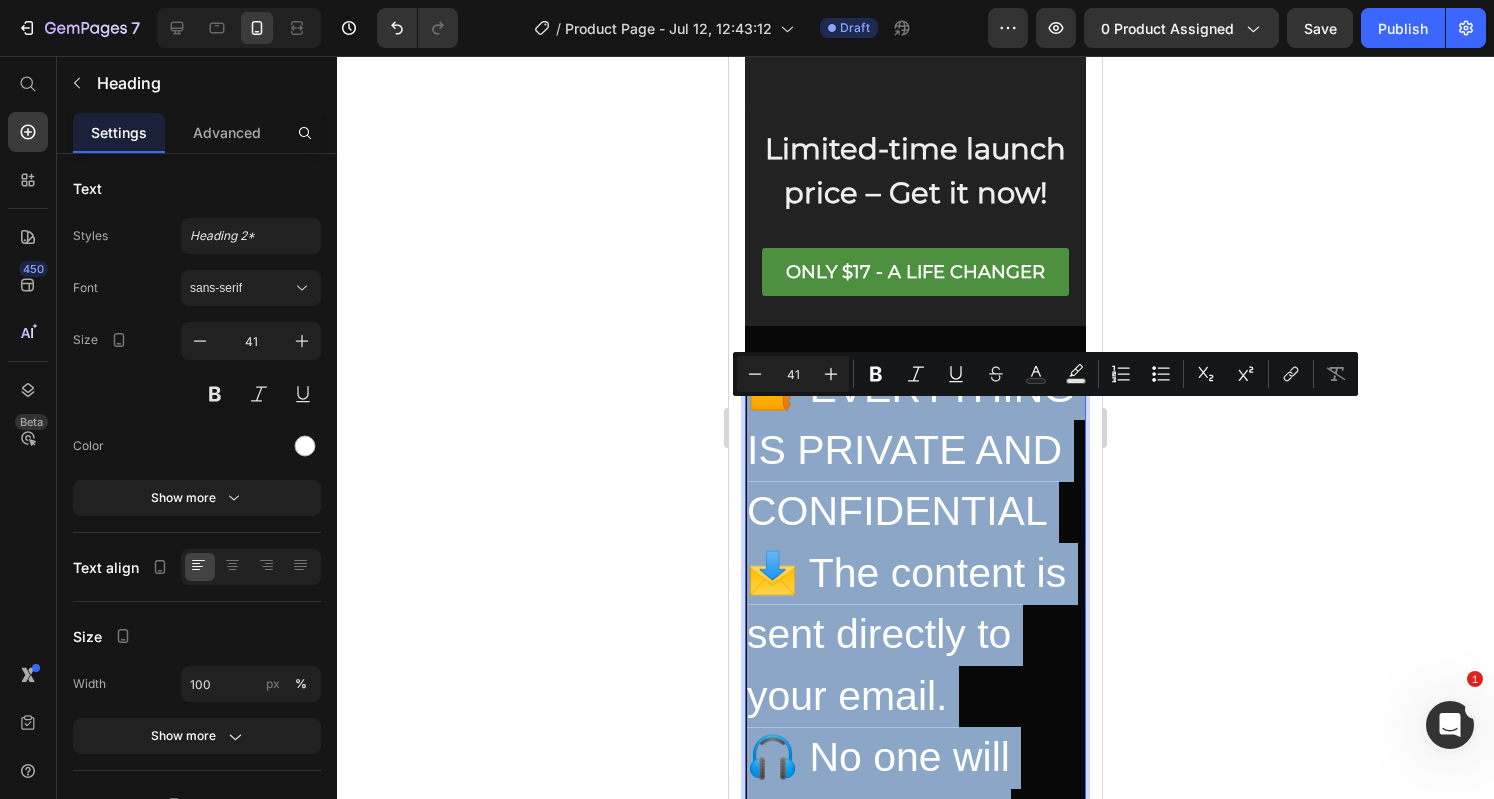 drag, startPoint x: 938, startPoint y: 758, endPoint x: 742, endPoint y: 452, distance: 363.3896 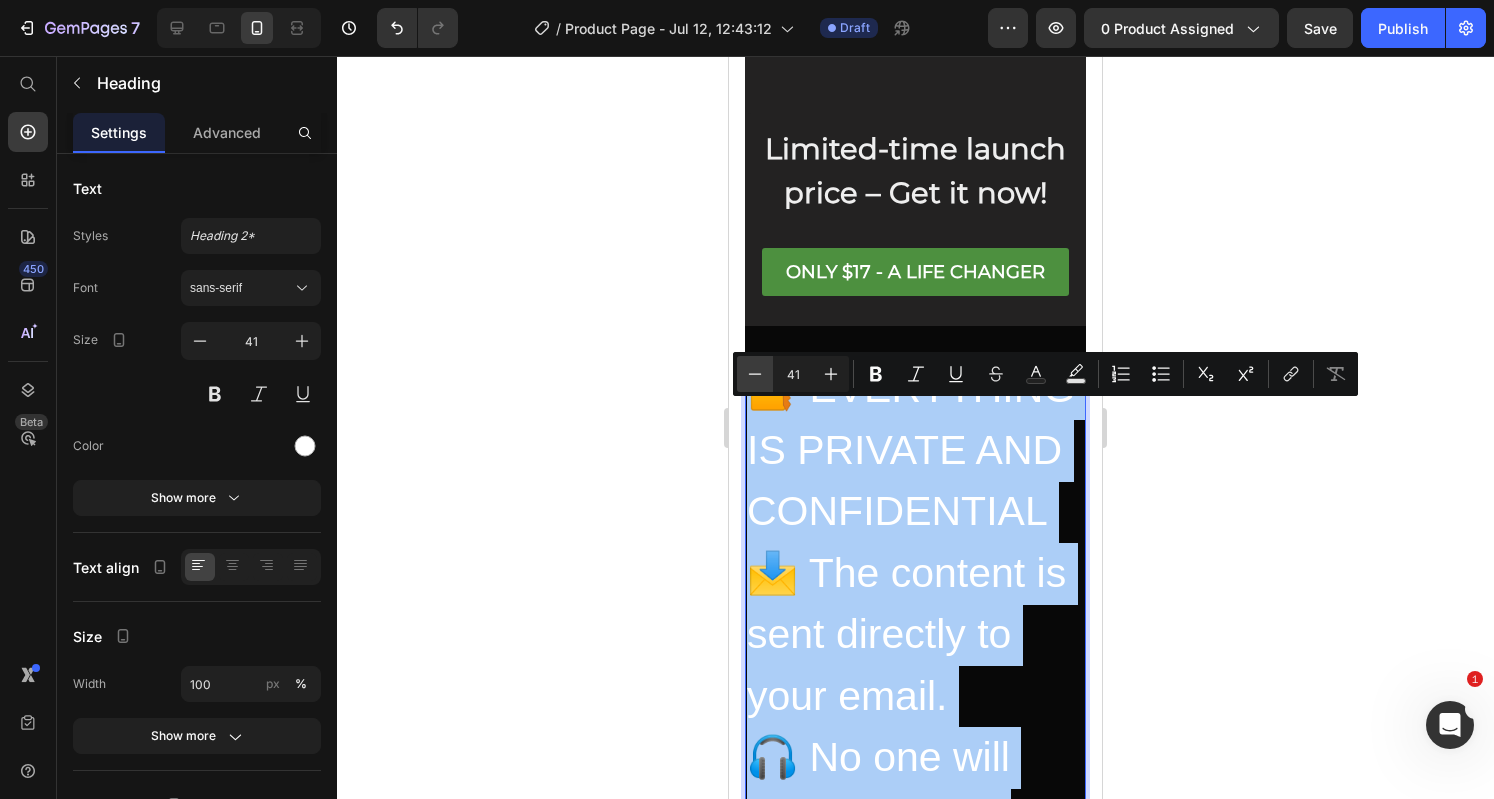 click on "Minus" at bounding box center [755, 374] 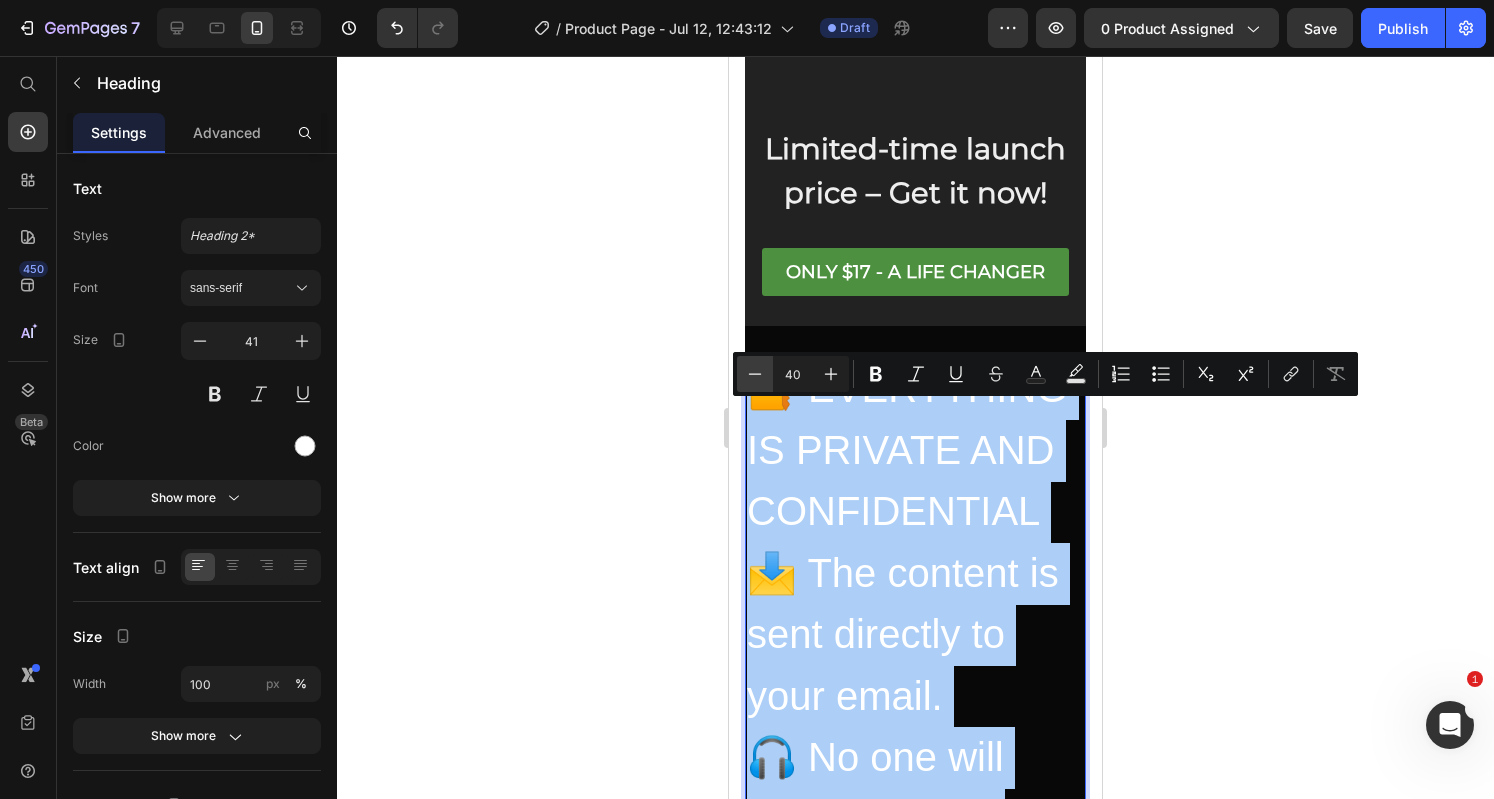 click on "Minus" at bounding box center (755, 374) 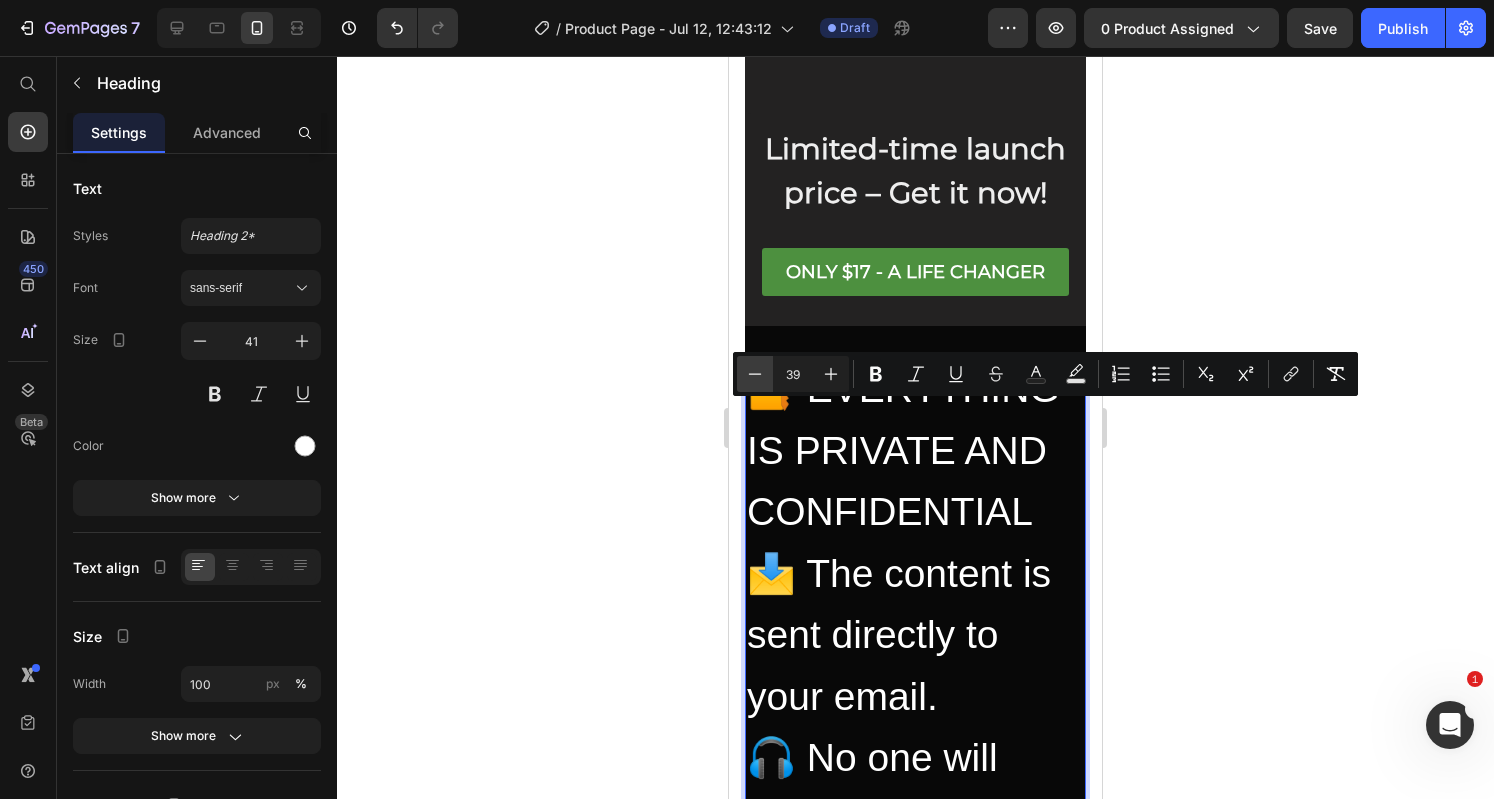 click on "Minus" at bounding box center (755, 374) 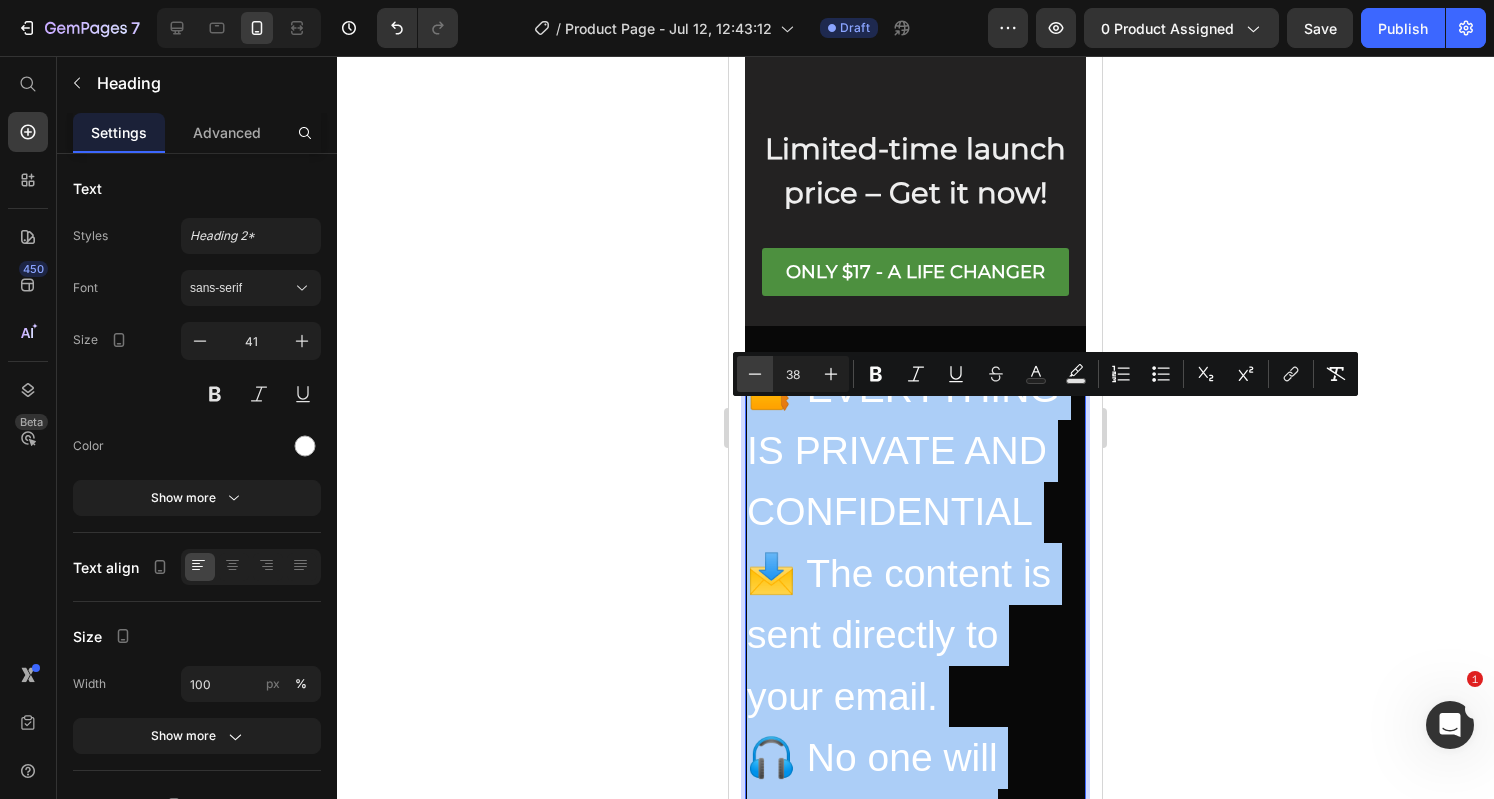 click on "Minus" at bounding box center [755, 374] 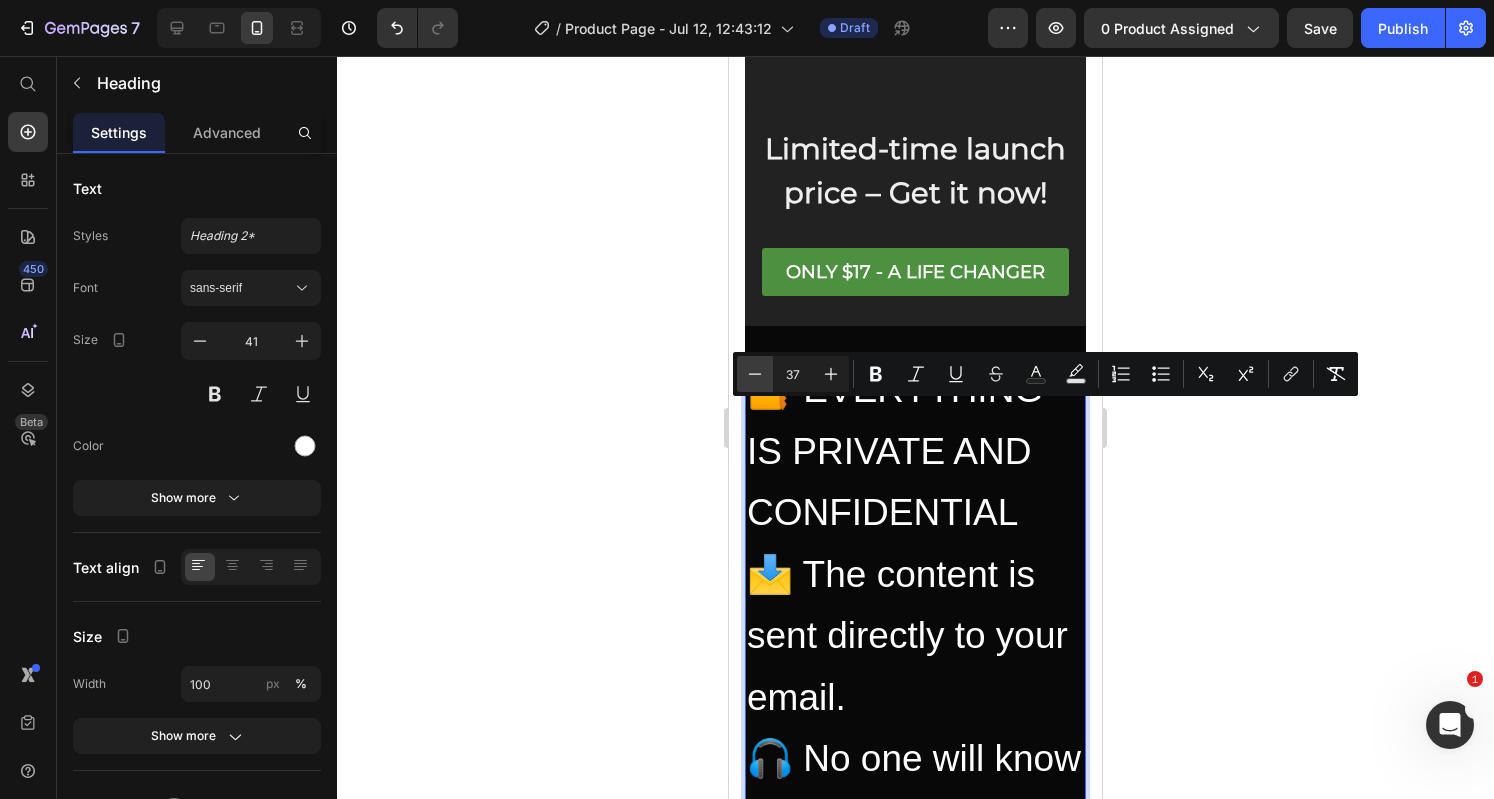 click on "Minus" at bounding box center (755, 374) 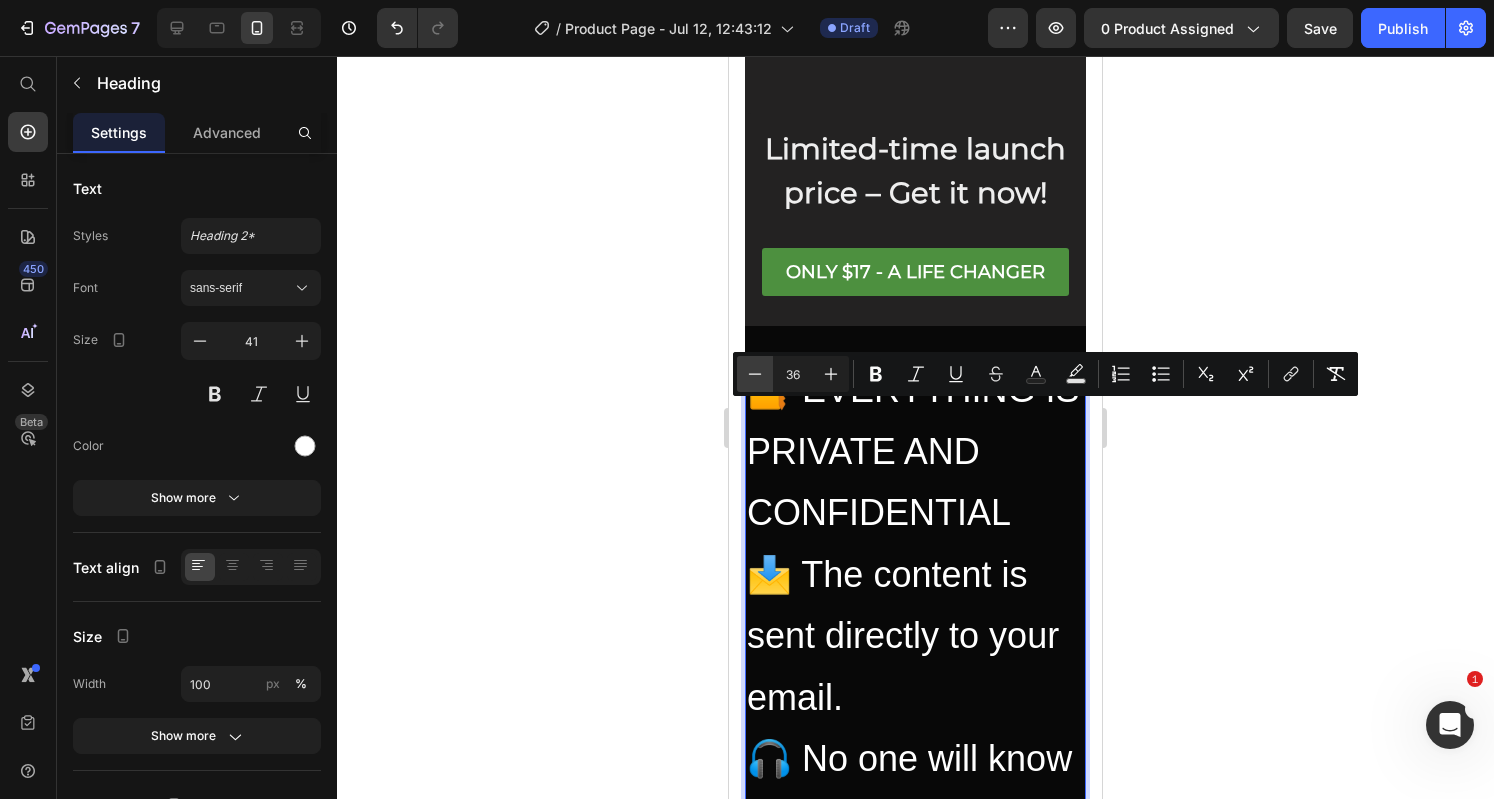 click on "Minus" at bounding box center (755, 374) 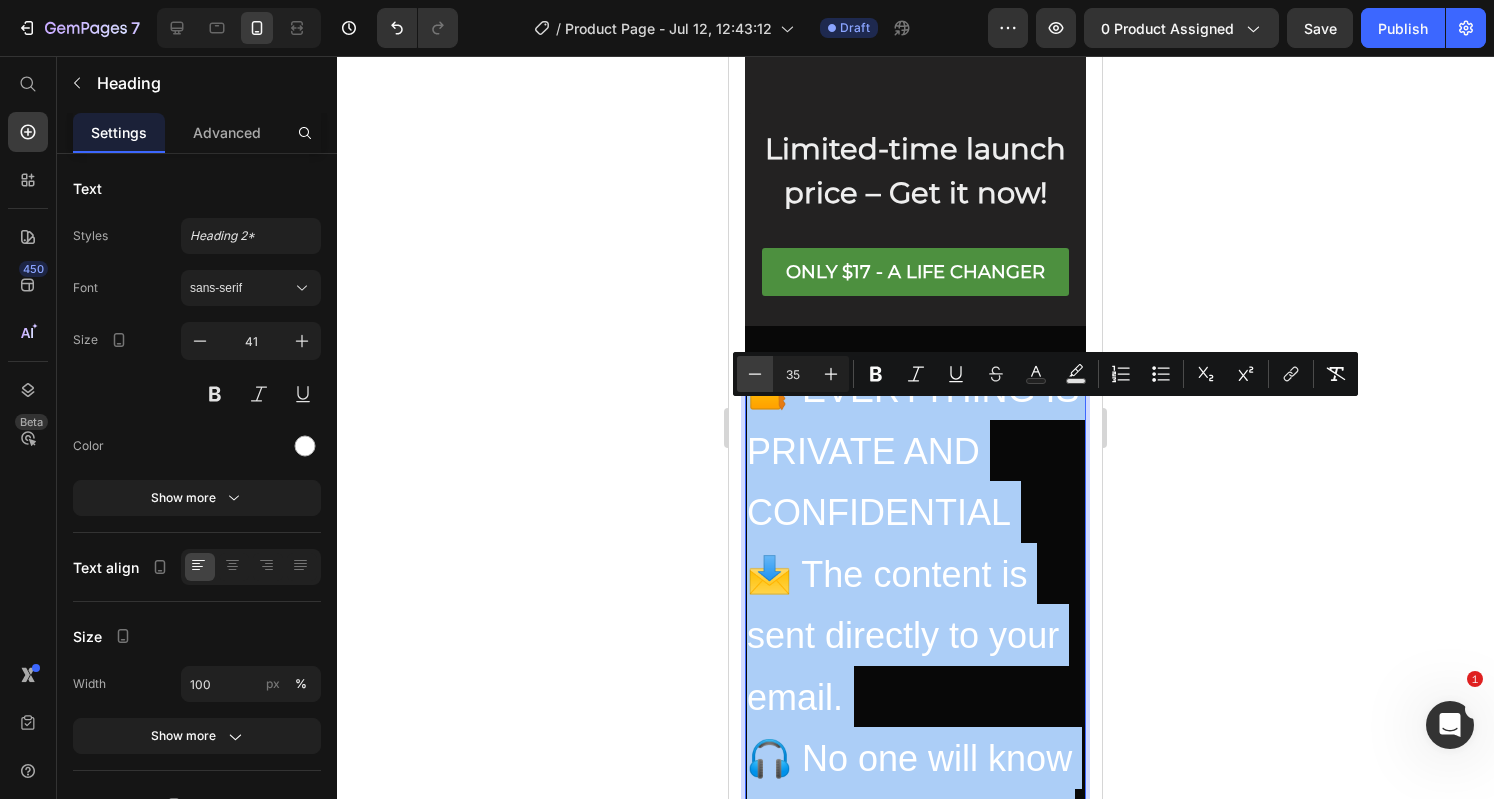 click on "Minus" at bounding box center [755, 374] 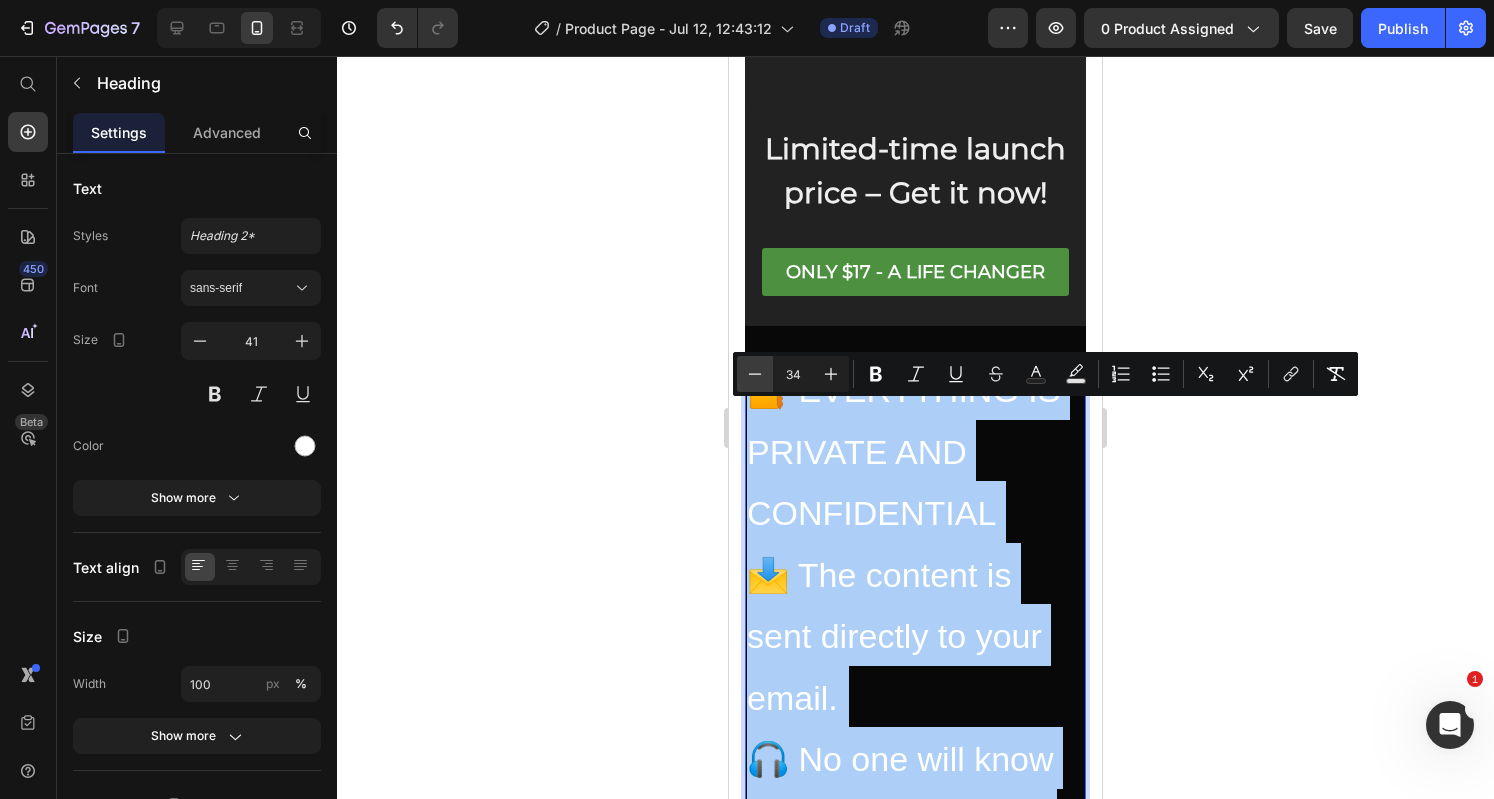 click on "Minus" at bounding box center (755, 374) 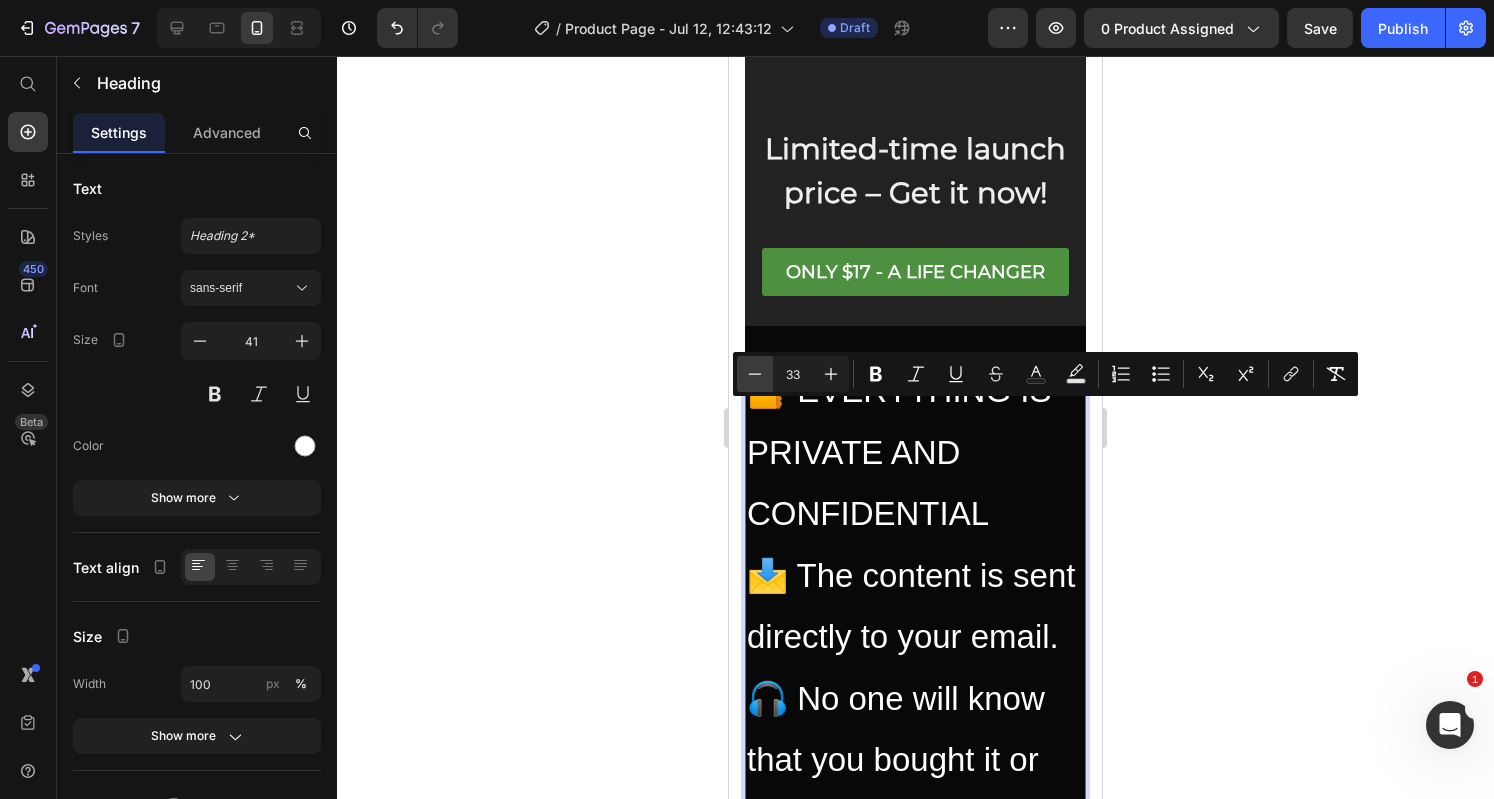 click on "Minus" at bounding box center [755, 374] 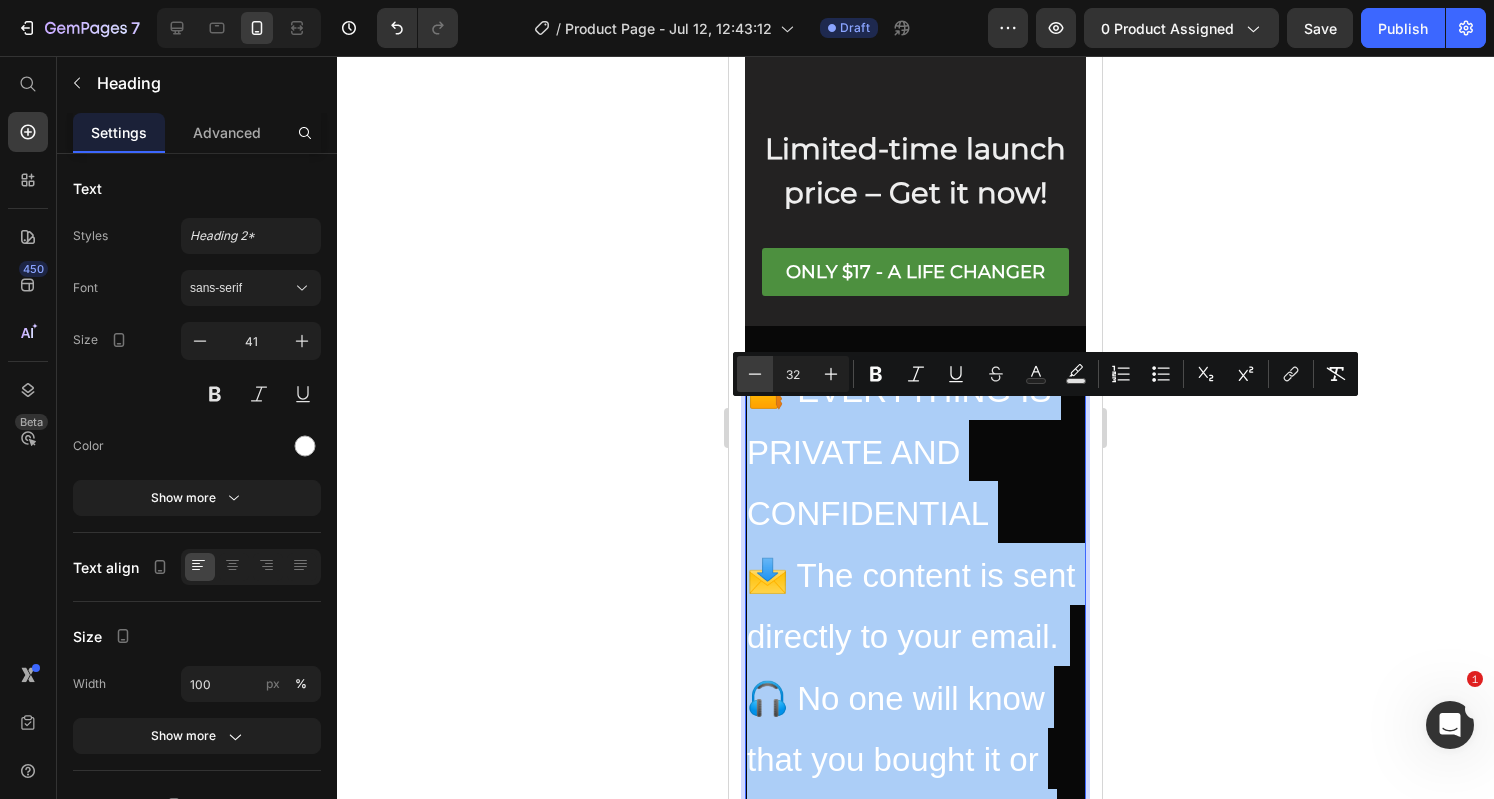 click on "Minus" at bounding box center [755, 374] 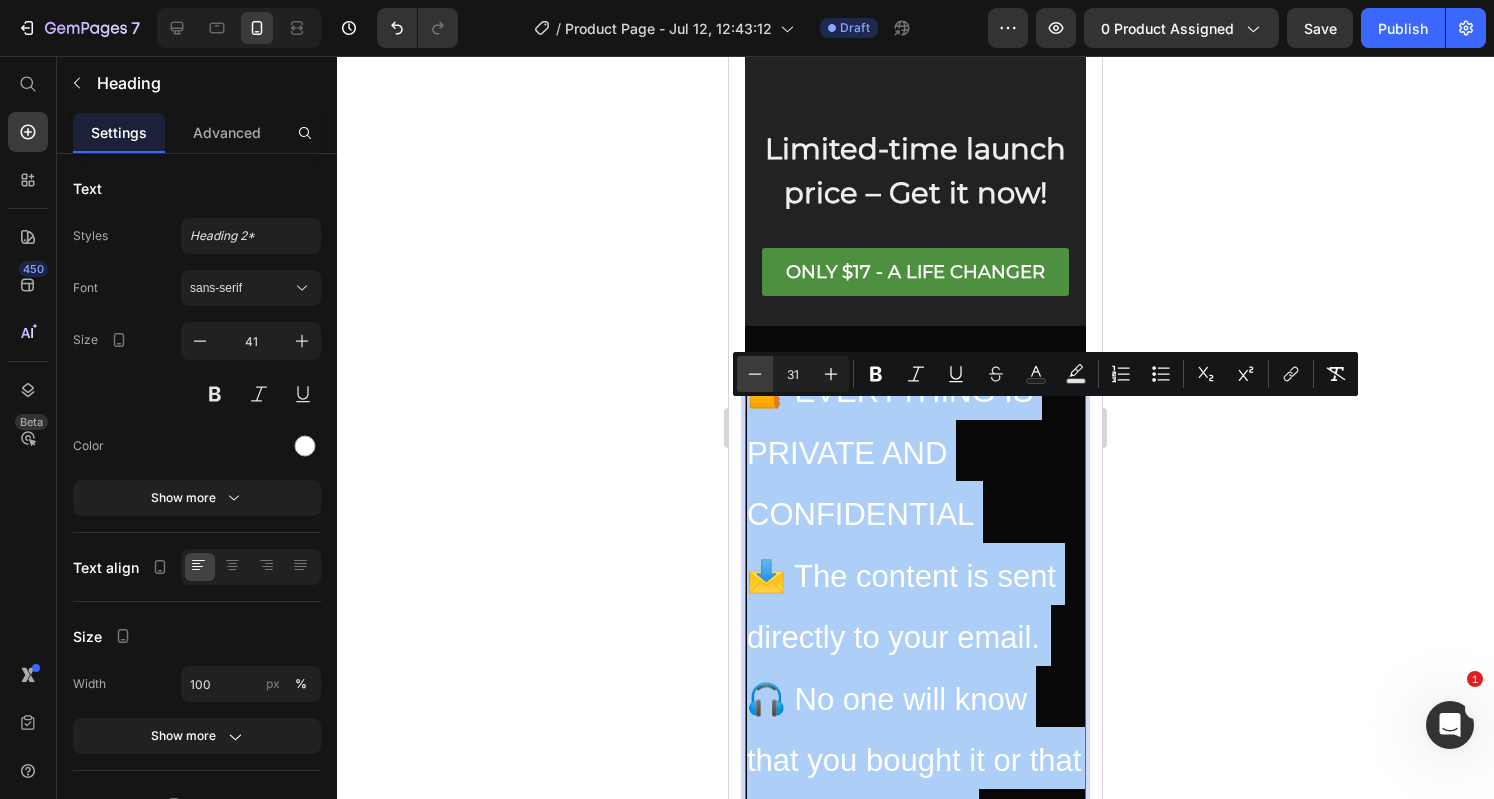 click on "Minus" at bounding box center [755, 374] 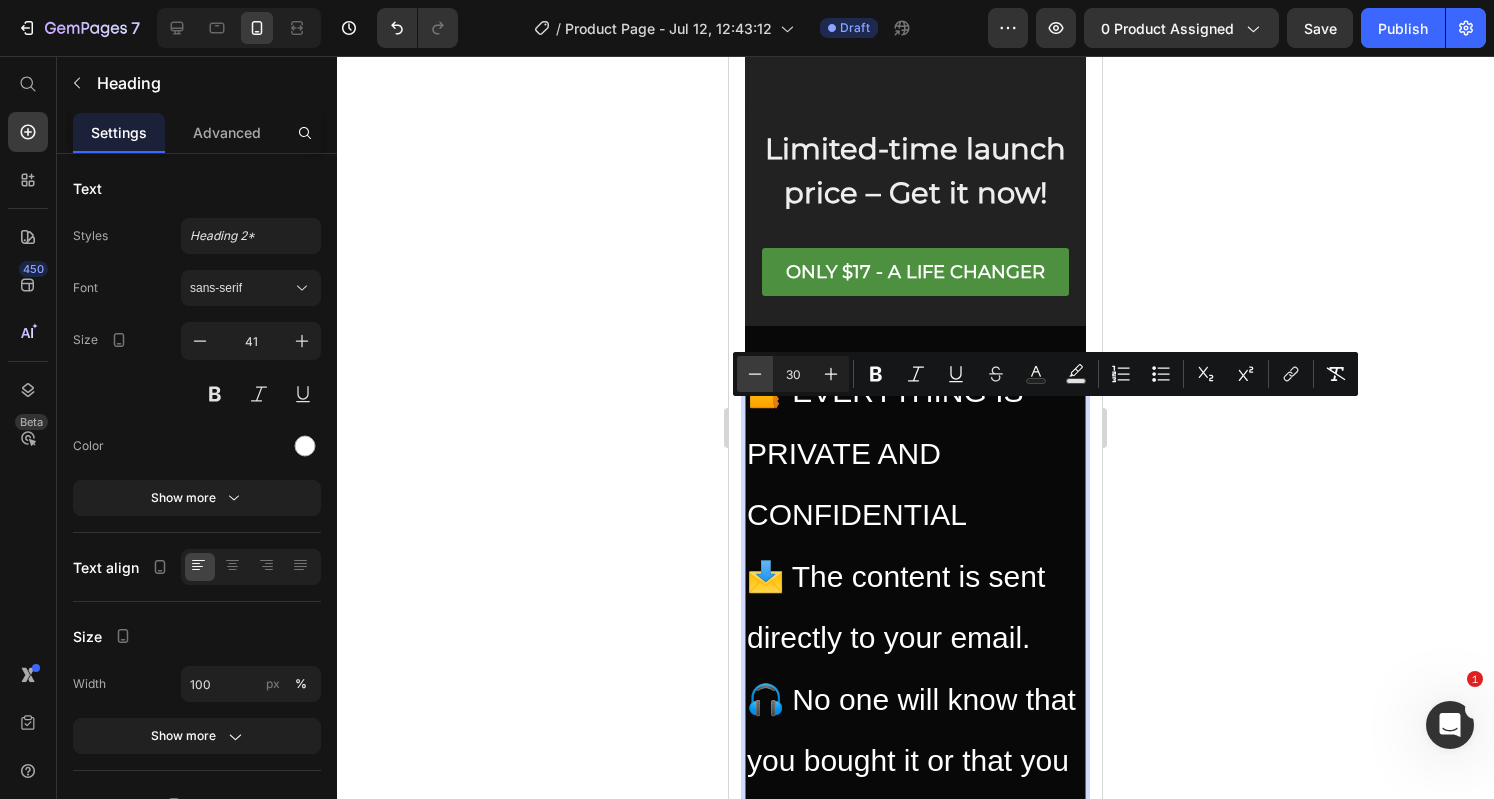 click on "Minus" at bounding box center [755, 374] 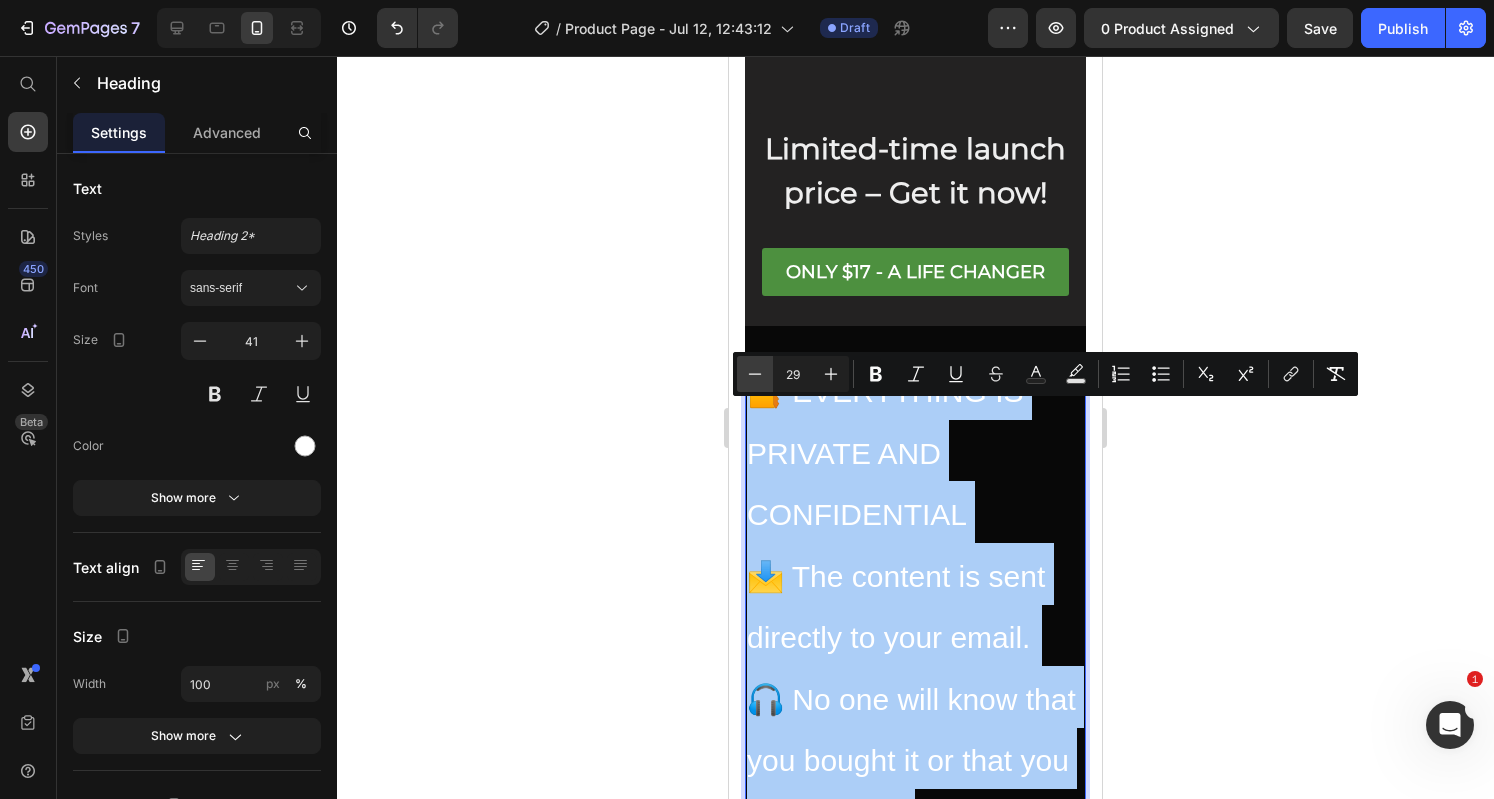 click on "Minus" at bounding box center [755, 374] 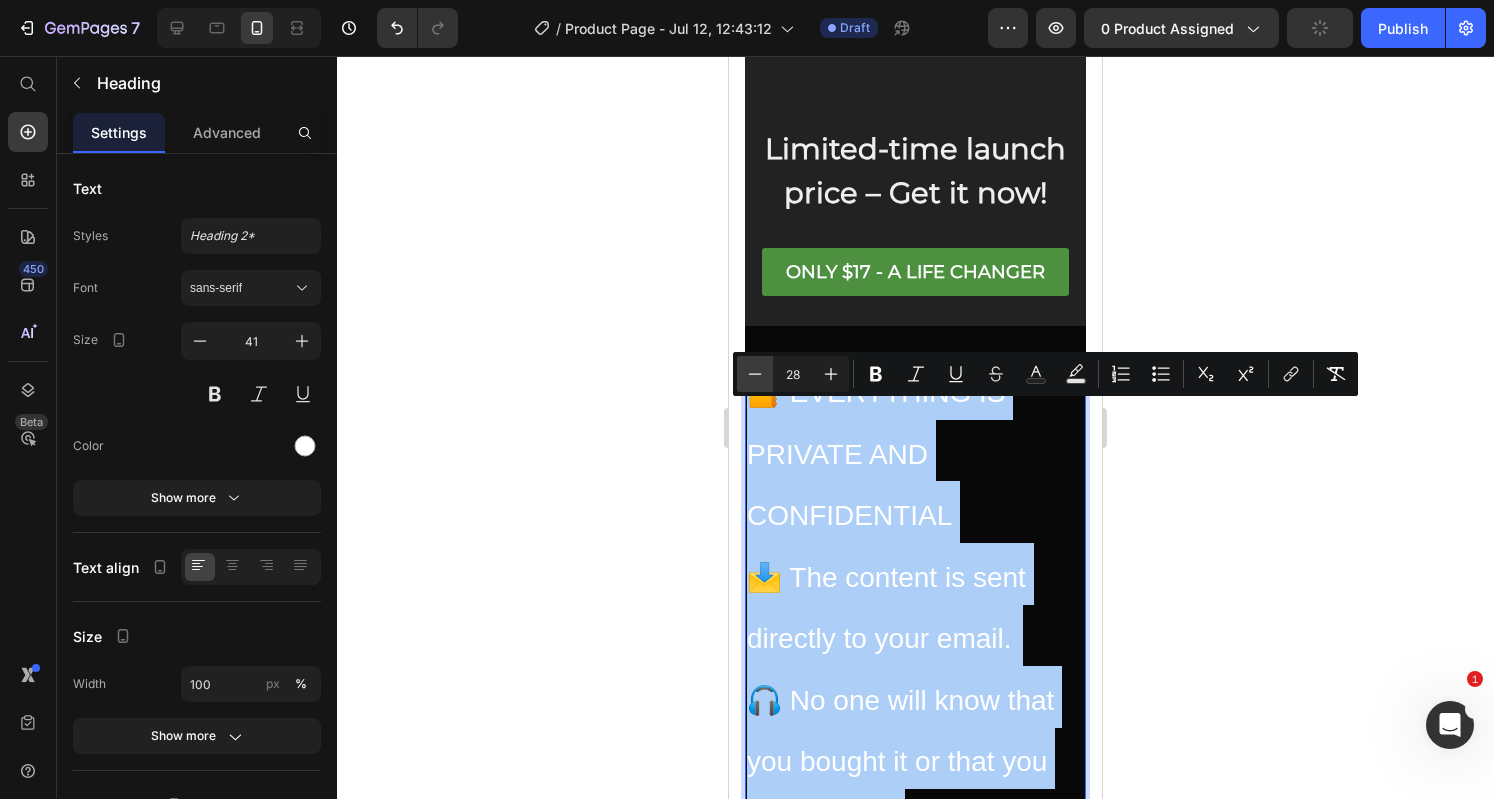 click on "Minus" at bounding box center [755, 374] 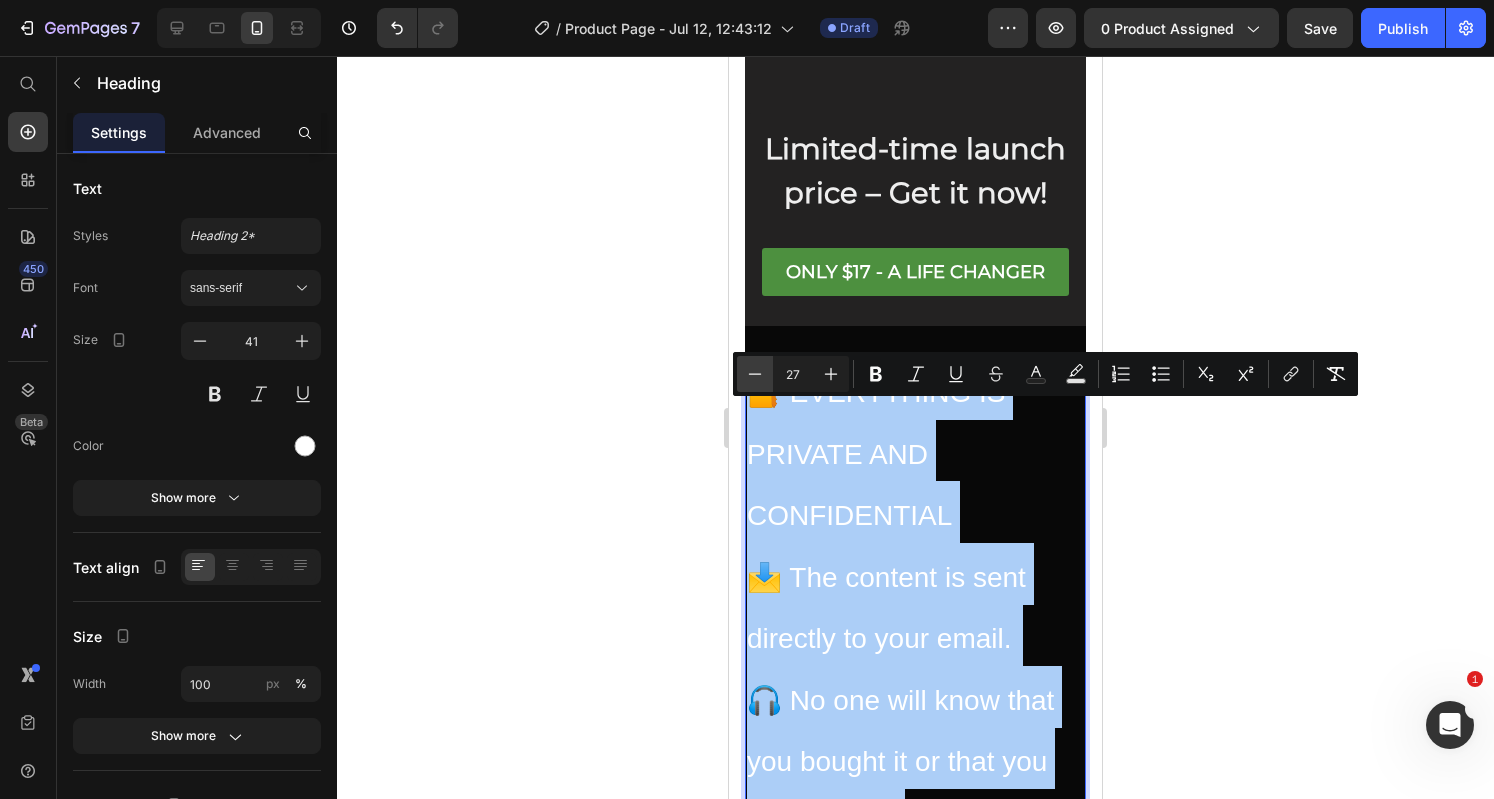 click on "Minus" at bounding box center (755, 374) 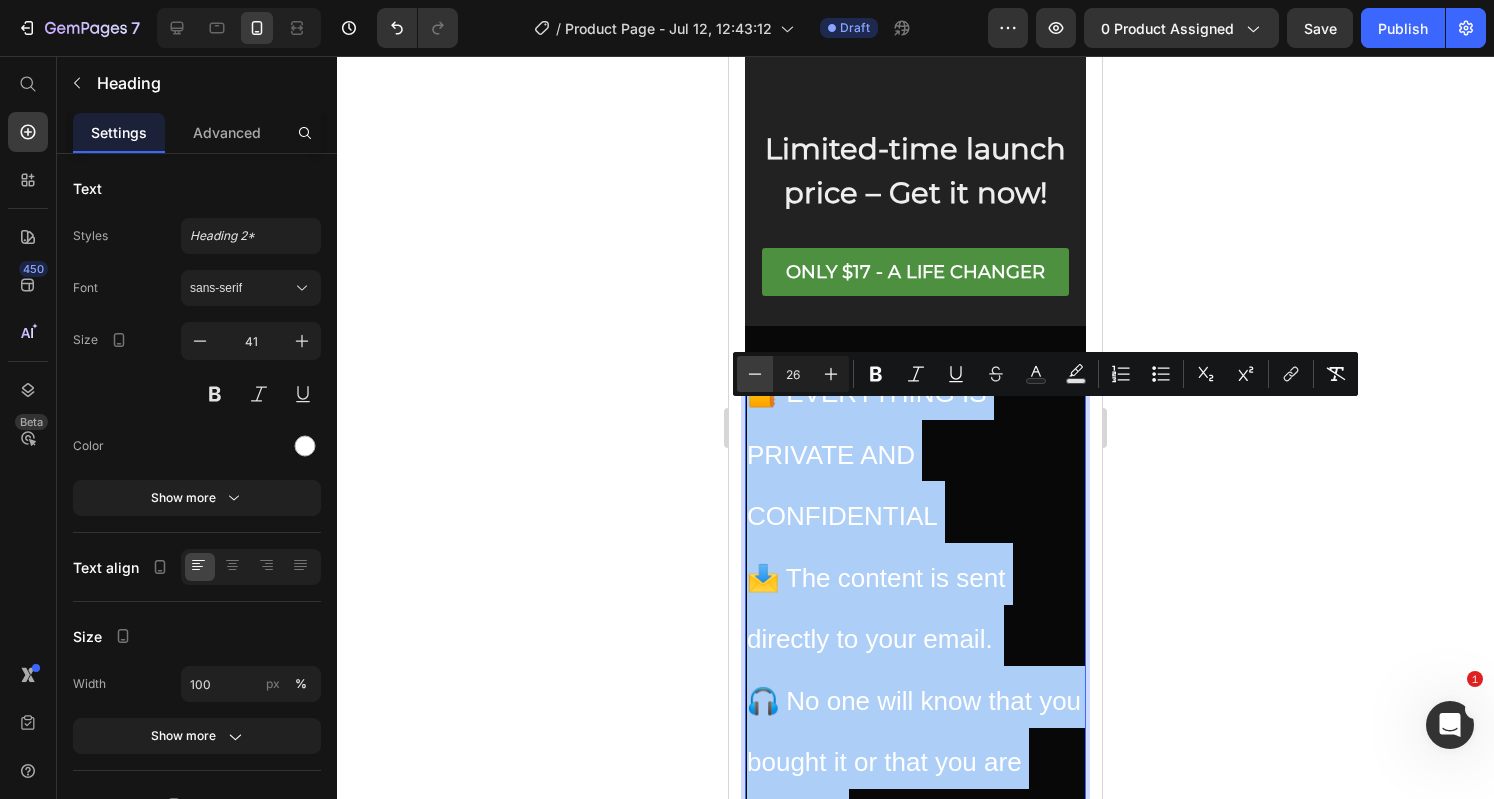 click on "Minus" at bounding box center (755, 374) 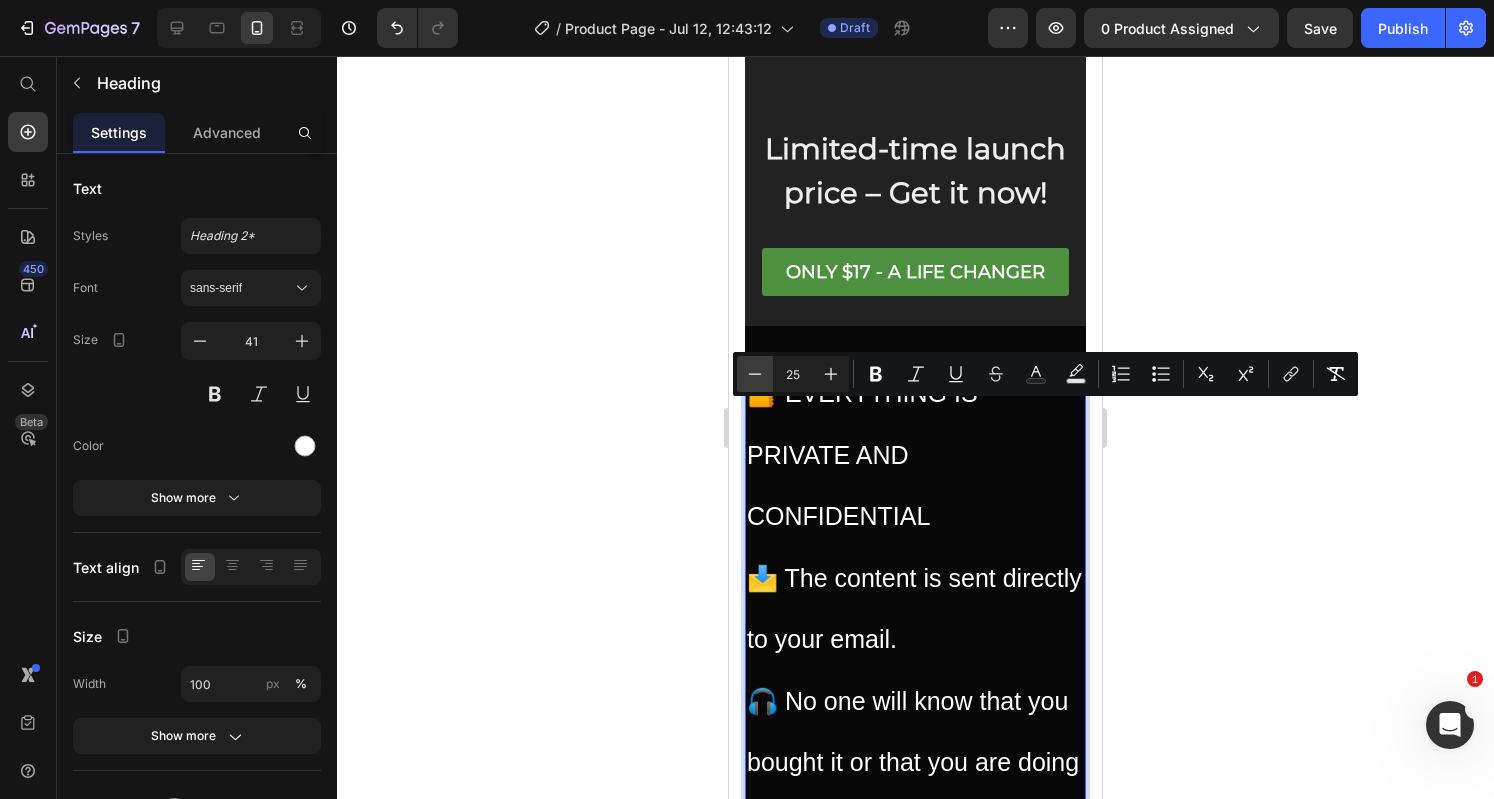 click on "Minus" at bounding box center [755, 374] 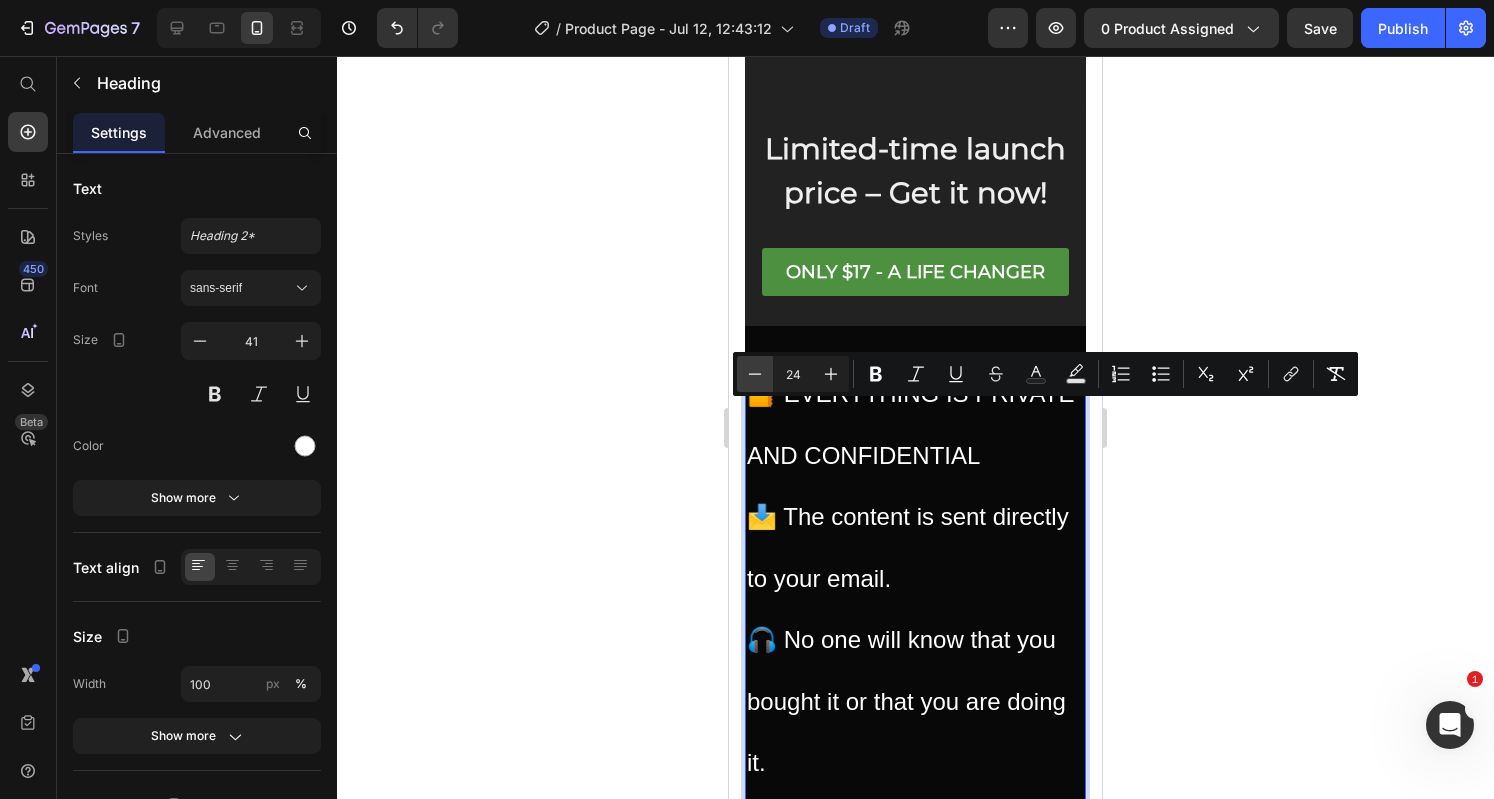 click on "Minus" at bounding box center [755, 374] 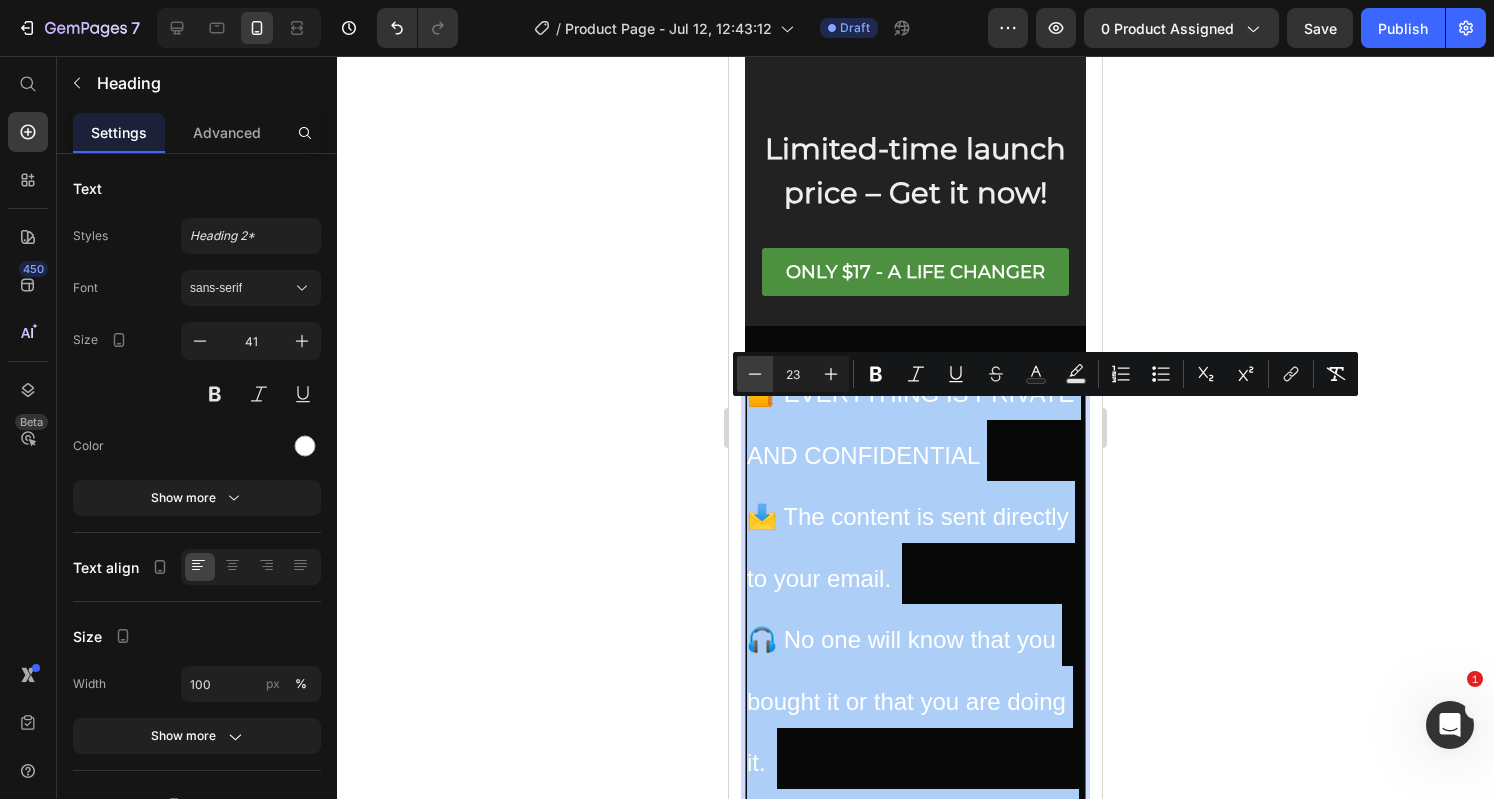 click on "Minus" at bounding box center [755, 374] 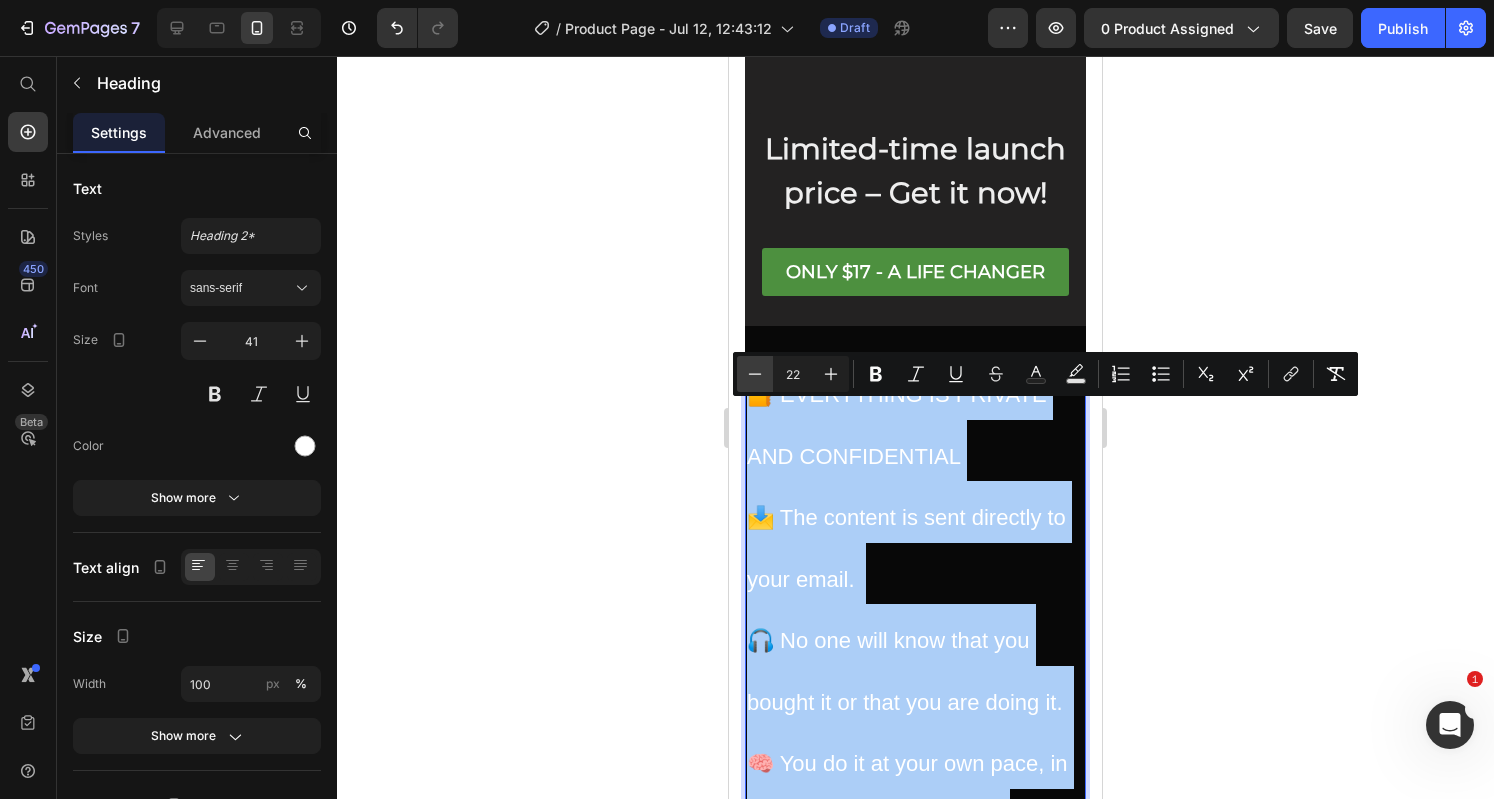 click on "Minus" at bounding box center (755, 374) 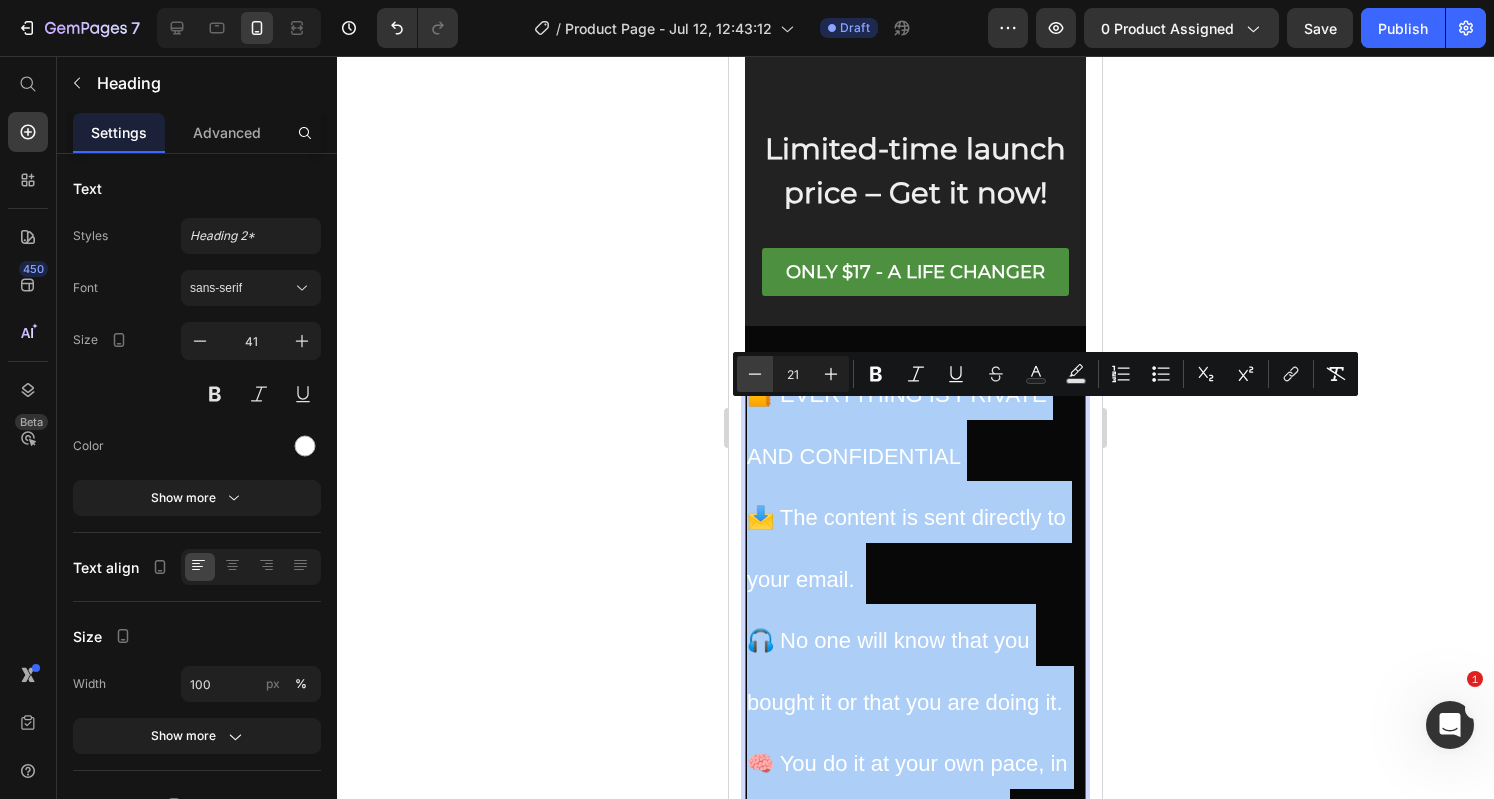 click on "Minus" at bounding box center [755, 374] 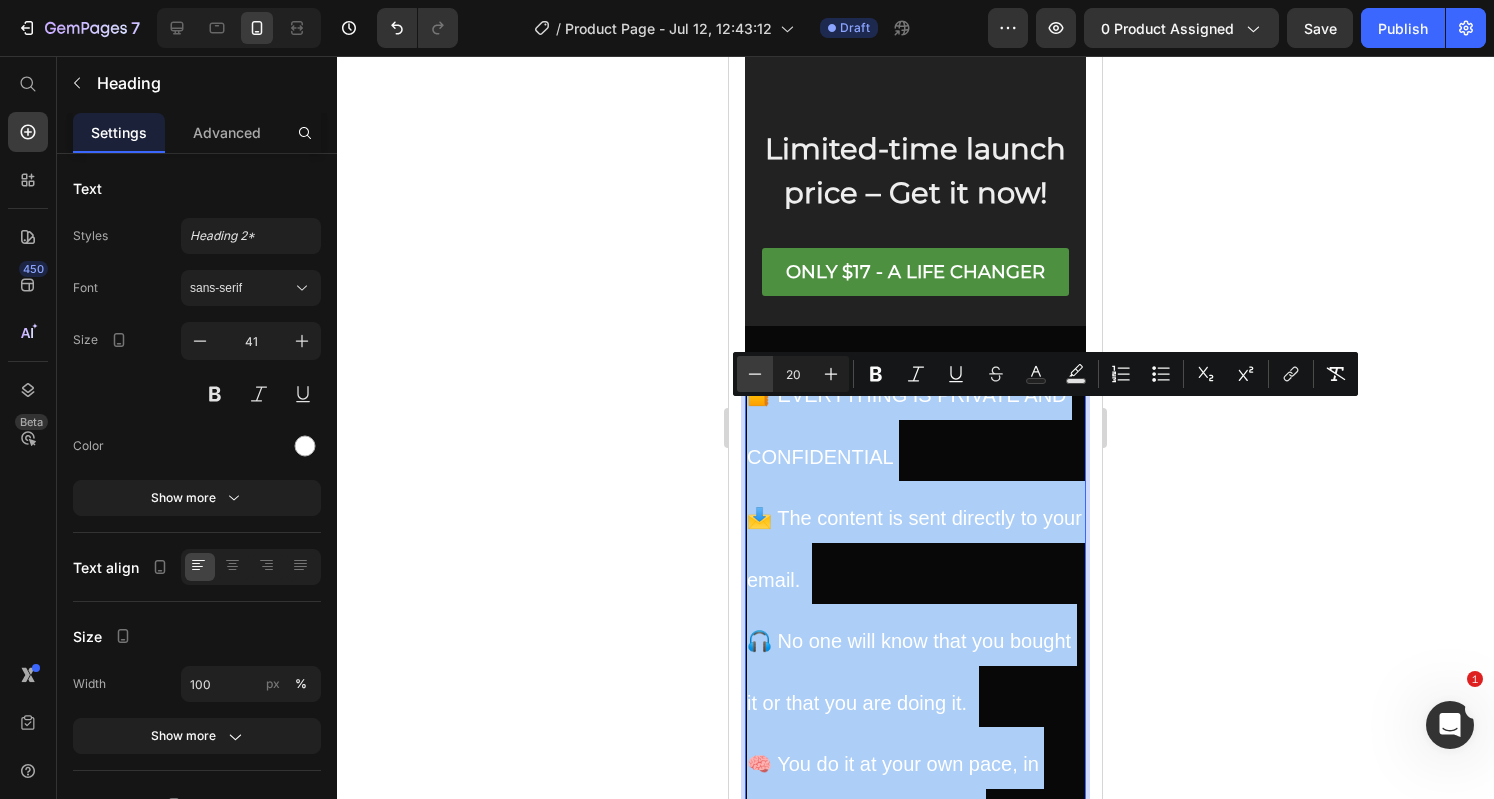 click on "Minus" at bounding box center [755, 374] 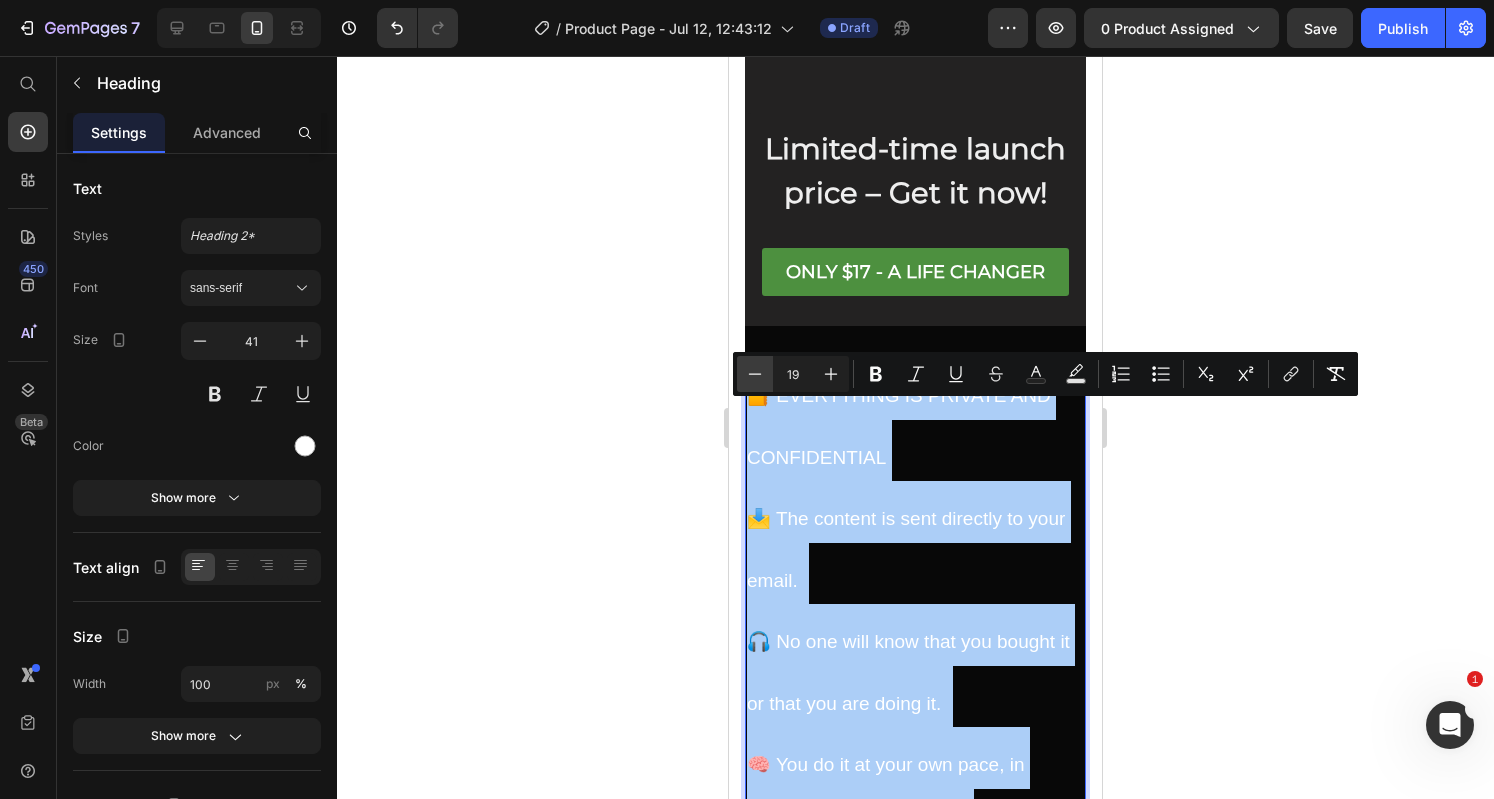 click on "Minus" at bounding box center [755, 374] 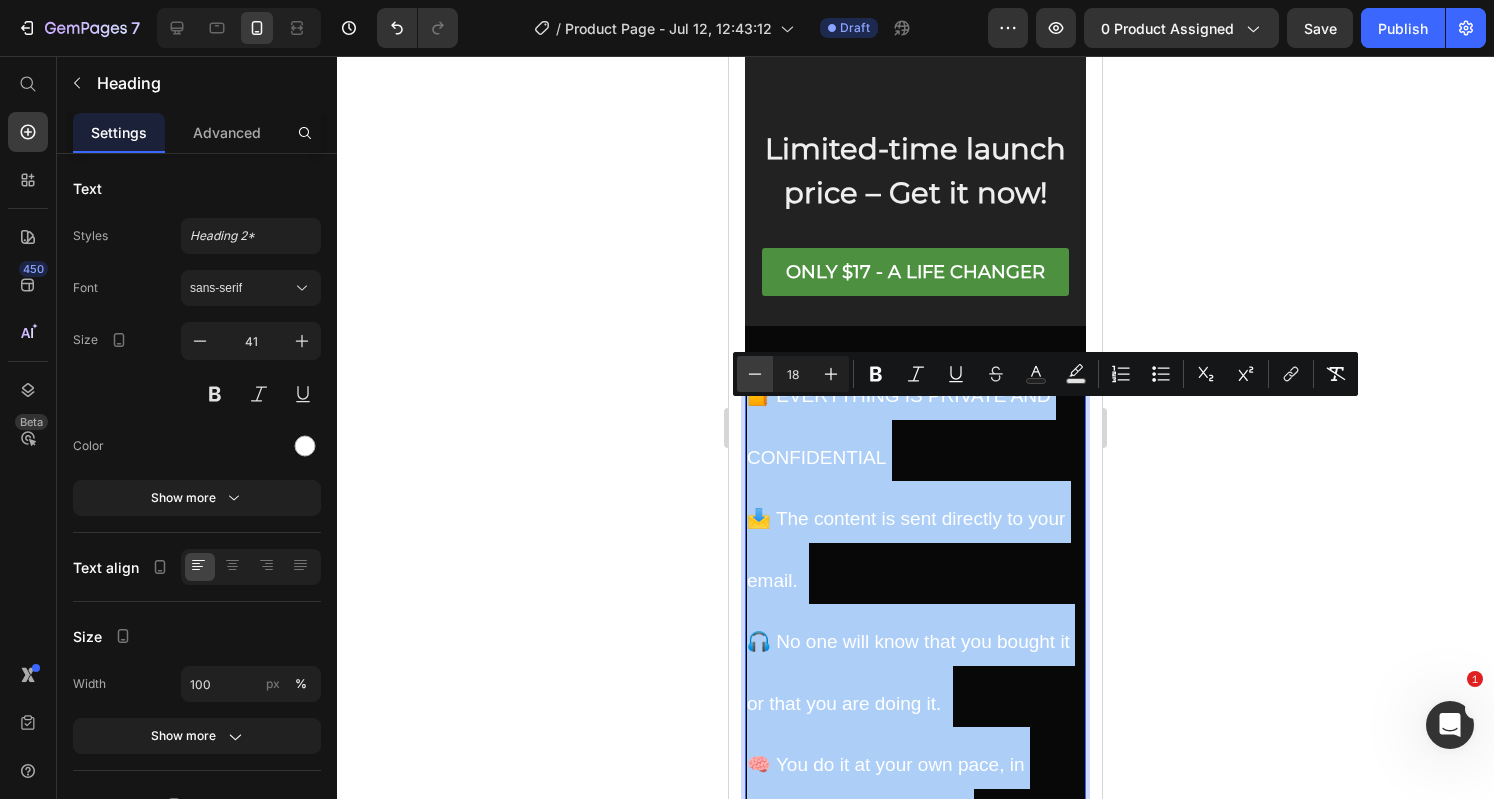 click on "Minus" at bounding box center [755, 374] 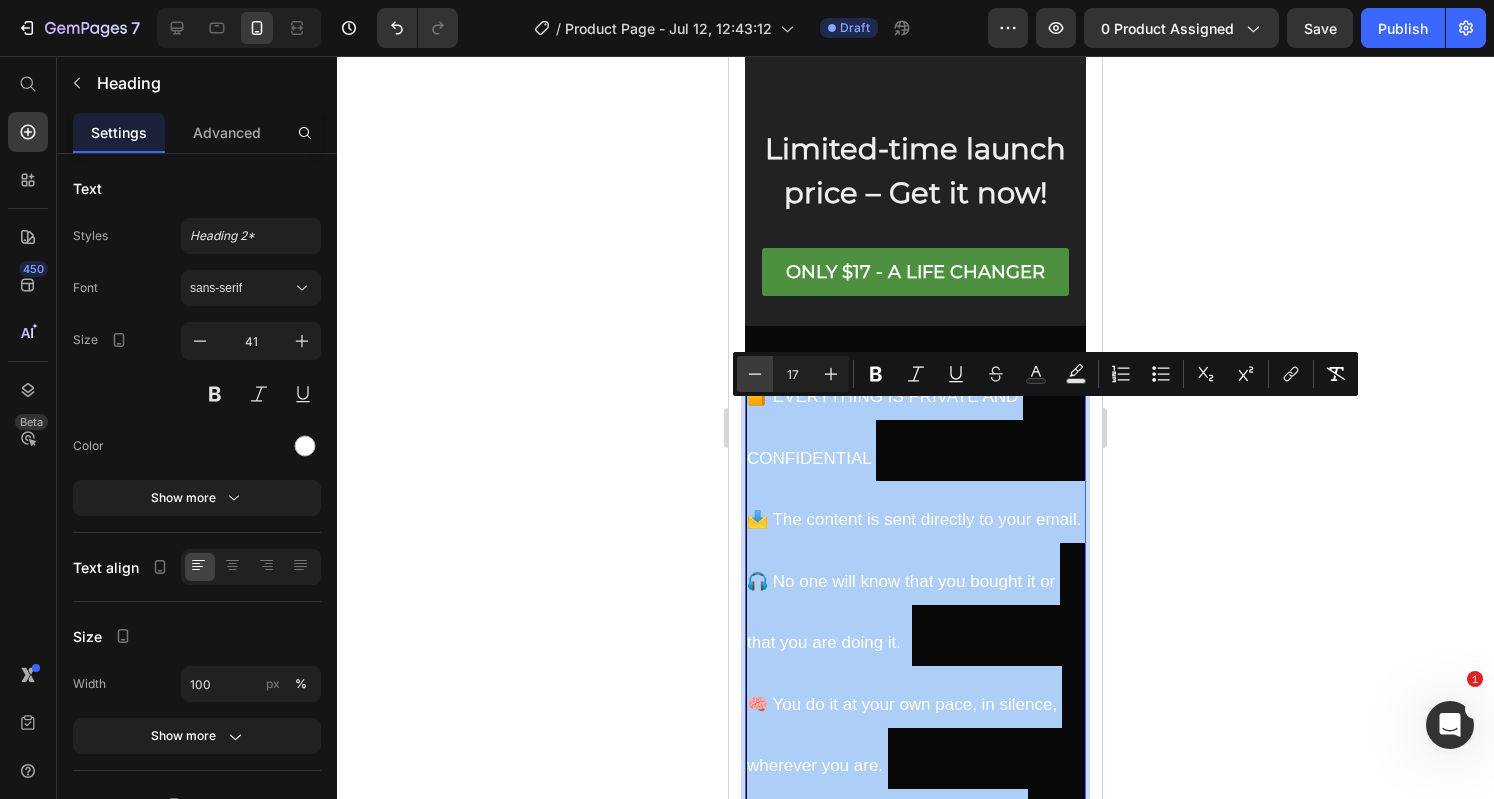 click on "Minus" at bounding box center (755, 374) 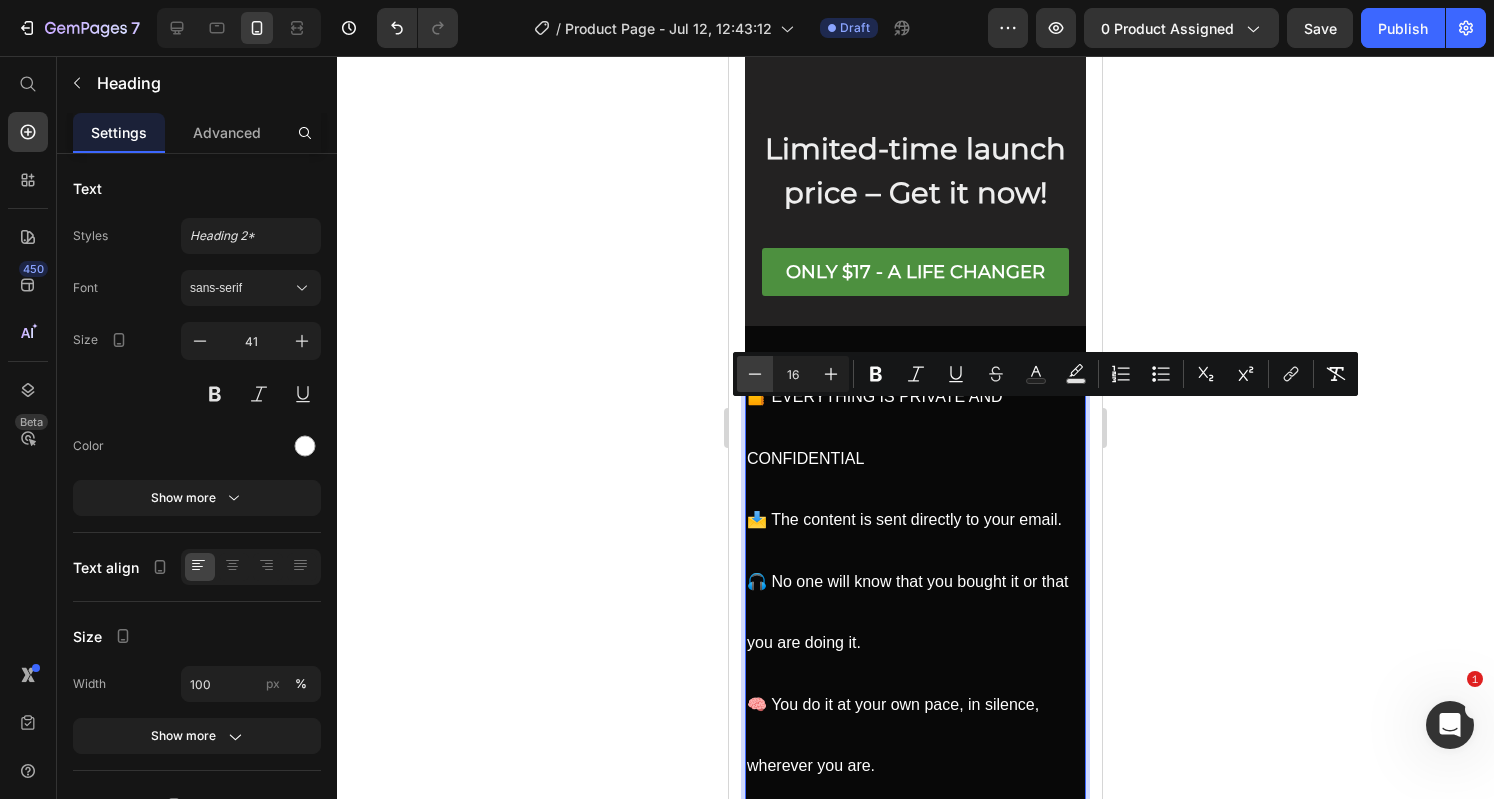 click on "Minus" at bounding box center [755, 374] 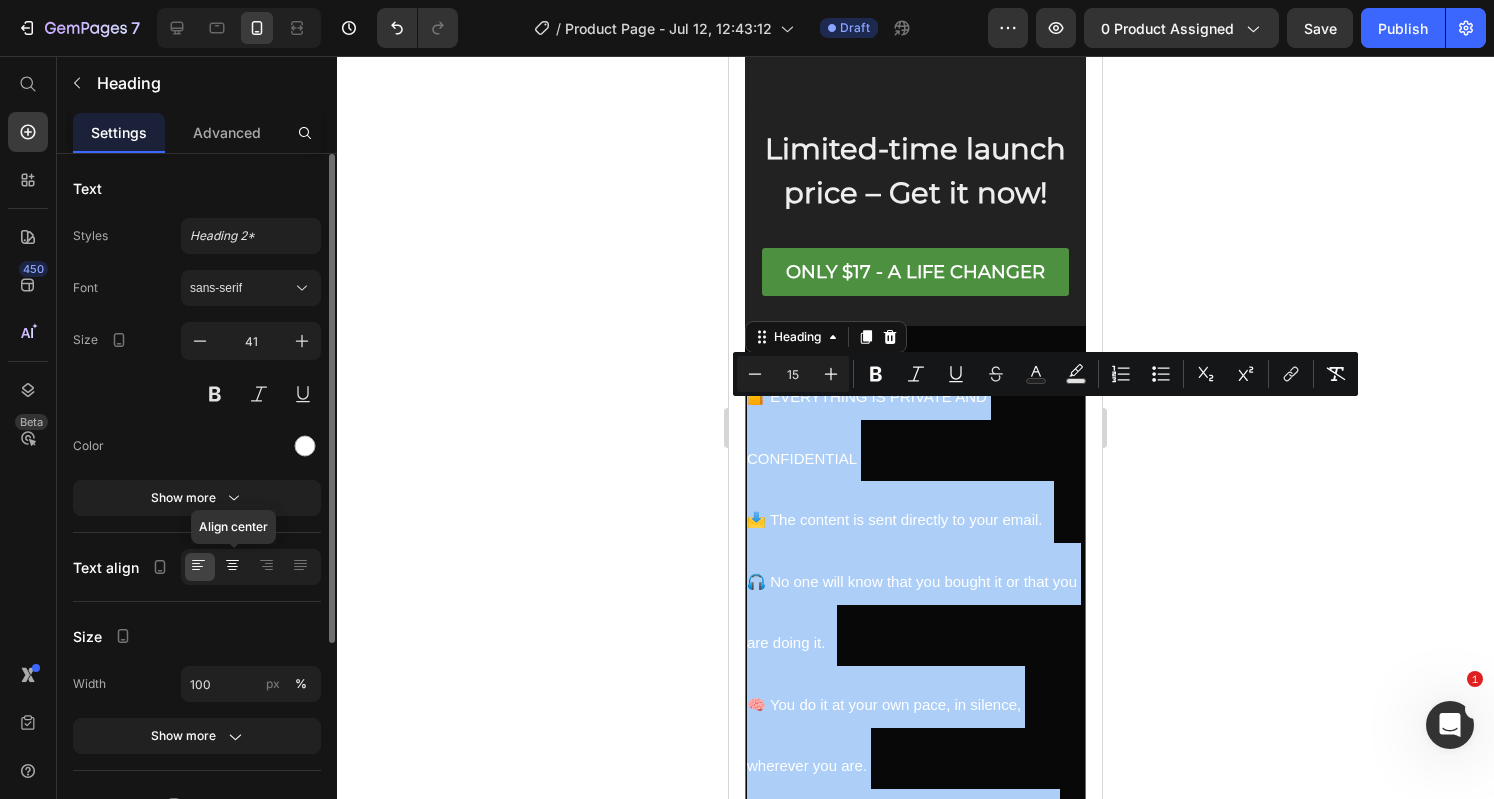 click 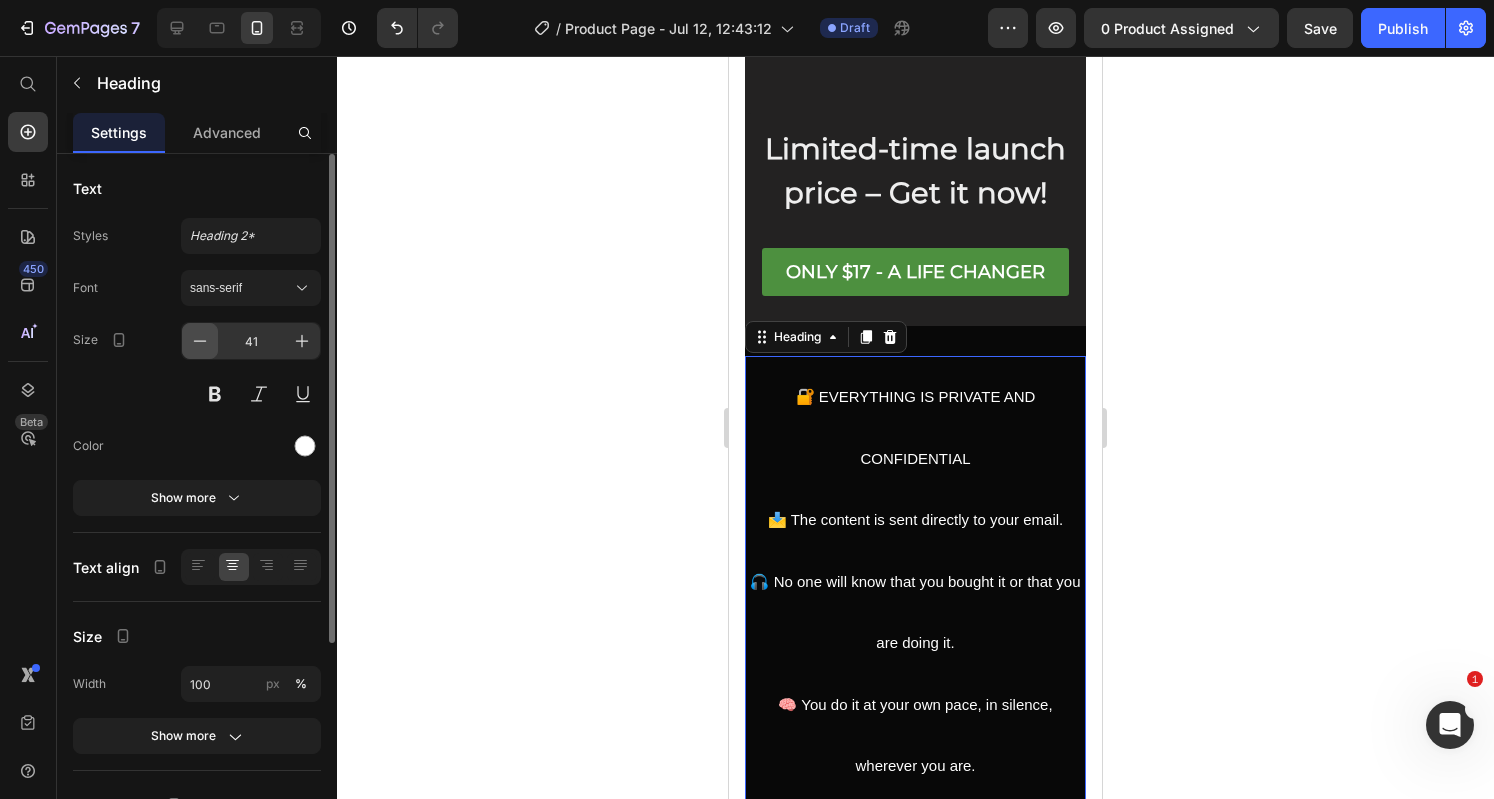 click 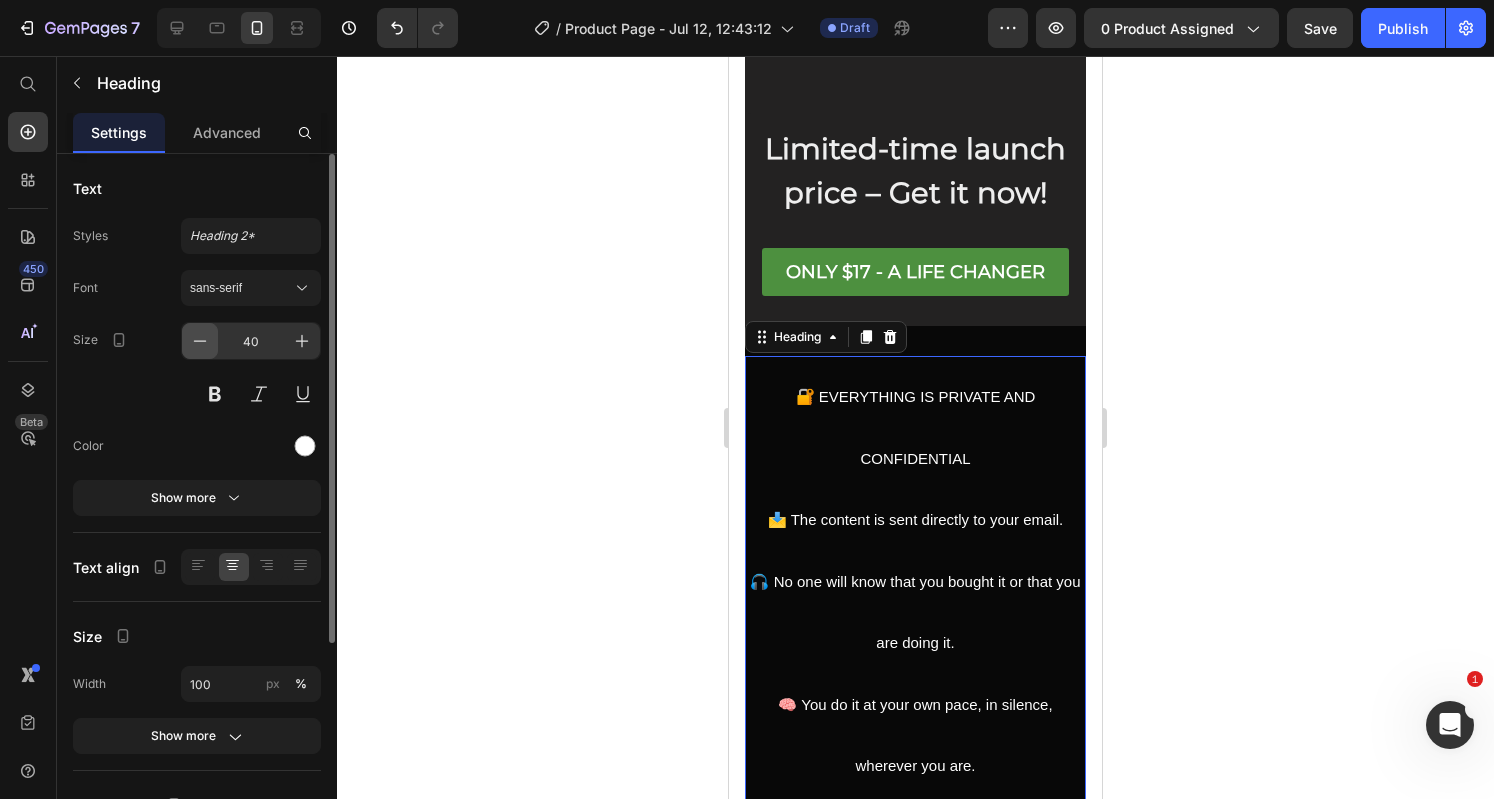 click 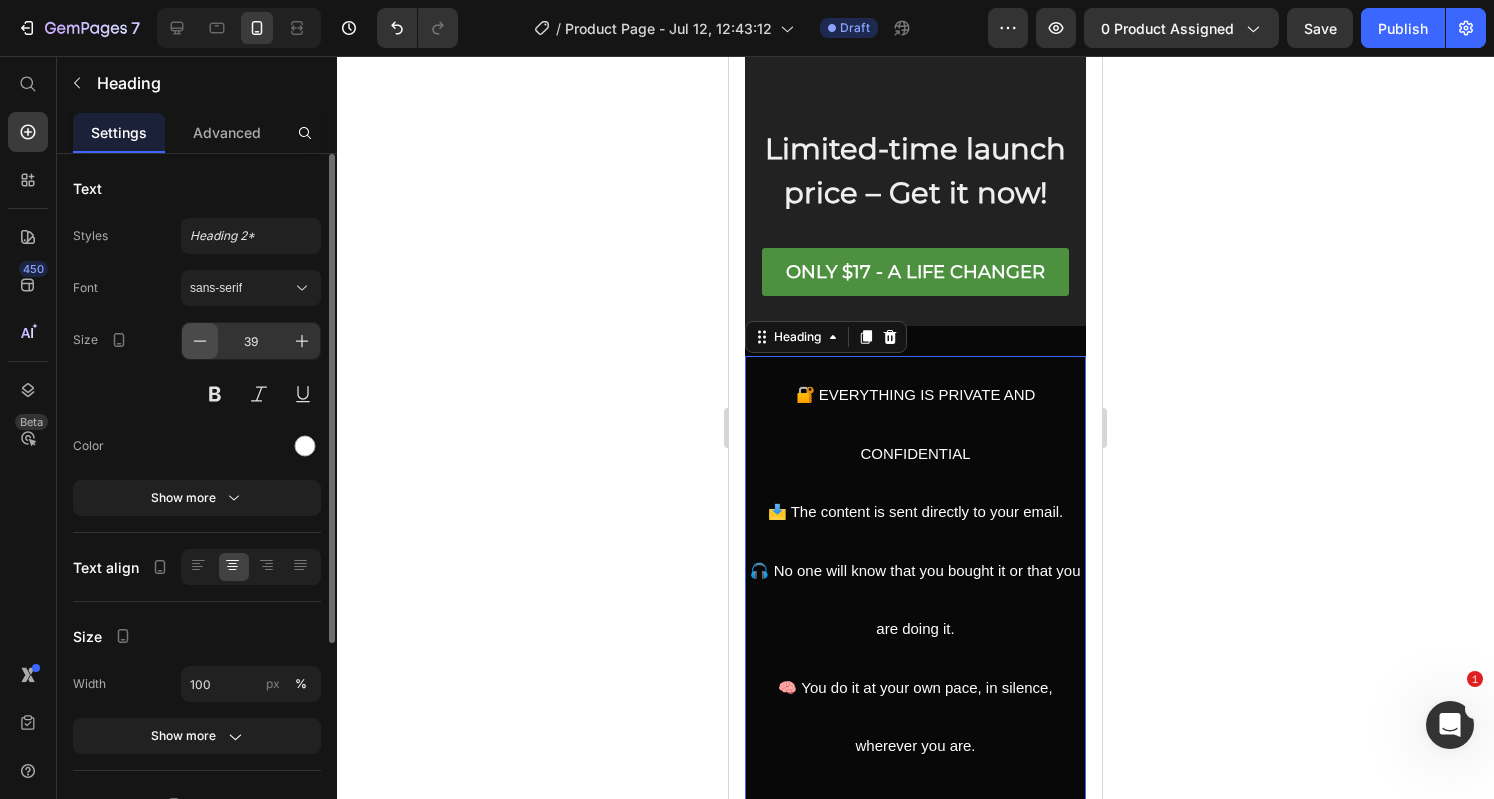 click 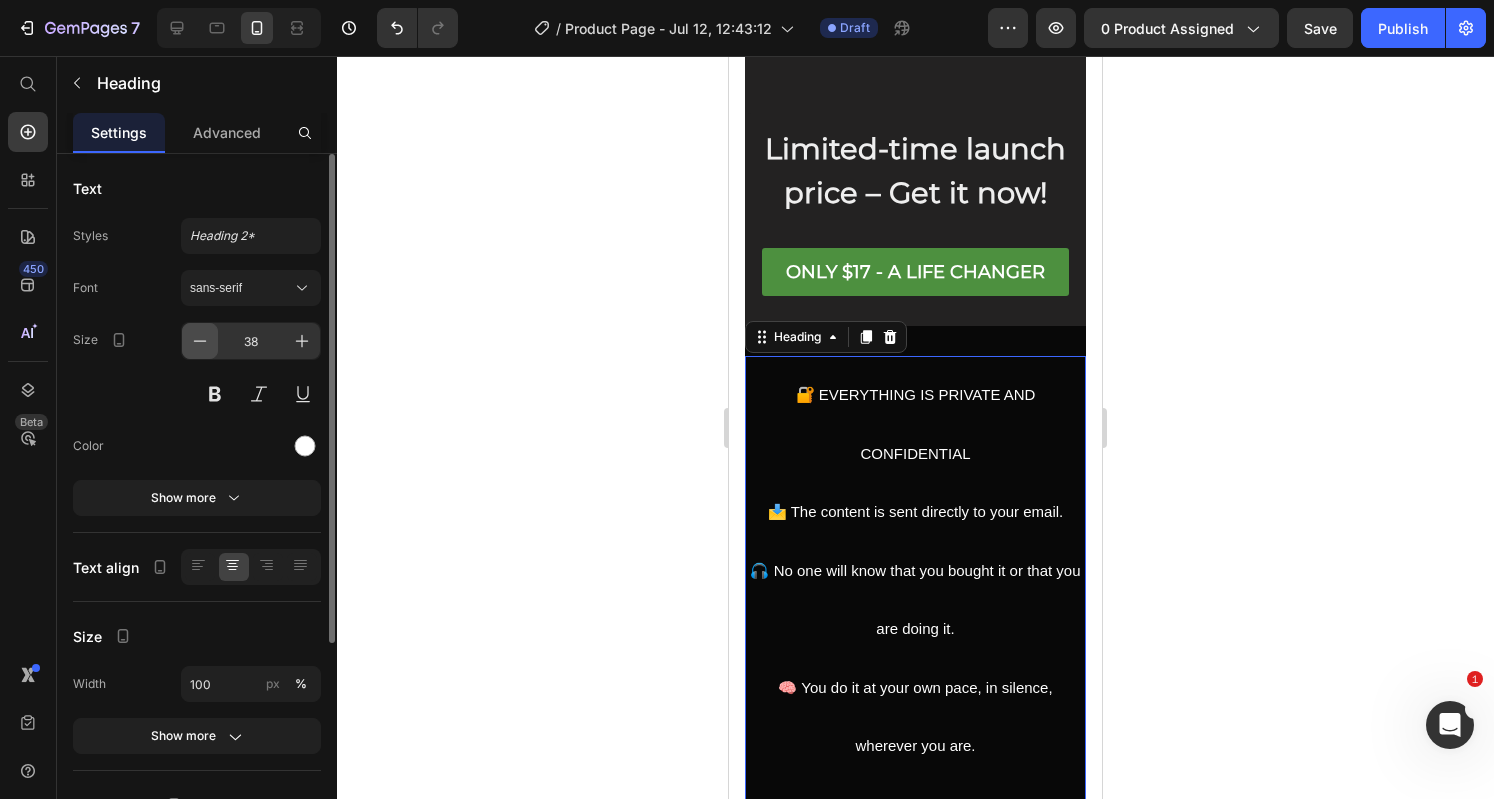 click 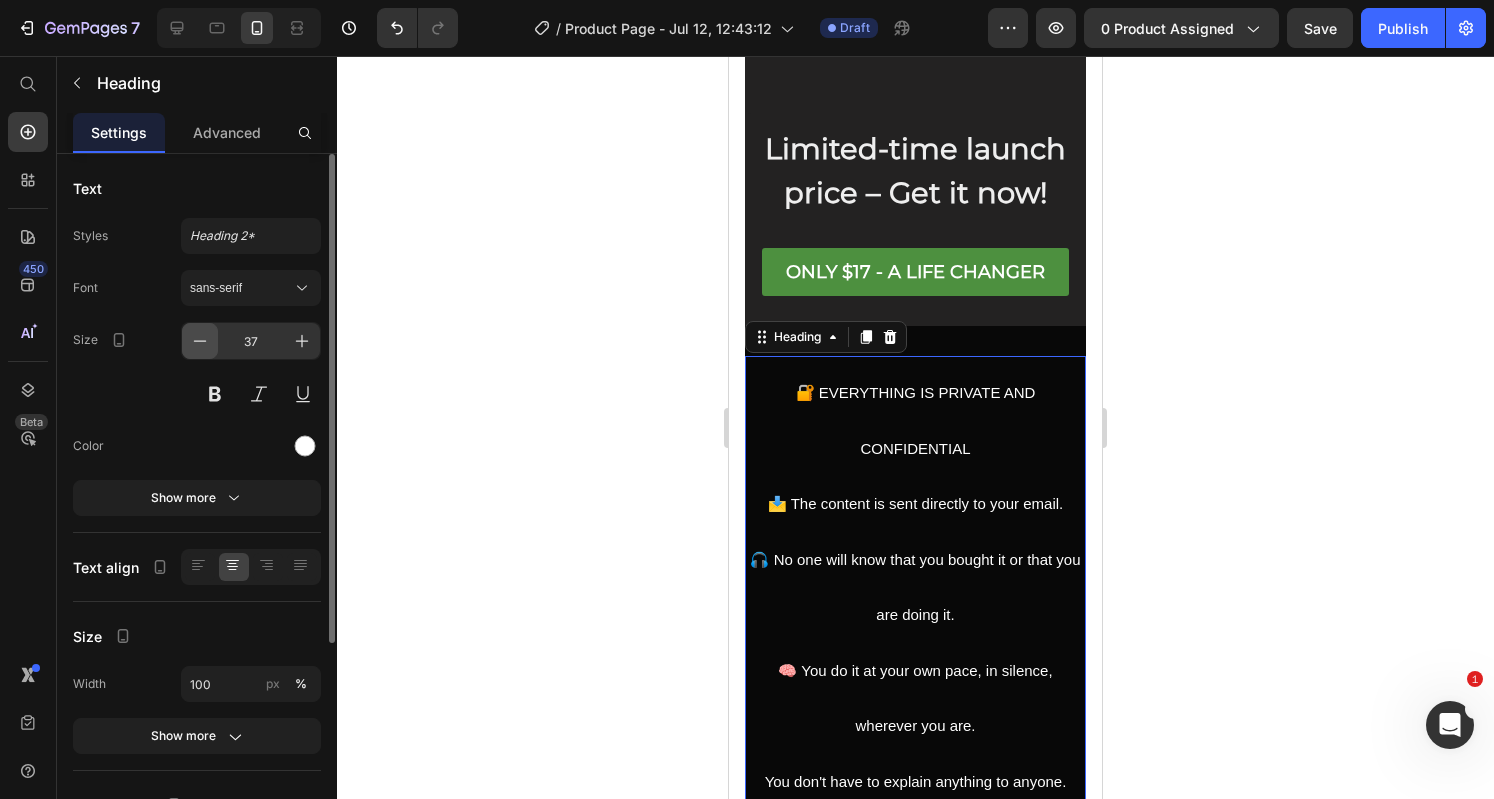 click 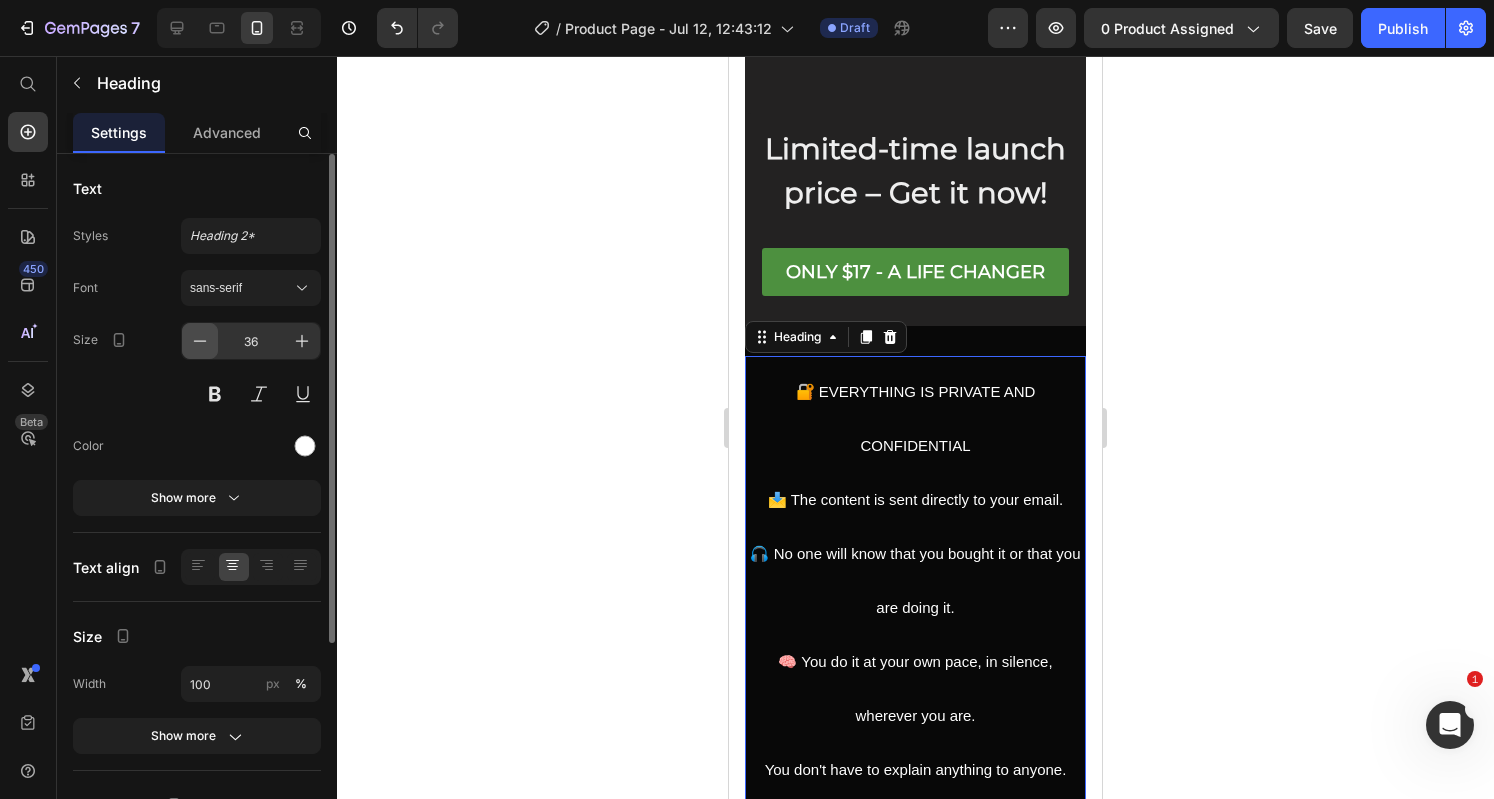 click 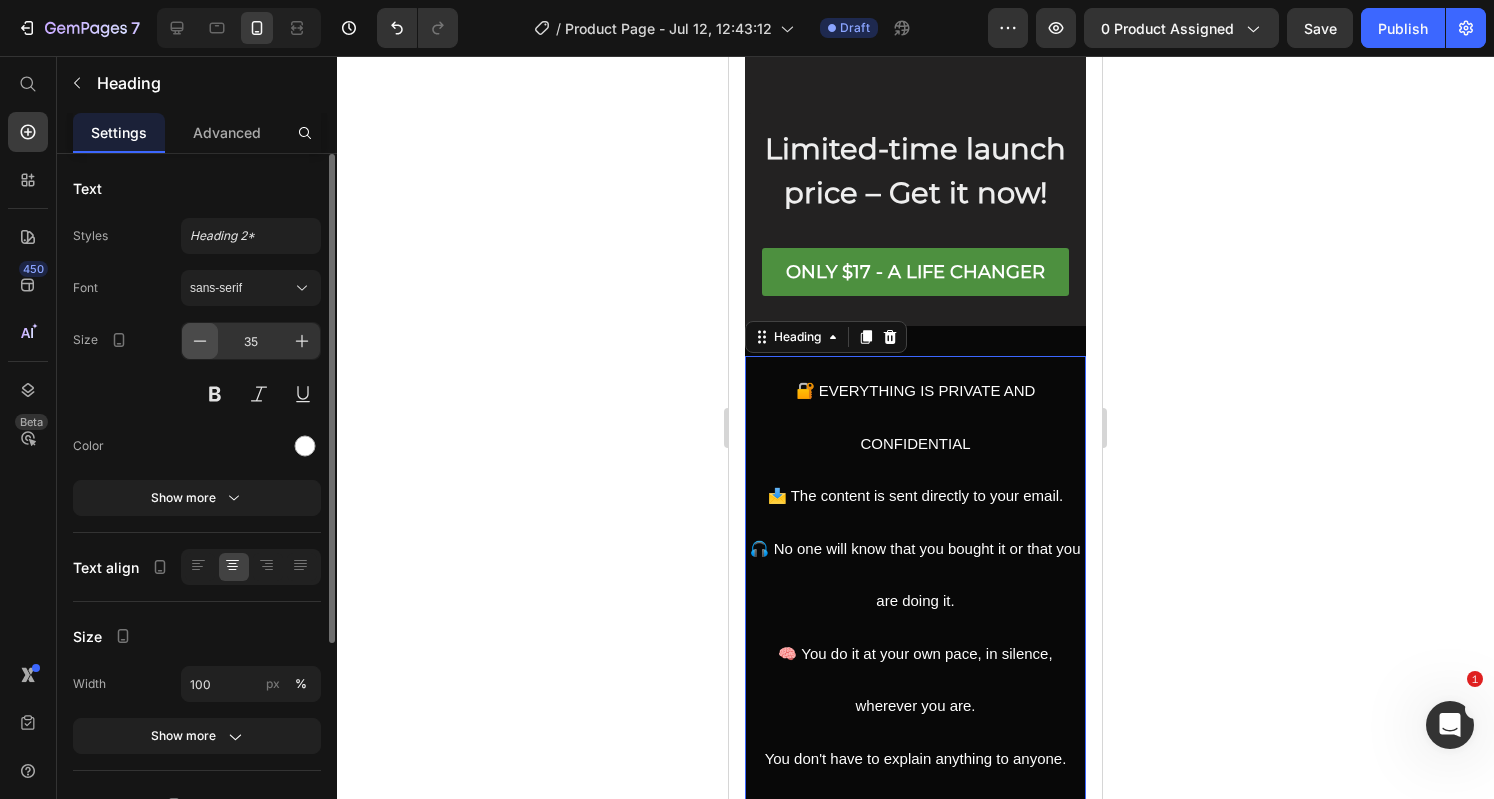 click 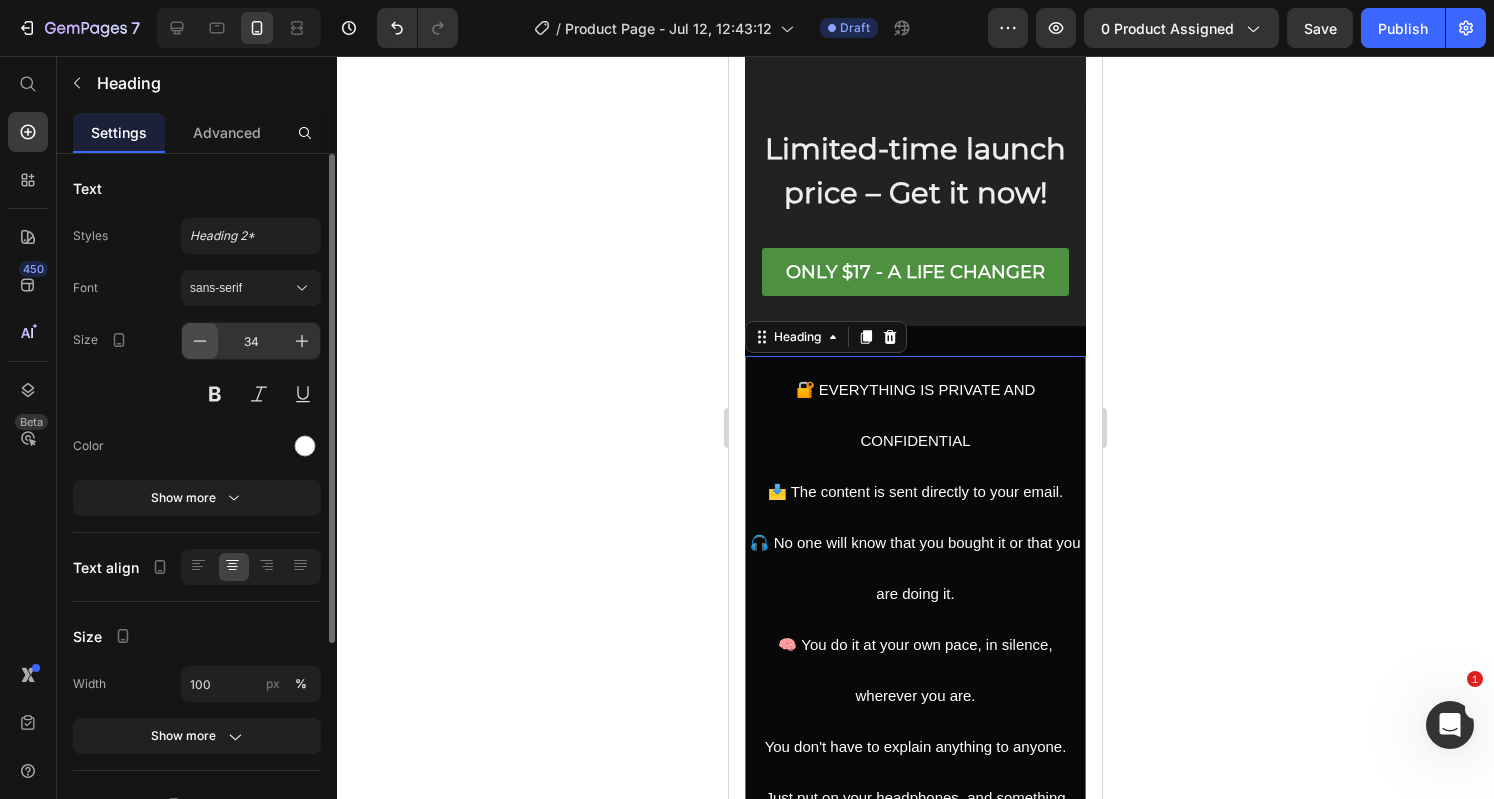 click 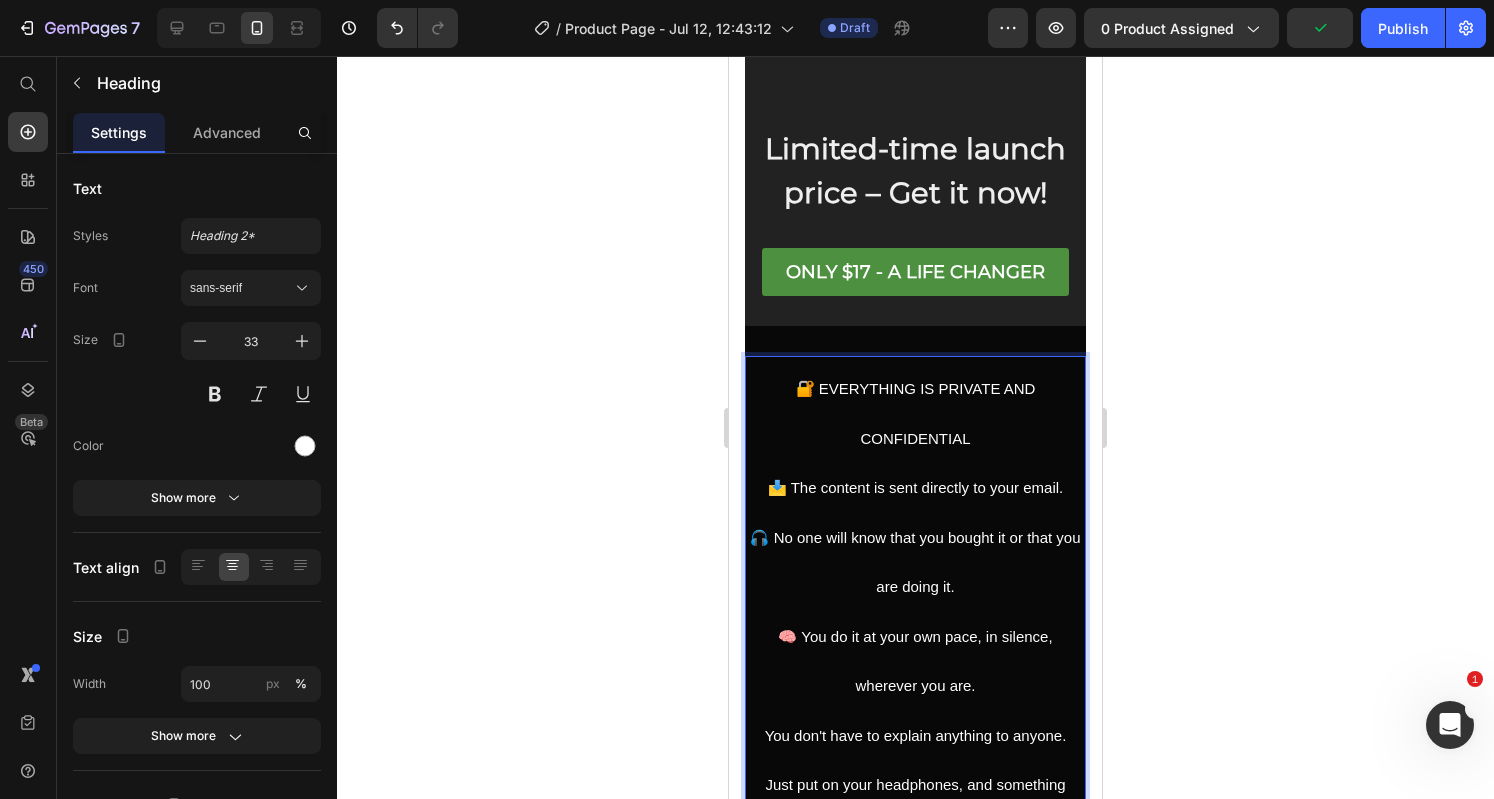 click on "🔐 EVERYTHING IS PRIVATE AND CONFIDENTIAL 📩 The content is sent directly to your email. 🎧 No one will know that you bought it or that you are doing it. 🧠 You do it at your own pace, in silence, wherever you are. You don't have to explain anything to anyone. Just put on your headphones, and something inside you will begin to change." at bounding box center (915, 605) 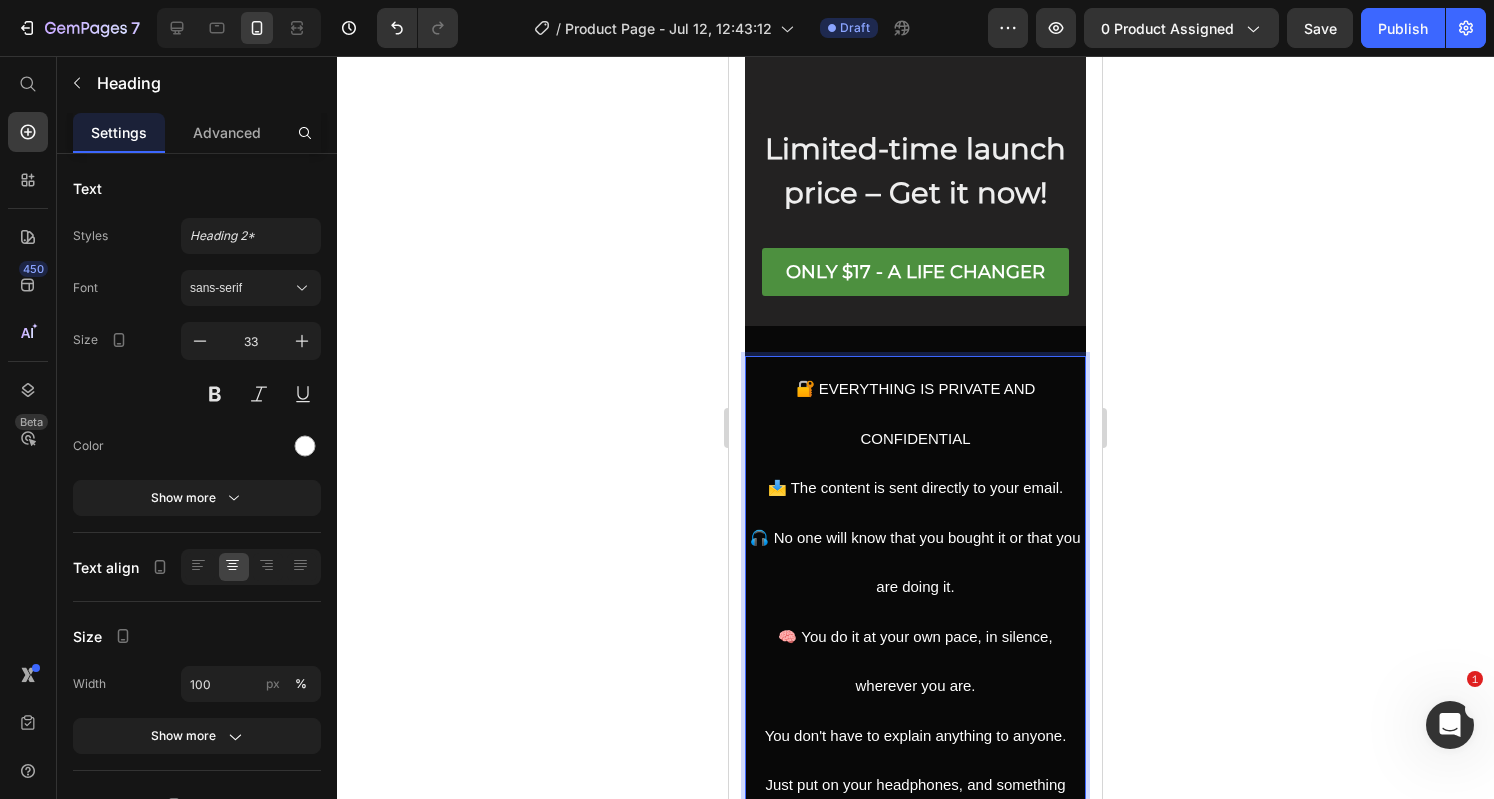 click on "🔐 EVERYTHING IS PRIVATE AND CONFIDENTIAL 📩 The content is sent directly to your email. 🎧 No one will know that you bought it or that you are doing it. 🧠 You do it at your own pace, in silence, wherever you are. You don't have to explain anything to anyone. Just put on your headphones, and something inside you will begin to change." at bounding box center [915, 605] 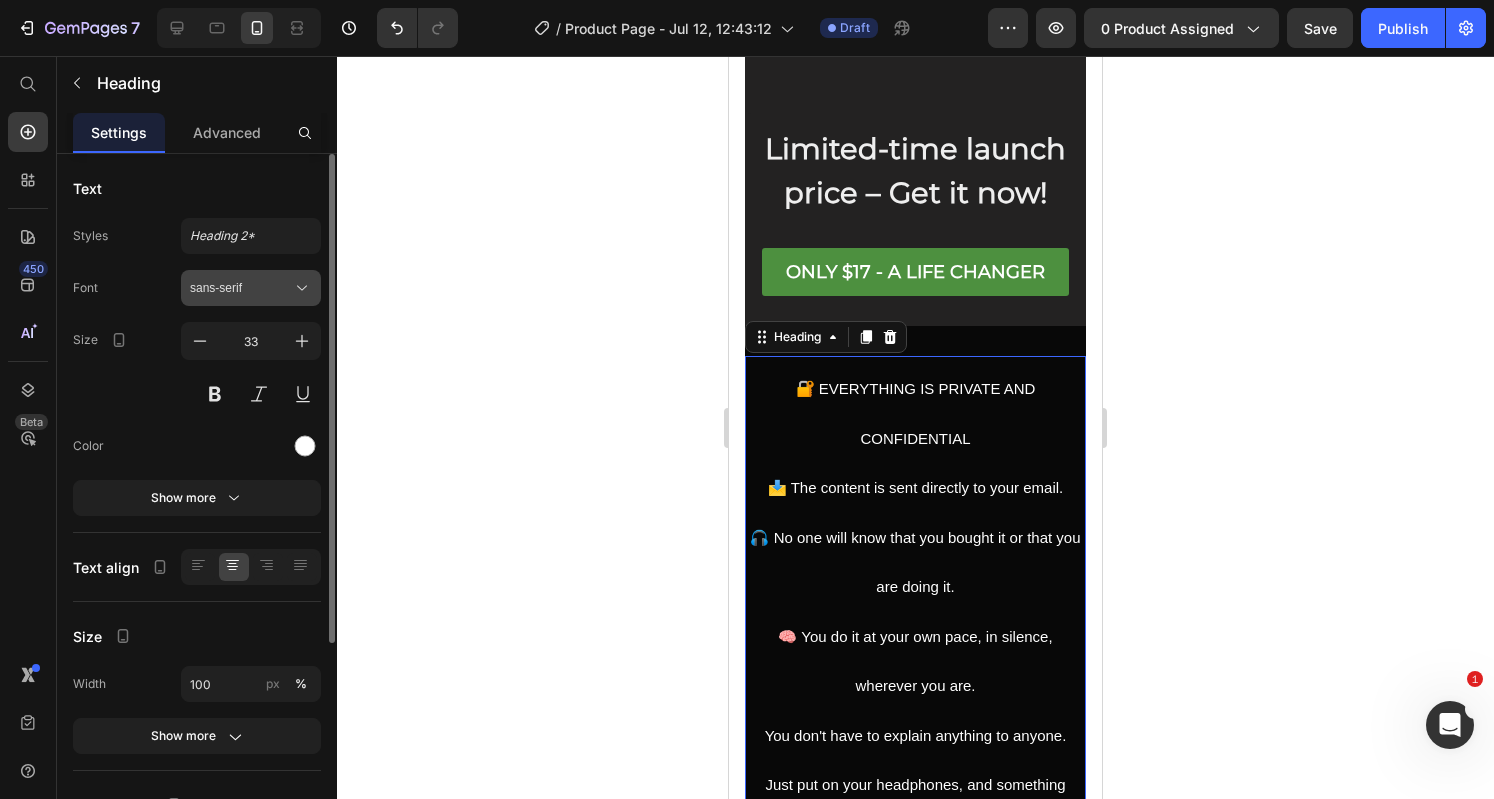 click on "sans-serif" at bounding box center (251, 288) 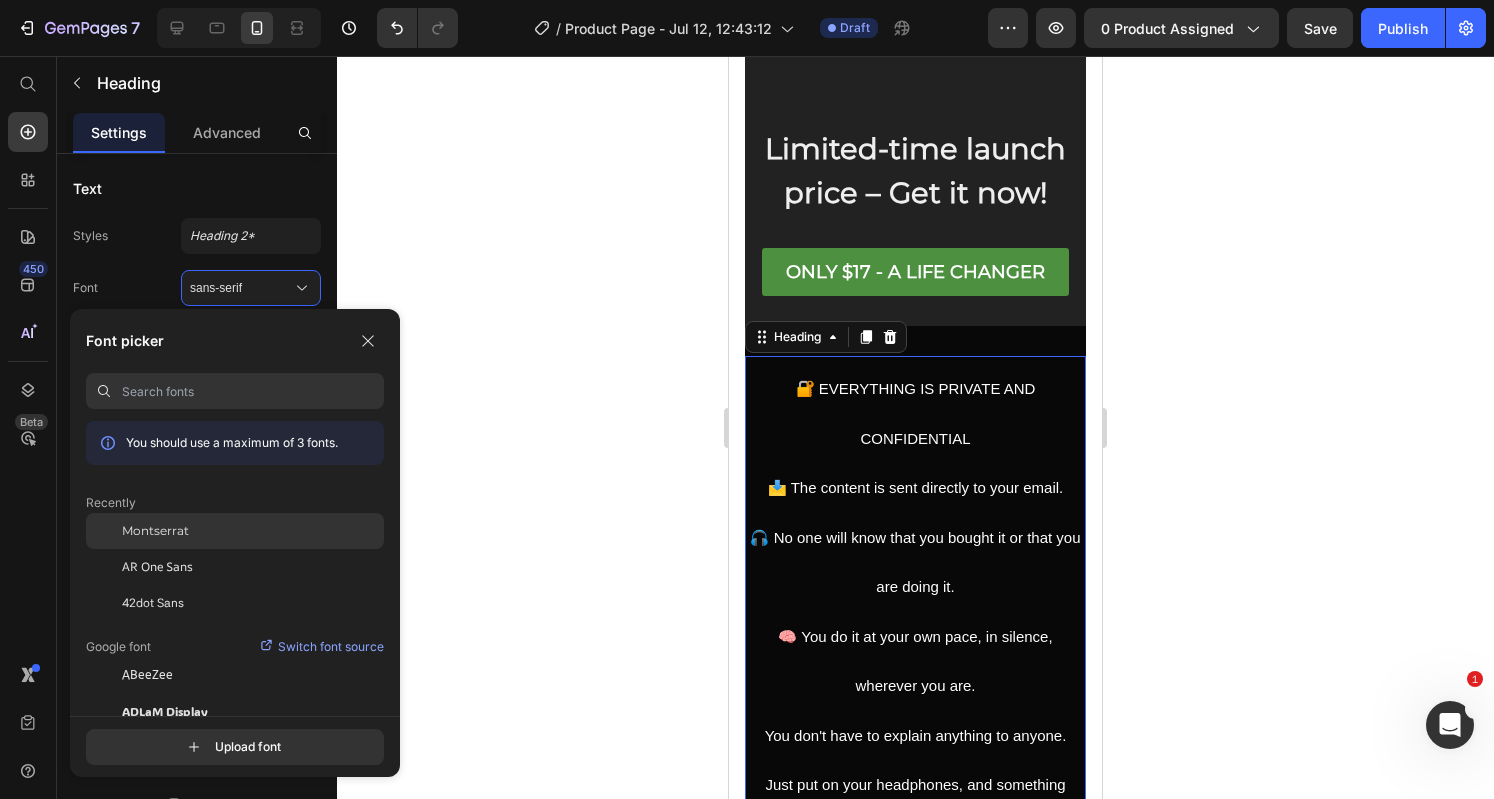 click on "Montserrat" 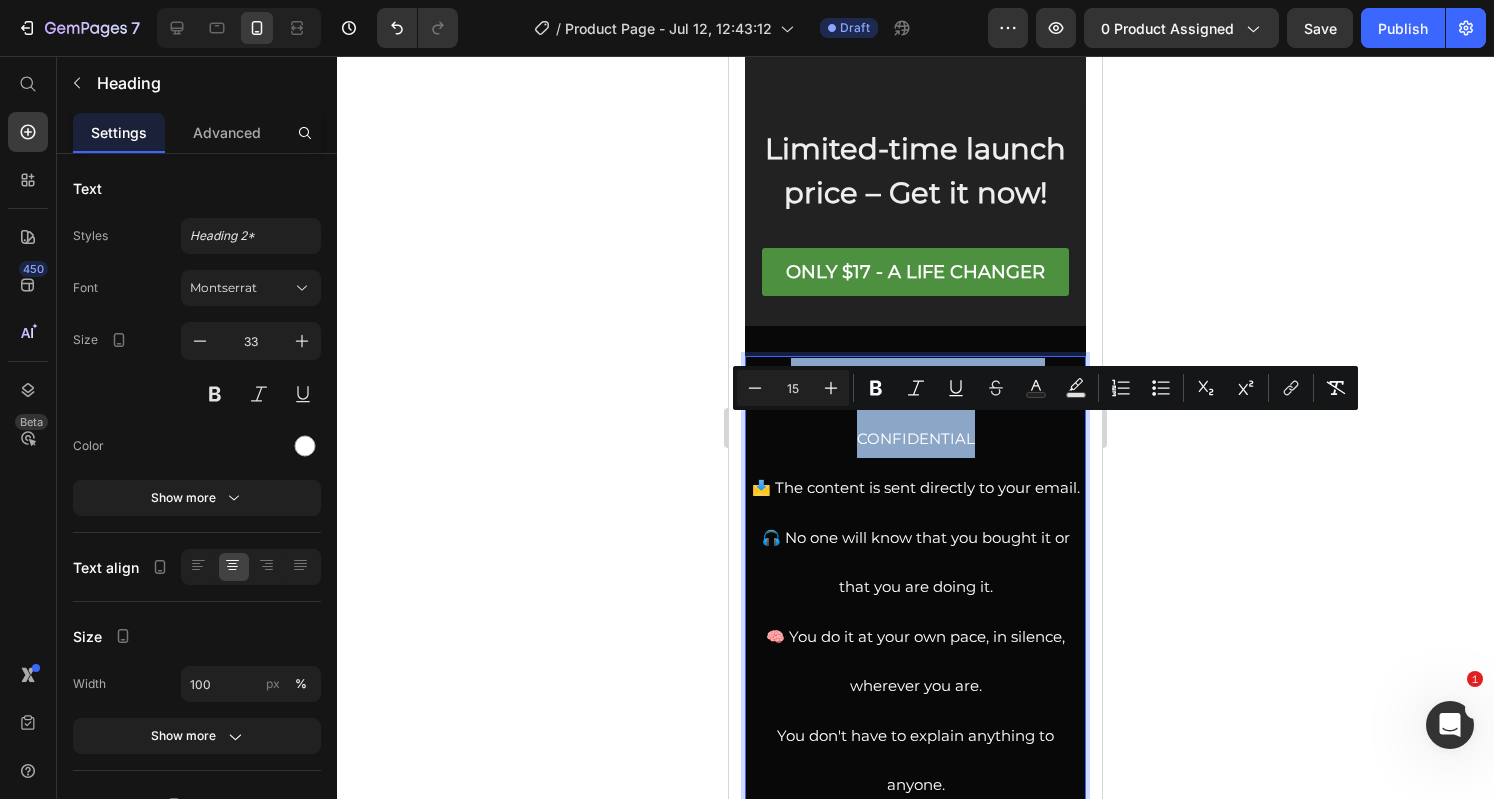 drag, startPoint x: 994, startPoint y: 484, endPoint x: 777, endPoint y: 431, distance: 223.3786 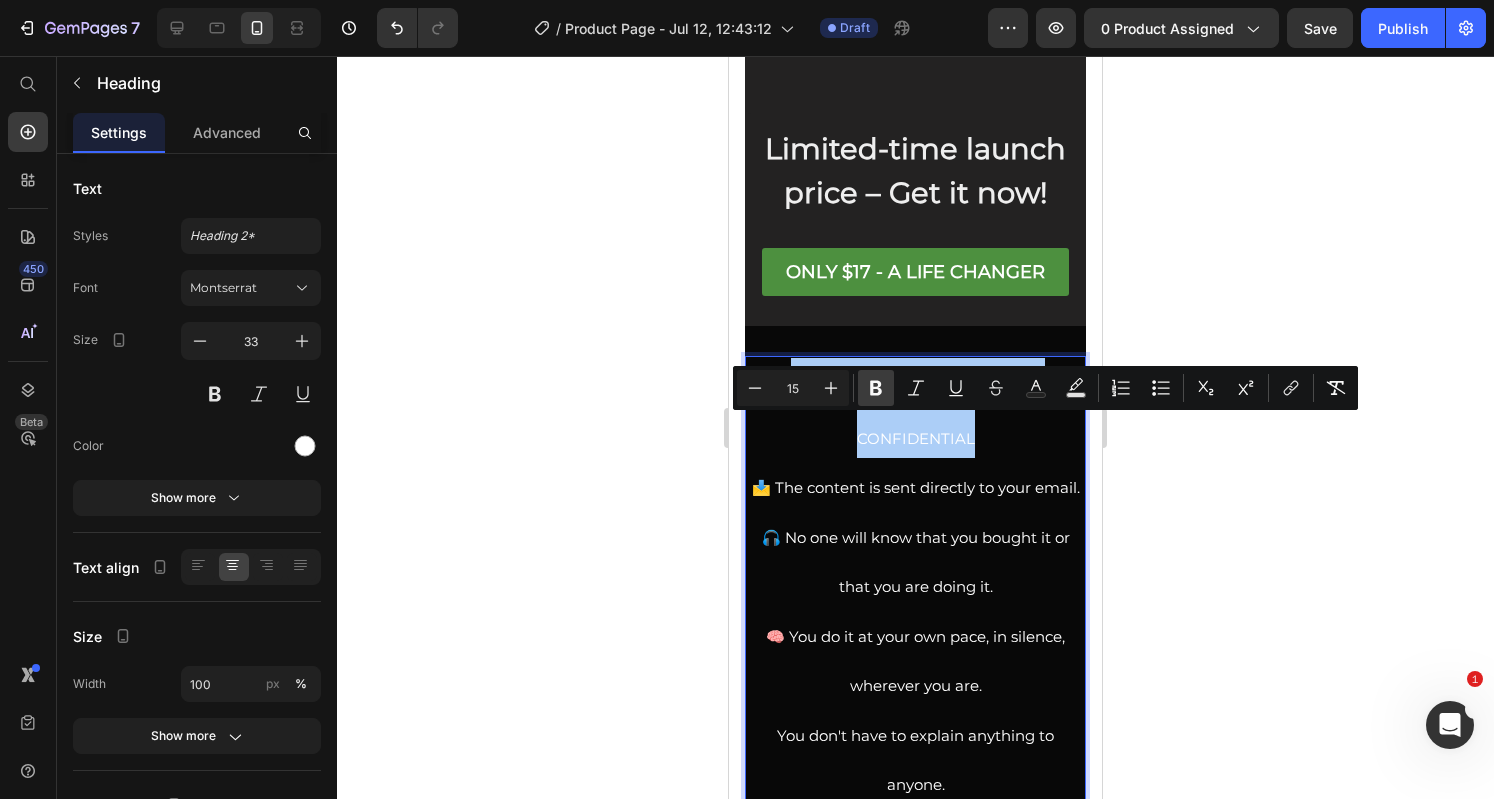 click 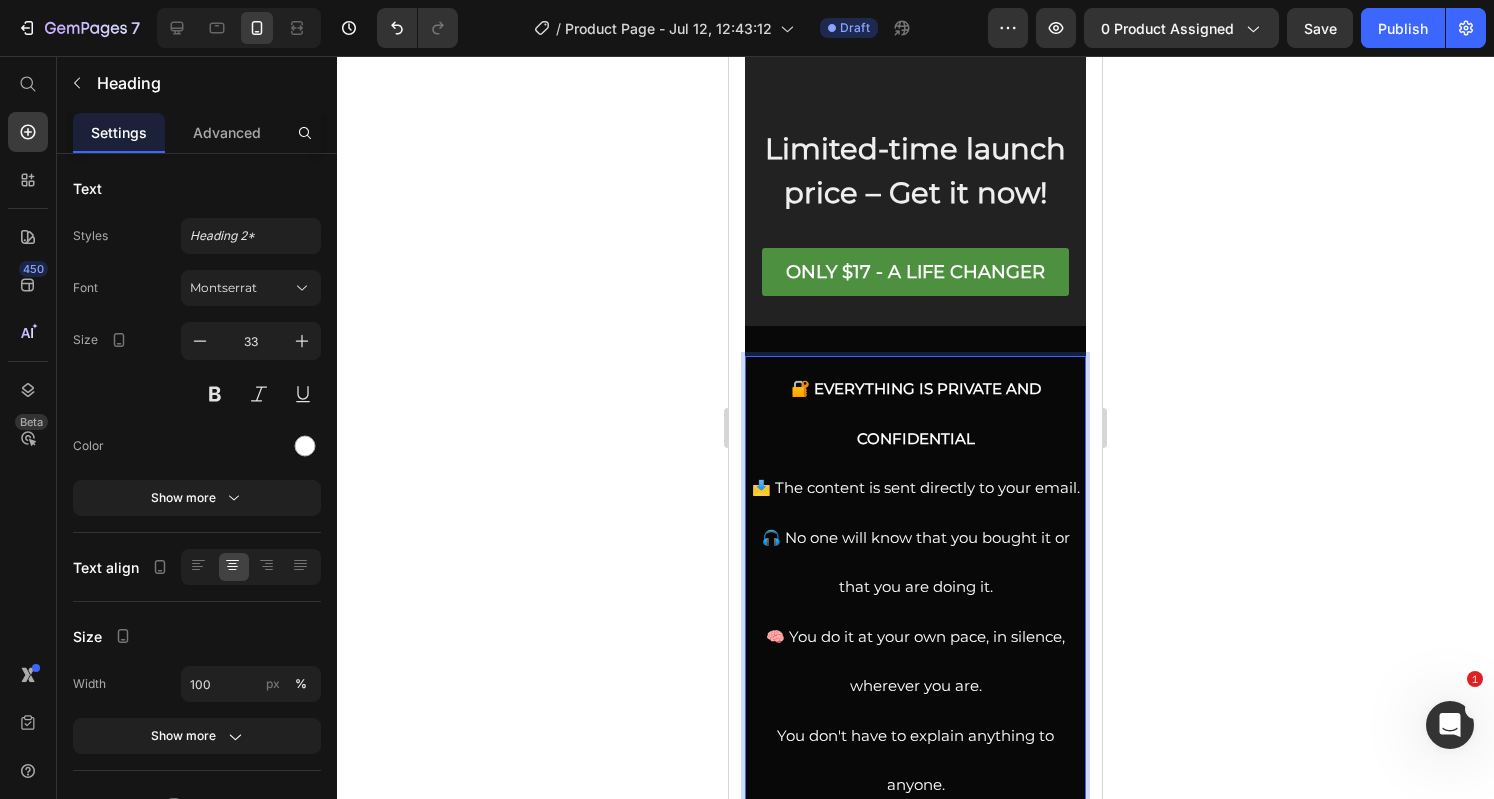 click on "📩 The content is sent directly to your email." at bounding box center [916, 487] 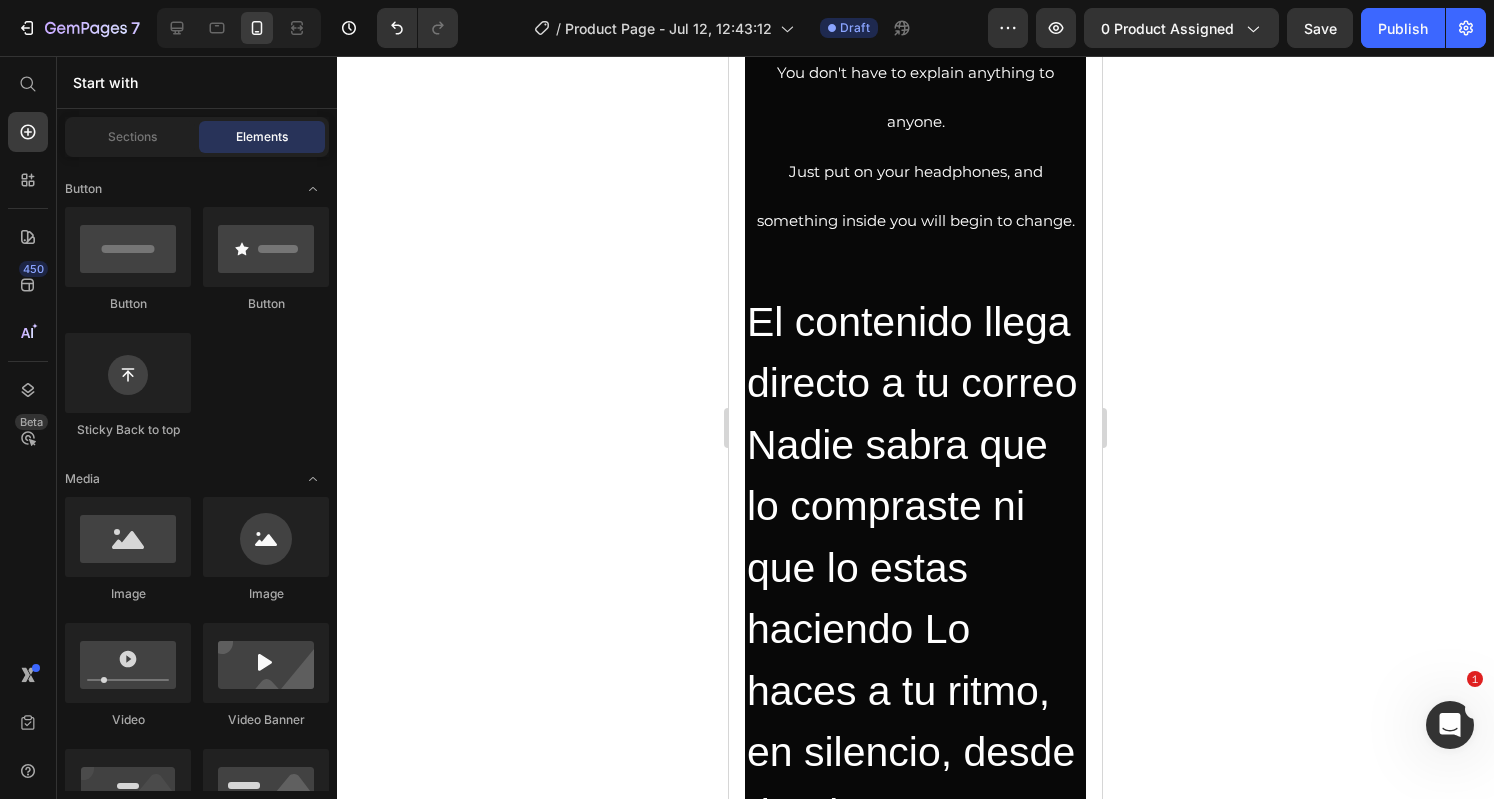 scroll, scrollTop: 6976, scrollLeft: 0, axis: vertical 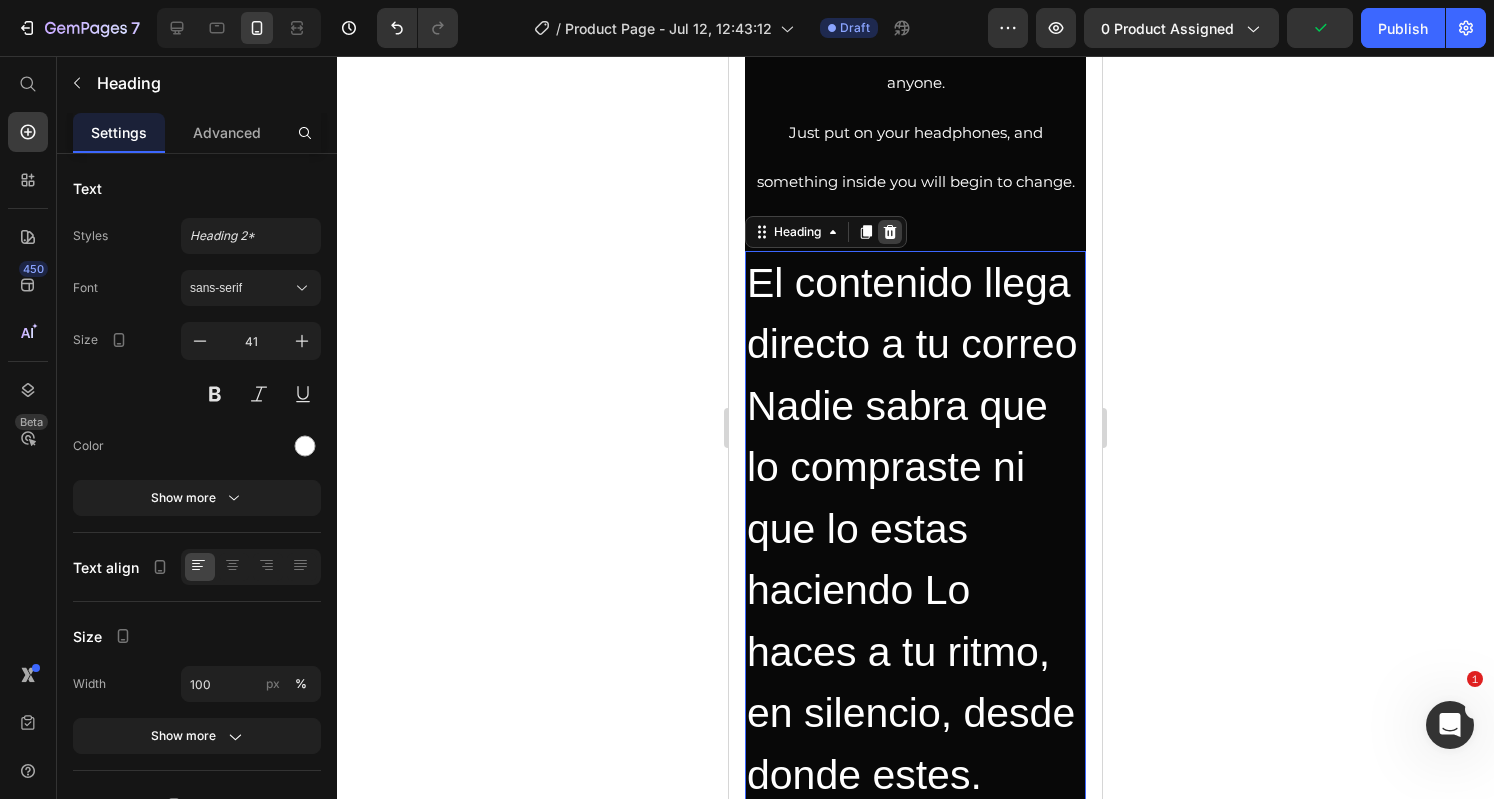 click 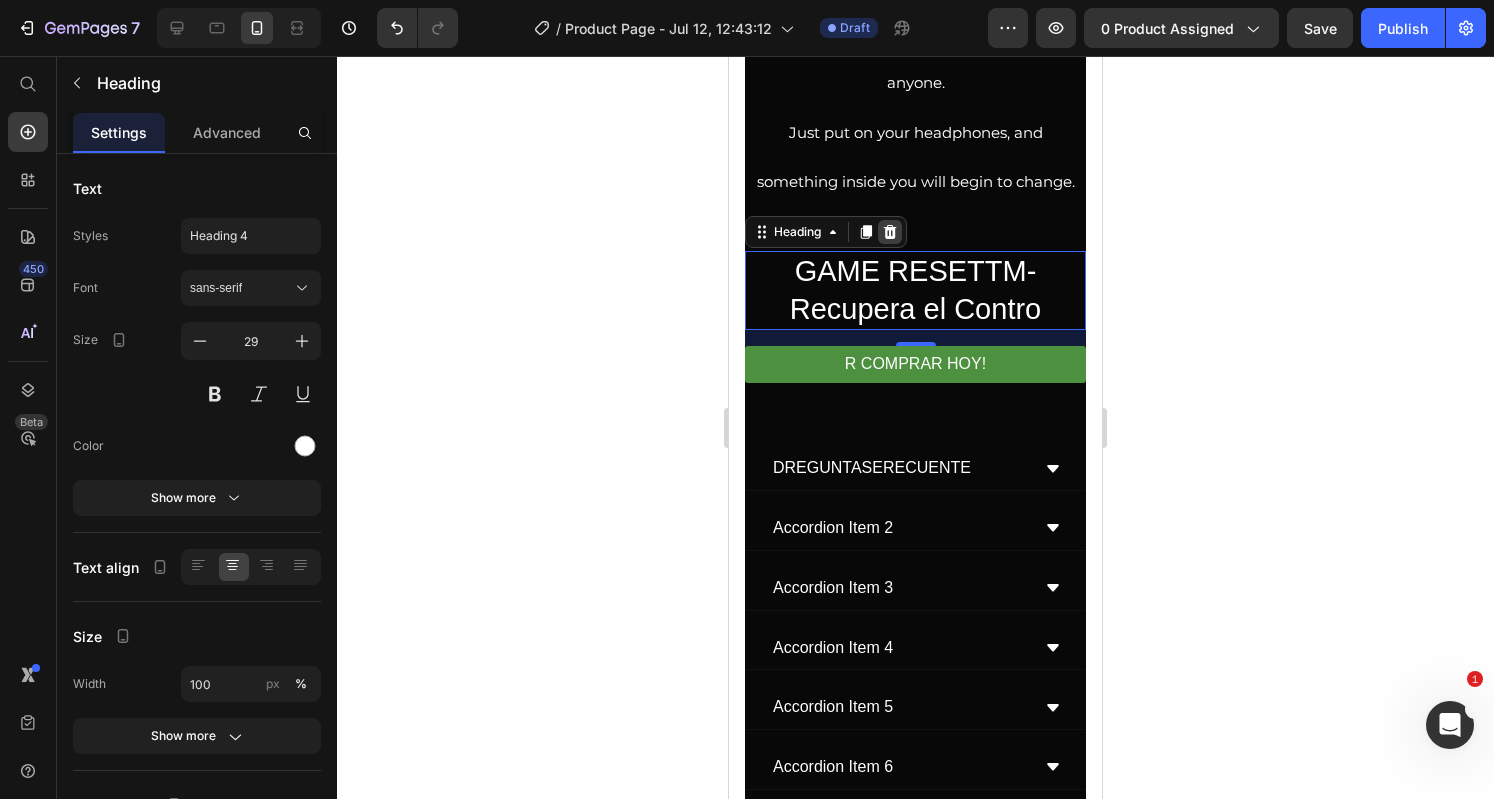 click at bounding box center (890, 232) 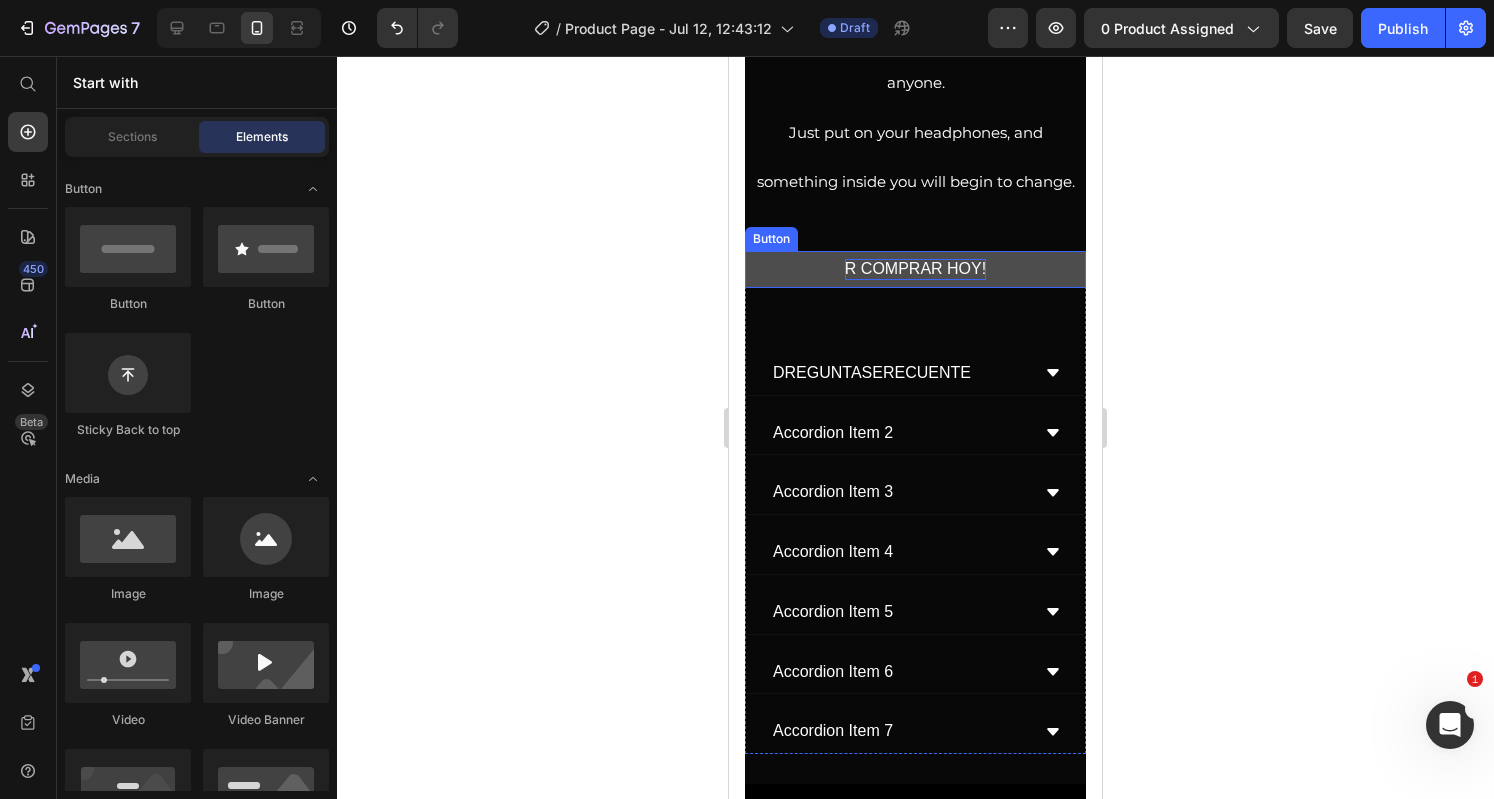 click on "R COMPRAR HOY!" at bounding box center (915, 269) 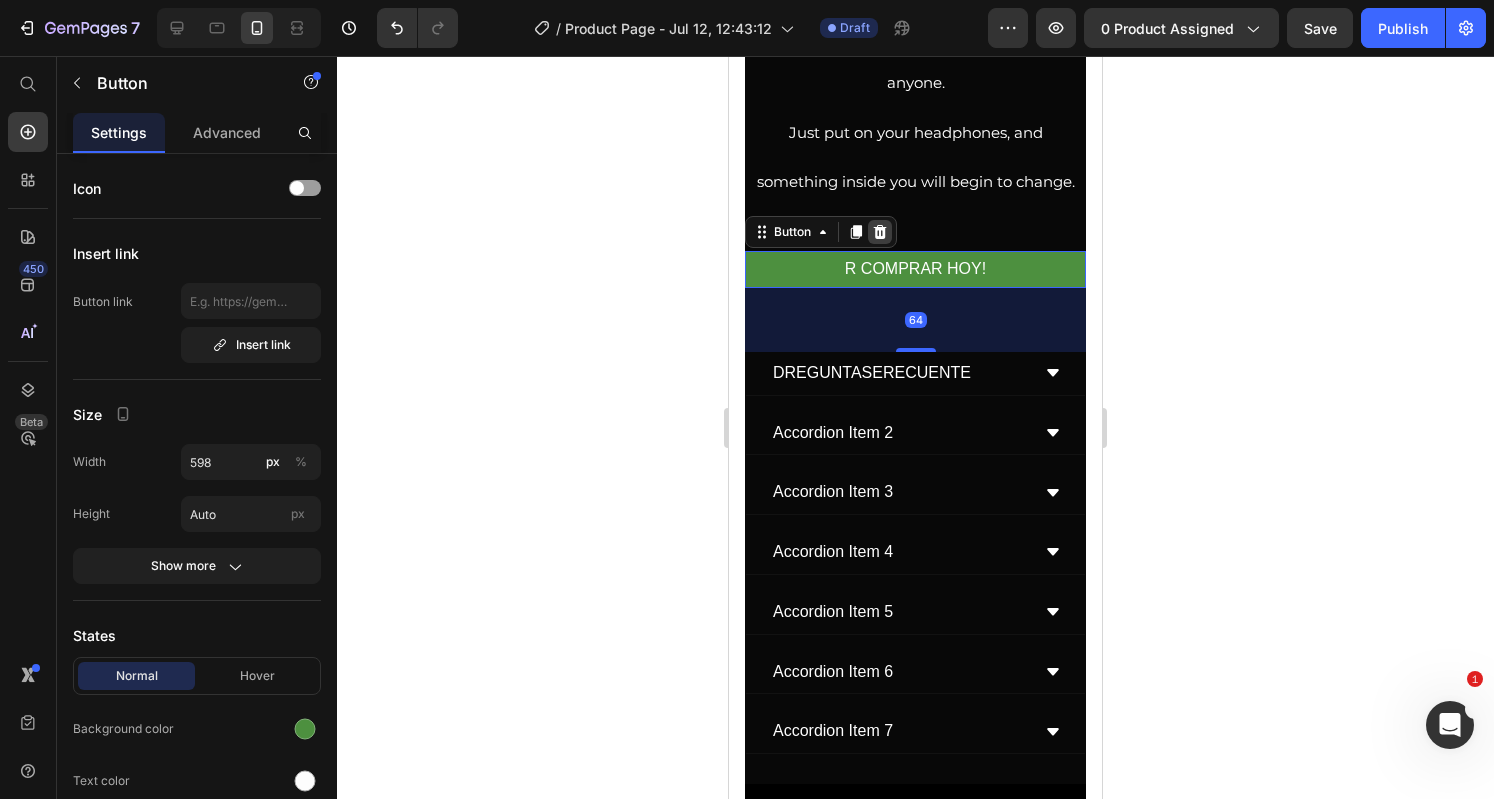 click 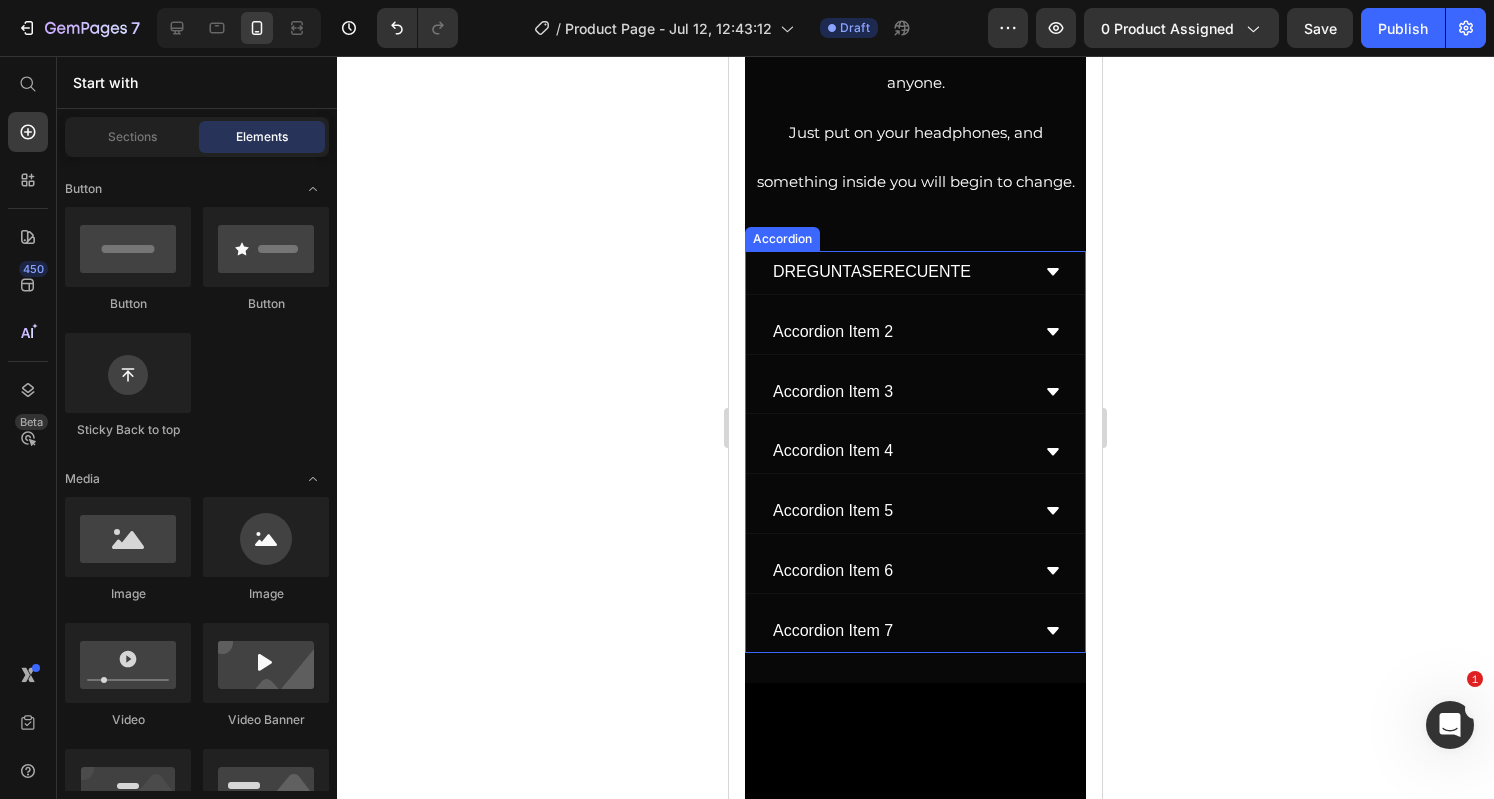 click on "DREGUNTASERECUENTE" at bounding box center [915, 273] 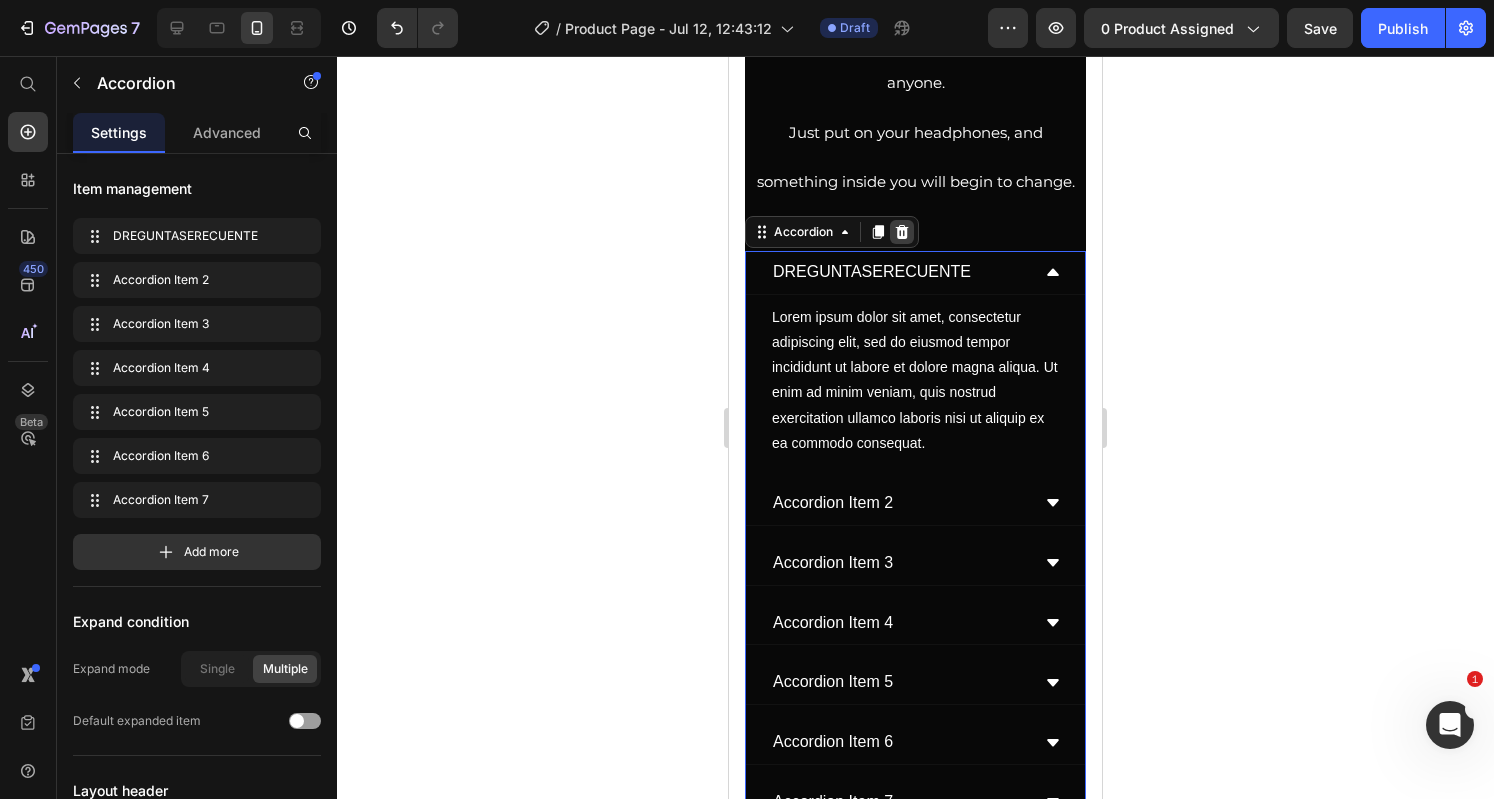 click 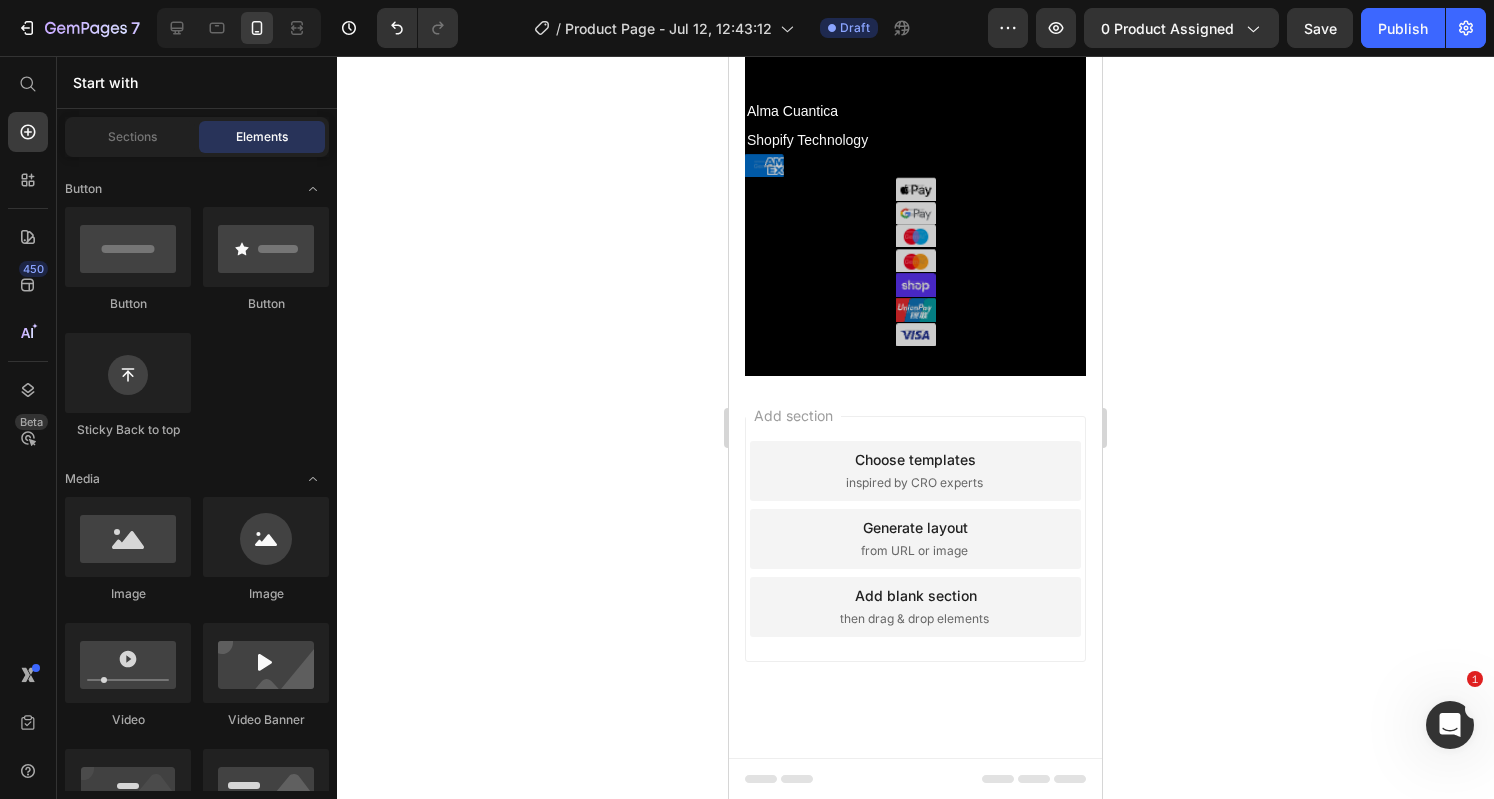 scroll, scrollTop: 7812, scrollLeft: 0, axis: vertical 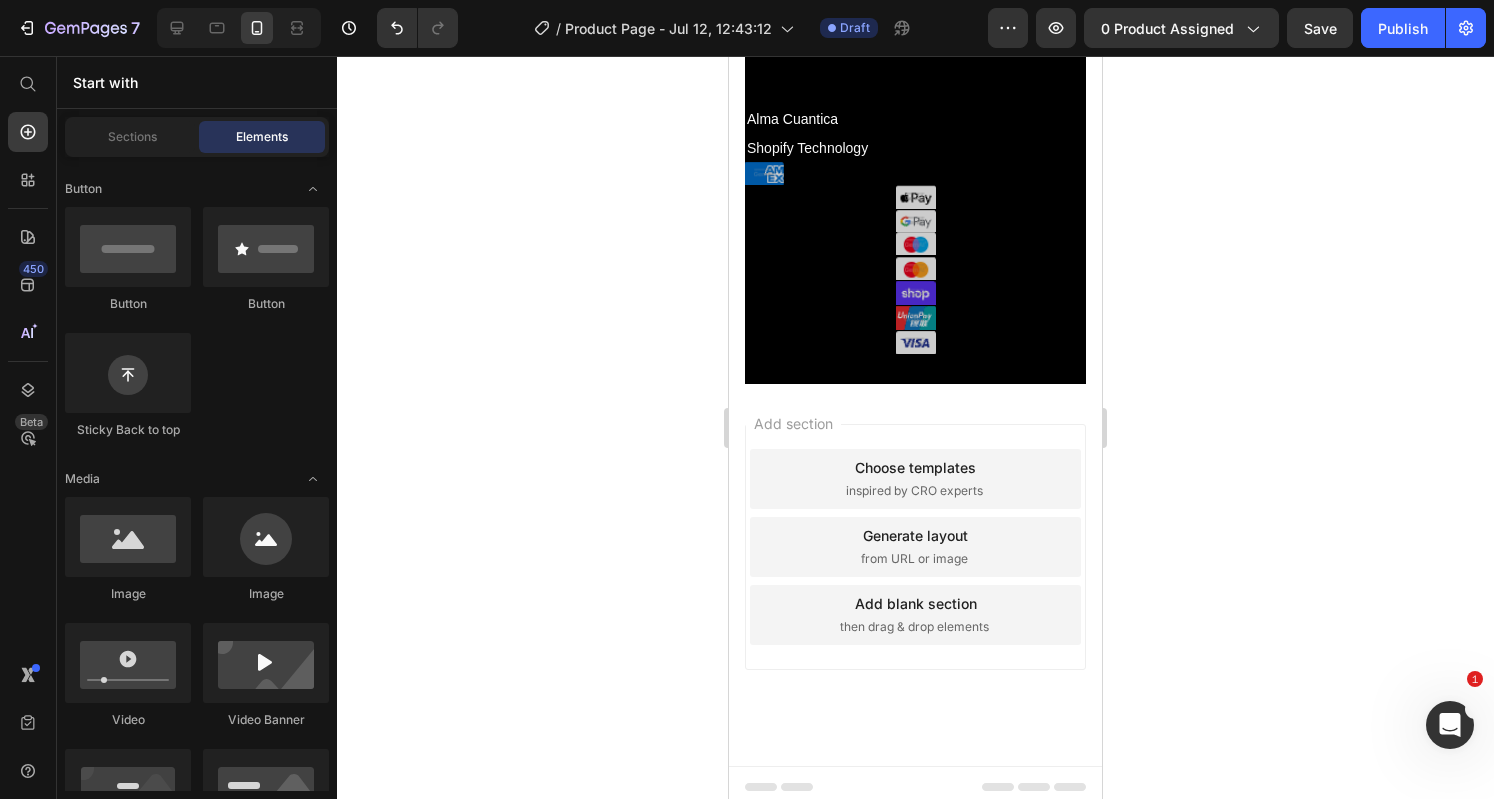drag, startPoint x: 1086, startPoint y: 749, endPoint x: 1088, endPoint y: 733, distance: 16.124516 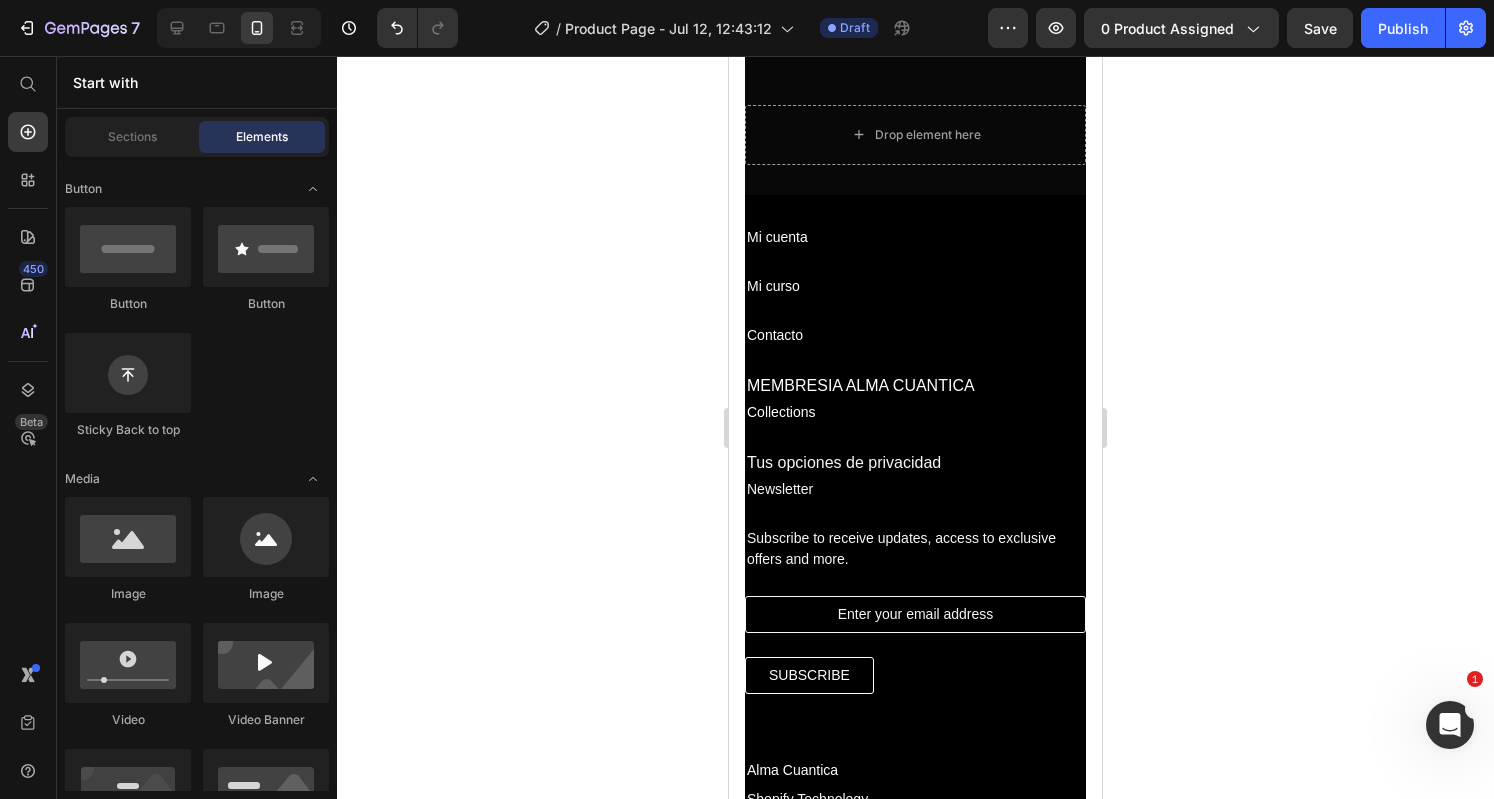 scroll, scrollTop: 7082, scrollLeft: 0, axis: vertical 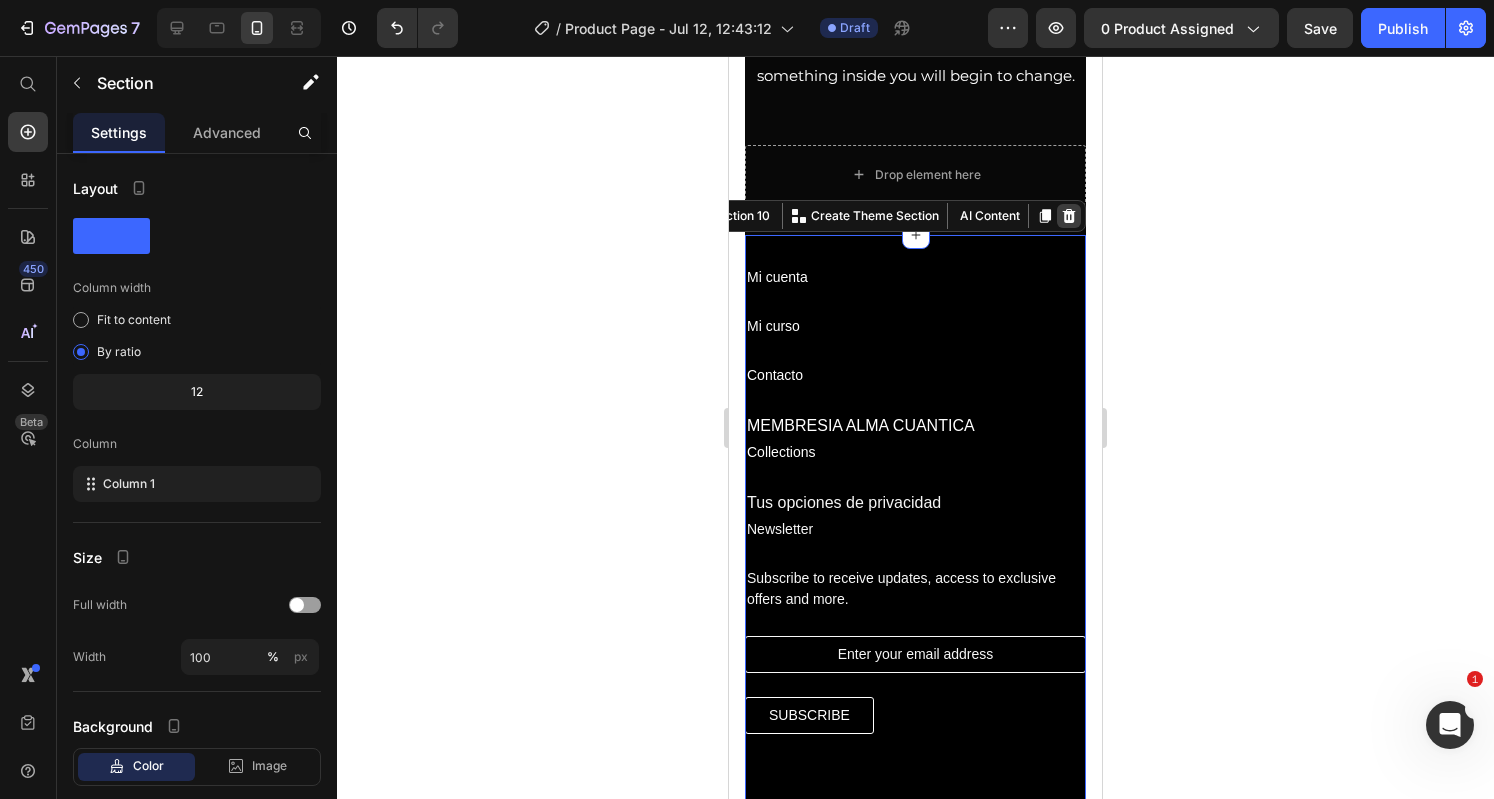 click 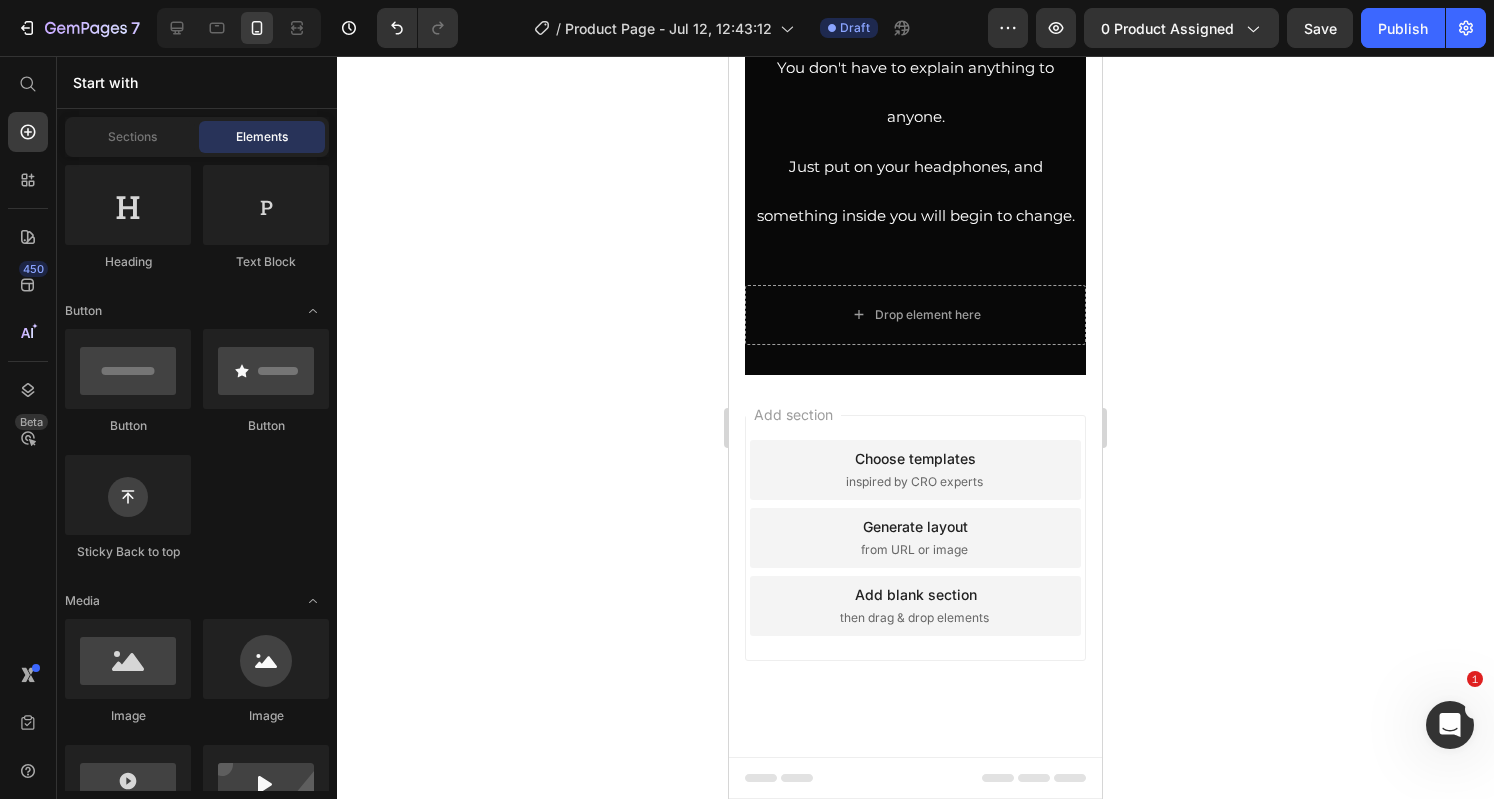 scroll, scrollTop: 0, scrollLeft: 0, axis: both 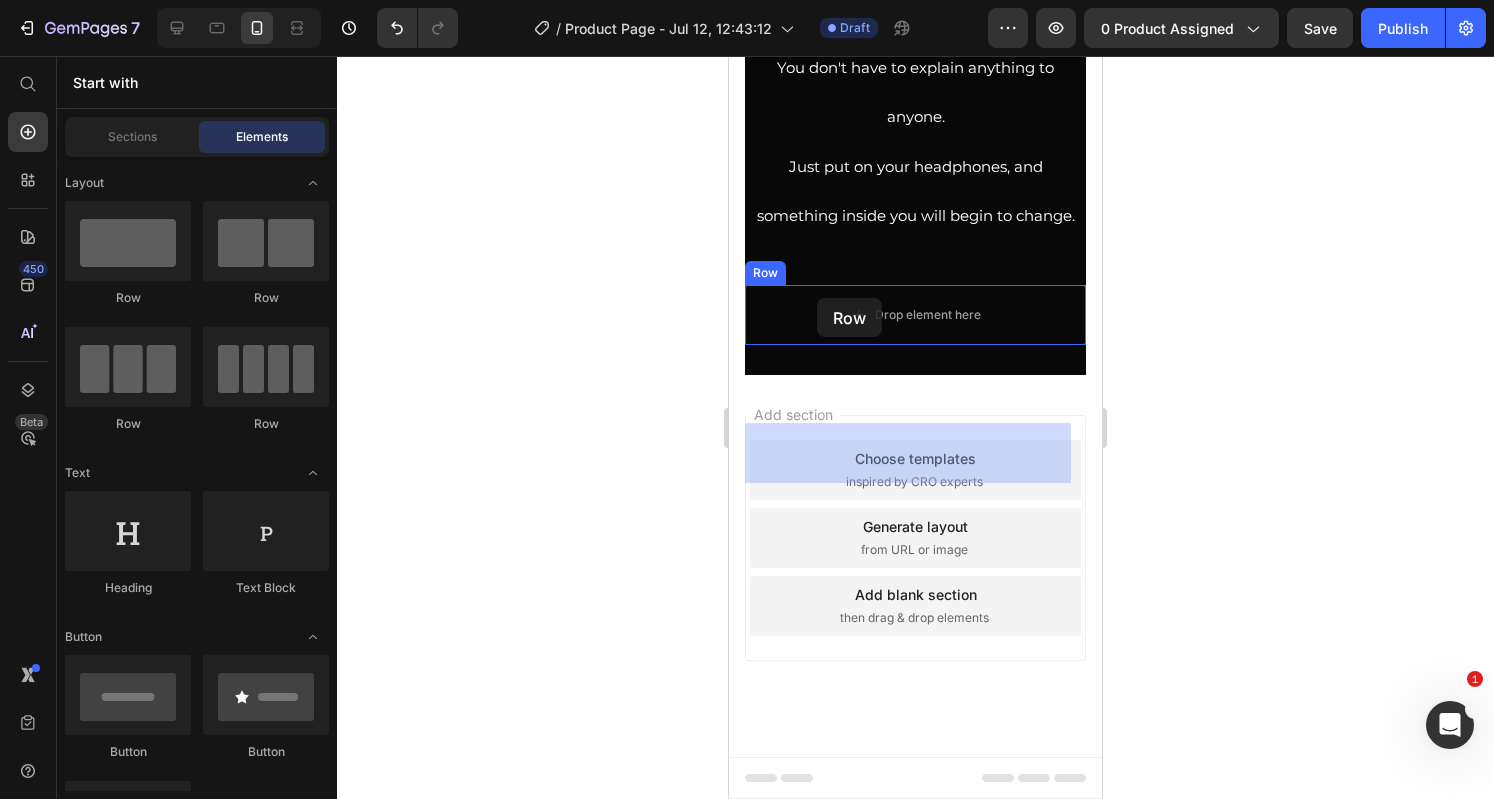 drag, startPoint x: 855, startPoint y: 276, endPoint x: 818, endPoint y: 308, distance: 48.9183 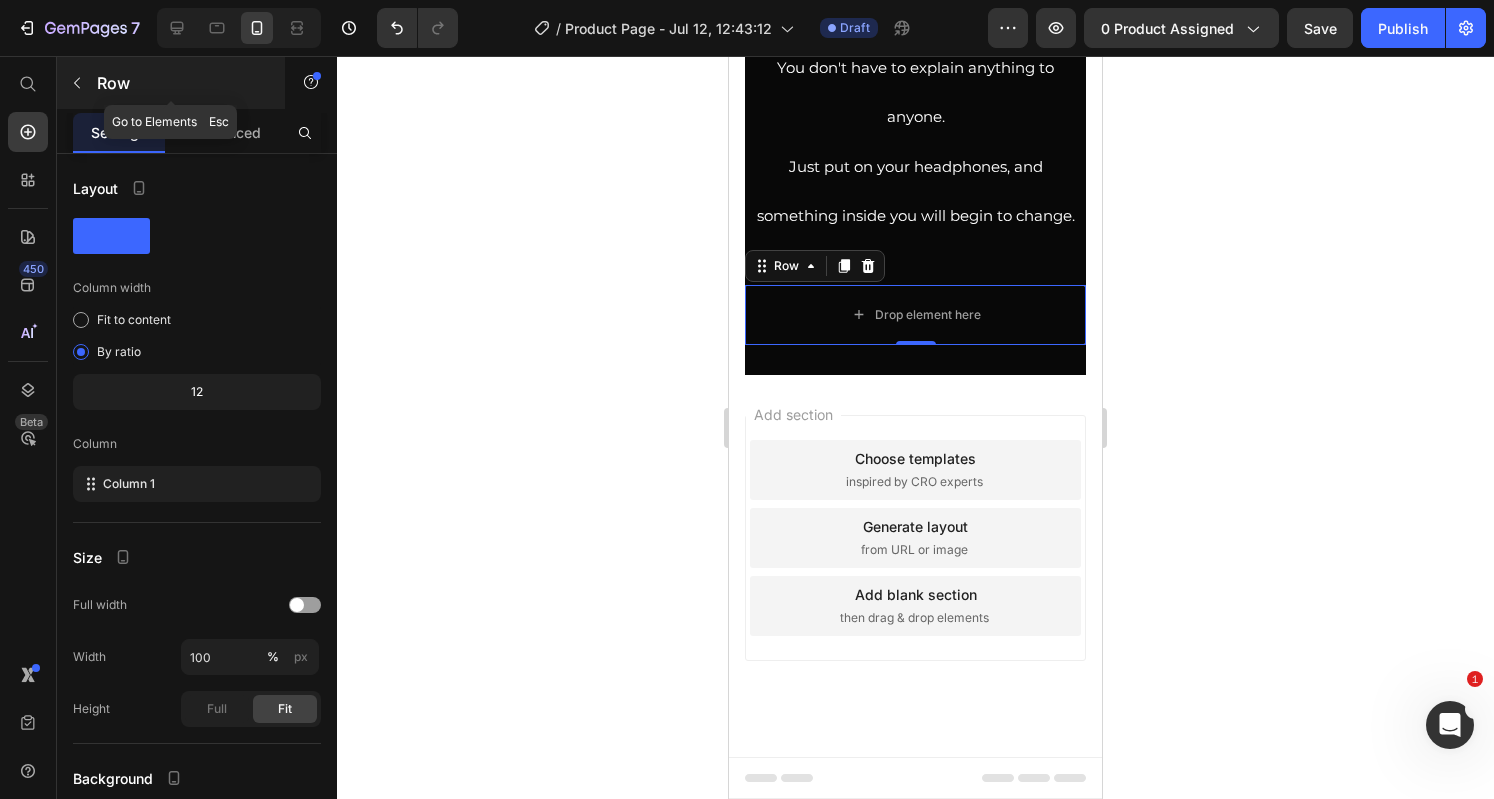 click 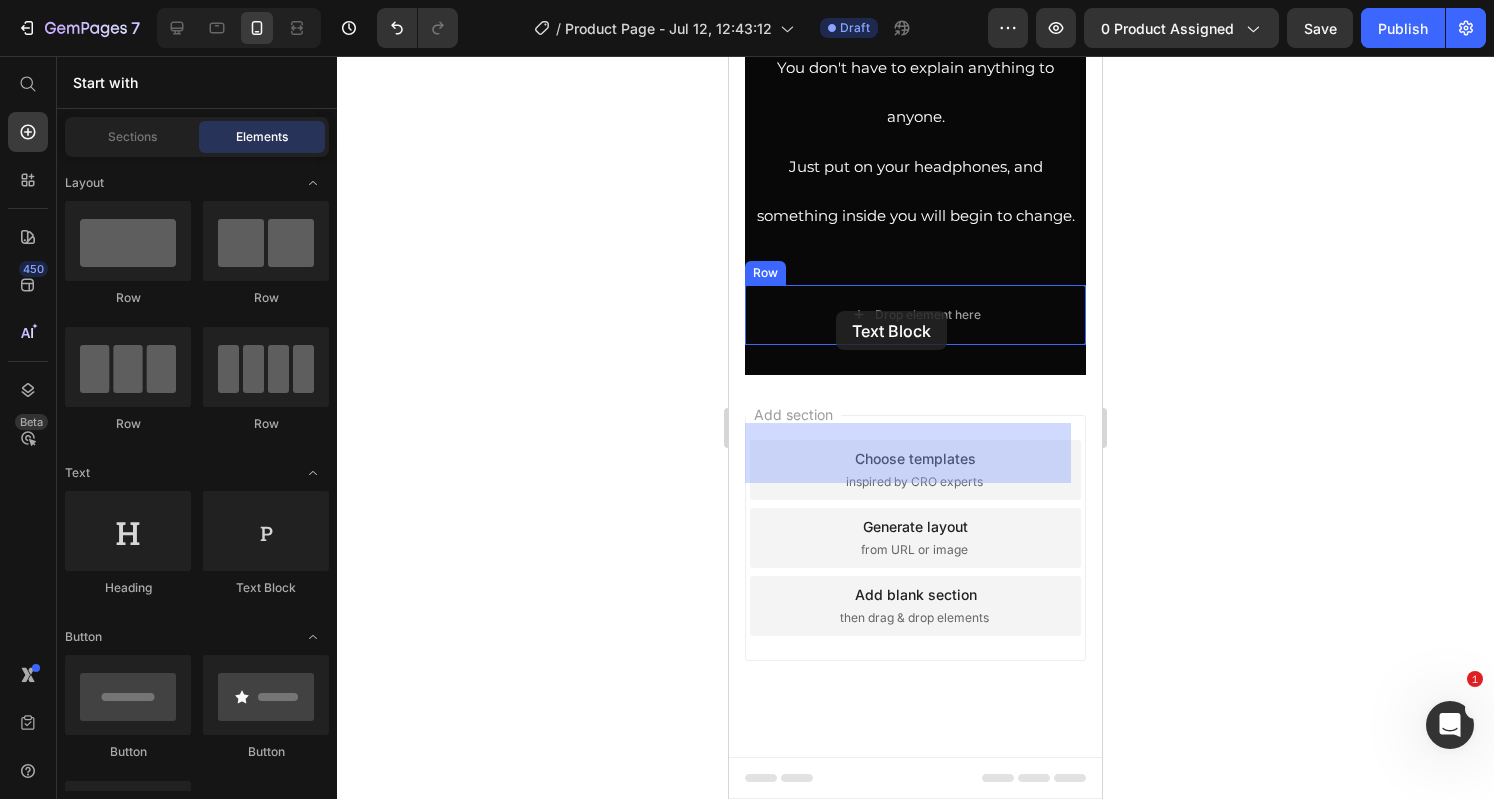 drag, startPoint x: 1016, startPoint y: 564, endPoint x: 836, endPoint y: 309, distance: 312.1298 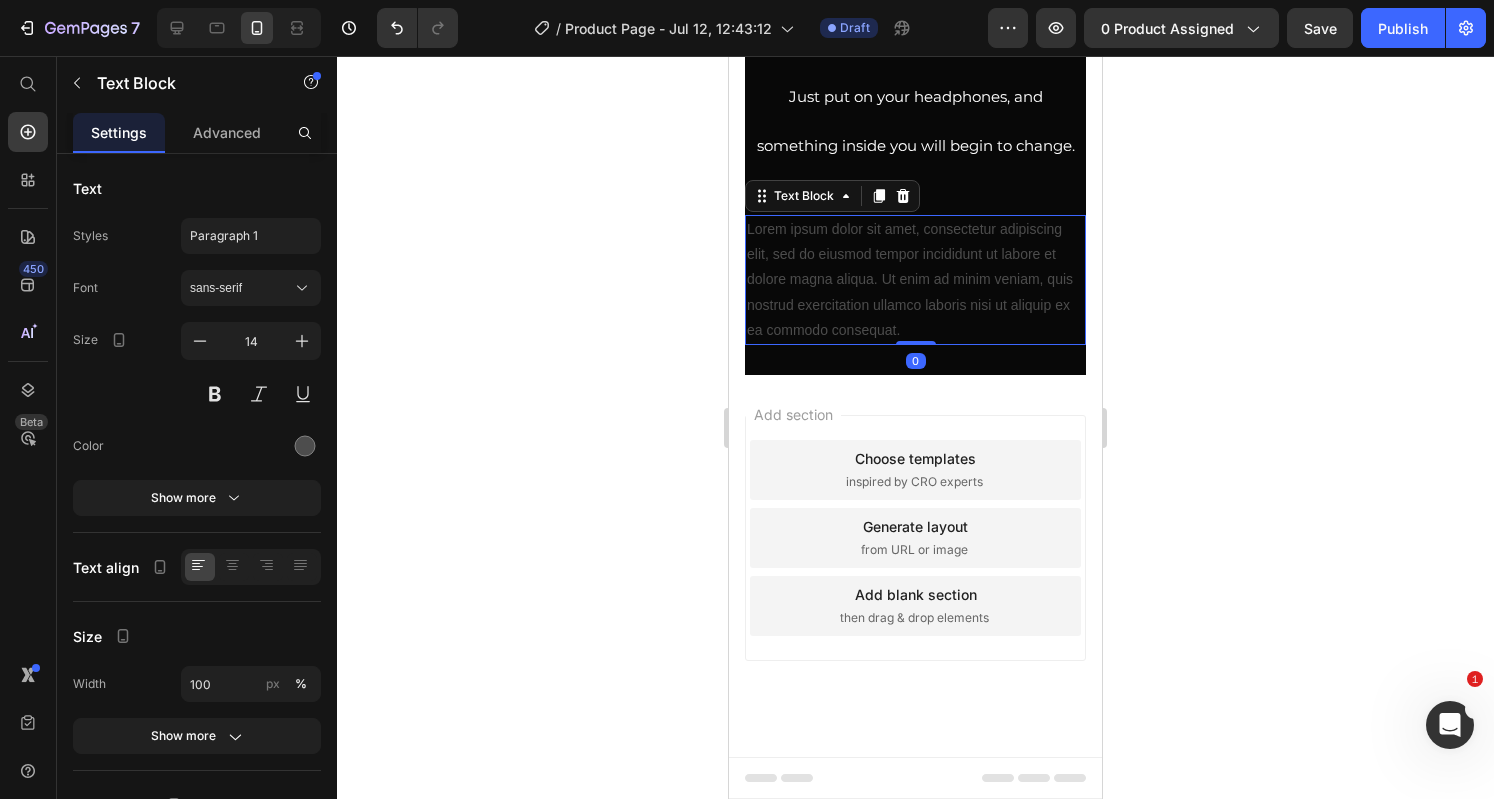 scroll, scrollTop: 7082, scrollLeft: 0, axis: vertical 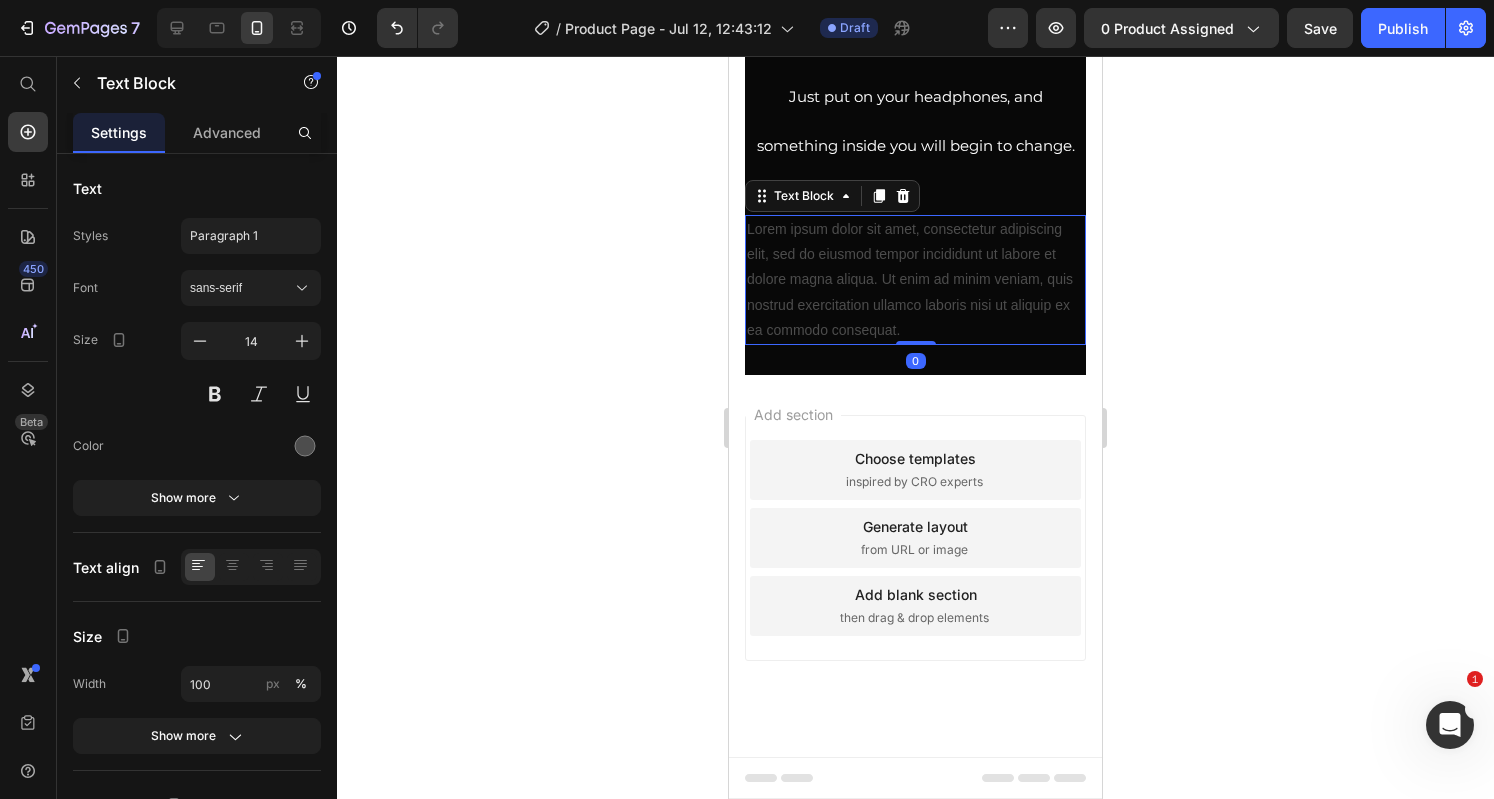 click on "Lorem ipsum dolor sit amet, consectetur adipiscing elit, sed do eiusmod tempor incididunt ut labore et dolore magna aliqua. Ut enim ad minim veniam, quis nostrud exercitation ullamco laboris nisi ut aliquip ex ea commodo consequat." at bounding box center (915, 280) 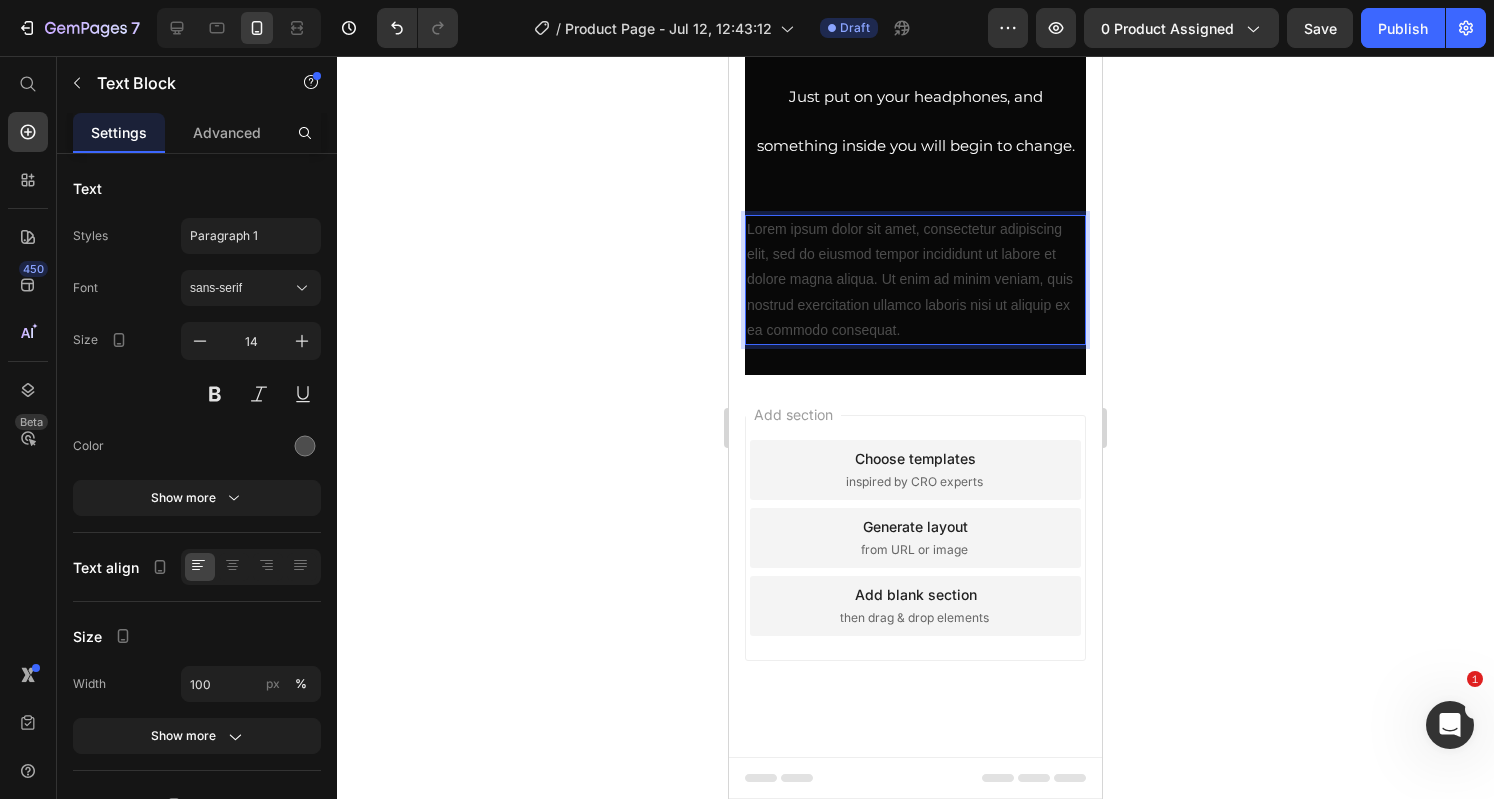 click on "Lorem ipsum dolor sit amet, consectetur adipiscing elit, sed do eiusmod tempor incididunt ut labore et dolore magna aliqua. Ut enim ad minim veniam, quis nostrud exercitation ullamco laboris nisi ut aliquip ex ea commodo consequat." at bounding box center (915, 280) 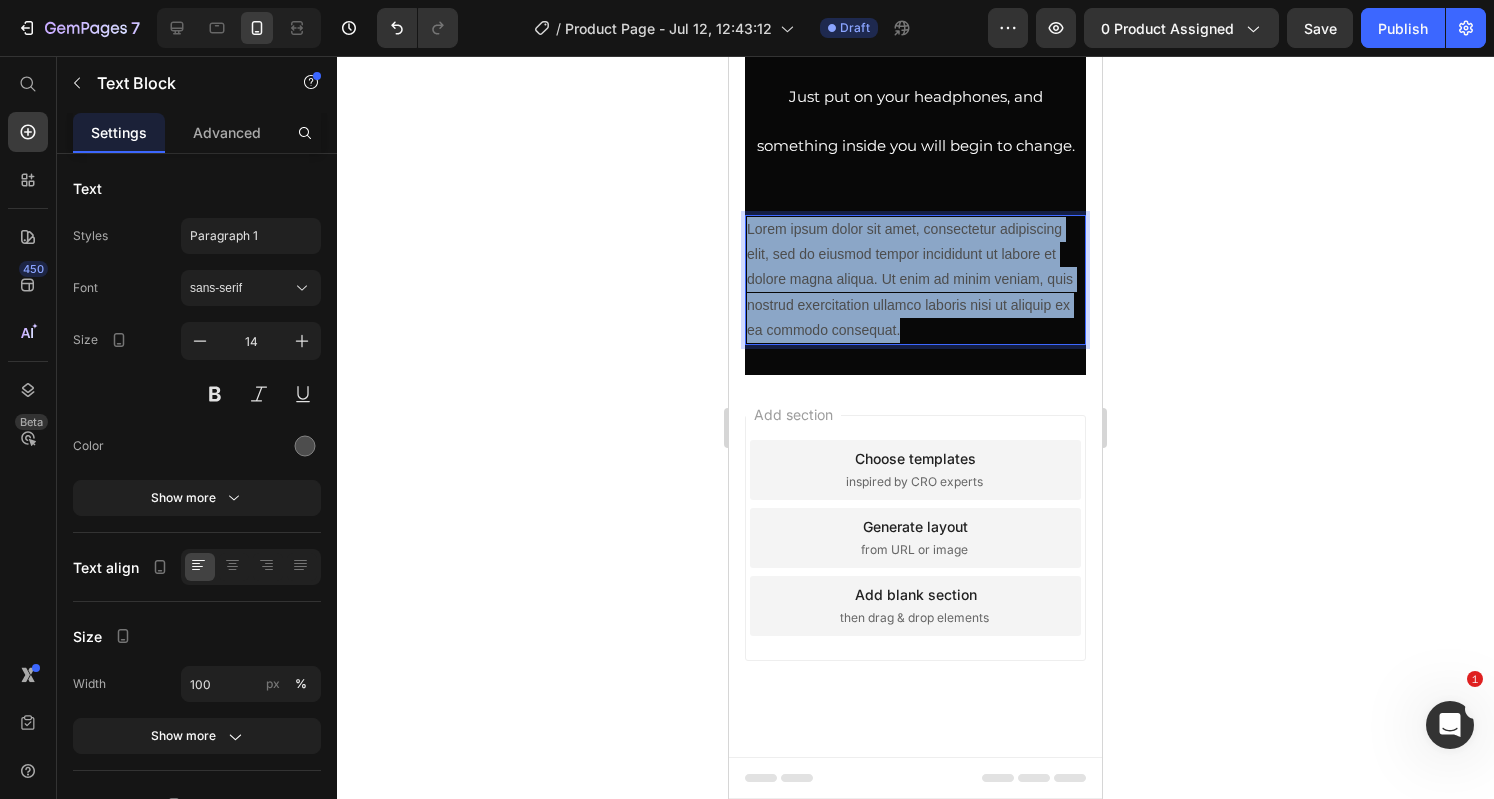 click on "Lorem ipsum dolor sit amet, consectetur adipiscing elit, sed do eiusmod tempor incididunt ut labore et dolore magna aliqua. Ut enim ad minim veniam, quis nostrud exercitation ullamco laboris nisi ut aliquip ex ea commodo consequat." at bounding box center [915, 280] 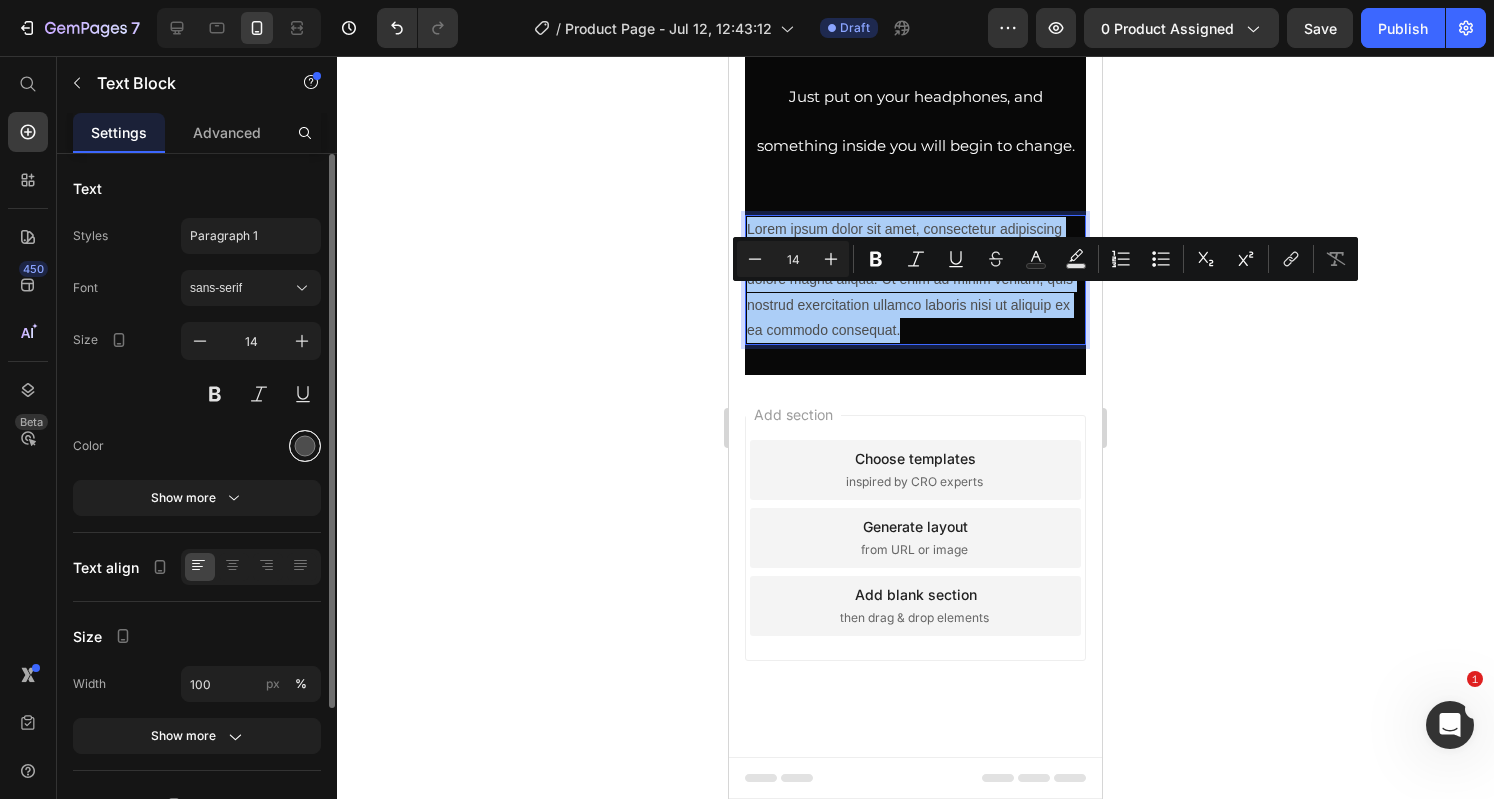 click at bounding box center (305, 446) 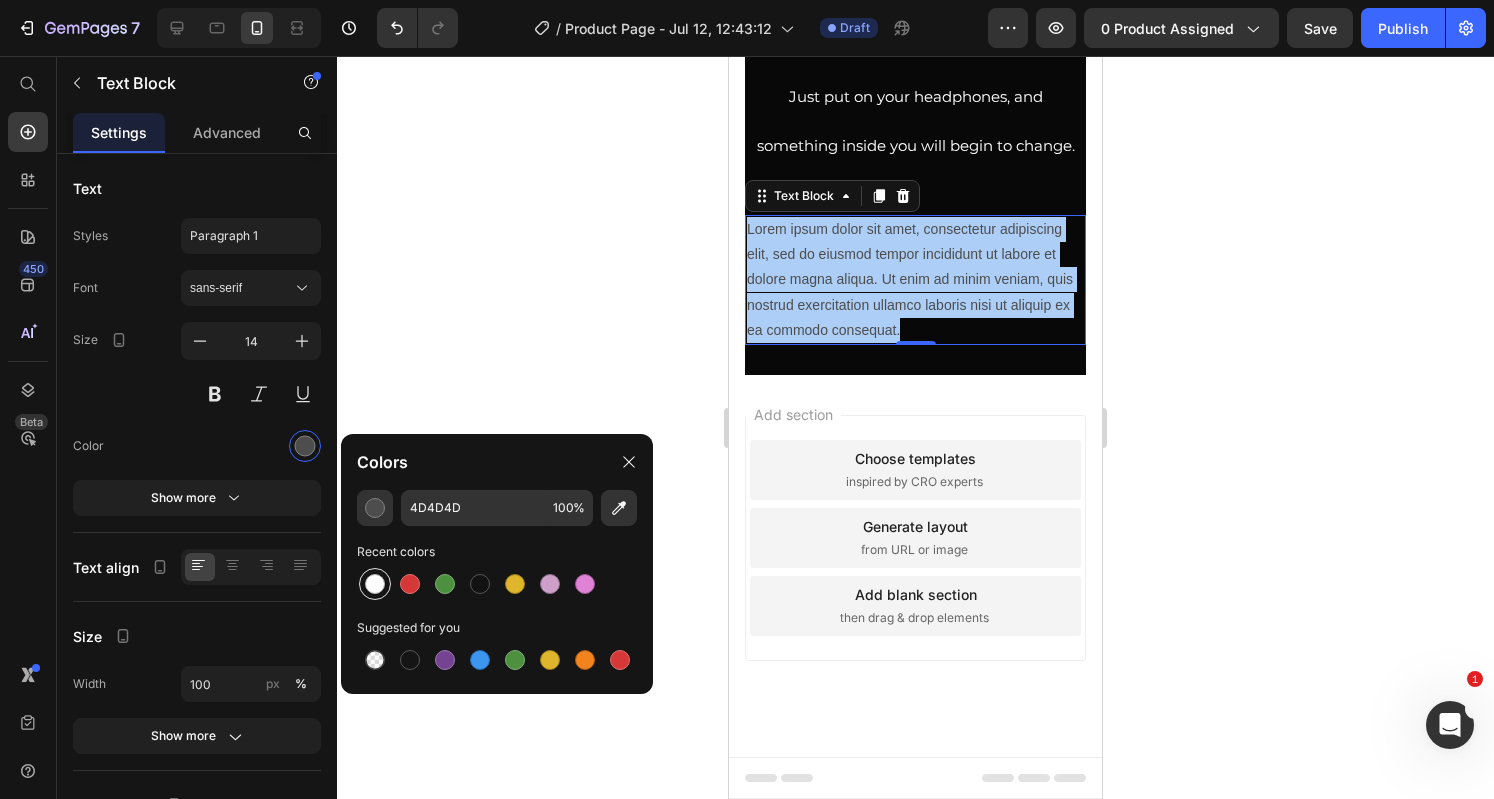 click at bounding box center (375, 584) 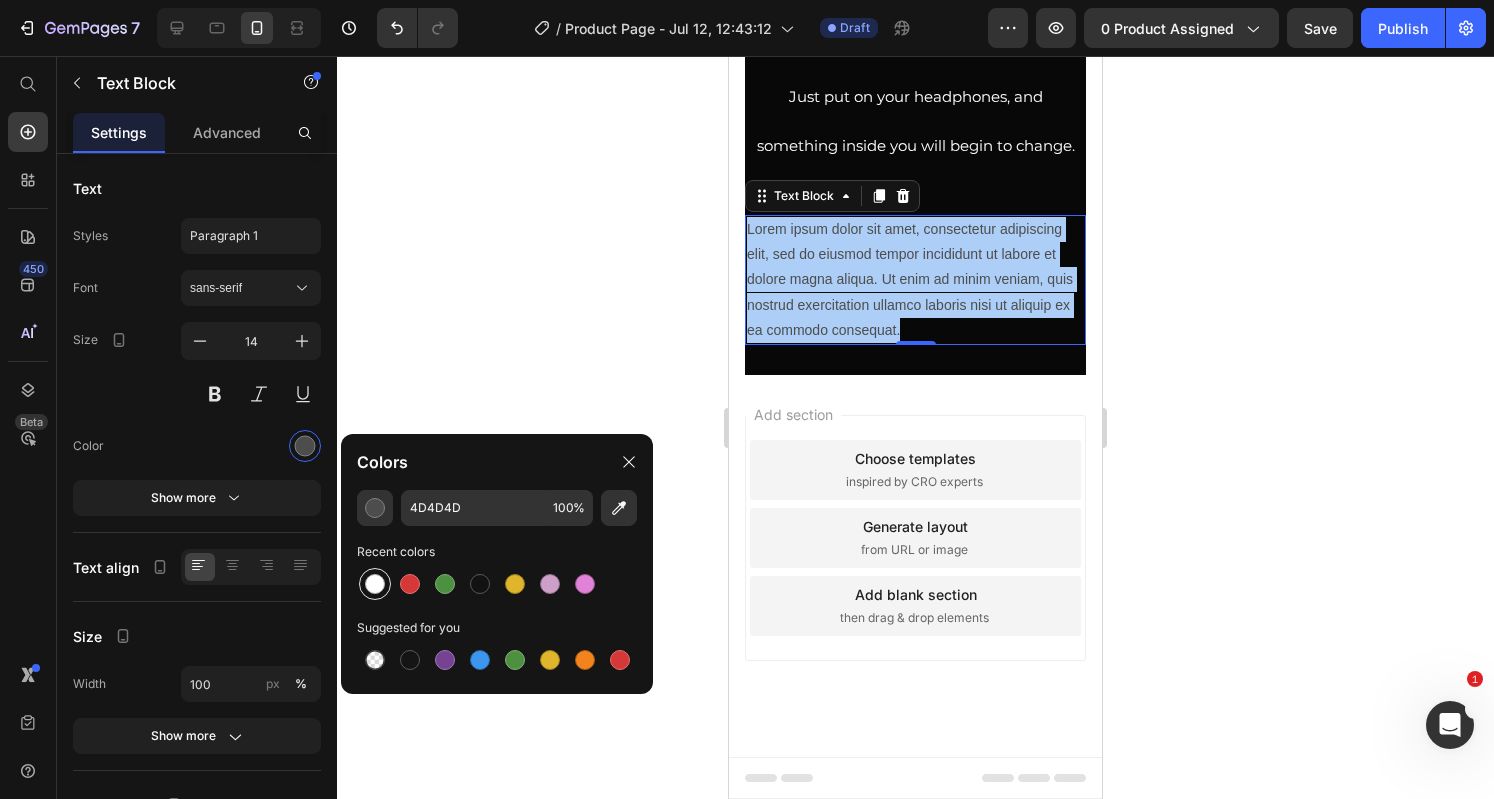 type on "FFFFFF" 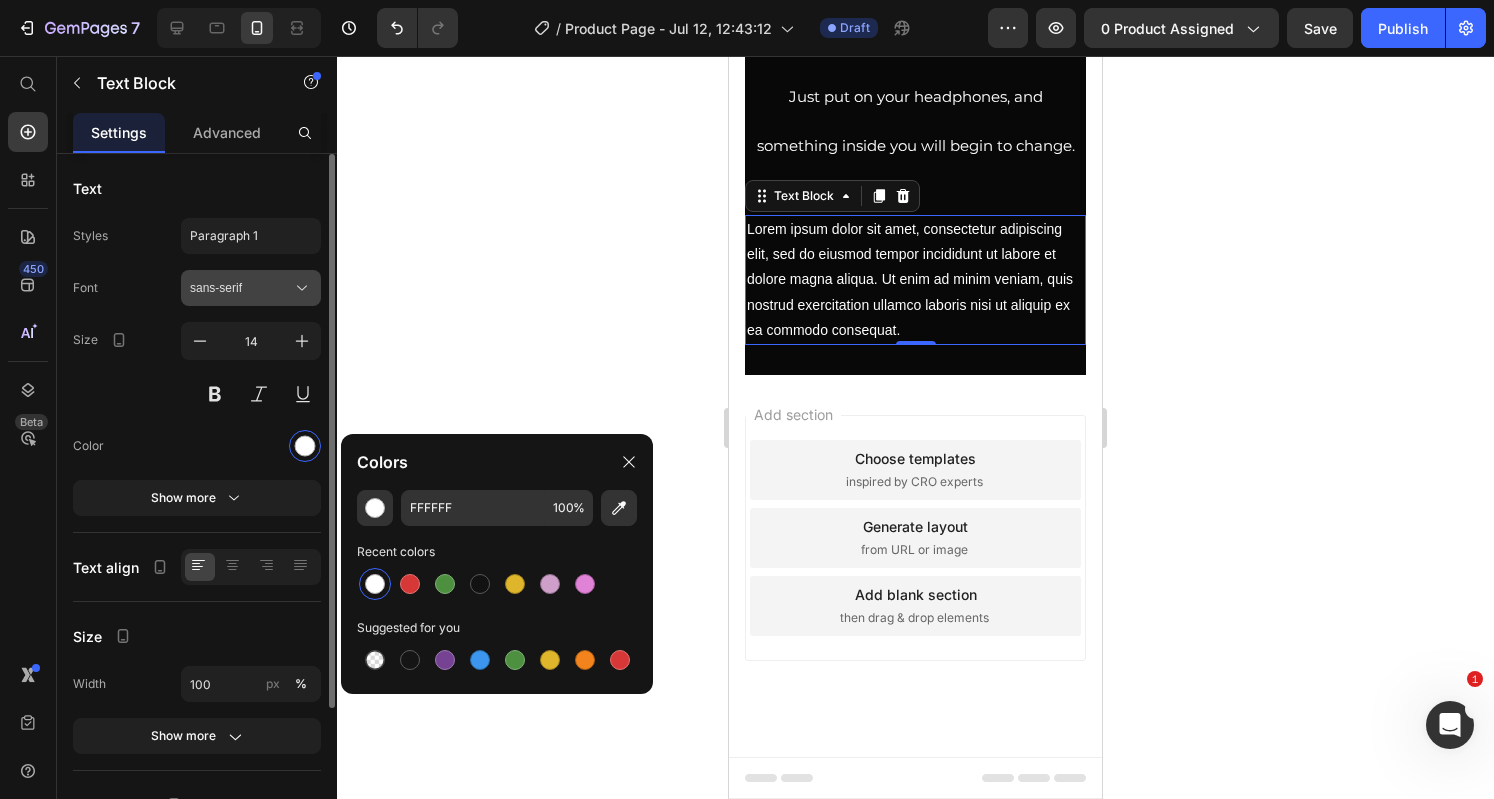 click on "sans-serif" at bounding box center [241, 288] 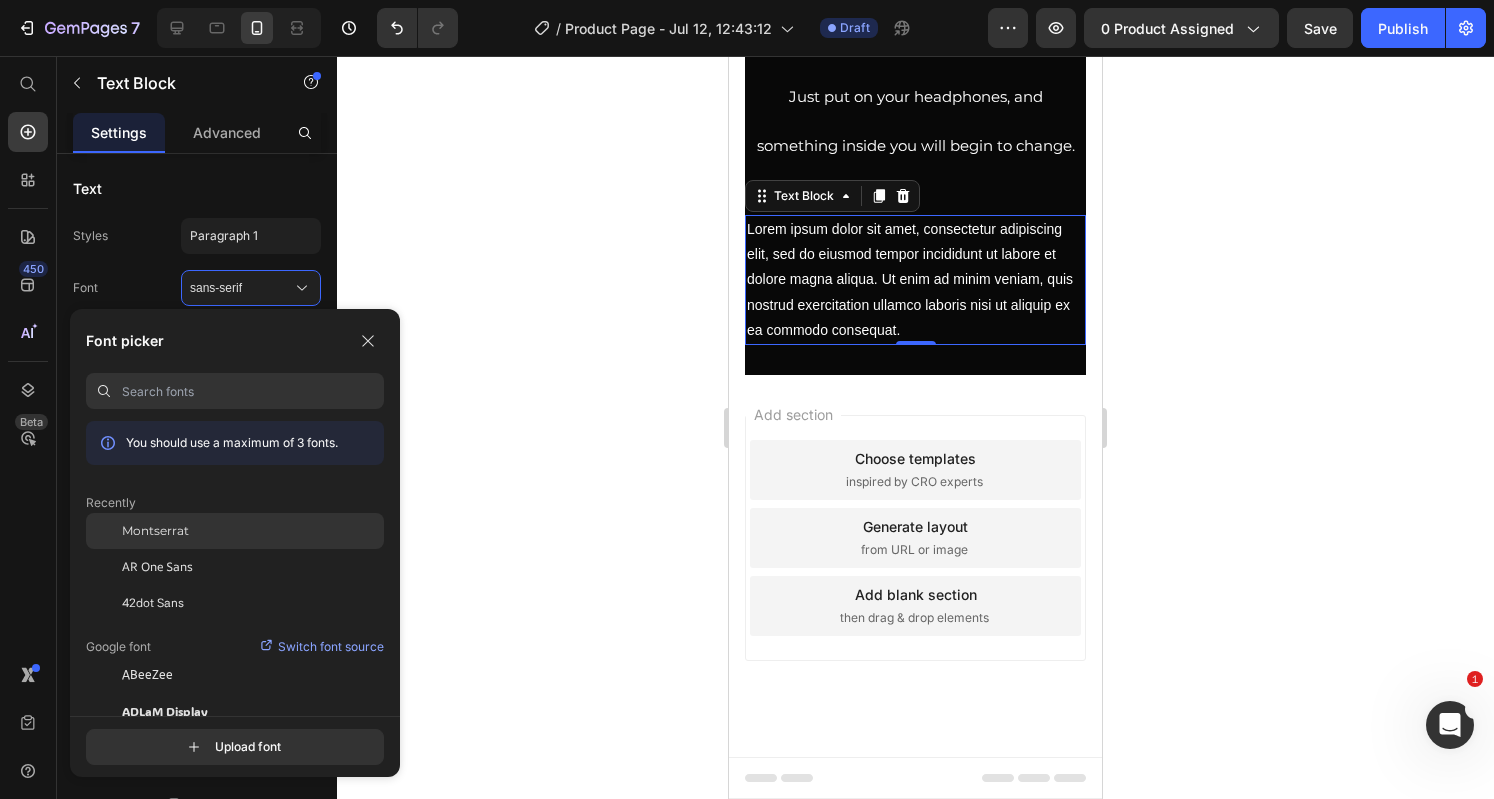 click on "Montserrat" at bounding box center (155, 531) 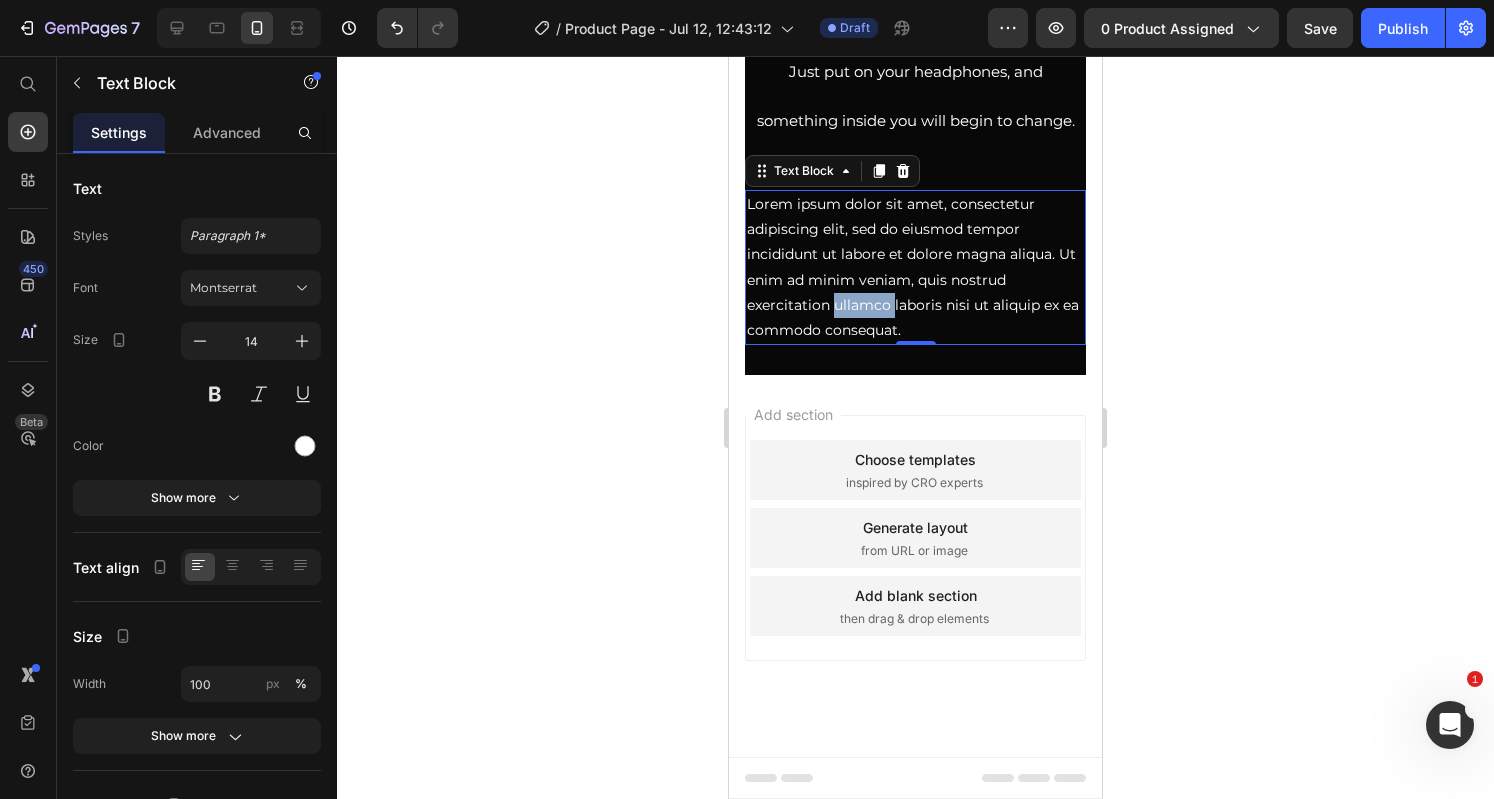 click on "Lorem ipsum dolor sit amet, consectetur adipiscing elit, sed do eiusmod tempor incididunt ut labore et dolore magna aliqua. Ut enim ad minim veniam, quis nostrud exercitation ullamco laboris nisi ut aliquip ex ea commodo consequat." at bounding box center [915, 267] 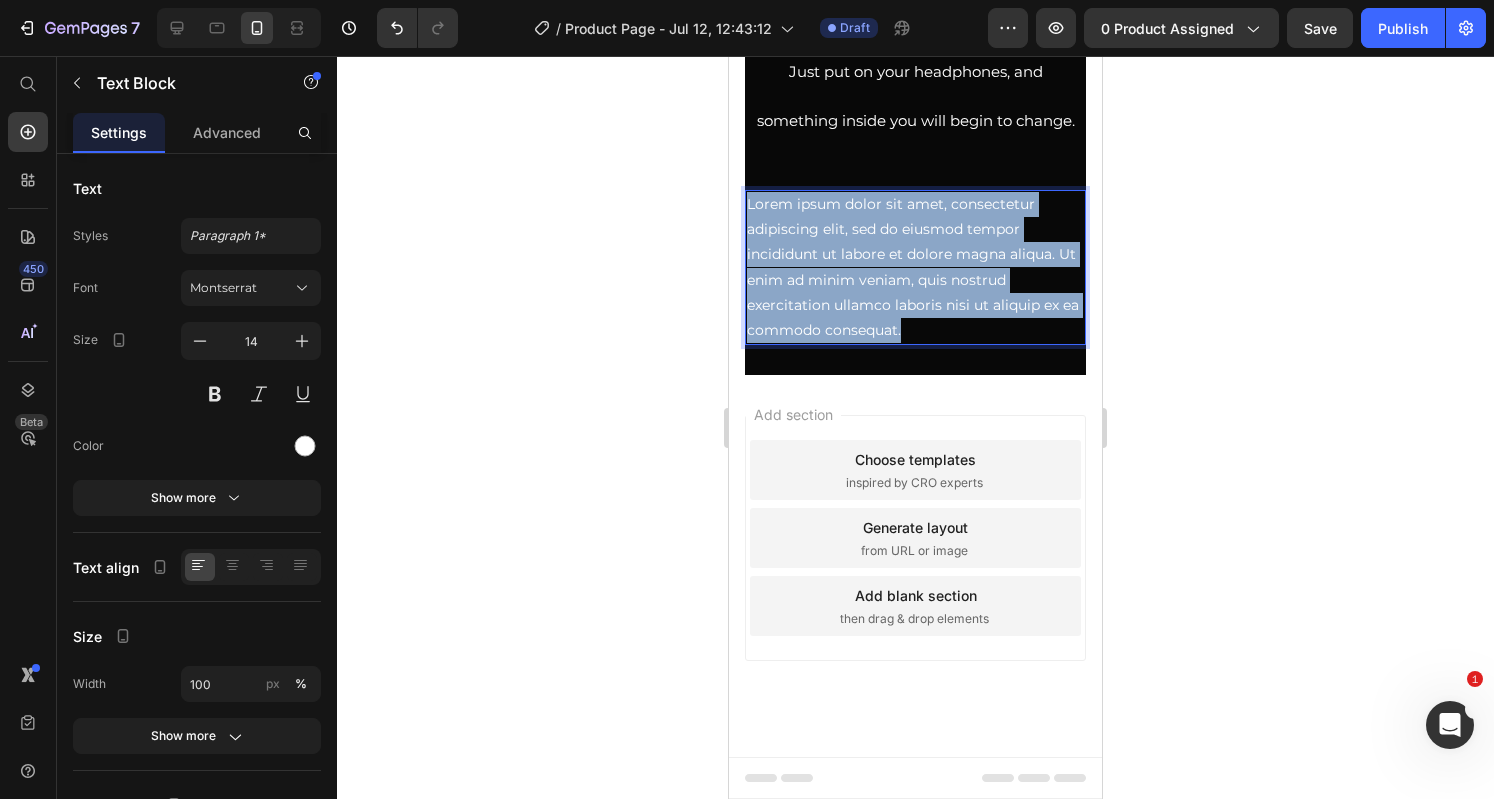 click on "Lorem ipsum dolor sit amet, consectetur adipiscing elit, sed do eiusmod tempor incididunt ut labore et dolore magna aliqua. Ut enim ad minim veniam, quis nostrud exercitation ullamco laboris nisi ut aliquip ex ea commodo consequat." at bounding box center (915, 267) 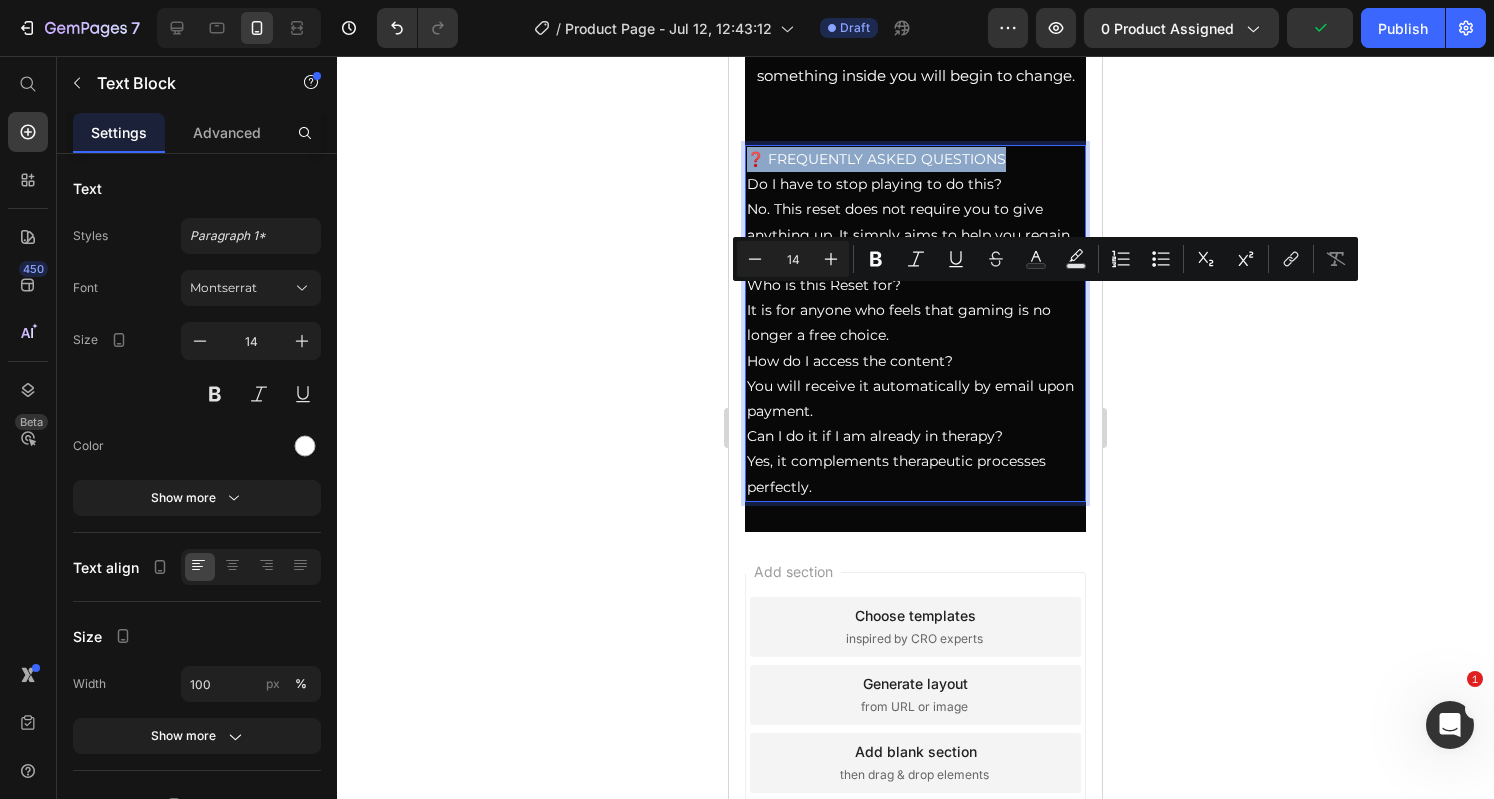drag, startPoint x: 1015, startPoint y: 295, endPoint x: 749, endPoint y: 300, distance: 266.047 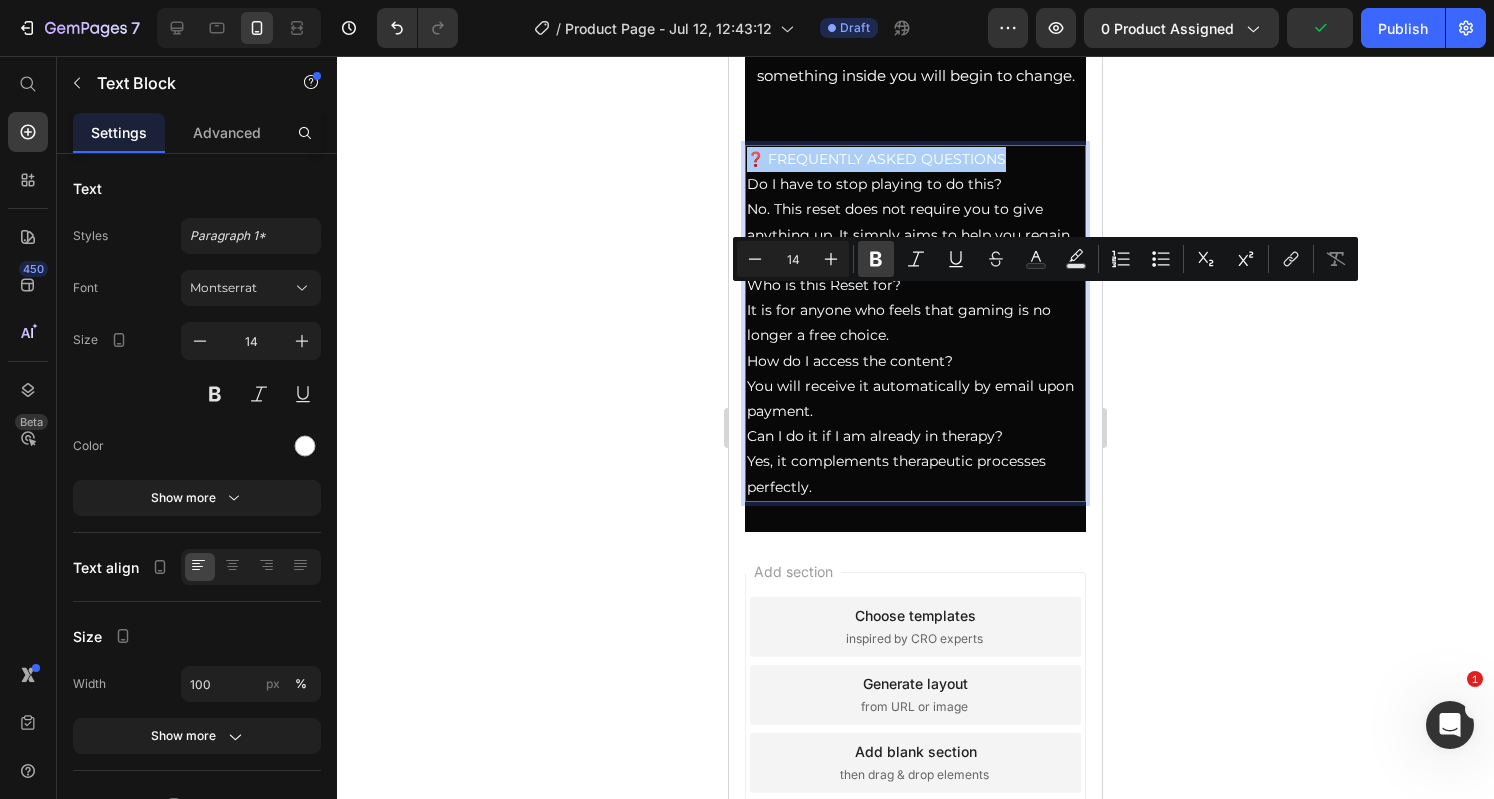 click 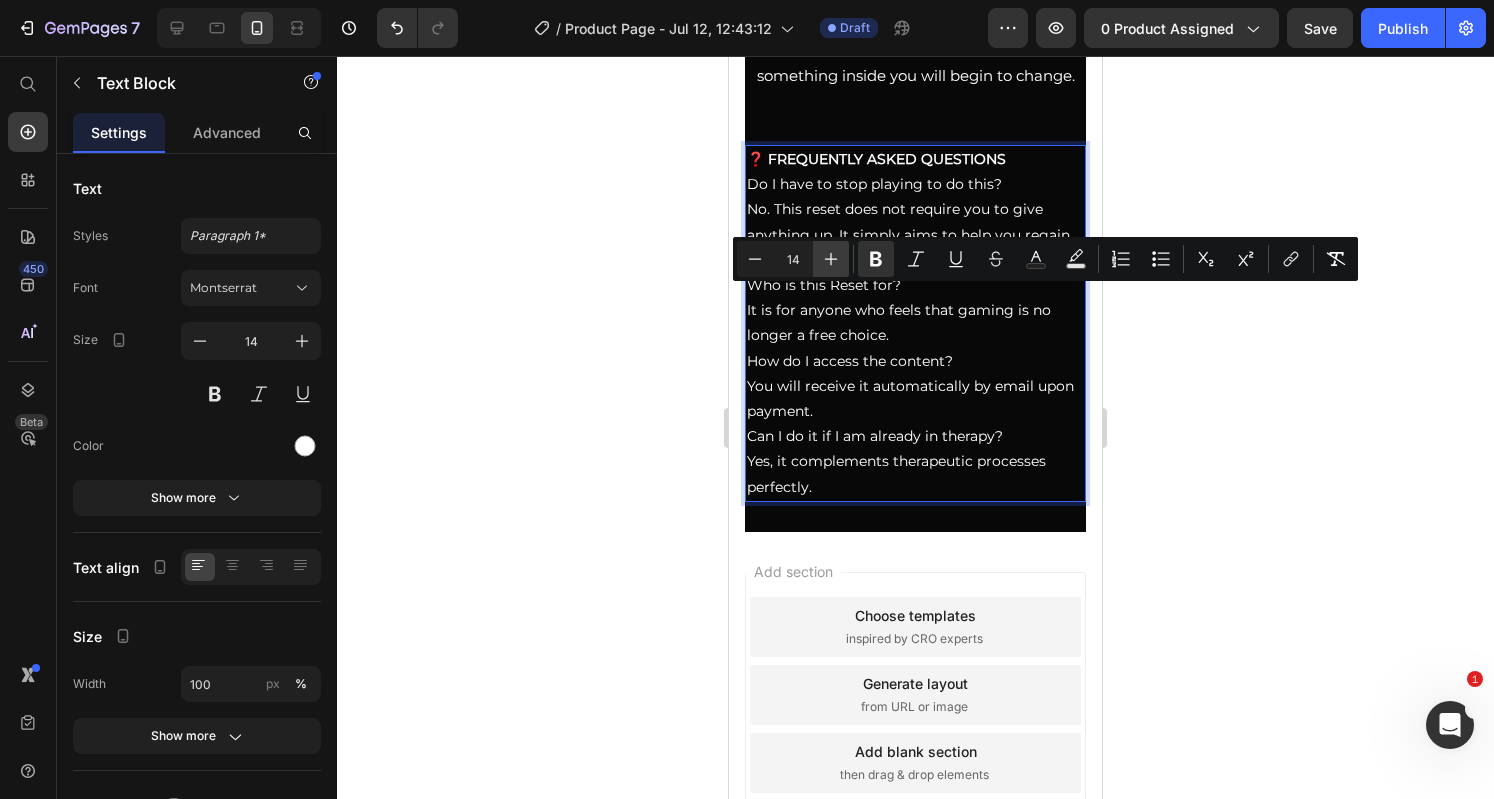 click 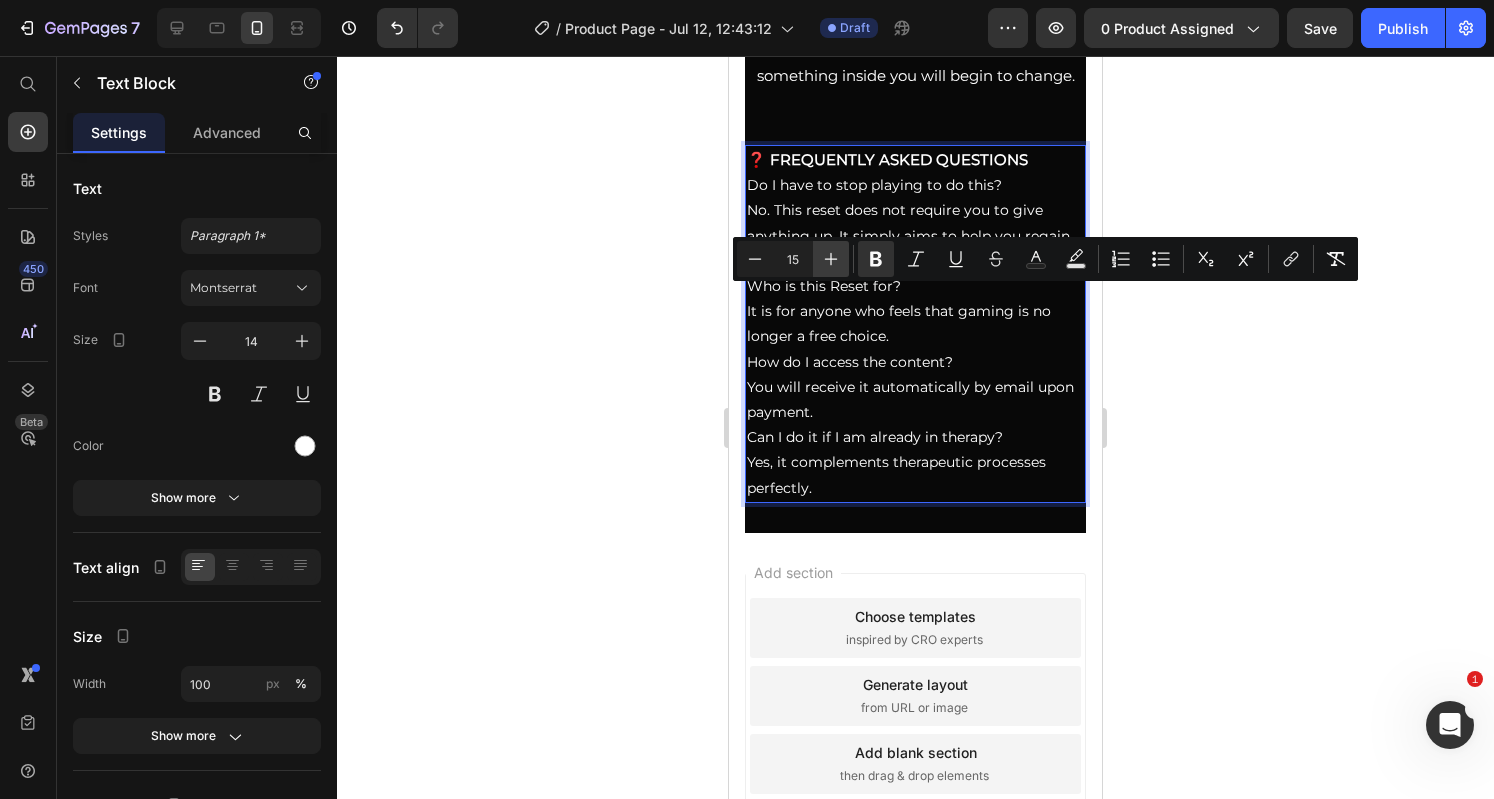 click 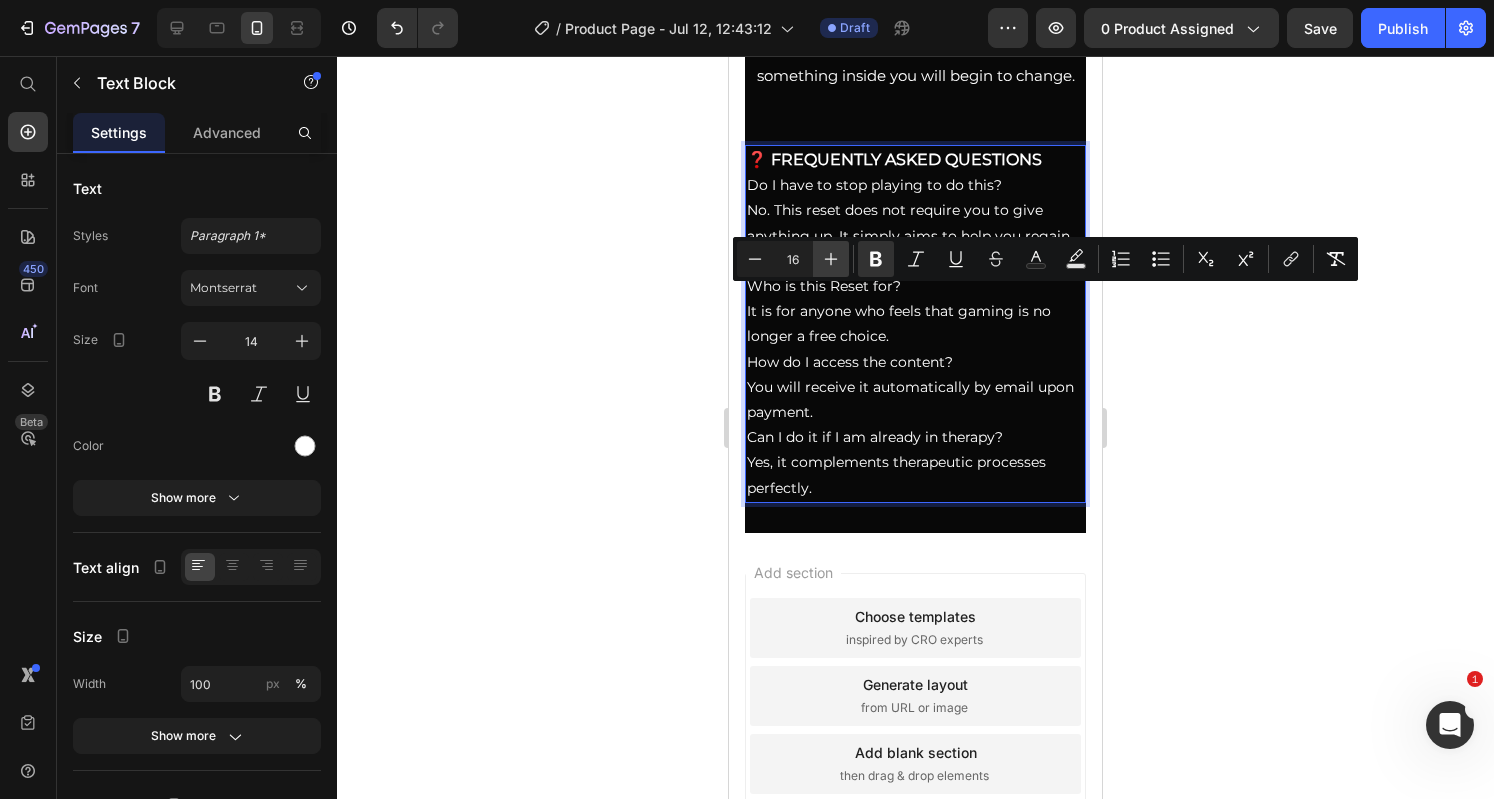 click 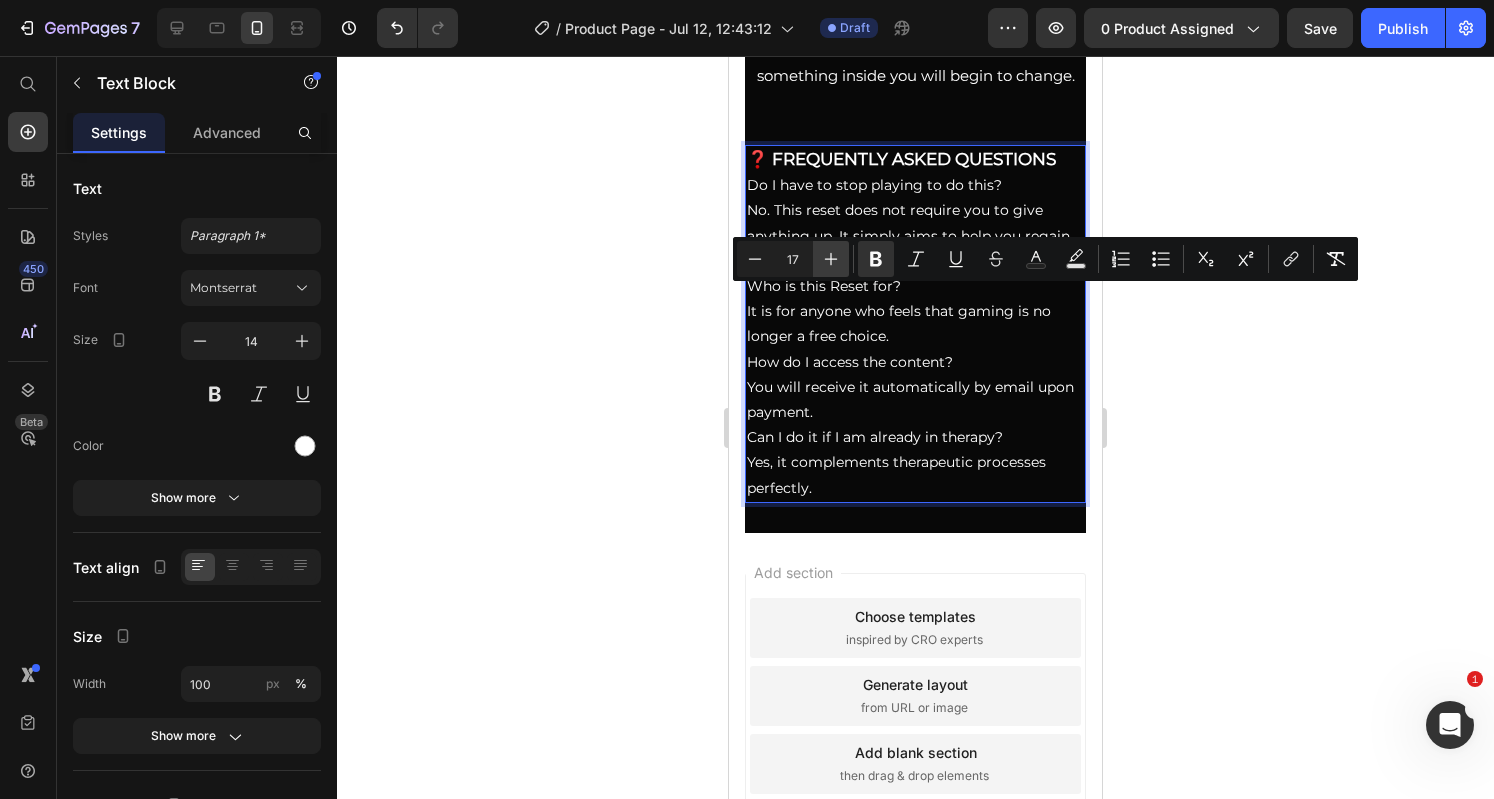 click 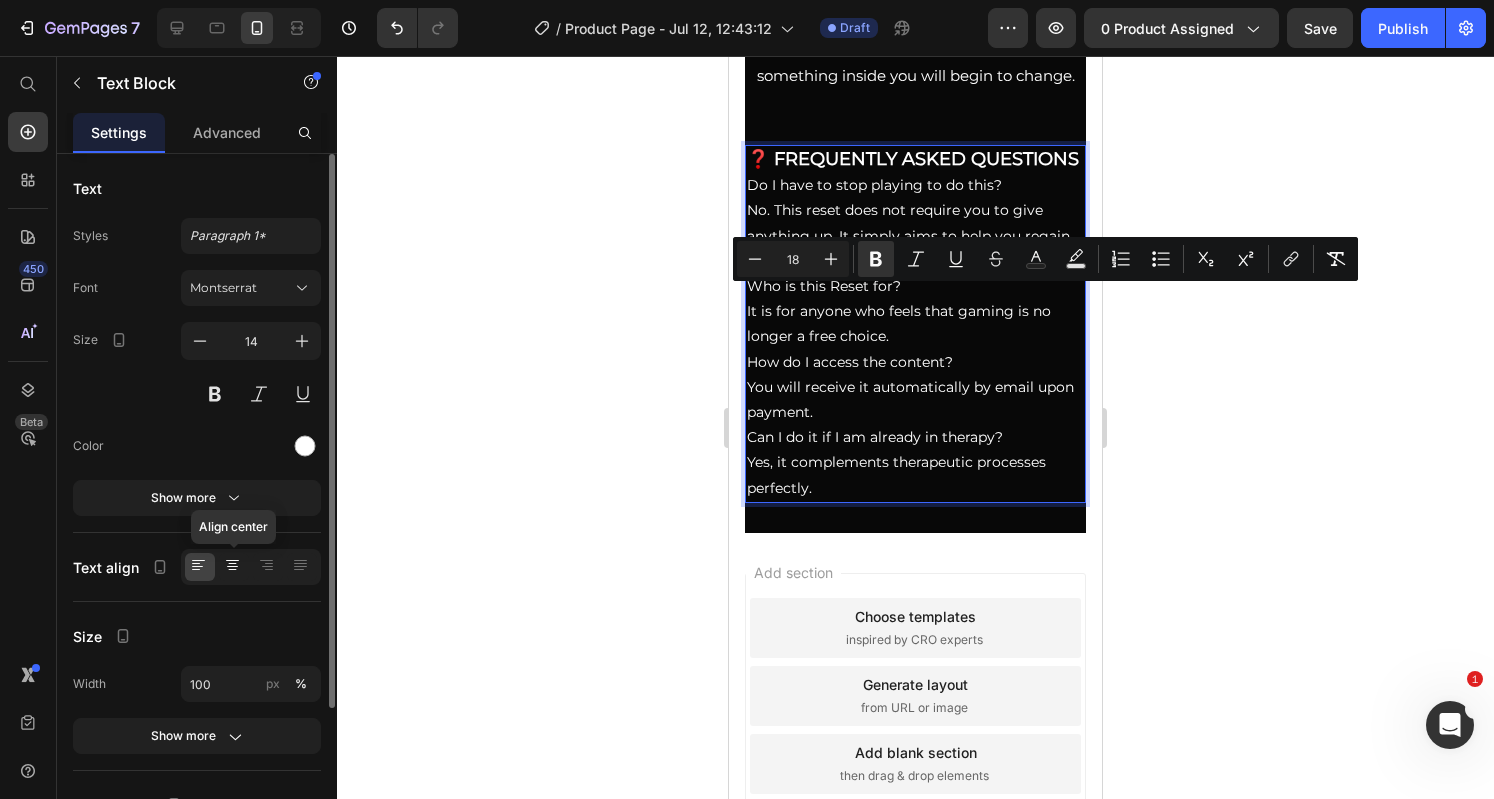 click 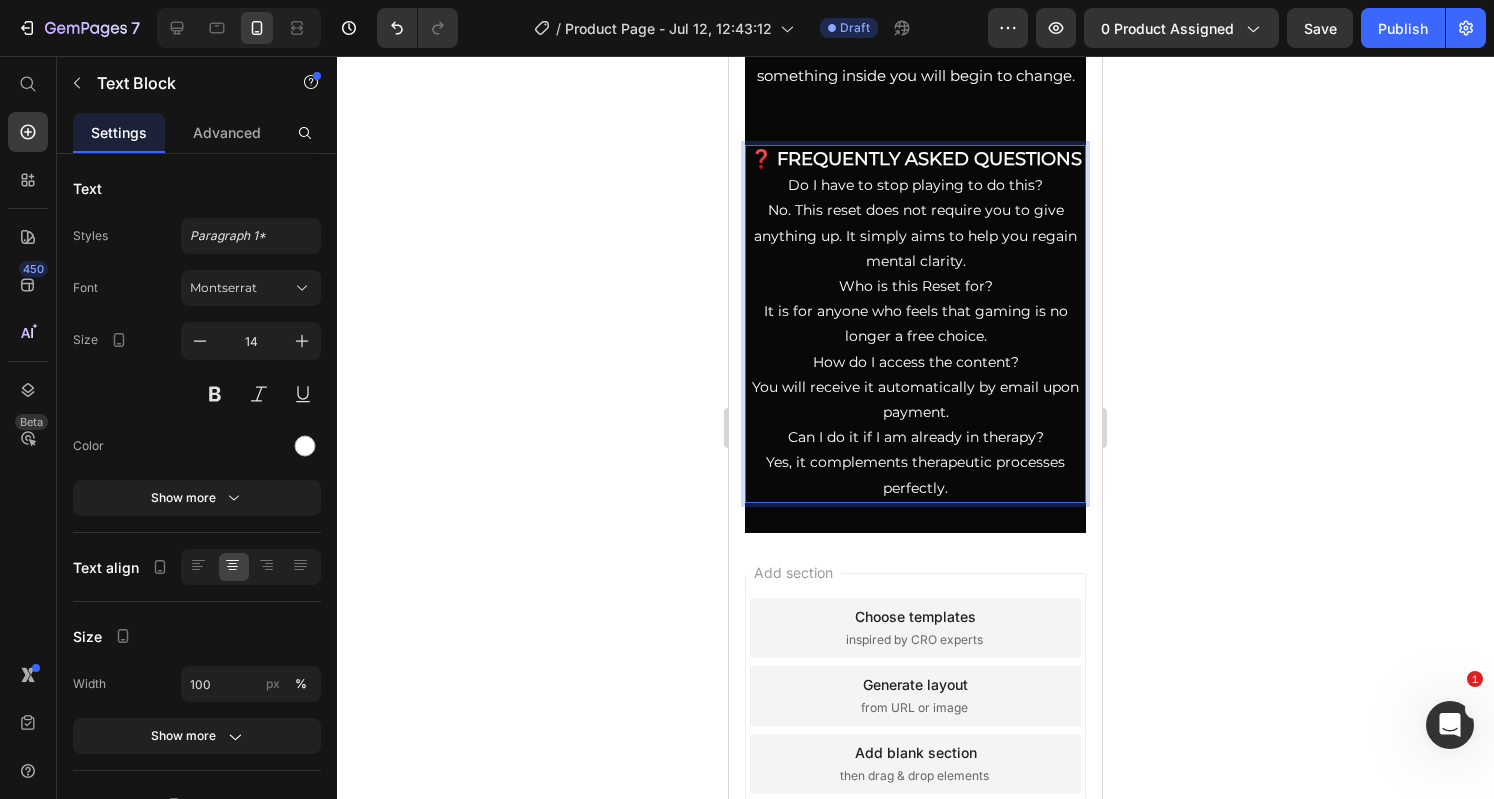 click on "❓ FREQUENTLY ASKED QUESTIONS Do I have to stop playing to do this? No. This reset does not require you to give anything up. It simply aims to help you regain mental clarity." at bounding box center [915, 210] 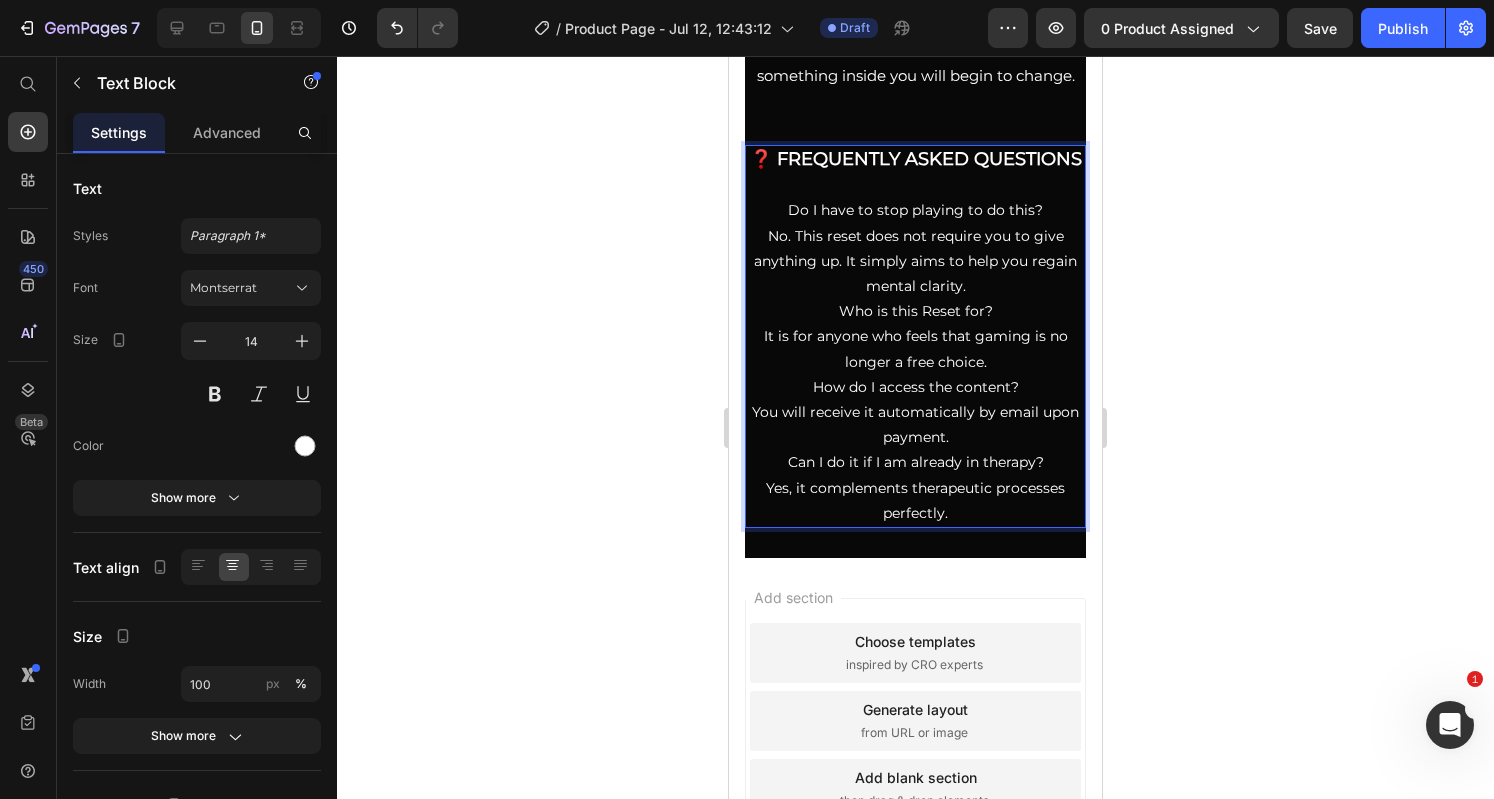 click on "Do I have to stop playing to do this? No. This reset does not require you to give anything up. It simply aims to help you regain mental clarity." at bounding box center (915, 236) 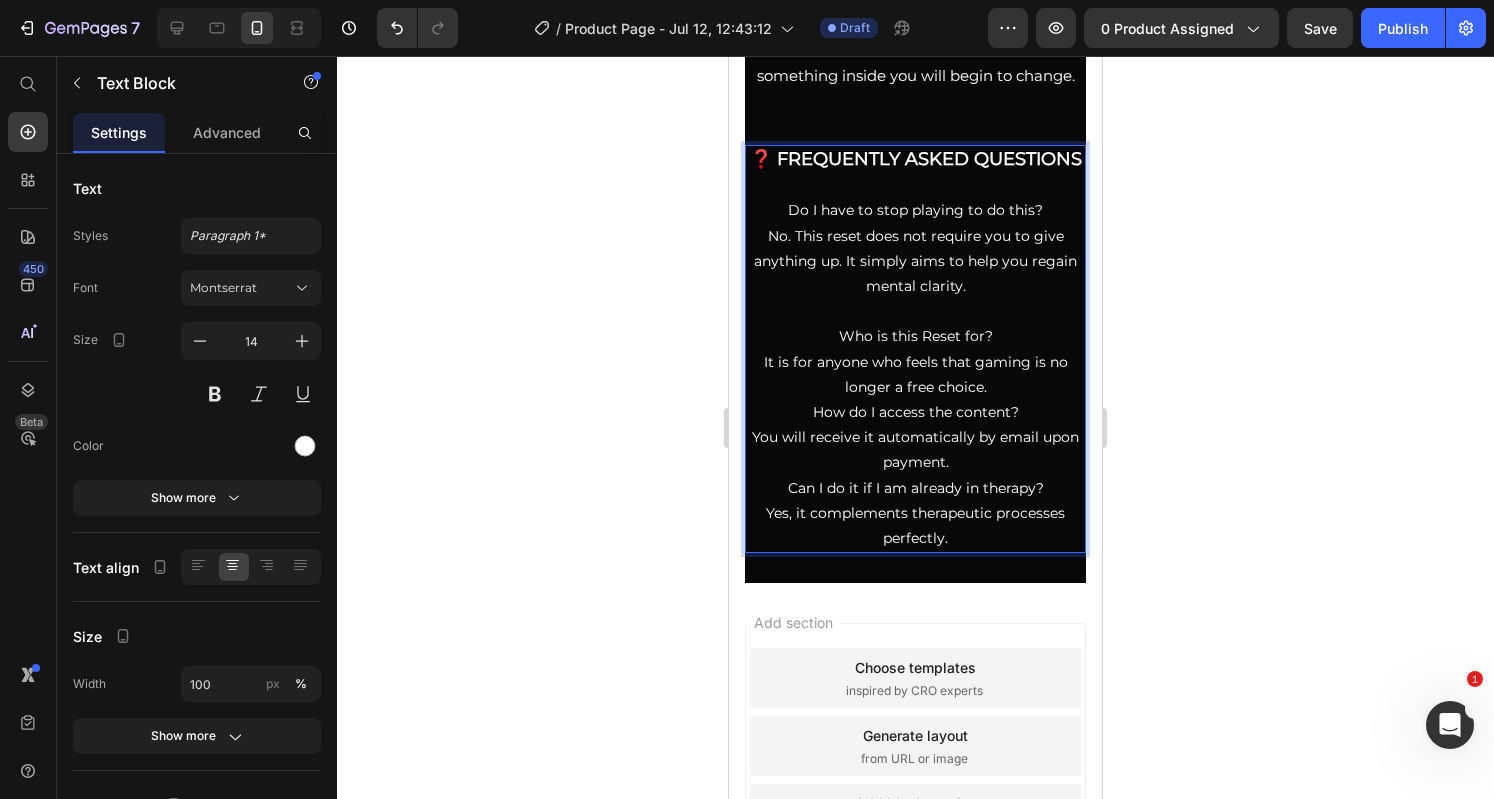 click on "Who is this Reset for? It is for anyone who feels that gaming is no longer a free choice." at bounding box center [915, 362] 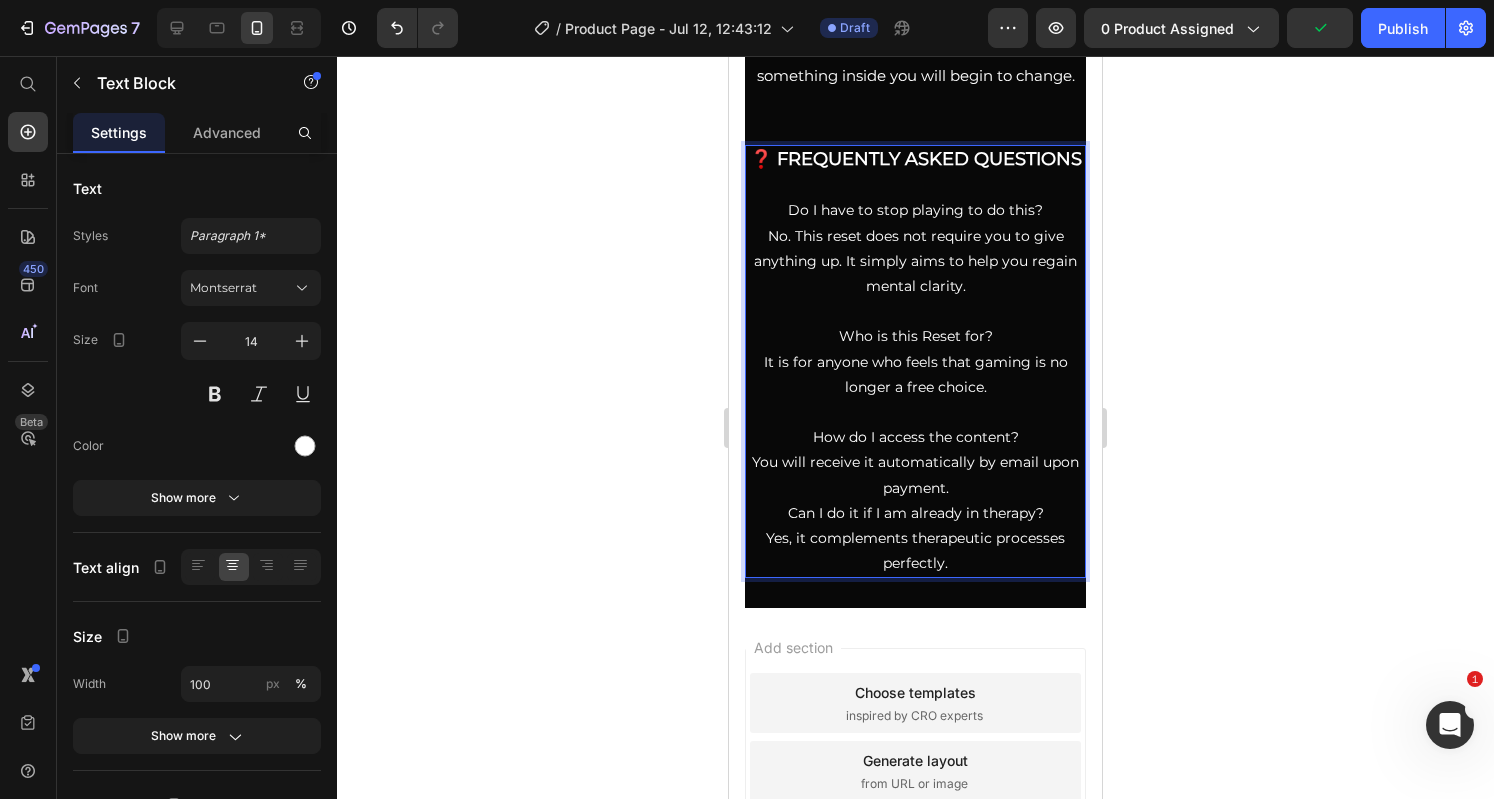 click on "How do I access the content? You will receive it automatically by email upon payment." at bounding box center [915, 463] 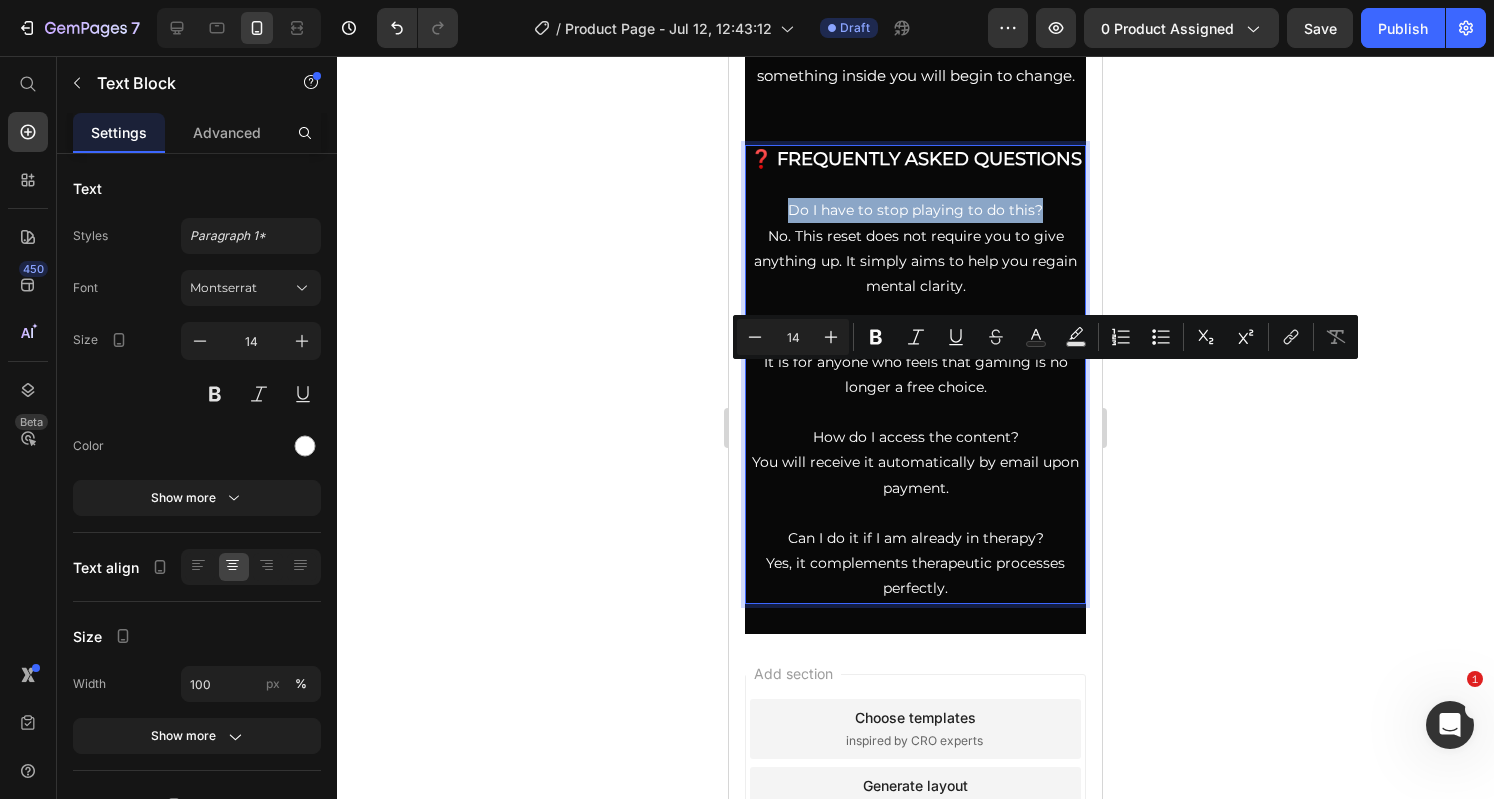 drag, startPoint x: 1039, startPoint y: 377, endPoint x: 786, endPoint y: 376, distance: 253.00198 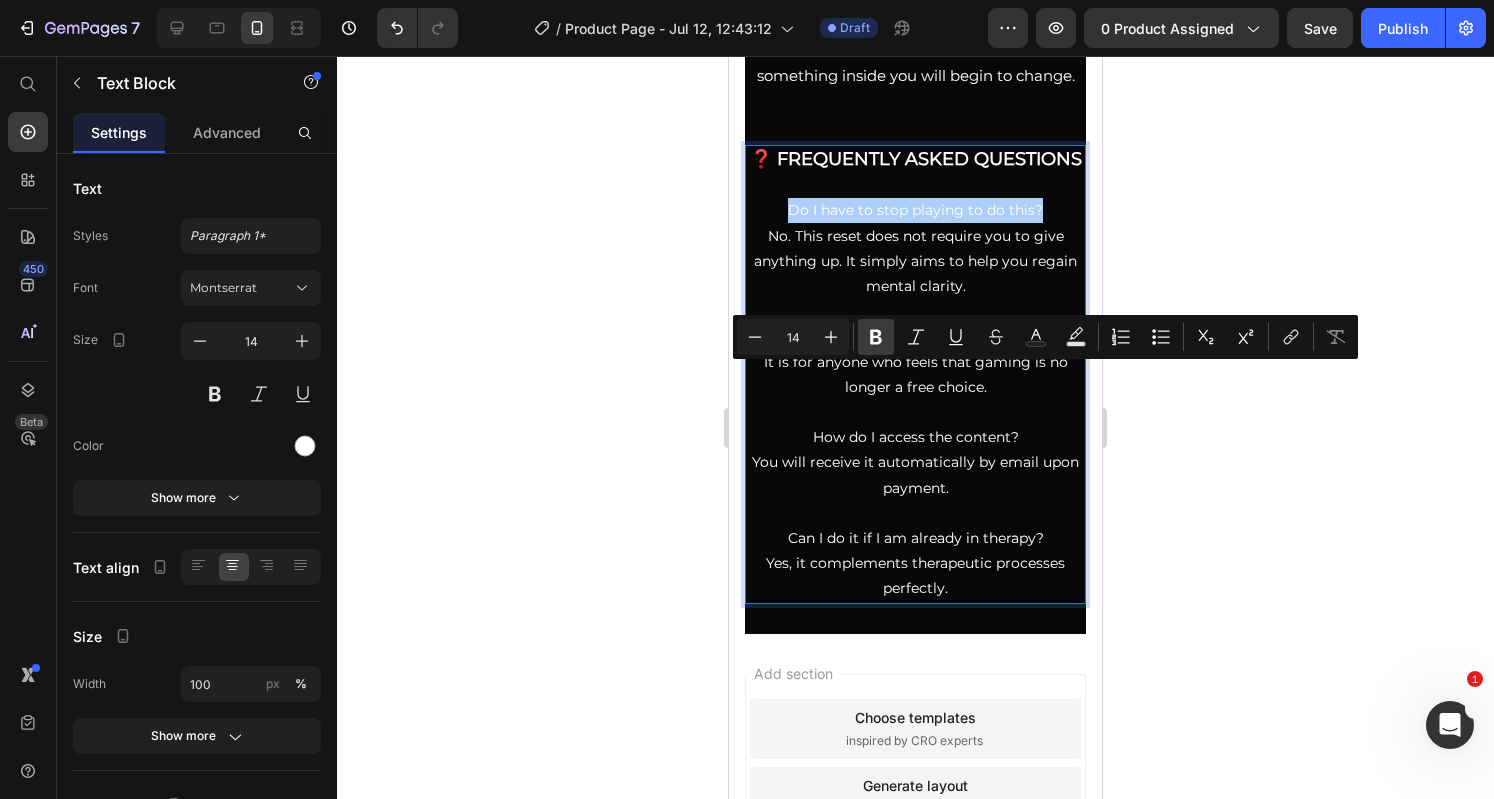click 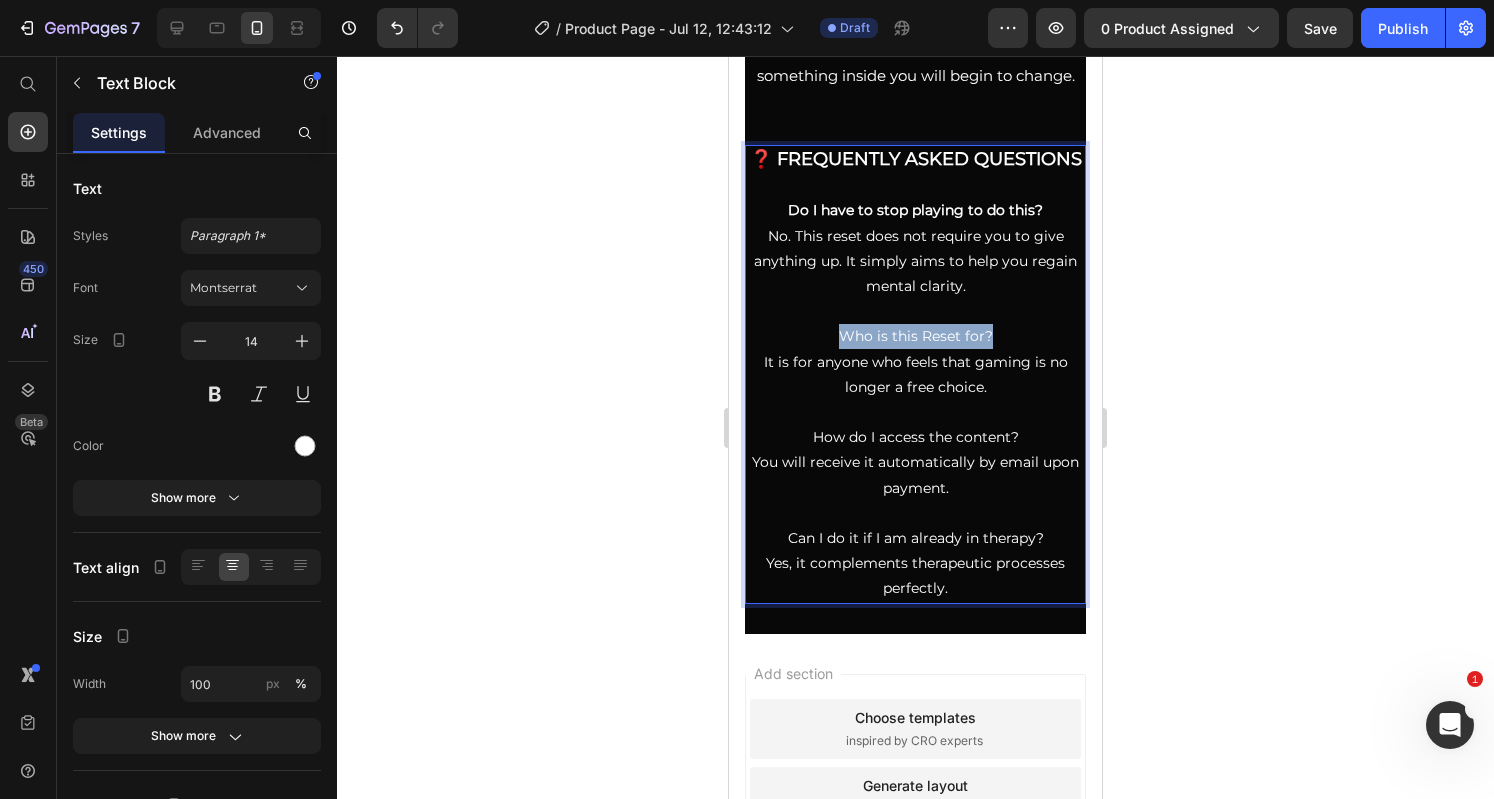 drag, startPoint x: 986, startPoint y: 503, endPoint x: 830, endPoint y: 497, distance: 156.11534 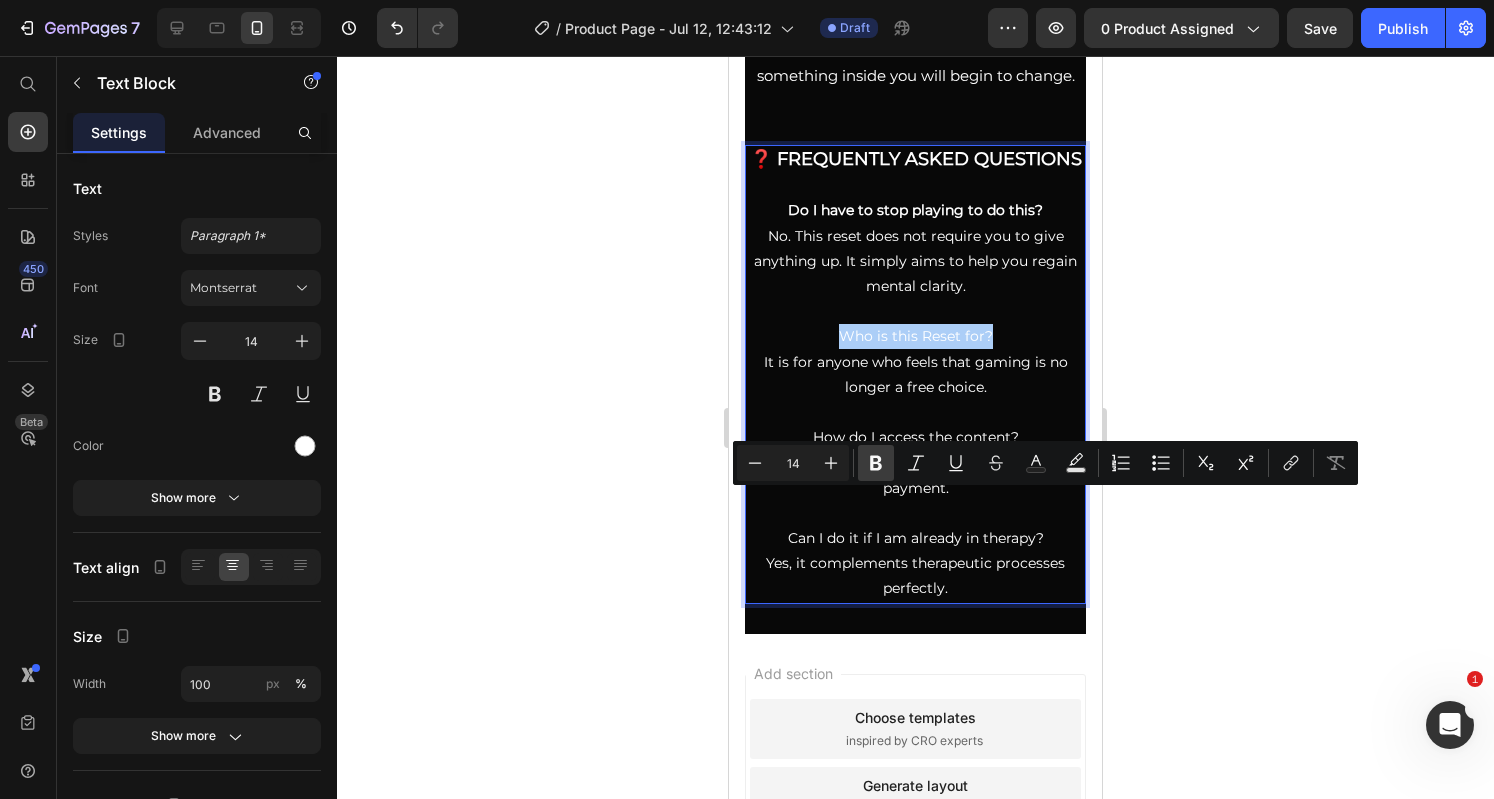 click 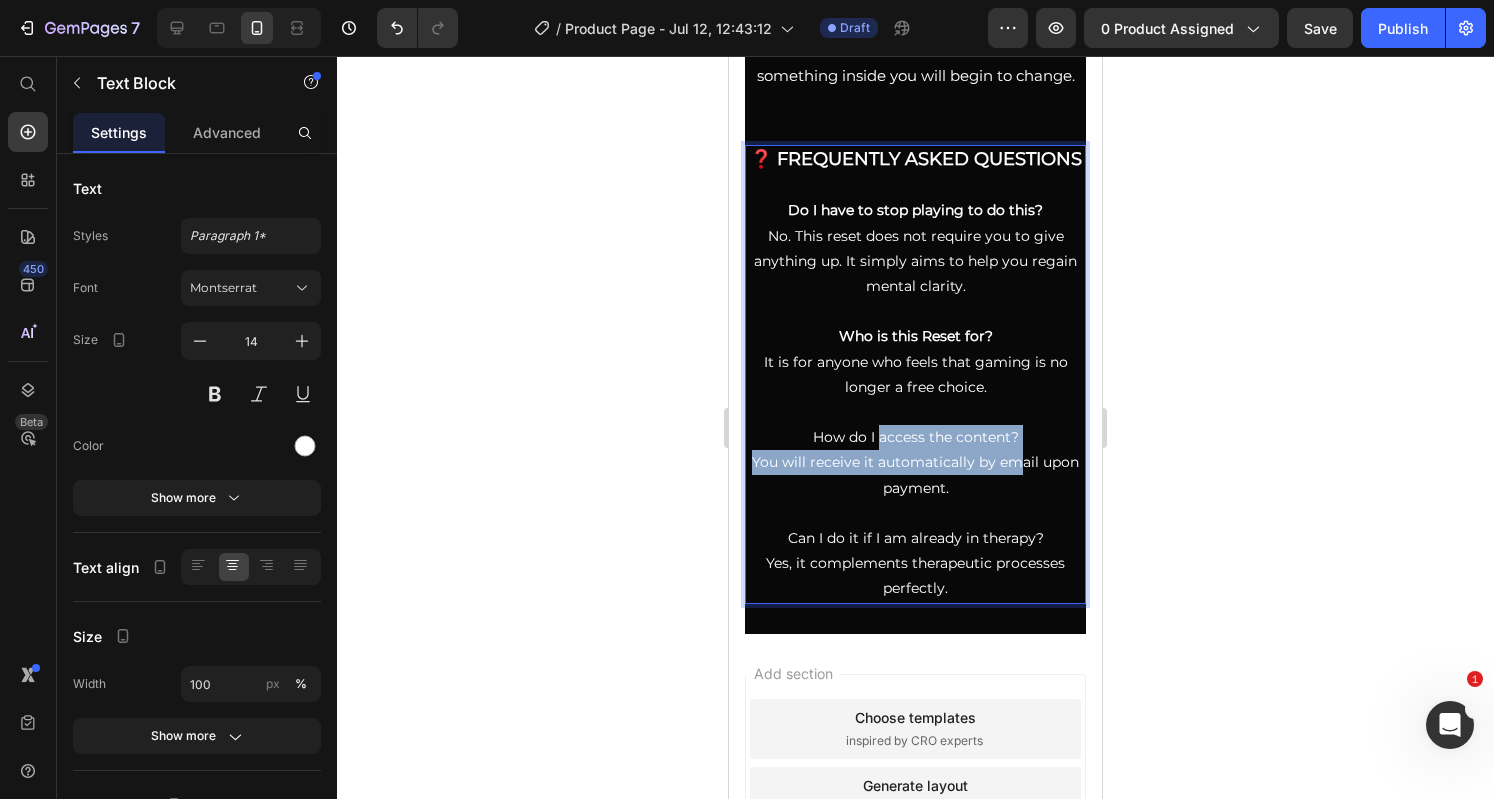 drag, startPoint x: 1028, startPoint y: 617, endPoint x: 869, endPoint y: 607, distance: 159.31415 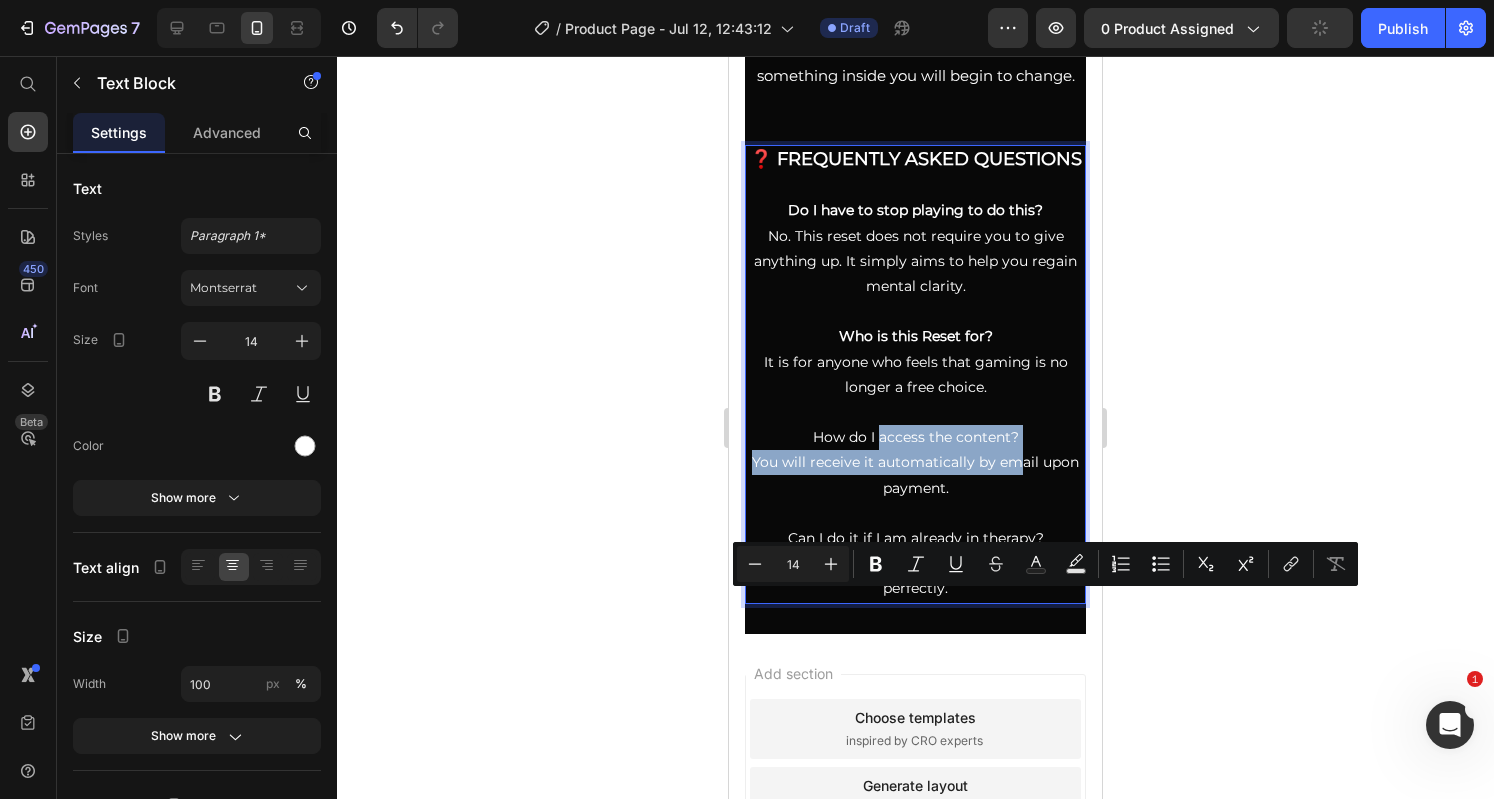 click on "How do I access the content? You will receive it automatically by email upon payment." at bounding box center (915, 463) 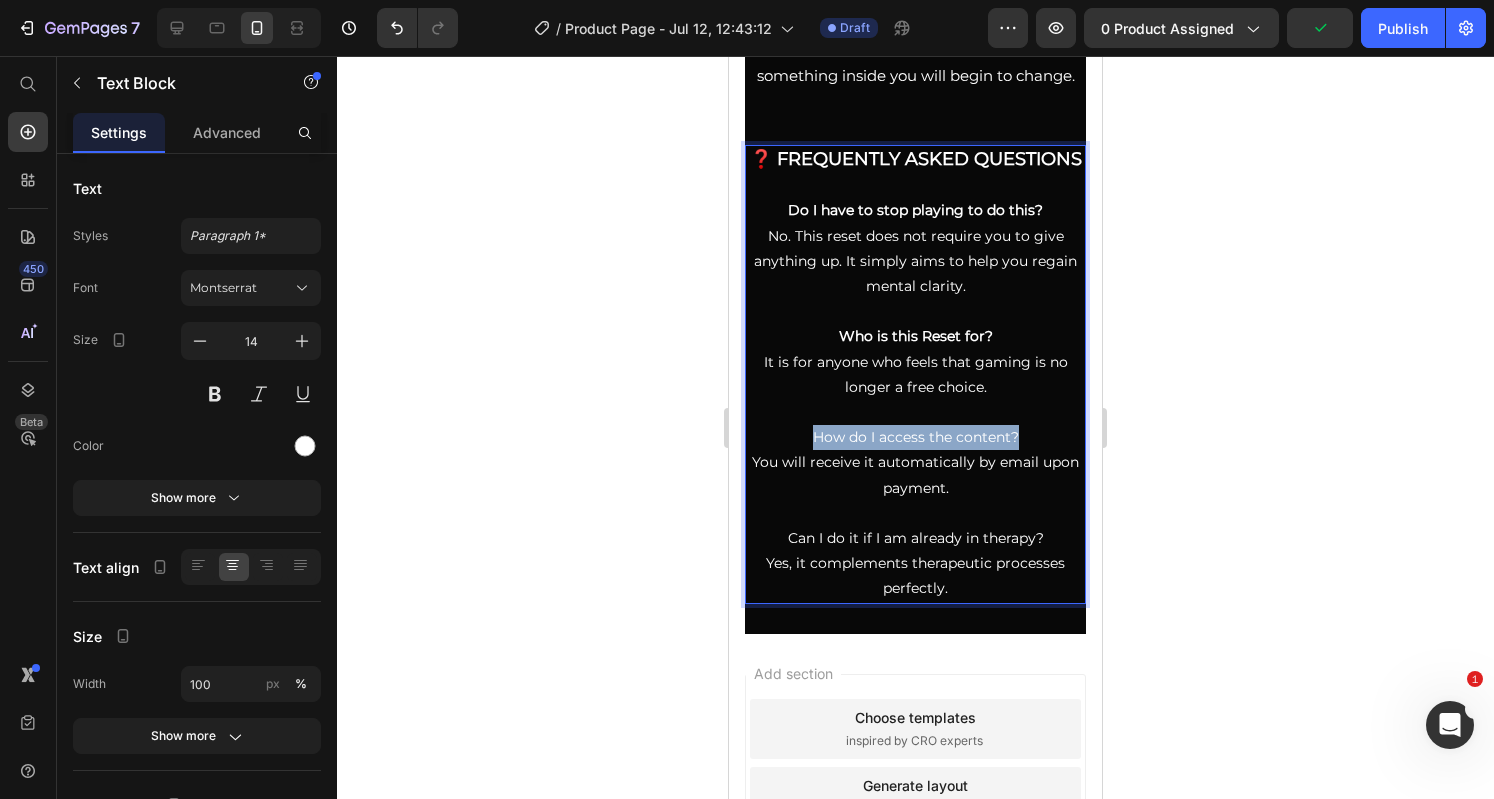 drag, startPoint x: 1012, startPoint y: 603, endPoint x: 804, endPoint y: 603, distance: 208 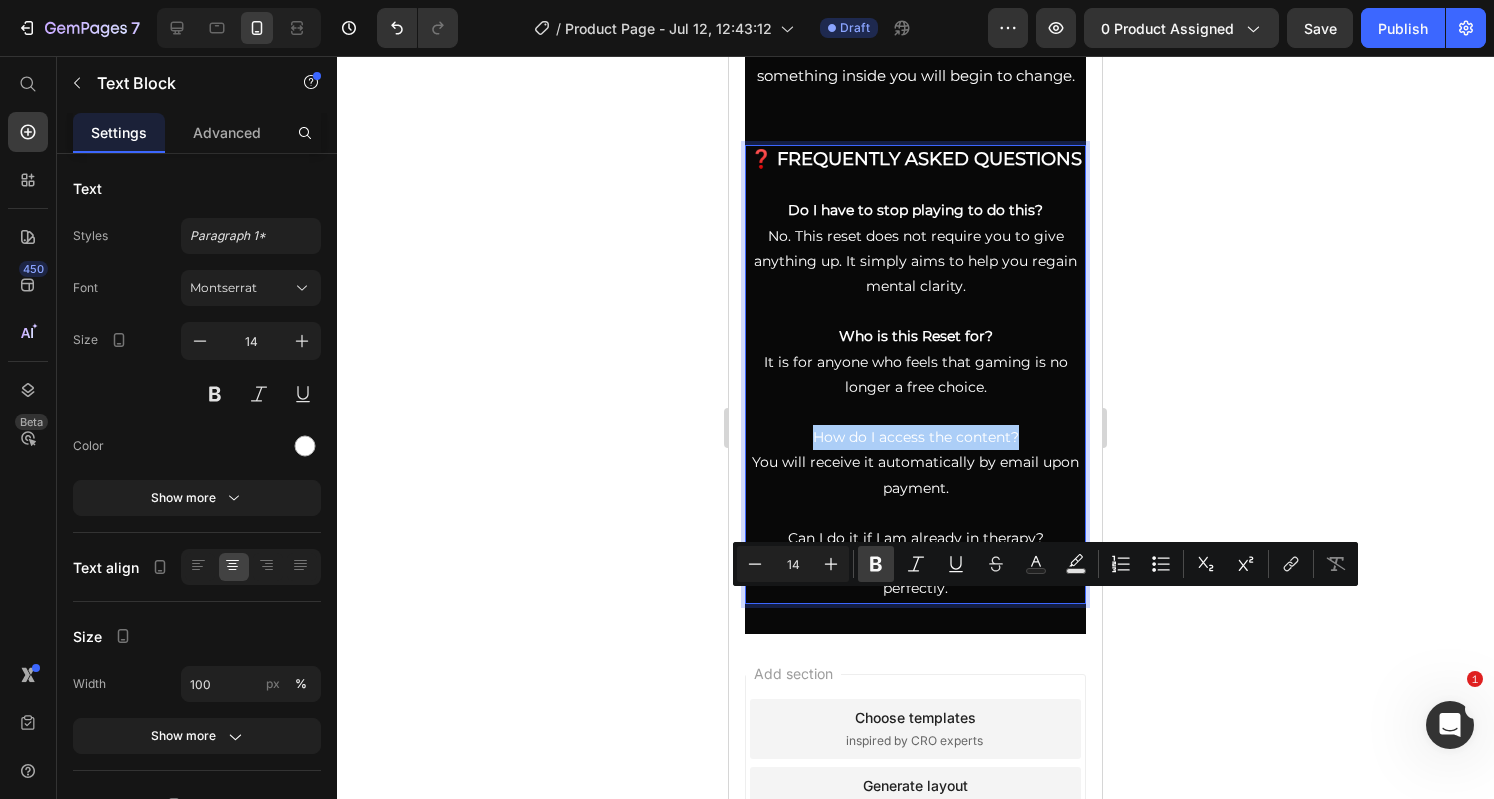 click 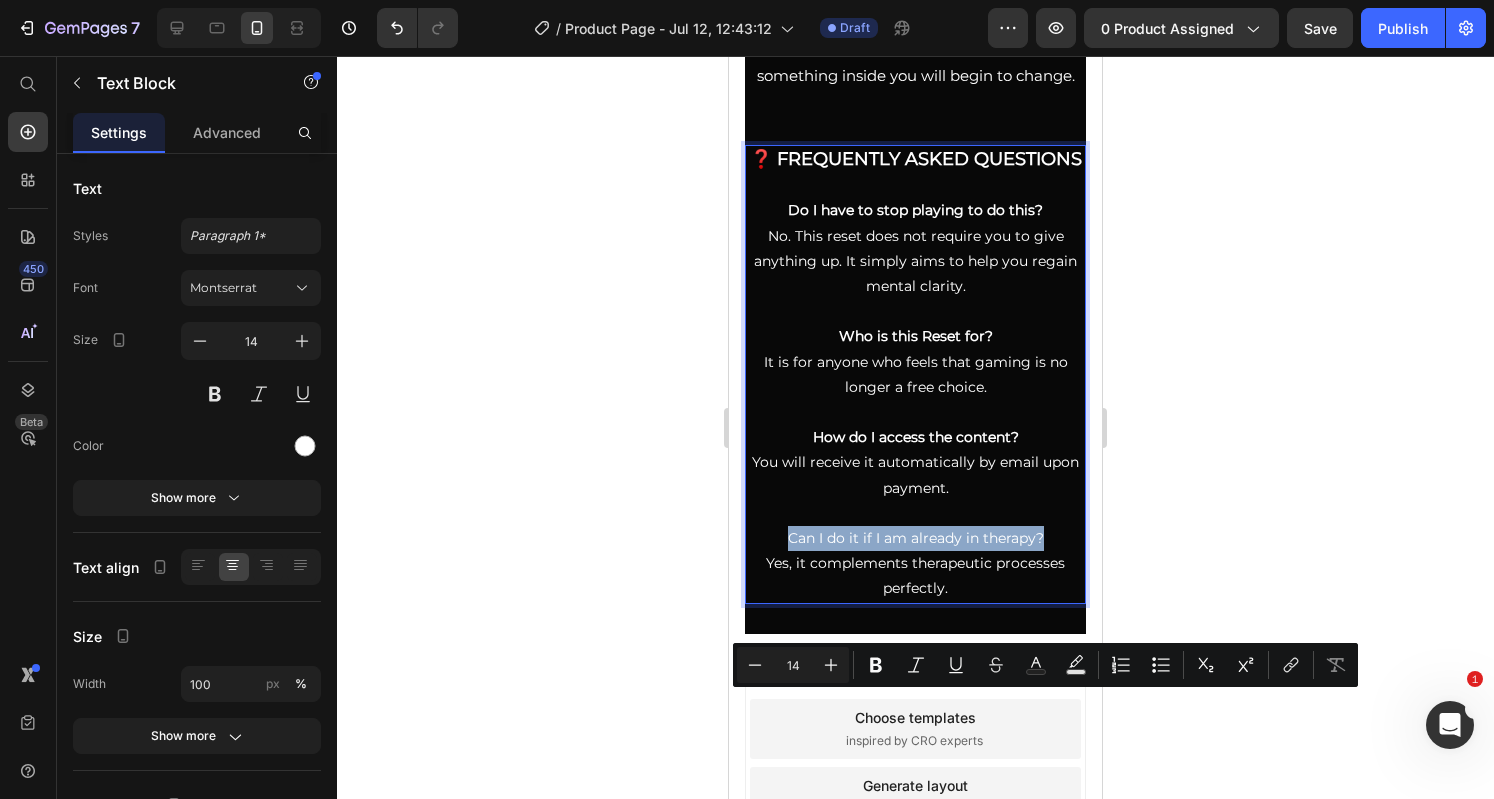 drag, startPoint x: 1040, startPoint y: 703, endPoint x: 772, endPoint y: 692, distance: 268.22565 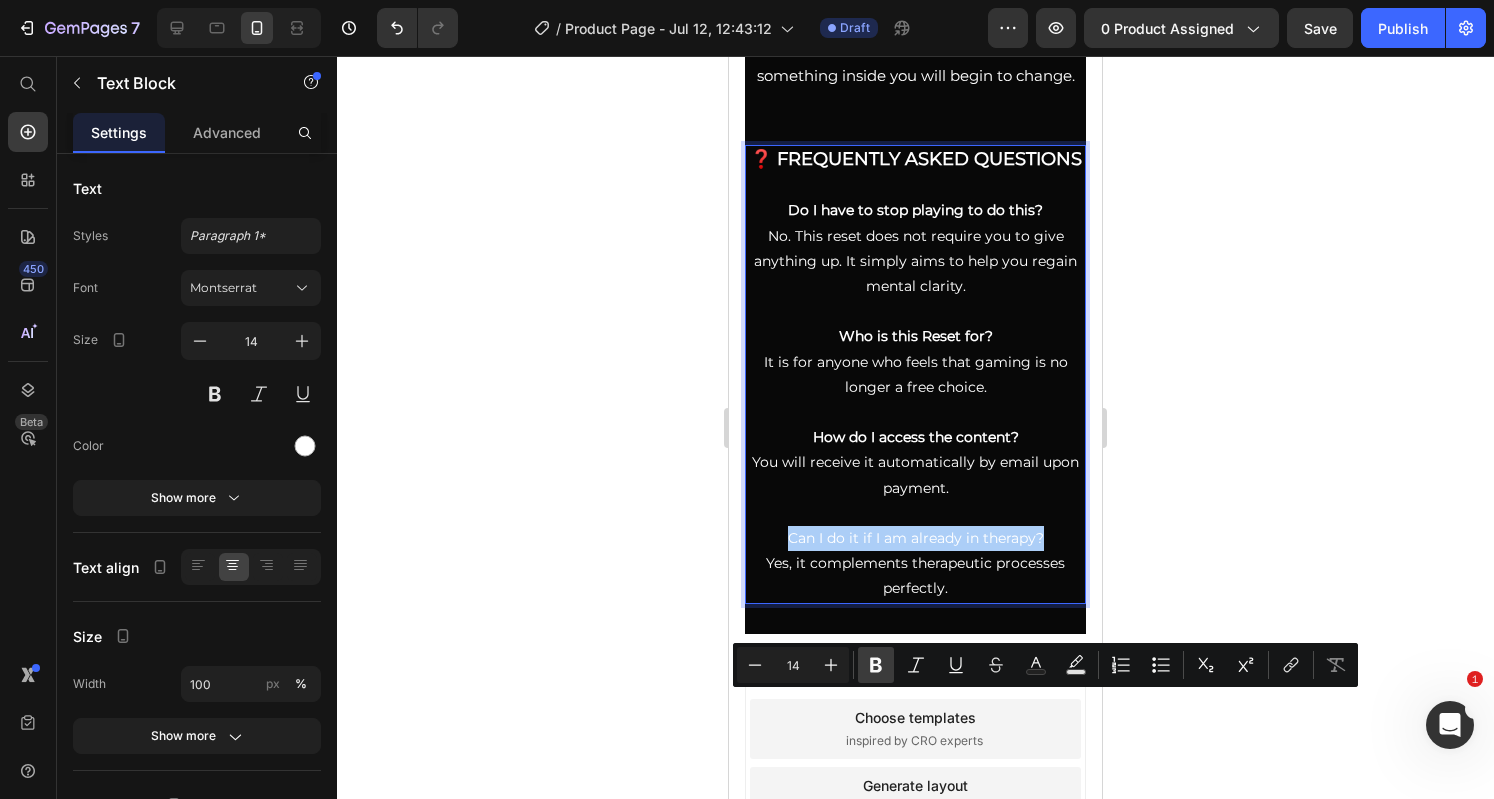 click 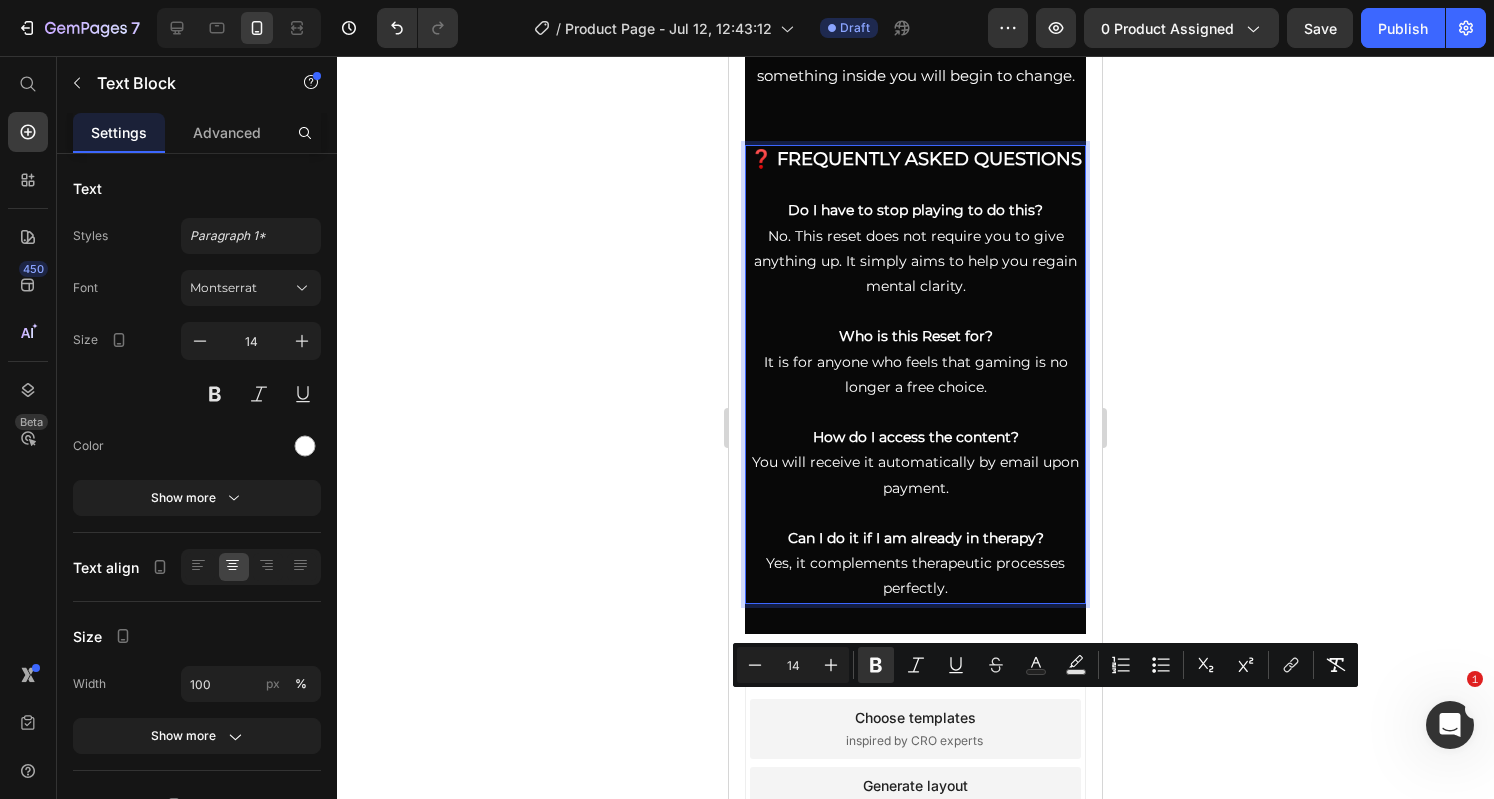 click on "Who is this Reset for?" at bounding box center (916, 336) 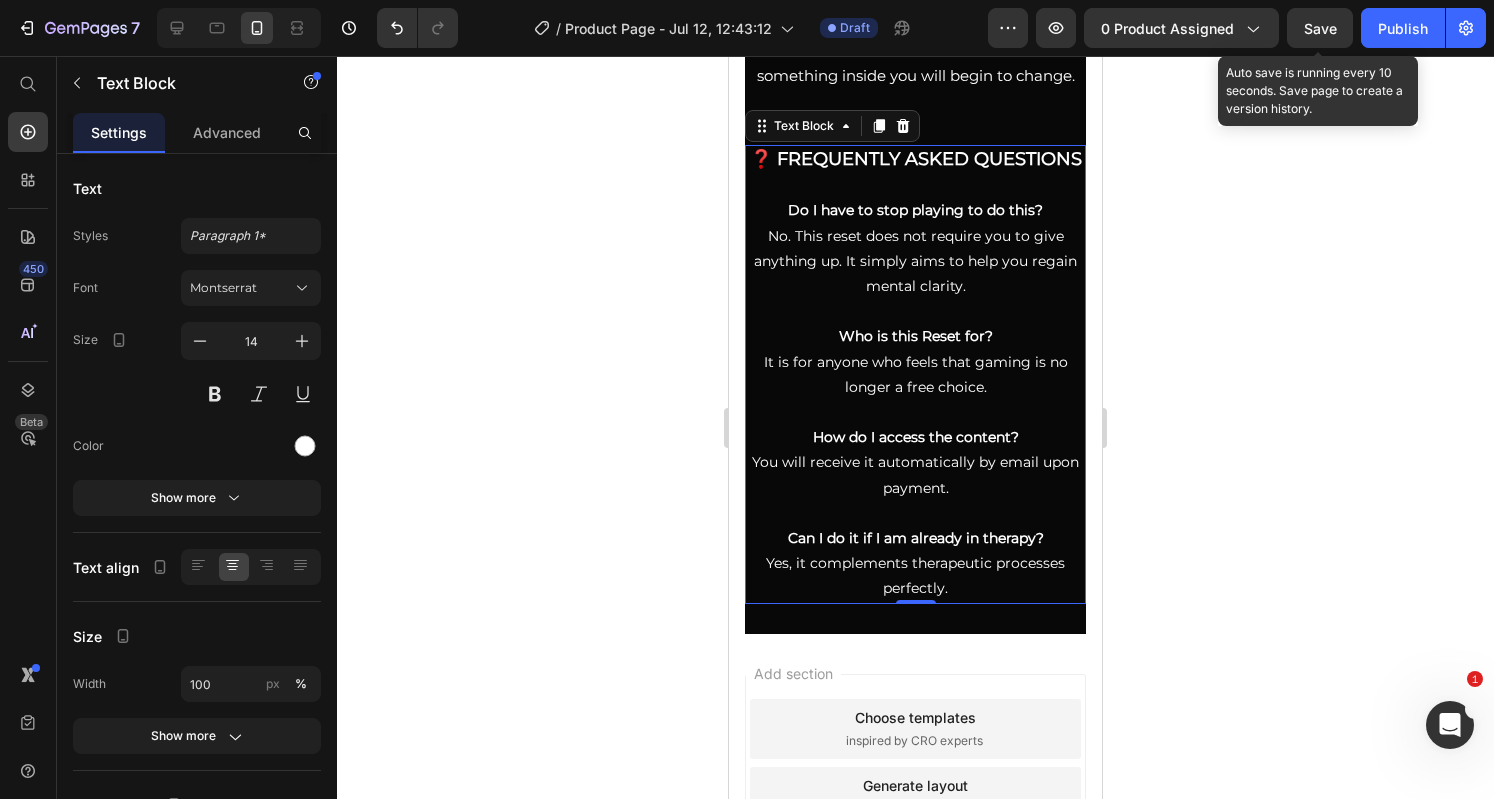 click on "Save" at bounding box center [1320, 28] 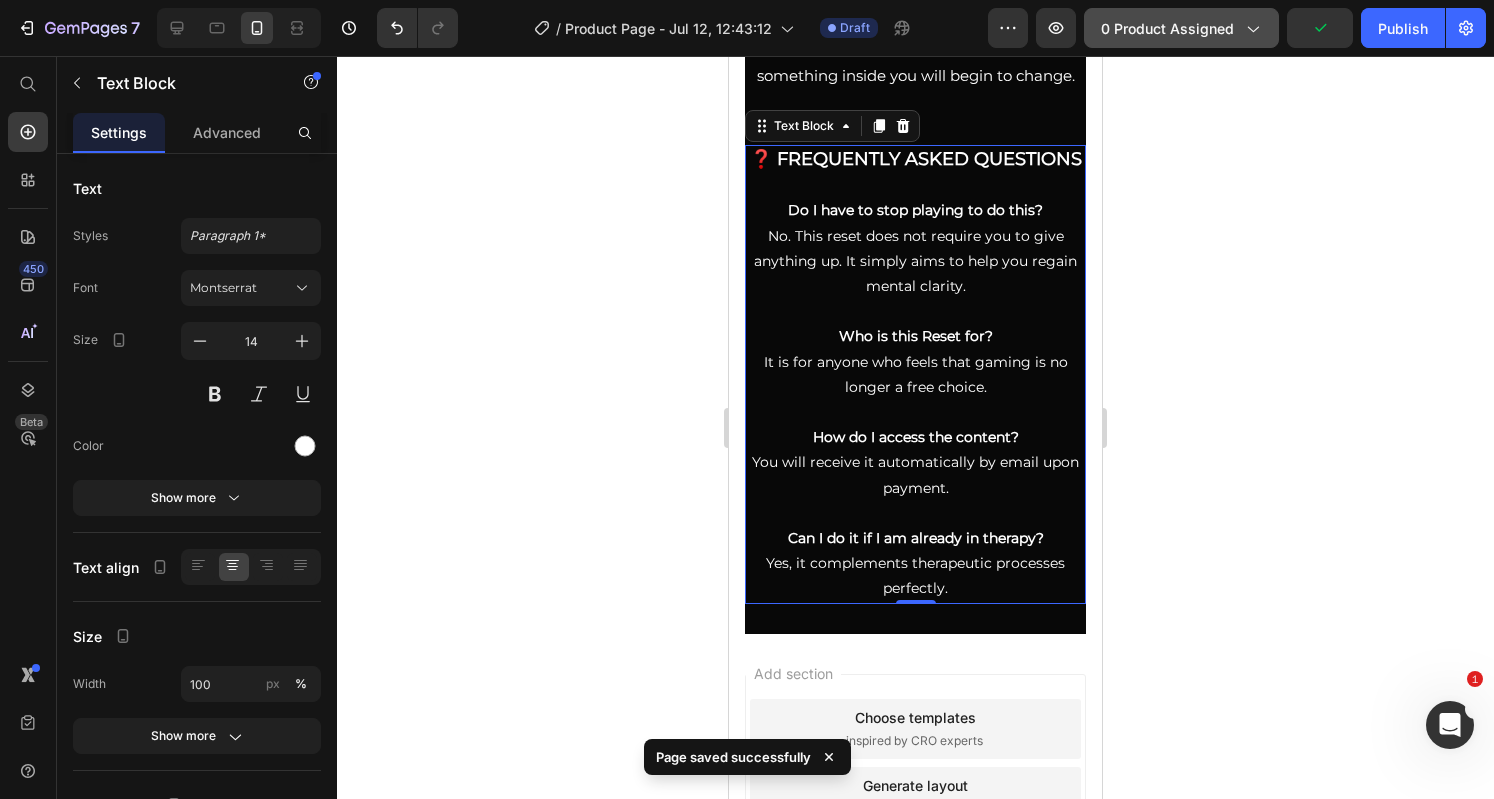 click on "0 product assigned" 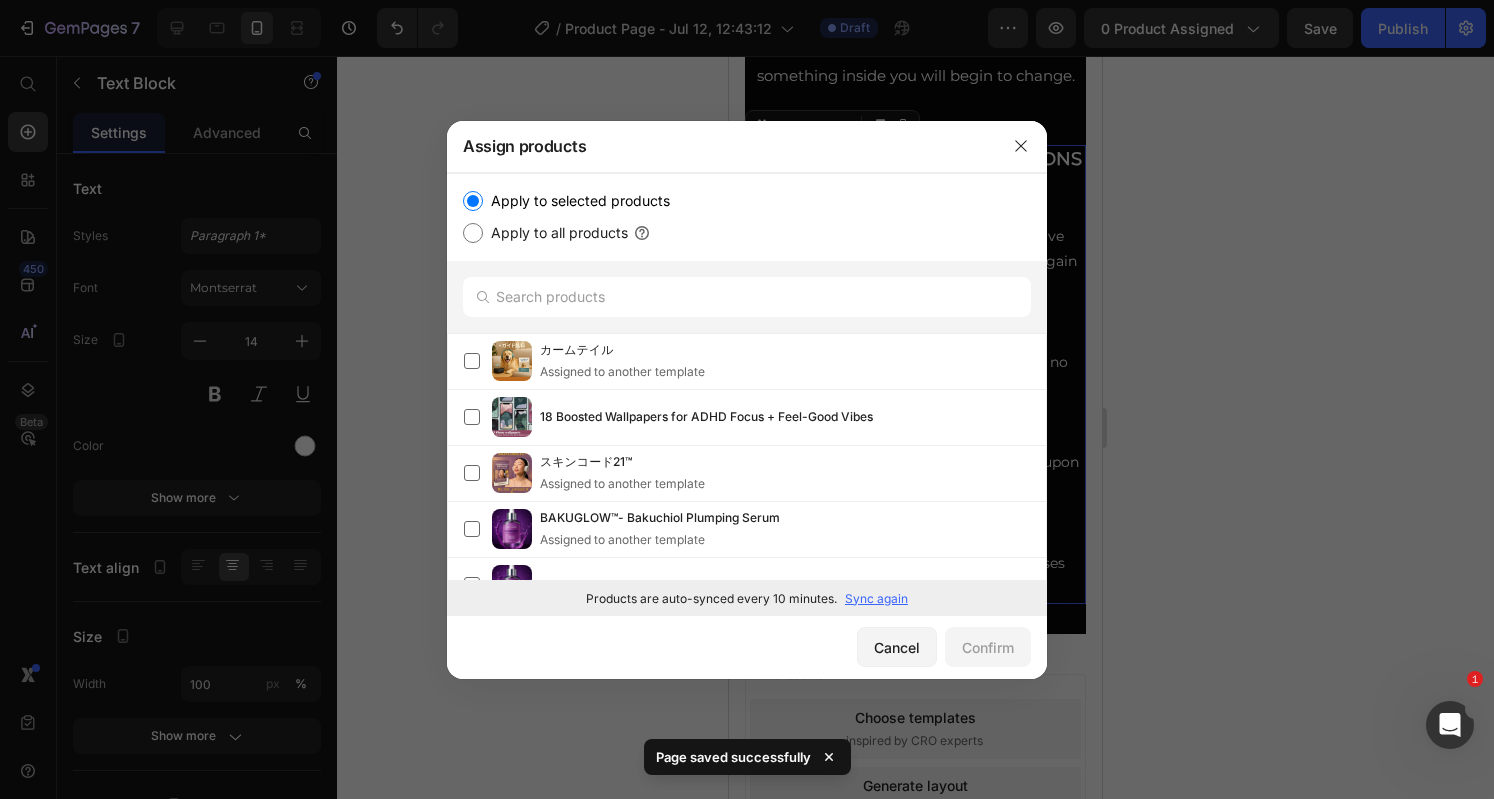 click on "Sync again" at bounding box center [876, 599] 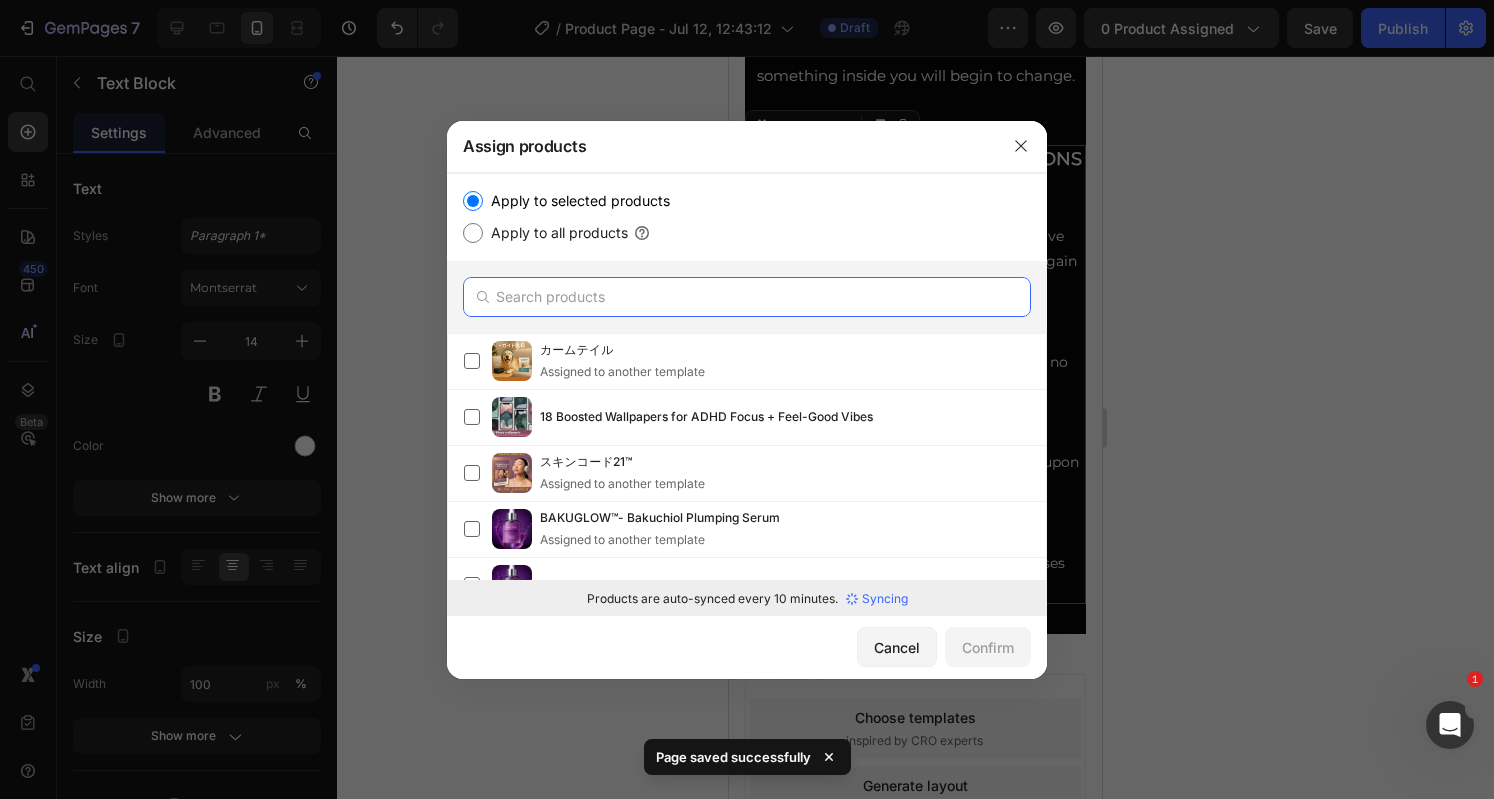 click at bounding box center [747, 297] 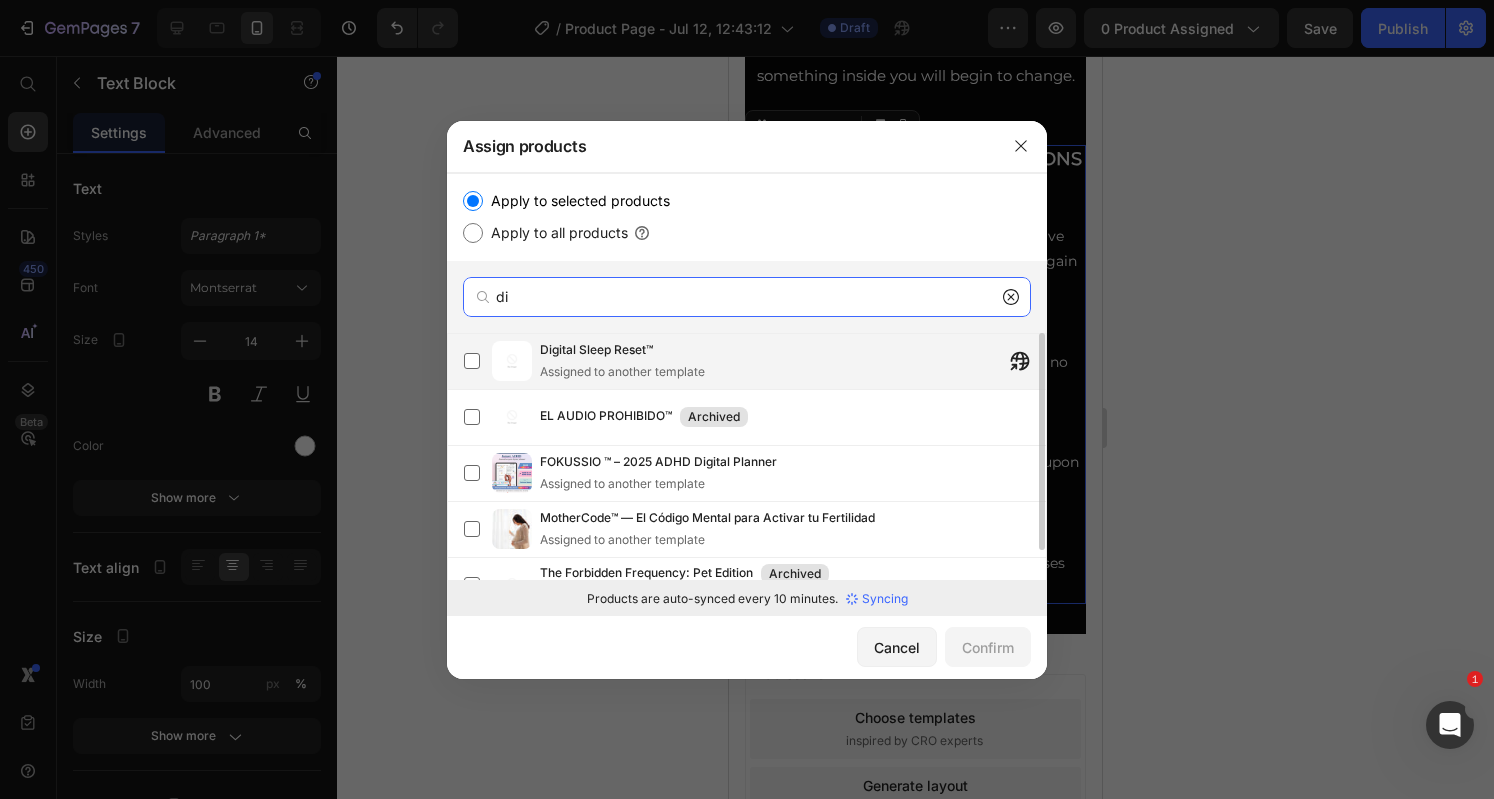 type on "di" 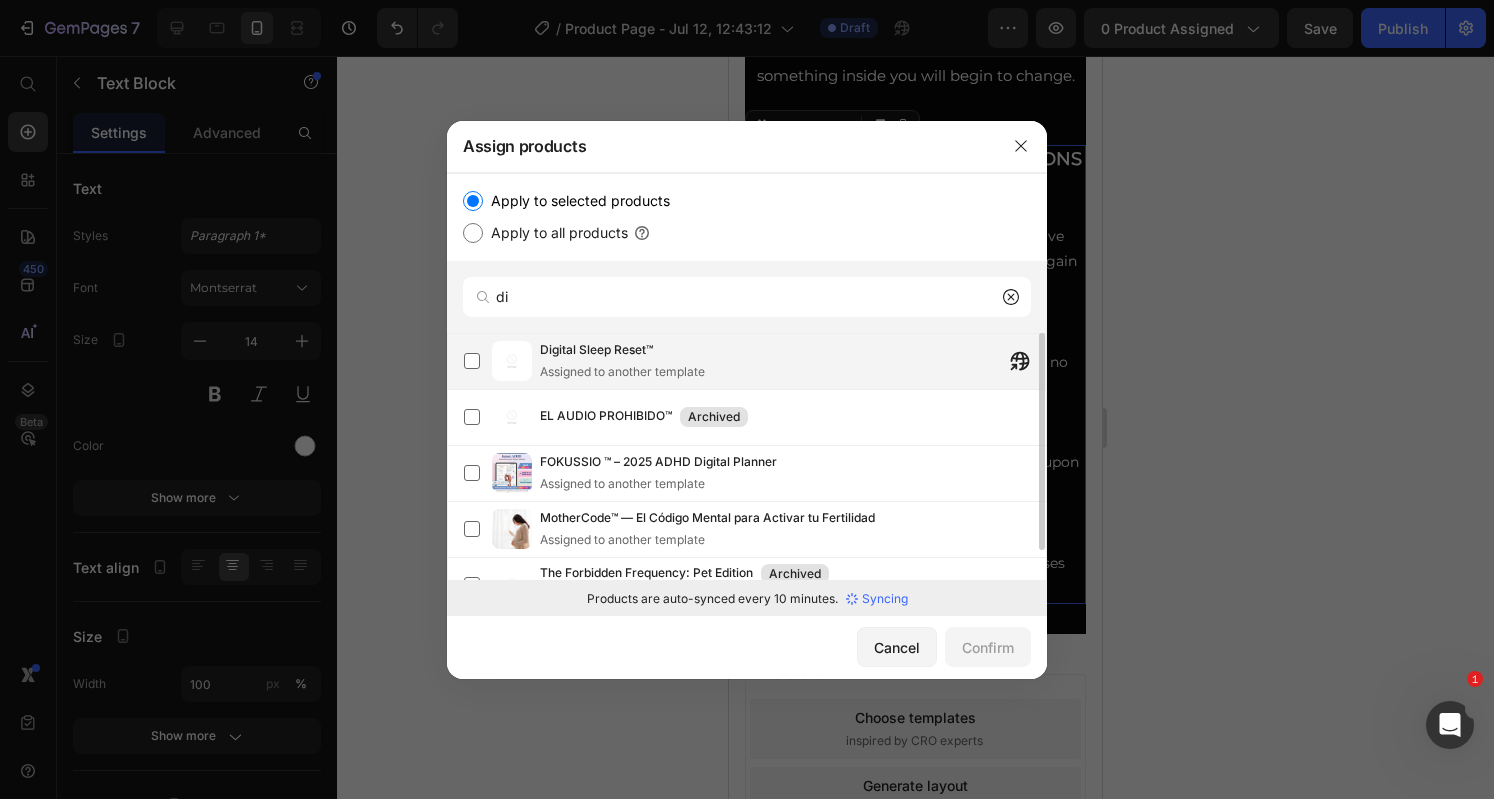 click on "Digital Sleep Reset™  Assigned to another template" at bounding box center [793, 361] 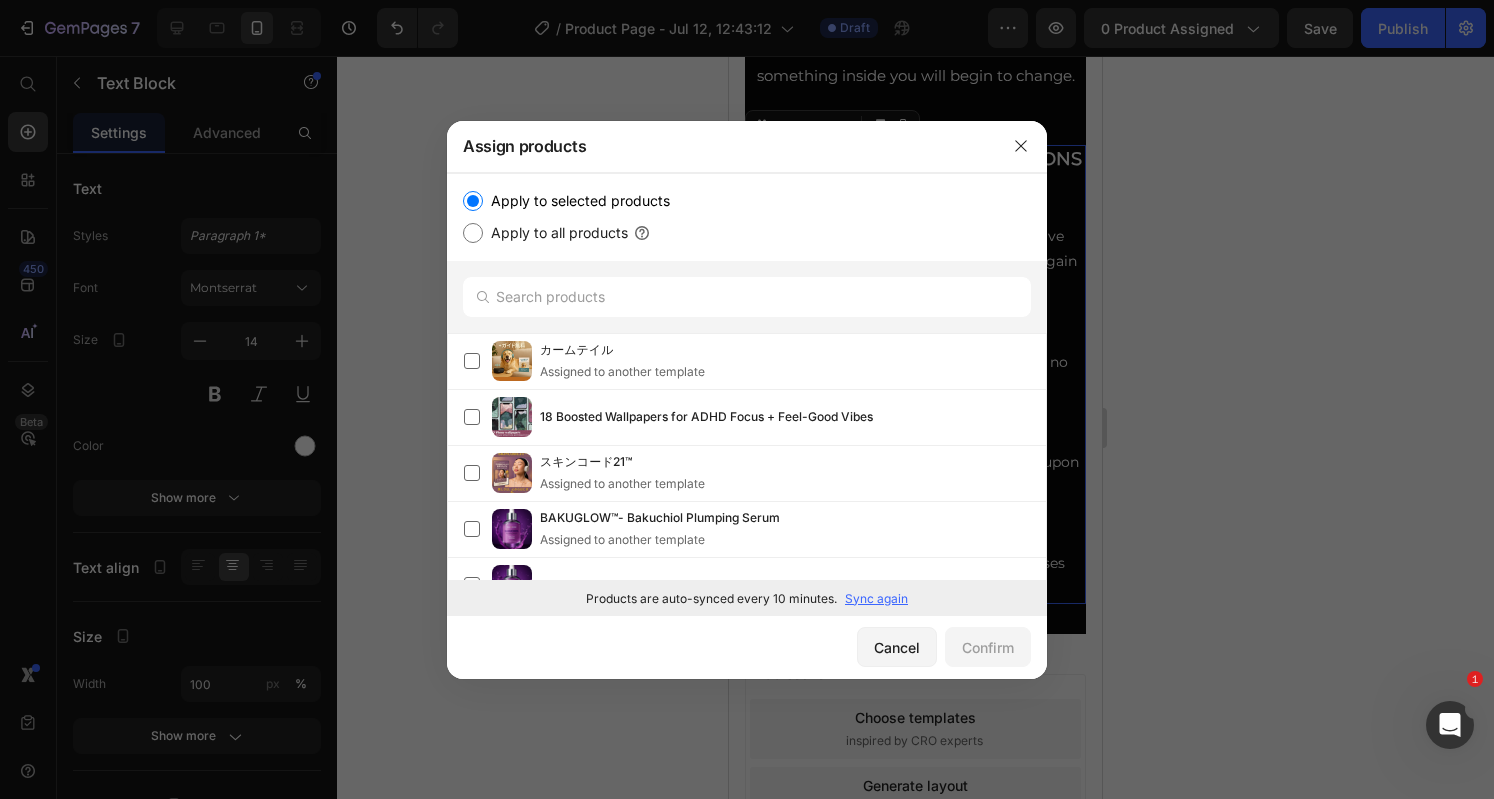 click on "カームテイル" at bounding box center (622, 350) 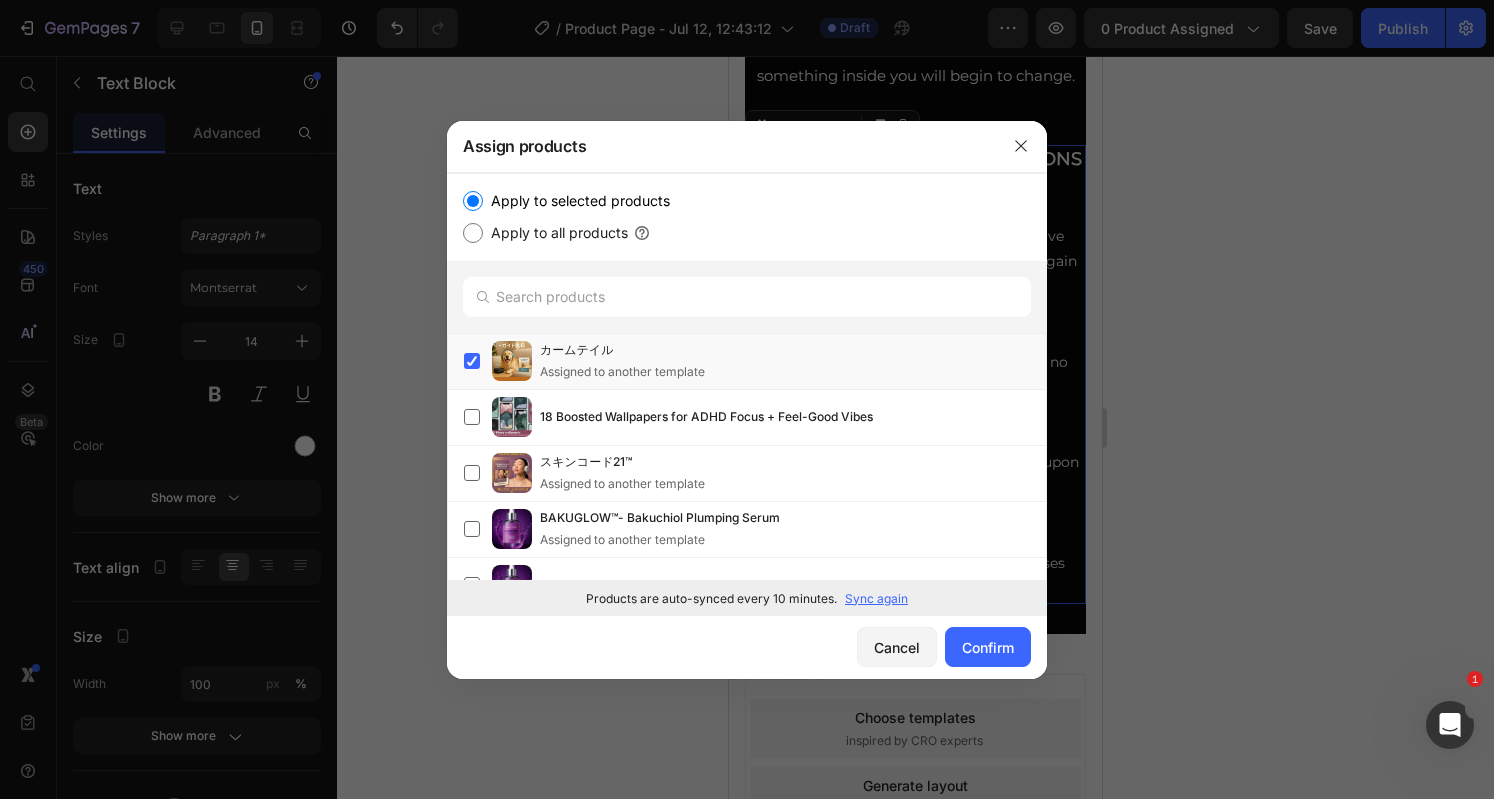 click on "カームテイル" at bounding box center [622, 350] 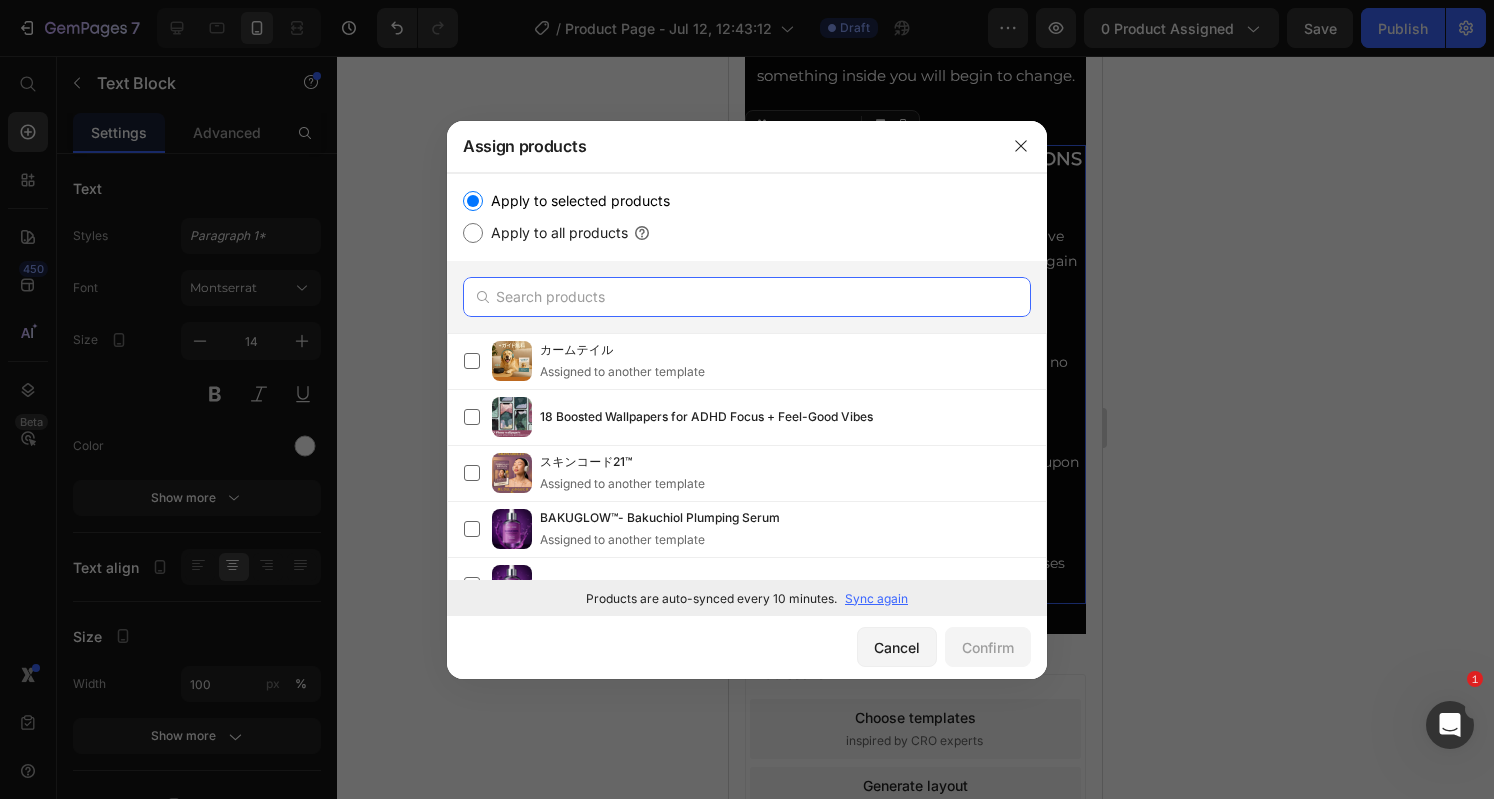 click at bounding box center (747, 297) 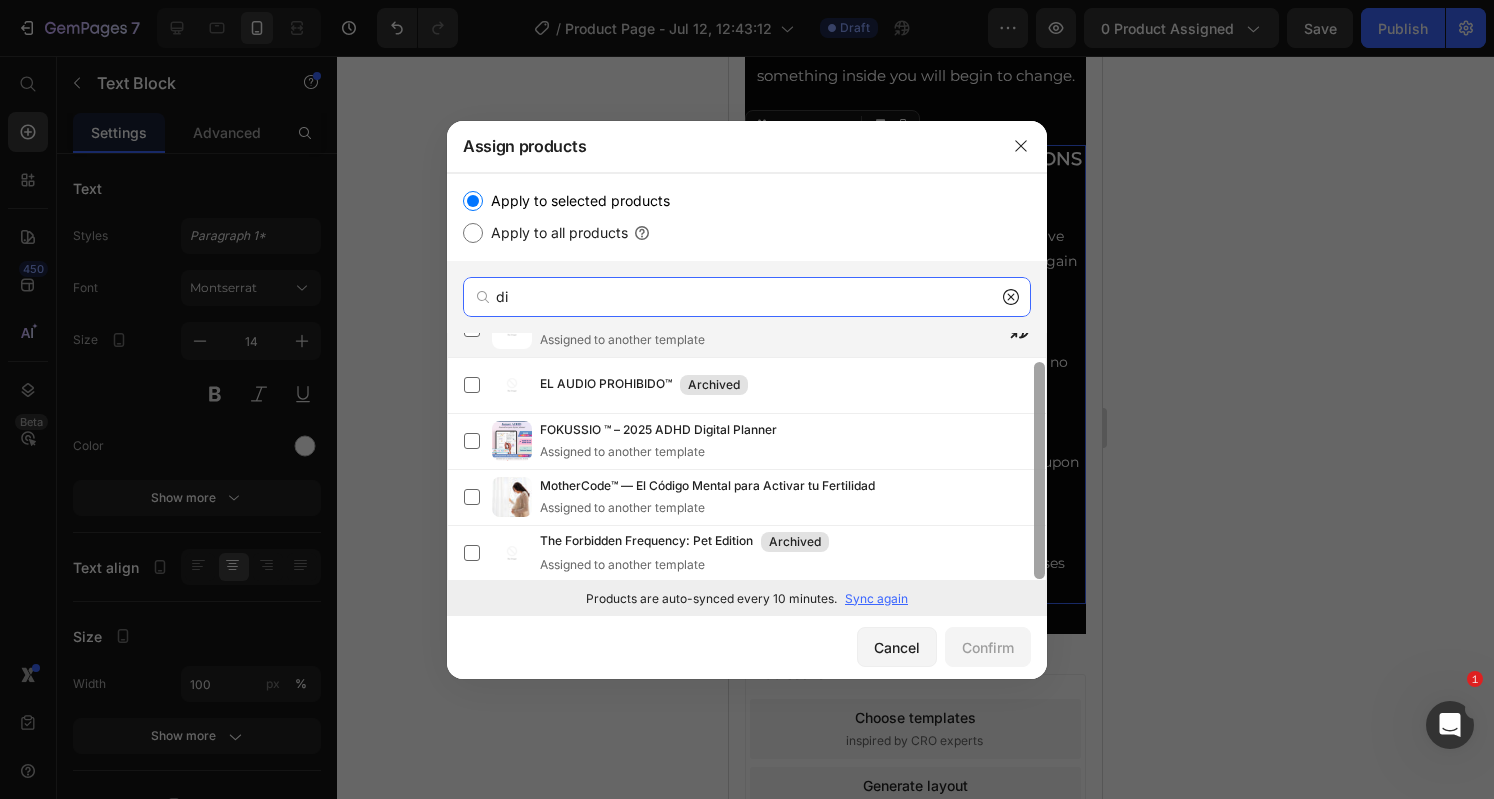 scroll, scrollTop: 0, scrollLeft: 0, axis: both 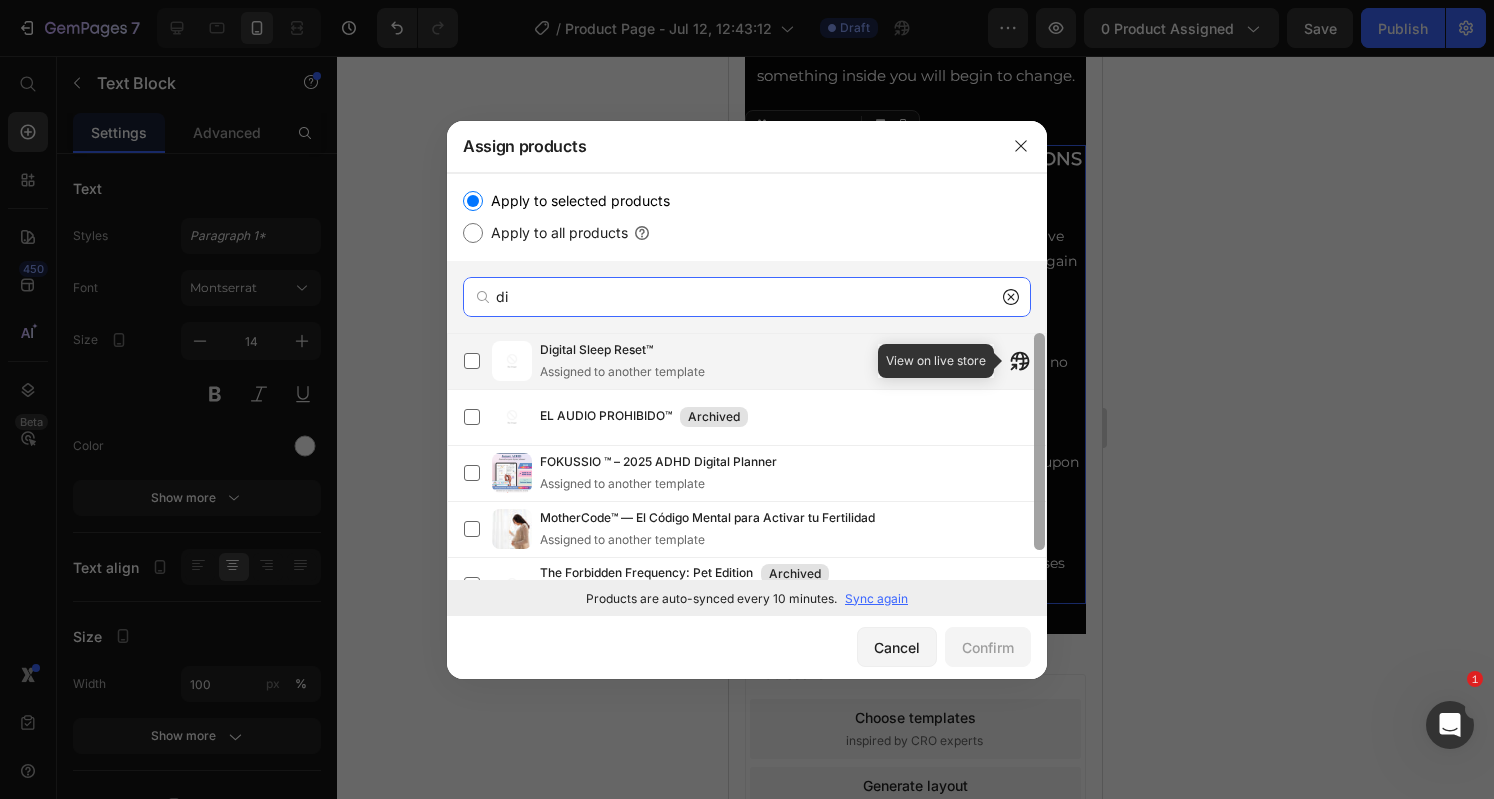 drag, startPoint x: 1040, startPoint y: 409, endPoint x: 1004, endPoint y: 341, distance: 76.941536 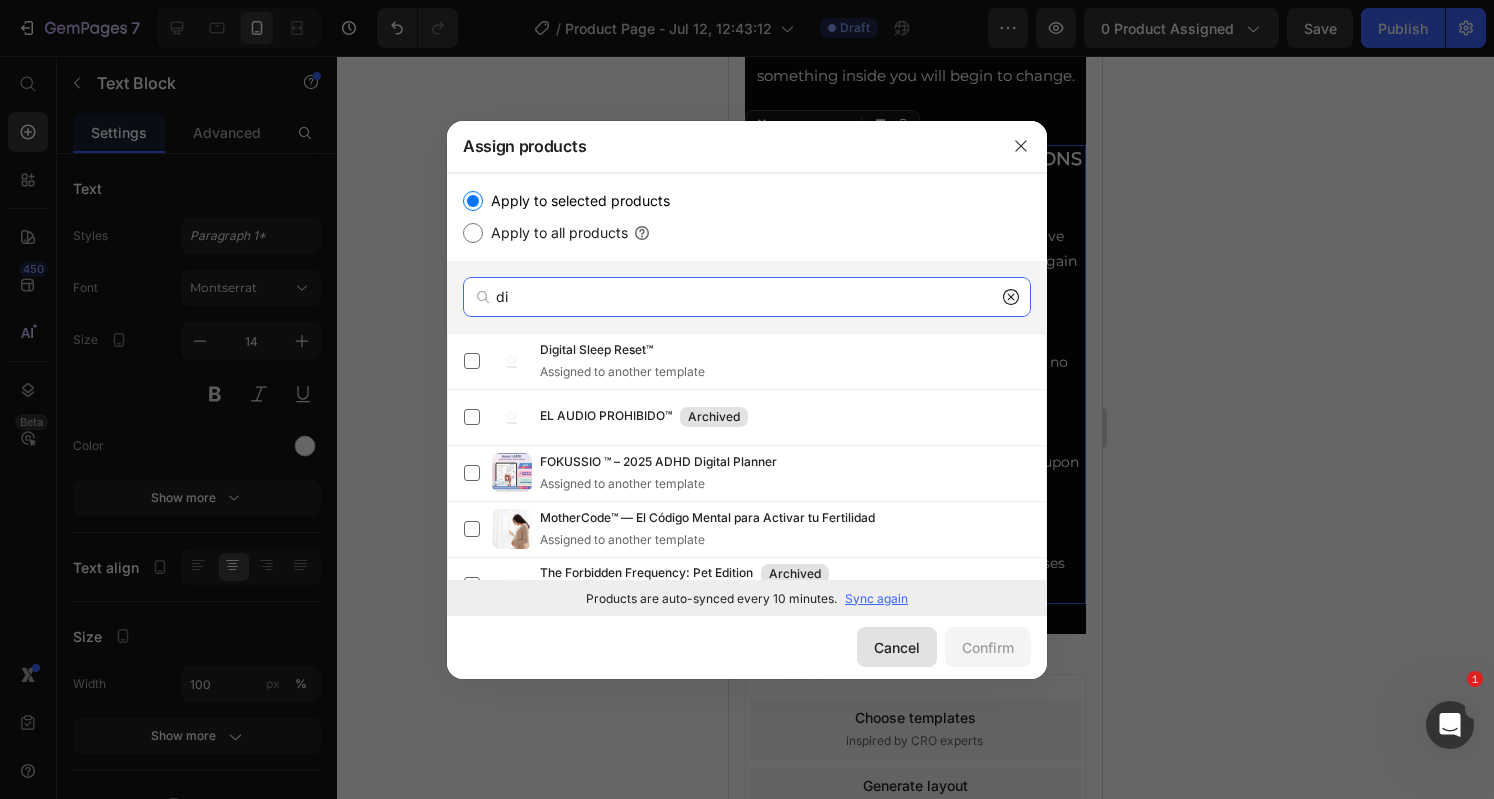 type on "di" 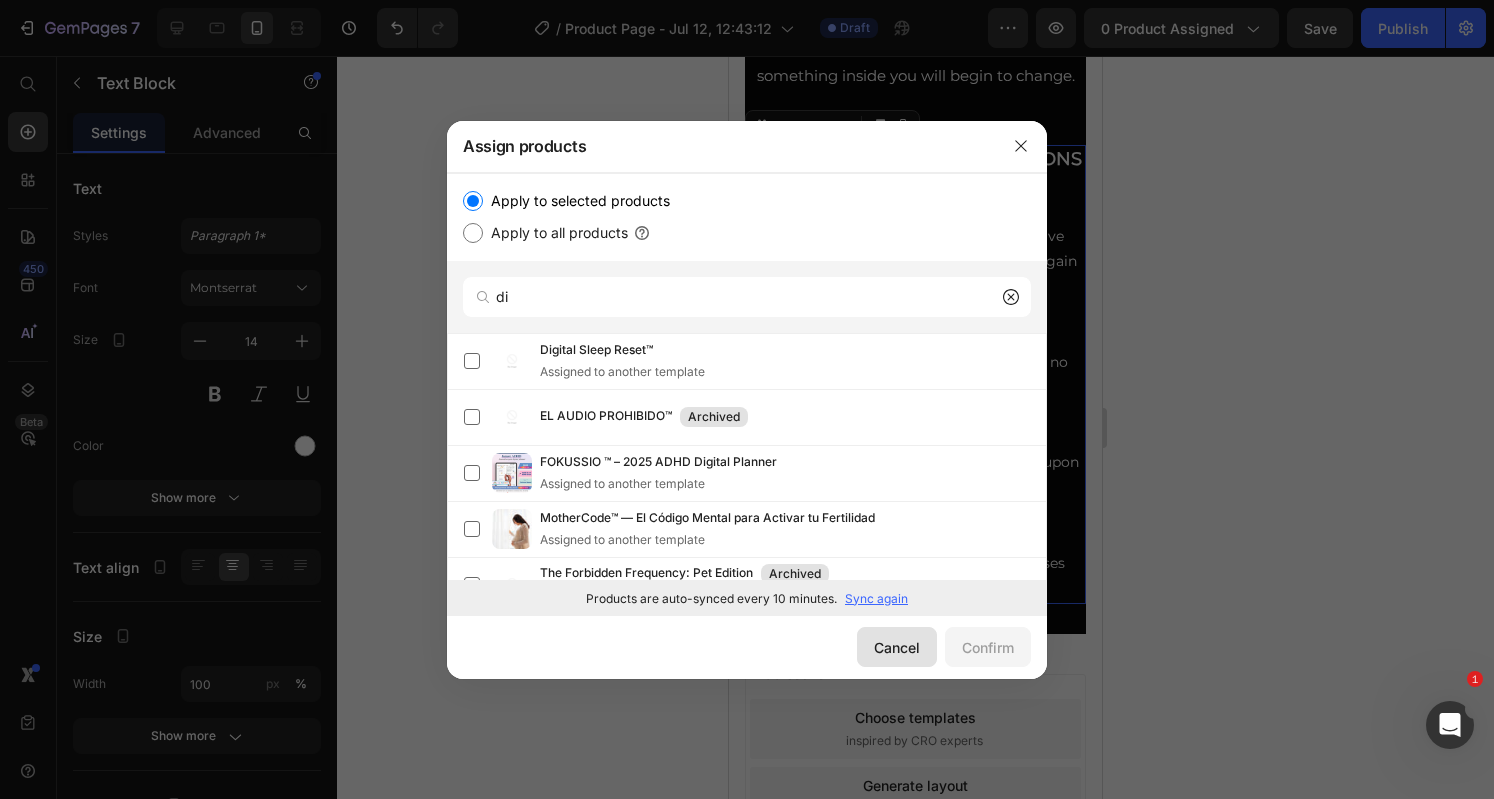 click on "Cancel" at bounding box center (897, 647) 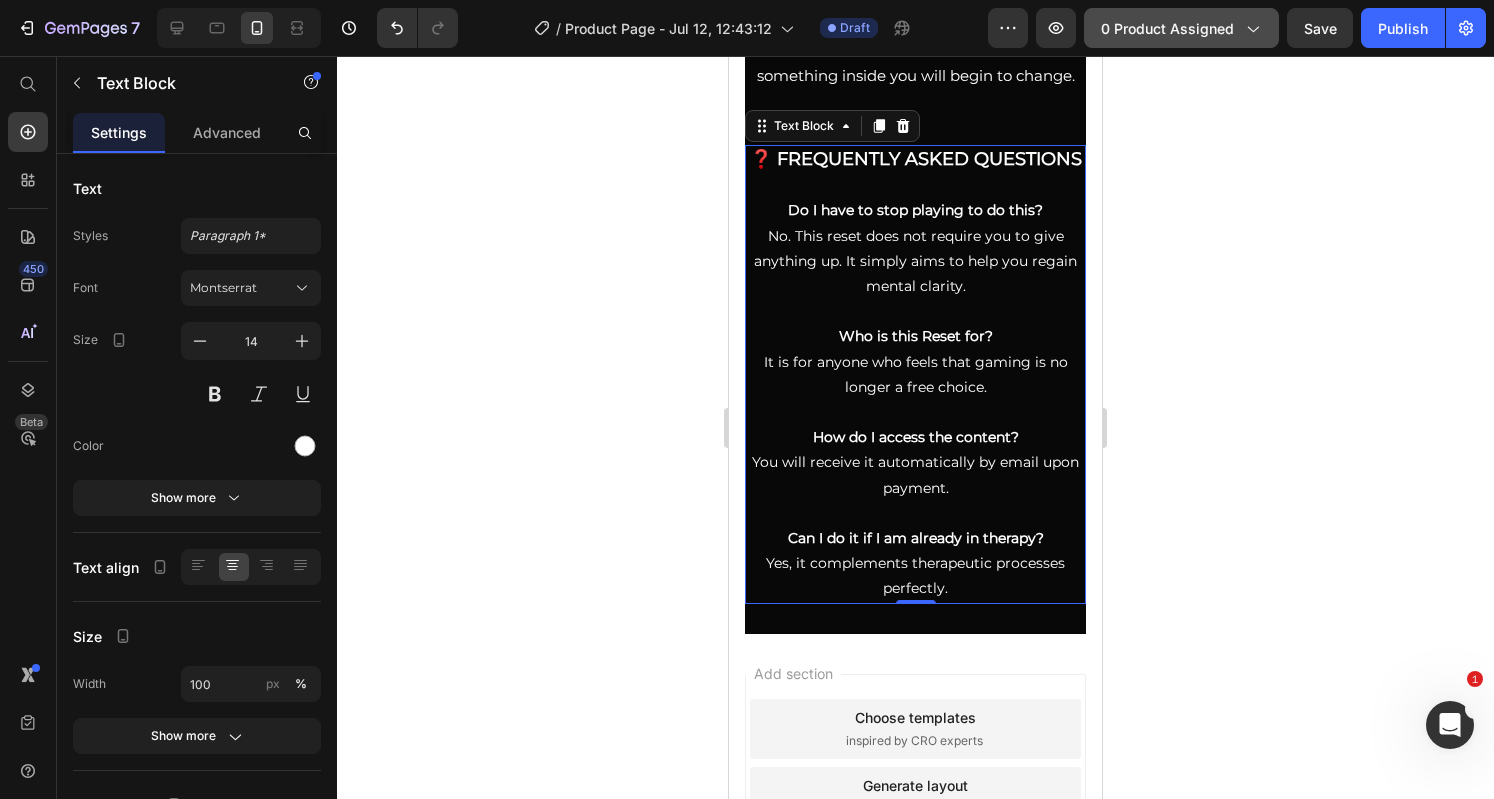click on "0 product assigned" at bounding box center (1181, 28) 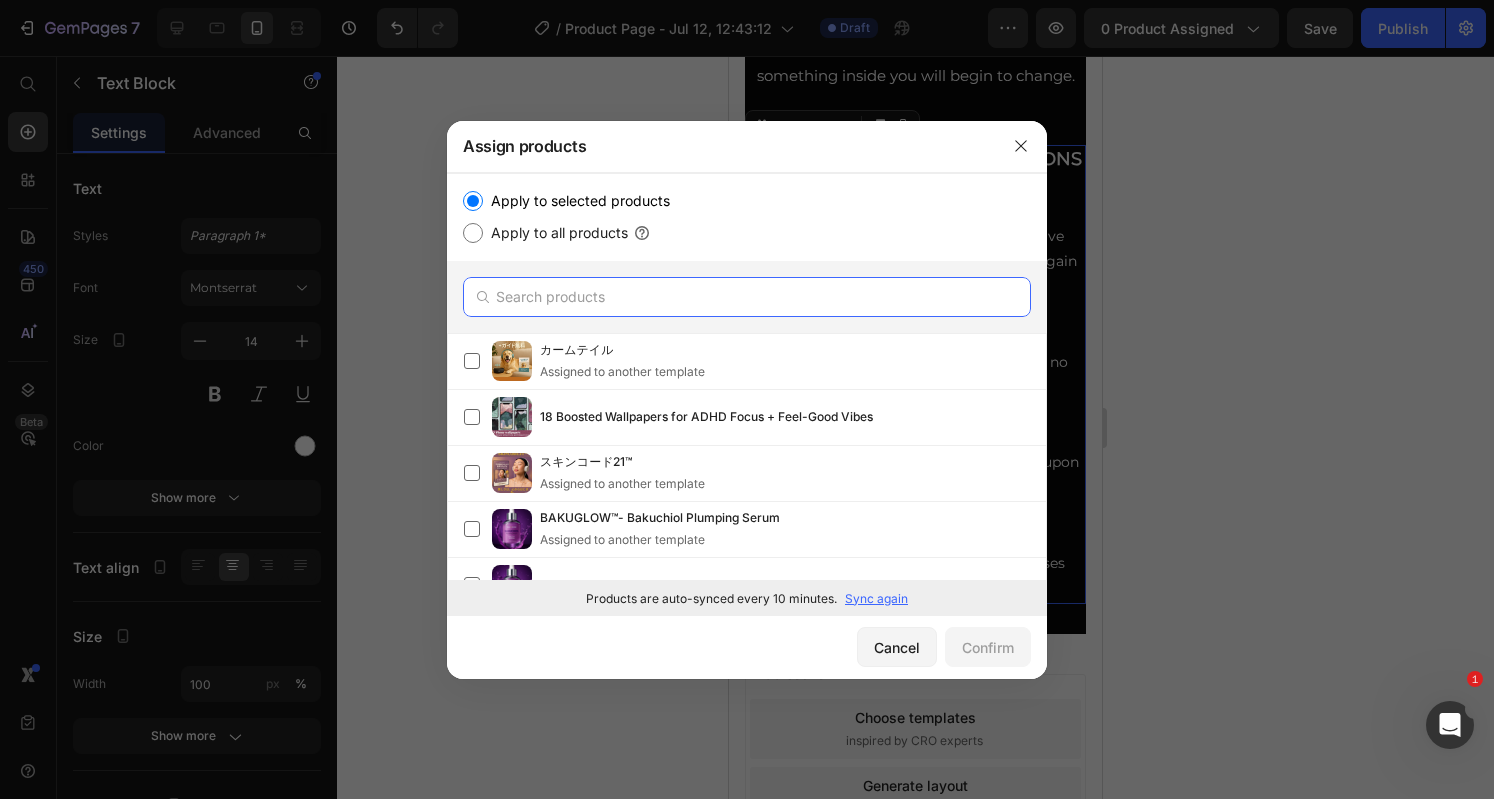click at bounding box center (747, 297) 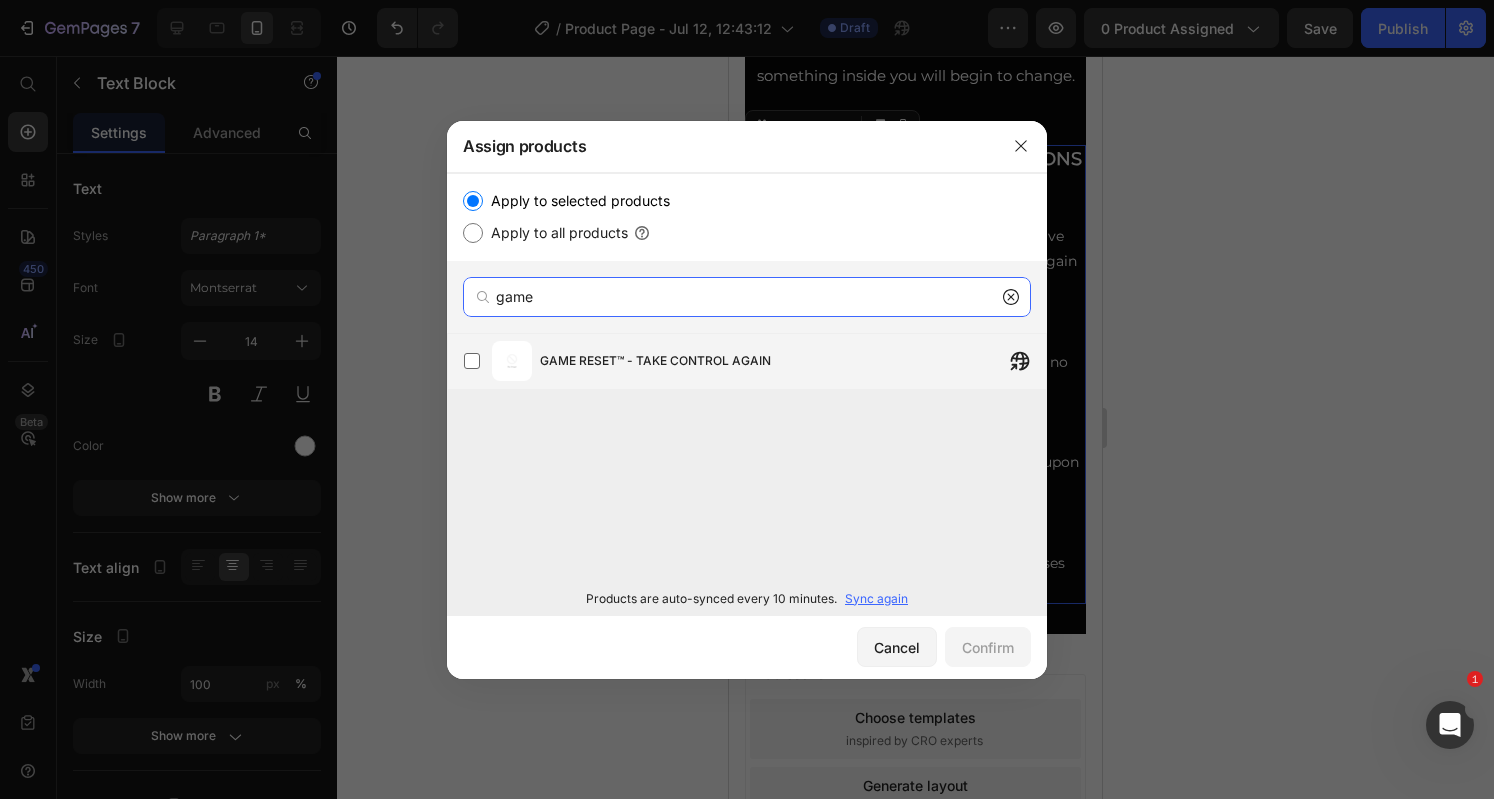 type on "game" 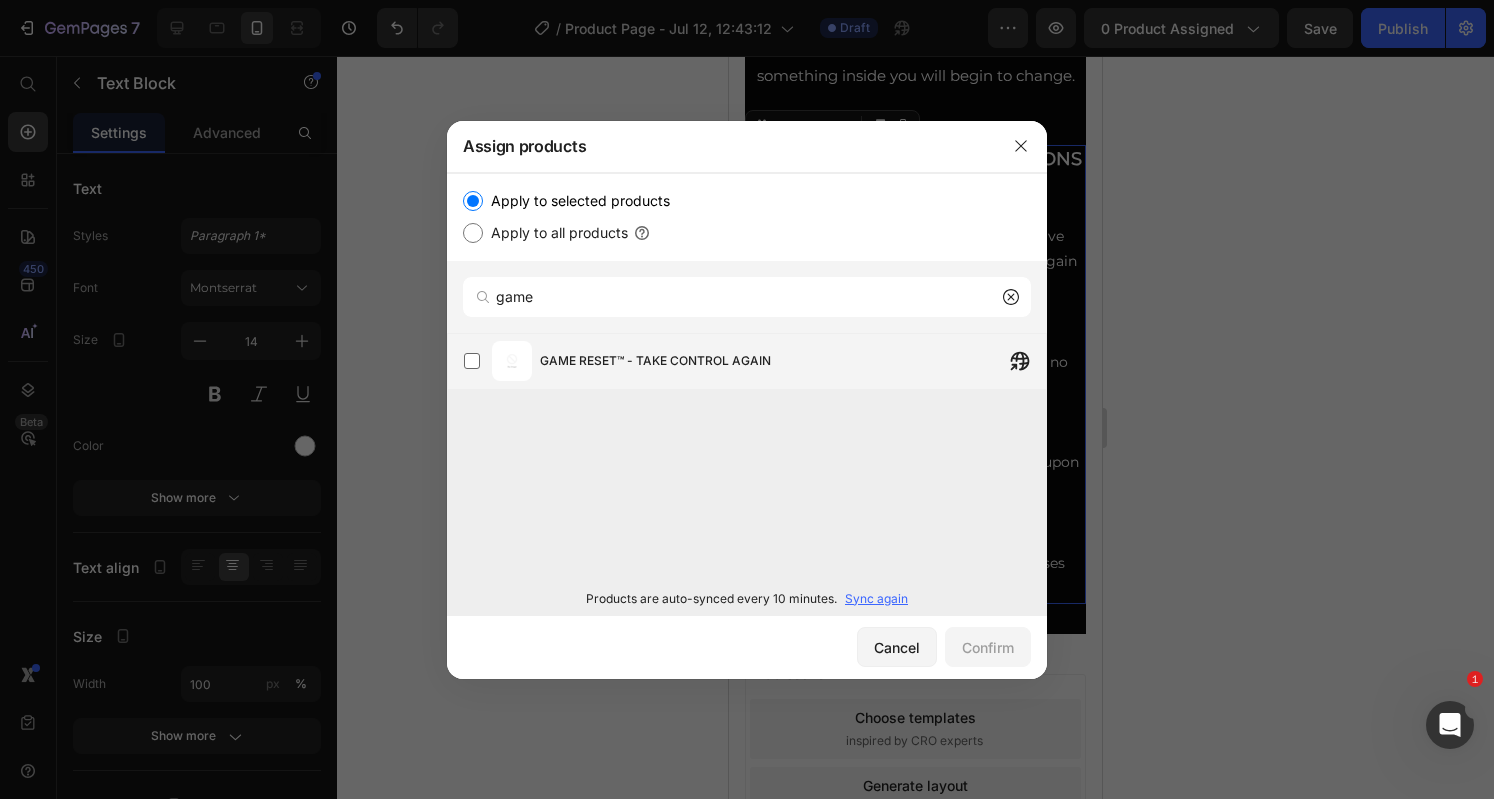 click on "GAME RESET™ - TAKE CONTROL AGAIN" at bounding box center [793, 361] 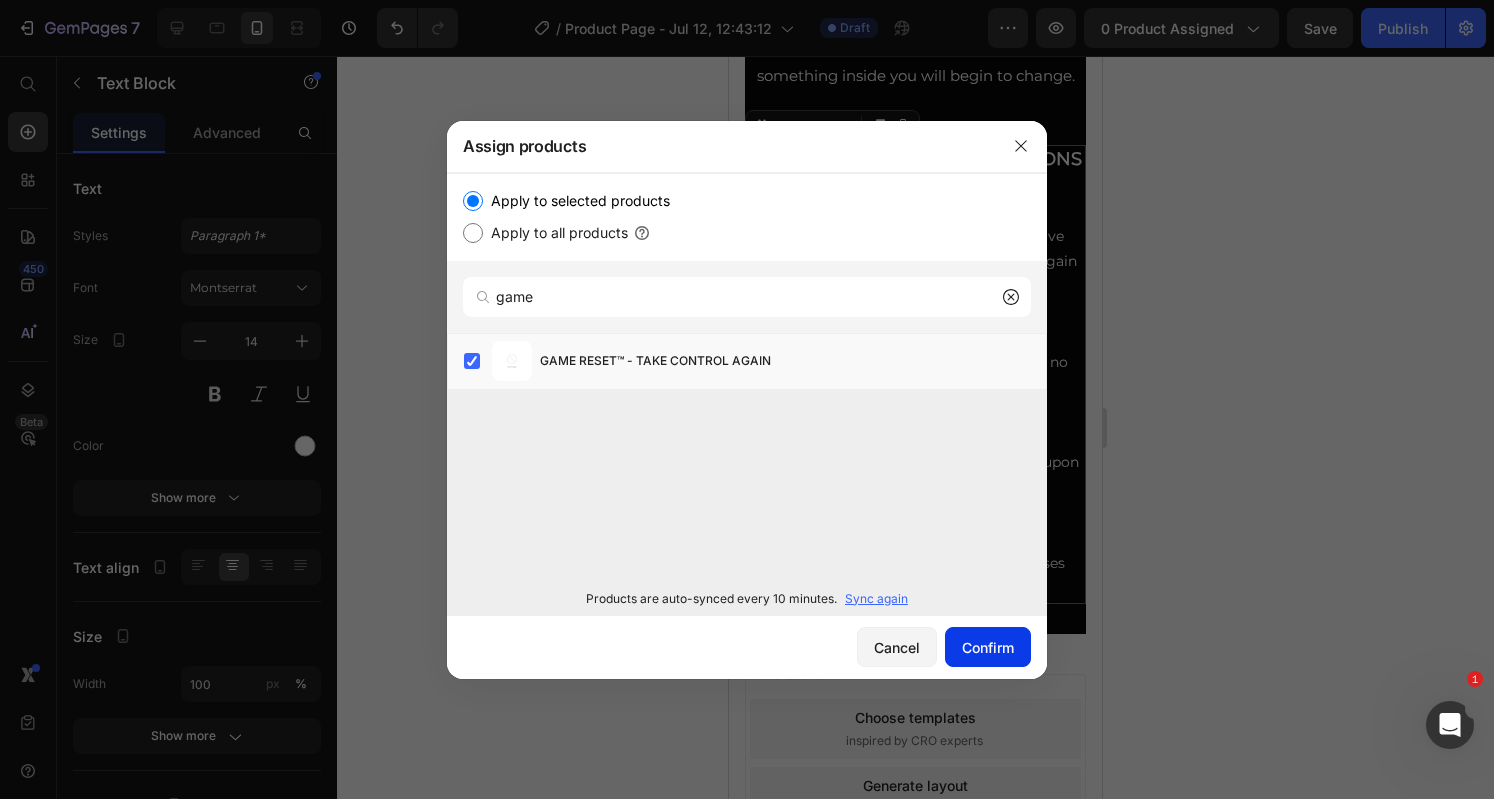 click on "Confirm" 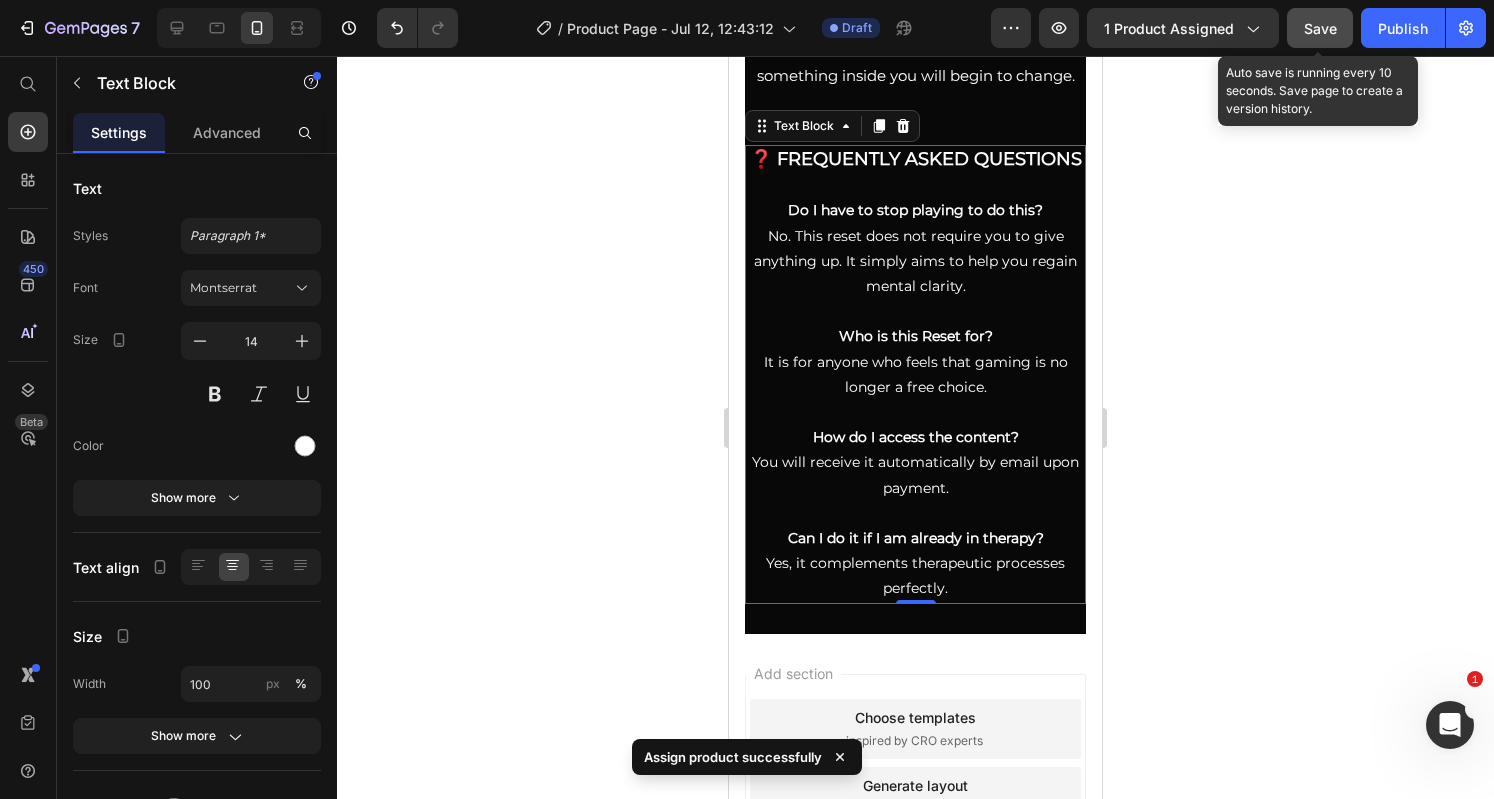 click on "Save" 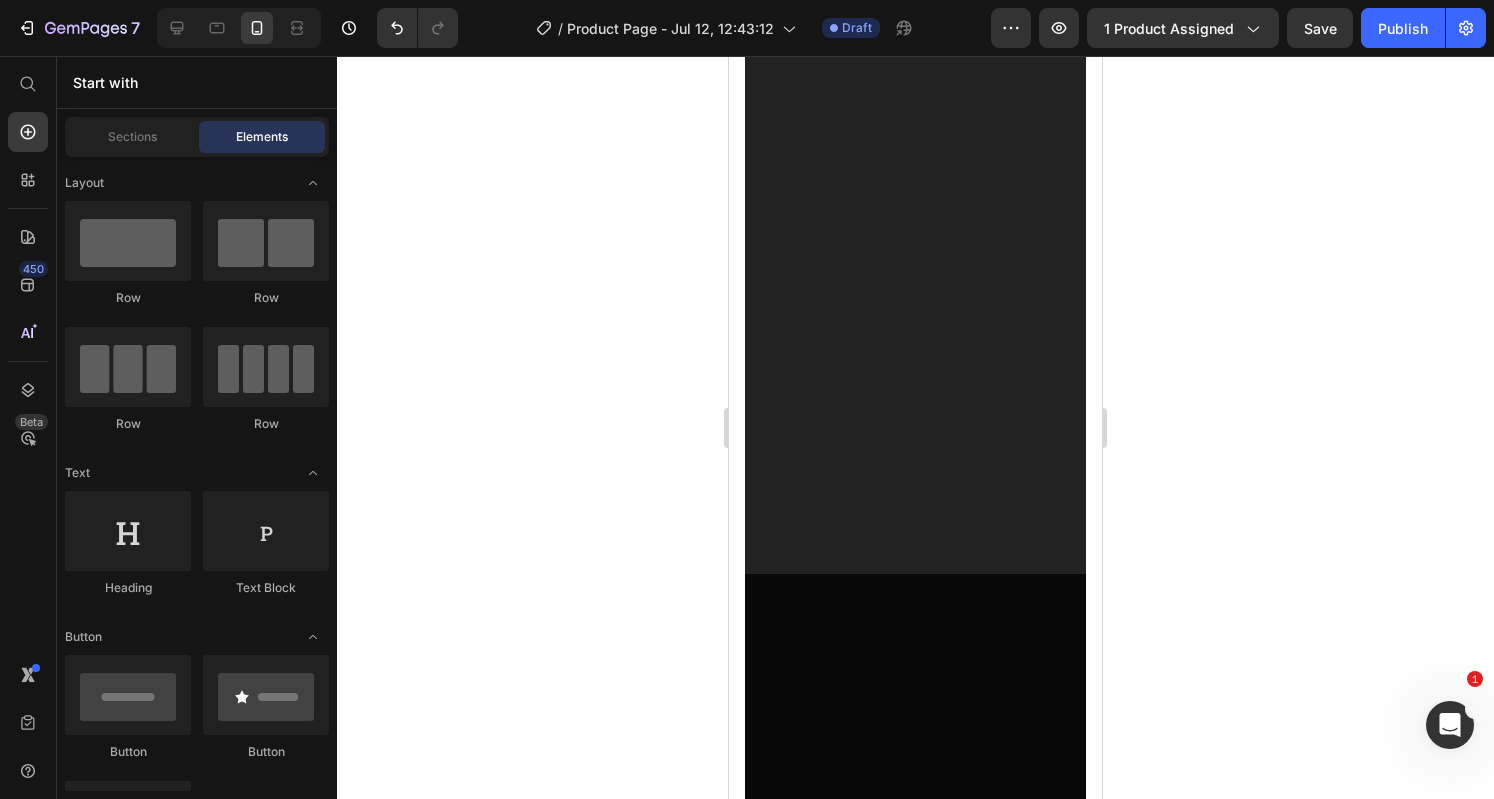 scroll, scrollTop: 0, scrollLeft: 0, axis: both 